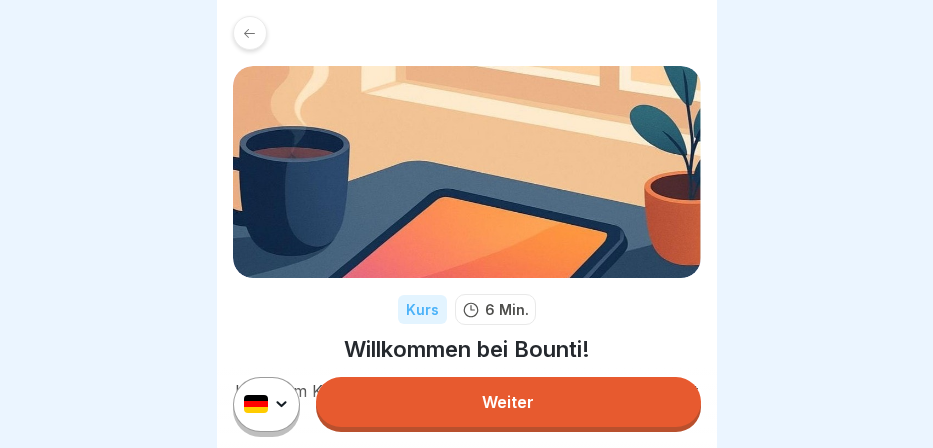 scroll, scrollTop: 0, scrollLeft: 0, axis: both 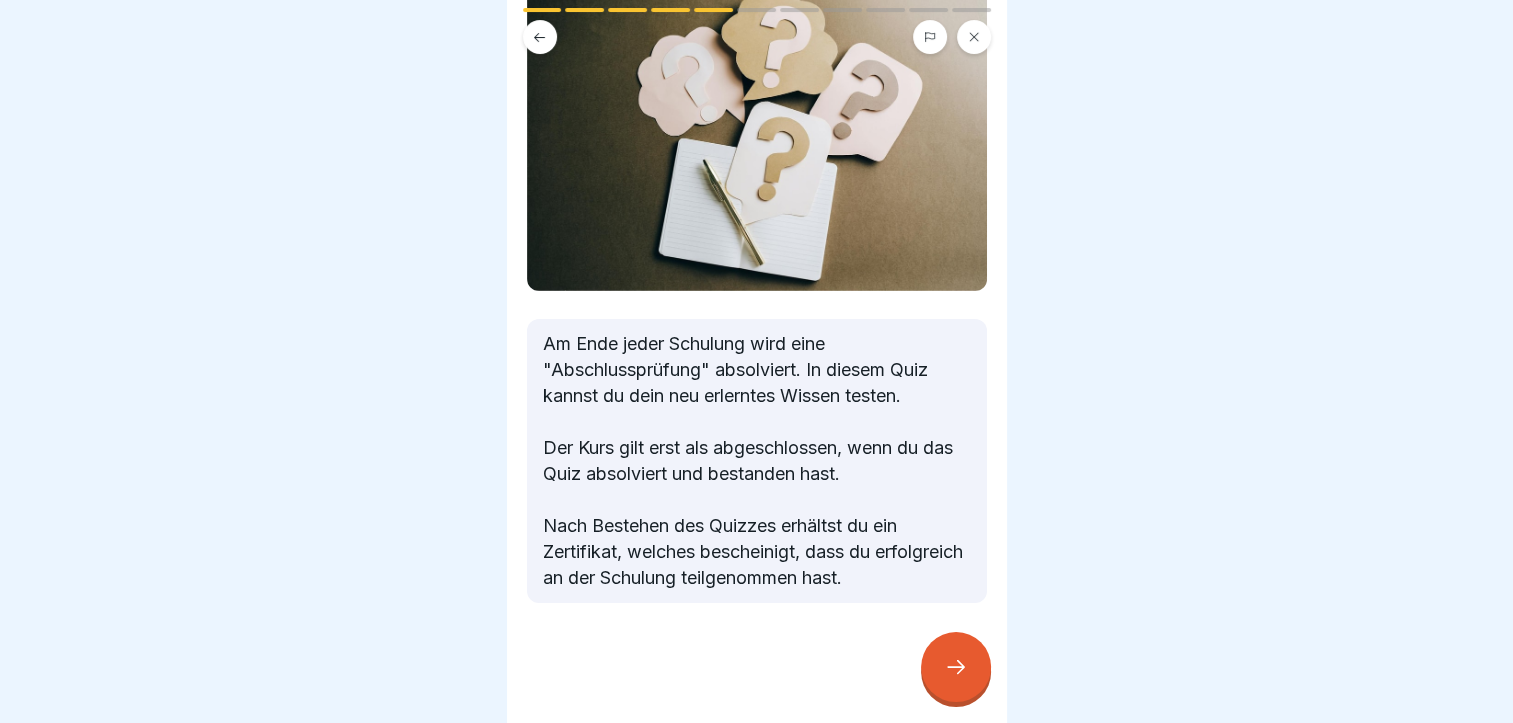 click 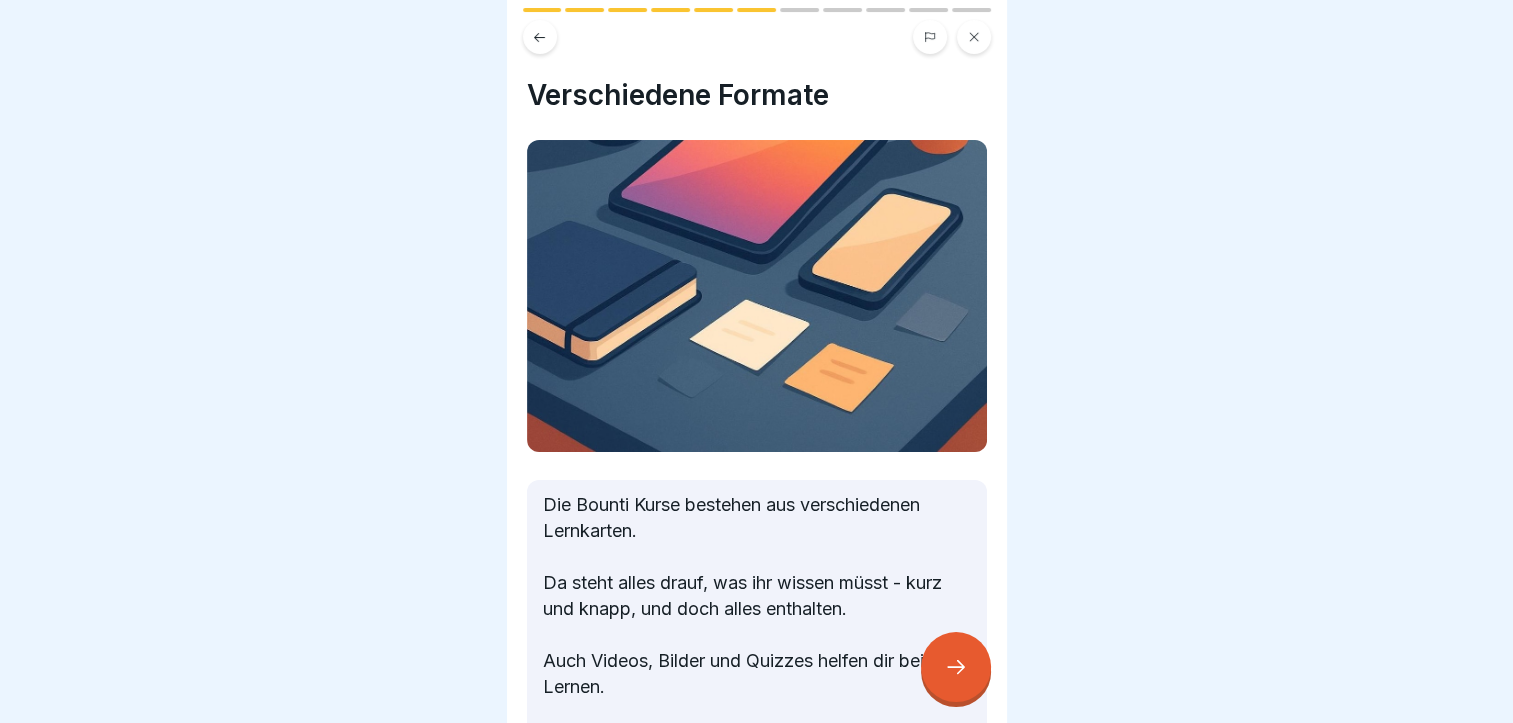 scroll, scrollTop: 15, scrollLeft: 0, axis: vertical 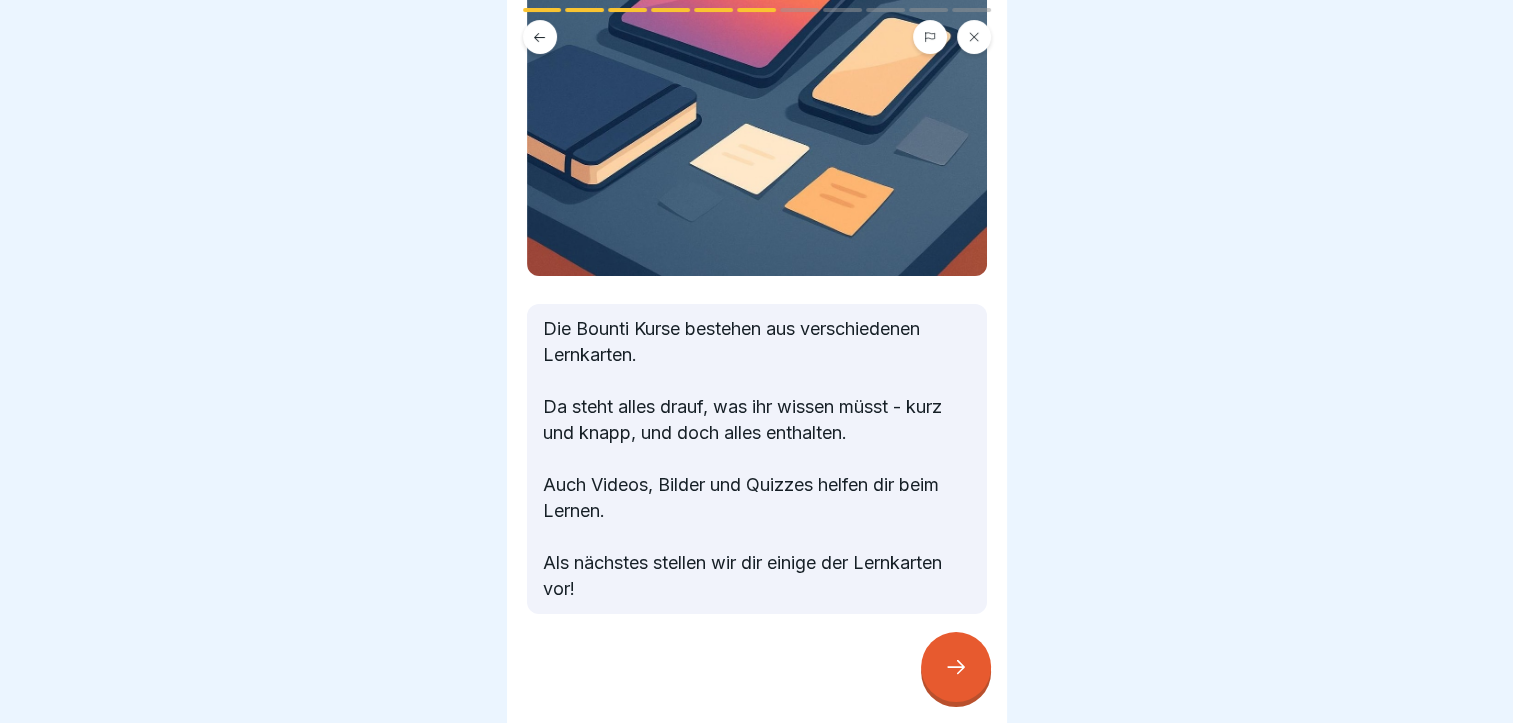 click 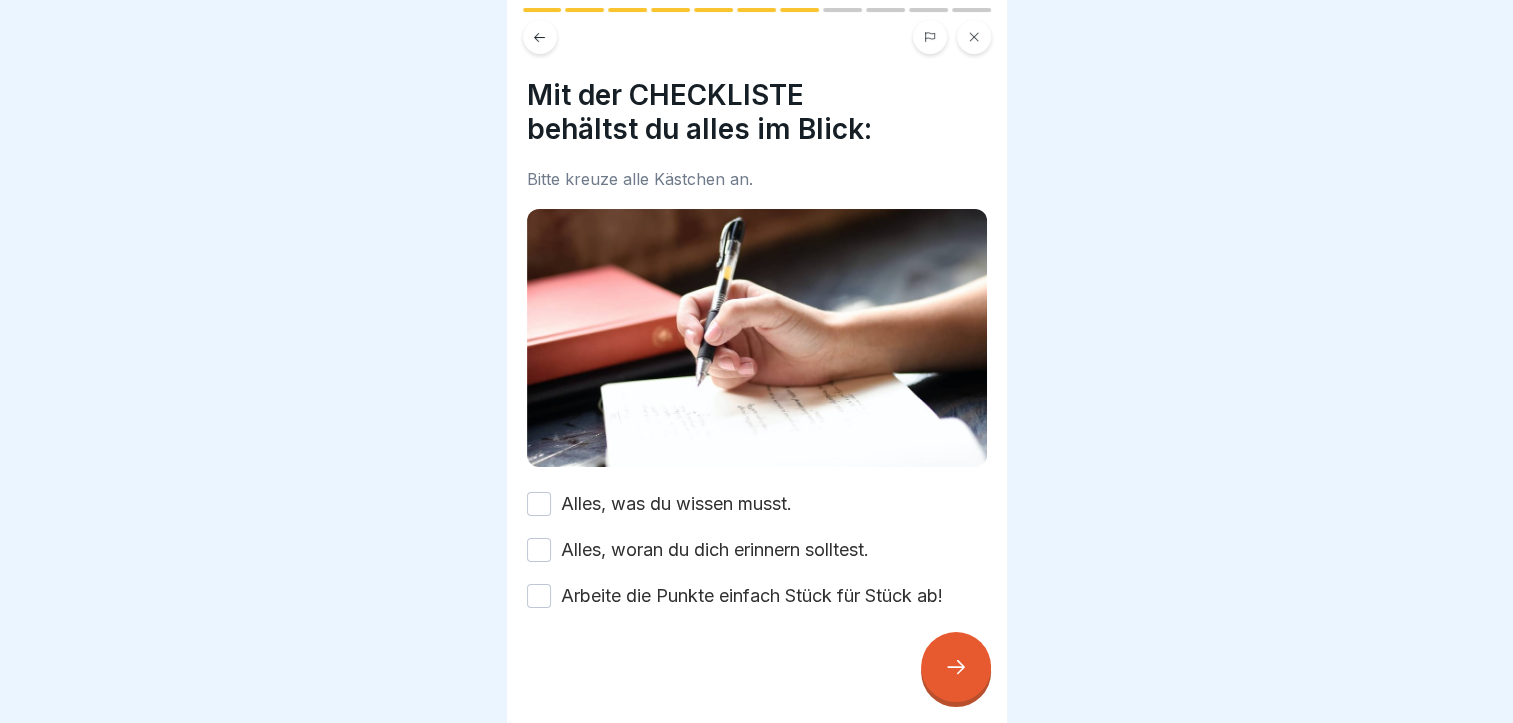 click on "Alles, was du wissen musst." at bounding box center [539, 504] 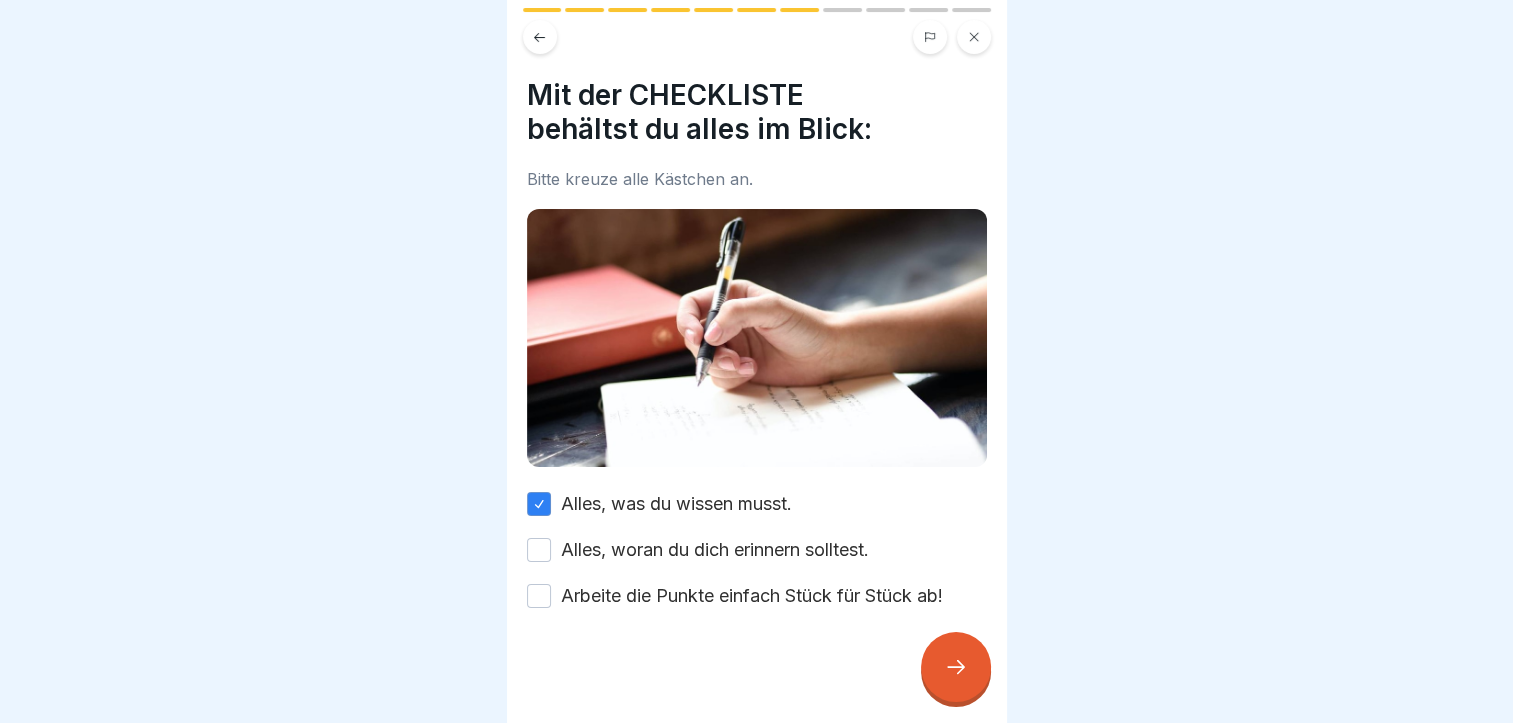 click on "Alles, woran du dich erinnern solltest." at bounding box center [539, 550] 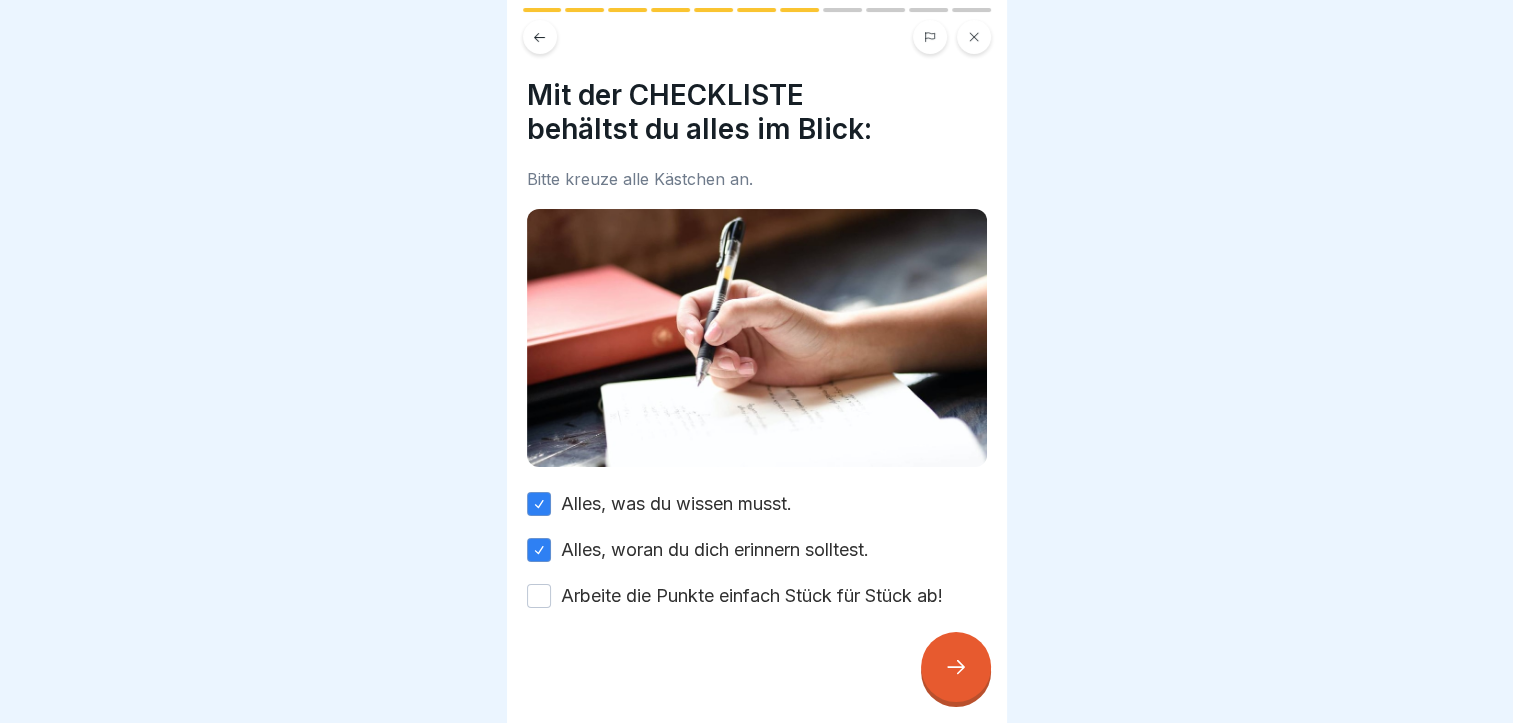 click on "Arbeite die Punkte einfach Stück für Stück ab!" at bounding box center (539, 596) 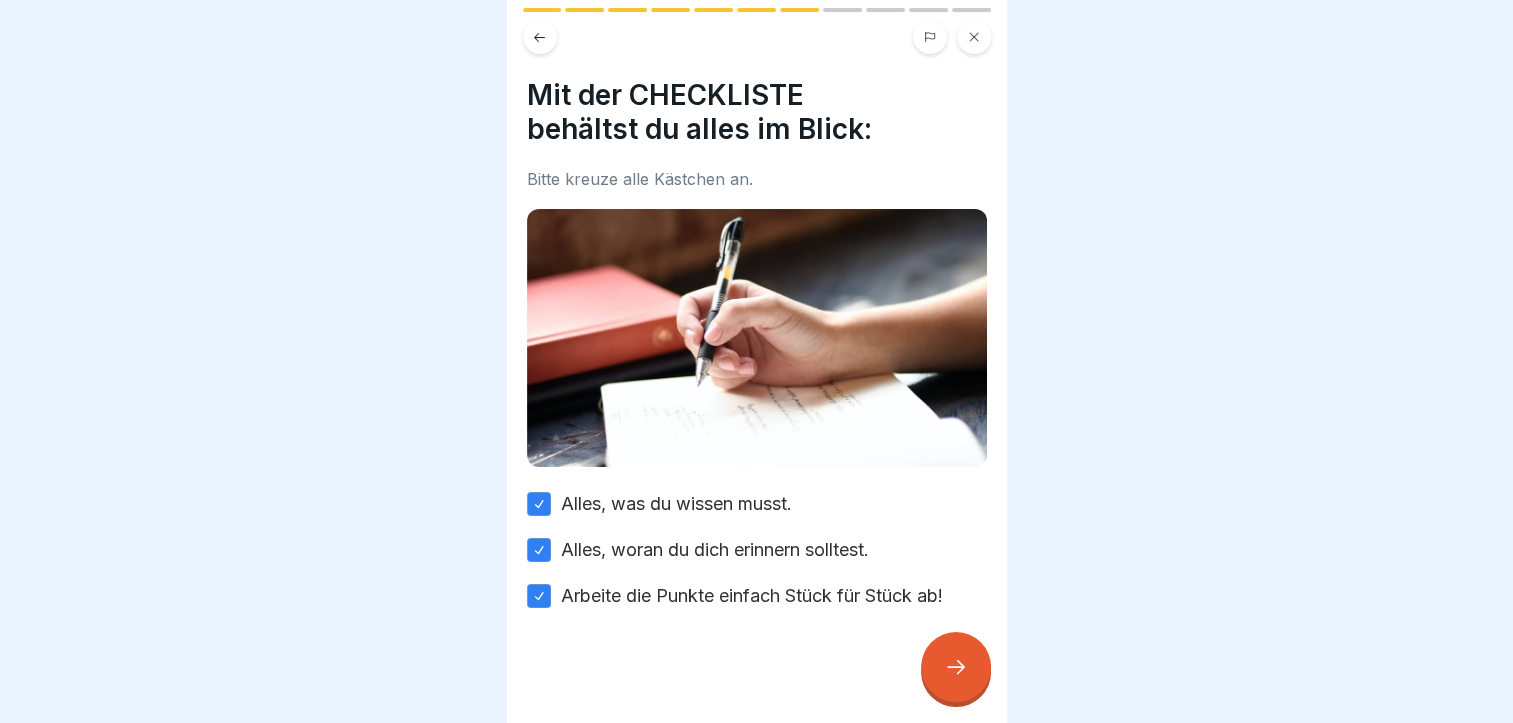 click at bounding box center [956, 667] 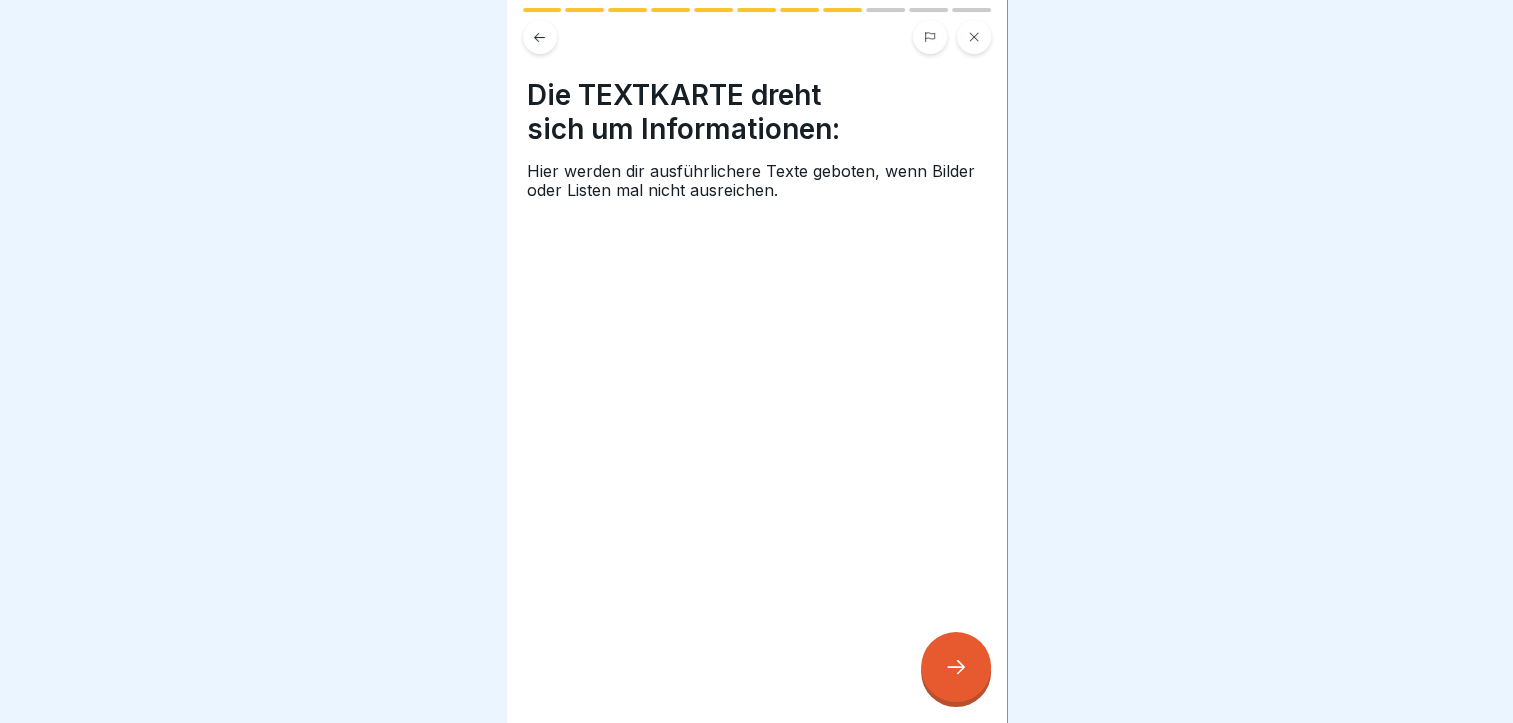 click at bounding box center (956, 667) 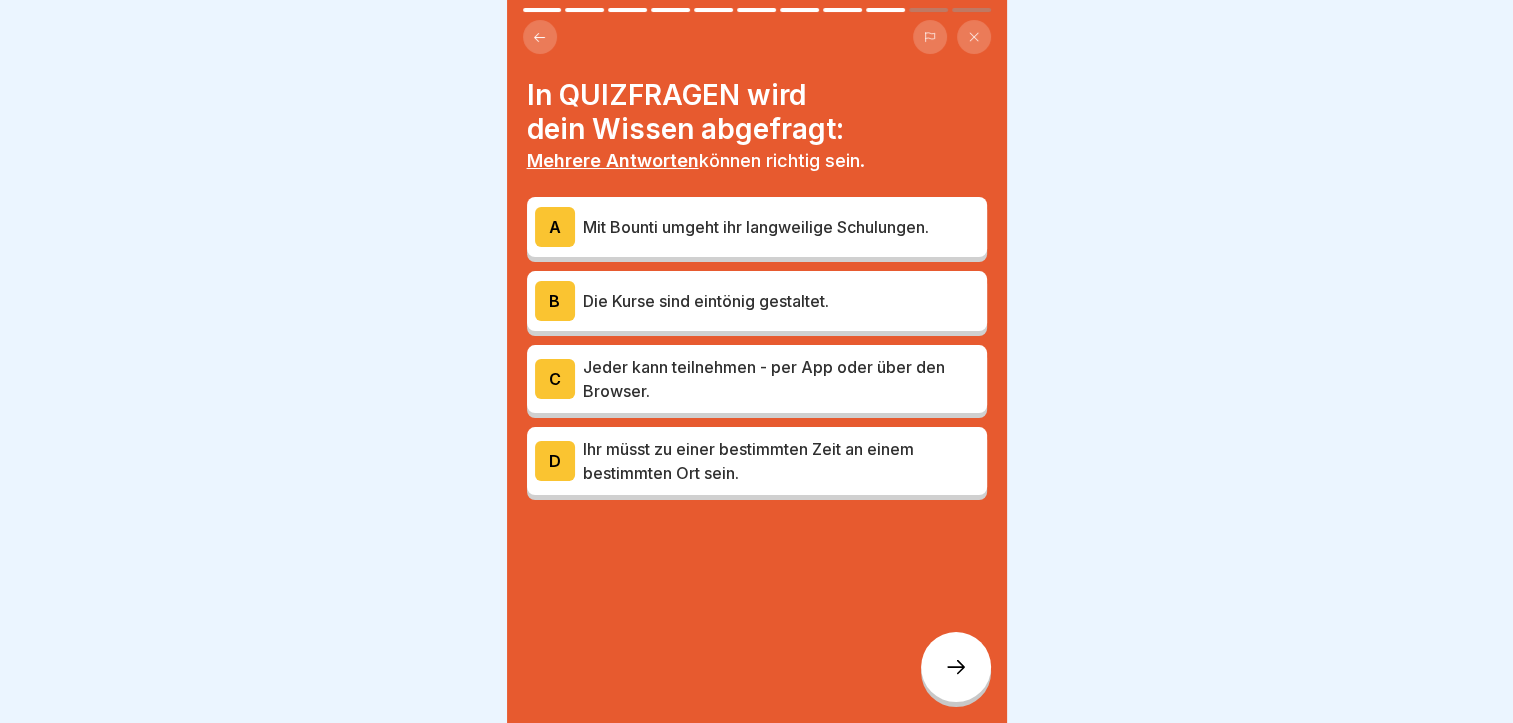 click on "Jeder kann teilnehmen - per App oder über den Browser." at bounding box center [781, 379] 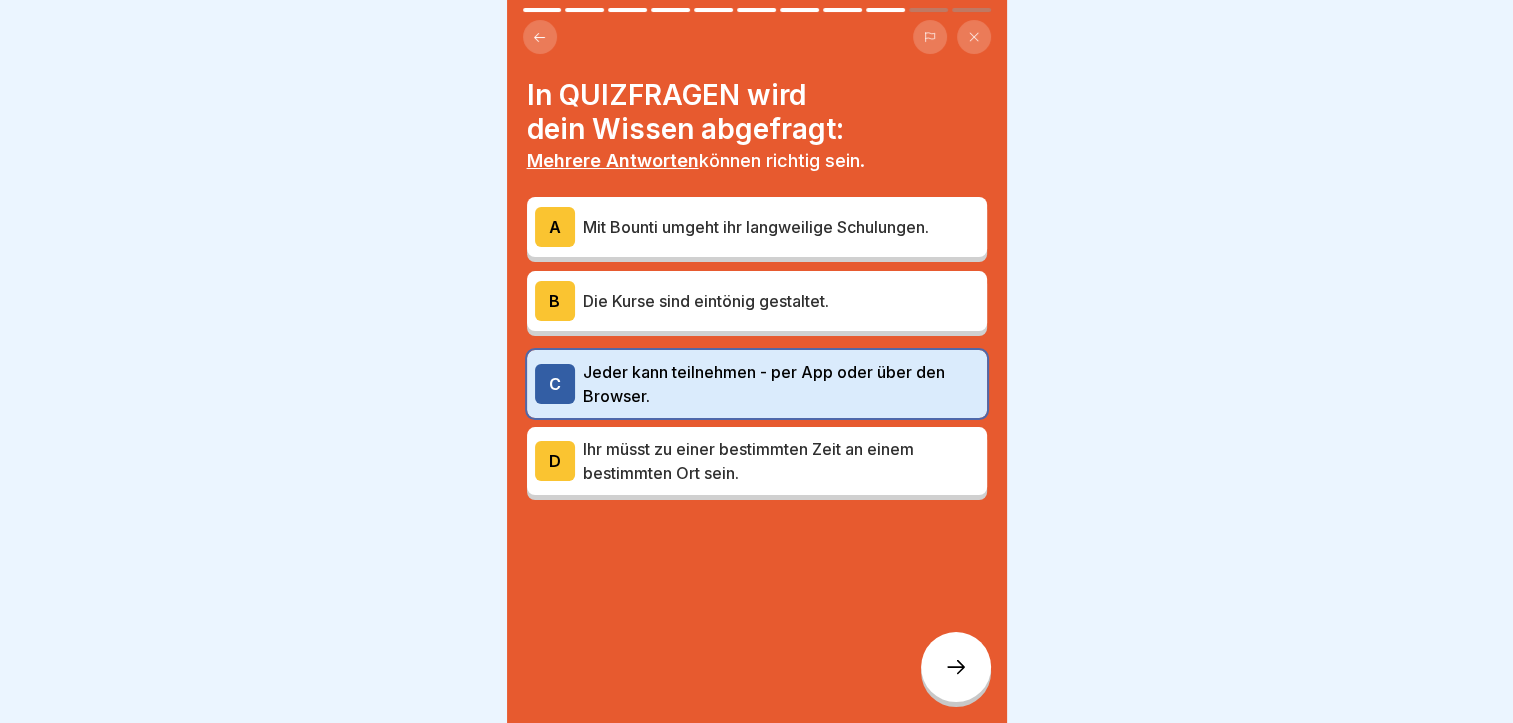 click at bounding box center [956, 667] 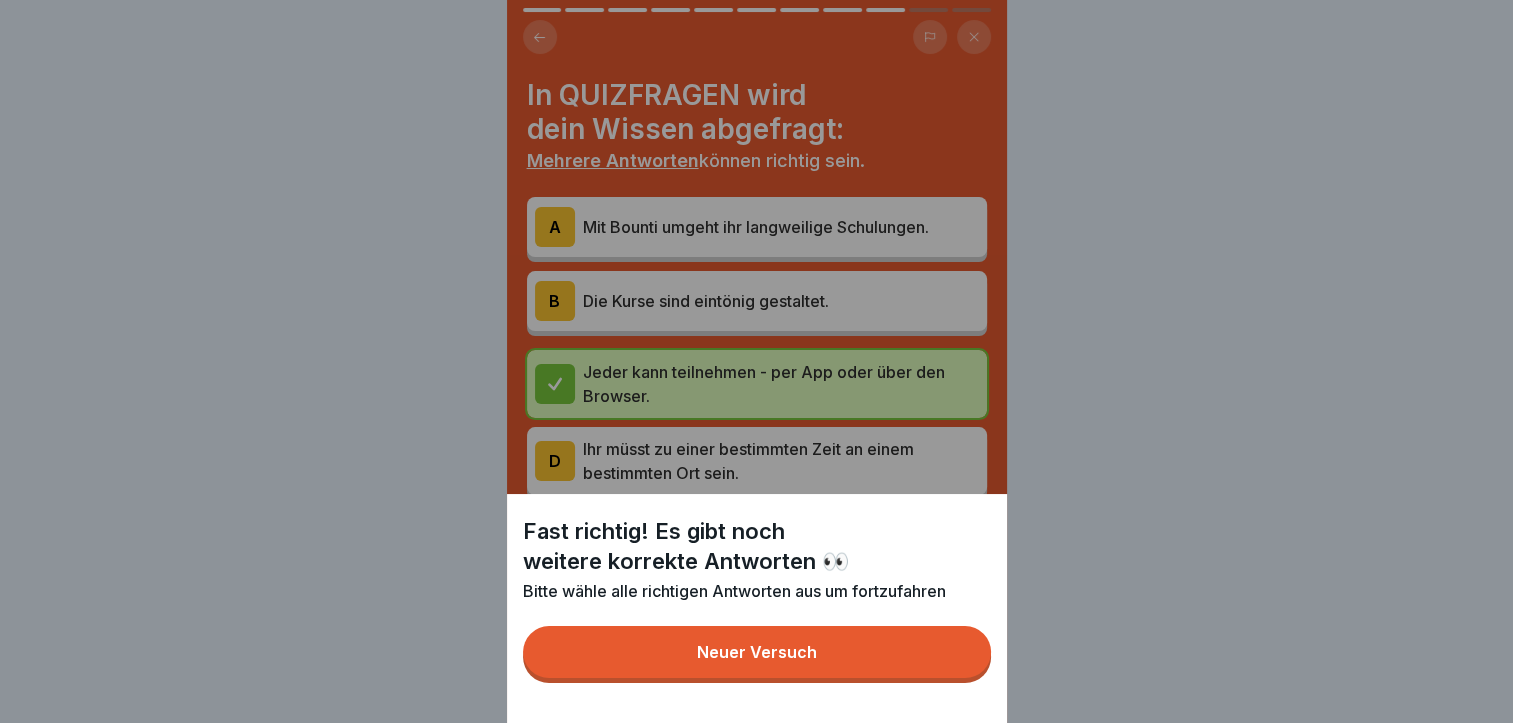click on "Neuer Versuch" at bounding box center (757, 652) 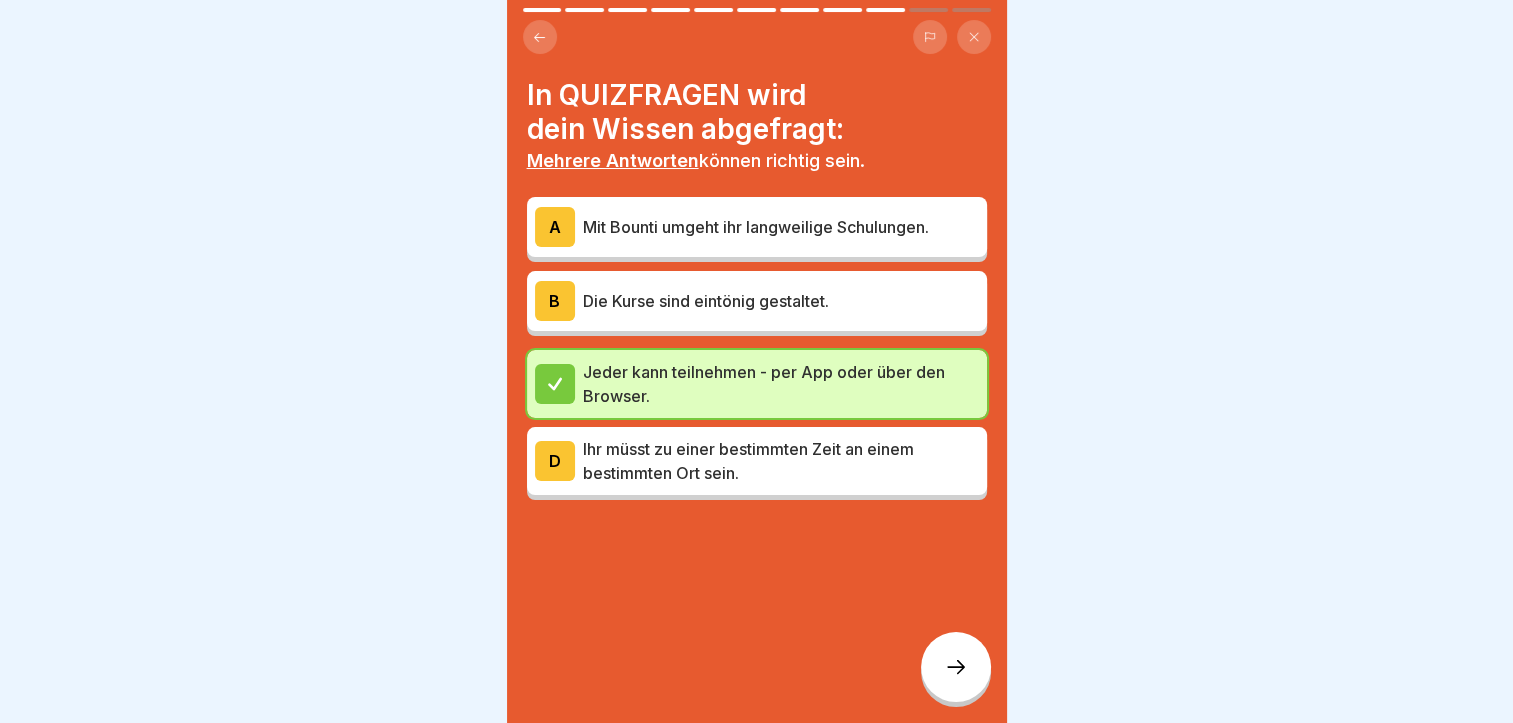 click on "Mit Bounti umgeht ihr langweilige Schulungen." at bounding box center [781, 227] 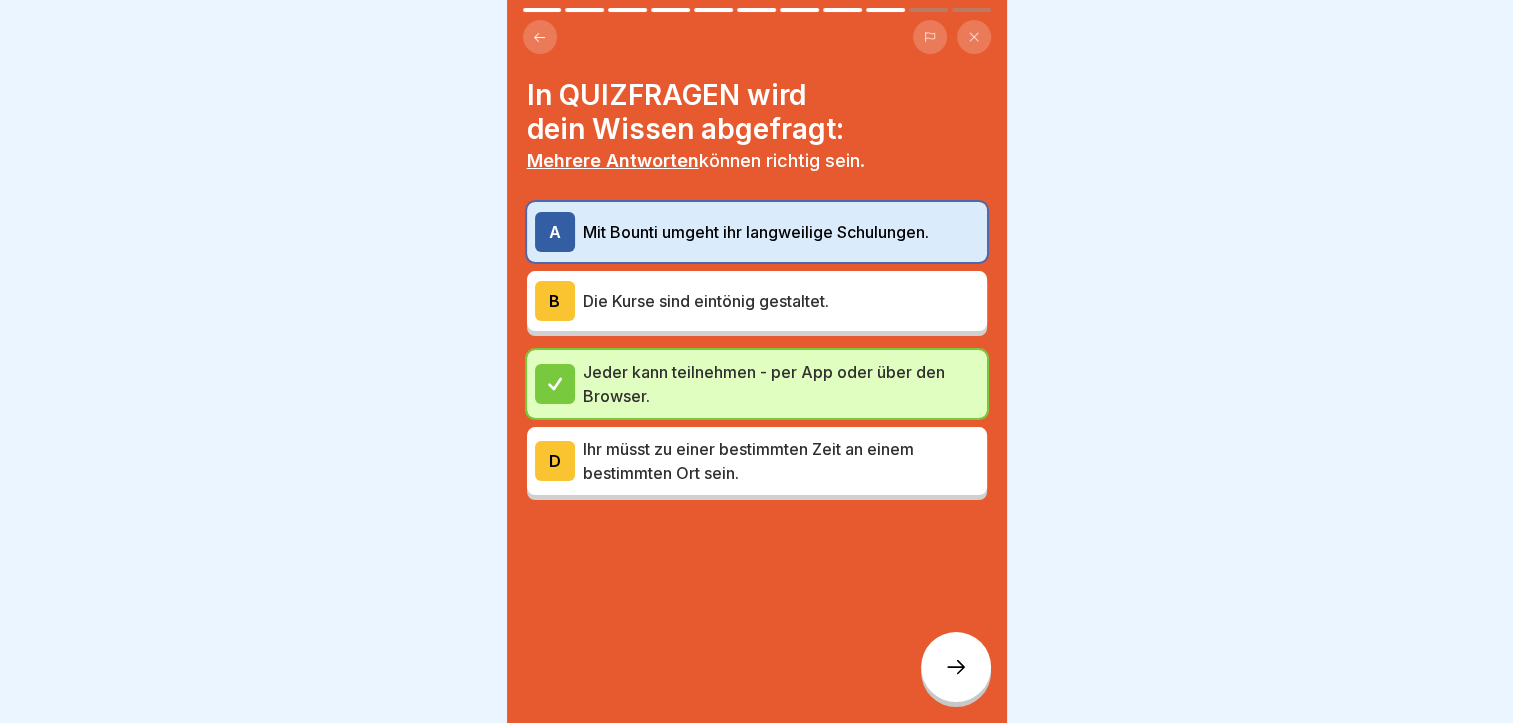 click 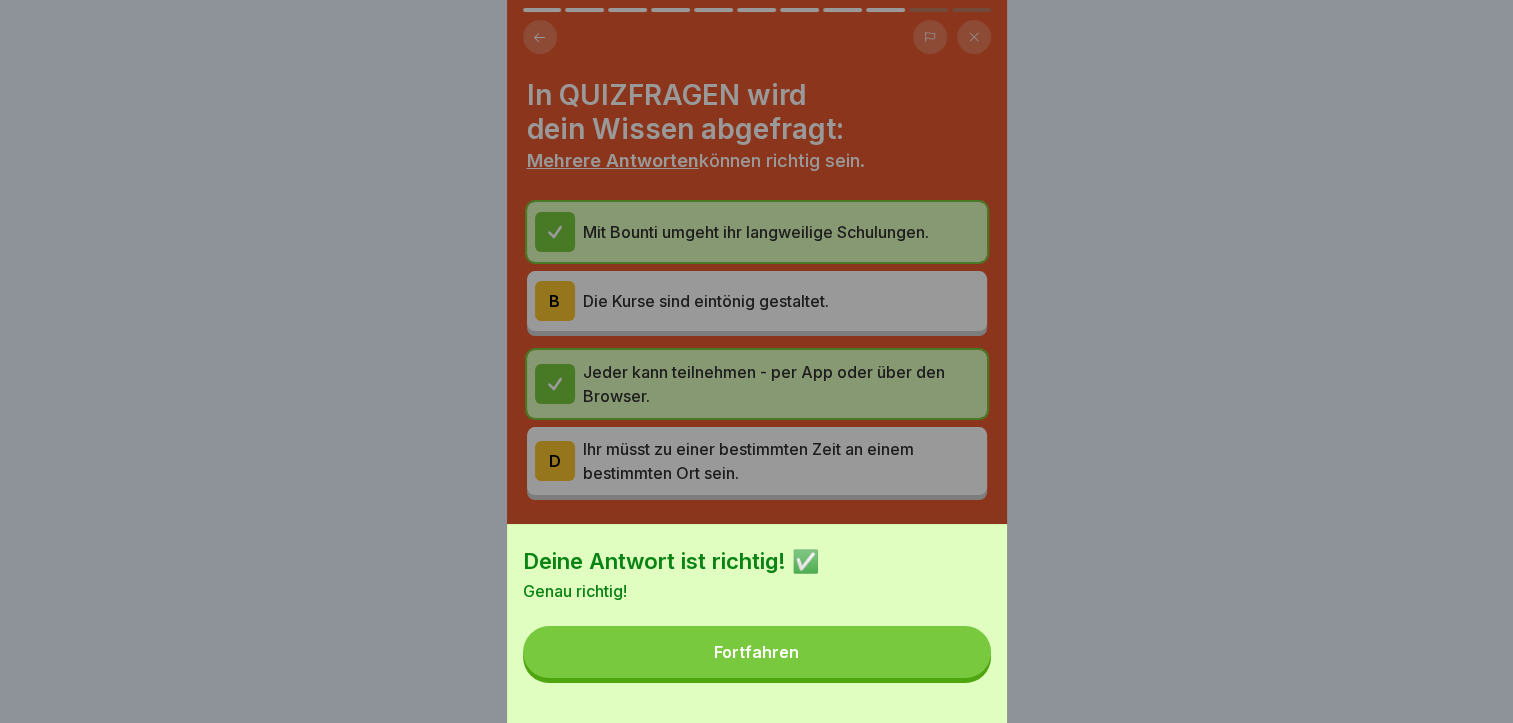 click on "Fortfahren" at bounding box center [757, 652] 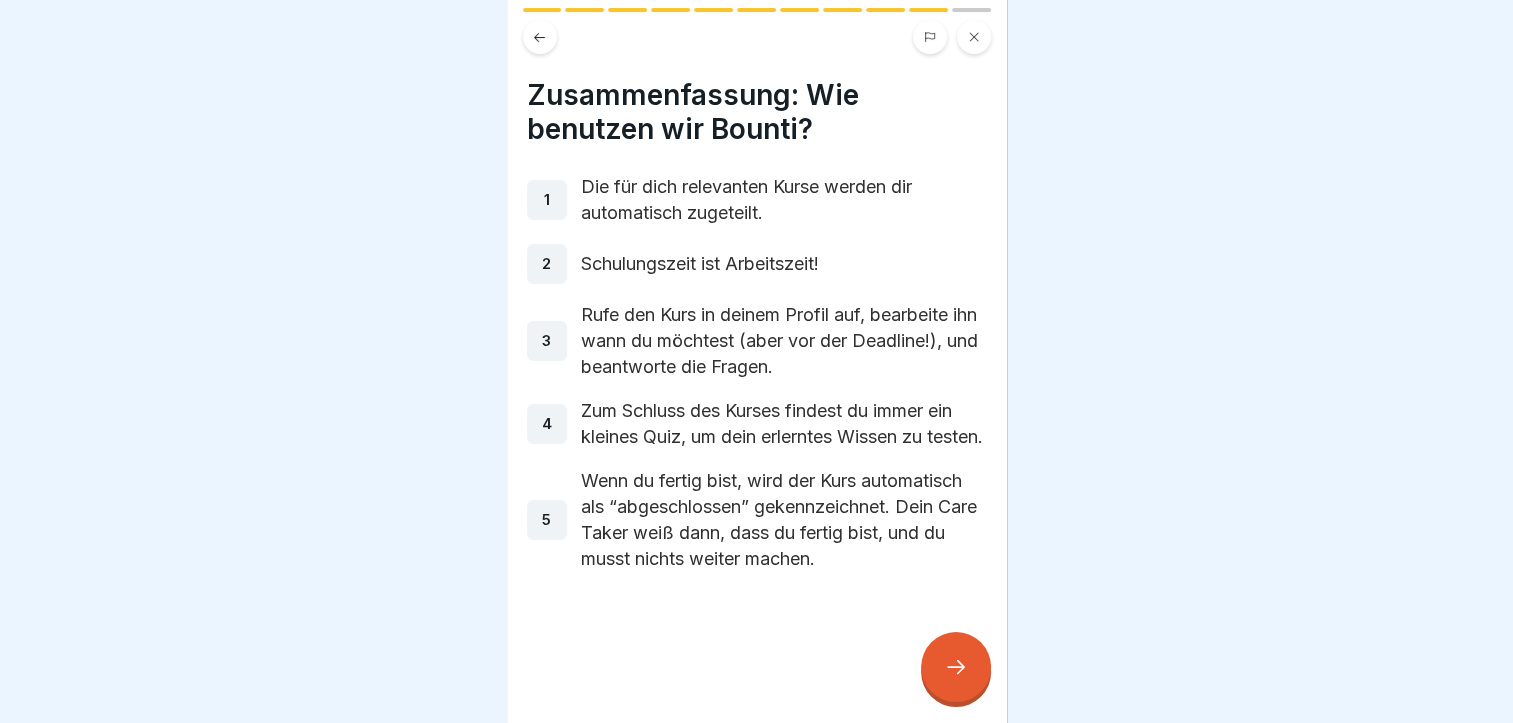 click at bounding box center [956, 667] 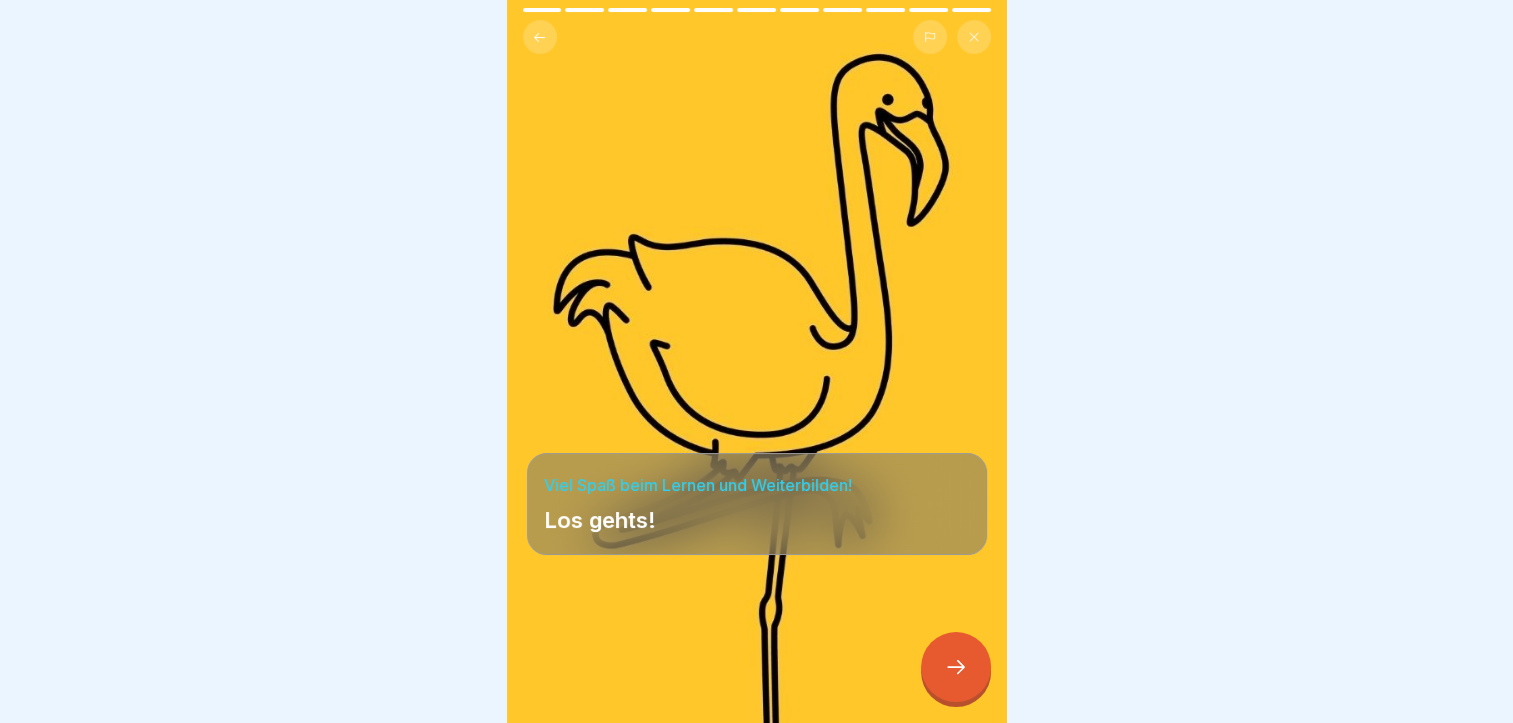 click at bounding box center (956, 667) 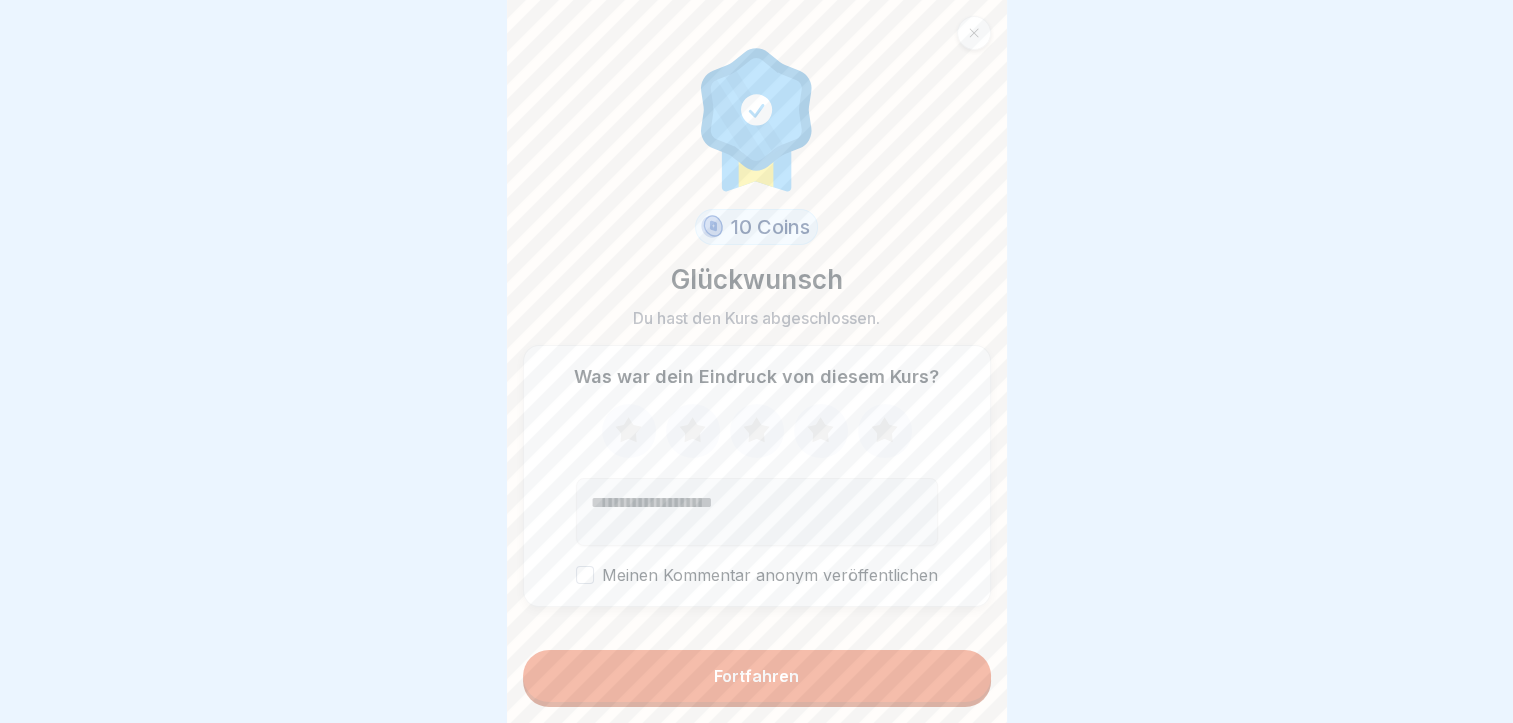 click on "Fortfahren" at bounding box center (756, 676) 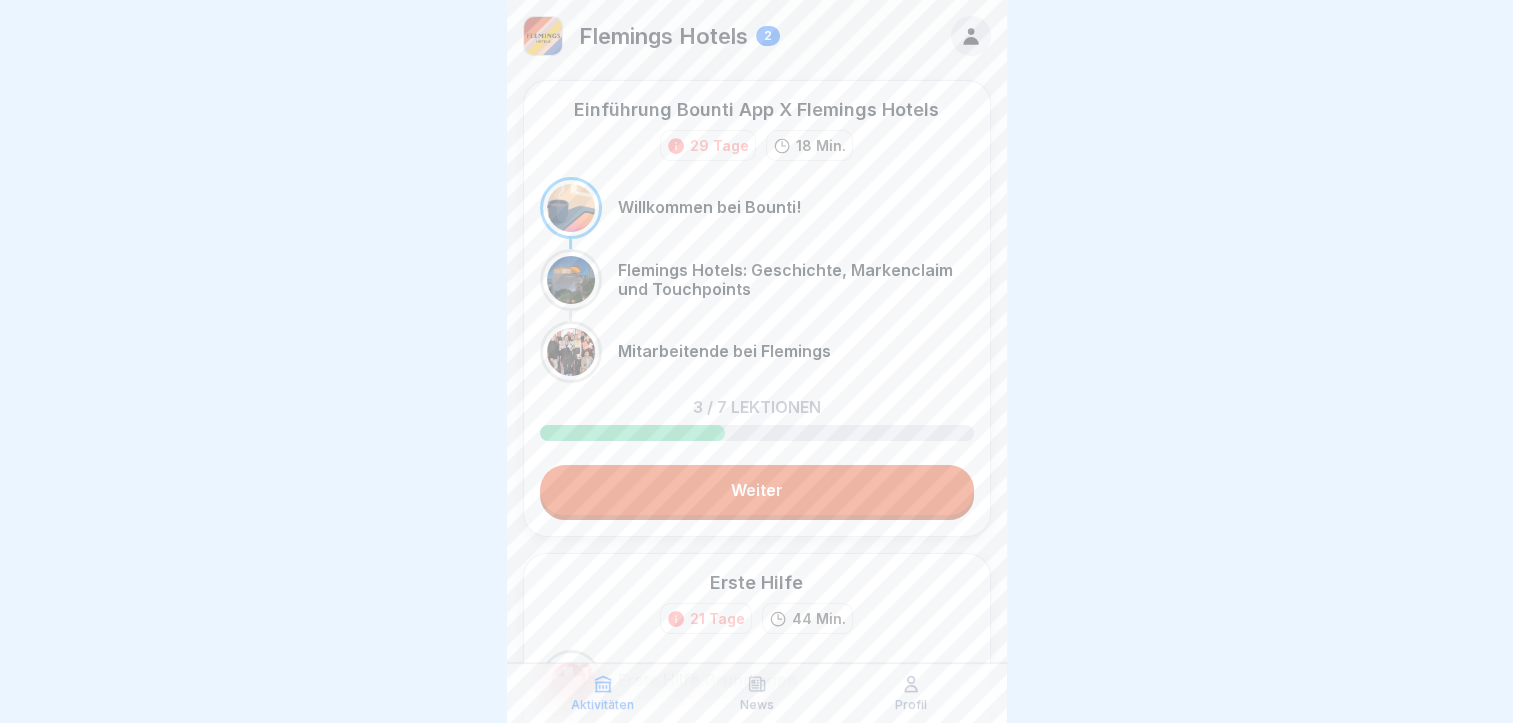 scroll, scrollTop: 0, scrollLeft: 0, axis: both 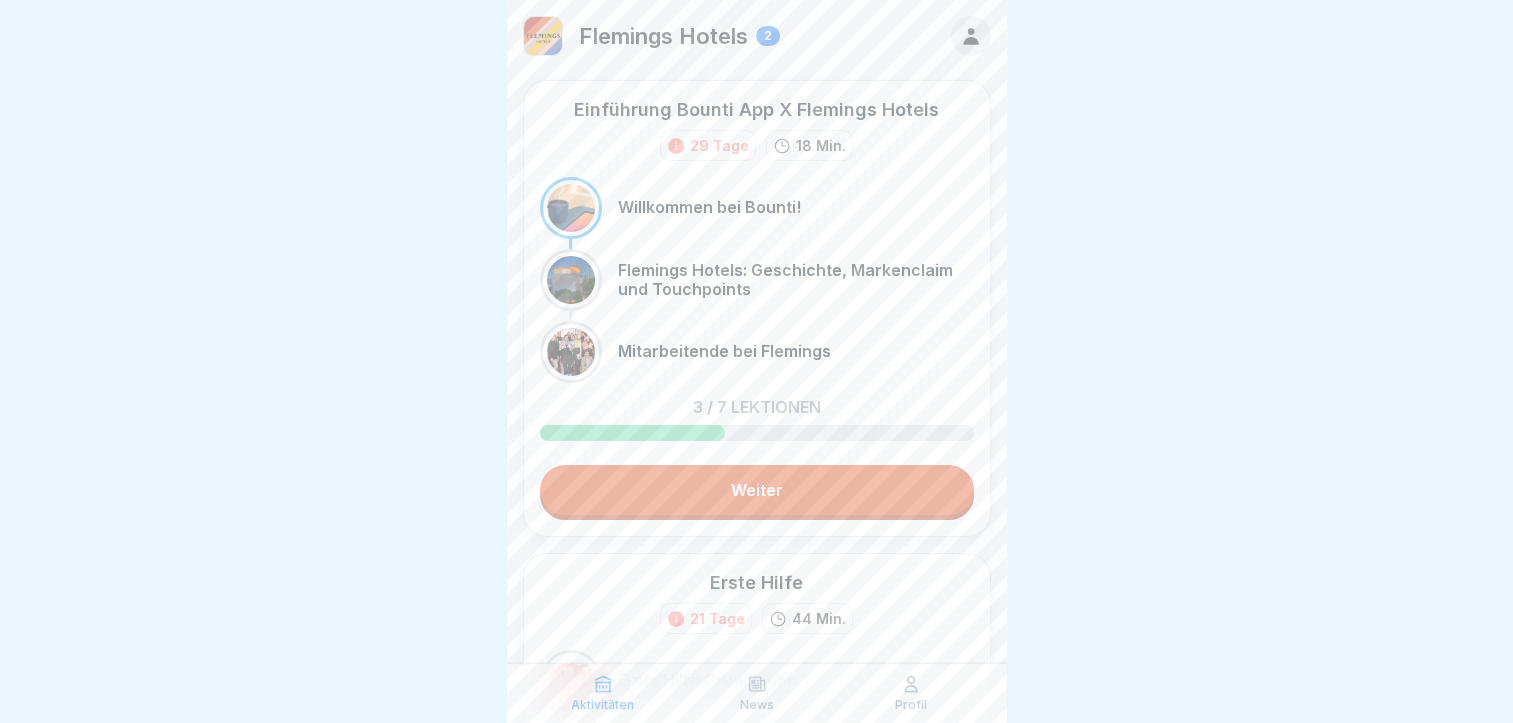 click on "Weiter" at bounding box center [757, 490] 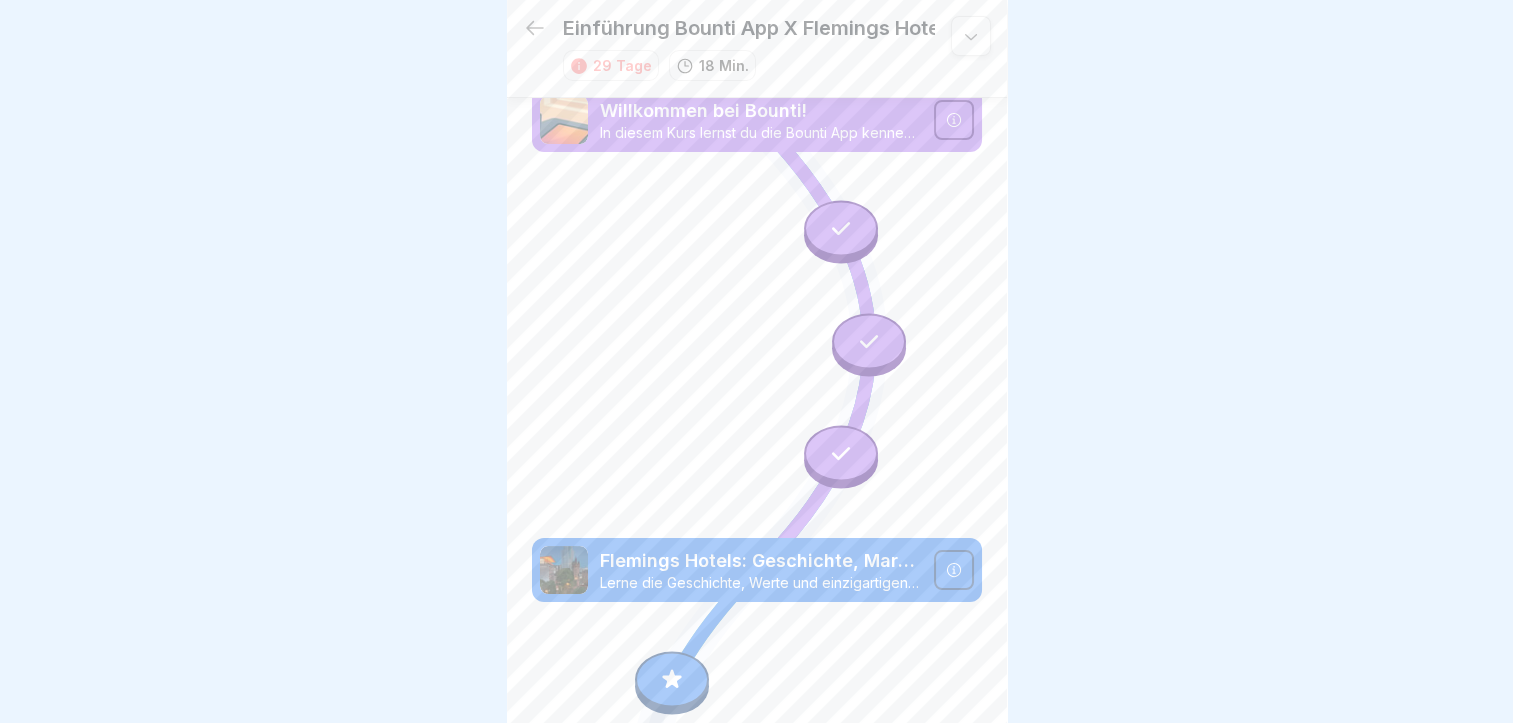 scroll, scrollTop: 0, scrollLeft: 0, axis: both 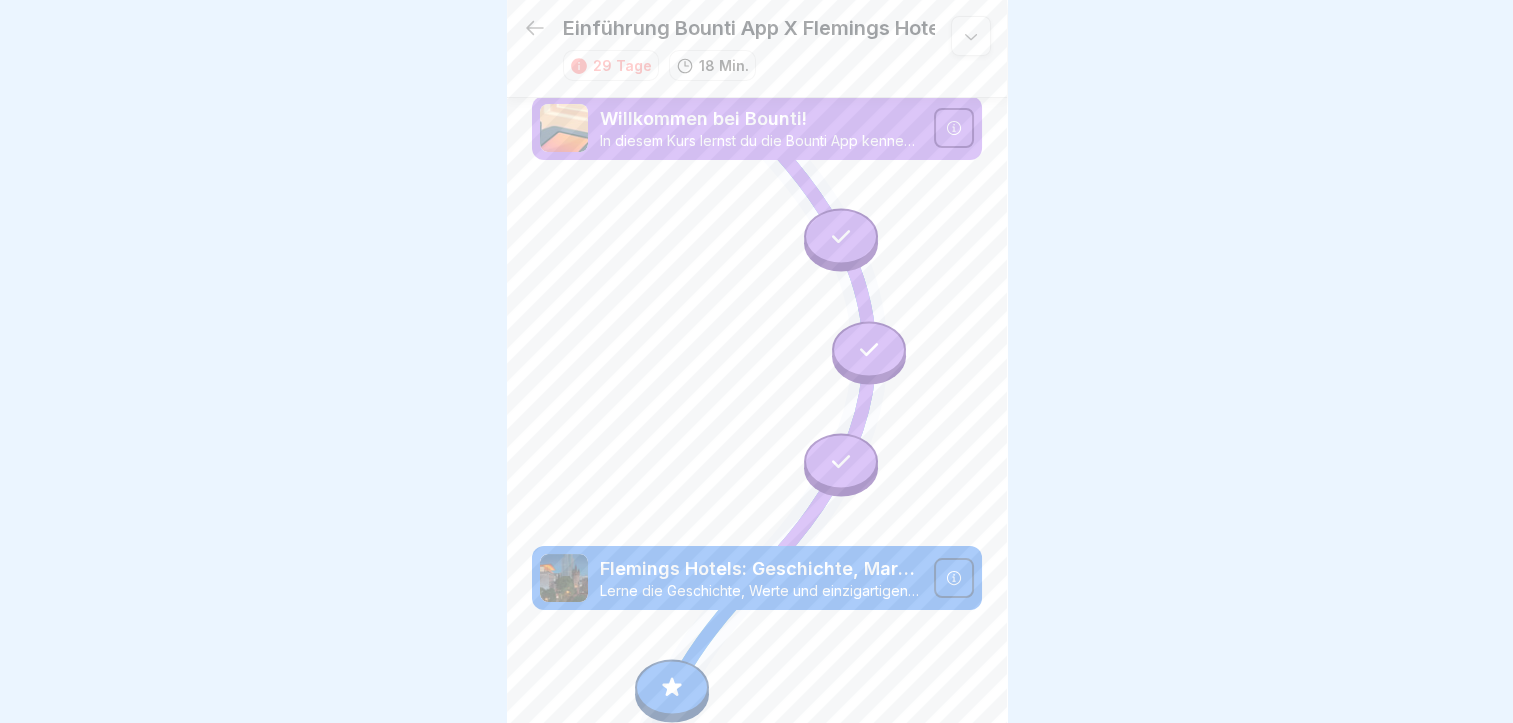 click at bounding box center [841, 237] 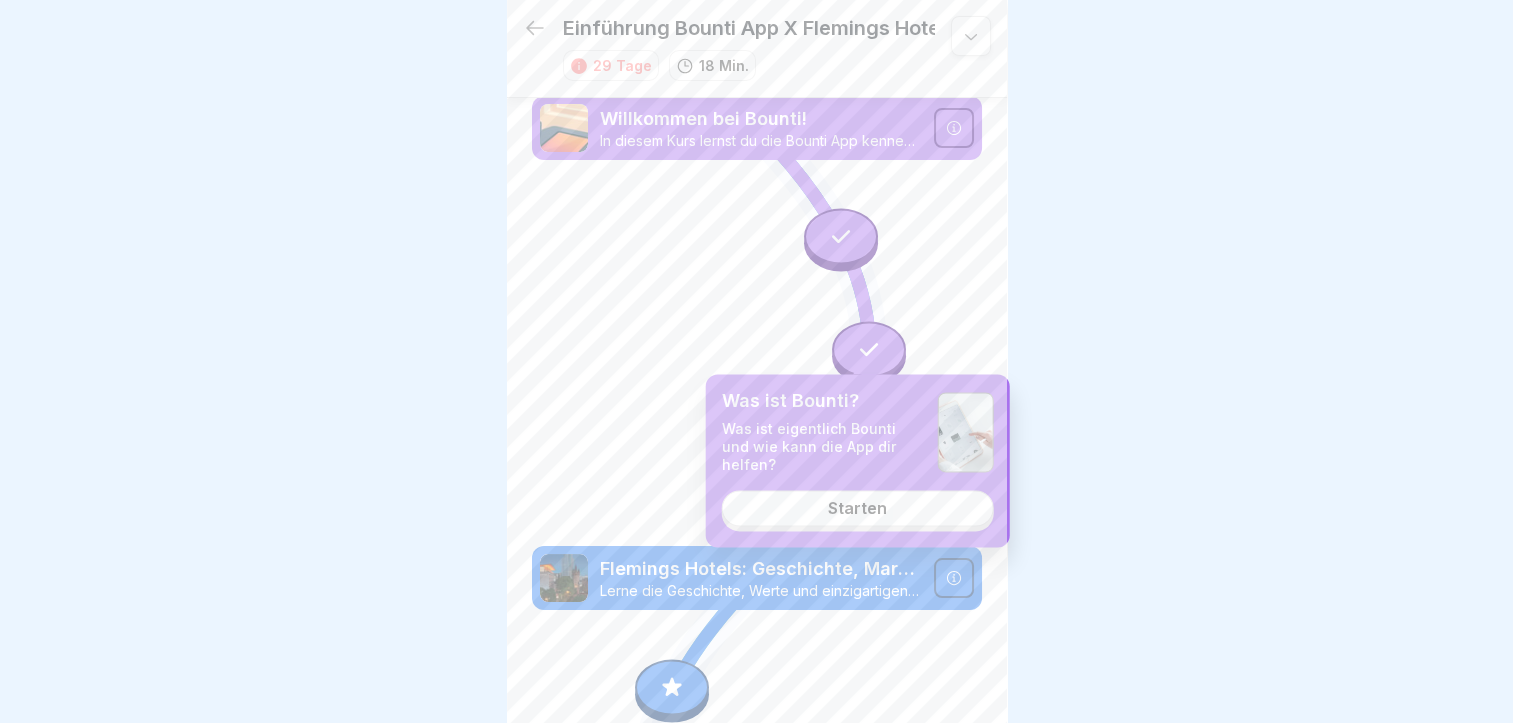 click 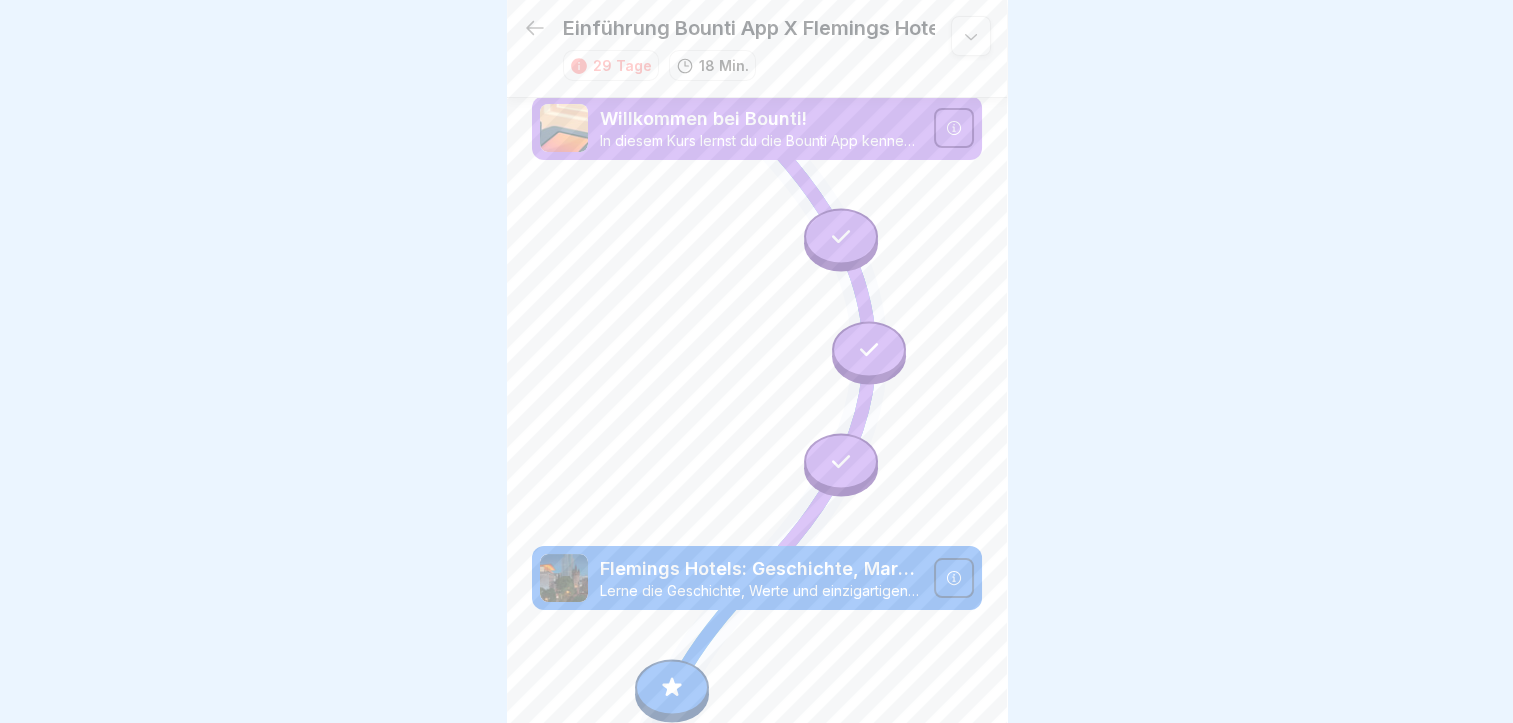 click 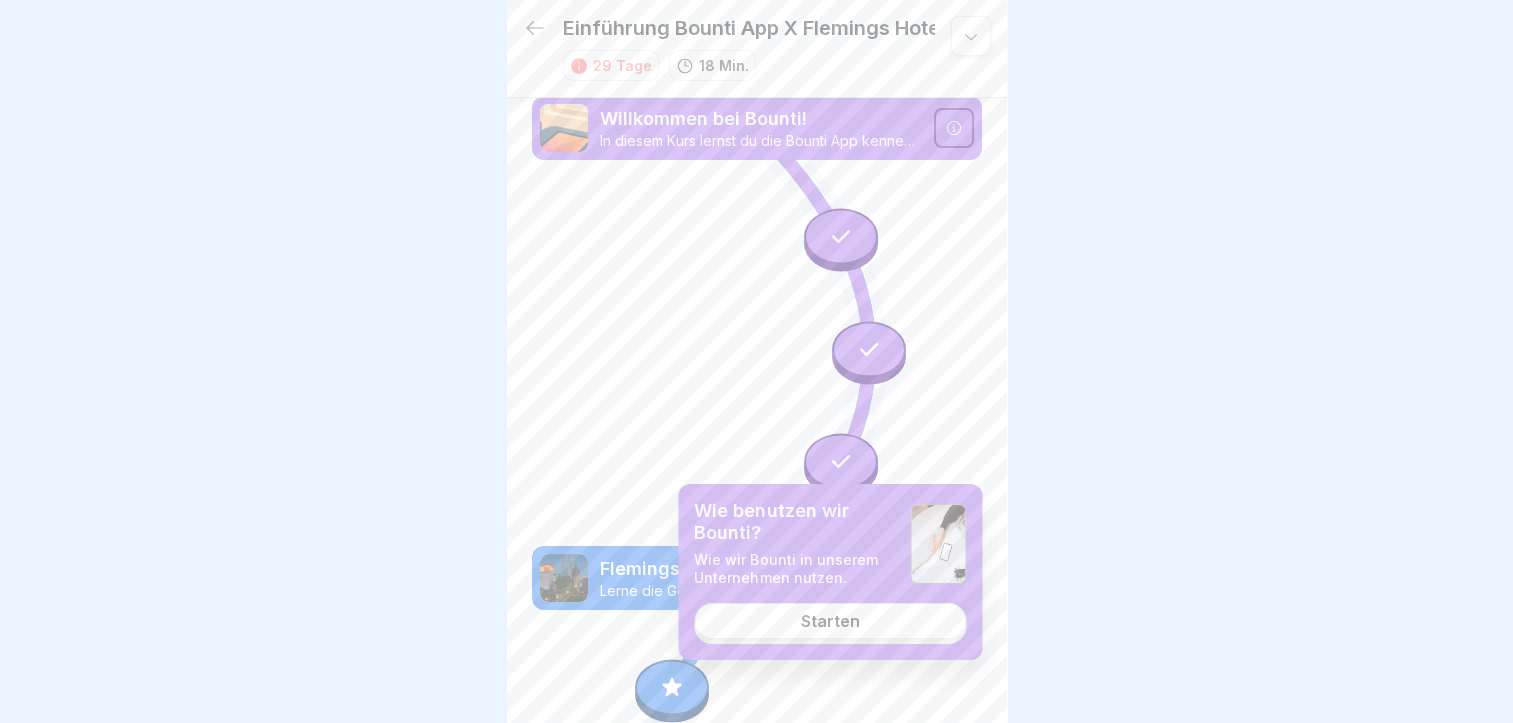 click 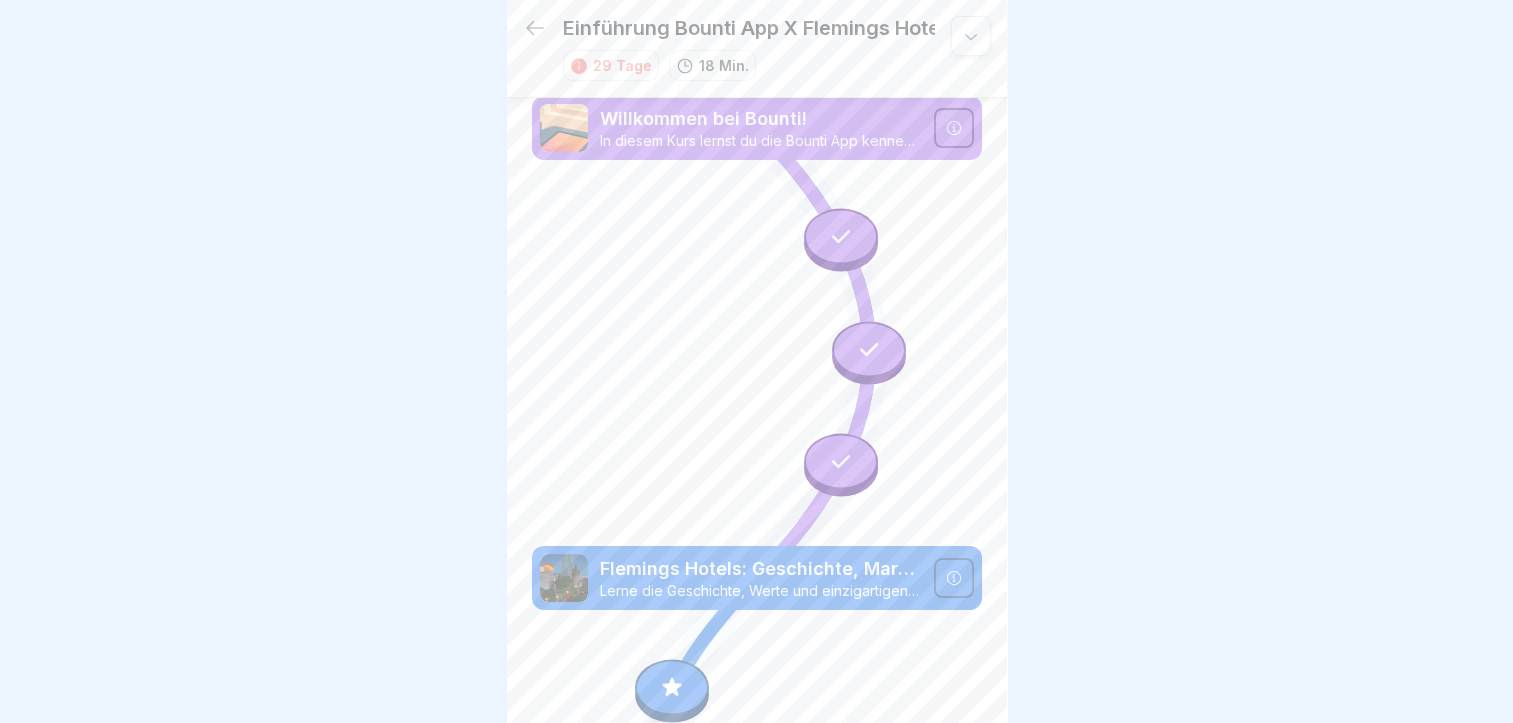 click 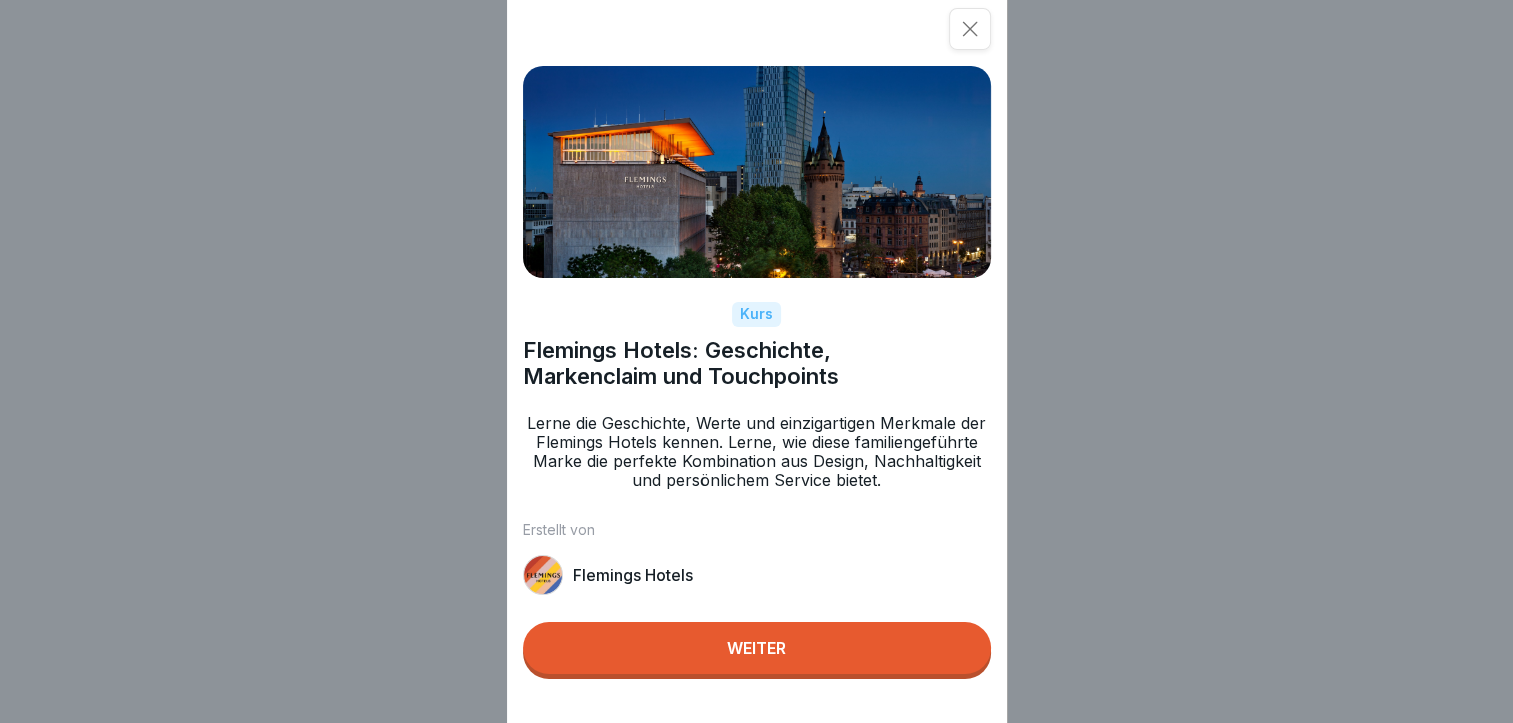 click on "Weiter" at bounding box center [756, 648] 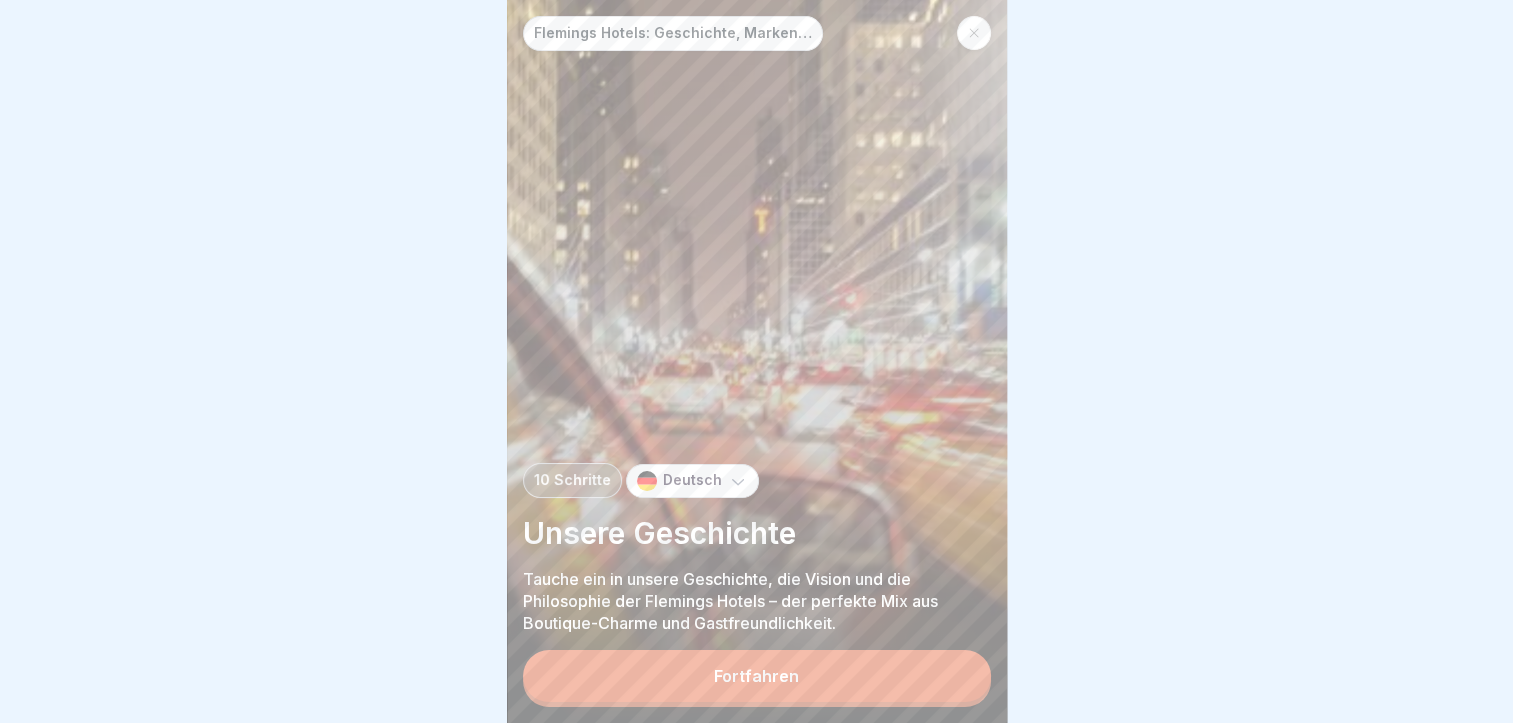 click on "Fortfahren" at bounding box center [757, 676] 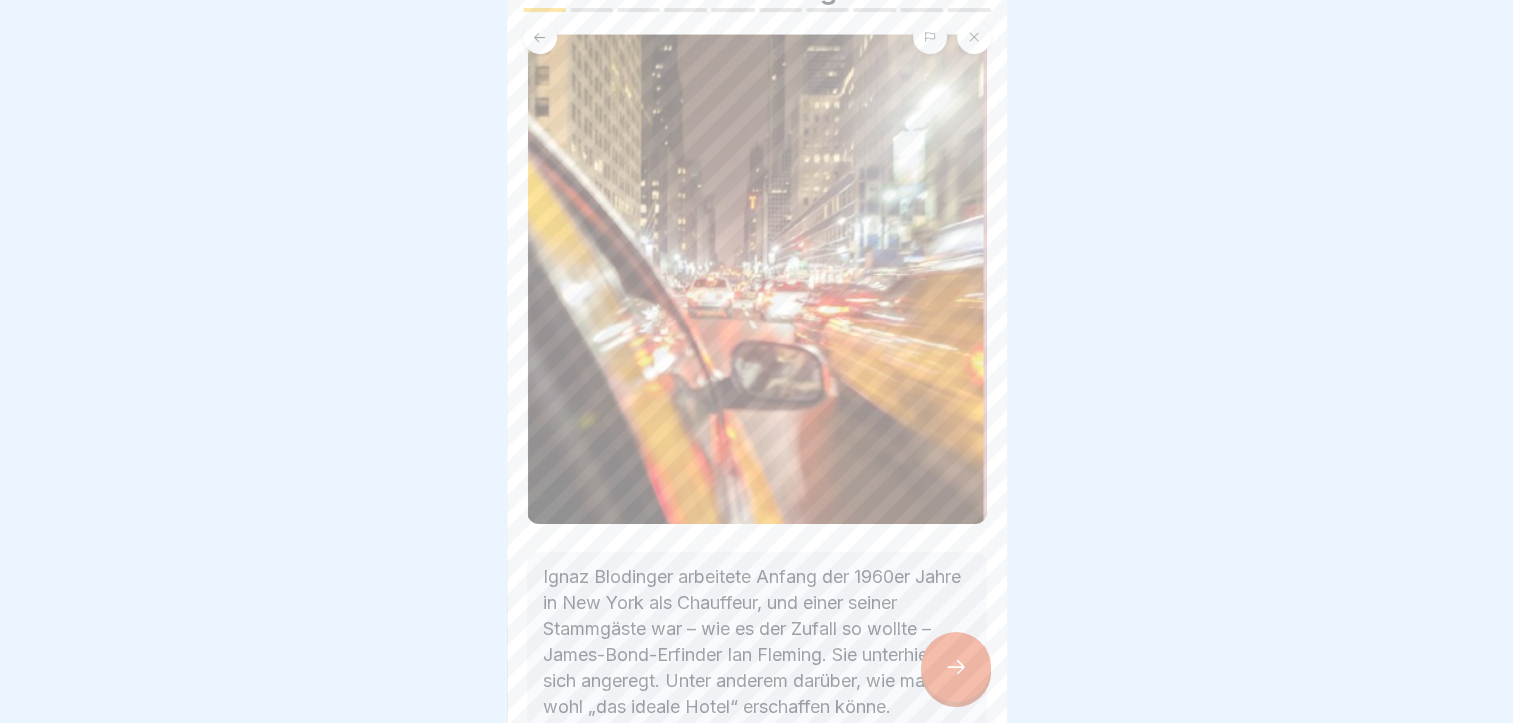 scroll, scrollTop: 270, scrollLeft: 0, axis: vertical 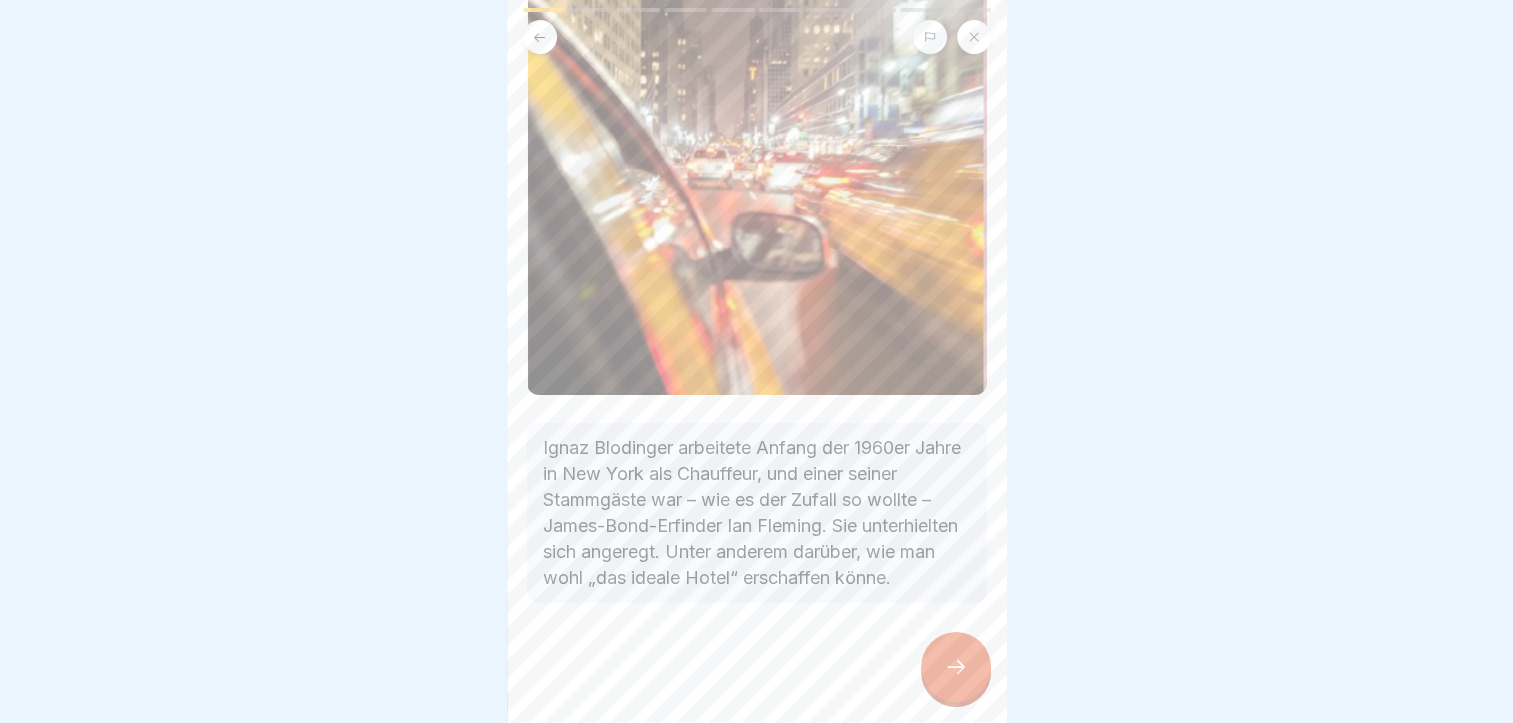 click at bounding box center [956, 667] 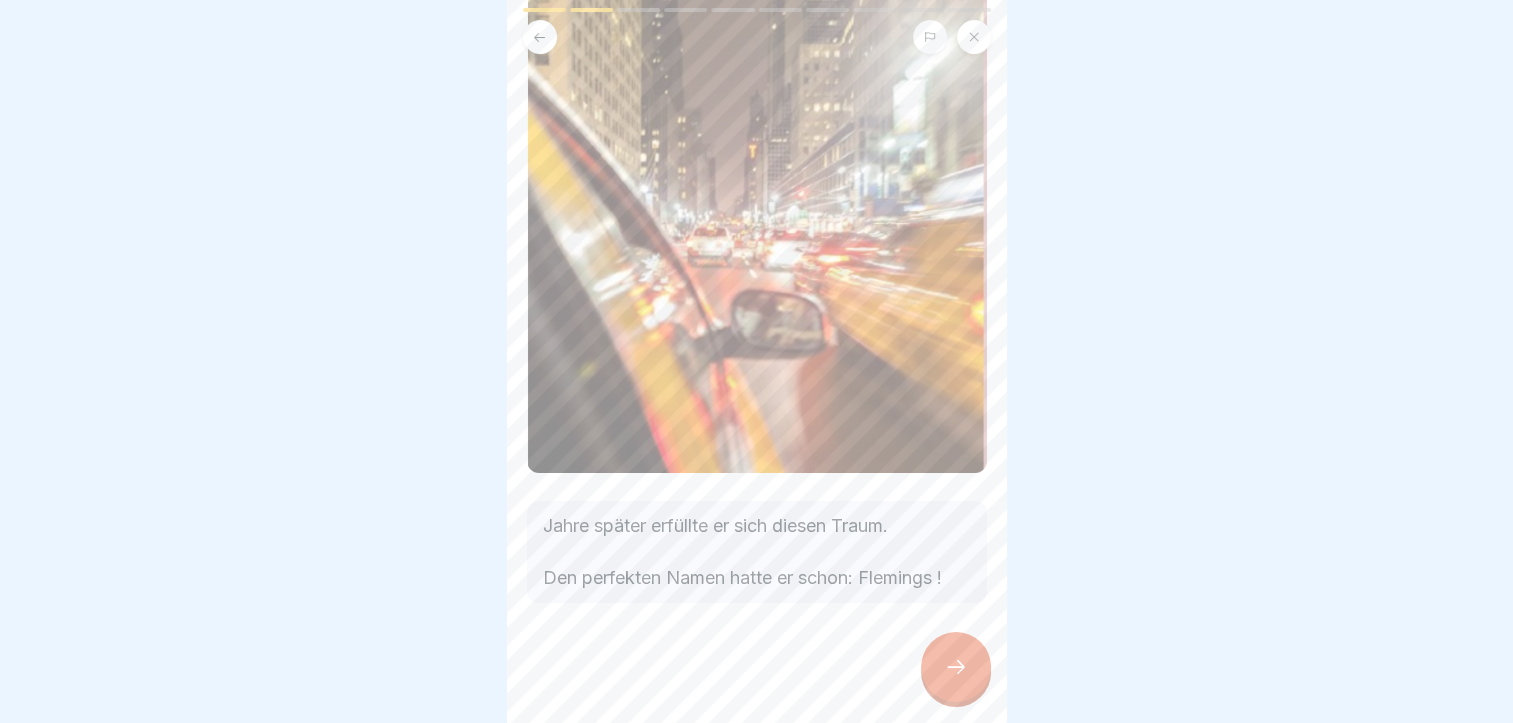 scroll, scrollTop: 270, scrollLeft: 0, axis: vertical 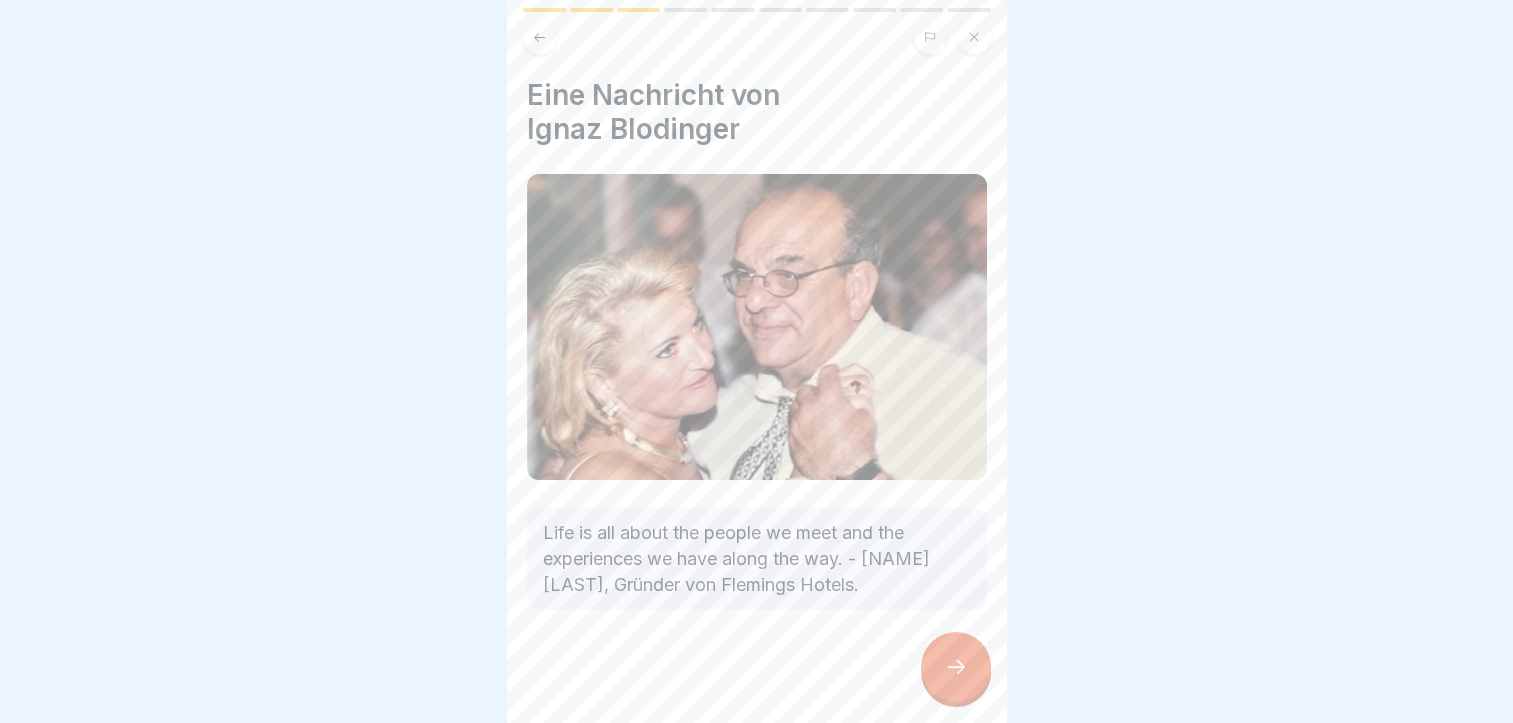 click 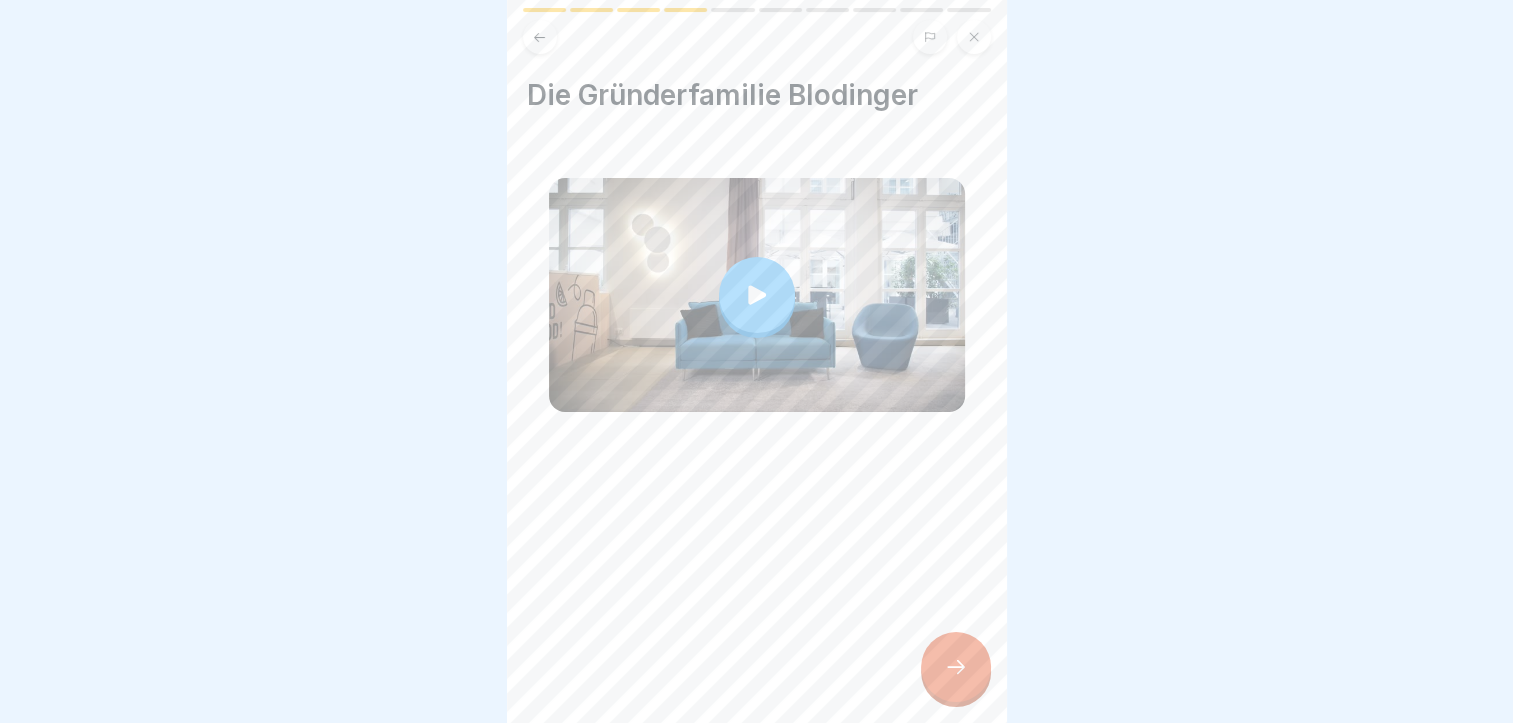 click 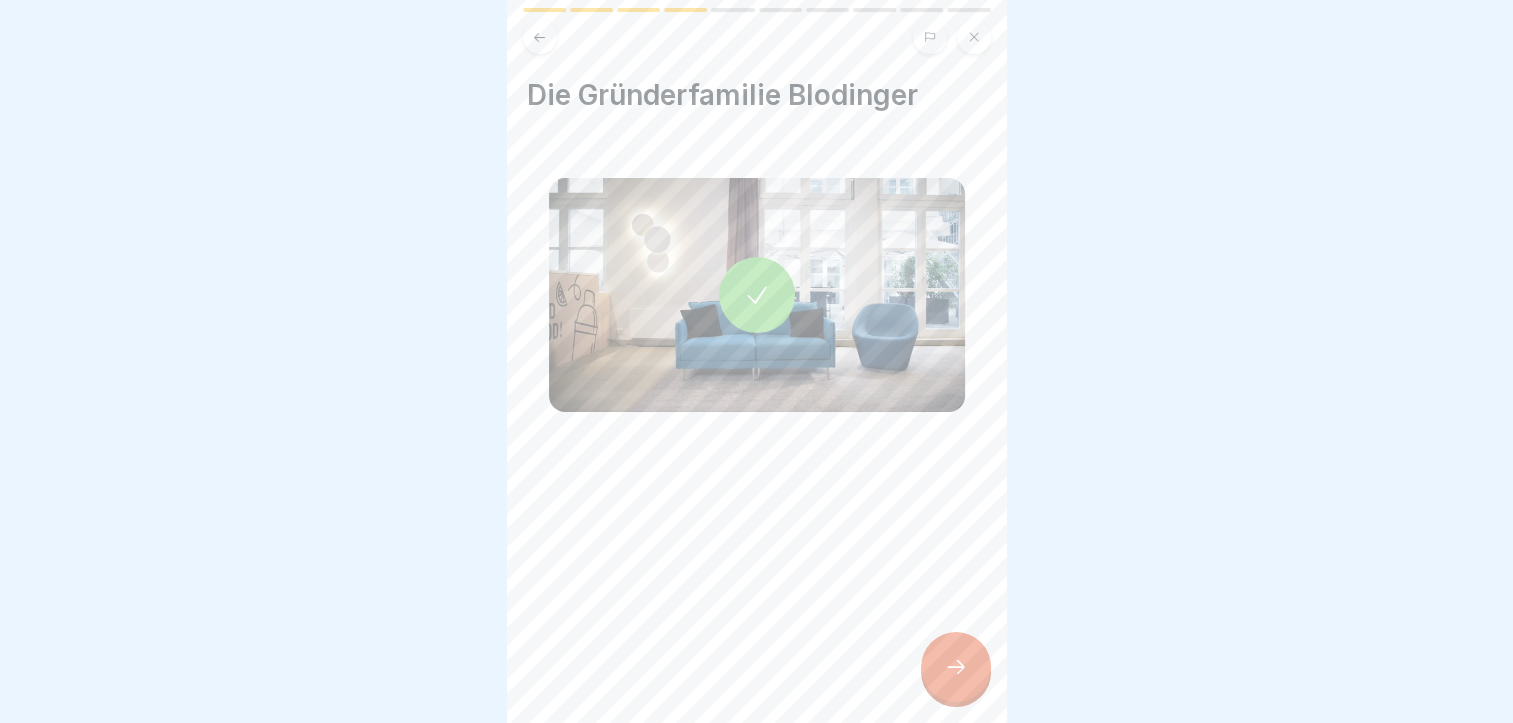 click 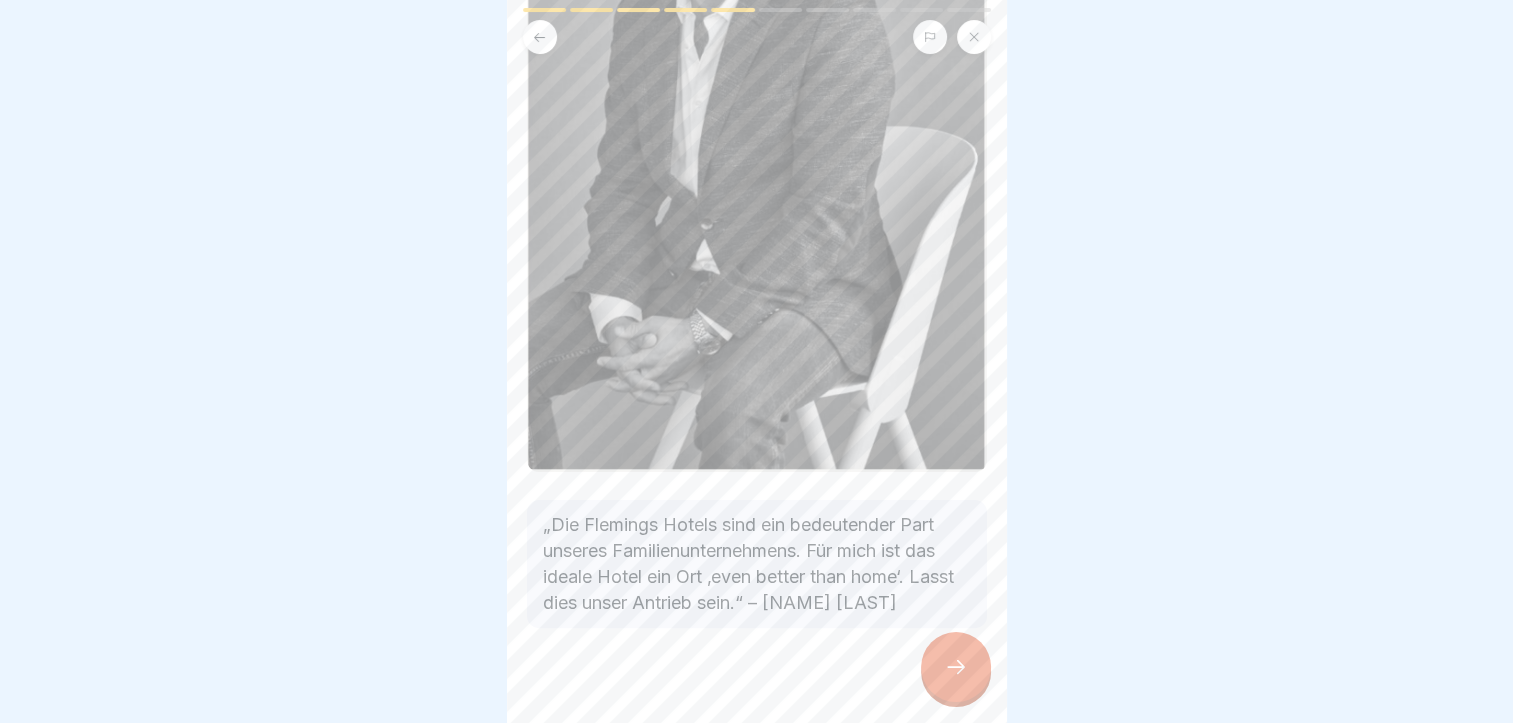 scroll, scrollTop: 412, scrollLeft: 0, axis: vertical 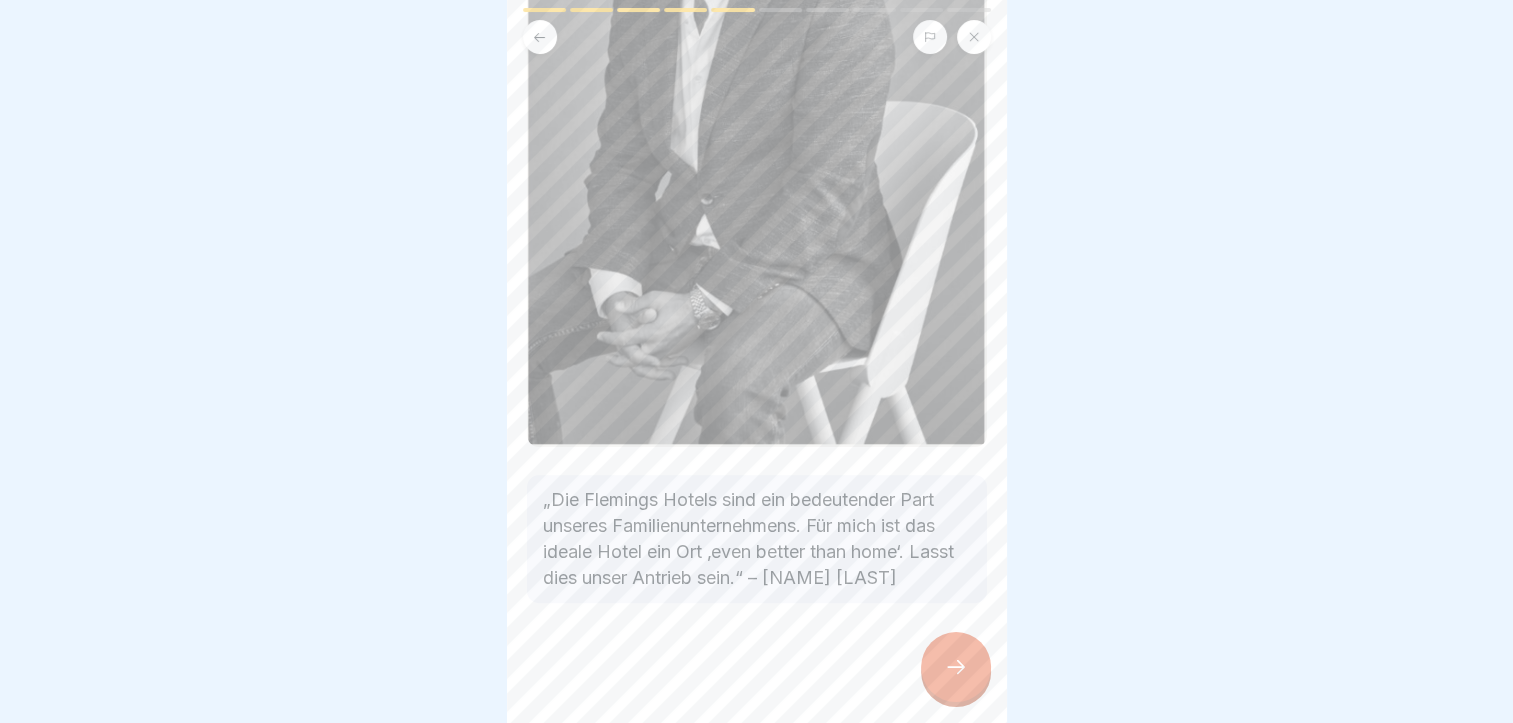 click 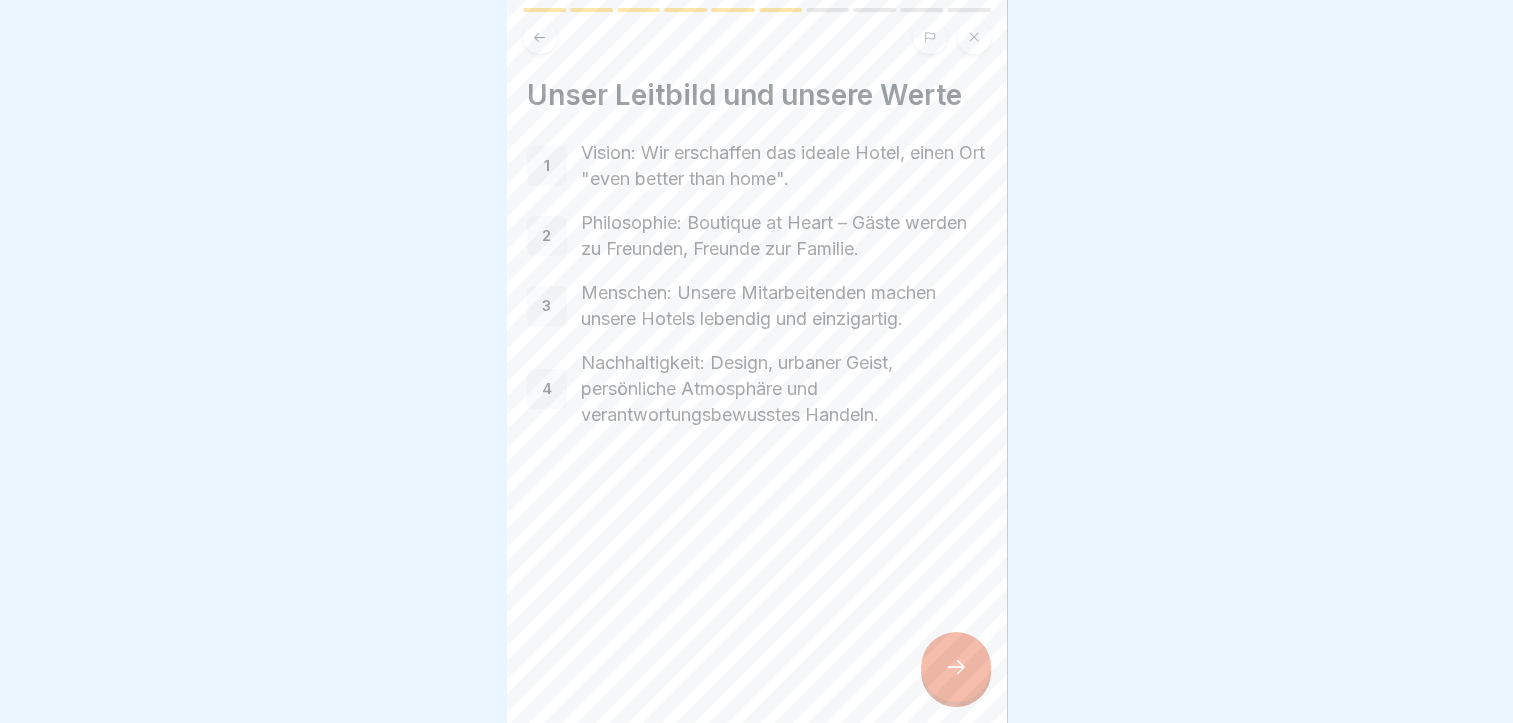 click 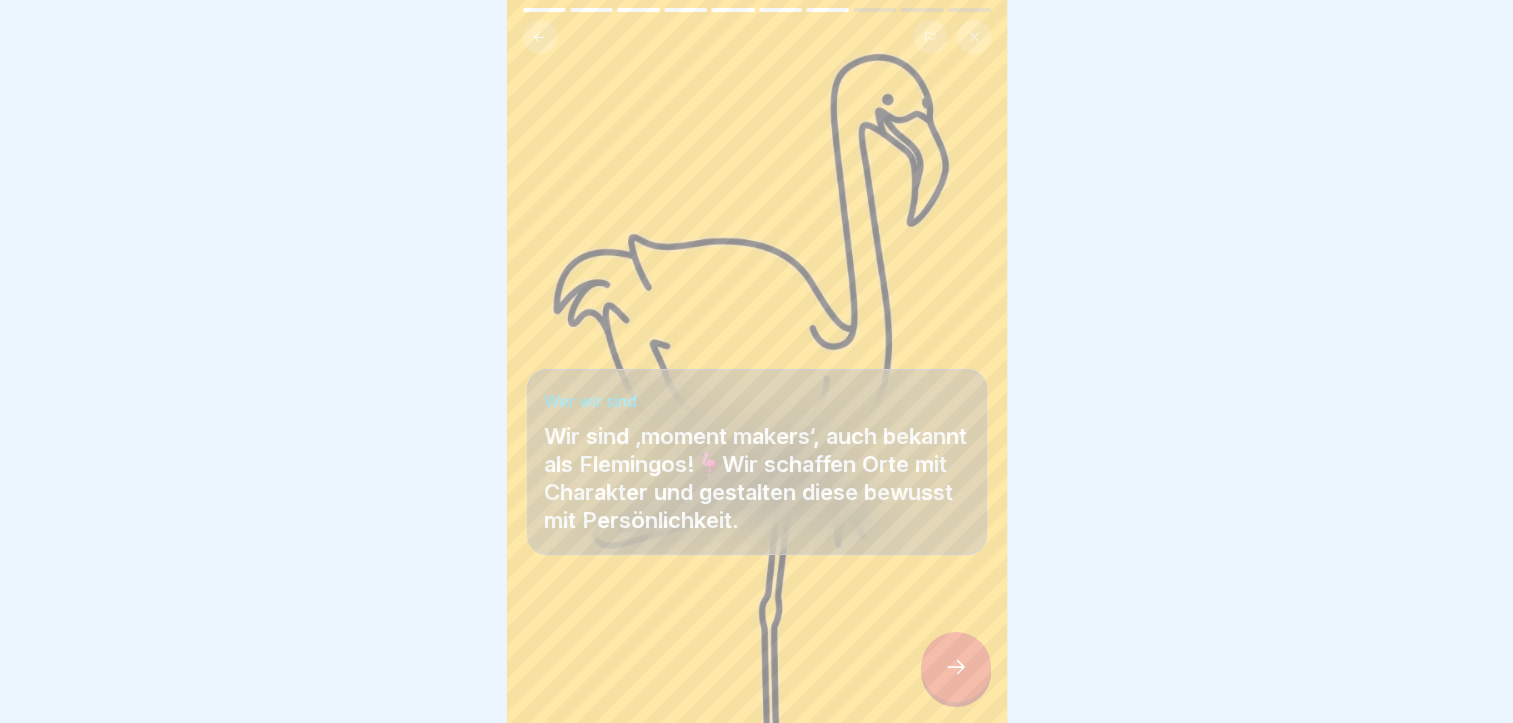 click 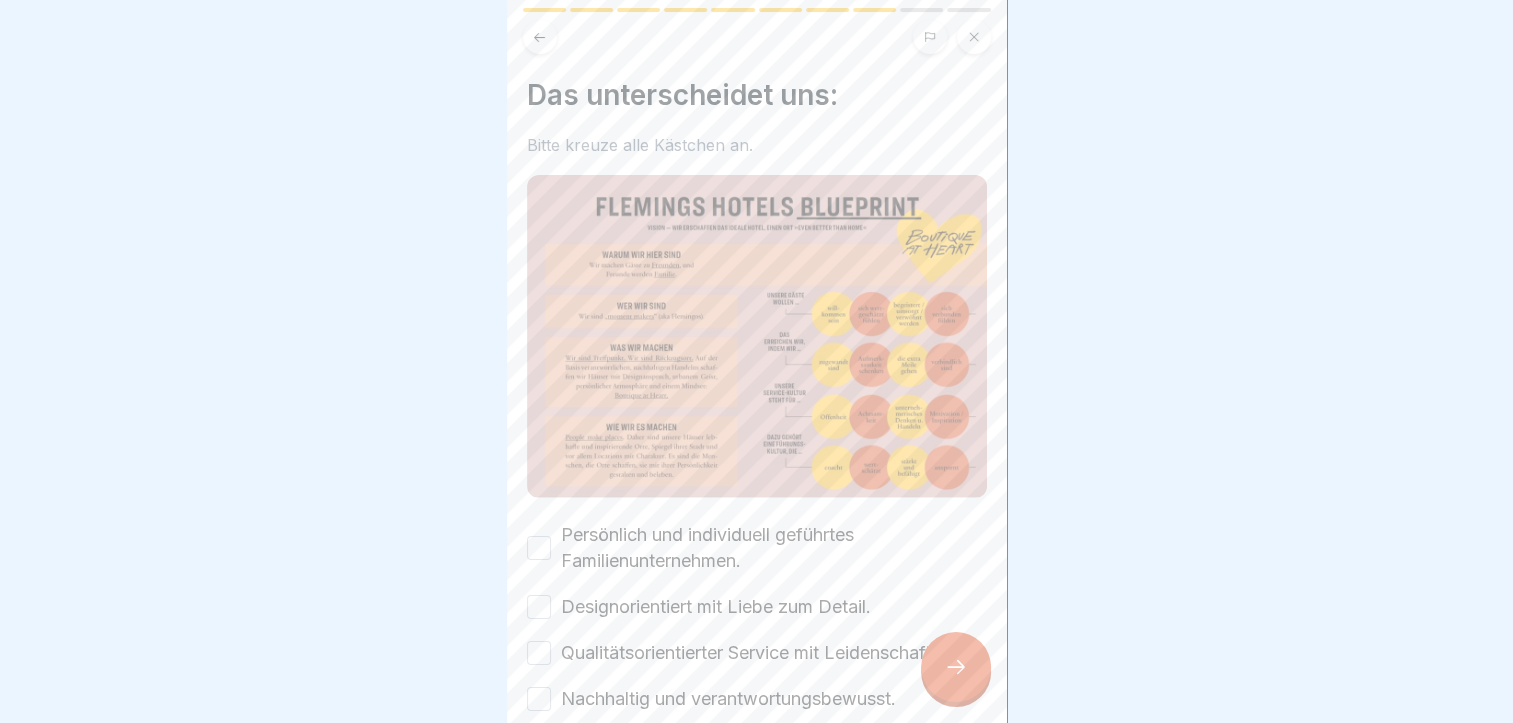click on "Persönlich und individuell geführtes Familienunternehmen." at bounding box center (539, 548) 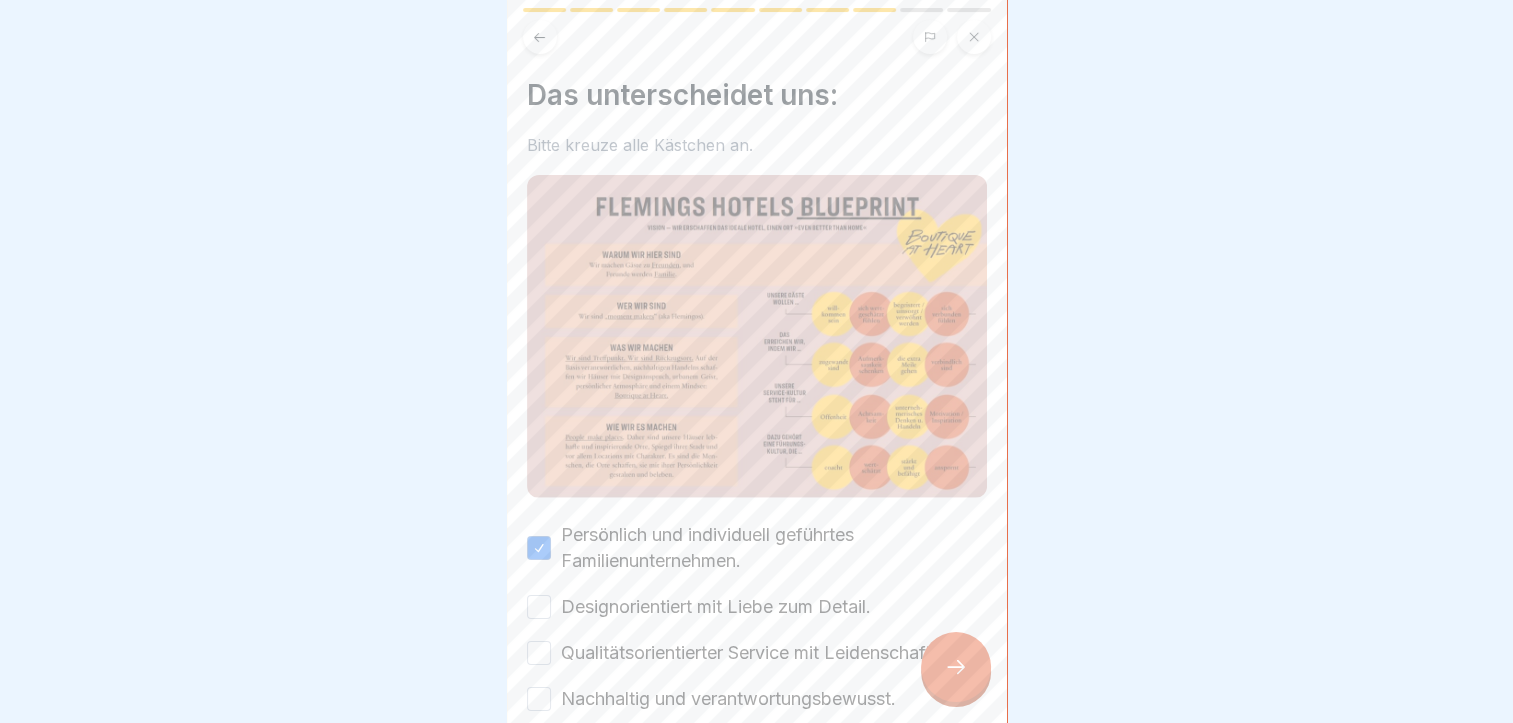 click on "Designorientiert mit Liebe zum Detail." at bounding box center (539, 607) 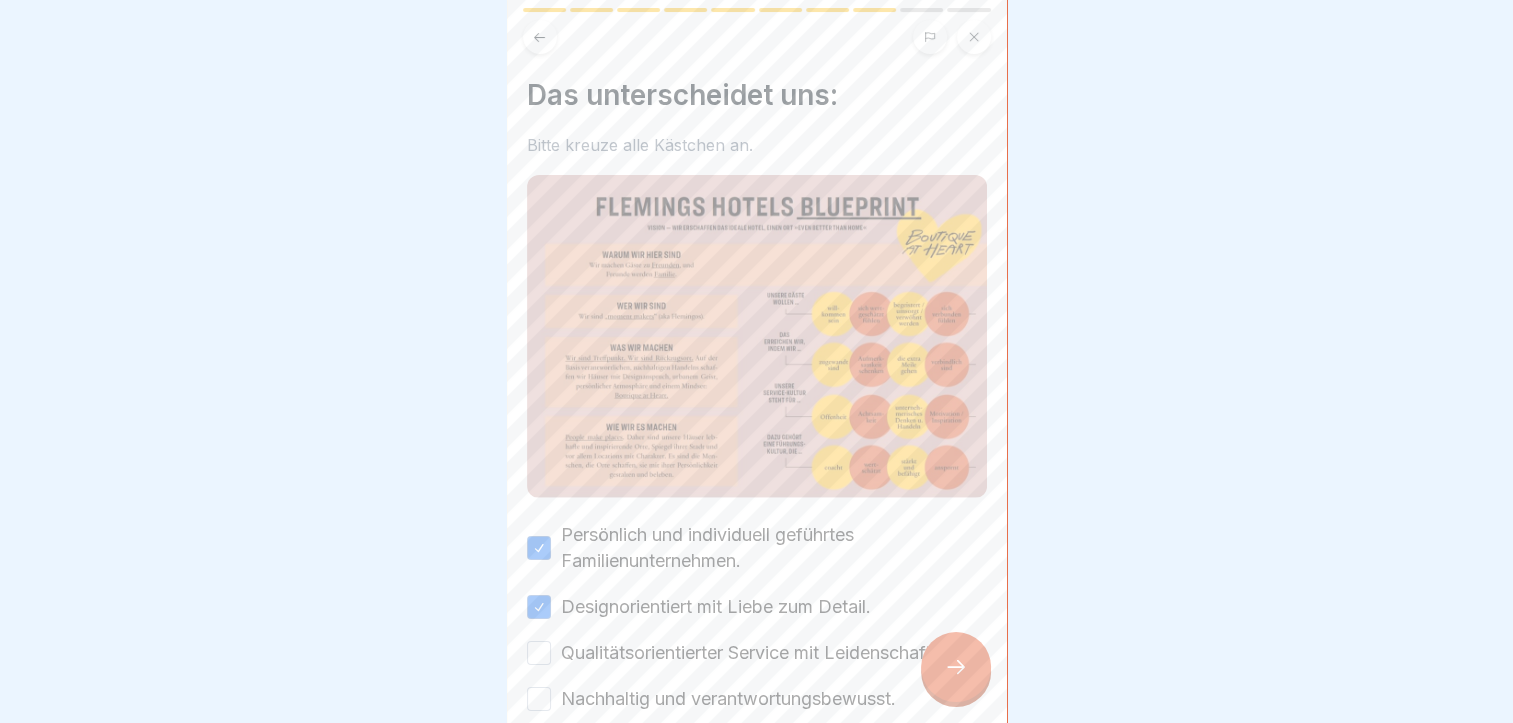 click on "Qualitätsorientierter Service mit Leidenschaft." at bounding box center (539, 653) 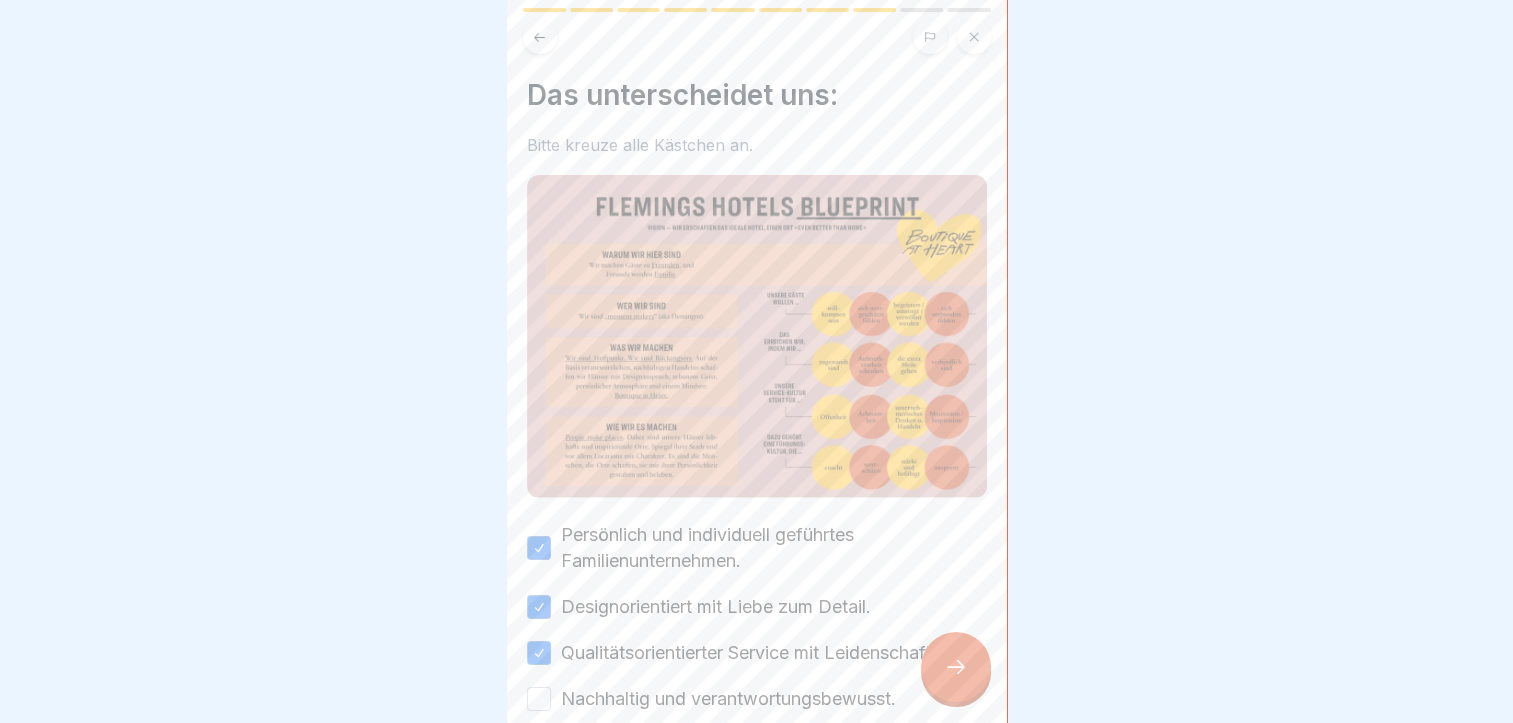 click on "Nachhaltig und verantwortungsbewusst." at bounding box center [539, 699] 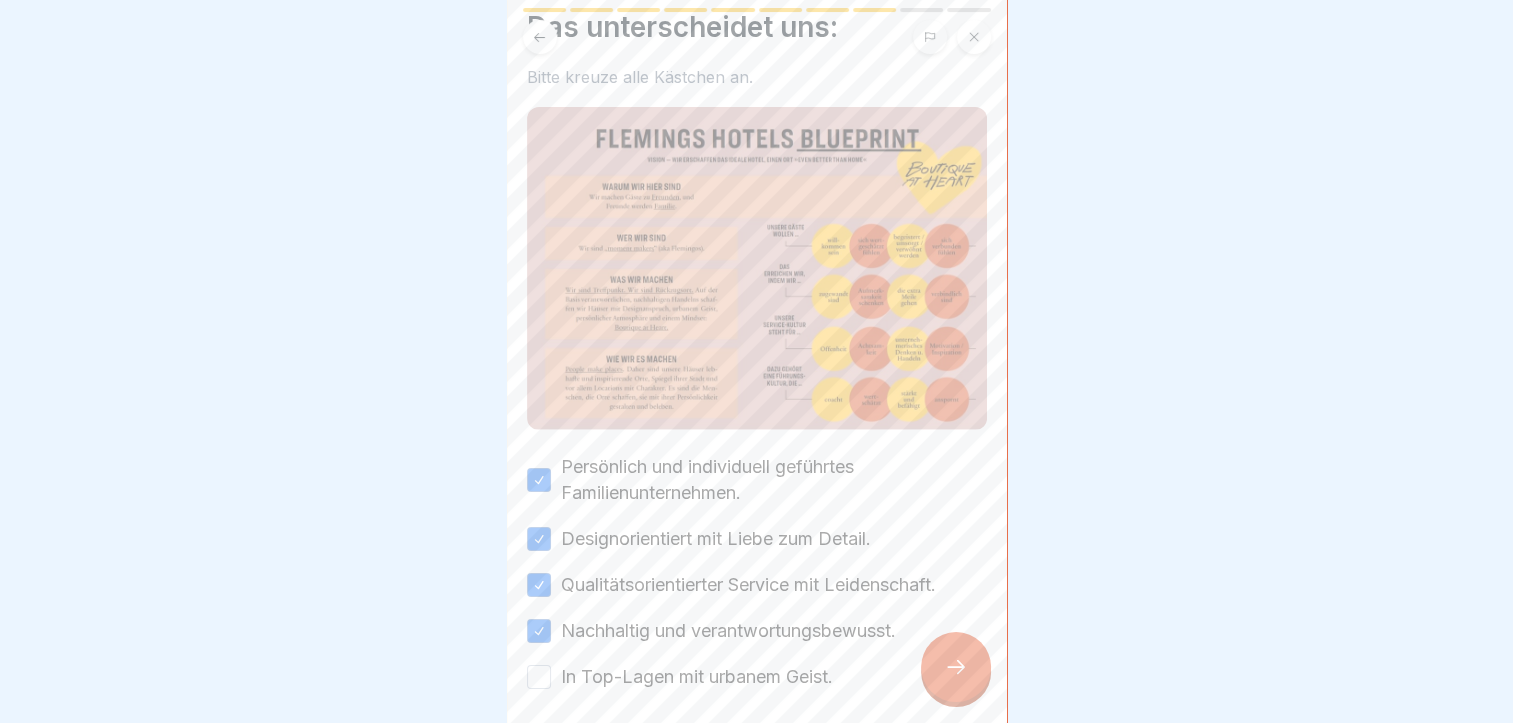 scroll, scrollTop: 100, scrollLeft: 0, axis: vertical 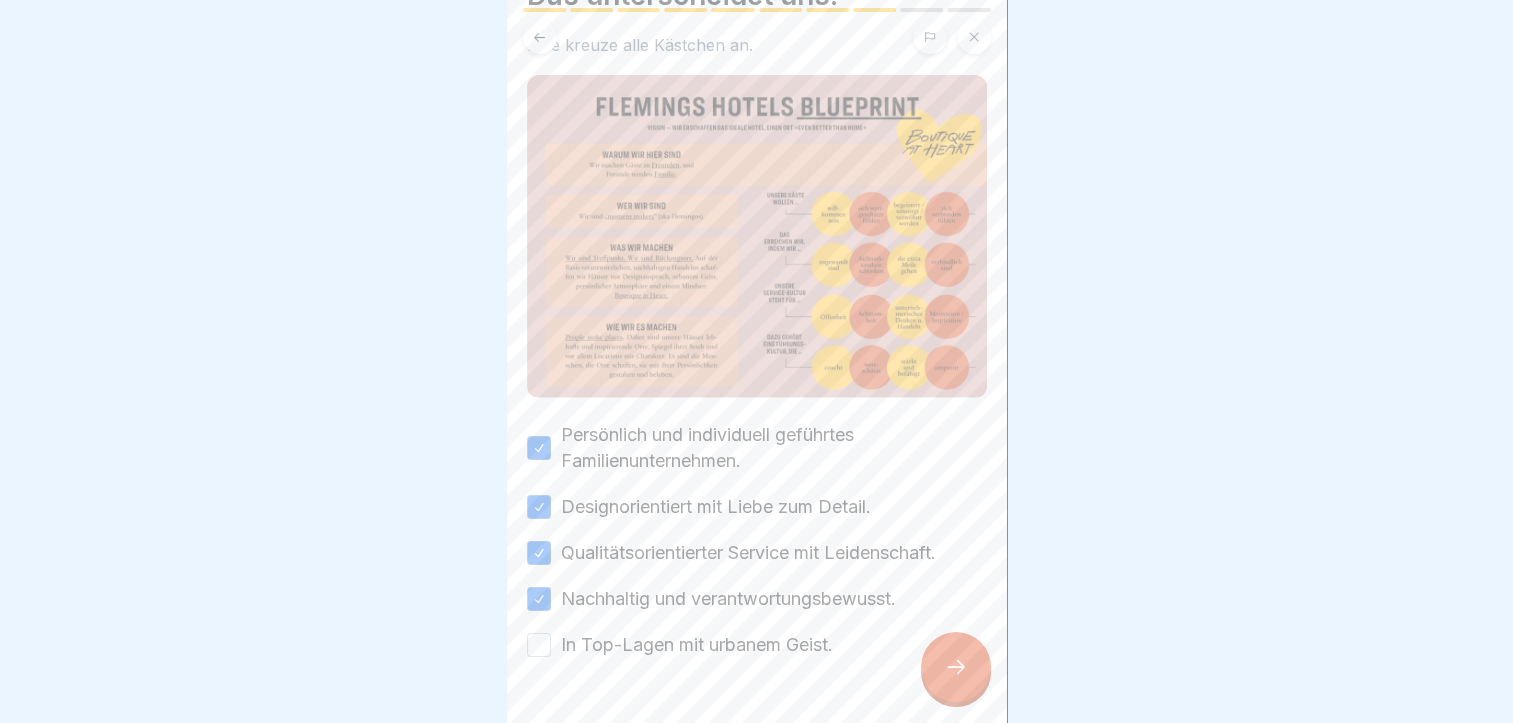 click on "In Top-Lagen mit urbanem Geist." at bounding box center [539, 645] 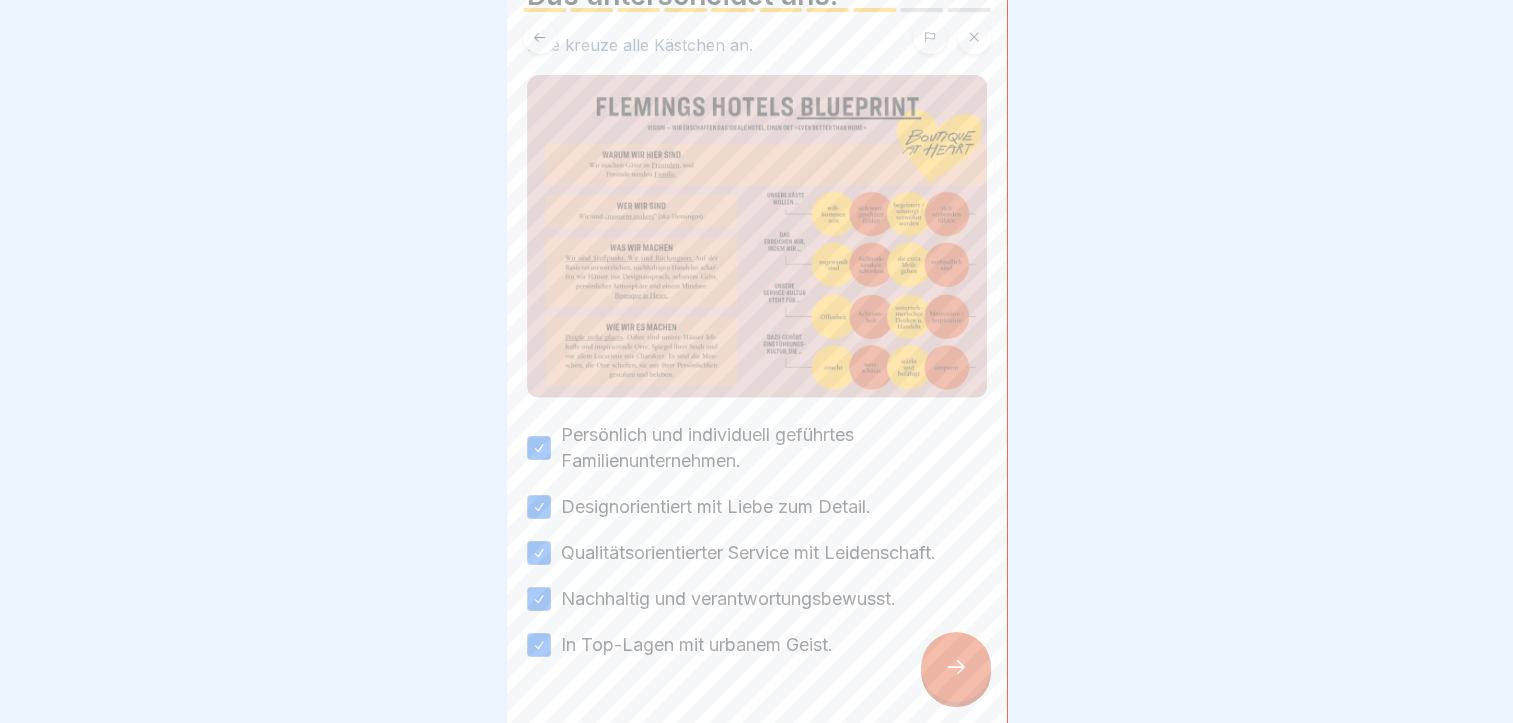 click 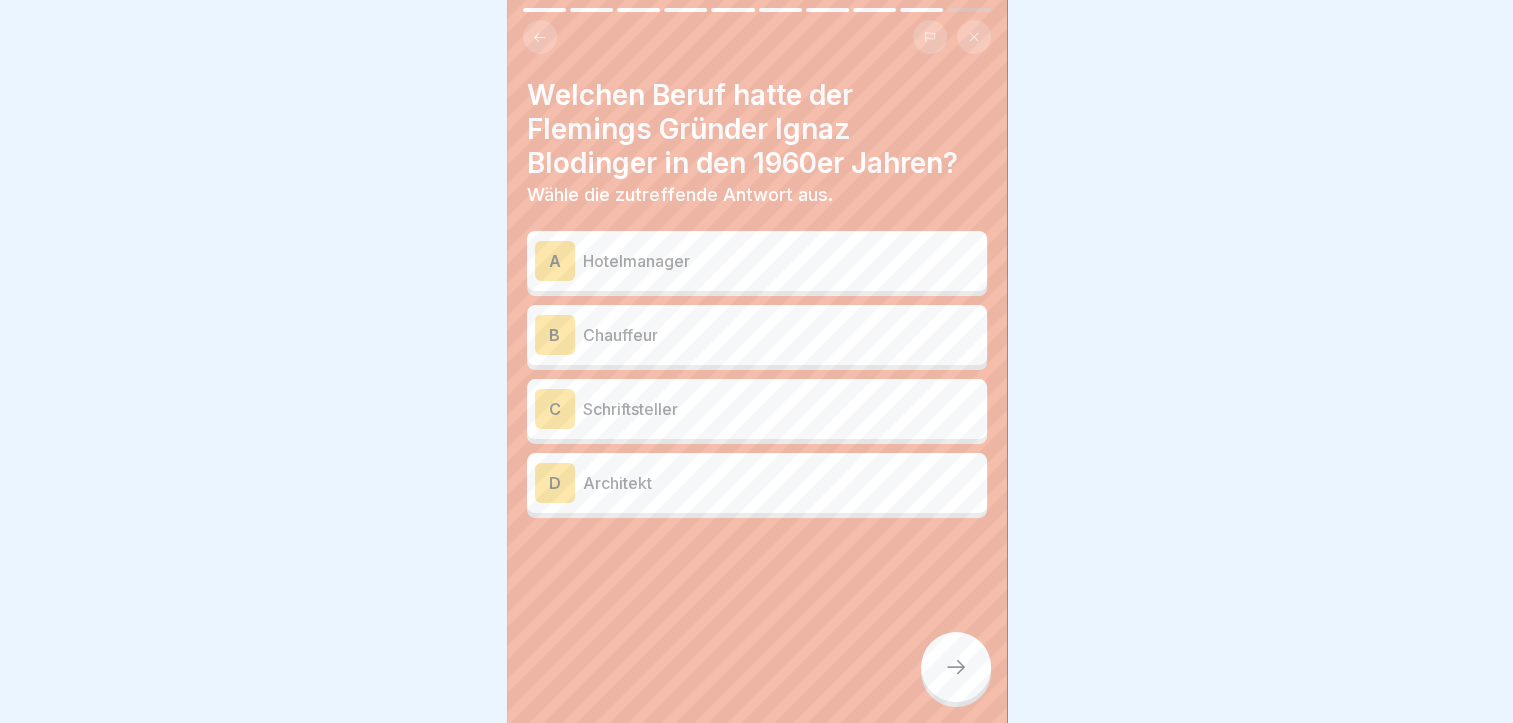 click on "Chauffeur" at bounding box center [781, 335] 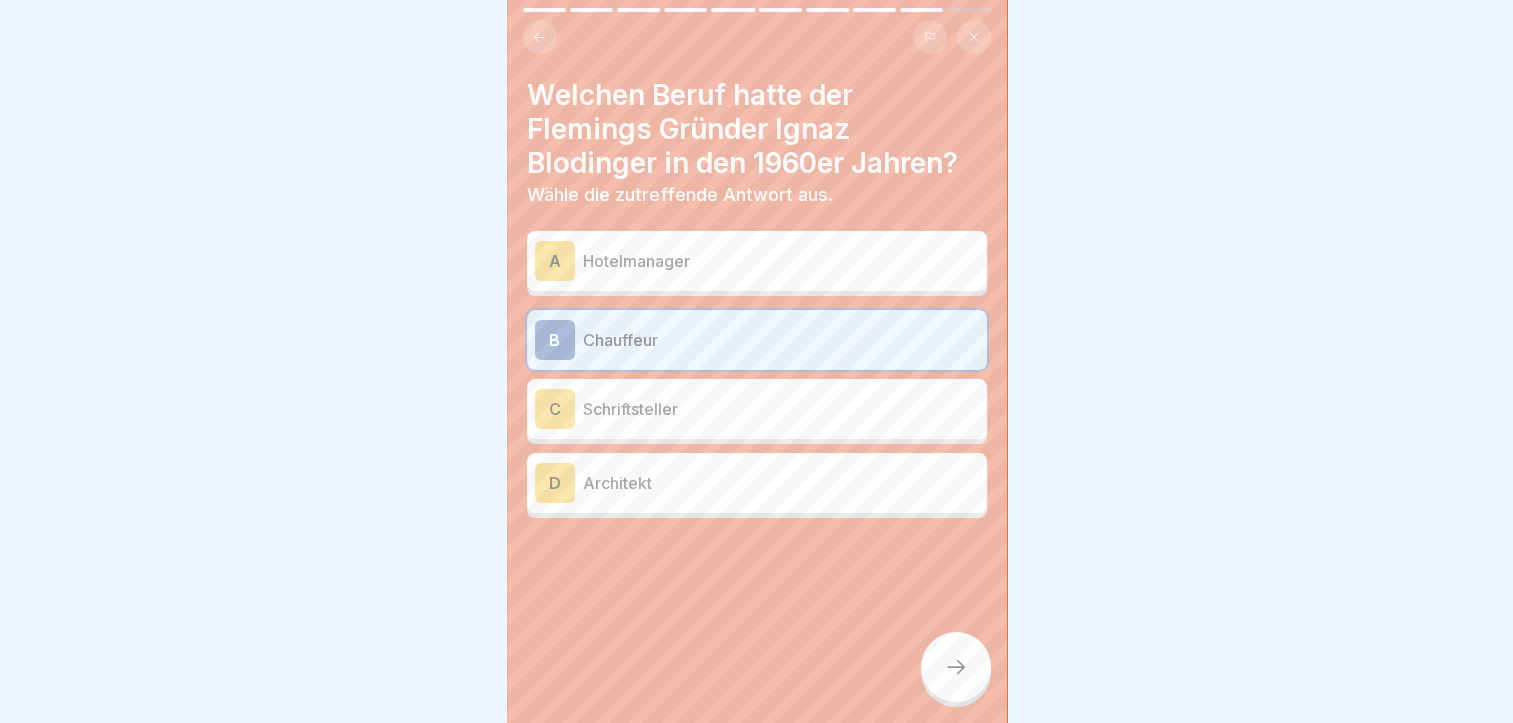 click at bounding box center (956, 667) 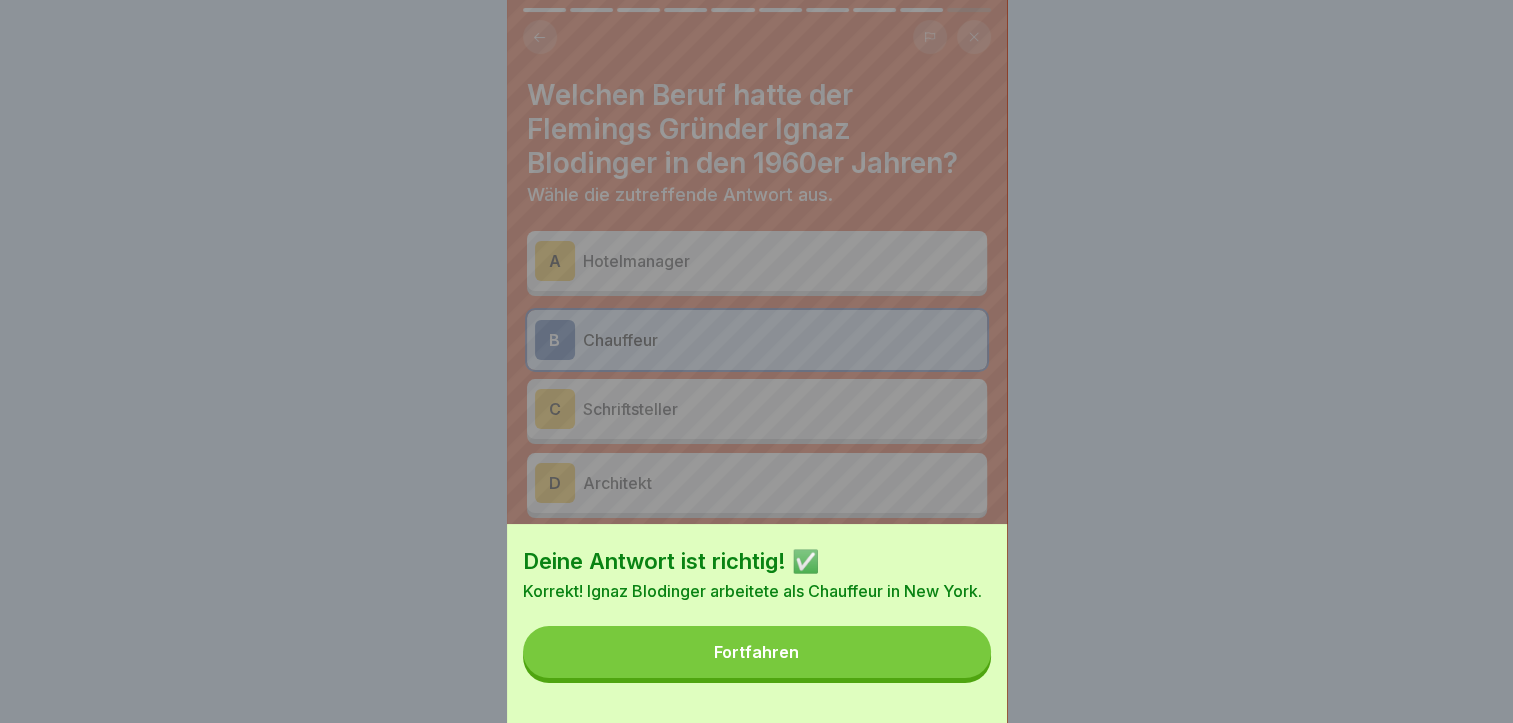 click on "Fortfahren" at bounding box center (757, 652) 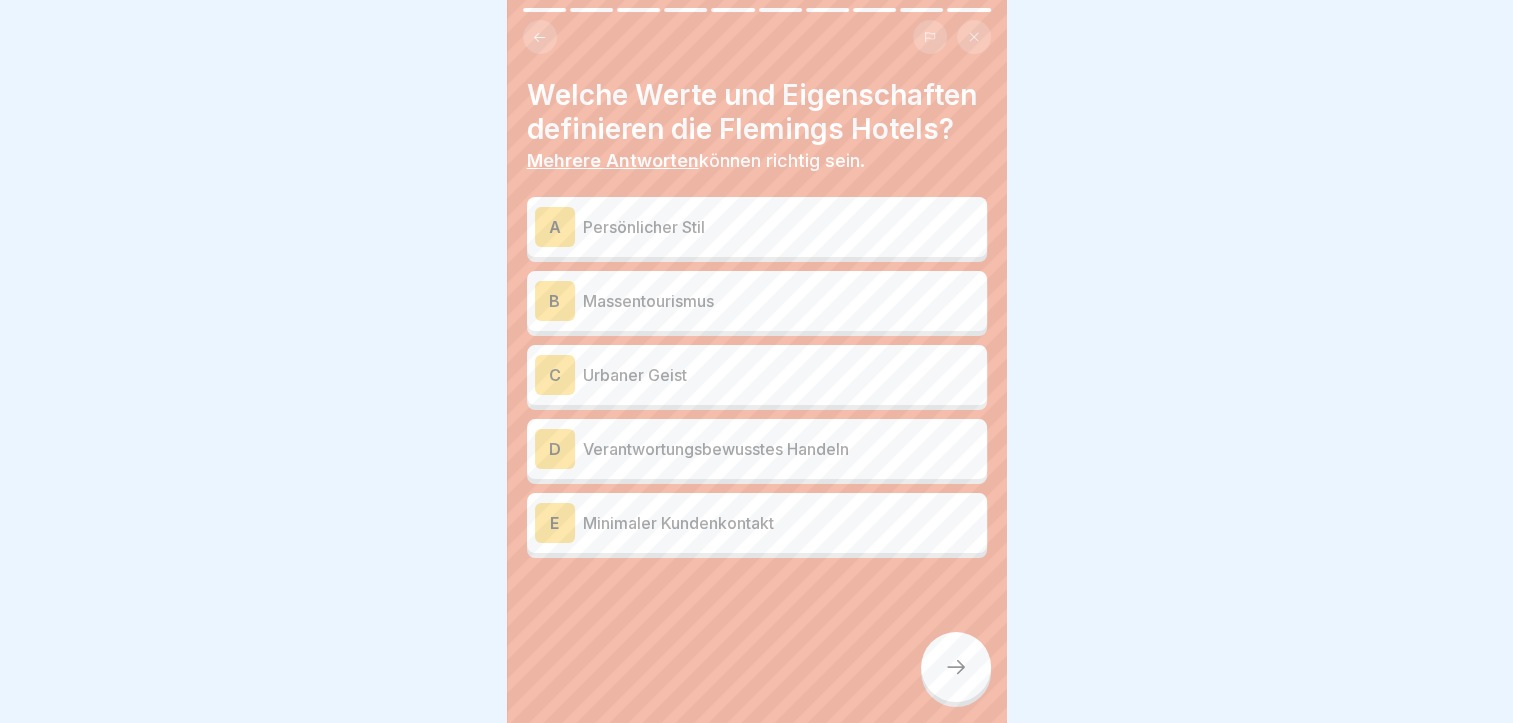 click on "Verantwortungsbewusstes Handeln" at bounding box center [781, 449] 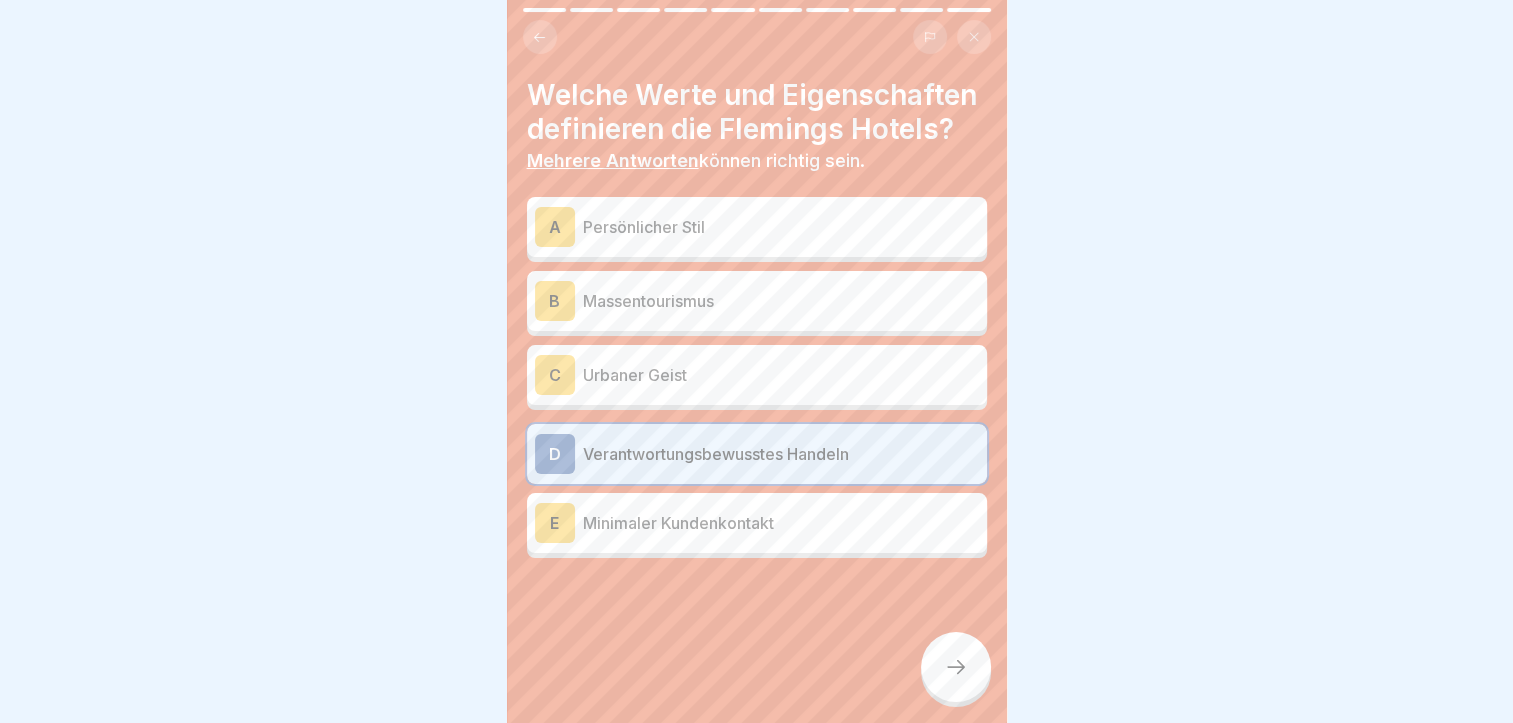 click on "Urbaner Geist" at bounding box center [781, 375] 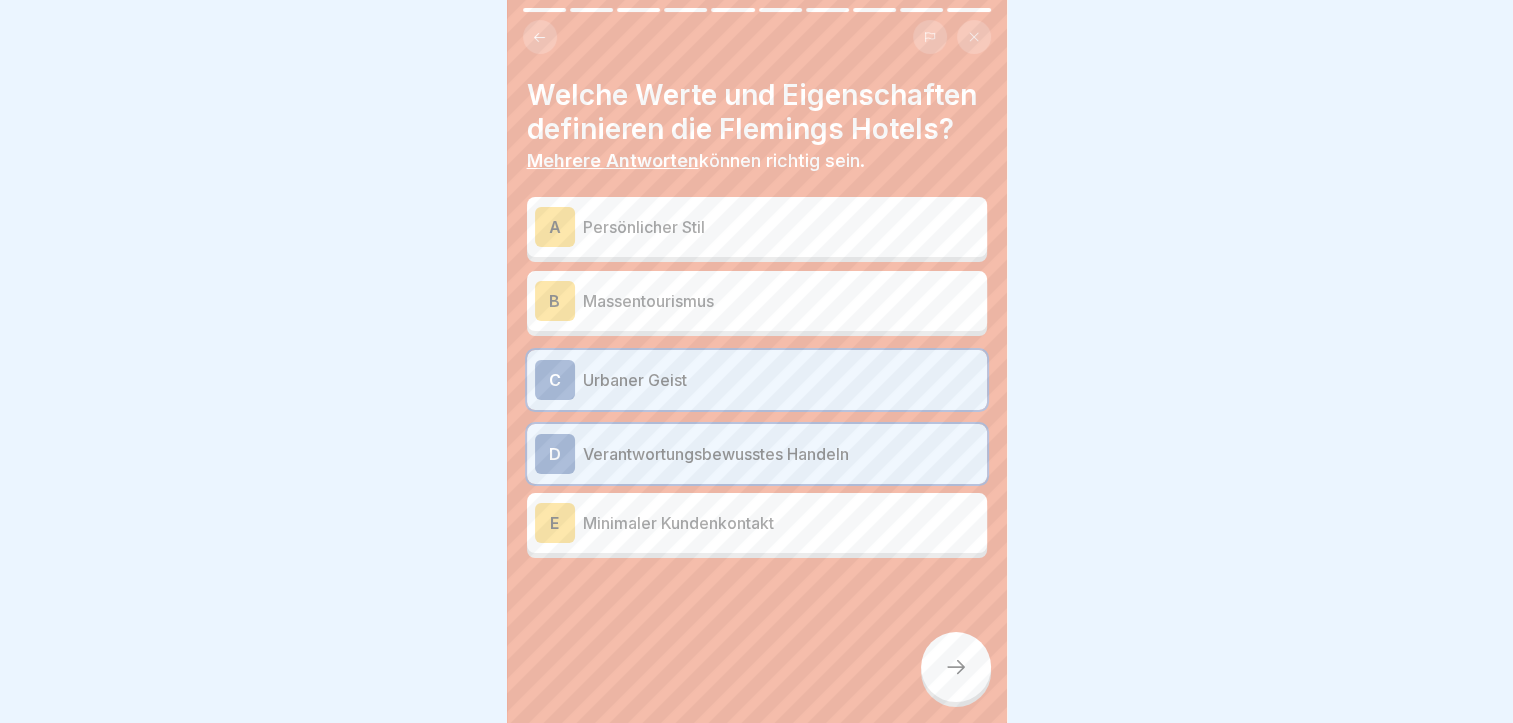 click at bounding box center (956, 667) 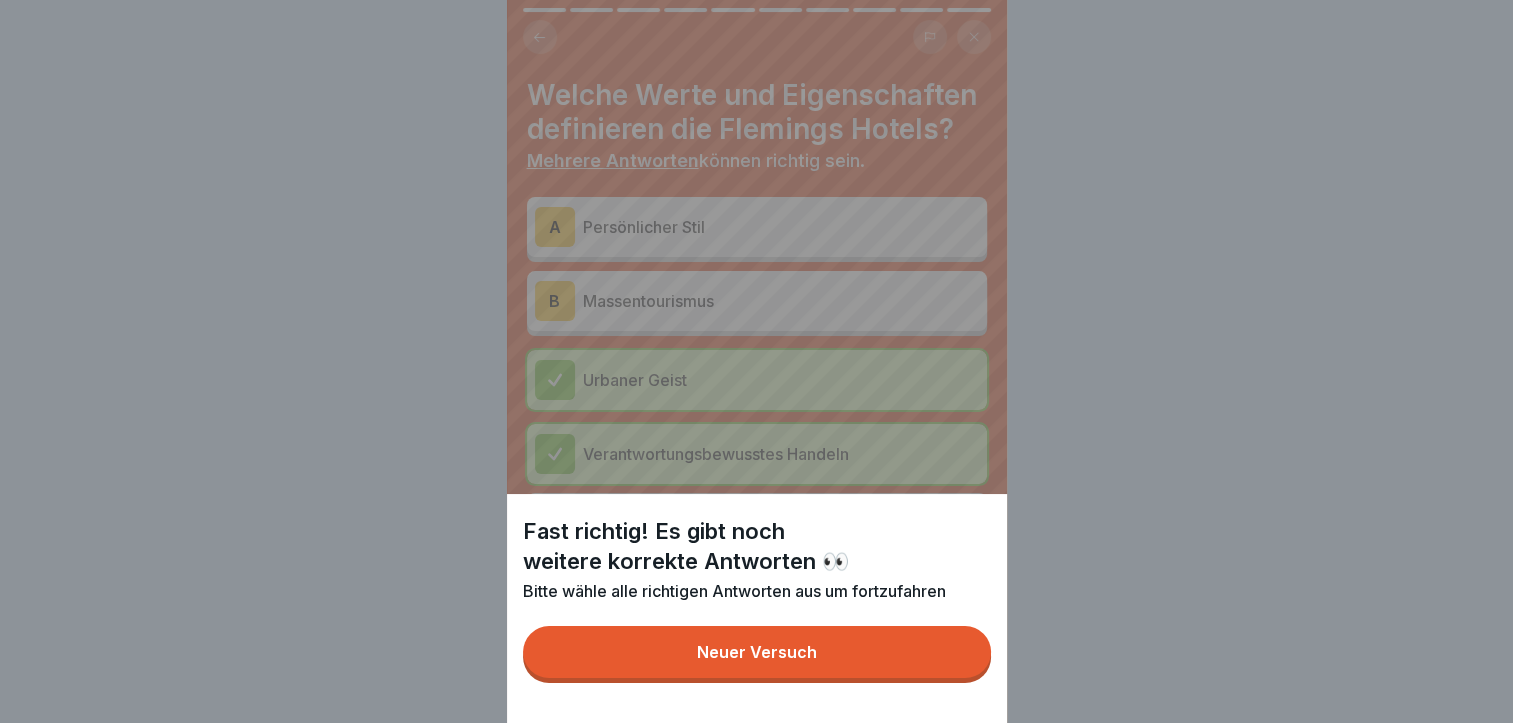 click on "Neuer Versuch" at bounding box center (757, 652) 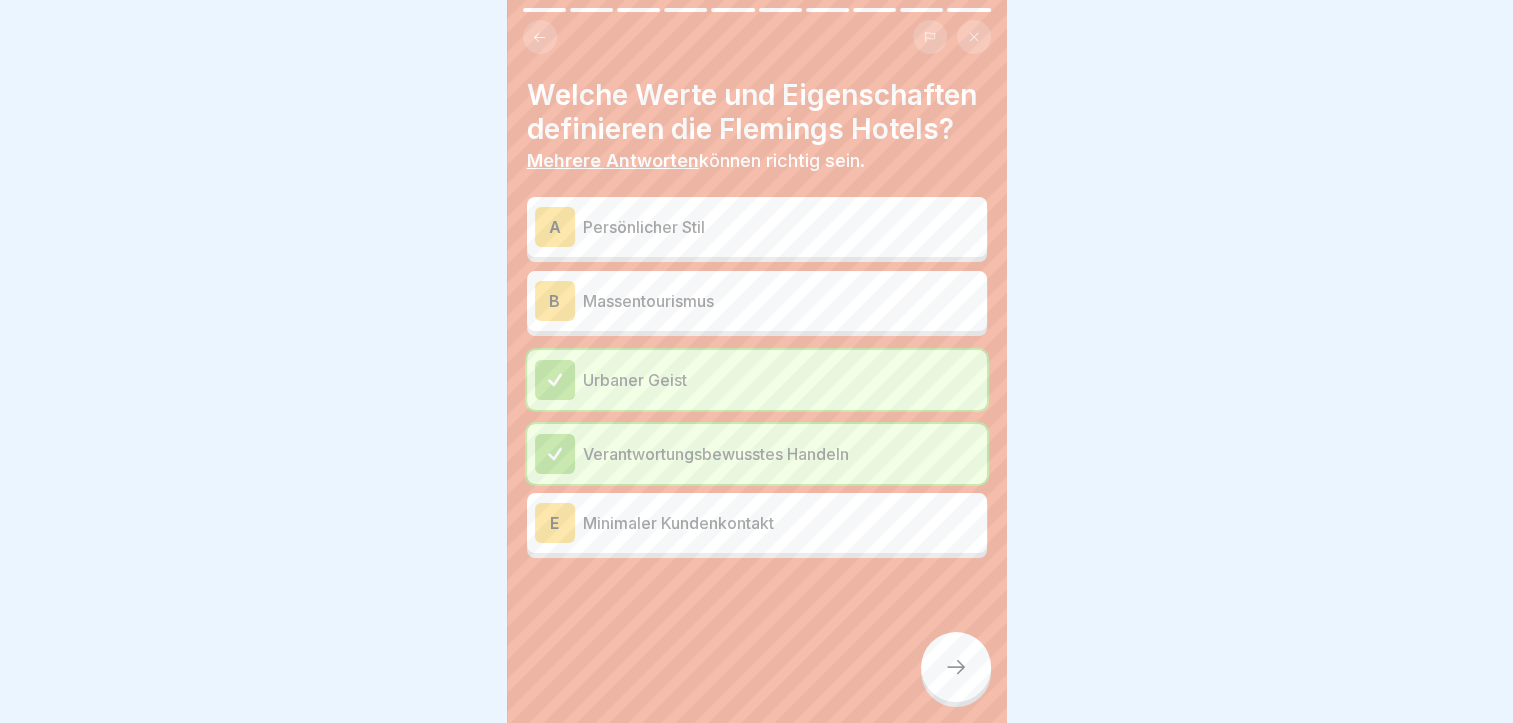 click on "Persönlicher Stil" at bounding box center (781, 227) 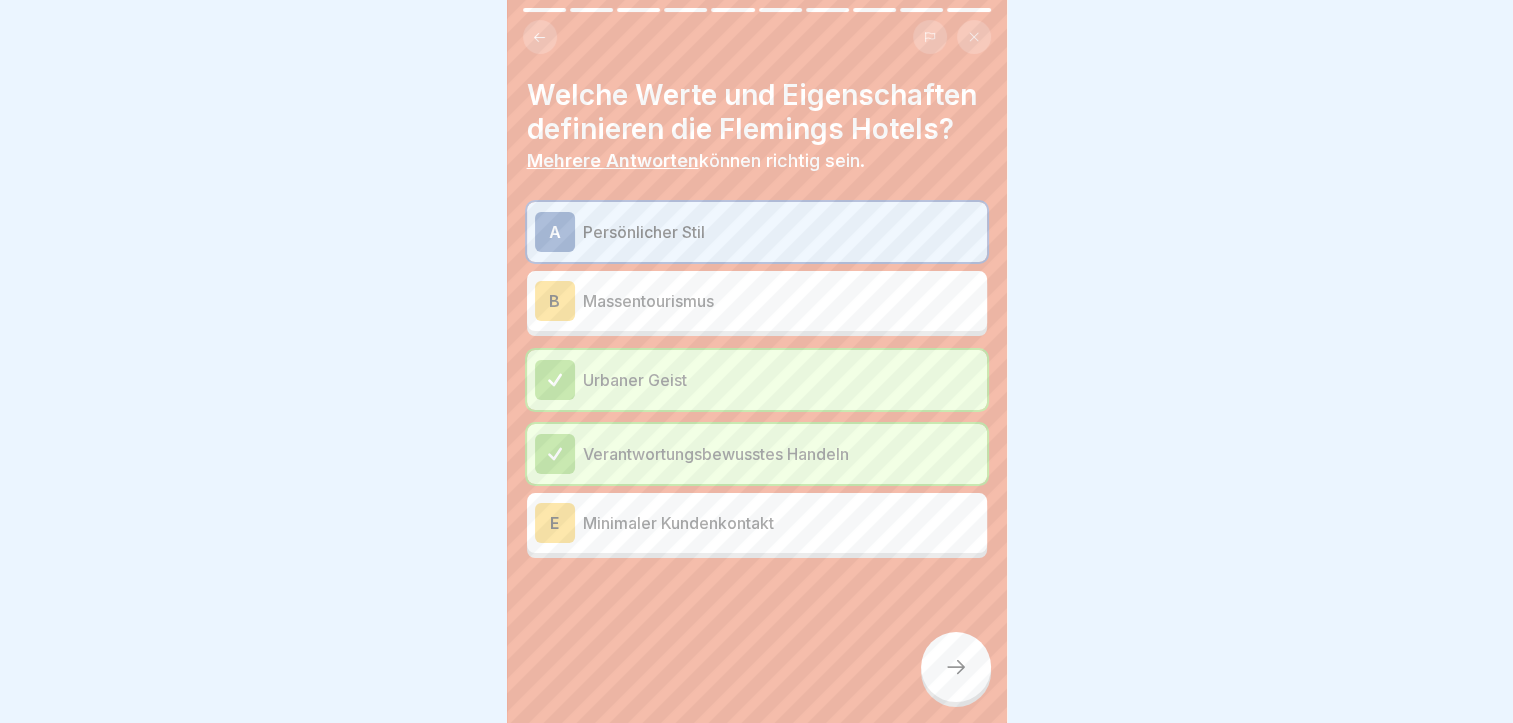 click on "Persönlicher Stil" at bounding box center (781, 232) 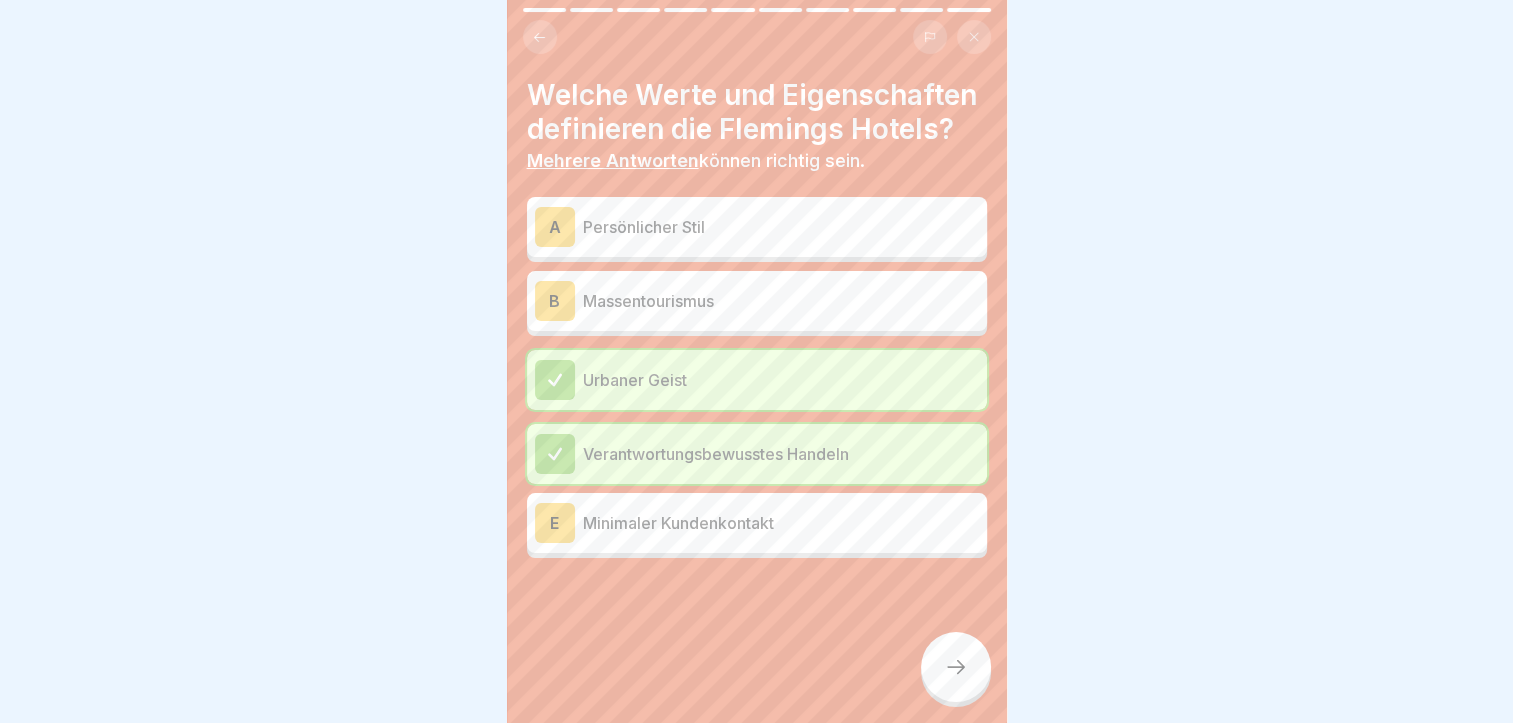 click on "Massentourismus" at bounding box center (781, 301) 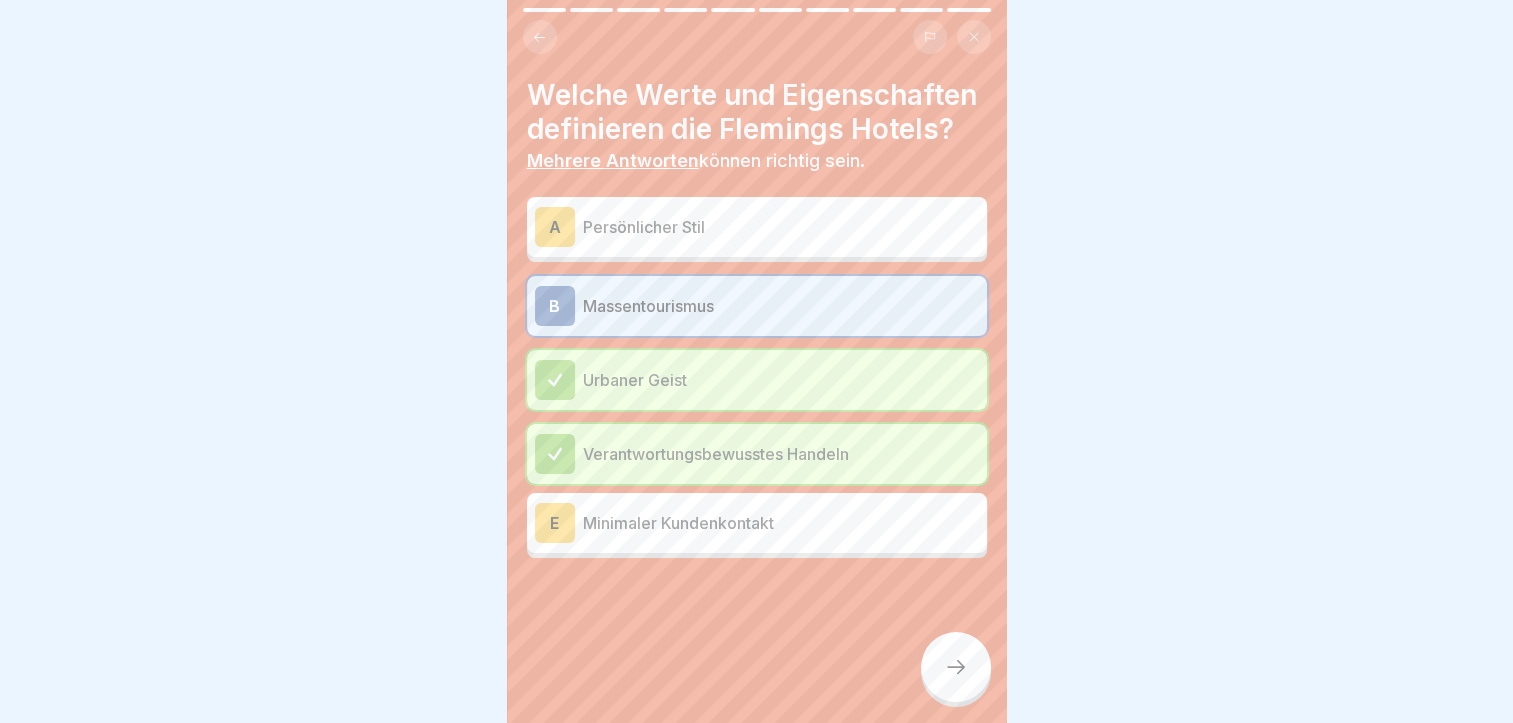 click at bounding box center [956, 667] 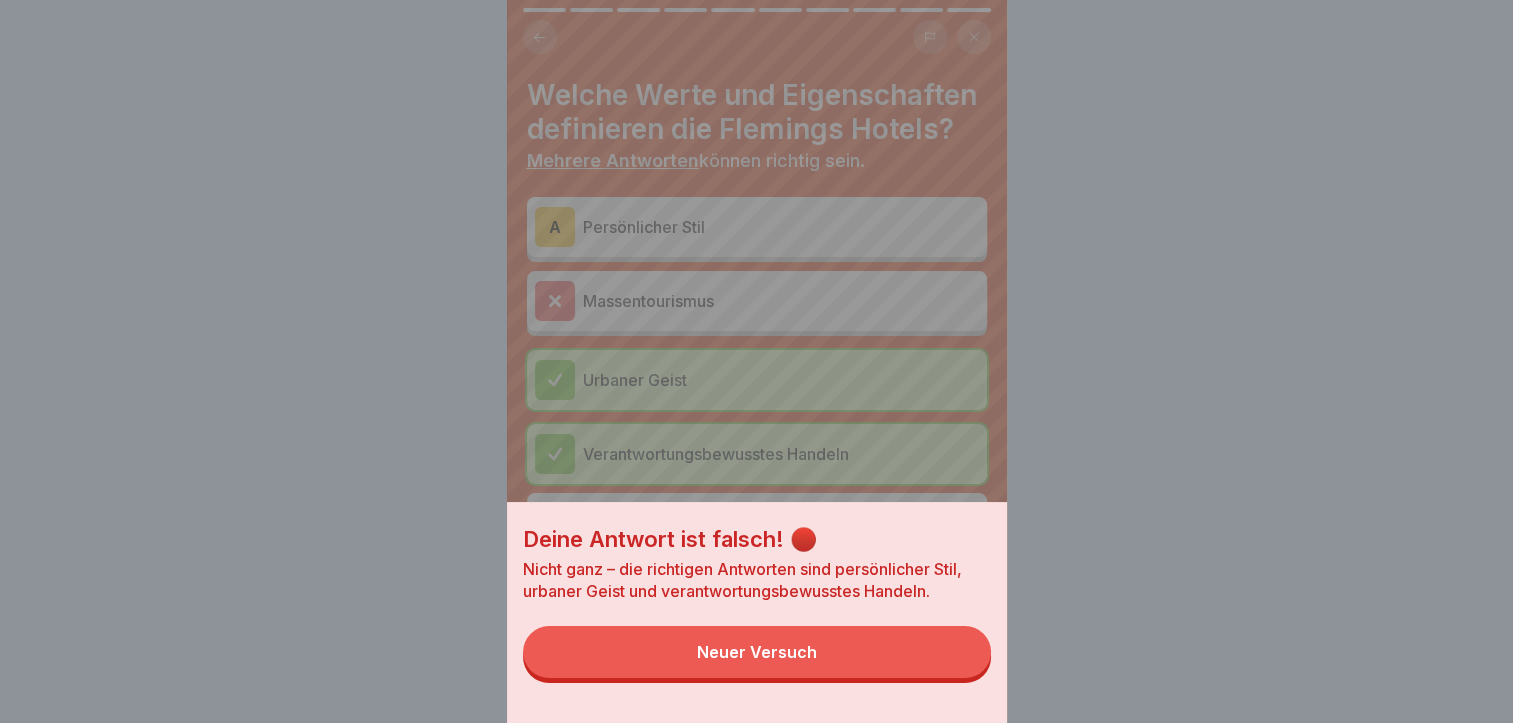 click on "Neuer Versuch" at bounding box center (757, 652) 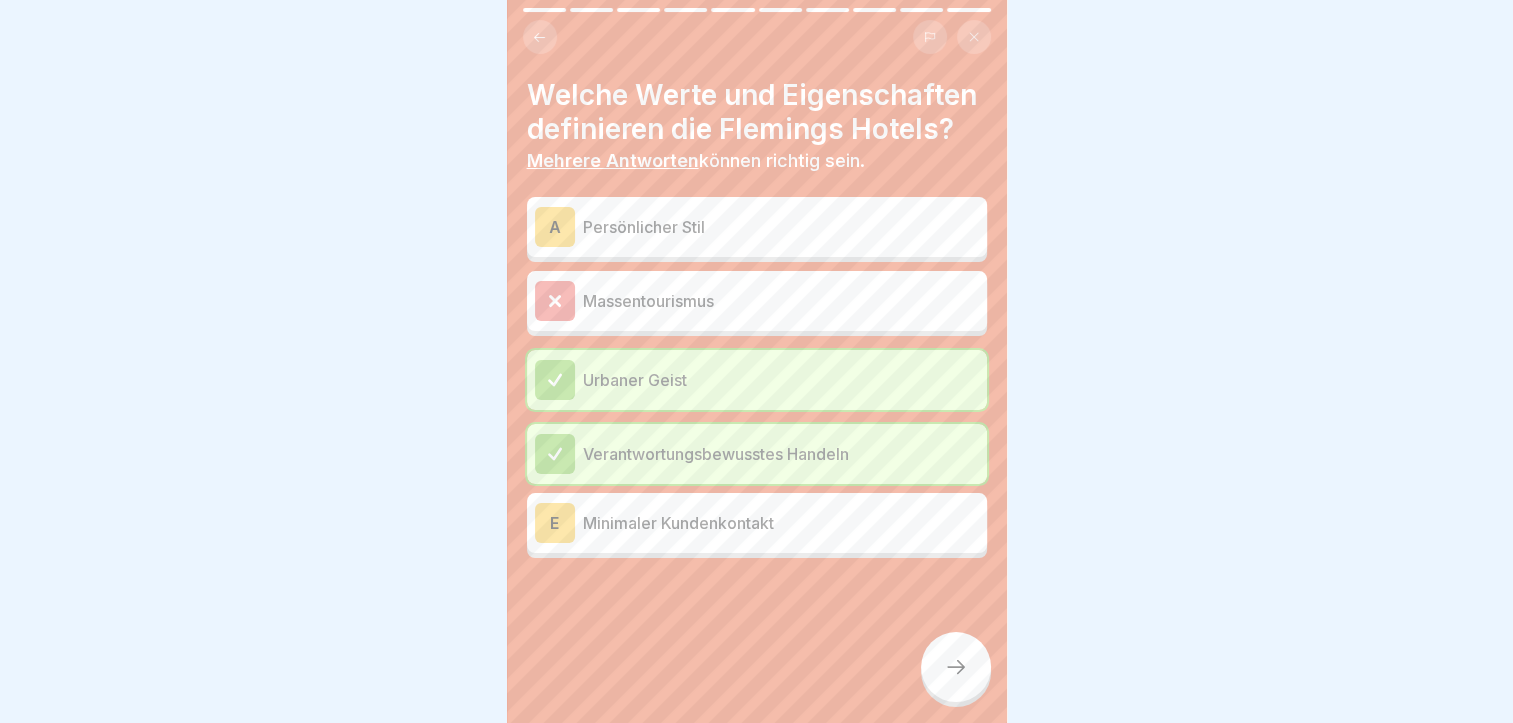click on "Persönlicher Stil" at bounding box center (781, 227) 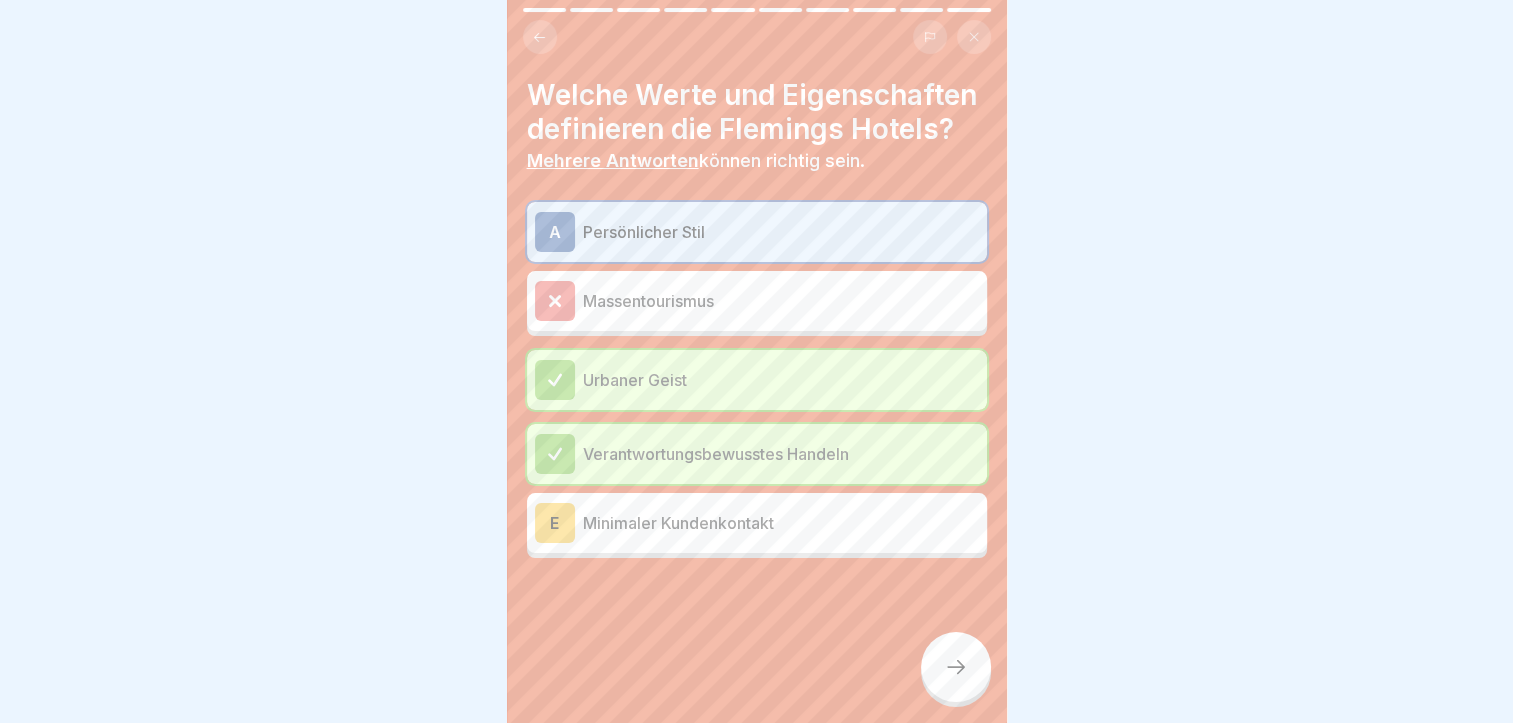 click 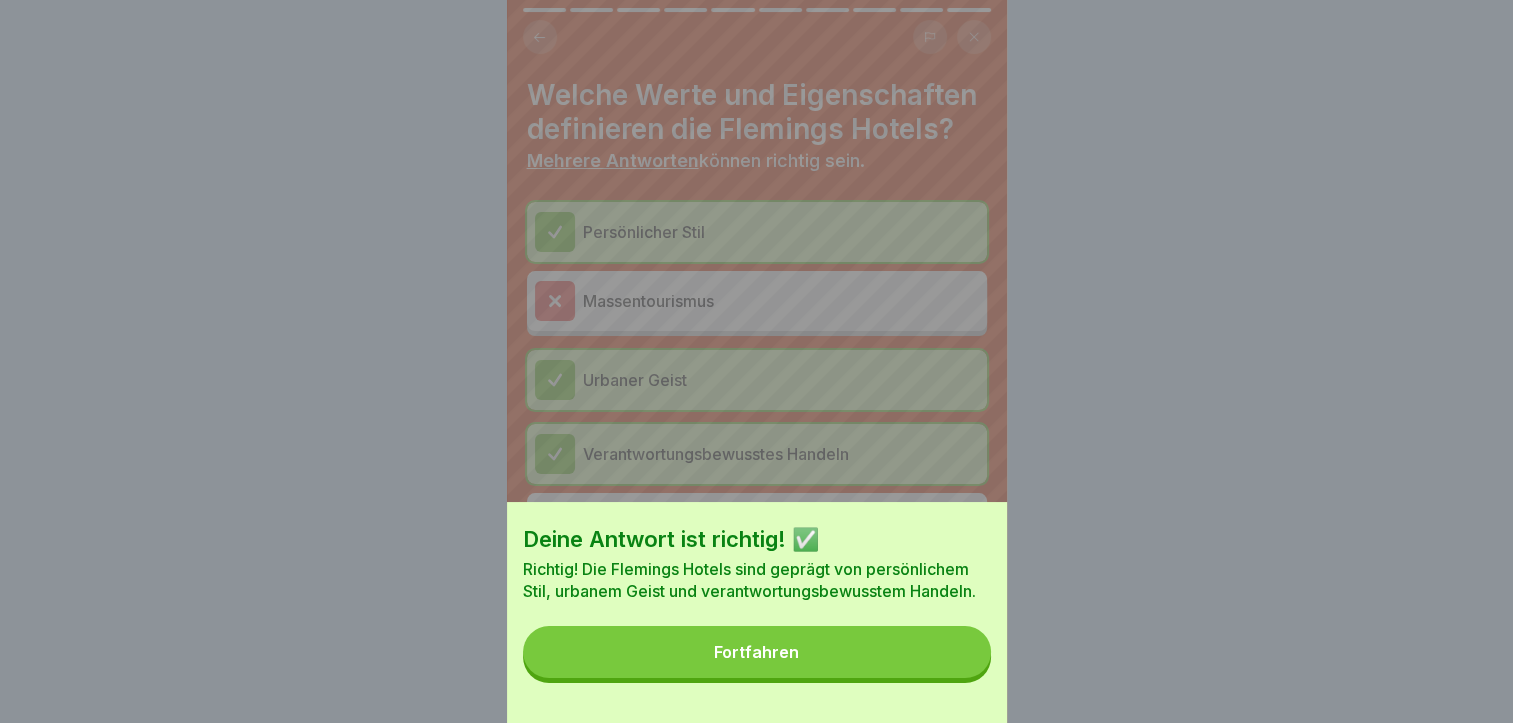 click on "Fortfahren" at bounding box center [757, 652] 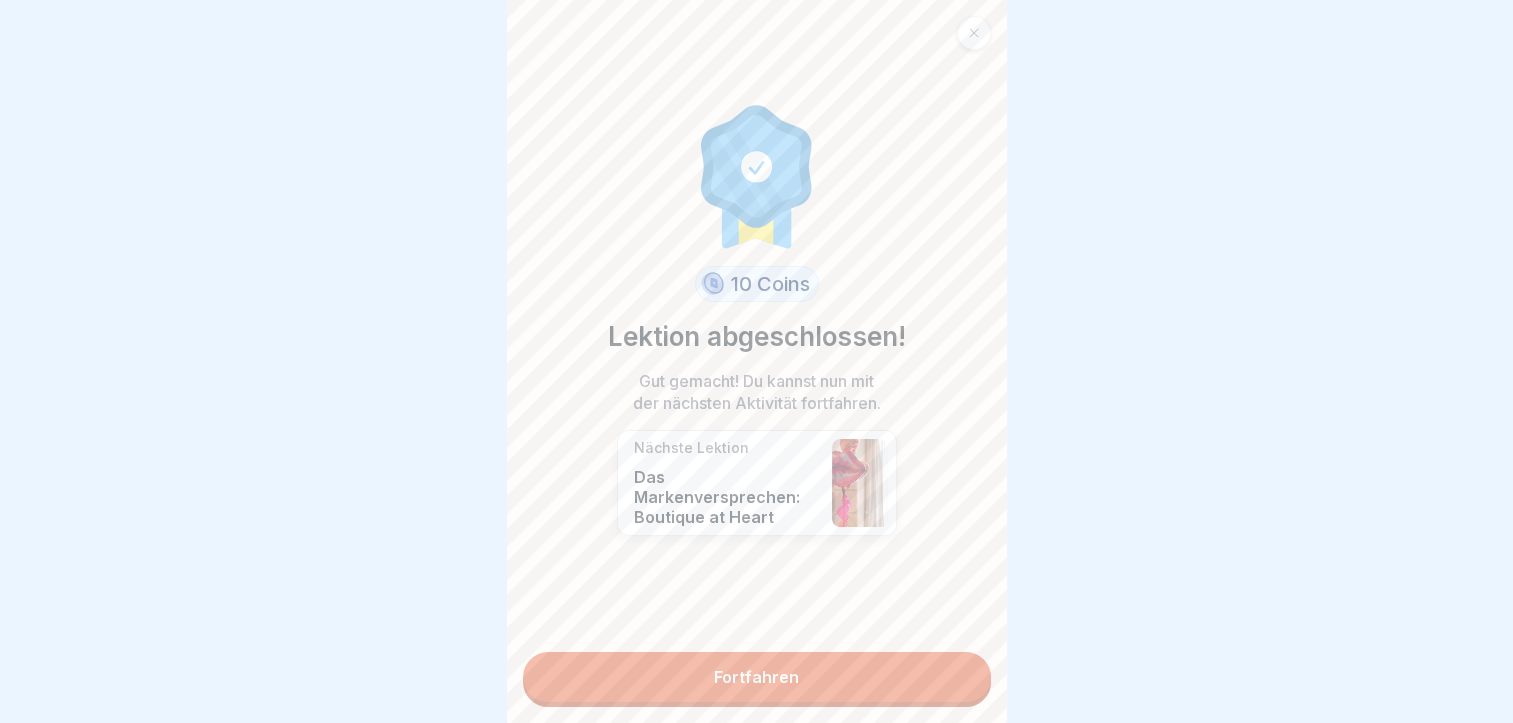 click on "Fortfahren" at bounding box center (757, 677) 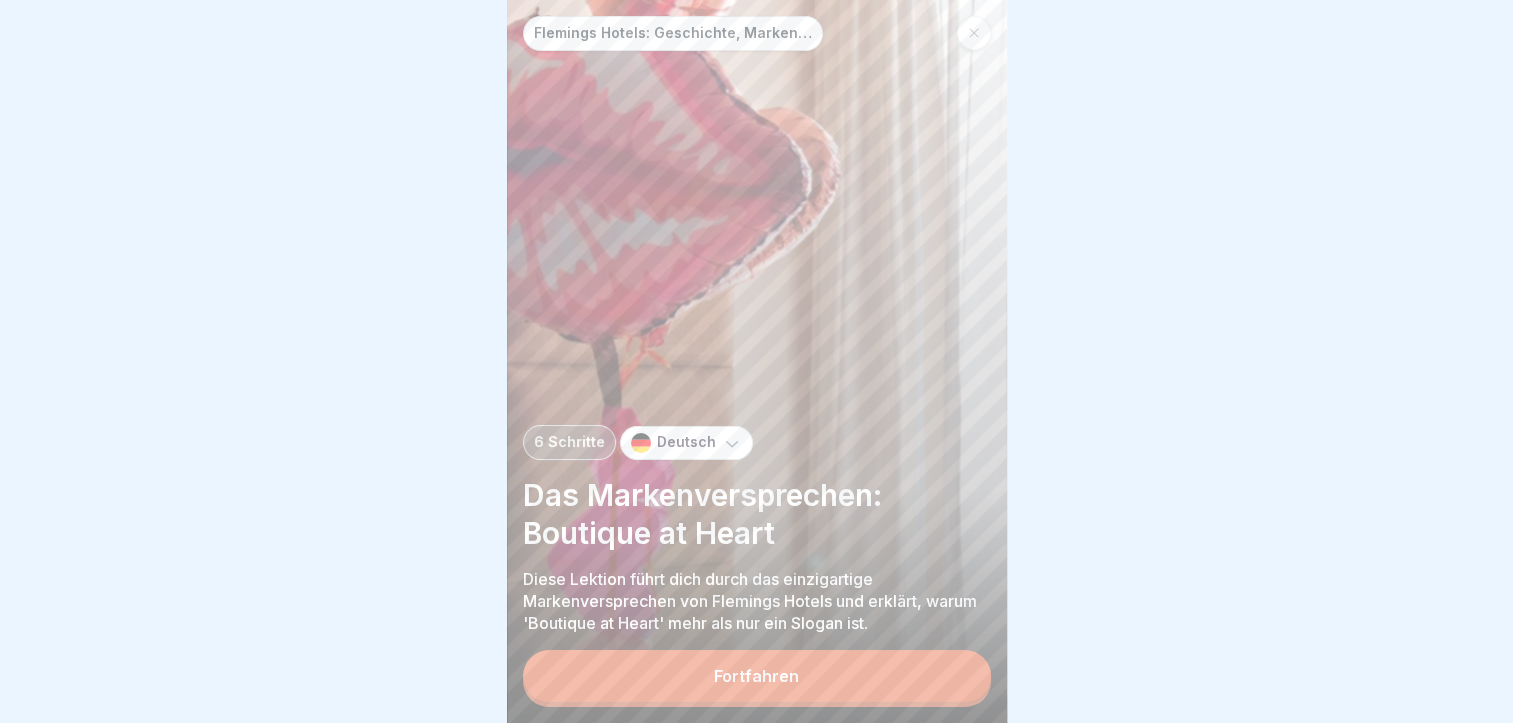 click on "Fortfahren" at bounding box center [756, 676] 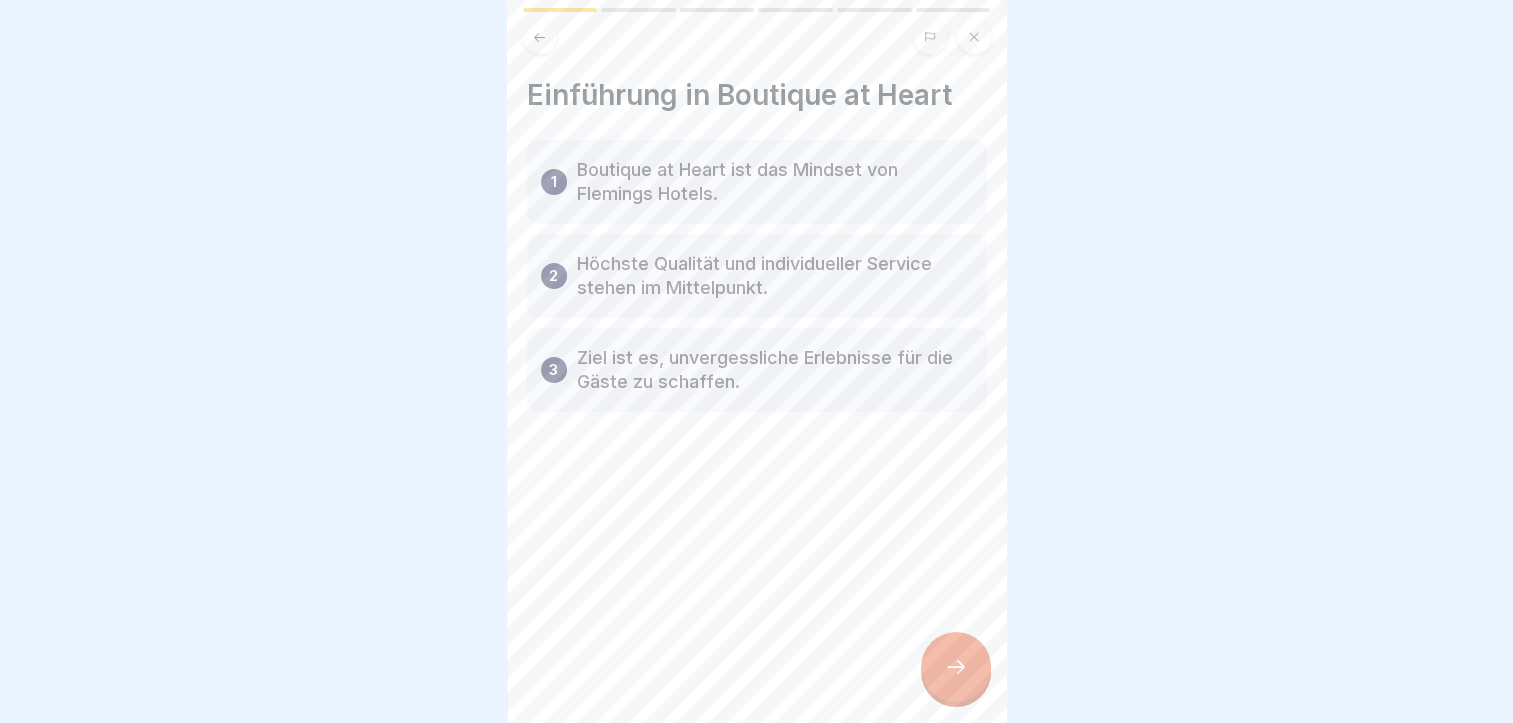 click at bounding box center [956, 667] 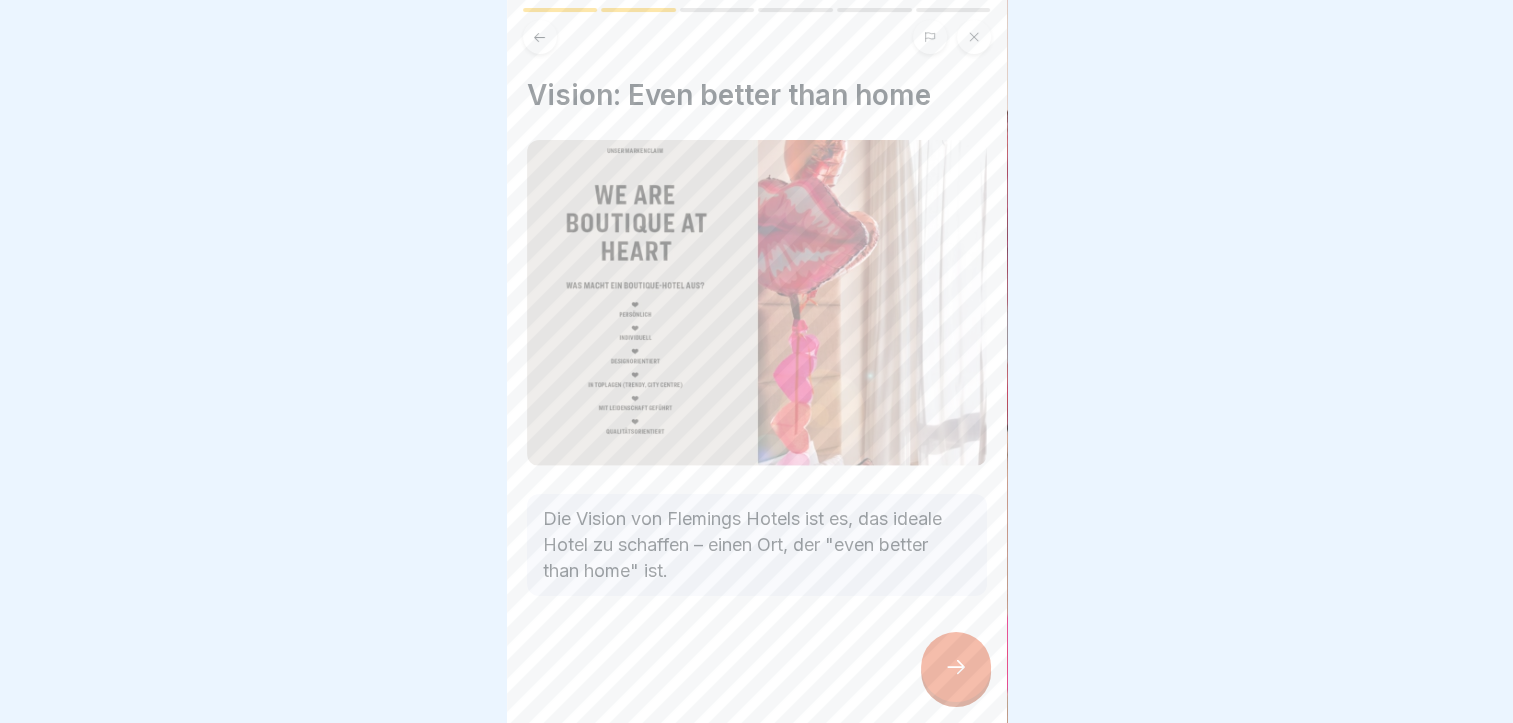 click at bounding box center (956, 667) 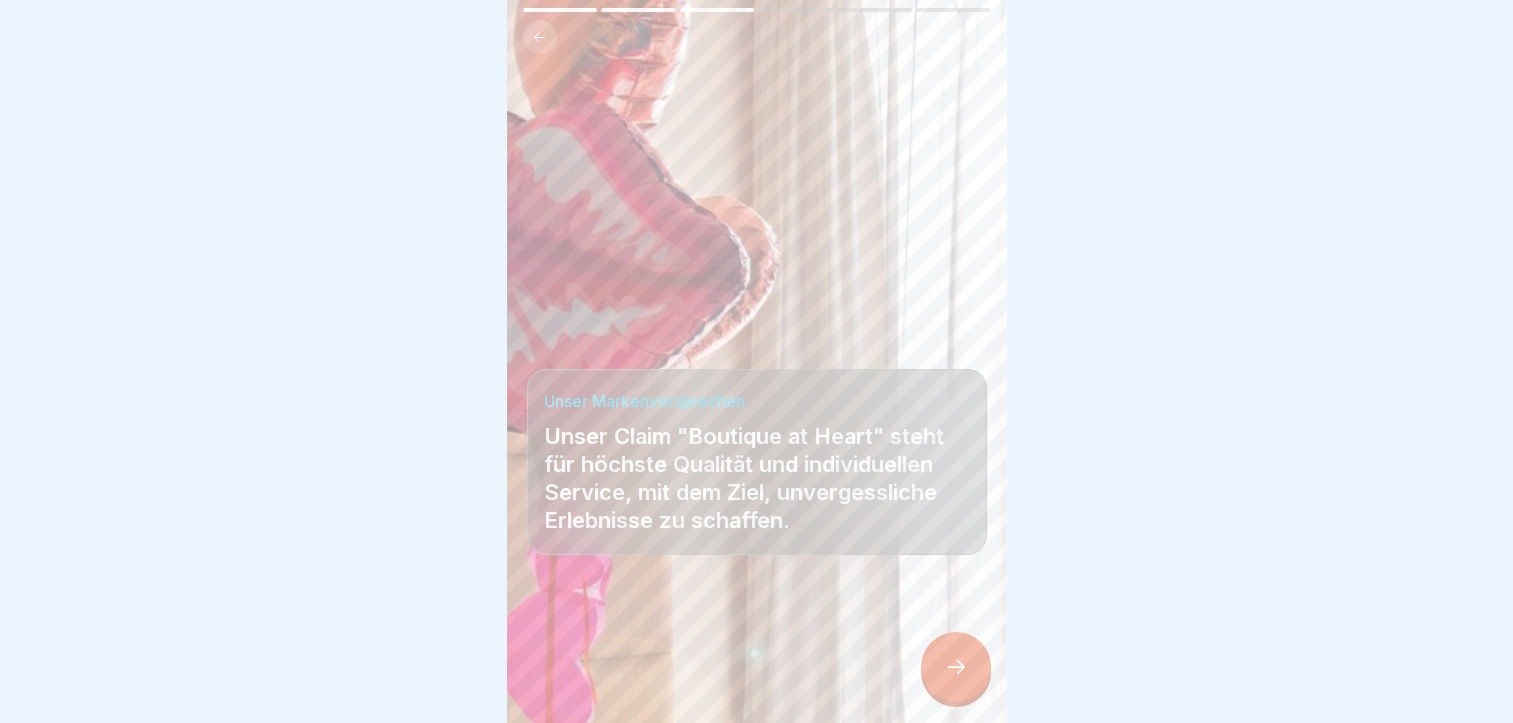 click at bounding box center (956, 667) 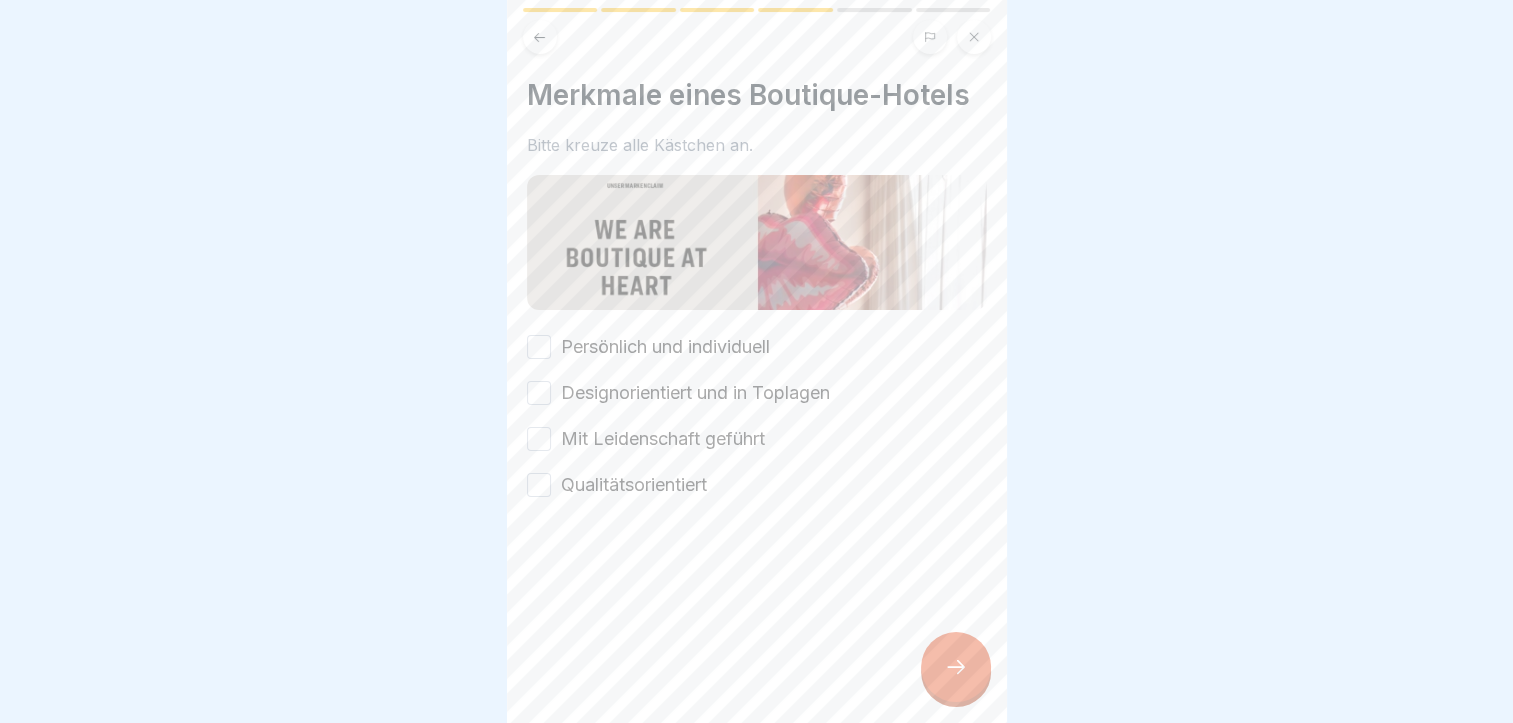 click on "Persönlich und individuell" at bounding box center [539, 347] 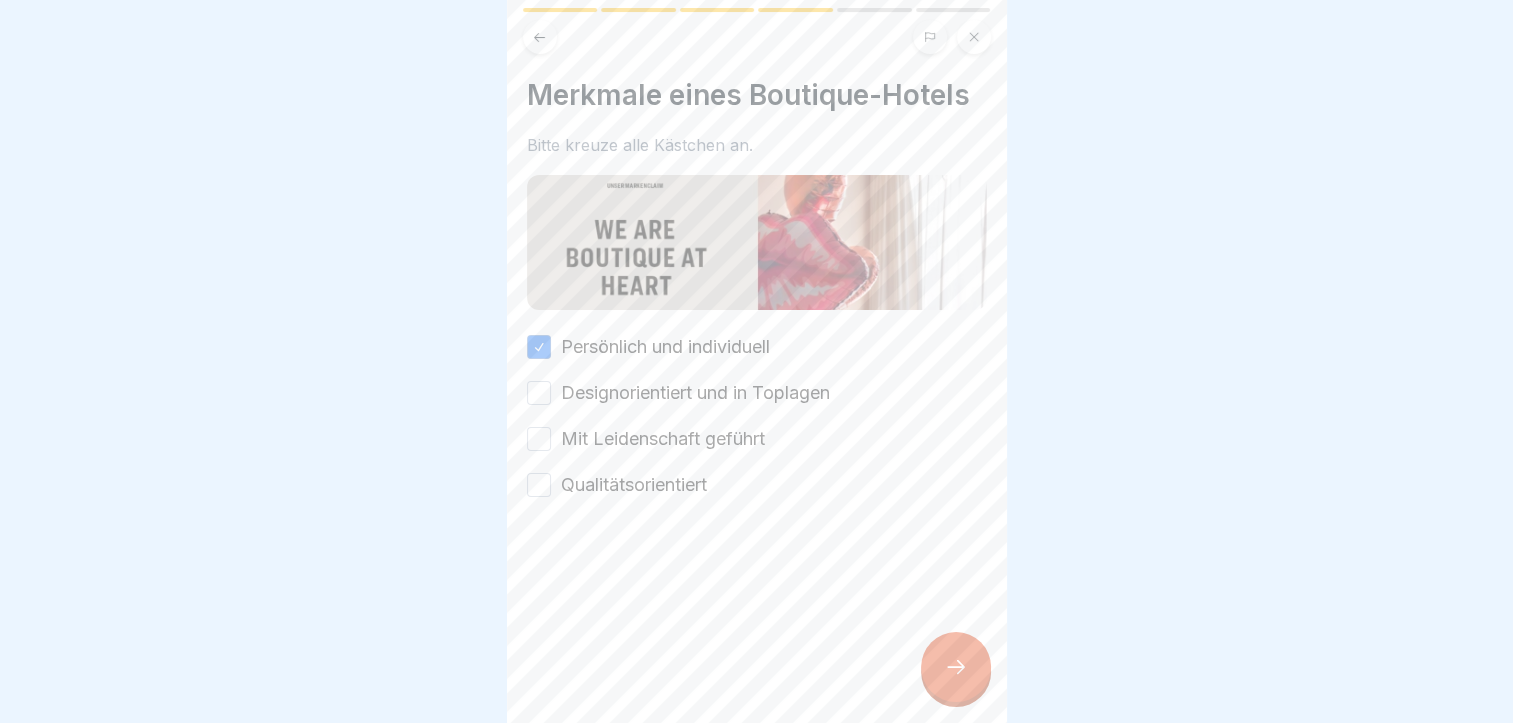click on "Designorientiert und in Toplagen" at bounding box center (539, 393) 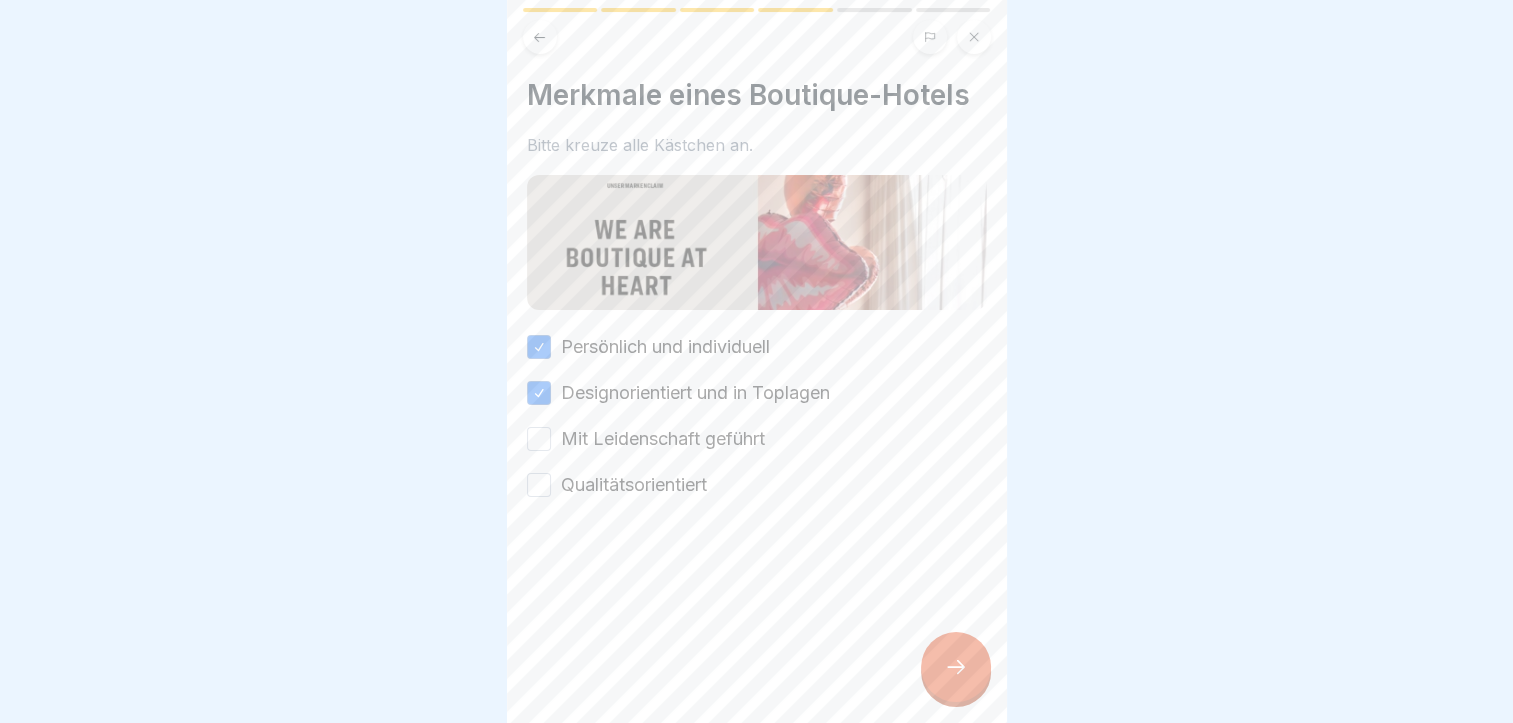click on "Mit Leidenschaft geführt" at bounding box center [539, 439] 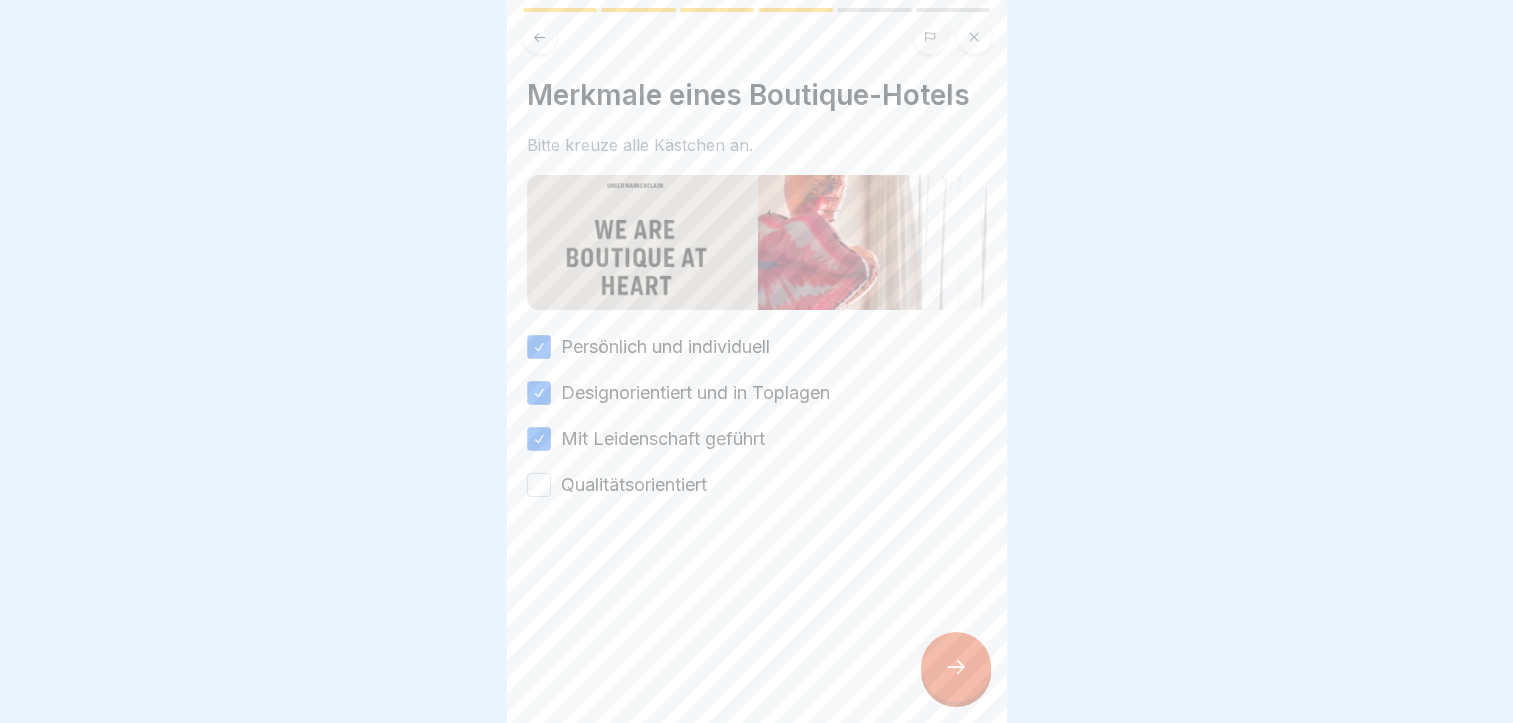 click on "Qualitätsorientiert" at bounding box center (539, 485) 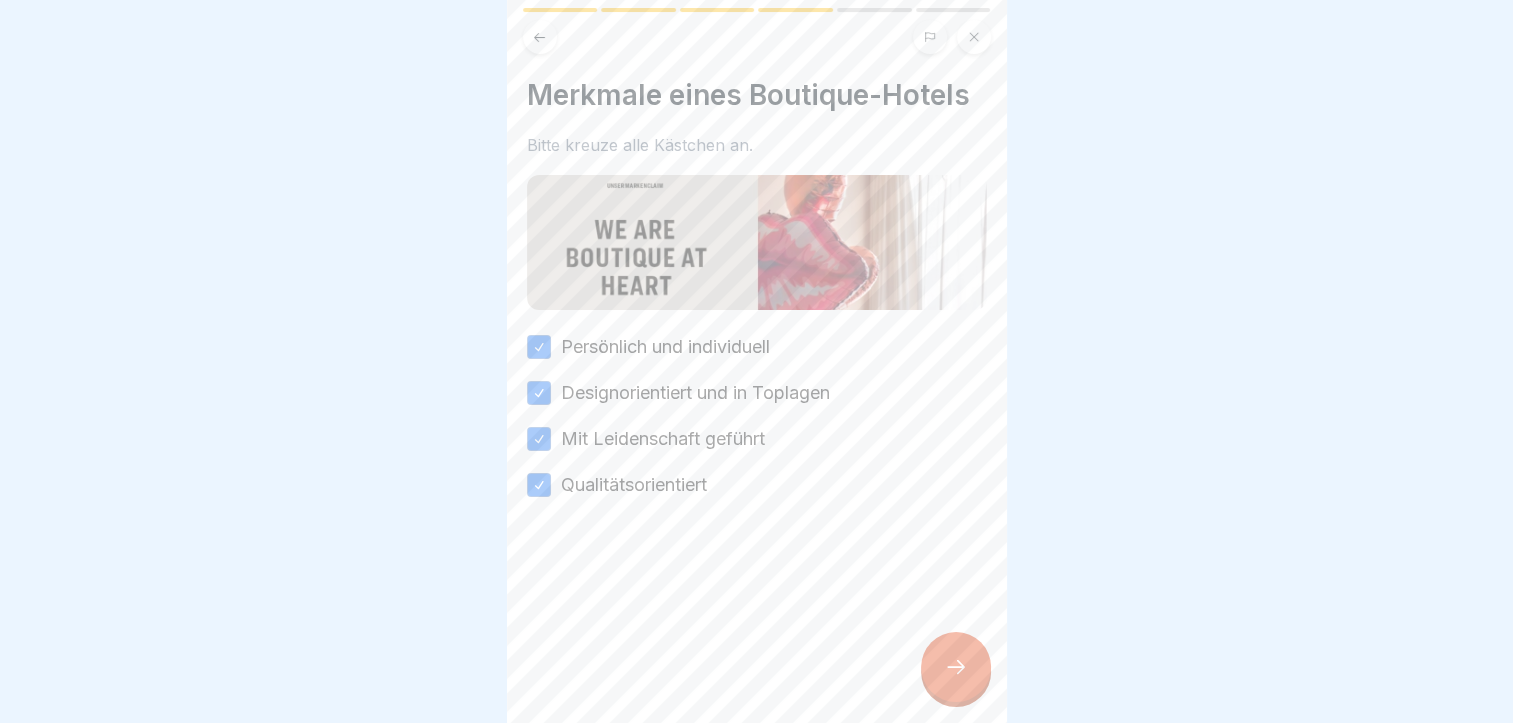 click at bounding box center (956, 667) 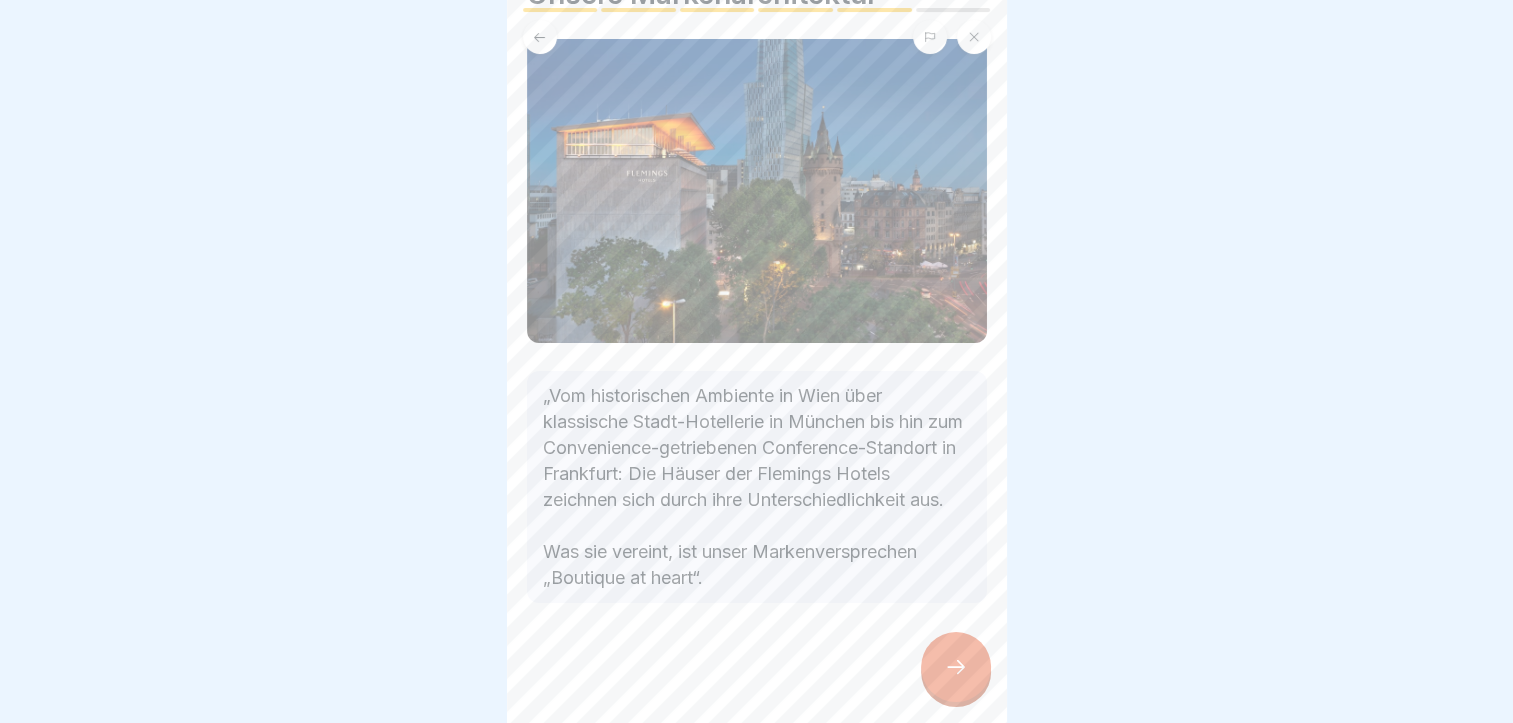 scroll, scrollTop: 116, scrollLeft: 0, axis: vertical 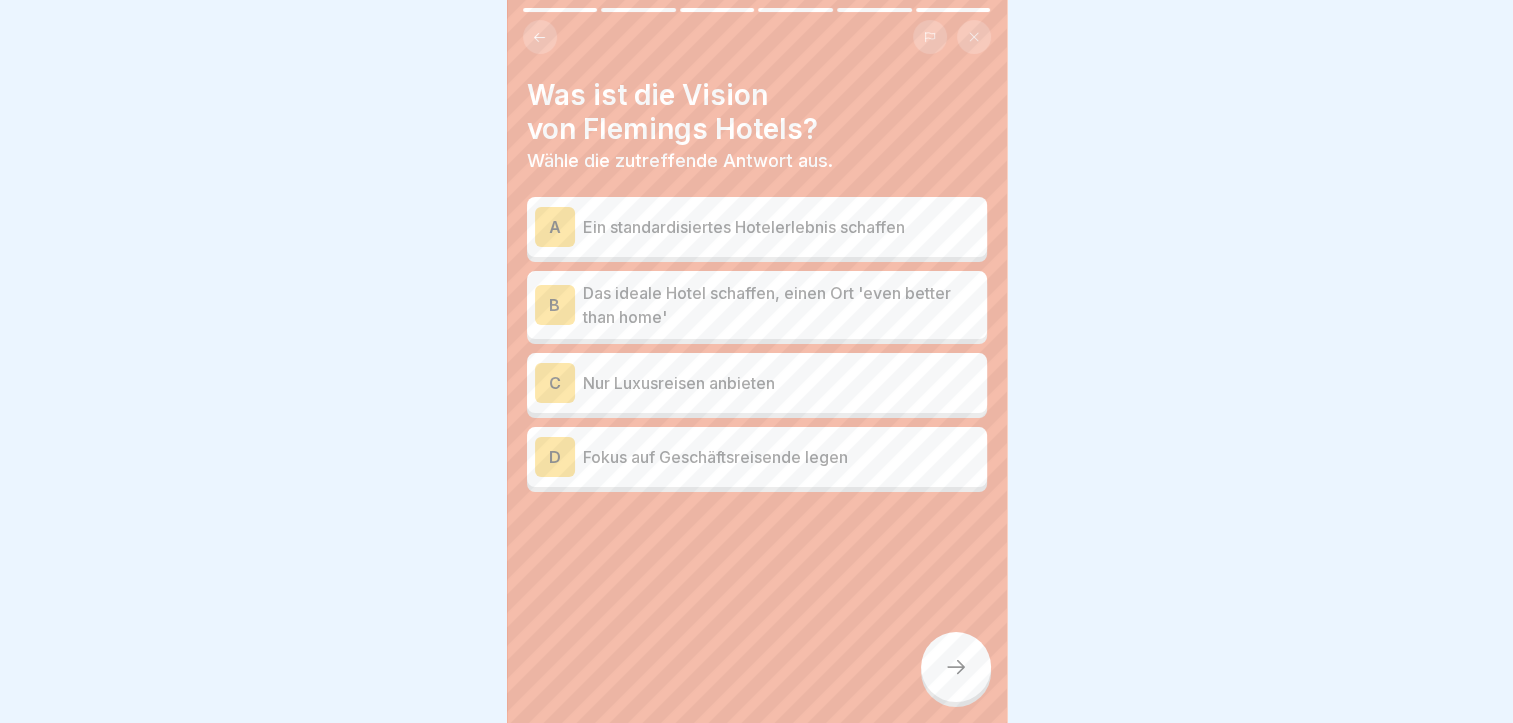 click on "Das ideale Hotel schaffen, einen Ort 'even better than home'" at bounding box center [781, 305] 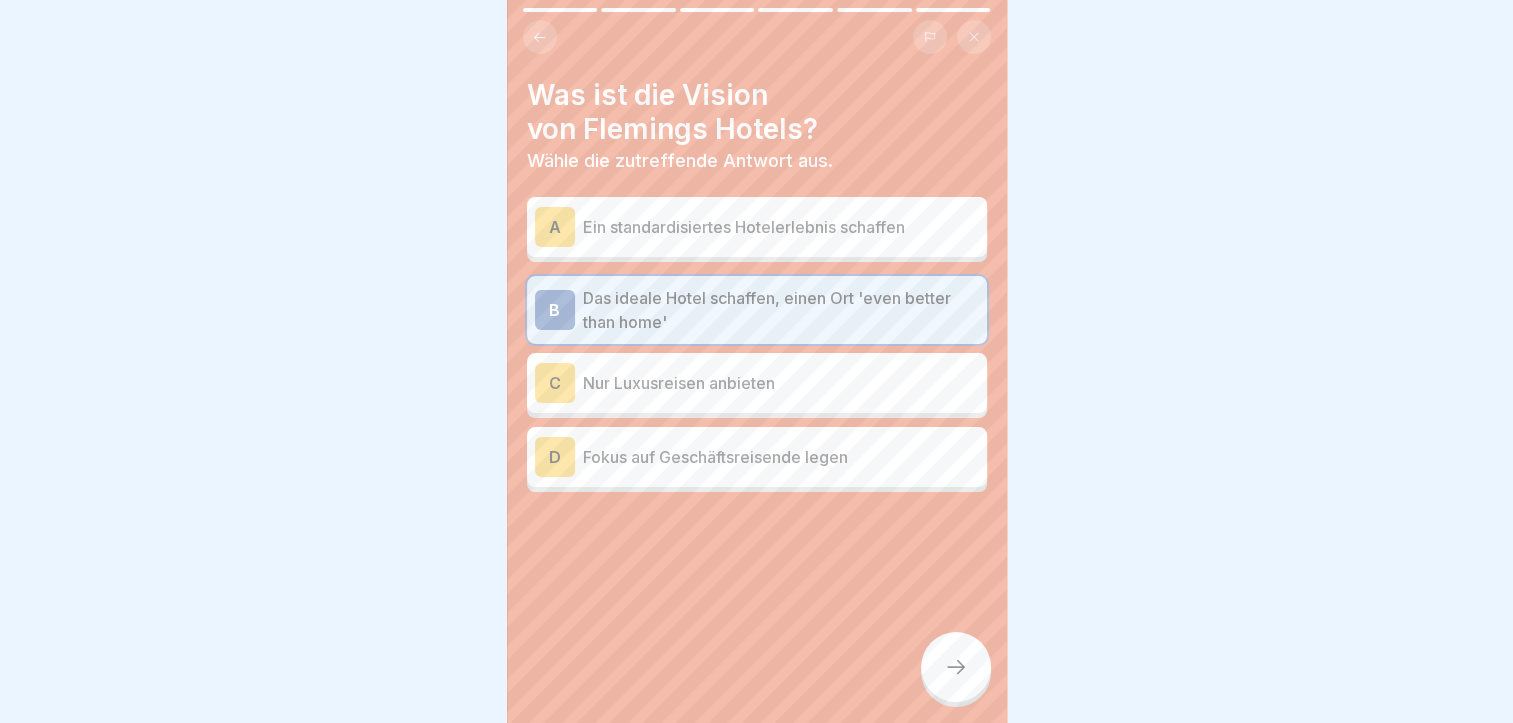 click 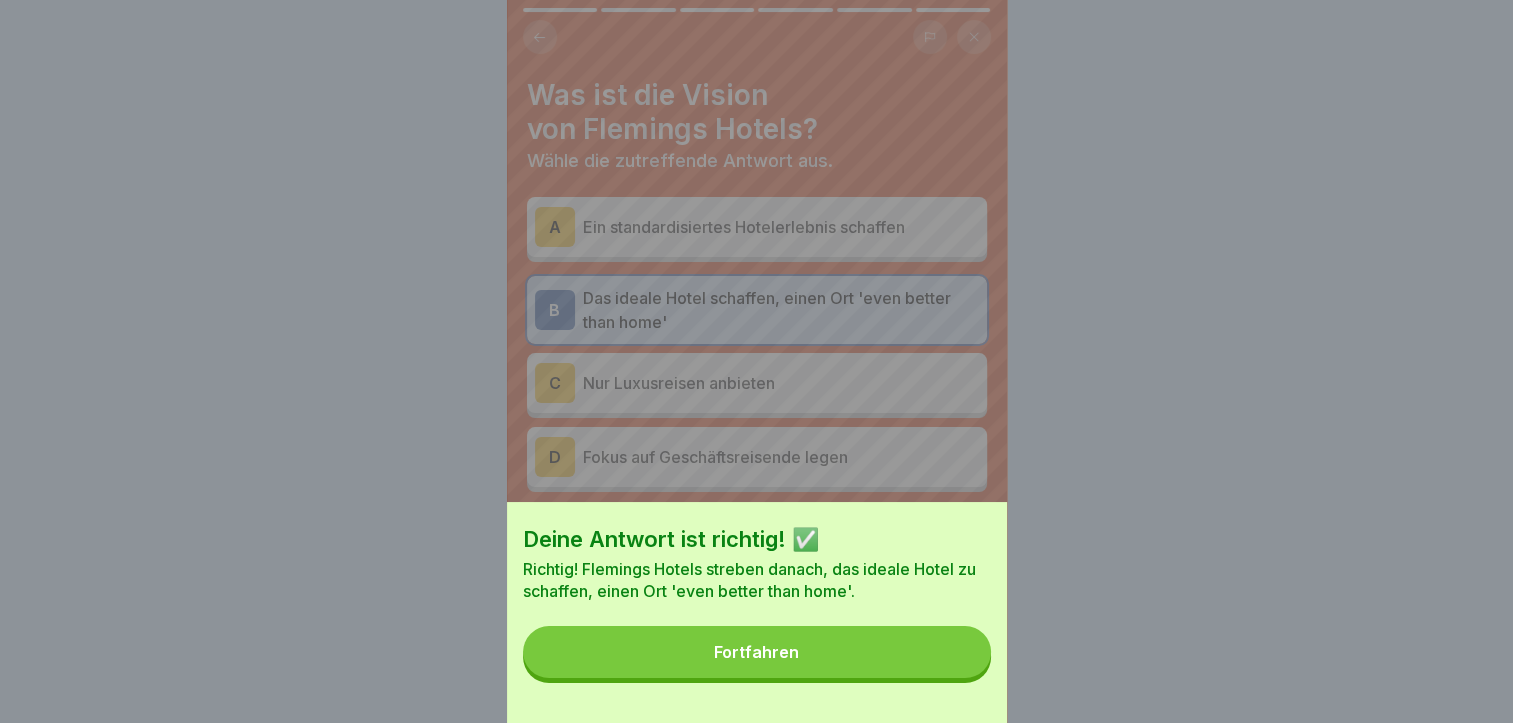 click on "Fortfahren" at bounding box center [757, 652] 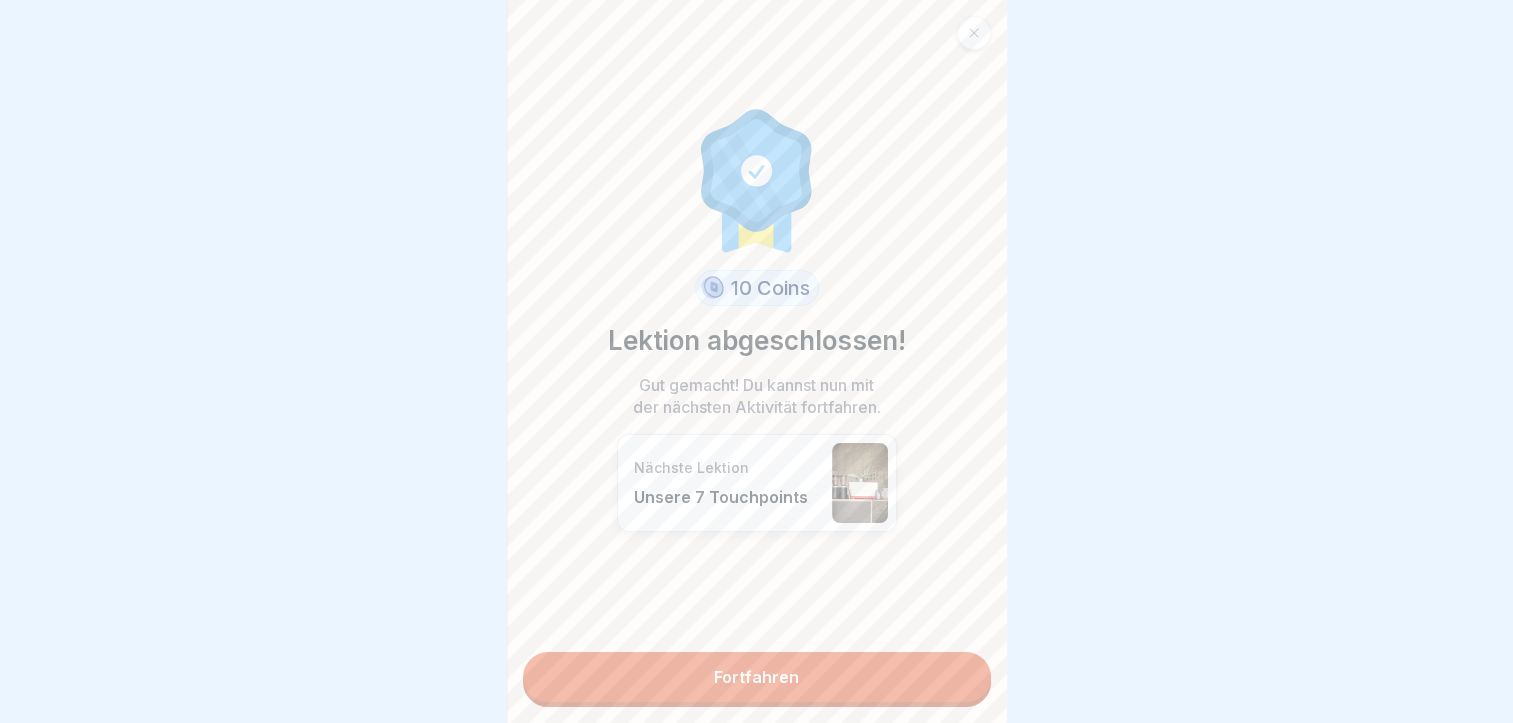 click on "Fortfahren" at bounding box center [757, 677] 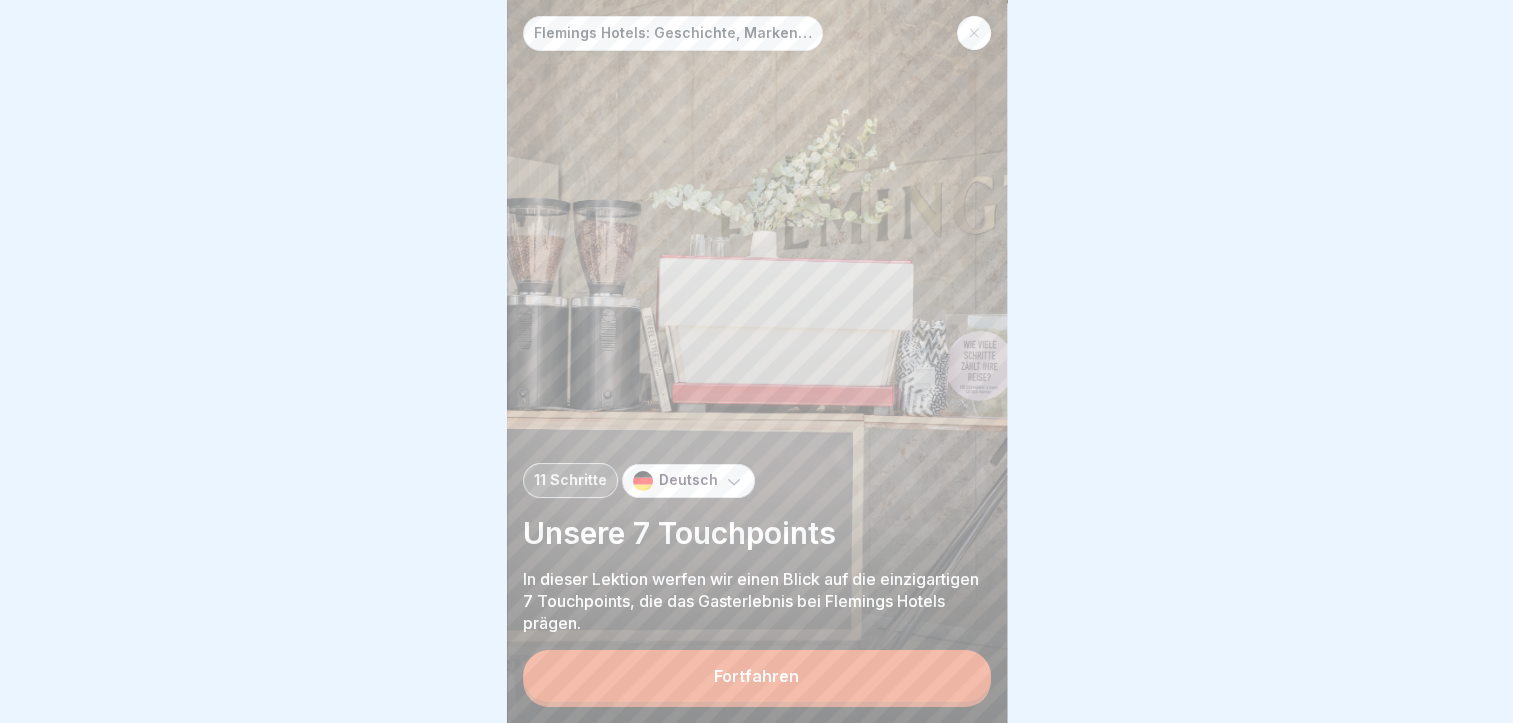 click on "Fortfahren" at bounding box center (756, 676) 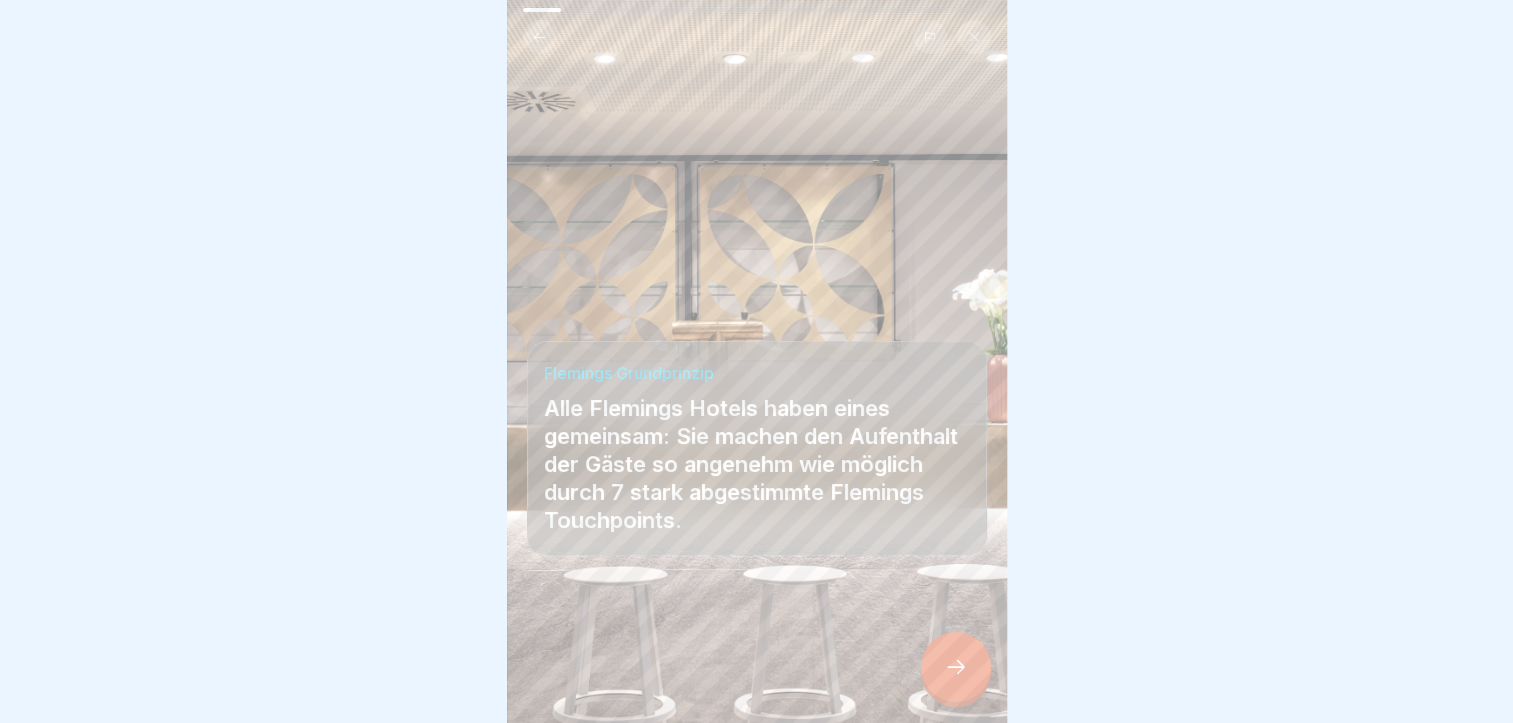 click 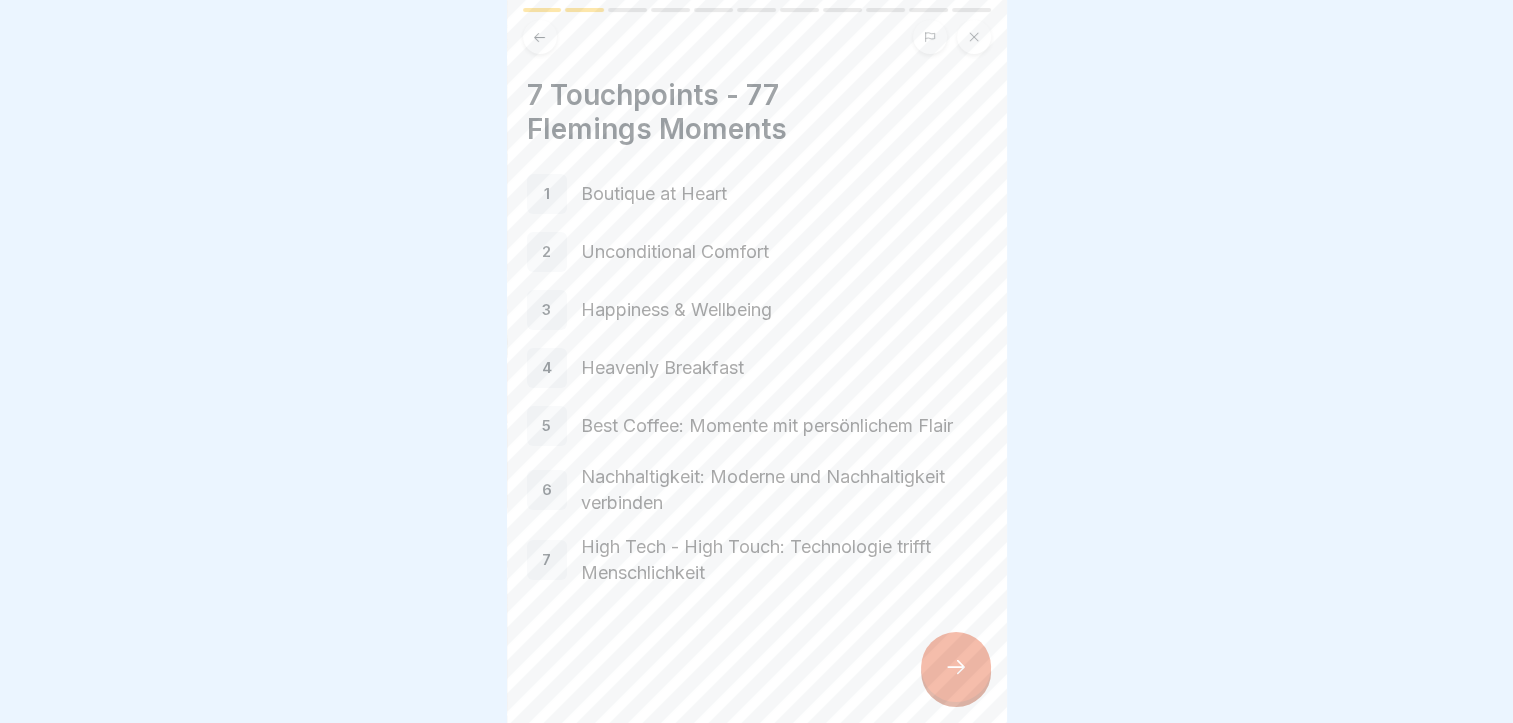 click at bounding box center (956, 667) 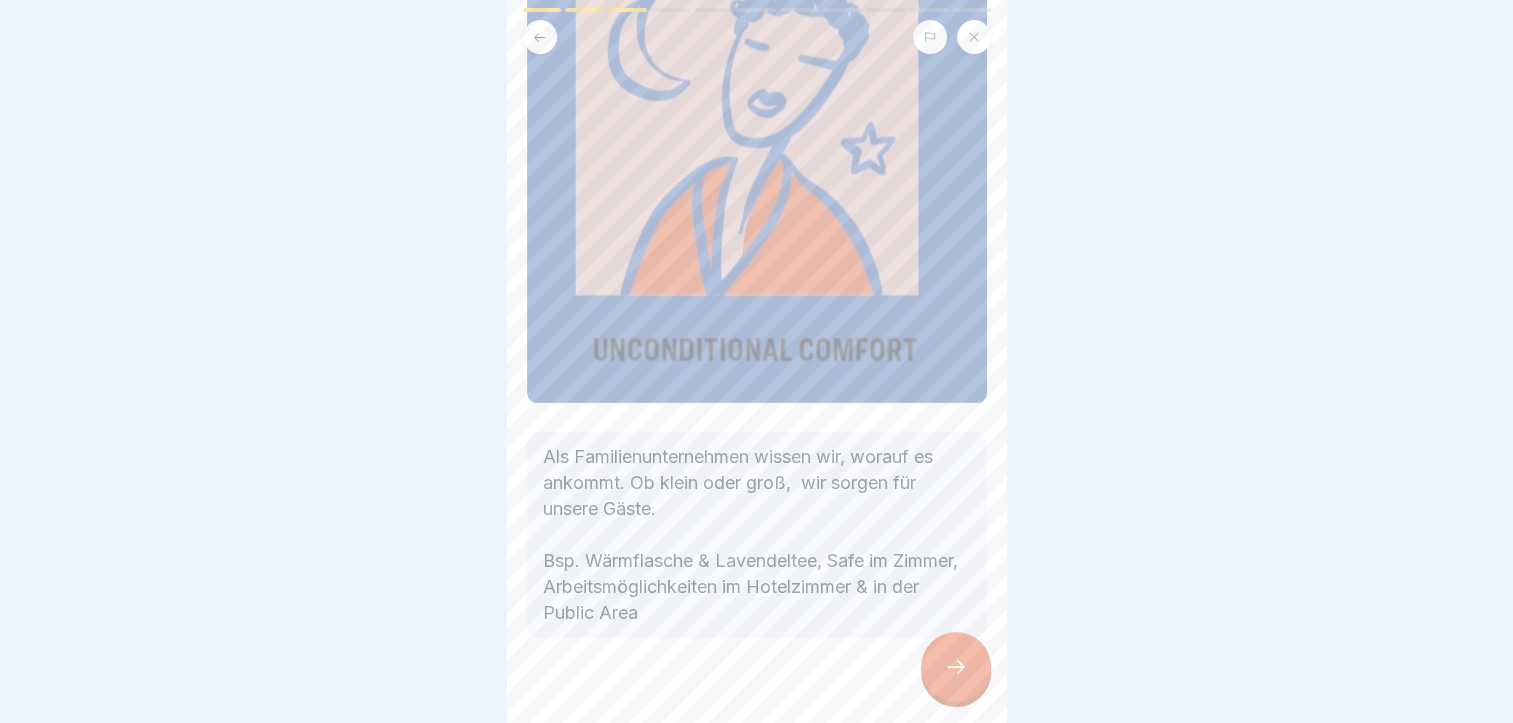 scroll, scrollTop: 258, scrollLeft: 0, axis: vertical 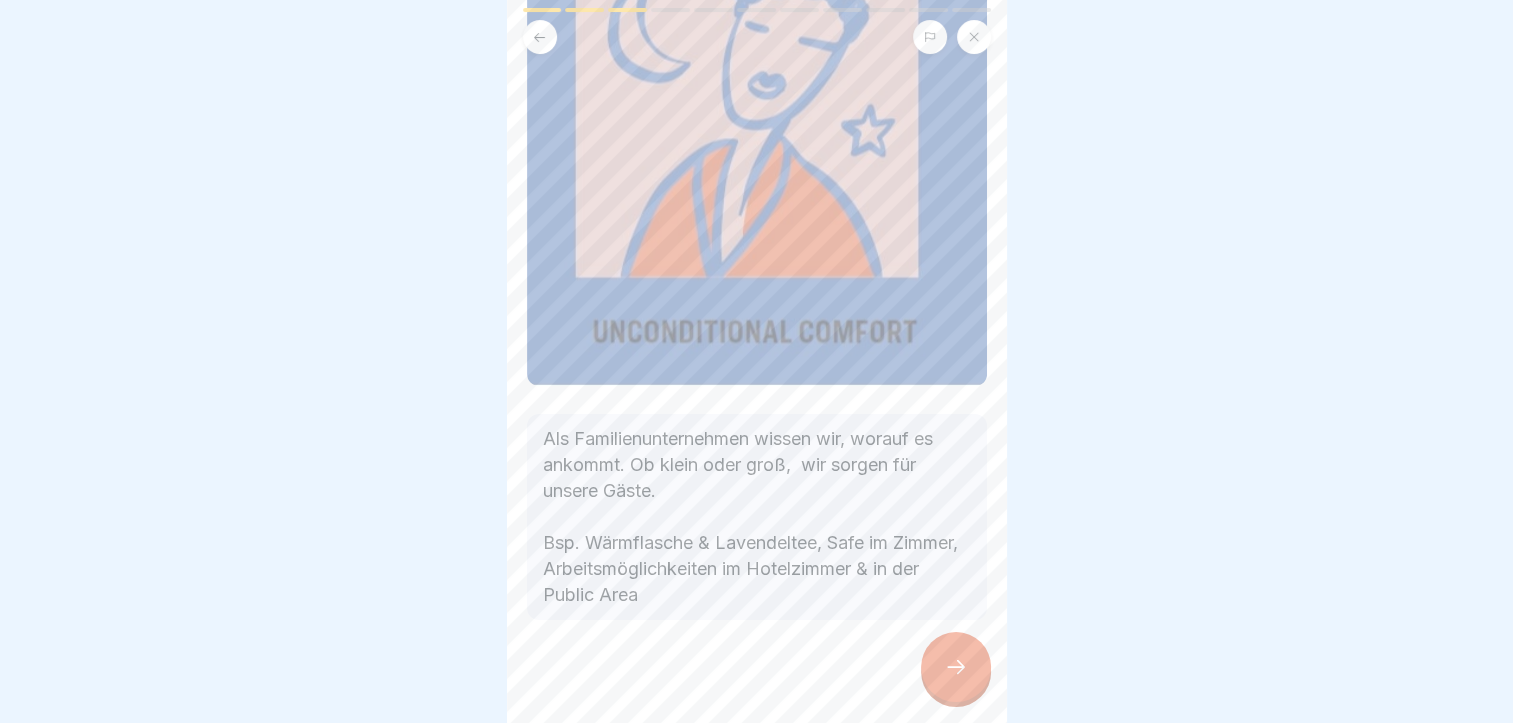 click at bounding box center (956, 667) 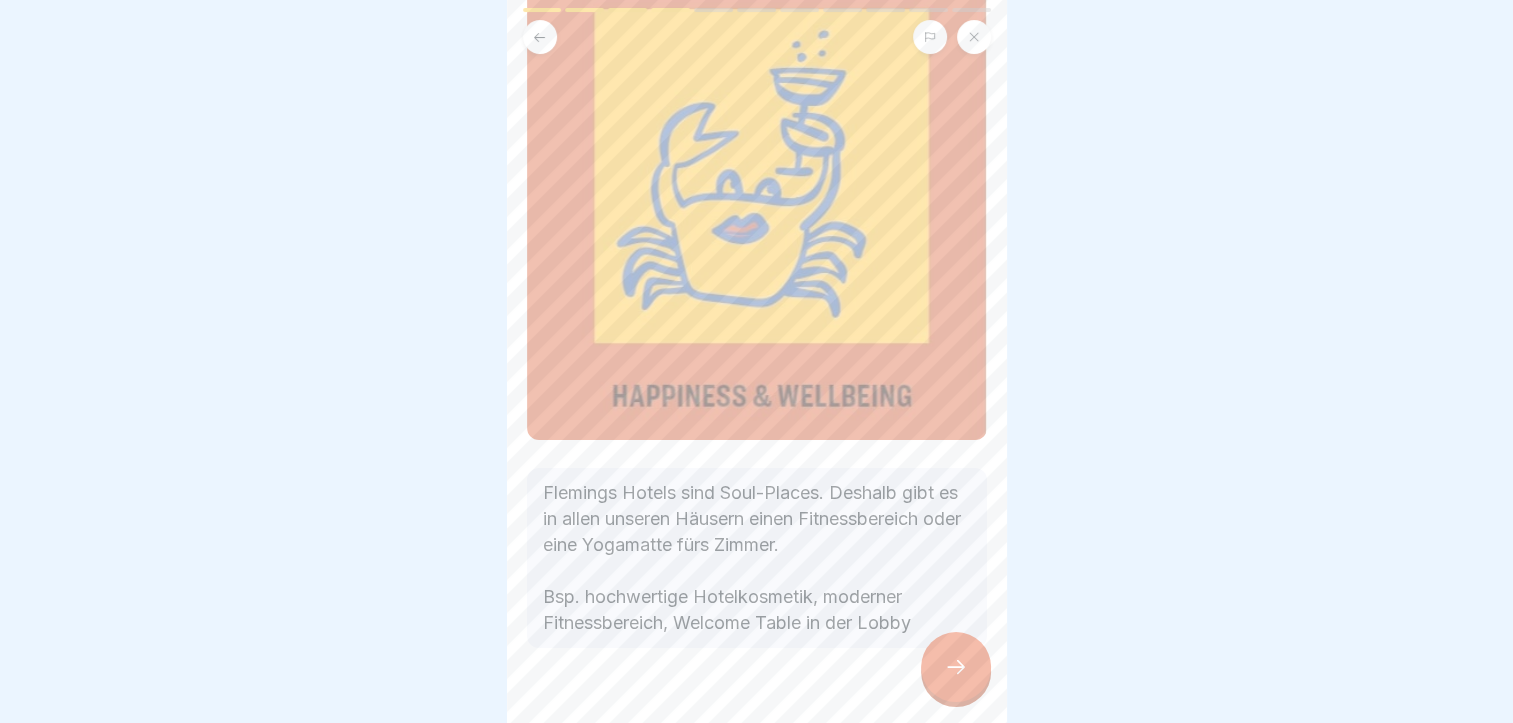 scroll, scrollTop: 254, scrollLeft: 0, axis: vertical 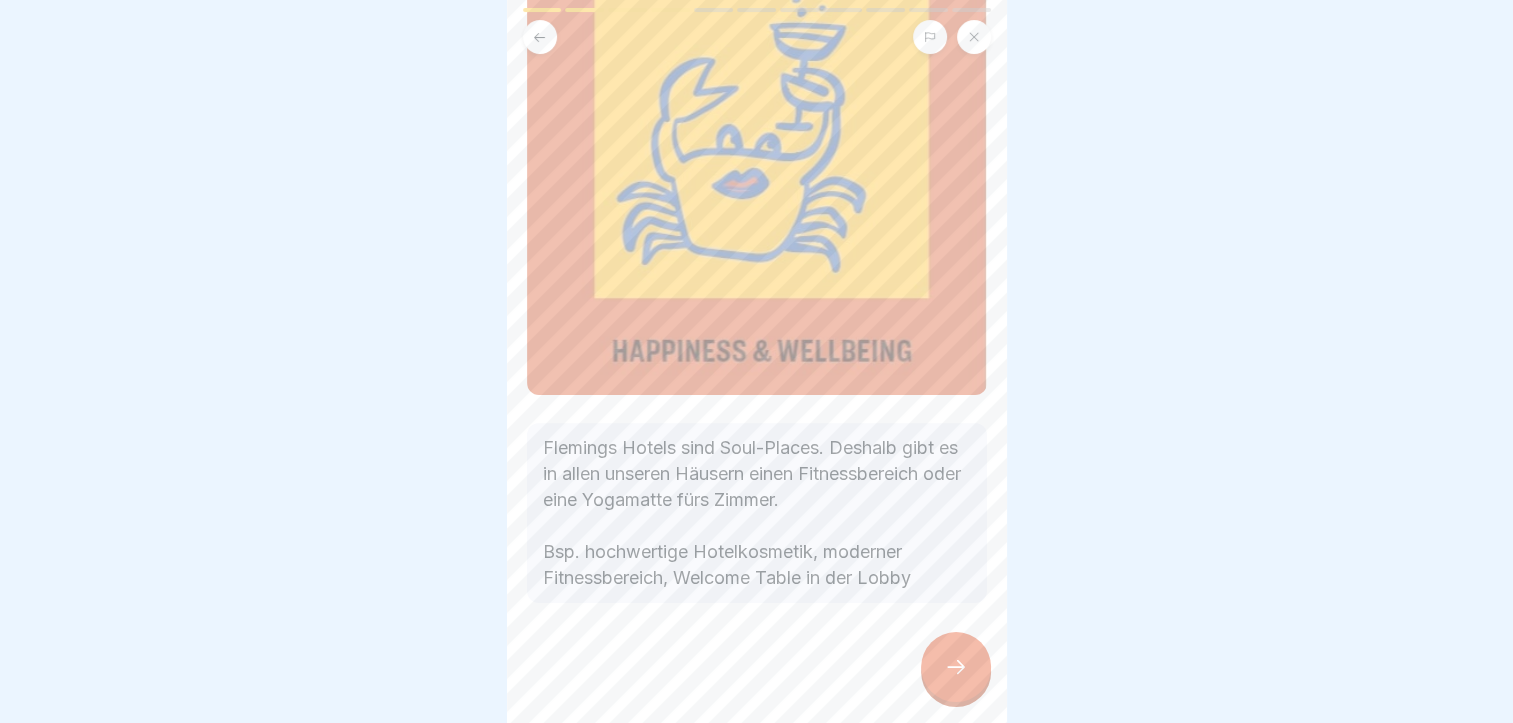 click 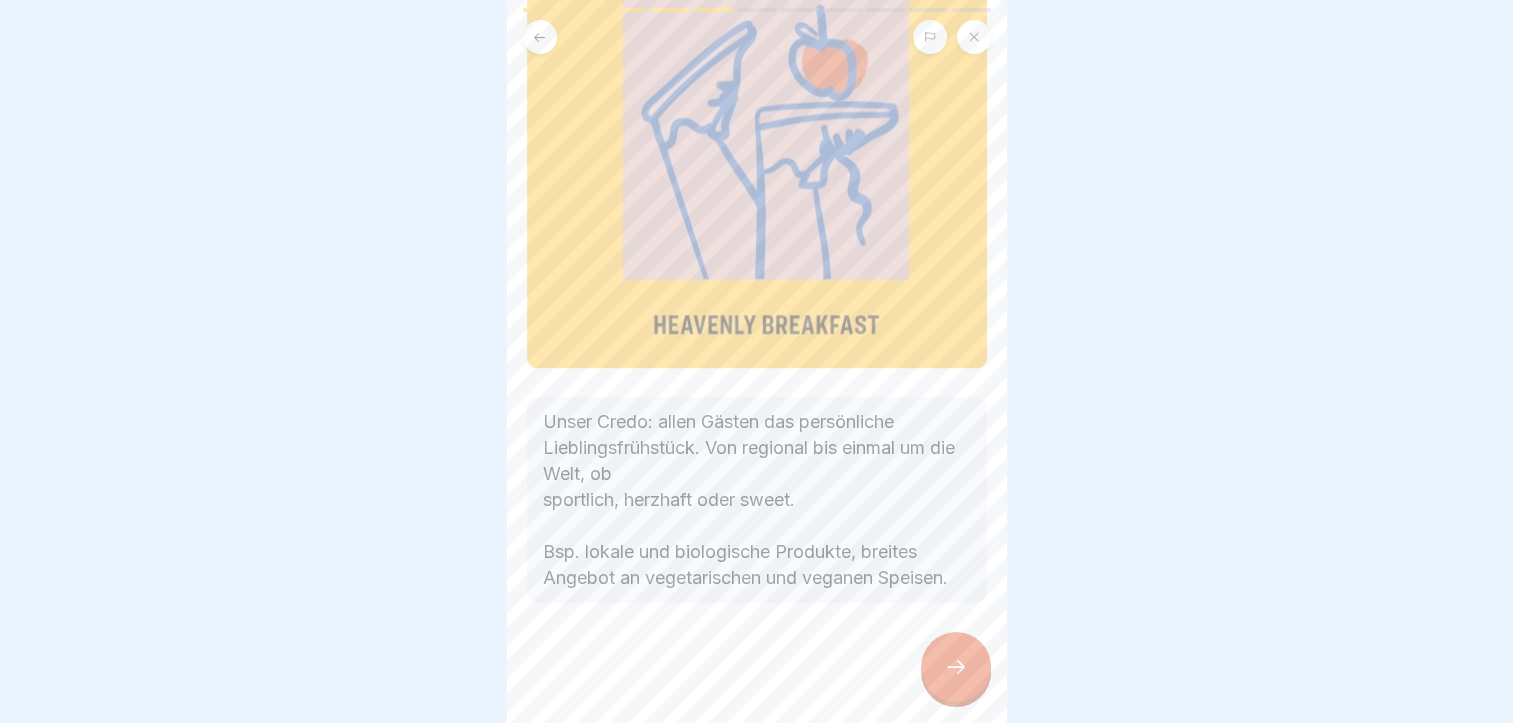 scroll, scrollTop: 206, scrollLeft: 0, axis: vertical 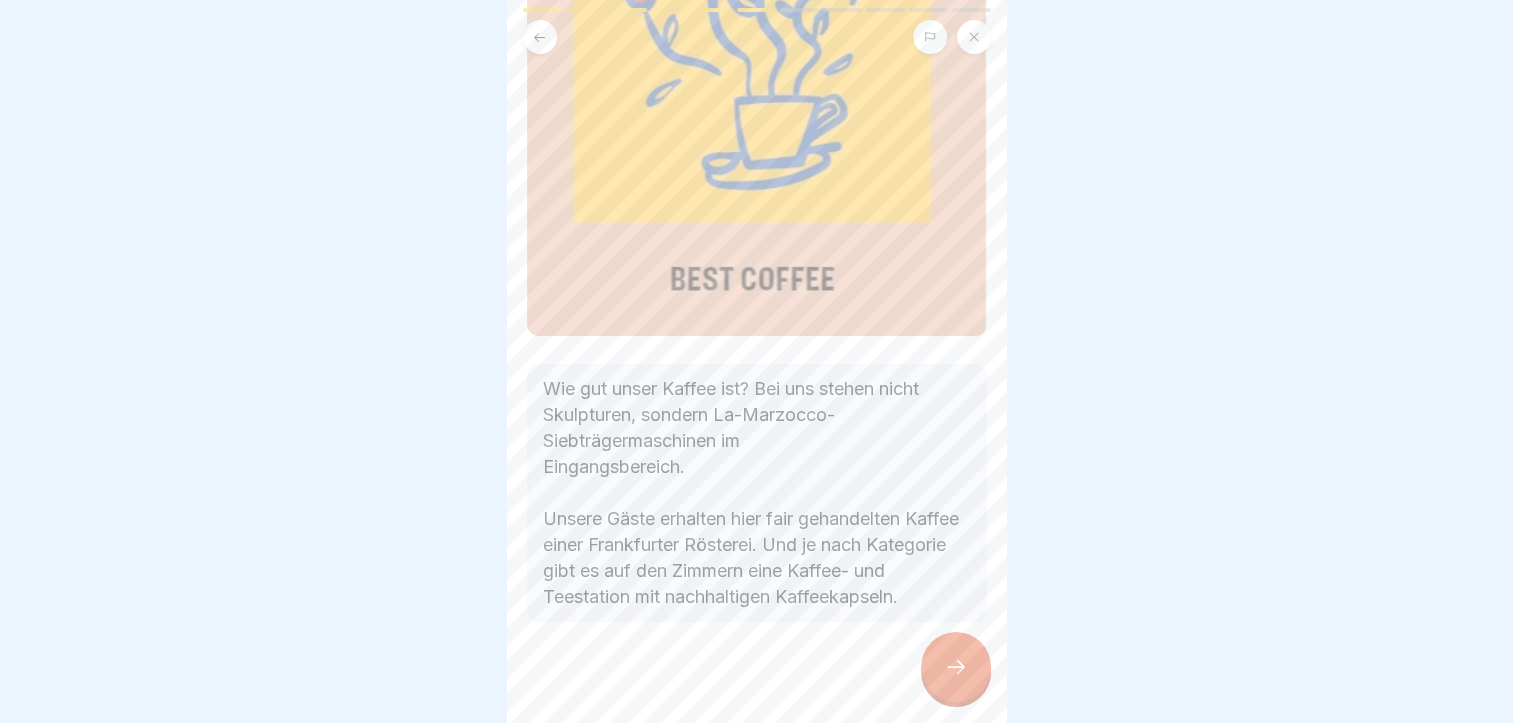 click on "Wie gut unser Kaffee ist? Bei uns stehen nicht Skulpturen, sondern La-Marzocco-Siebträgermaschinen im
Eingangsbereich.
Unsere Gäste erhalten hier fair gehandelten Kaffee einer Frankfurter Rösterei. Und je nach Kategorie gibt es auf den Zimmern eine Kaffee- und Teestation mit nachhaltigen Kaffeekapseln." at bounding box center [757, 493] 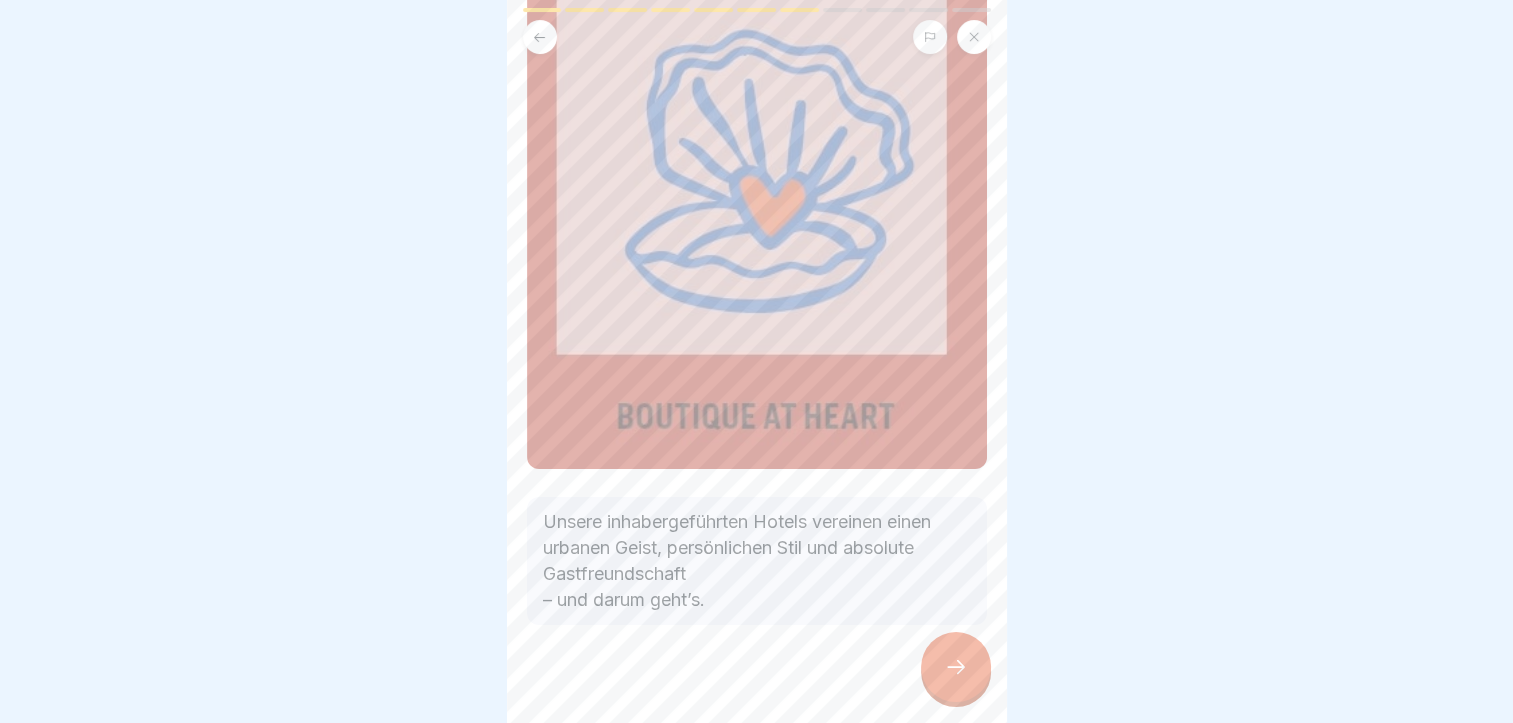 scroll, scrollTop: 216, scrollLeft: 0, axis: vertical 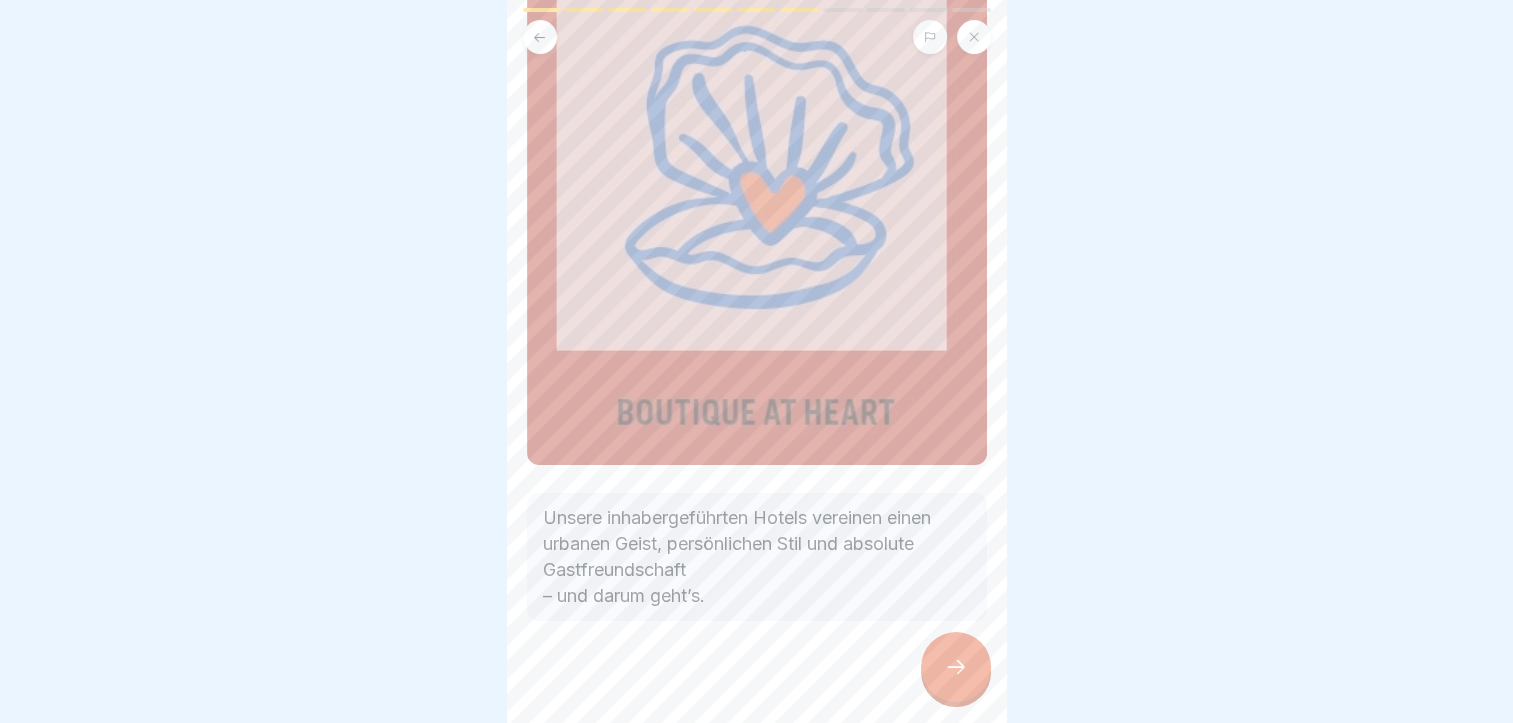 click at bounding box center [756, 361] 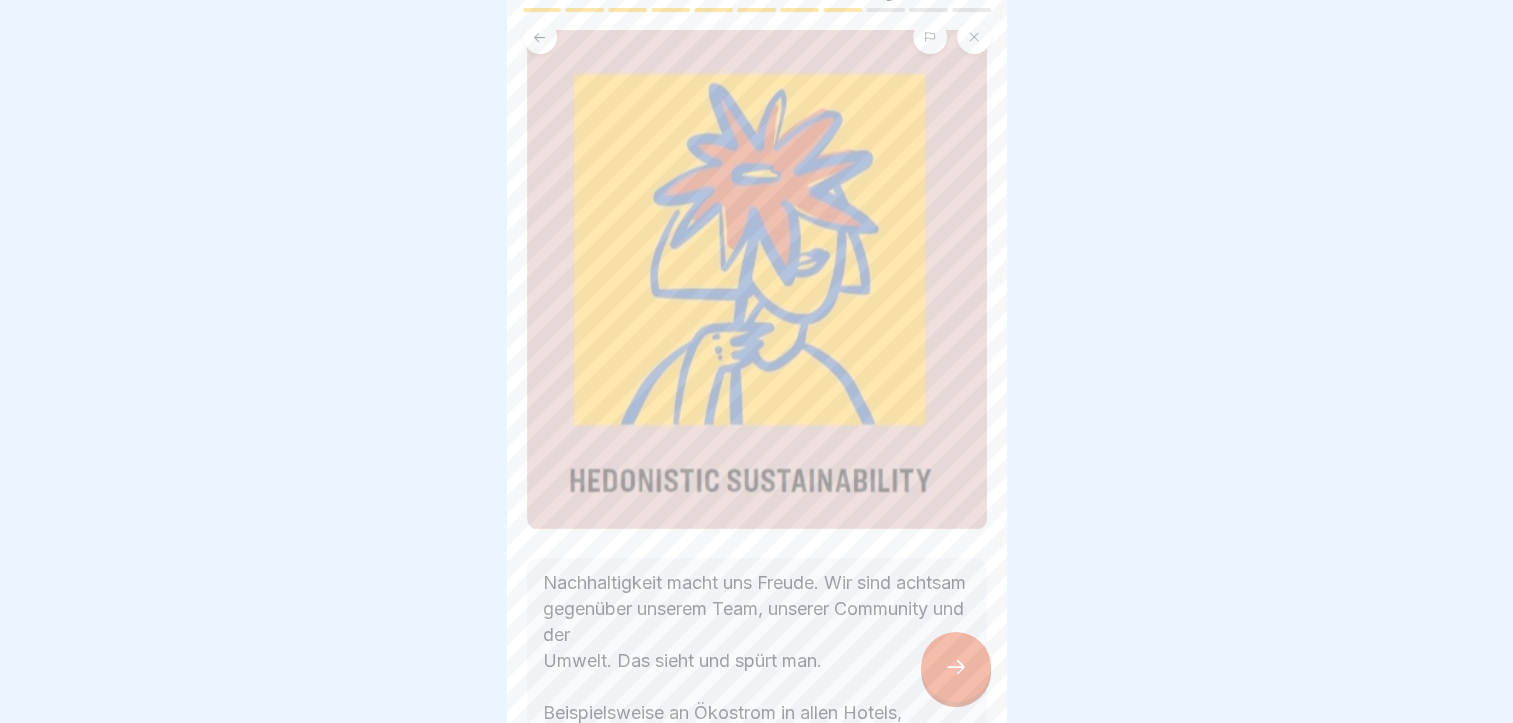scroll, scrollTop: 254, scrollLeft: 0, axis: vertical 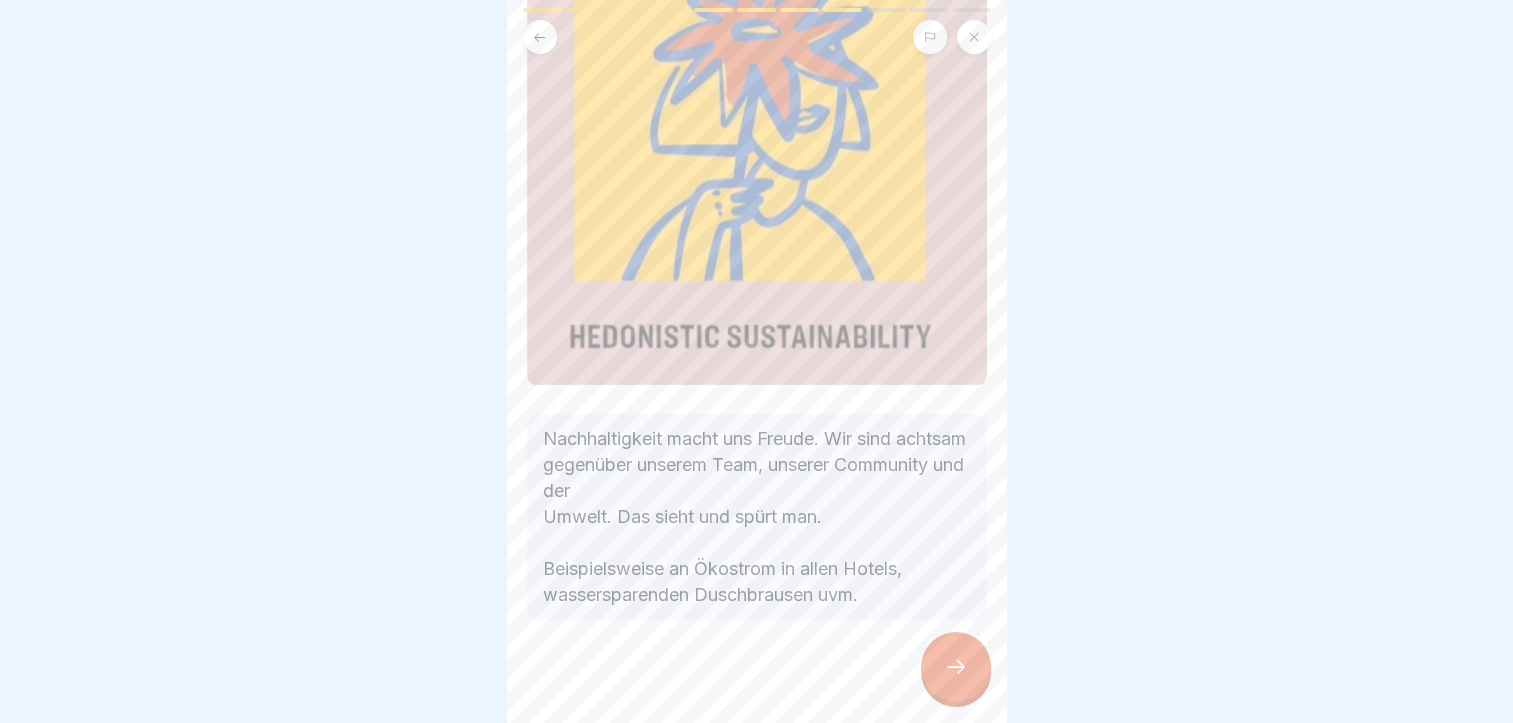 click at bounding box center (956, 667) 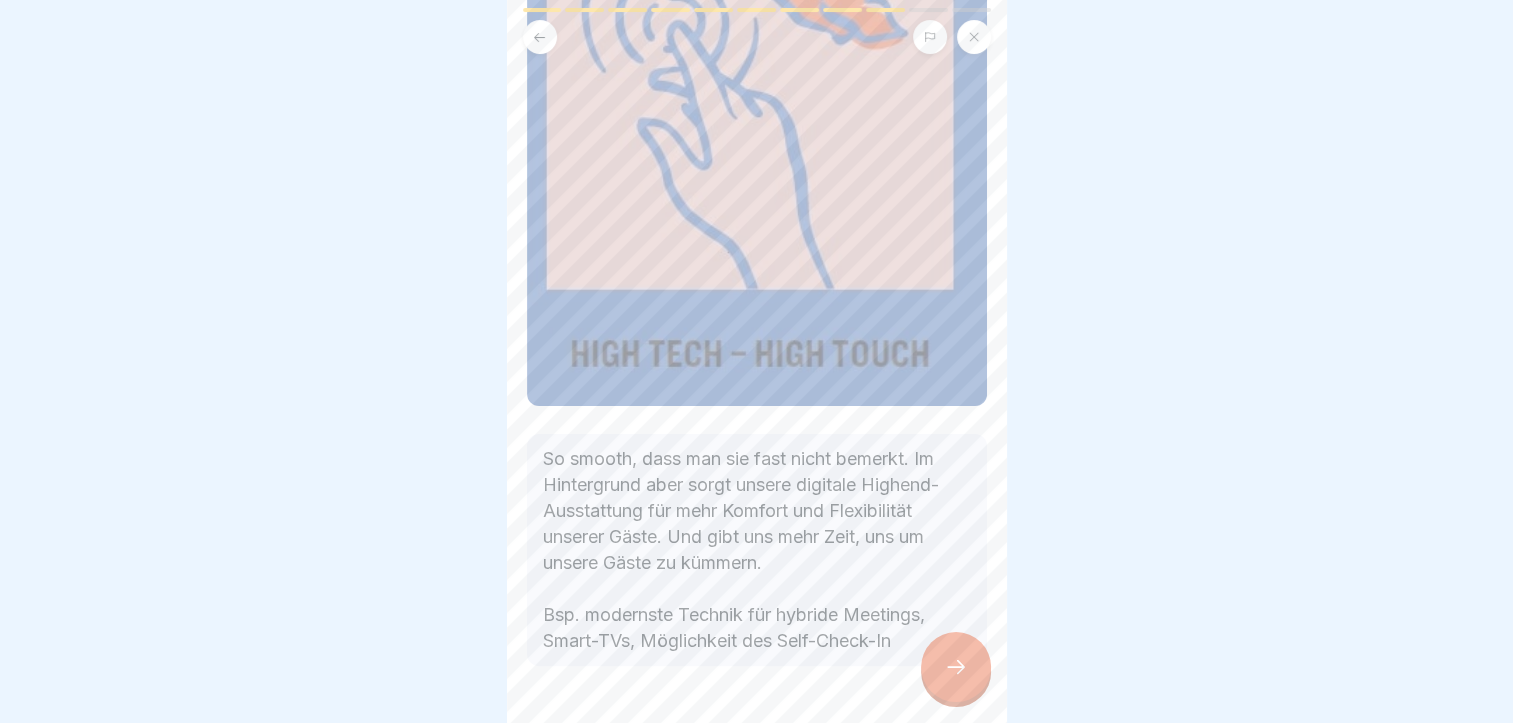 scroll, scrollTop: 350, scrollLeft: 0, axis: vertical 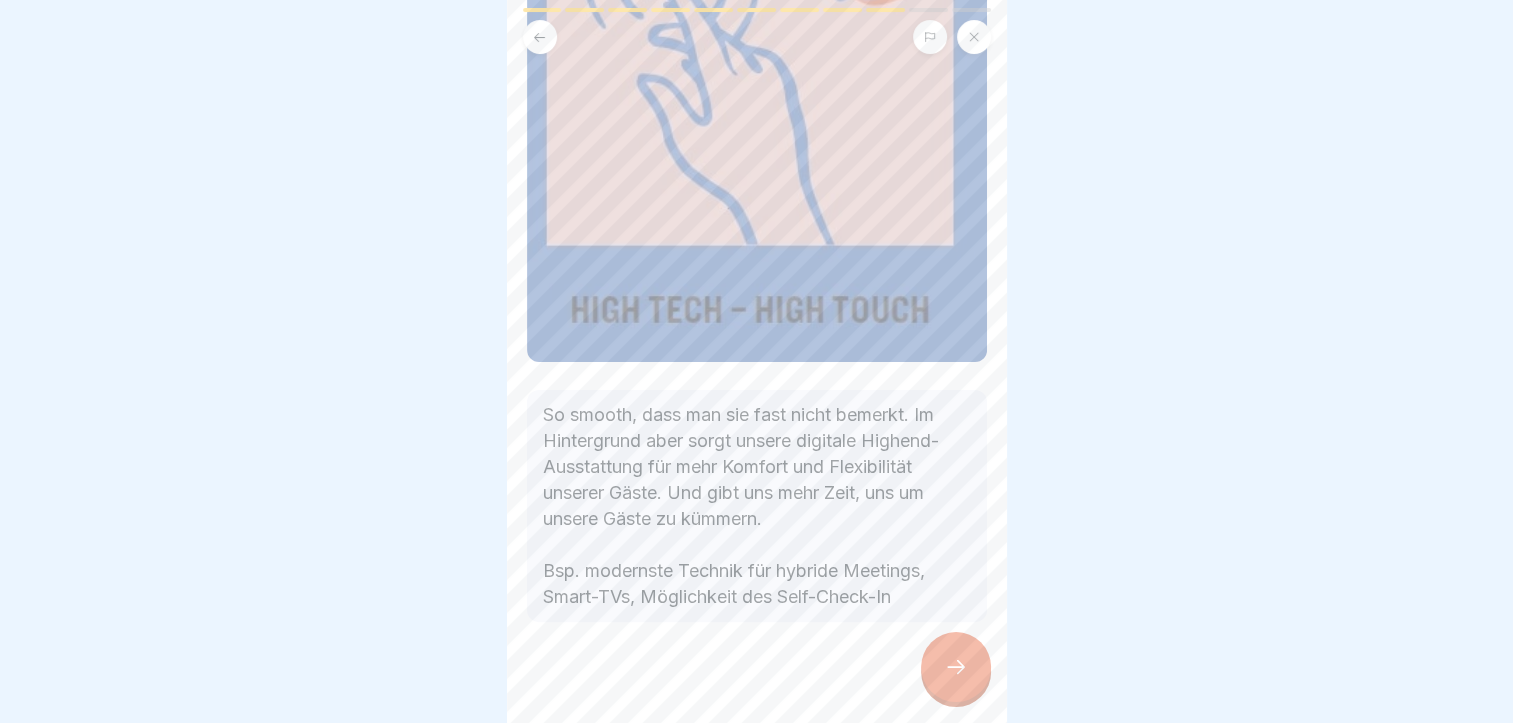 click at bounding box center [956, 667] 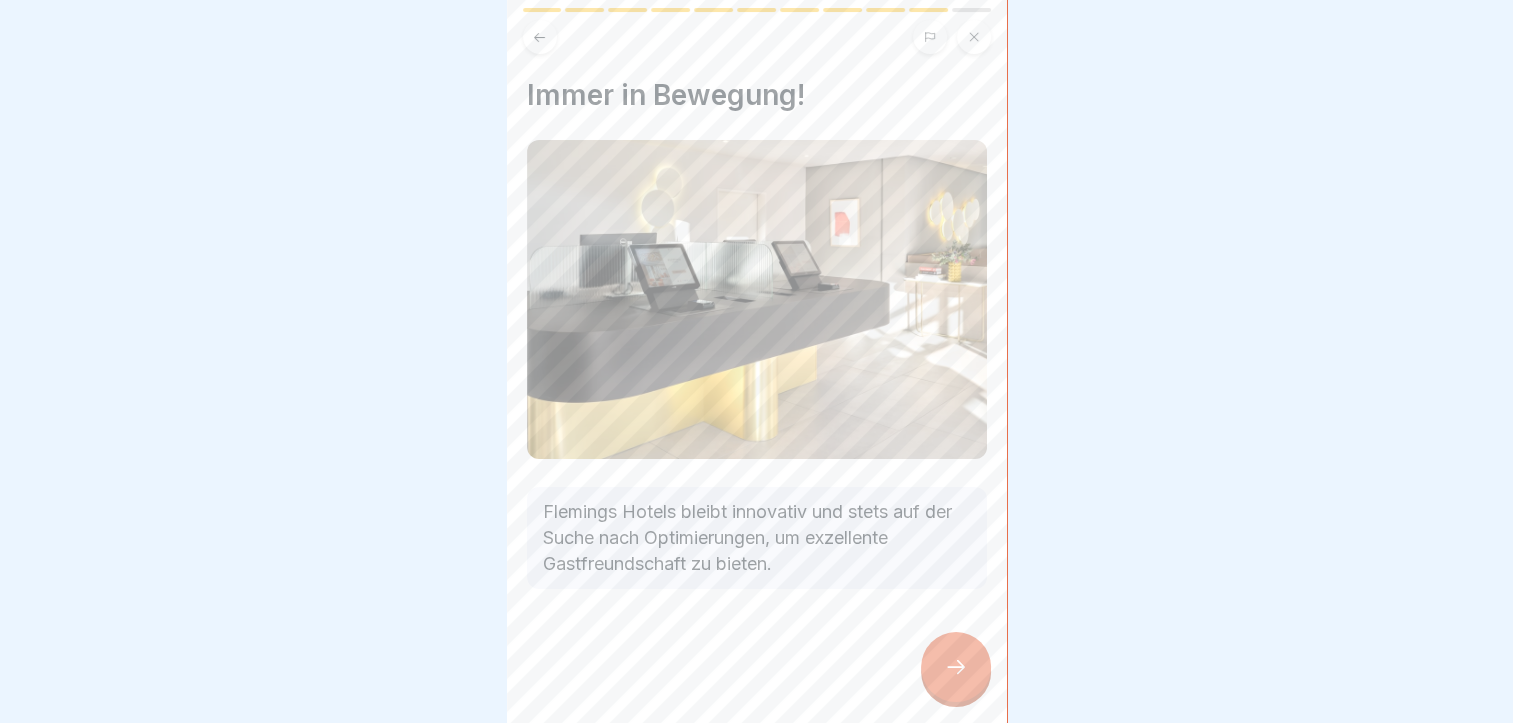 click 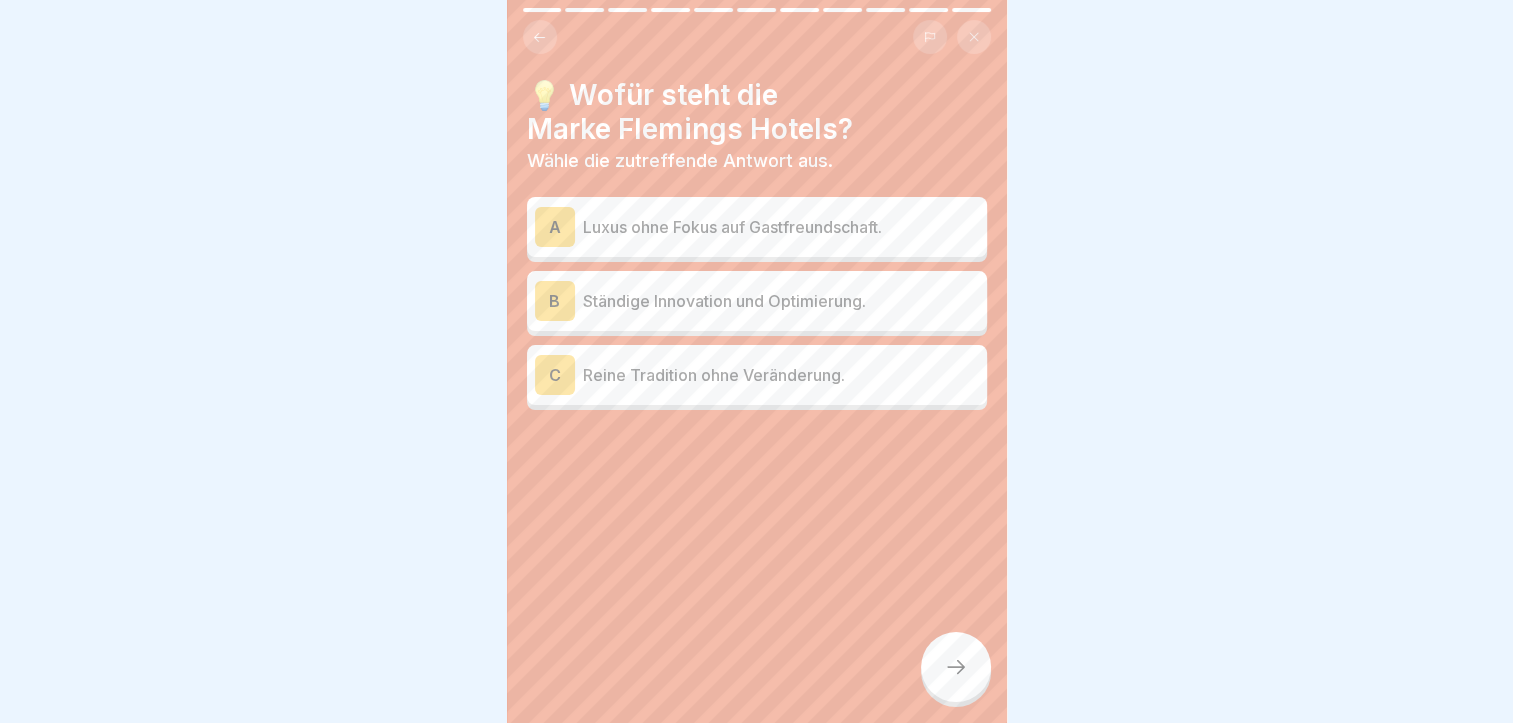 click on "Ständige Innovation und Optimierung." at bounding box center [781, 301] 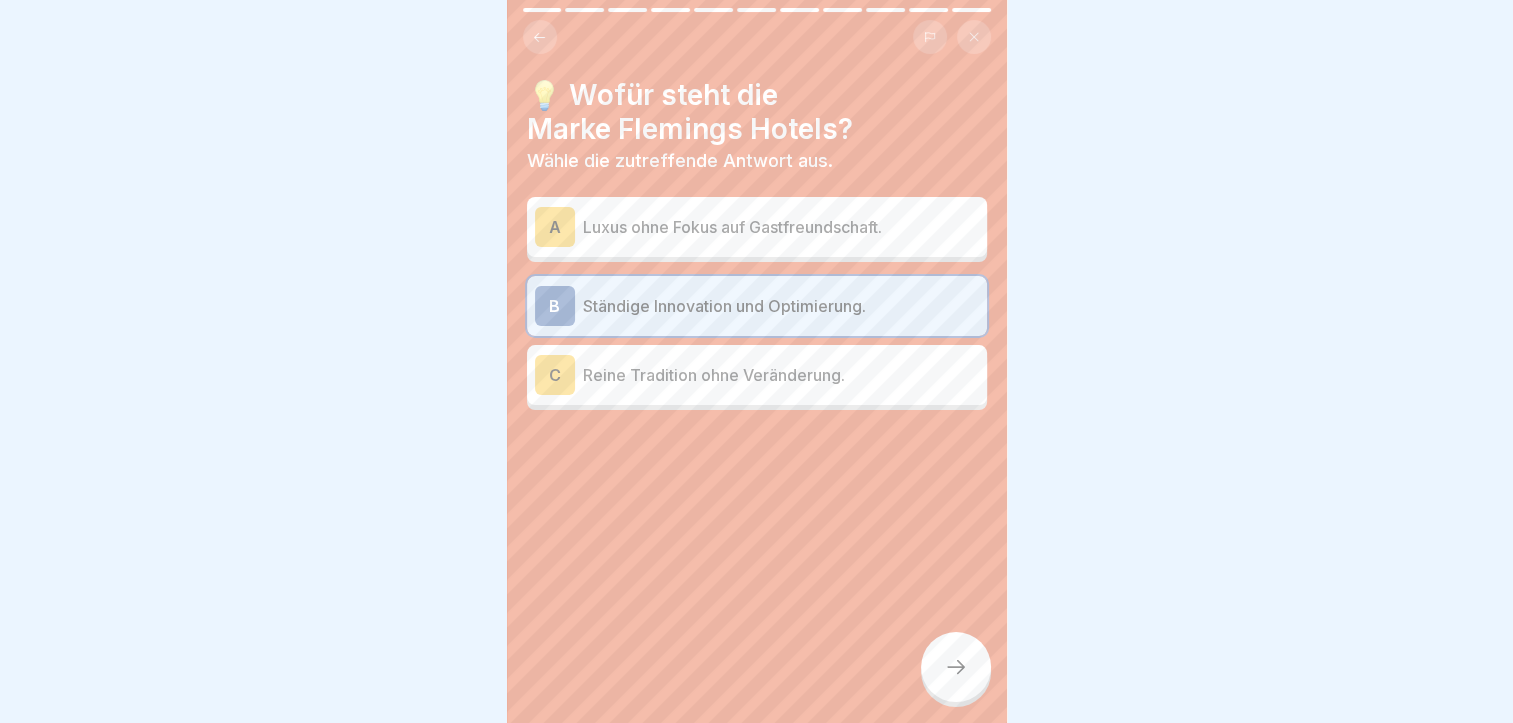 click 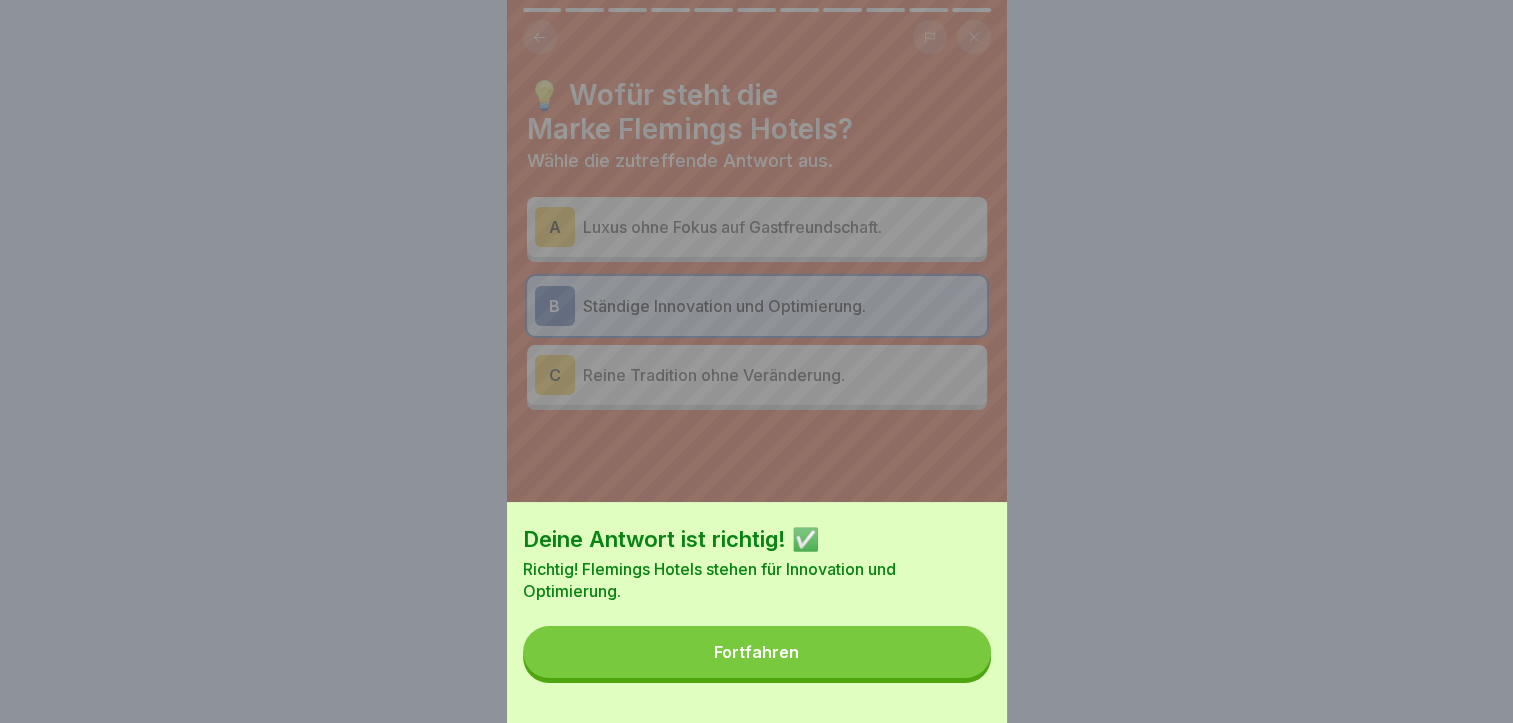 click on "Fortfahren" at bounding box center [757, 652] 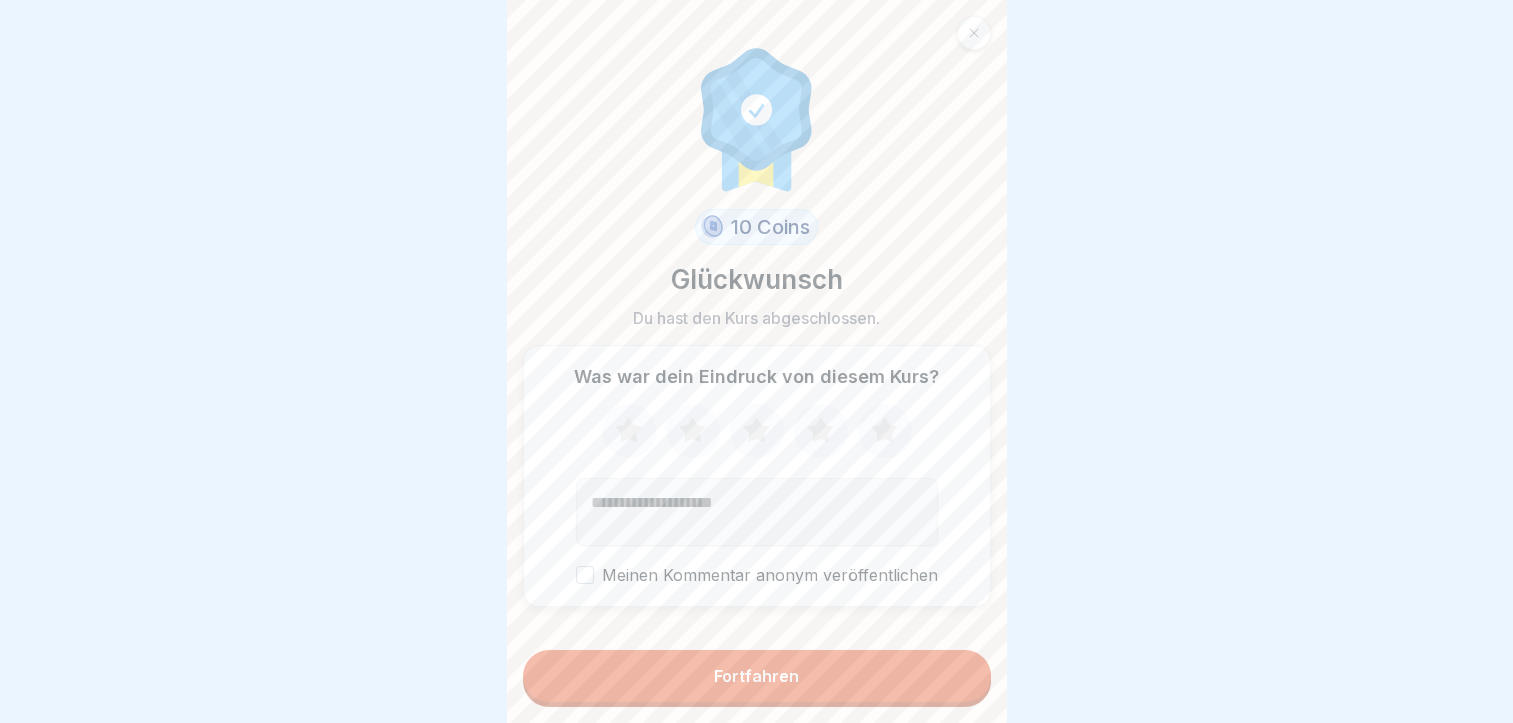 click on "Fortfahren" at bounding box center (757, 676) 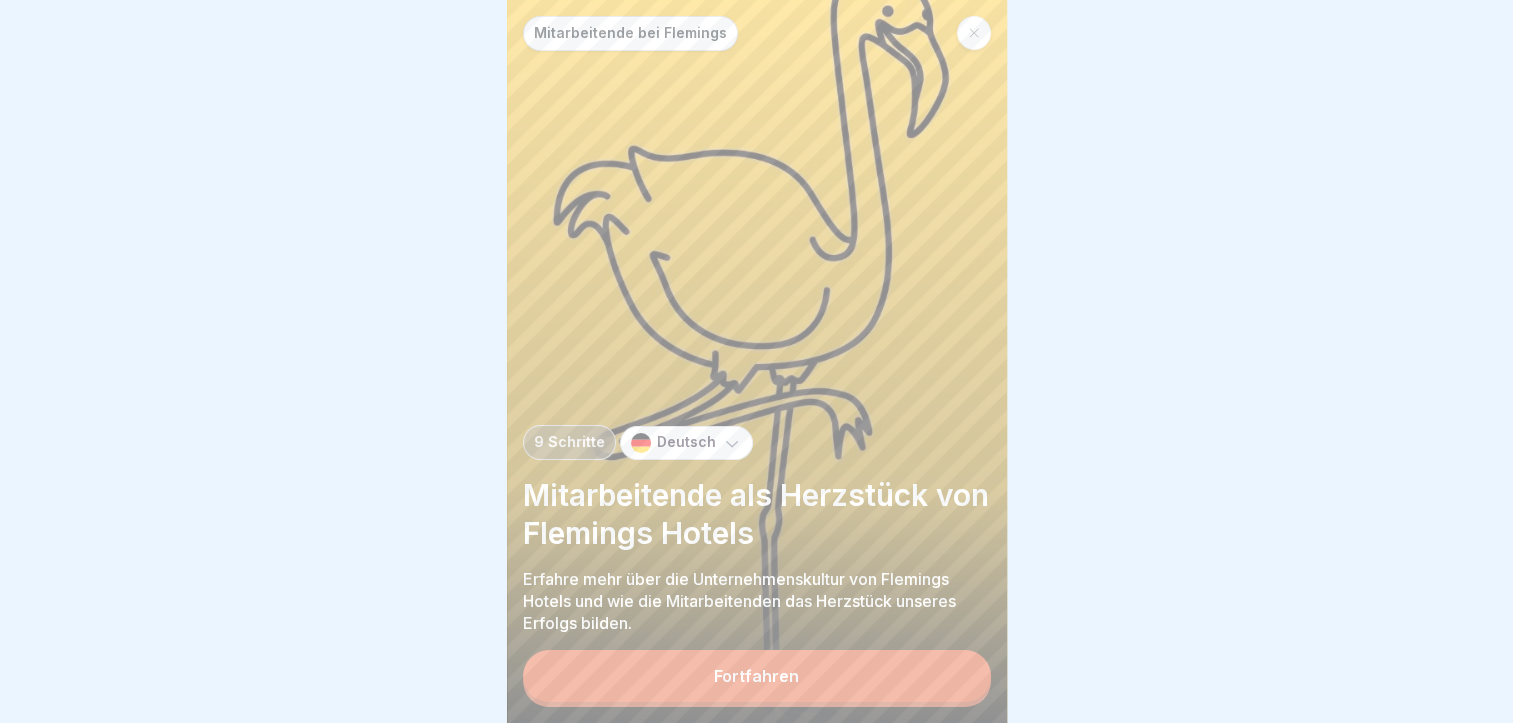 click on "Fortfahren" at bounding box center (757, 676) 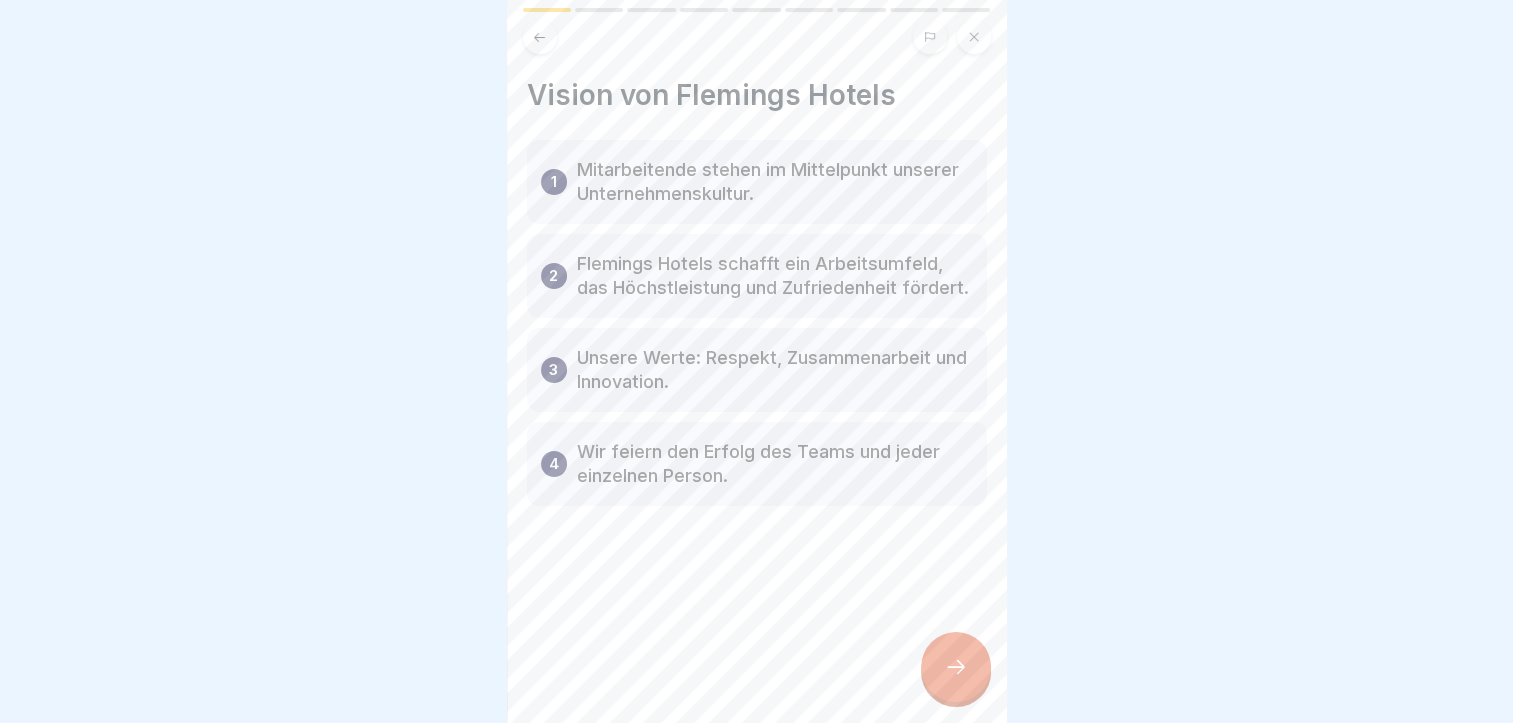 scroll, scrollTop: 0, scrollLeft: 0, axis: both 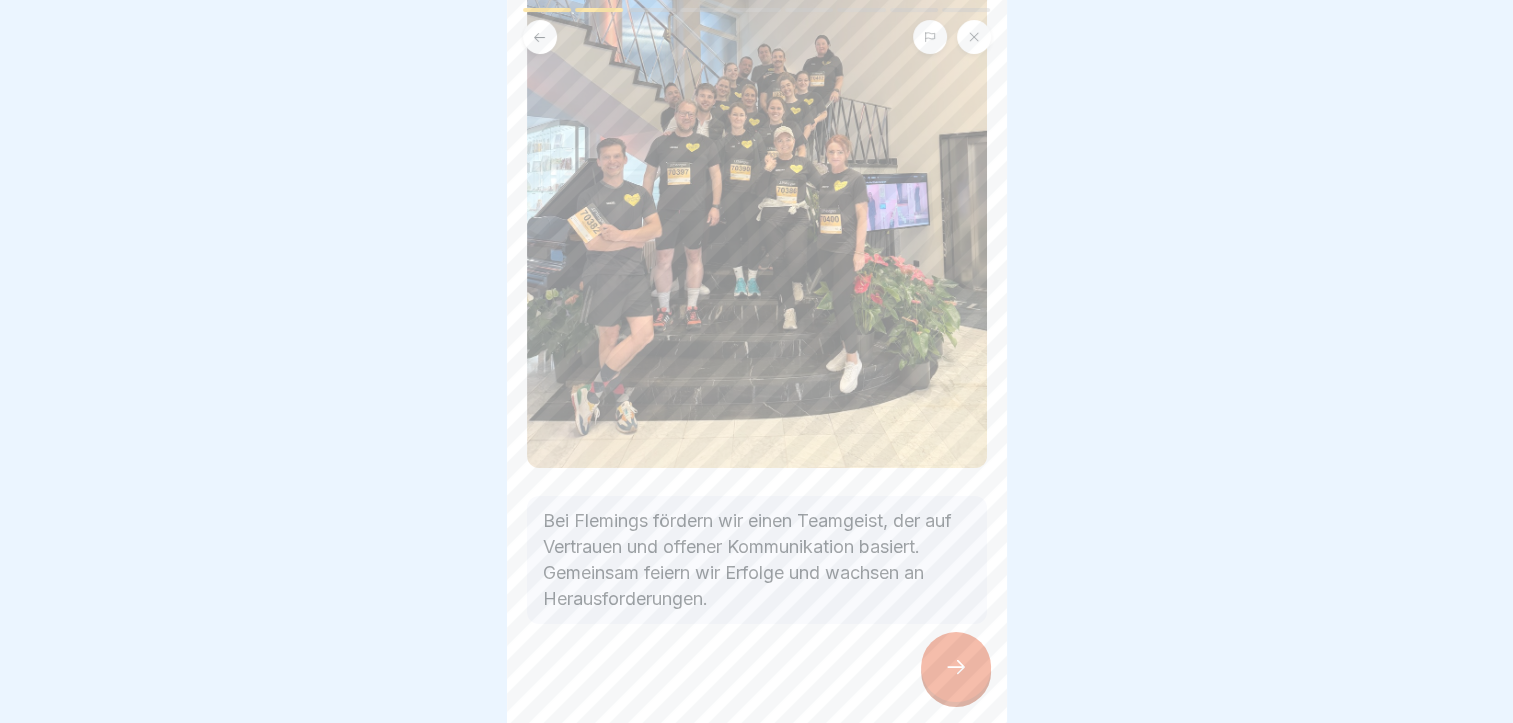 click 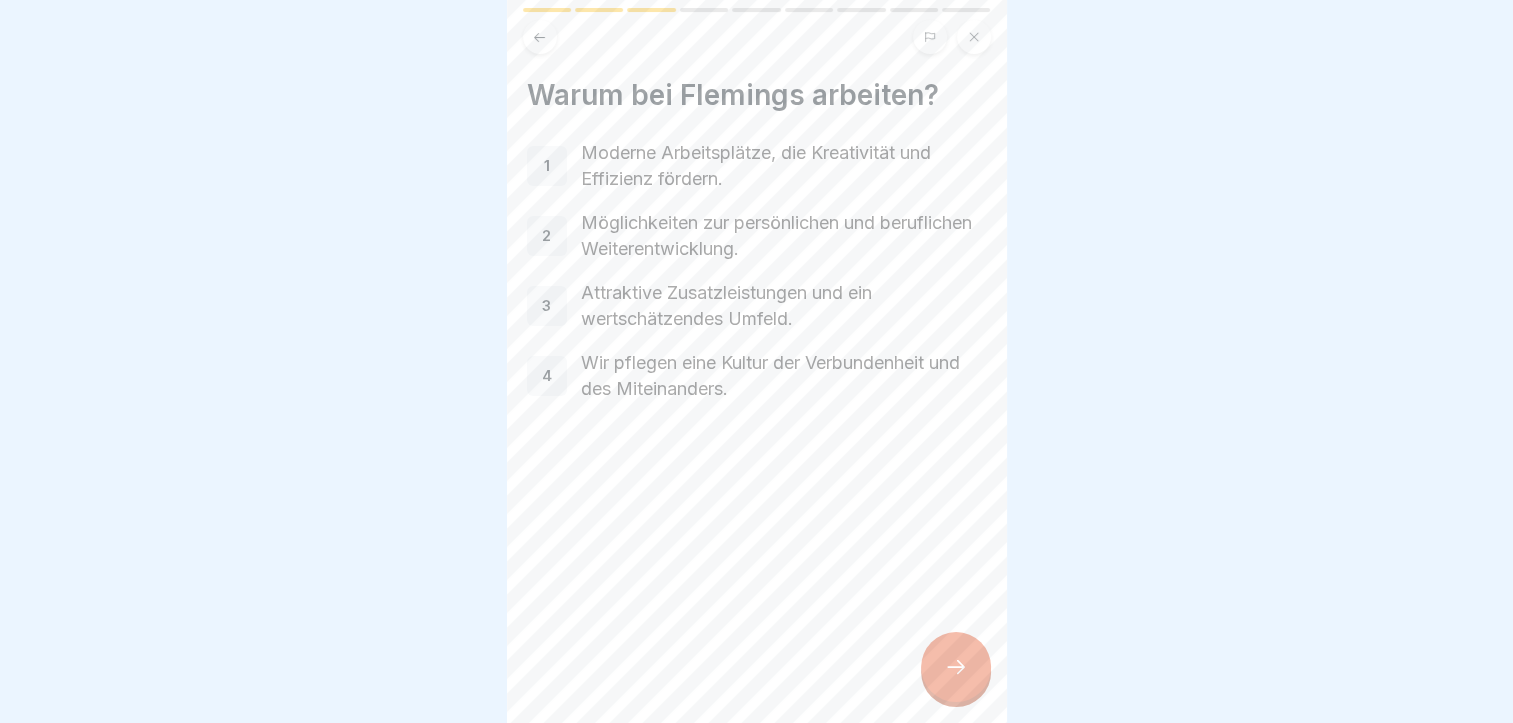 click 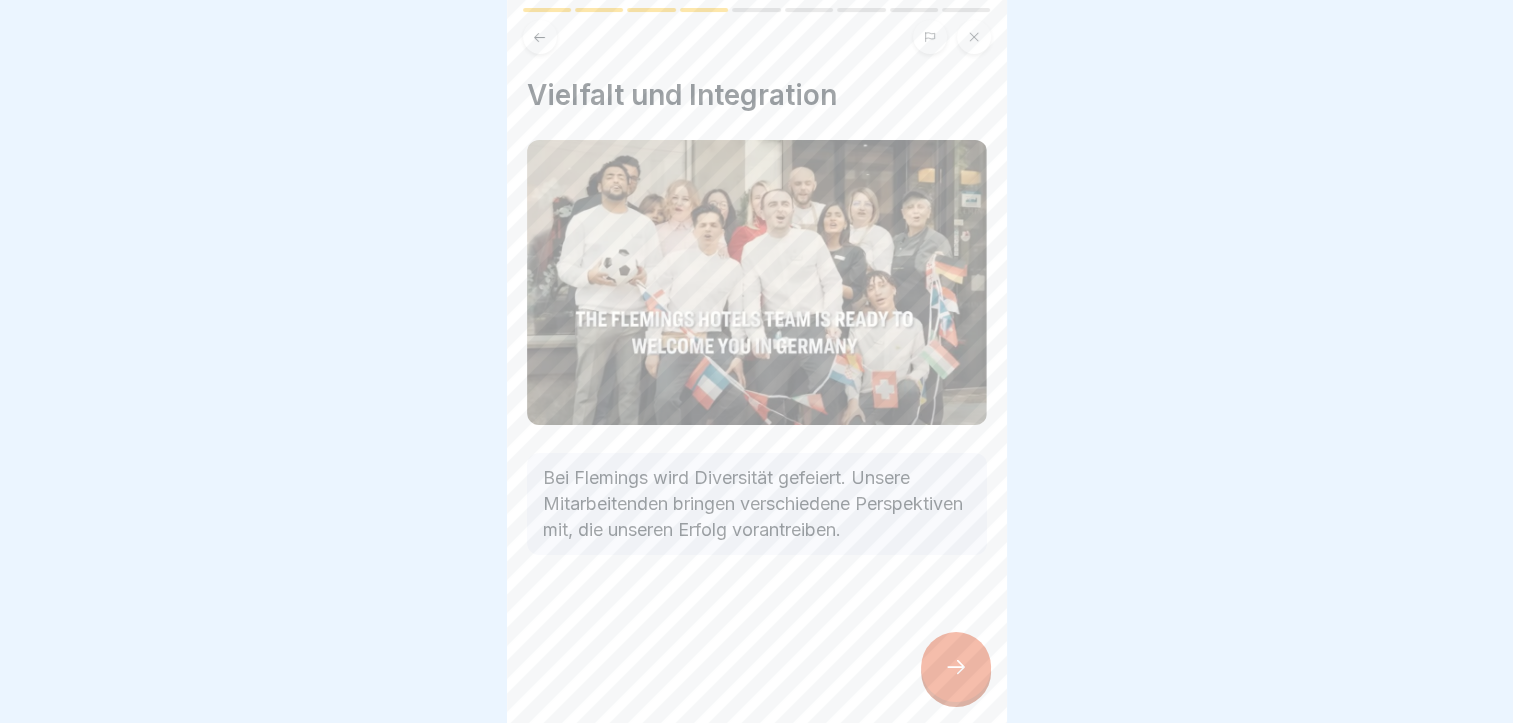 click 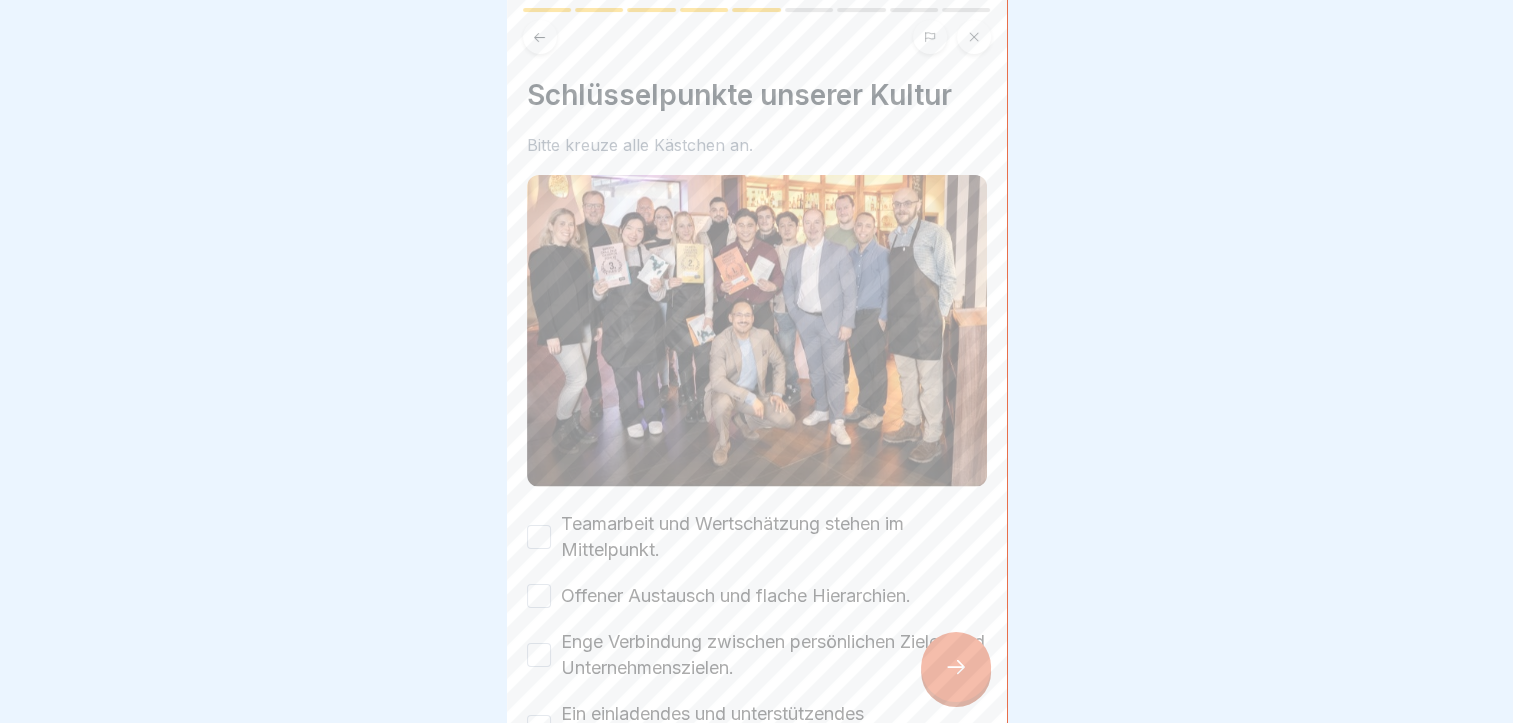 click on "Teamarbeit und Wertschätzung stehen im Mittelpunkt." at bounding box center [539, 537] 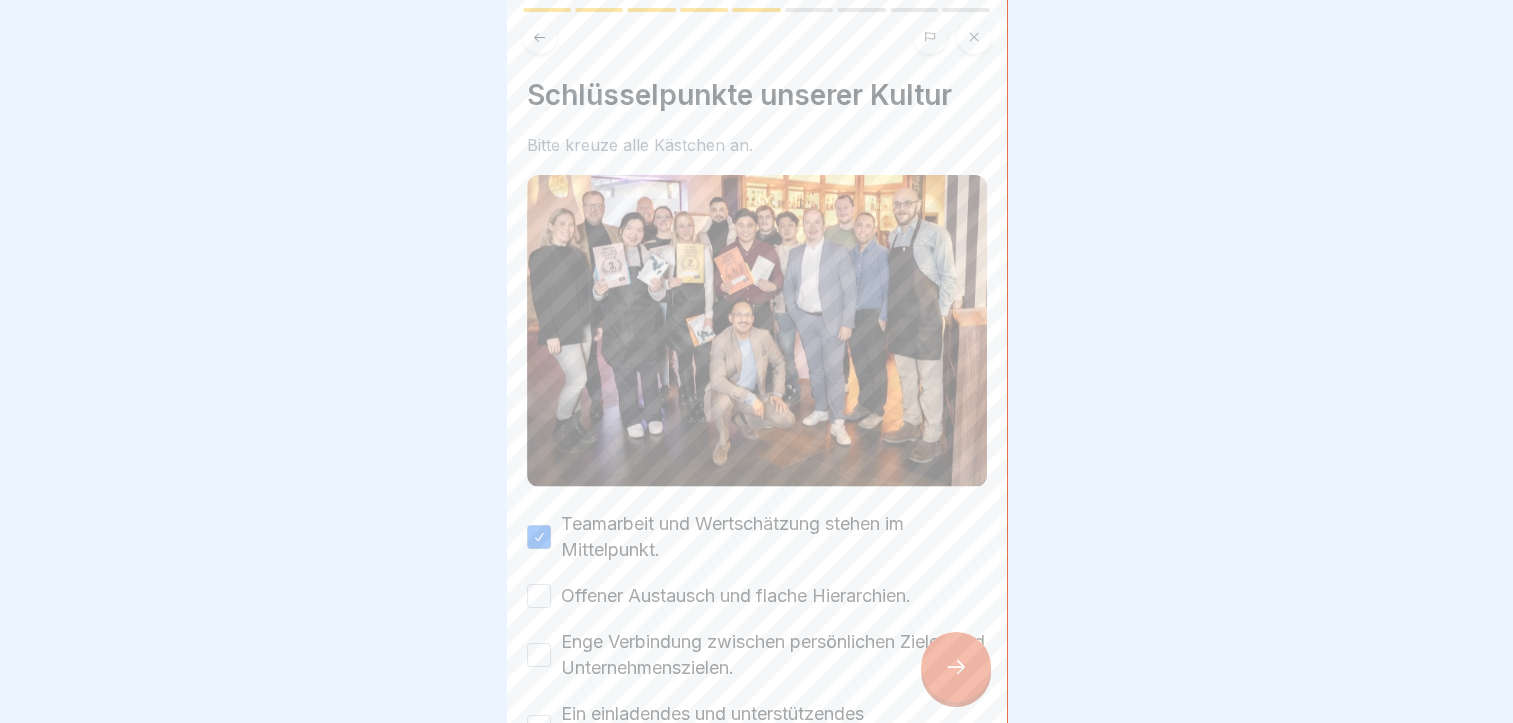click on "Offener Austausch und flache Hierarchien." at bounding box center [539, 596] 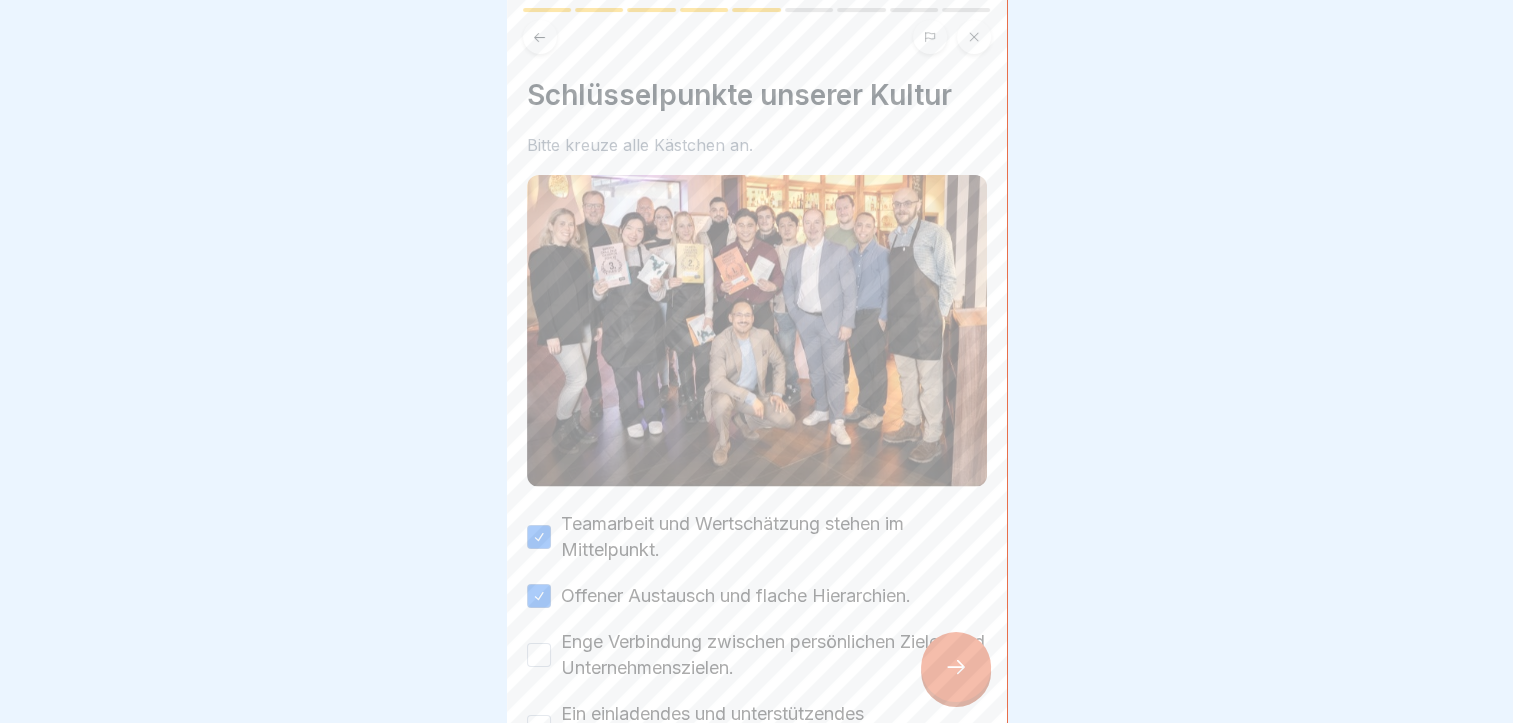 click on "Enge Verbindung zwischen persönlichen Zielen und Unternehmenszielen." at bounding box center [539, 655] 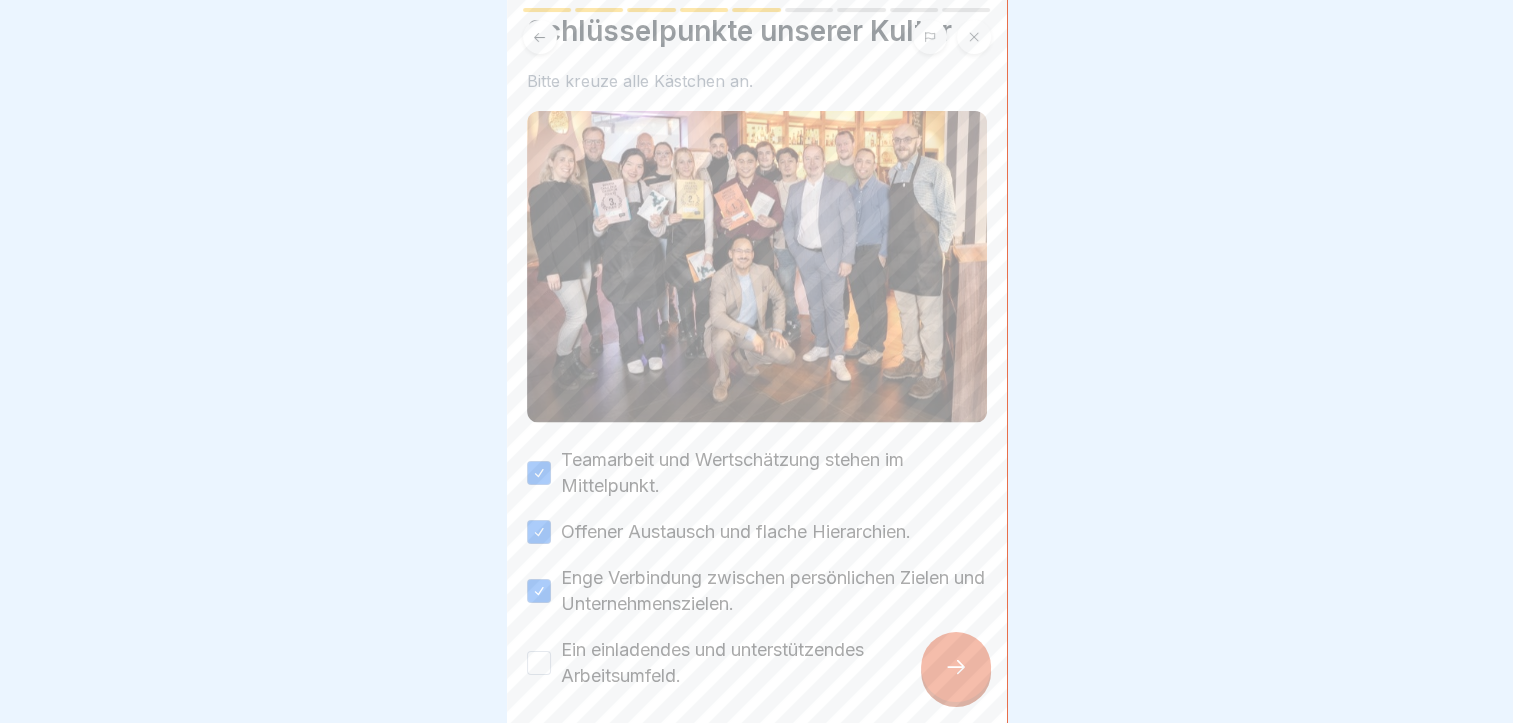scroll, scrollTop: 140, scrollLeft: 0, axis: vertical 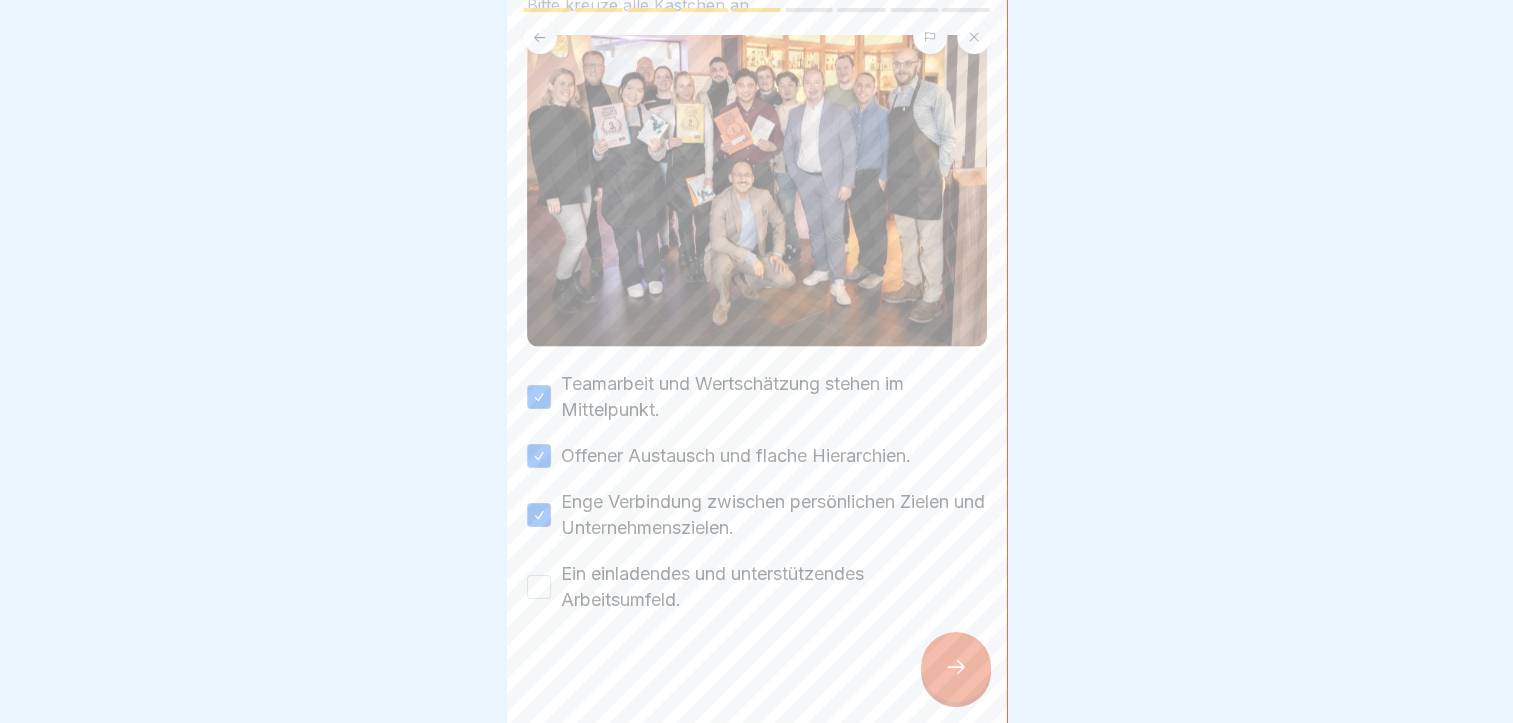 click on "Ein einladendes und unterstützendes Arbeitsumfeld." at bounding box center (757, 587) 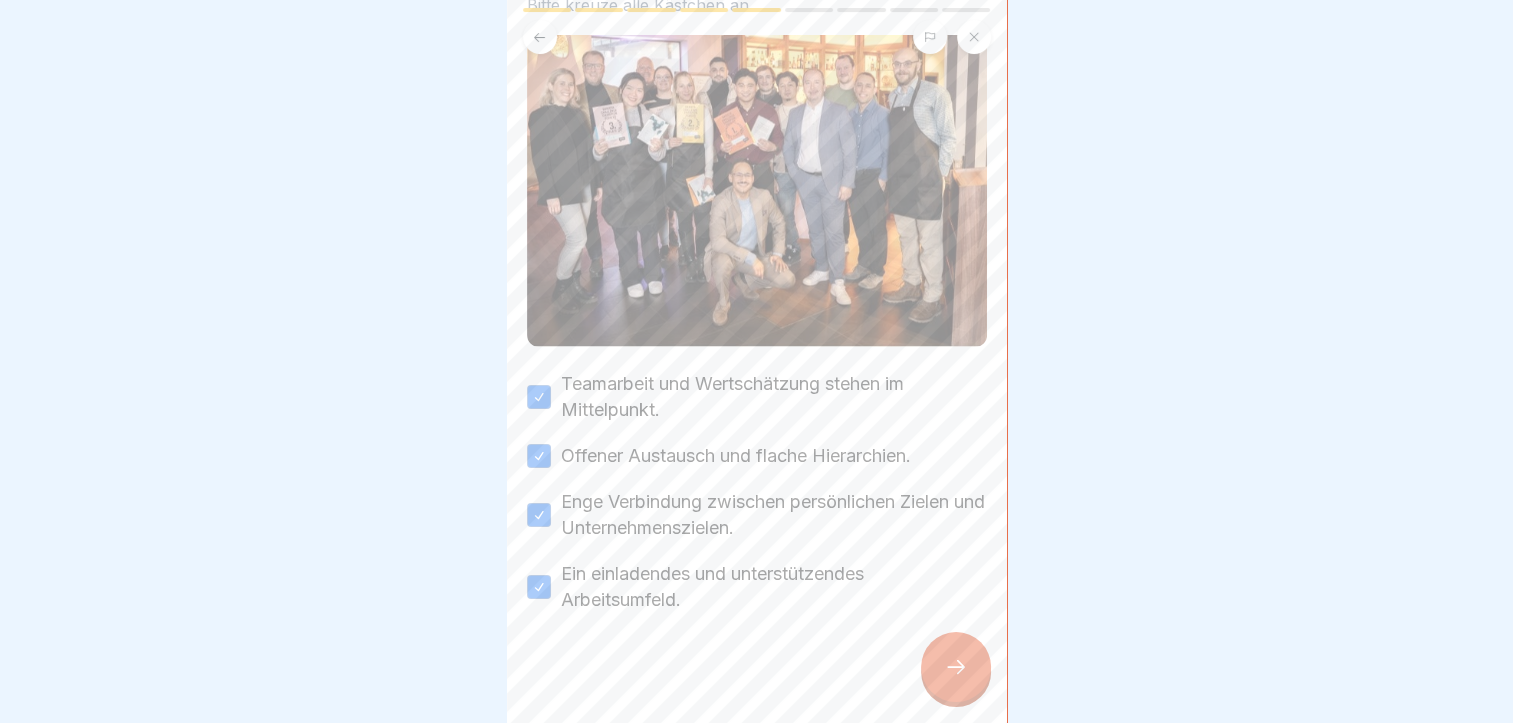 click at bounding box center [956, 667] 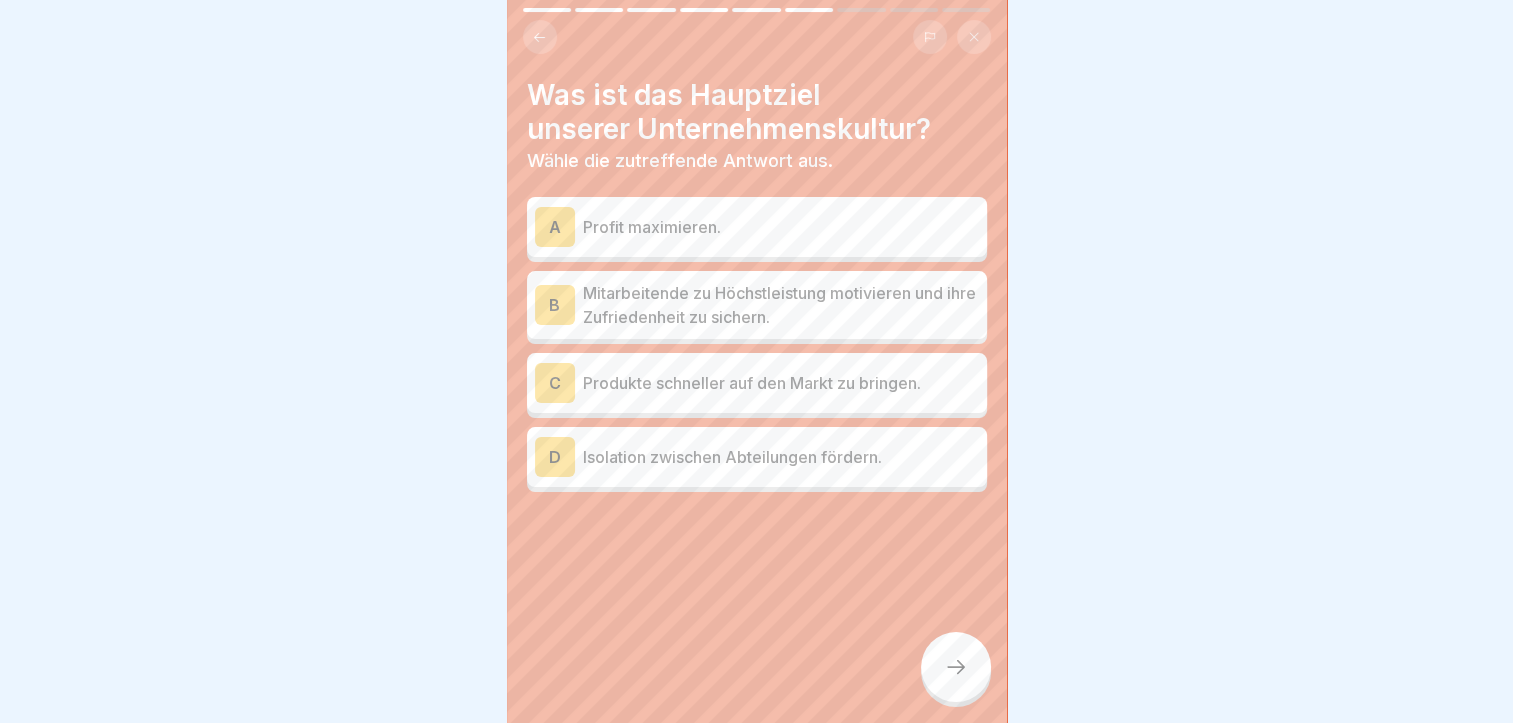 click on "Mitarbeitende zu Höchstleistung motivieren und ihre Zufriedenheit zu sichern." at bounding box center [781, 305] 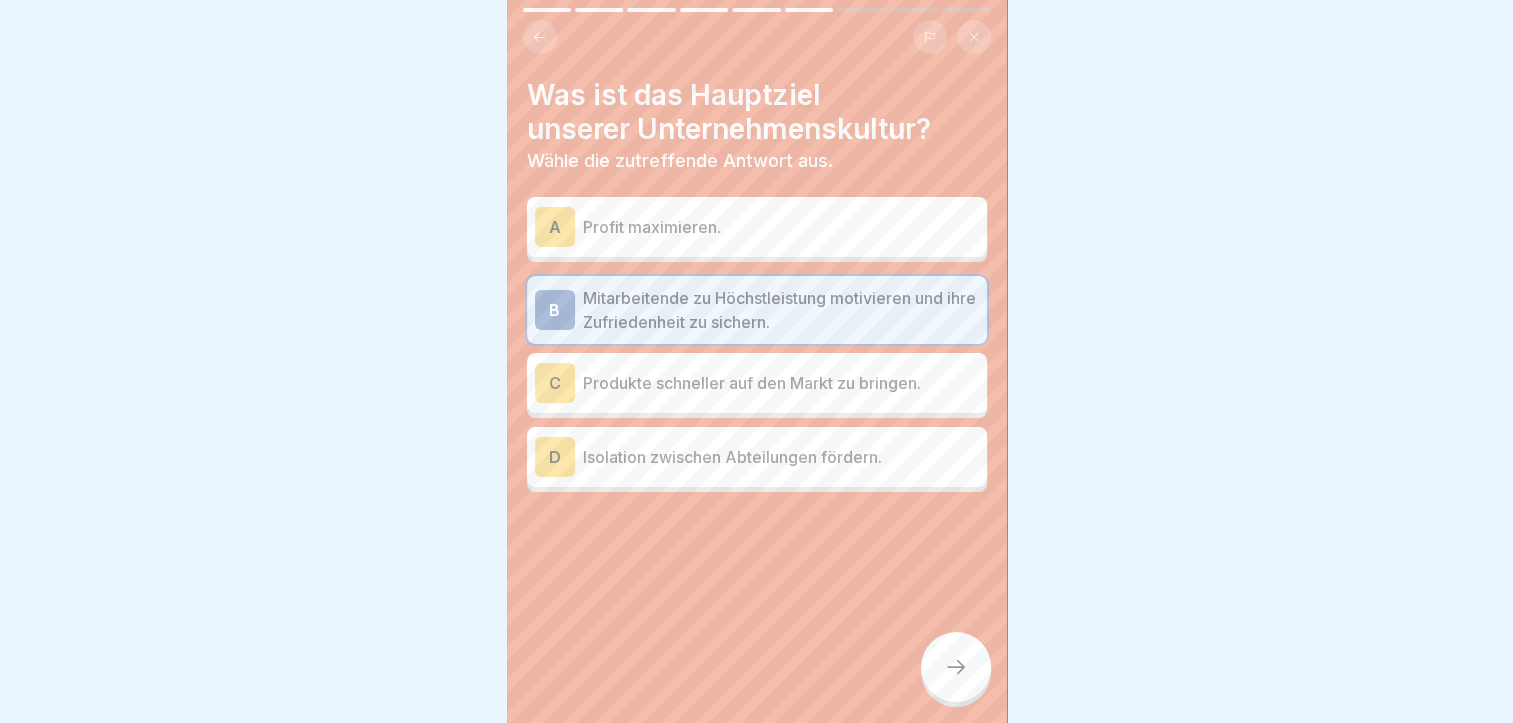 click 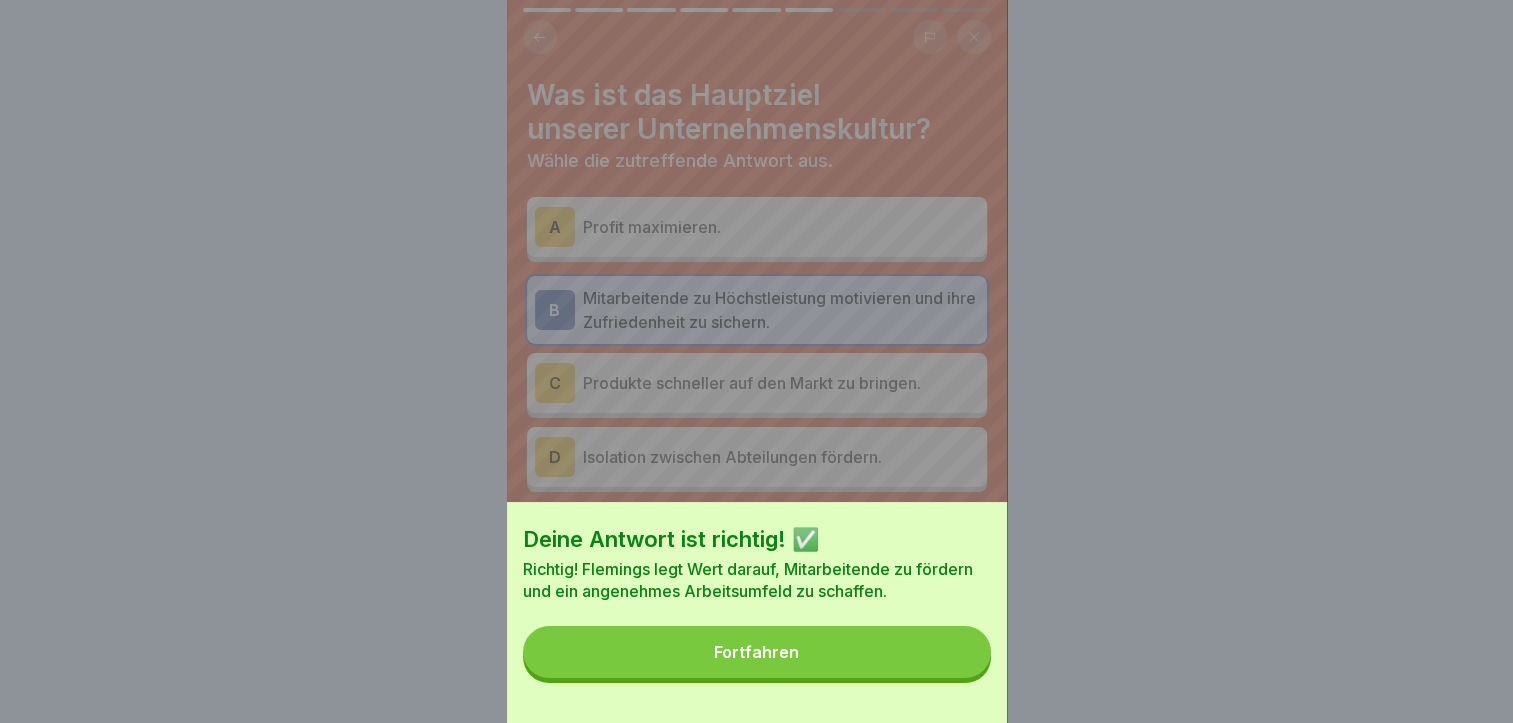 click on "Fortfahren" at bounding box center [757, 652] 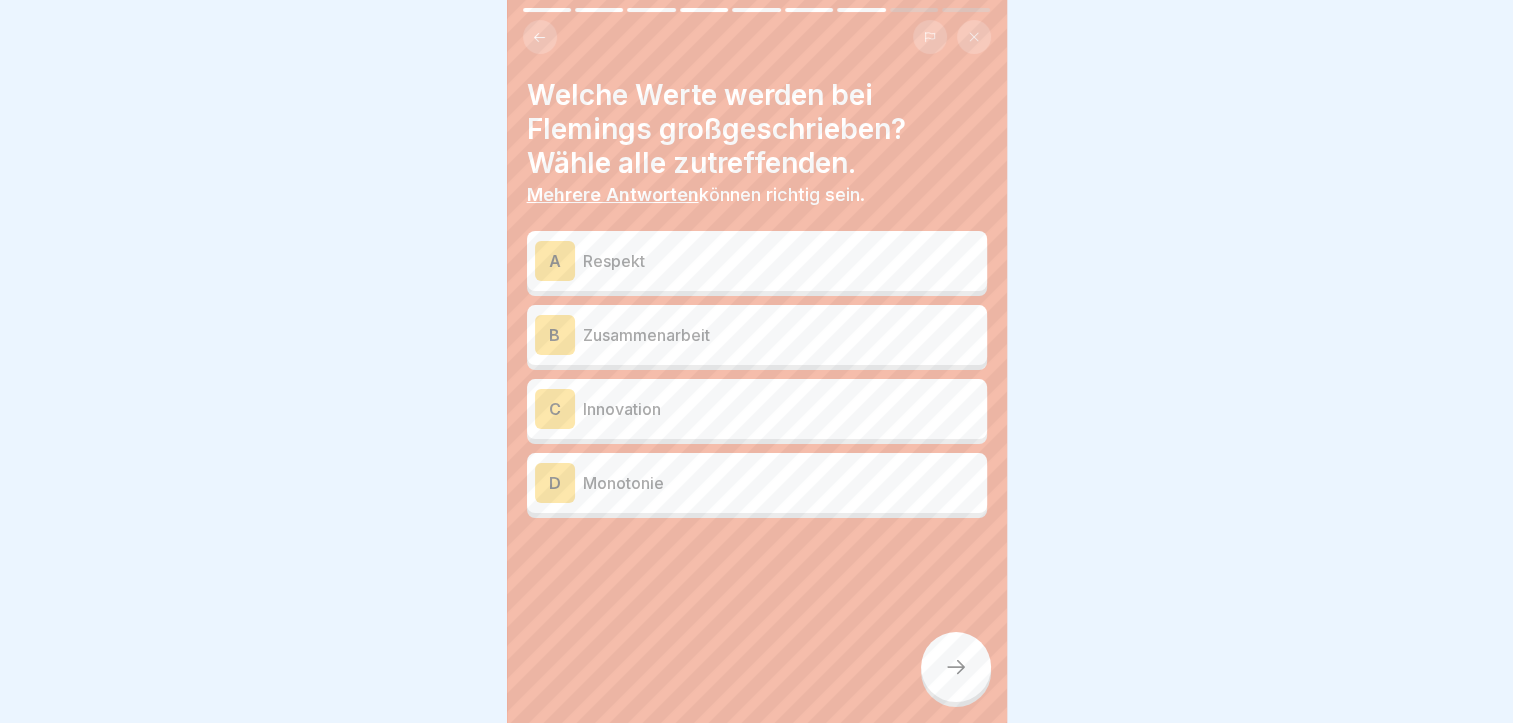 click on "Respekt" at bounding box center [781, 261] 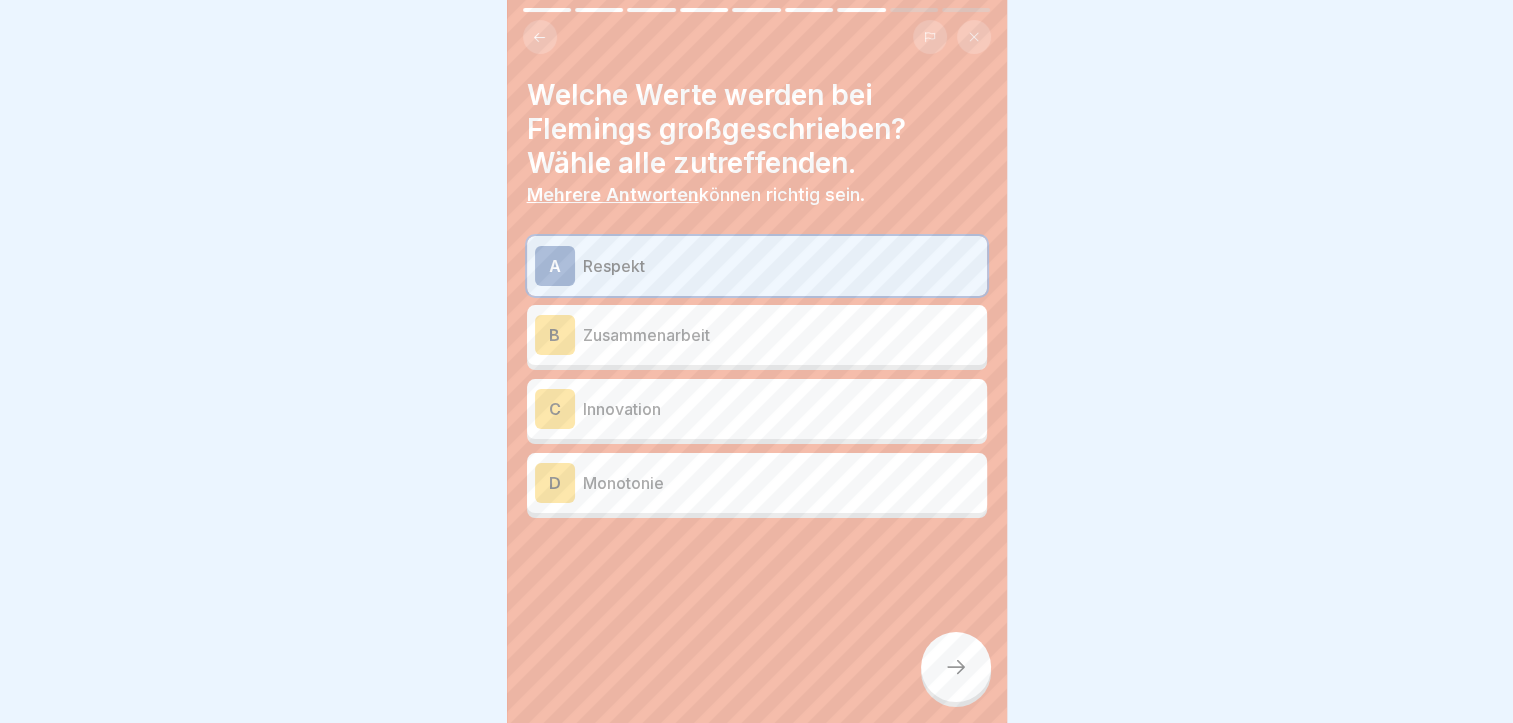 click on "Zusammenarbeit" at bounding box center [781, 335] 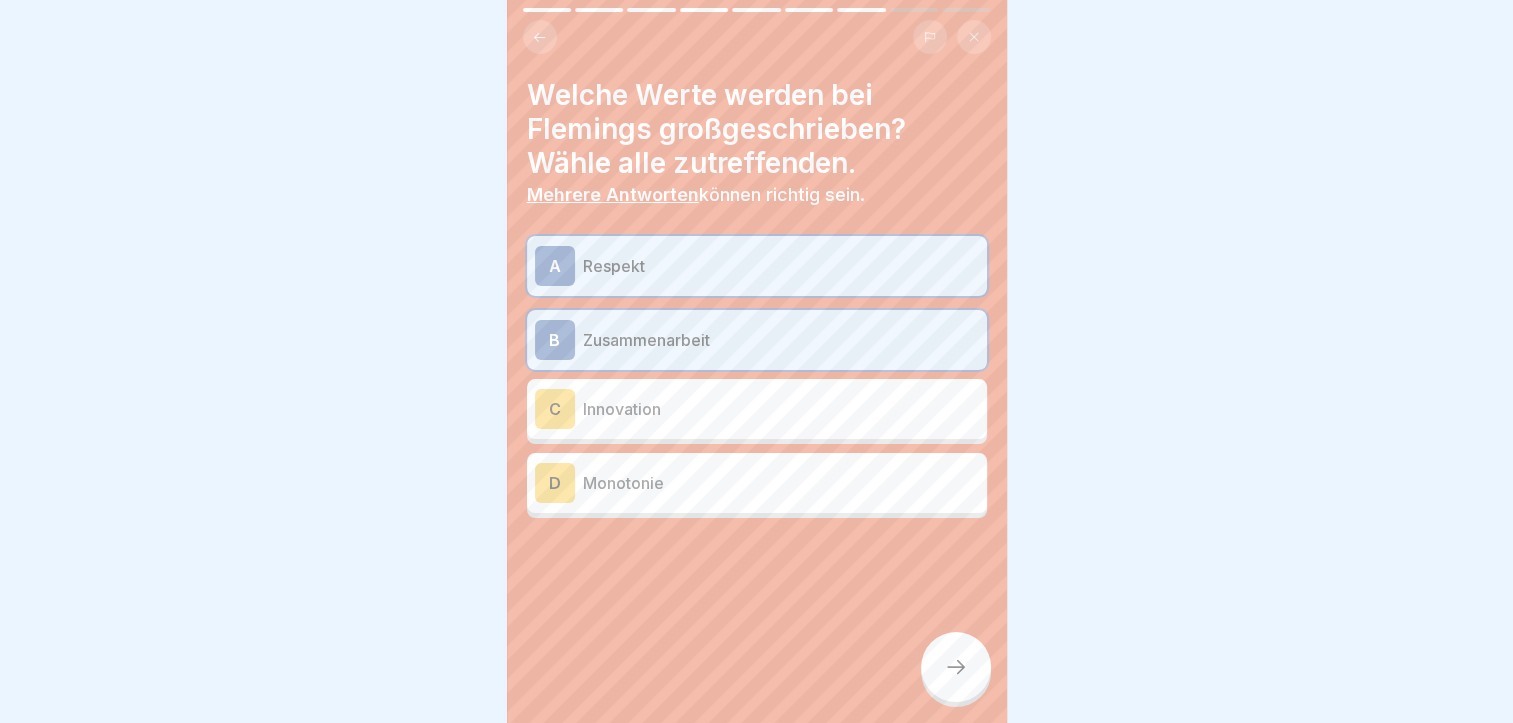 click on "Innovation" at bounding box center [781, 409] 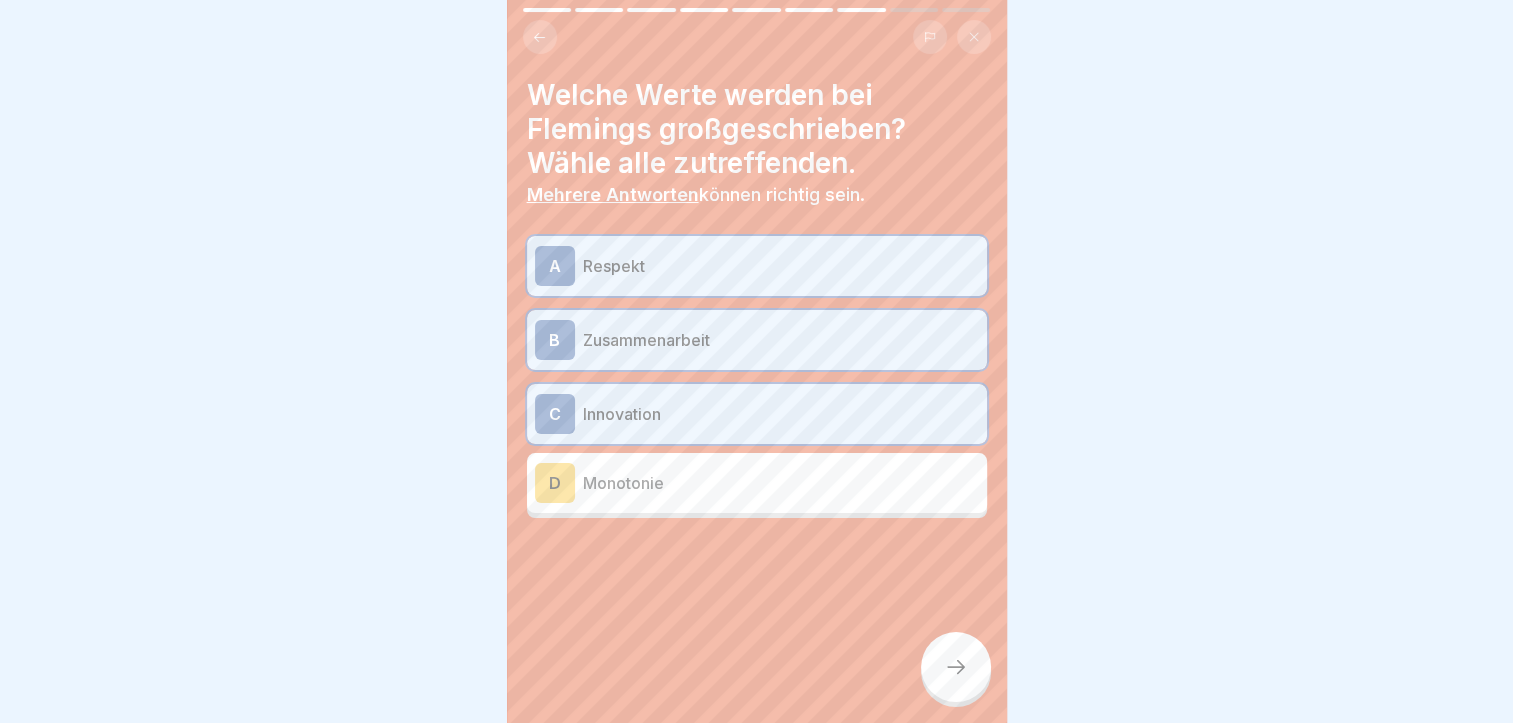 click at bounding box center [956, 667] 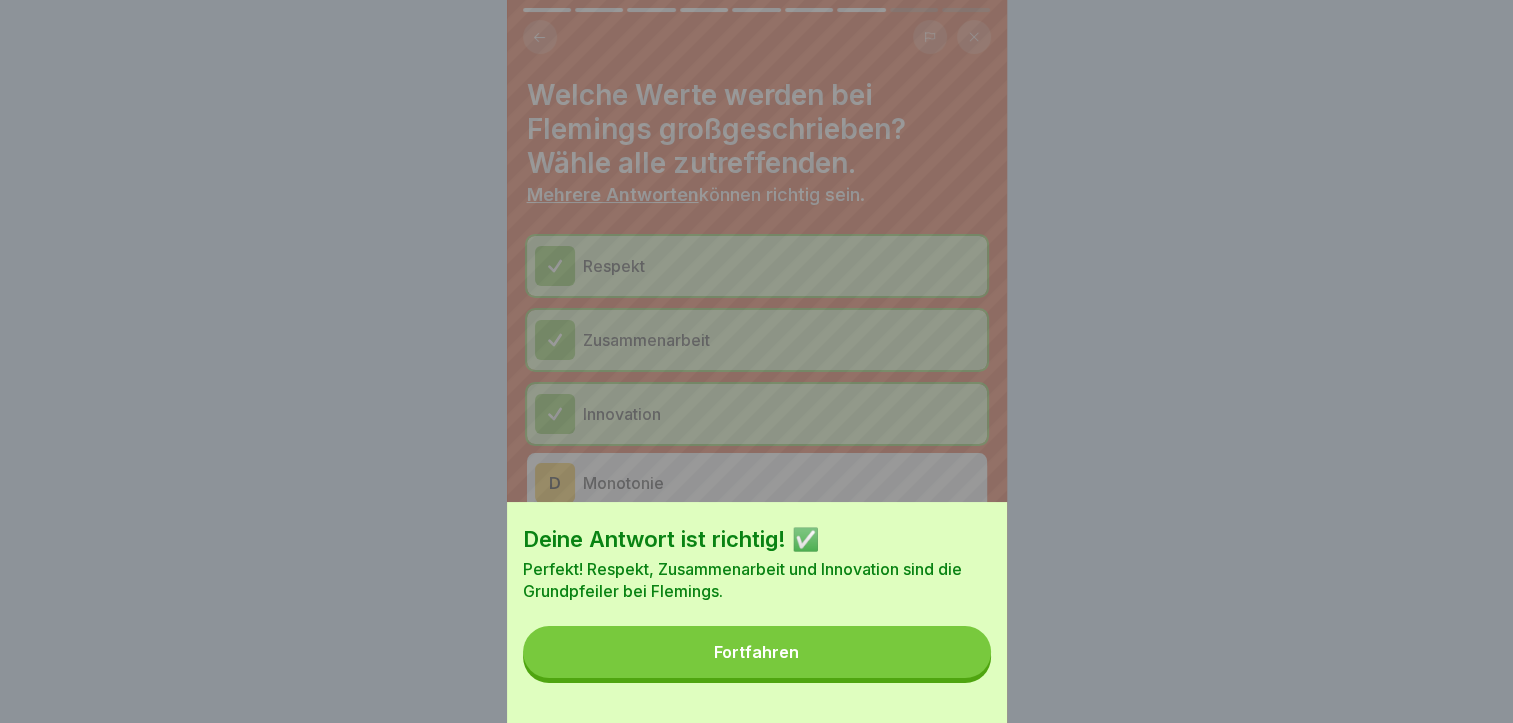 click on "Fortfahren" at bounding box center (757, 652) 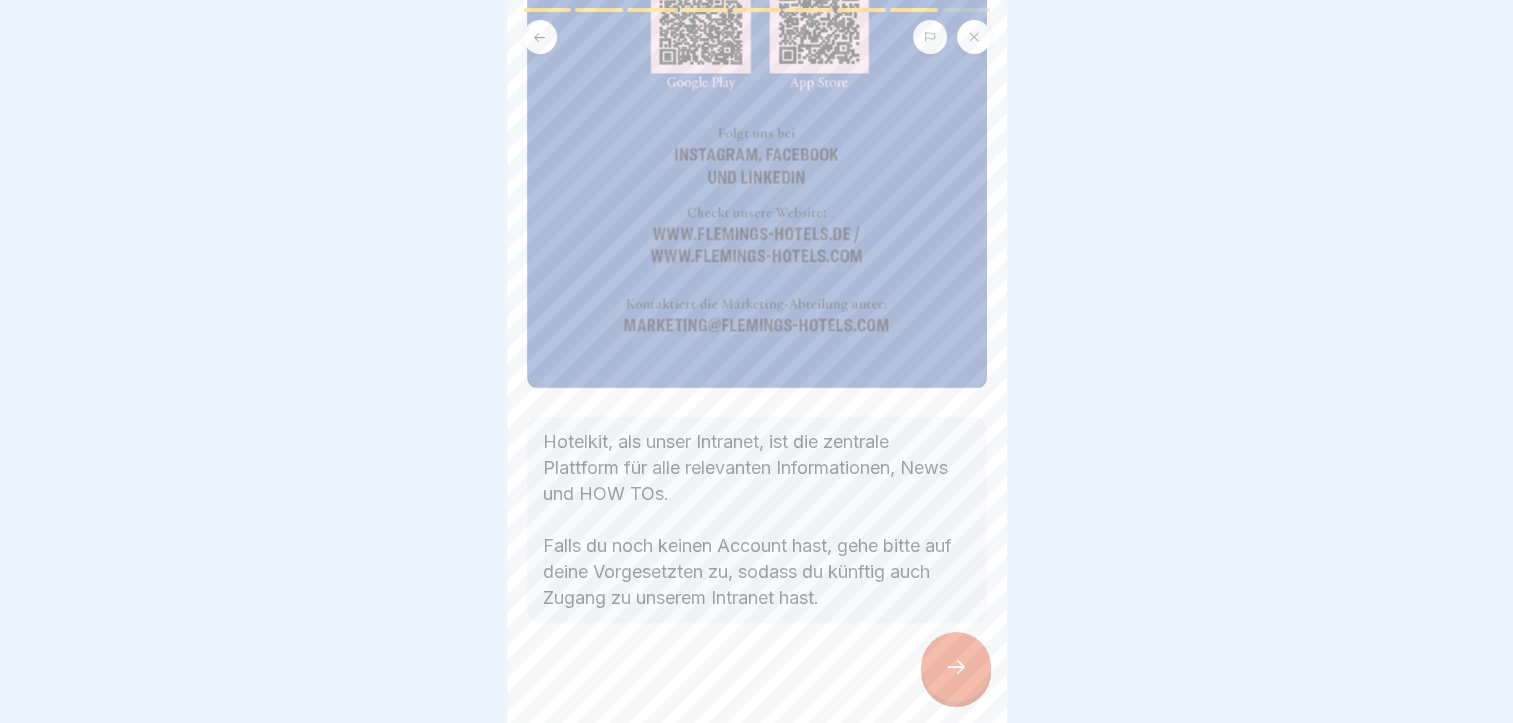 scroll, scrollTop: 445, scrollLeft: 0, axis: vertical 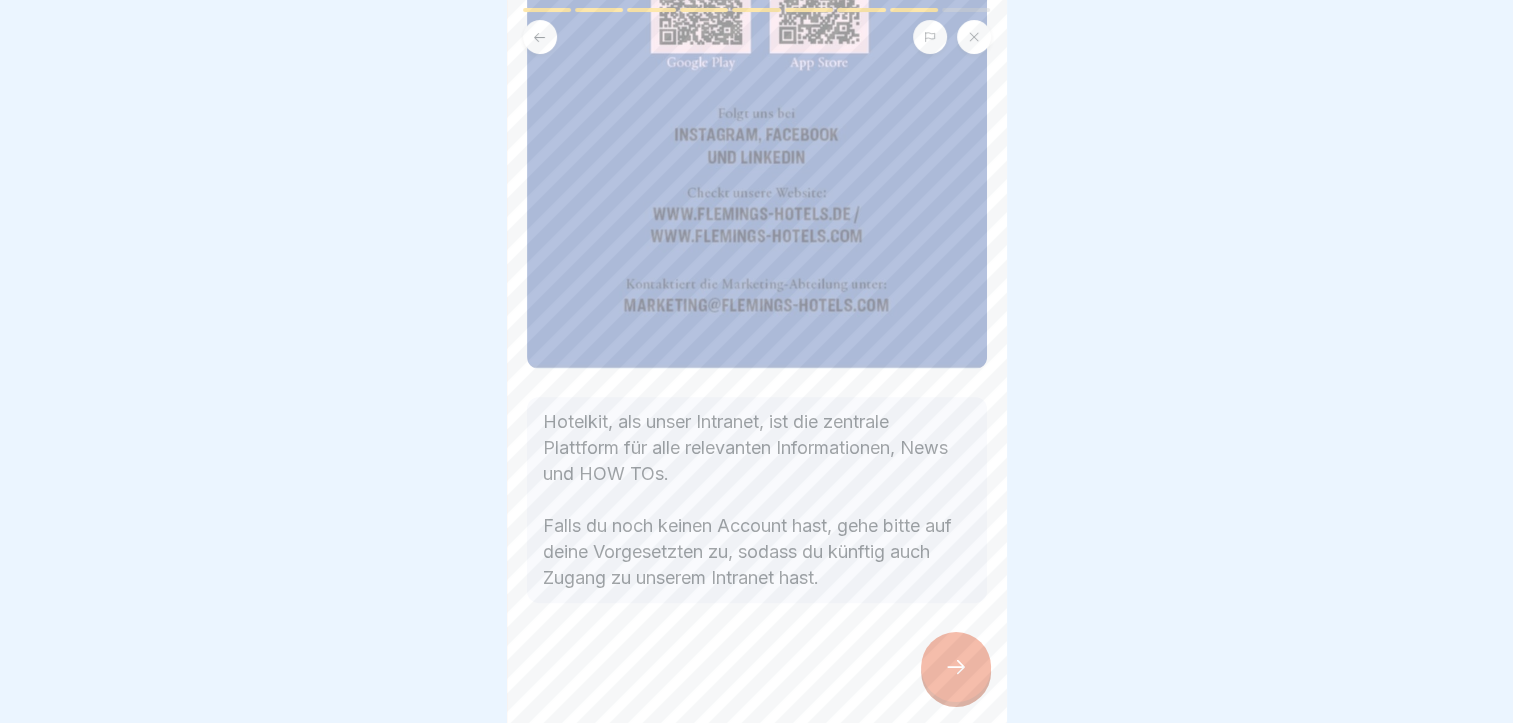 click at bounding box center [956, 667] 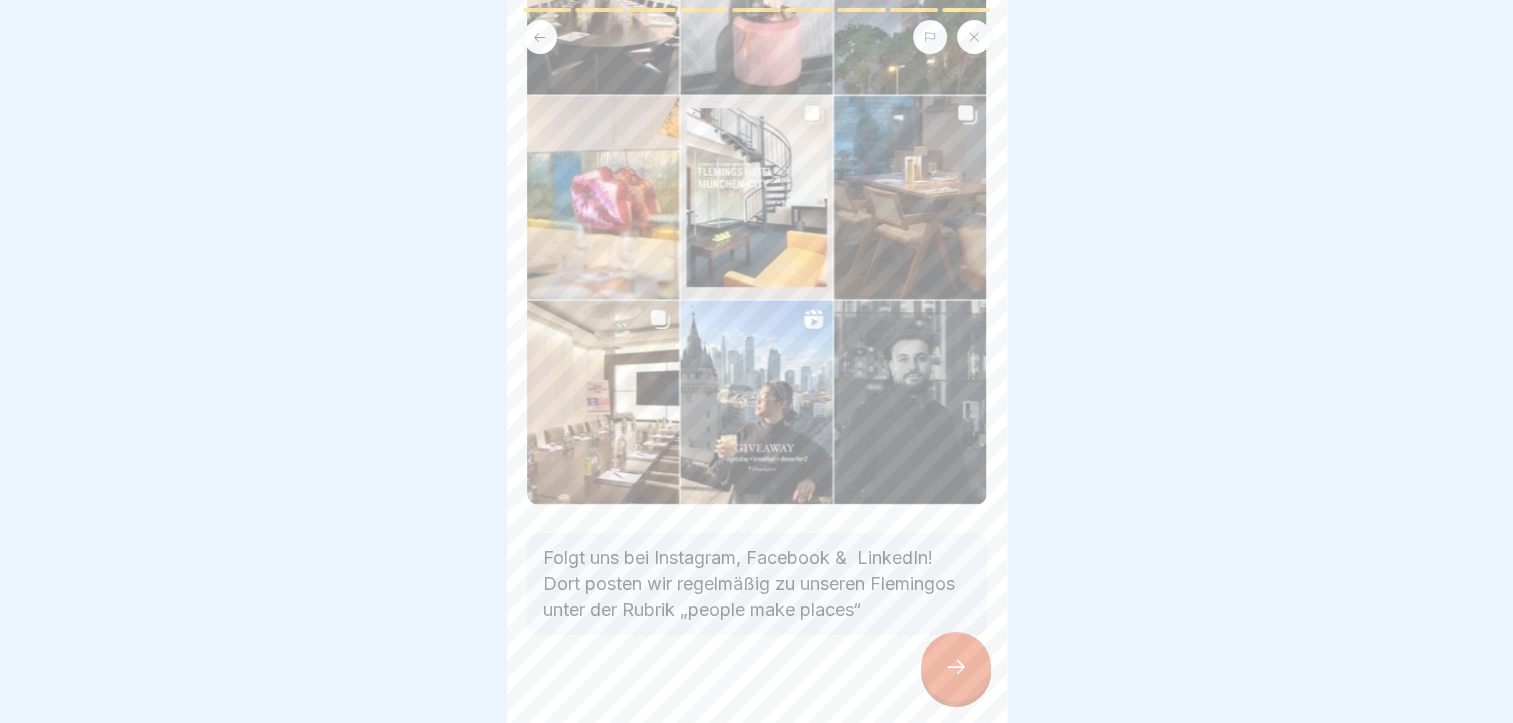 scroll, scrollTop: 287, scrollLeft: 0, axis: vertical 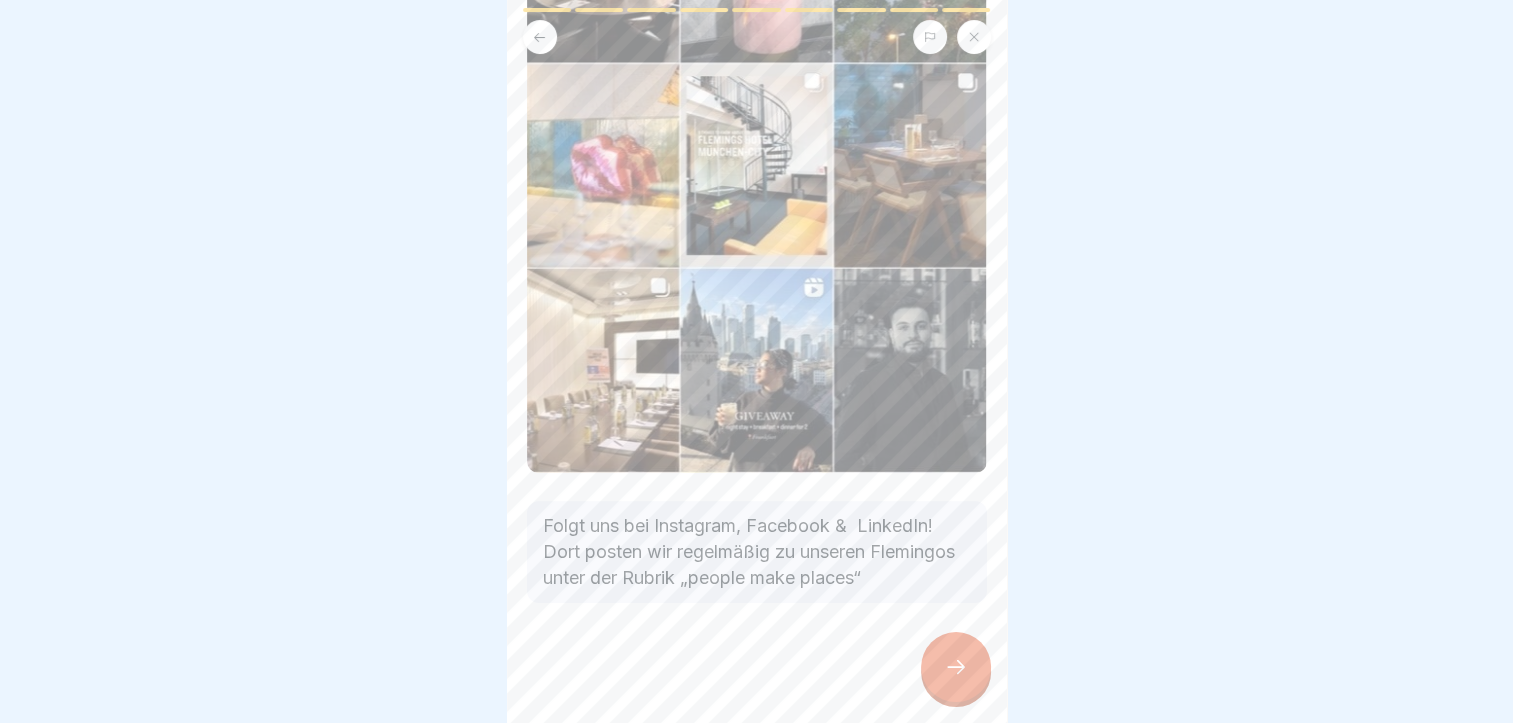 click 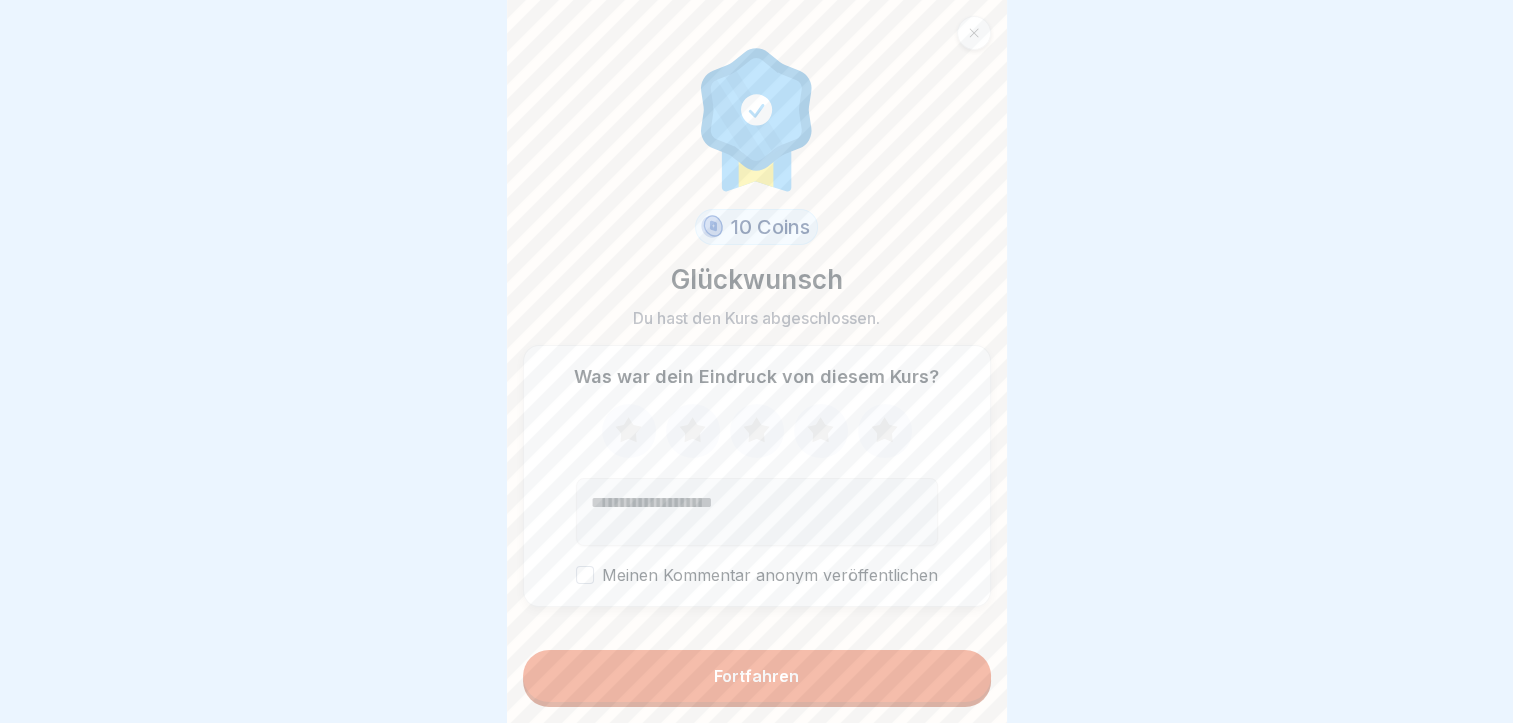 click on "Fortfahren" at bounding box center [757, 678] 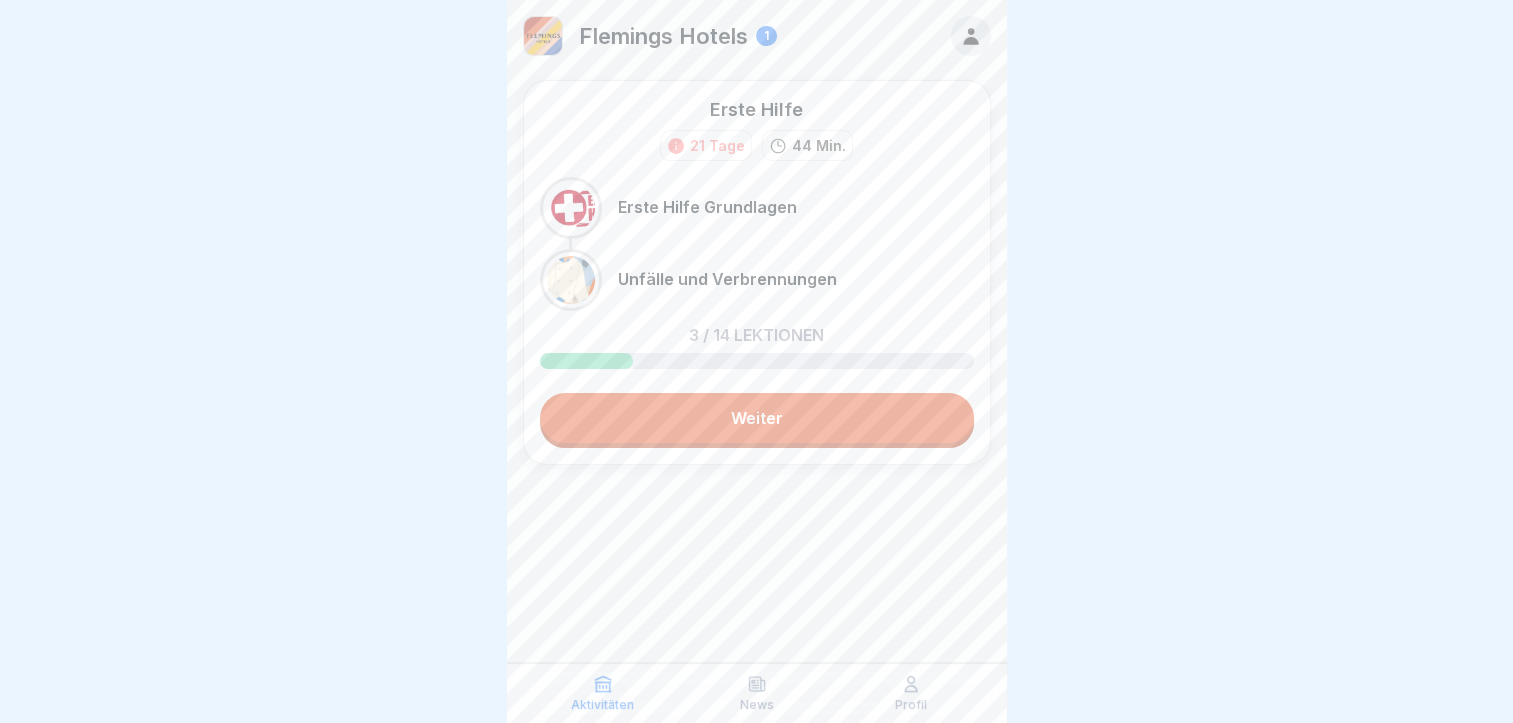 scroll, scrollTop: 0, scrollLeft: 0, axis: both 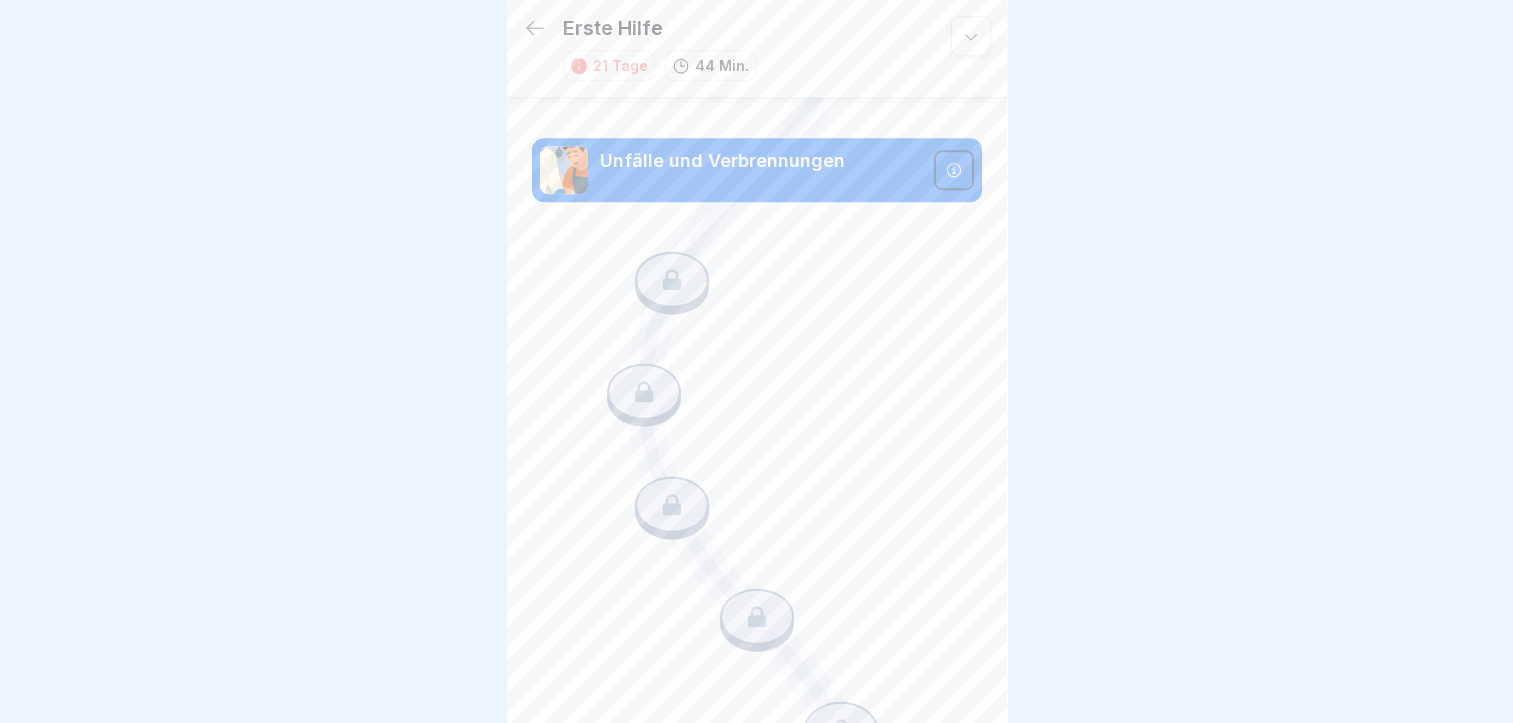 click at bounding box center [954, 170] 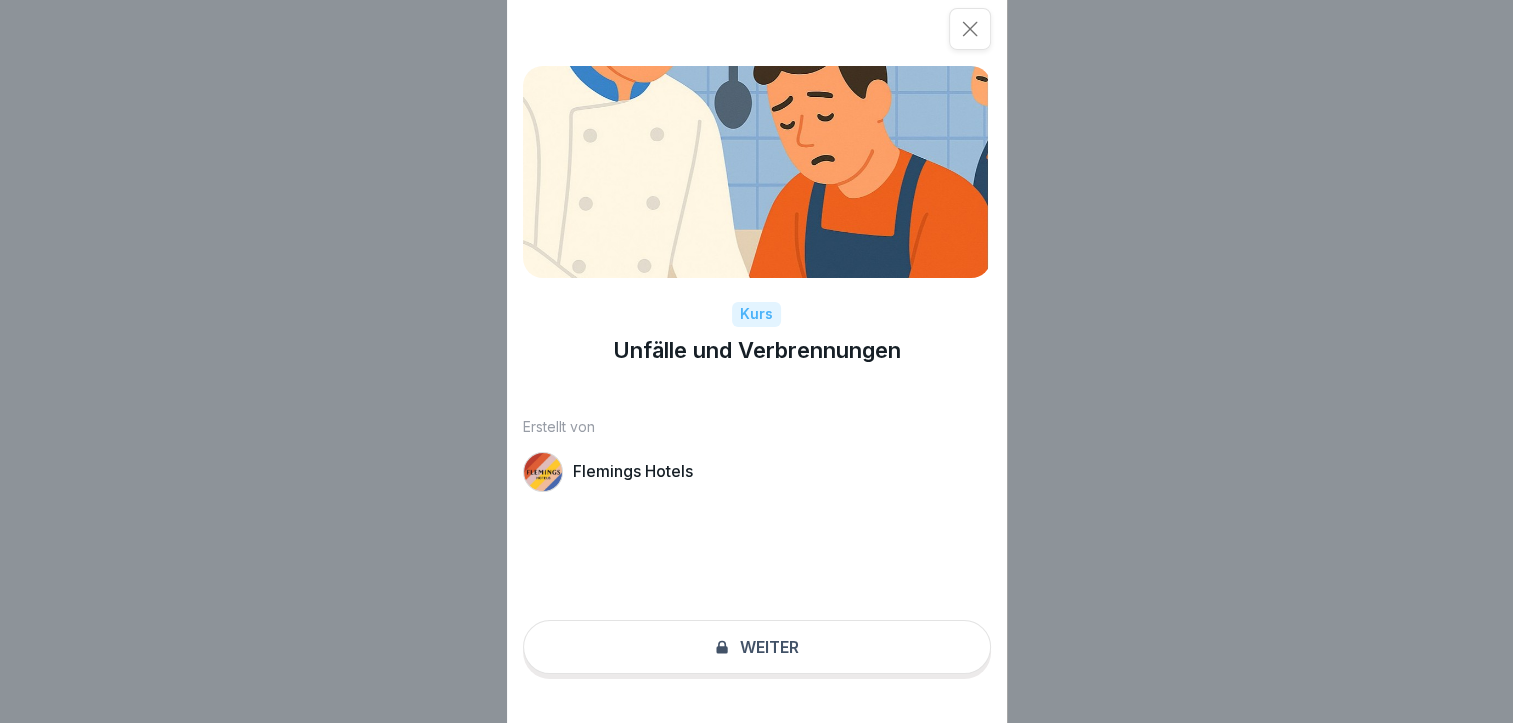 scroll, scrollTop: 15, scrollLeft: 0, axis: vertical 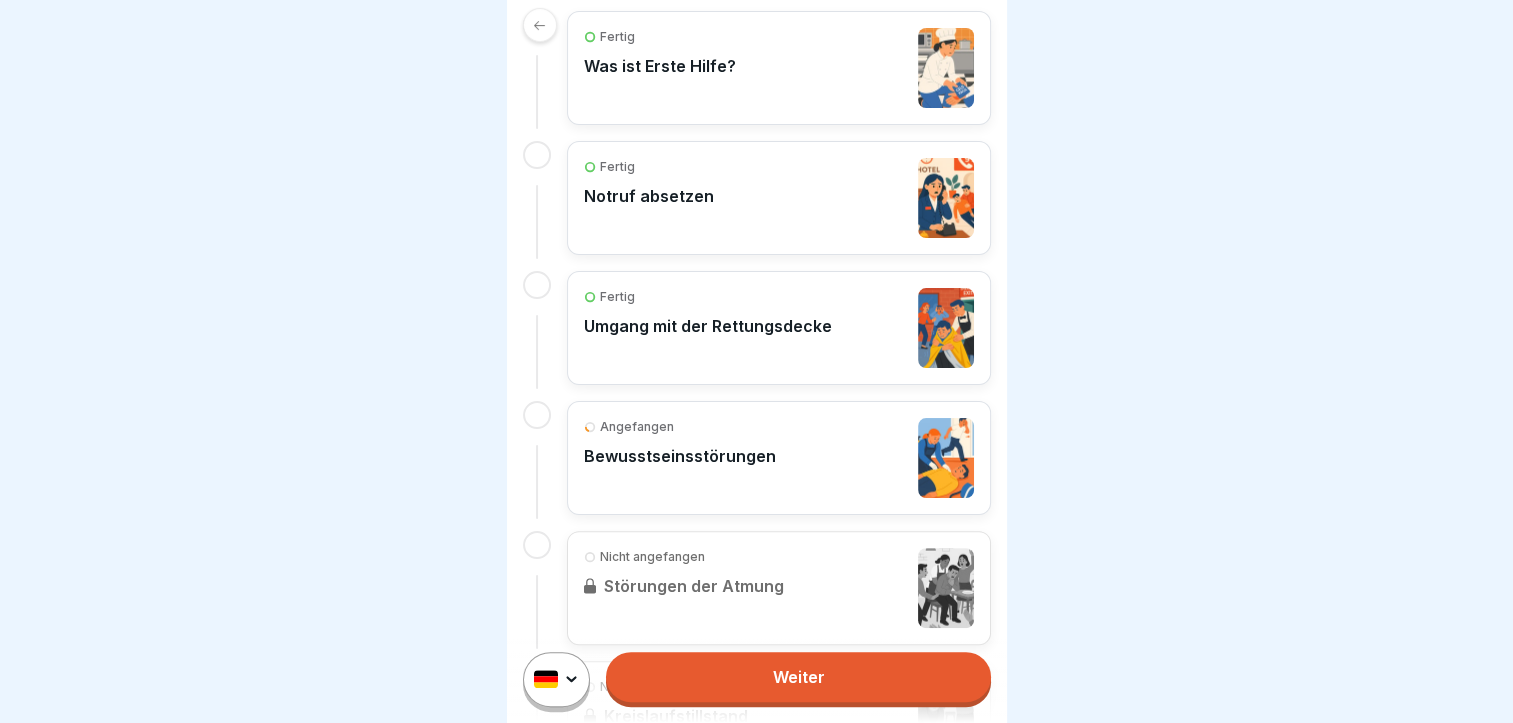 click on "Bewusstseinsstörungen" at bounding box center (680, 456) 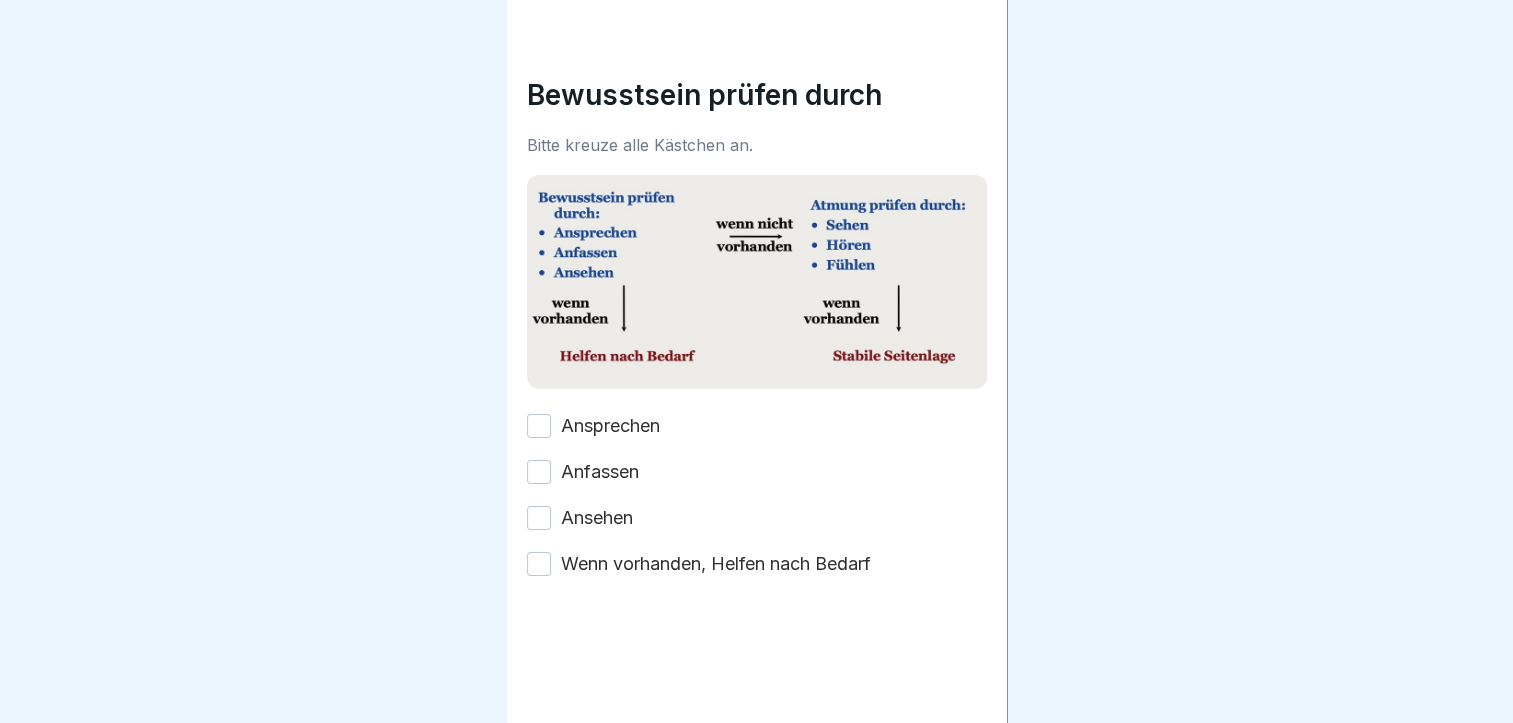 scroll, scrollTop: 0, scrollLeft: 0, axis: both 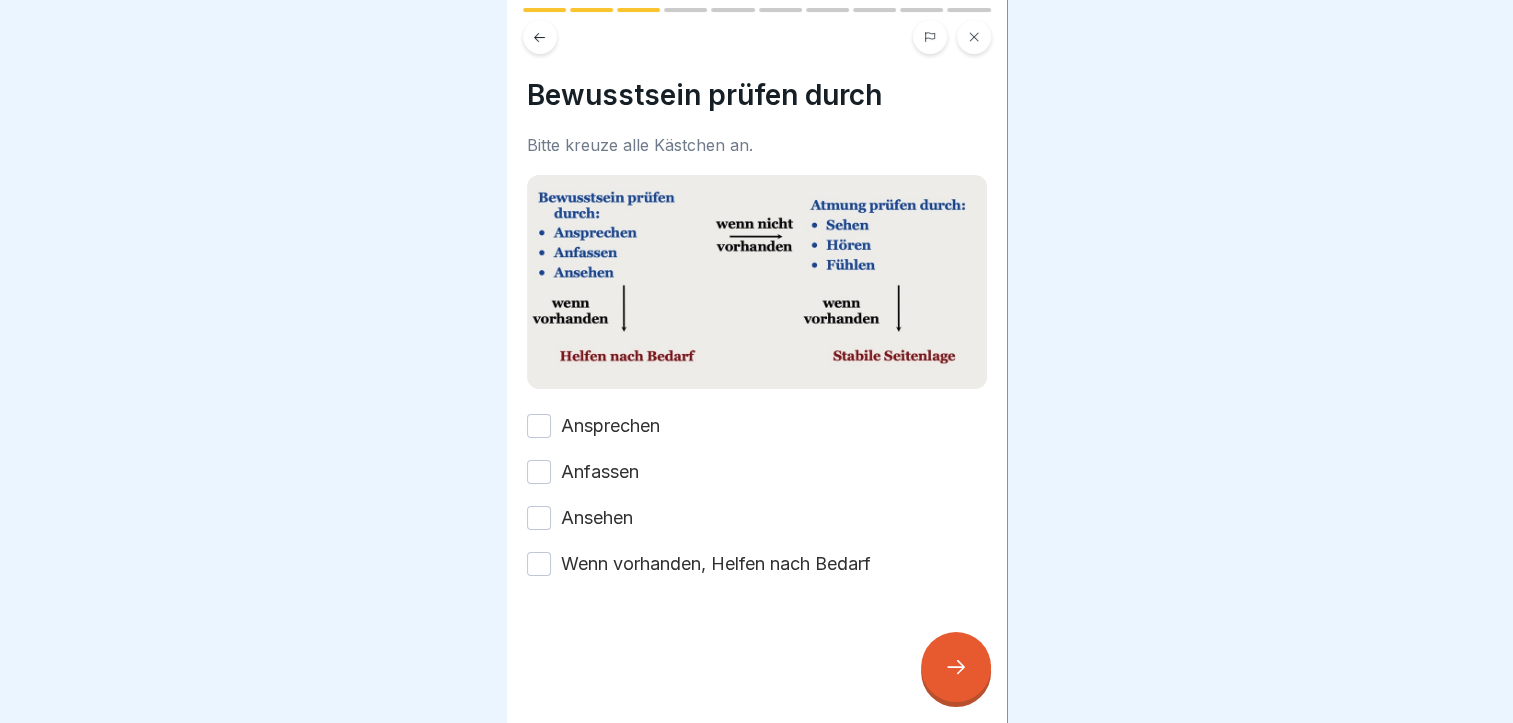 click on "Ansprechen" at bounding box center (539, 426) 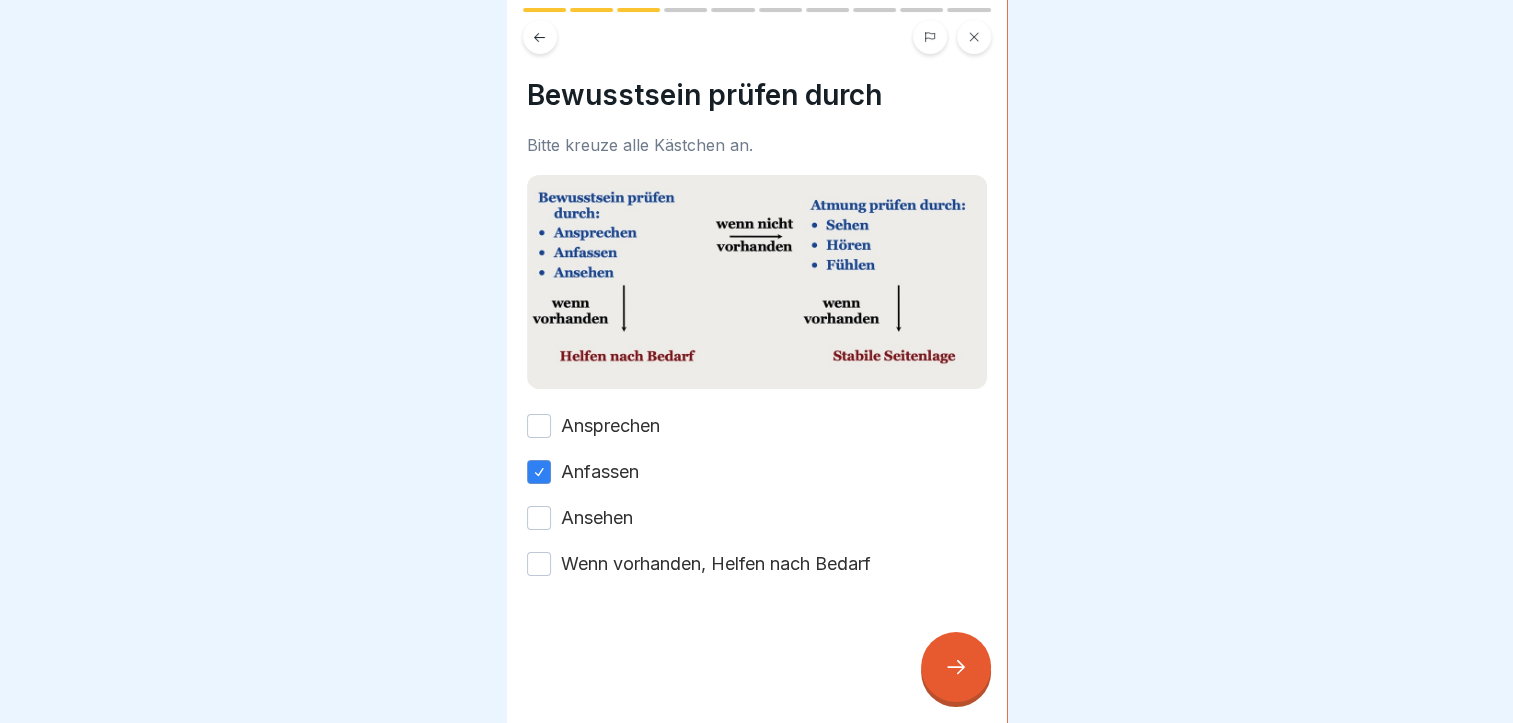 click on "Ansprechen" at bounding box center [539, 426] 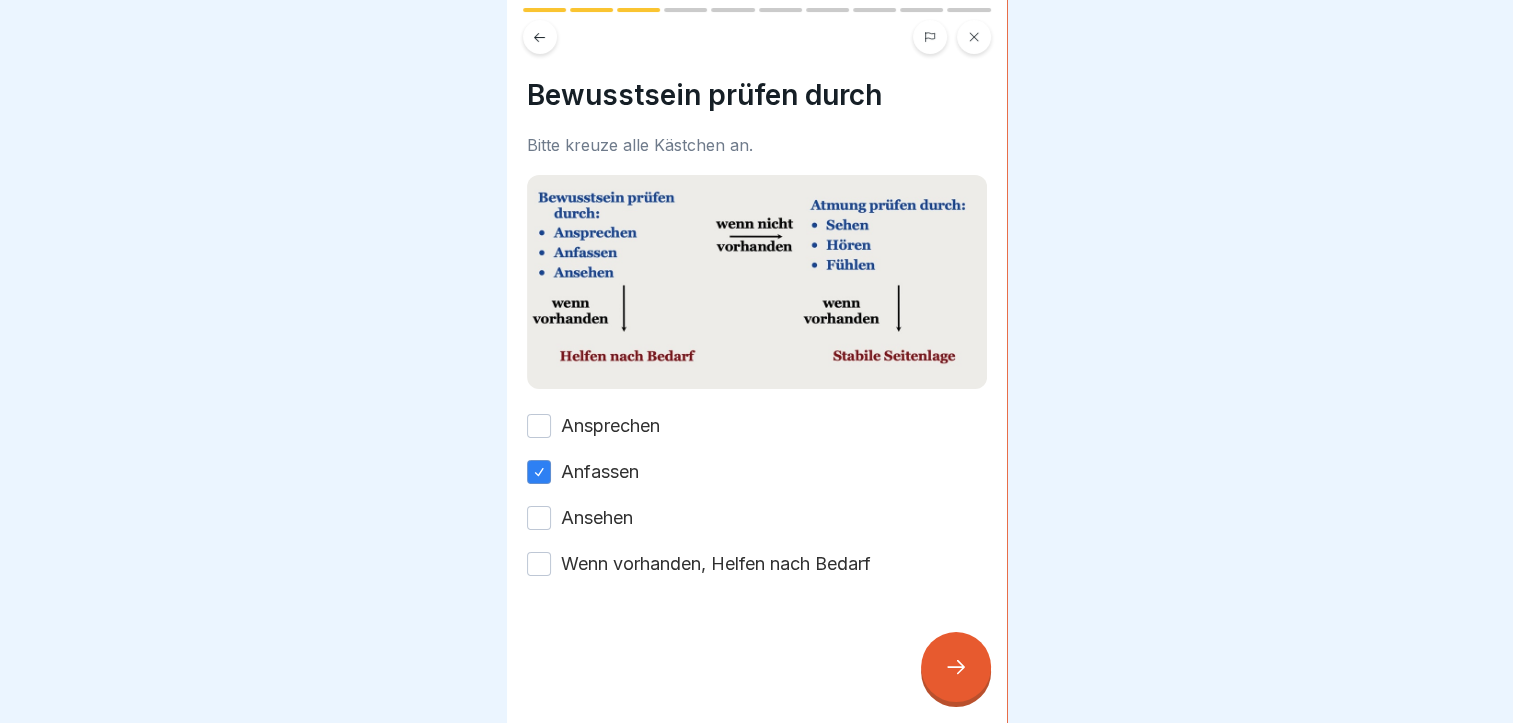 click on "Ansprechen" at bounding box center [539, 426] 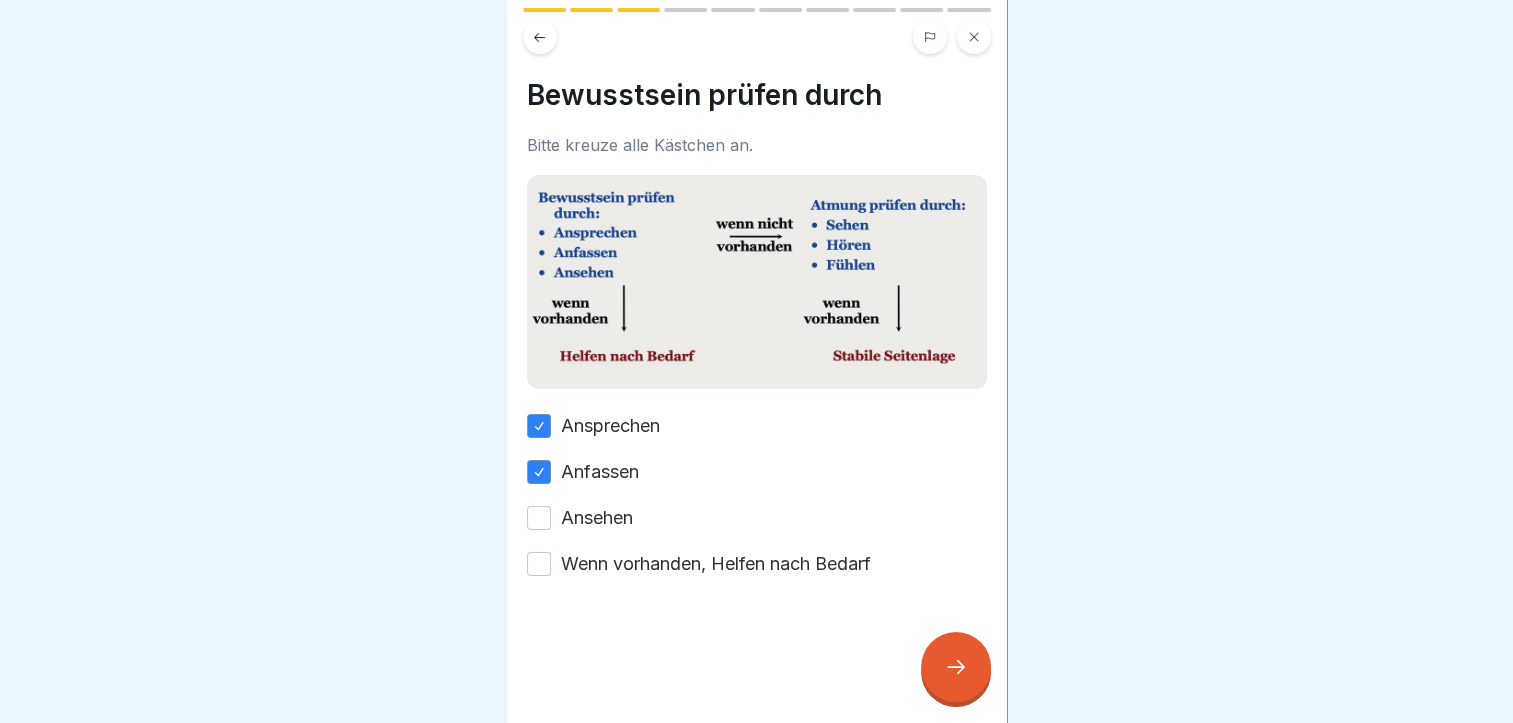 click on "Ansehen" at bounding box center (539, 518) 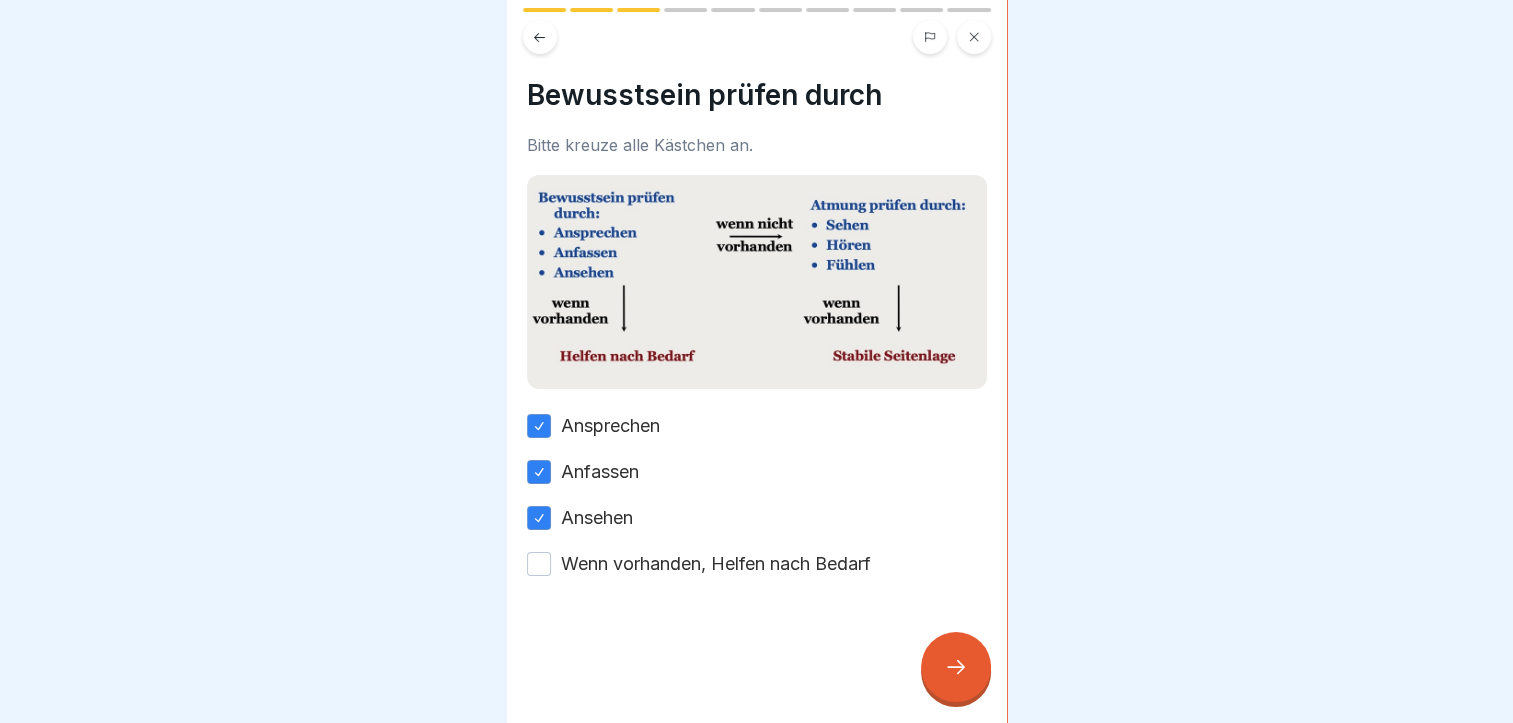 click on "Wenn vorhanden, Helfen nach Bedarf" at bounding box center [539, 564] 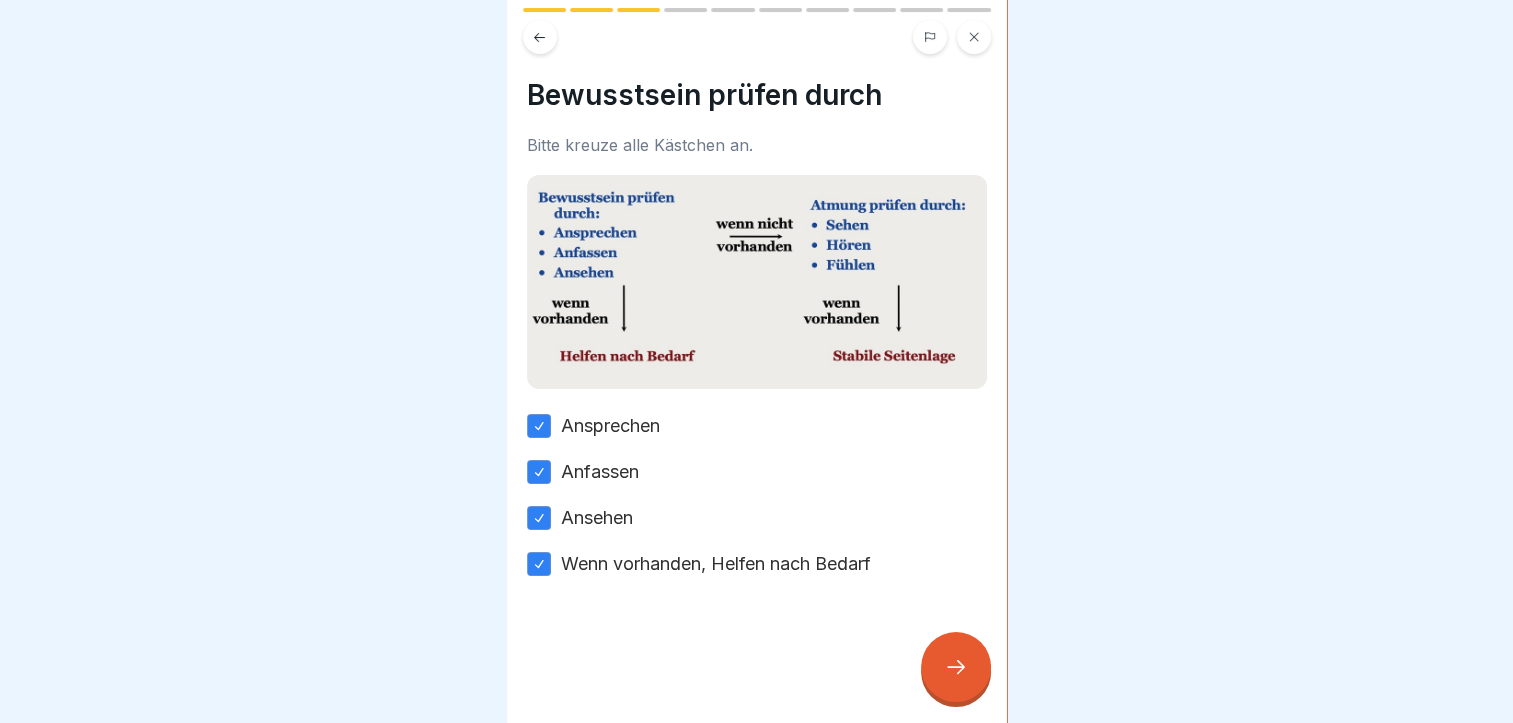 click 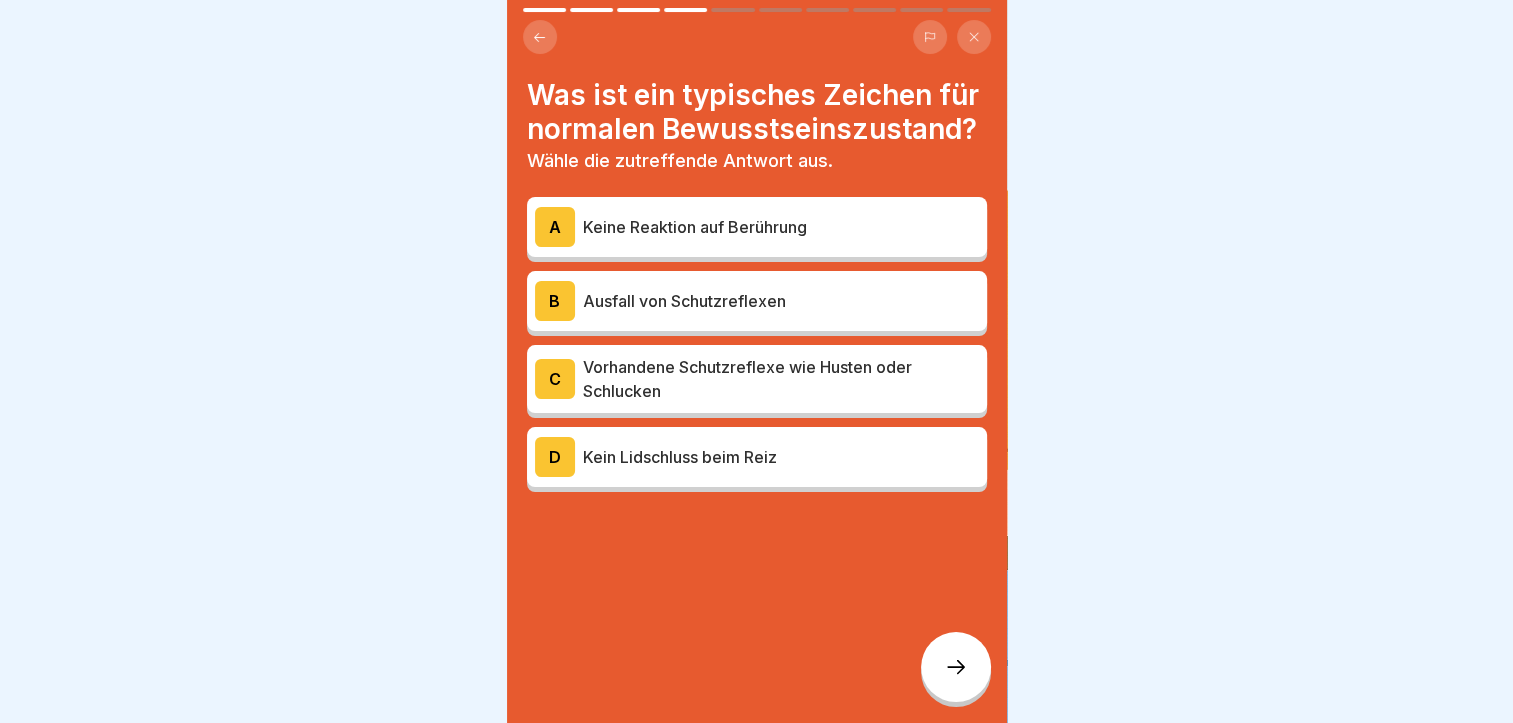 click on "A Keine Reaktion auf Berührung" at bounding box center (757, 227) 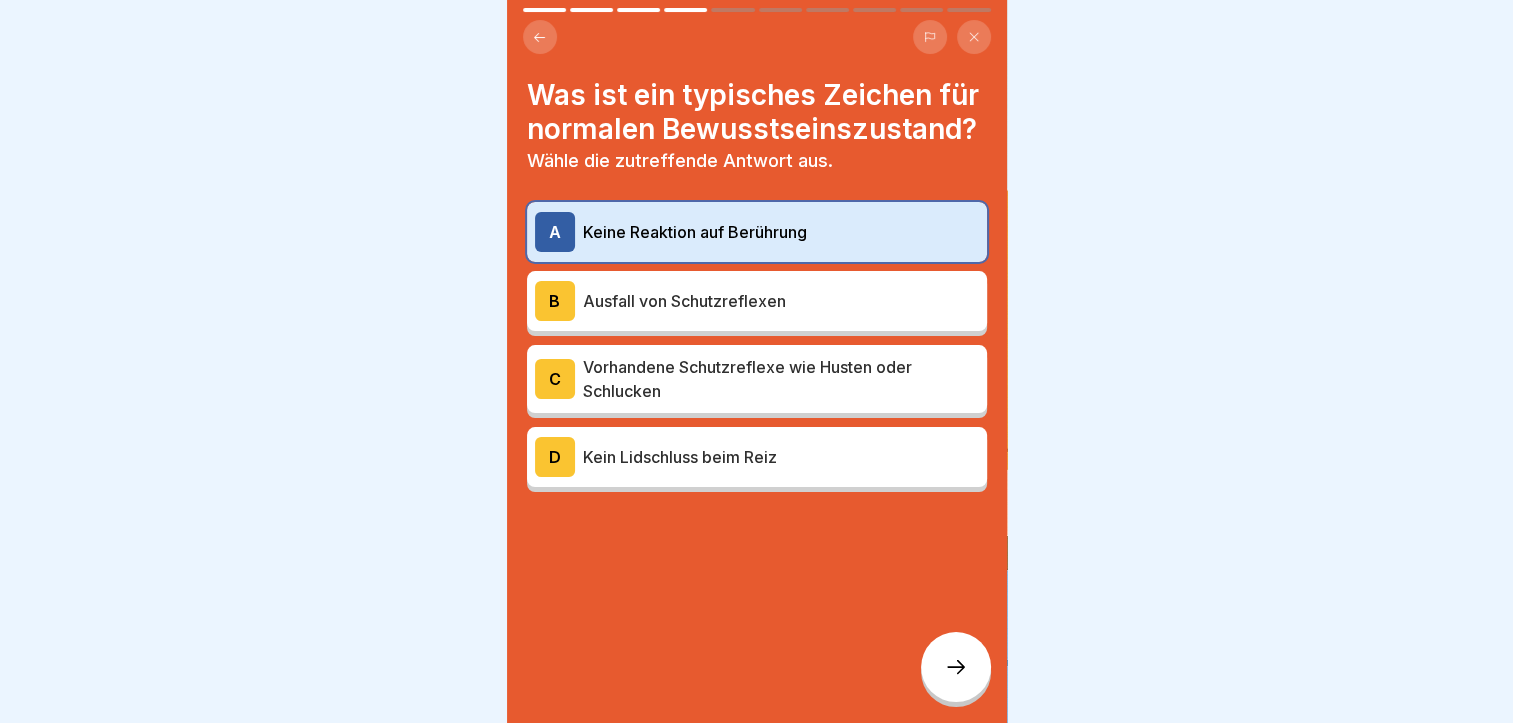 click at bounding box center [956, 667] 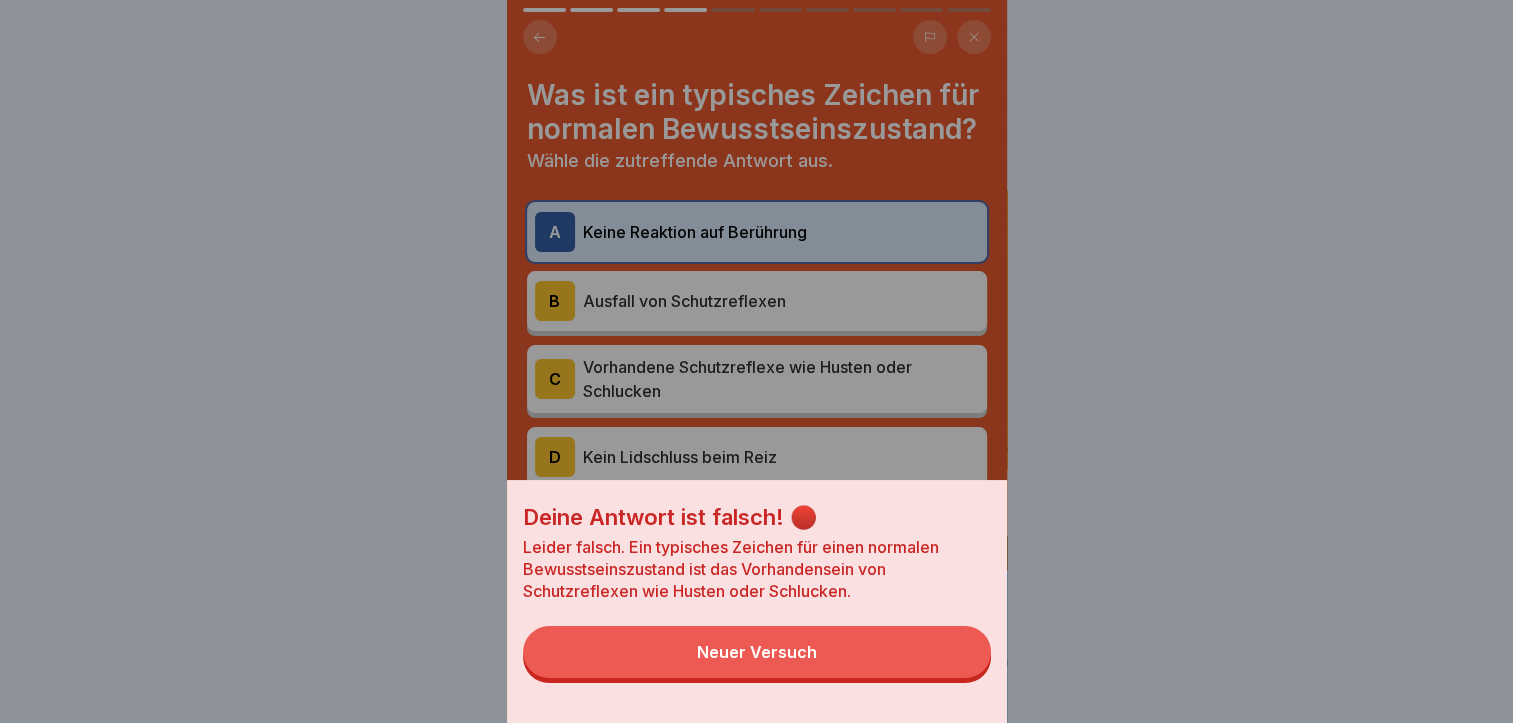 click on "Deine Antwort ist falsch!
🔴 Leider falsch. Ein typisches Zeichen für einen normalen Bewusstseinszustand ist das Vorhandensein von Schutzreflexen wie Husten oder Schlucken.   Neuer Versuch" at bounding box center (757, 361) 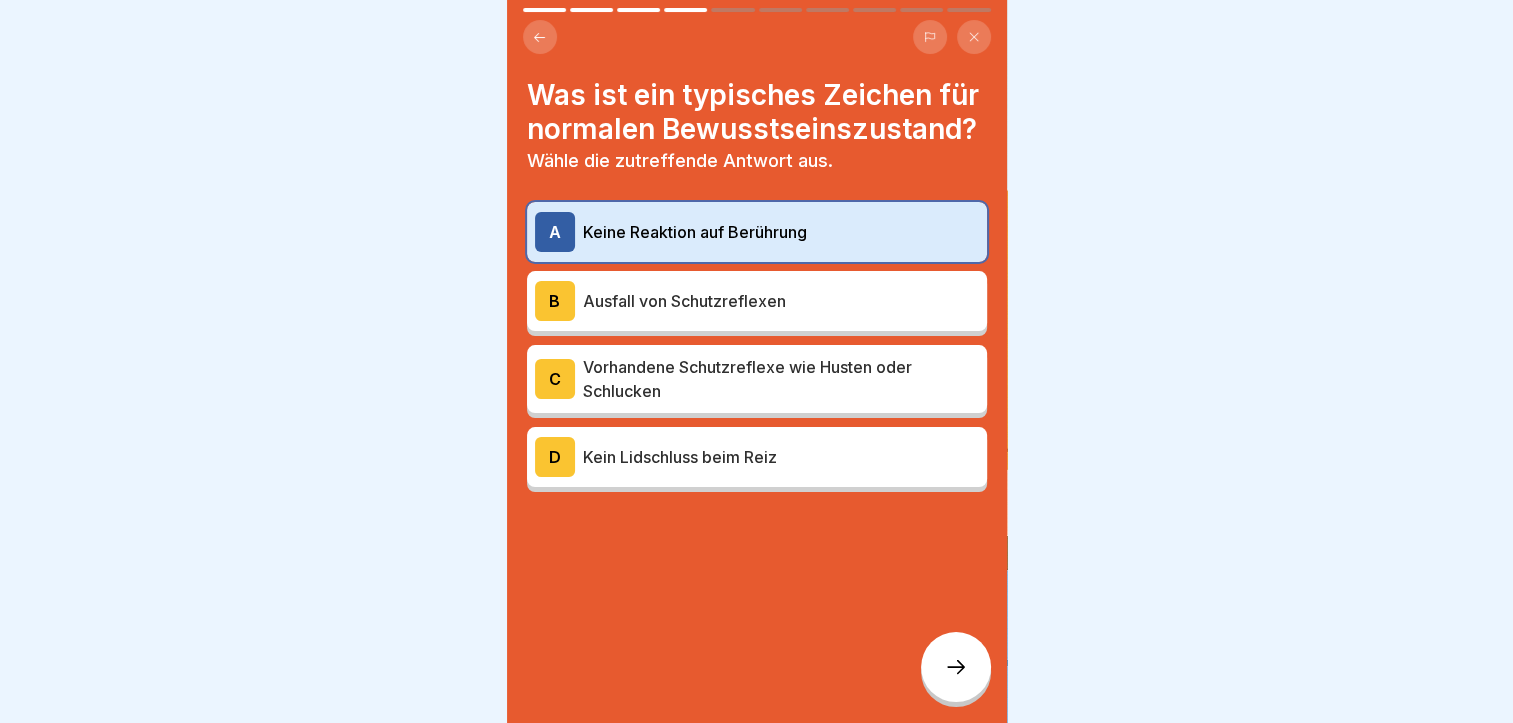 click on "Ausfall von Schutzreflexen" at bounding box center [781, 301] 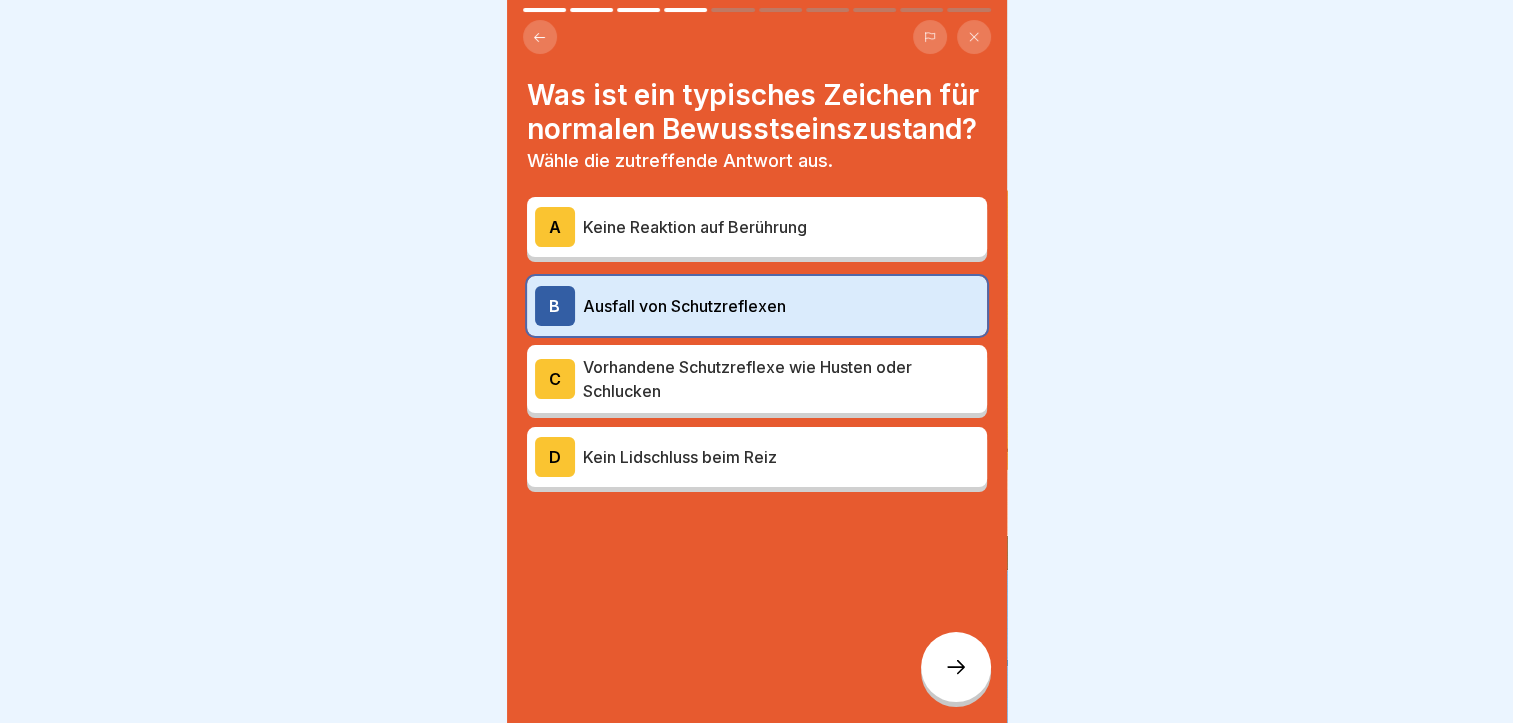 click 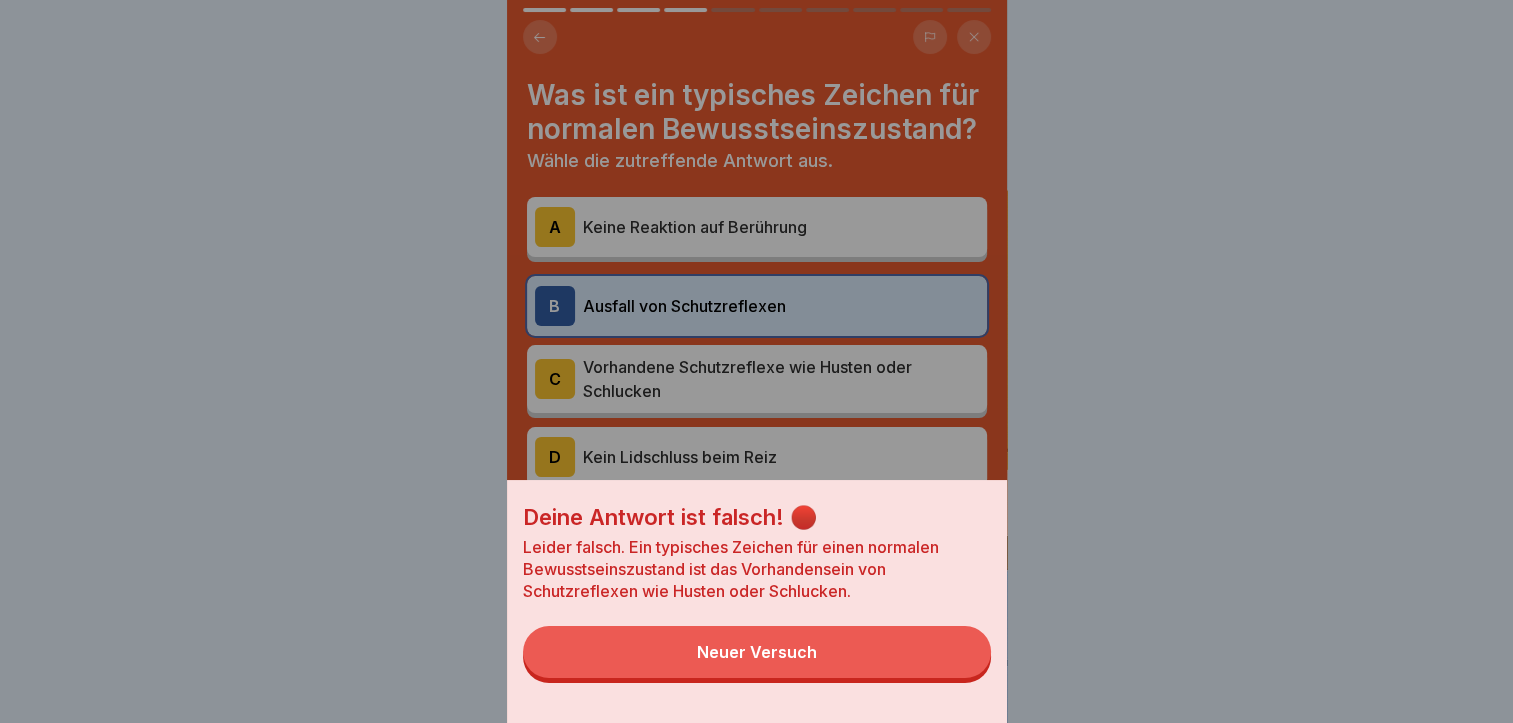 click on "Neuer Versuch" at bounding box center [757, 652] 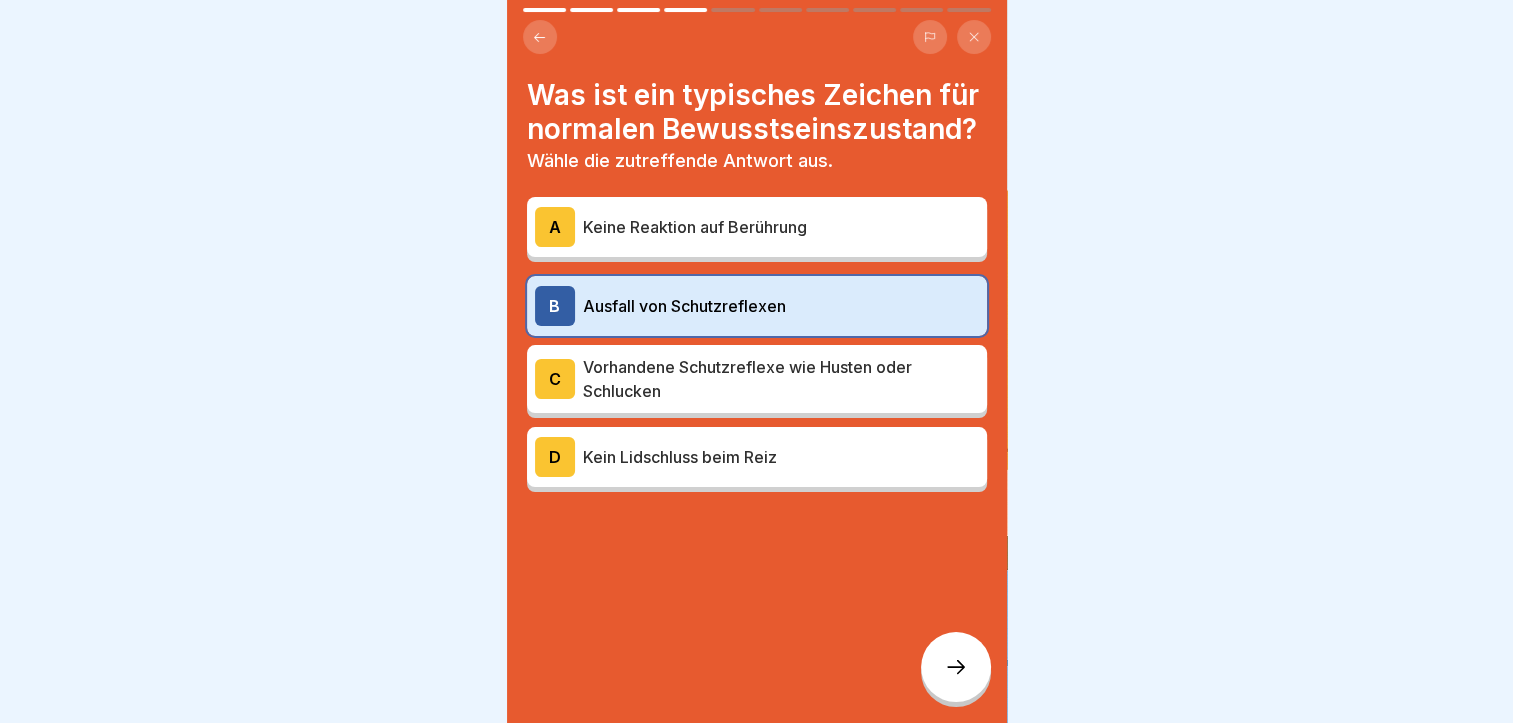 click on "Vorhandene Schutzreflexe wie Husten oder Schlucken" at bounding box center [781, 379] 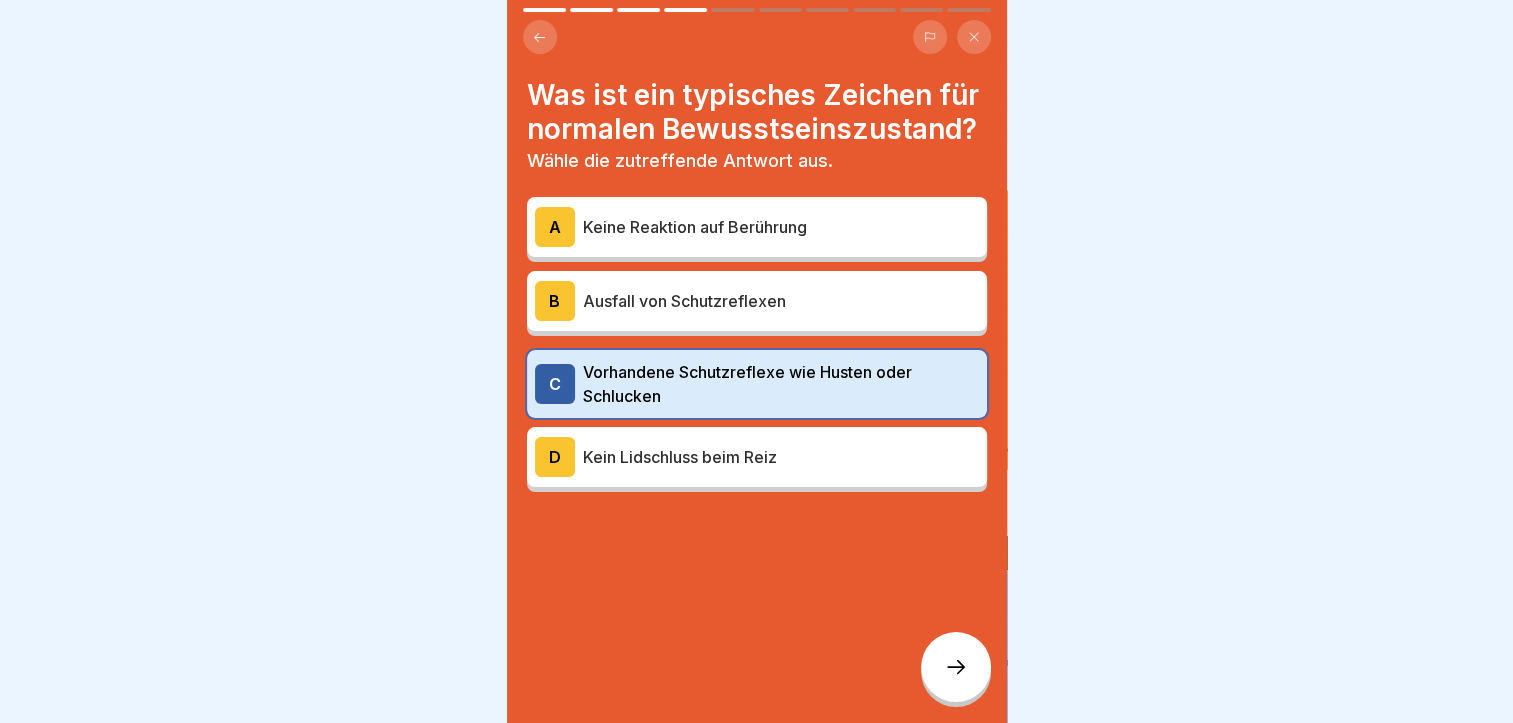 click 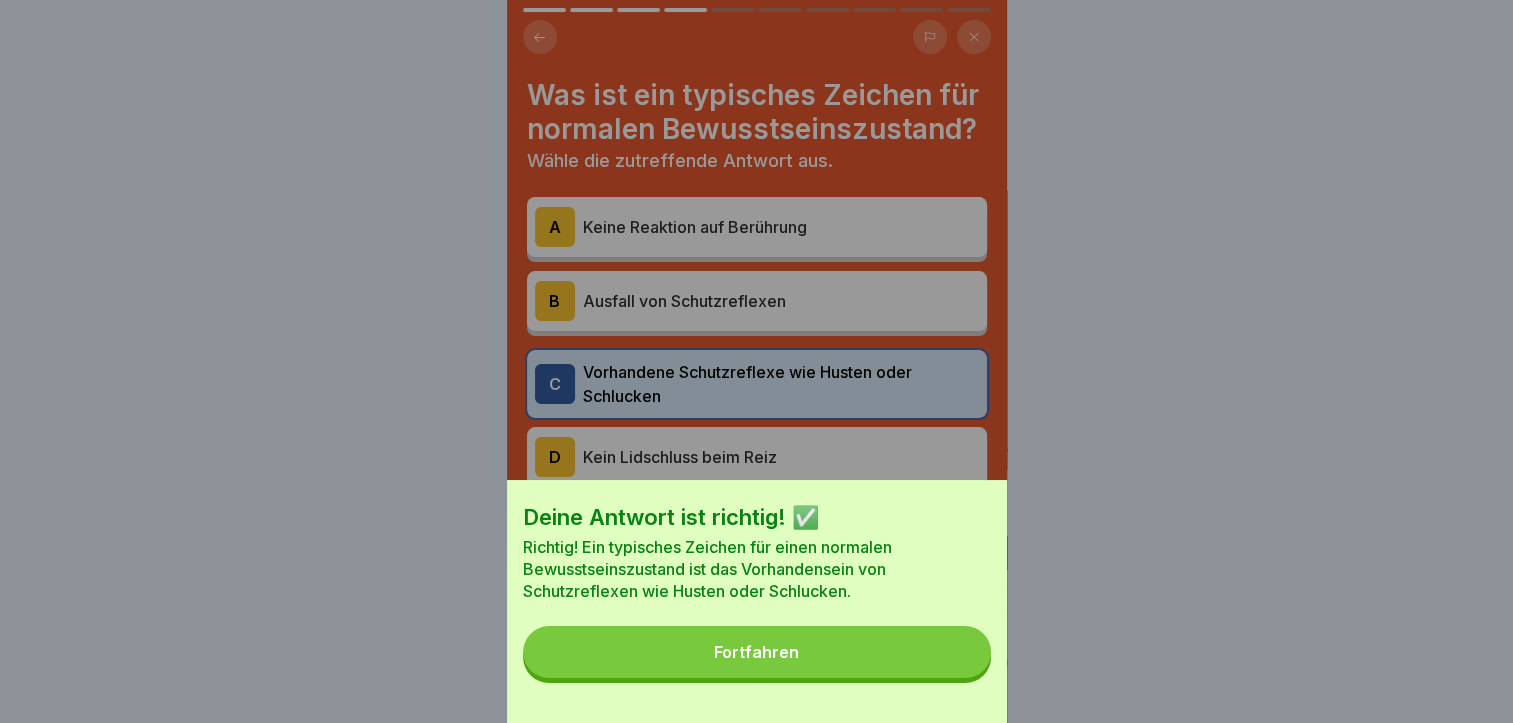 click on "Fortfahren" at bounding box center (757, 652) 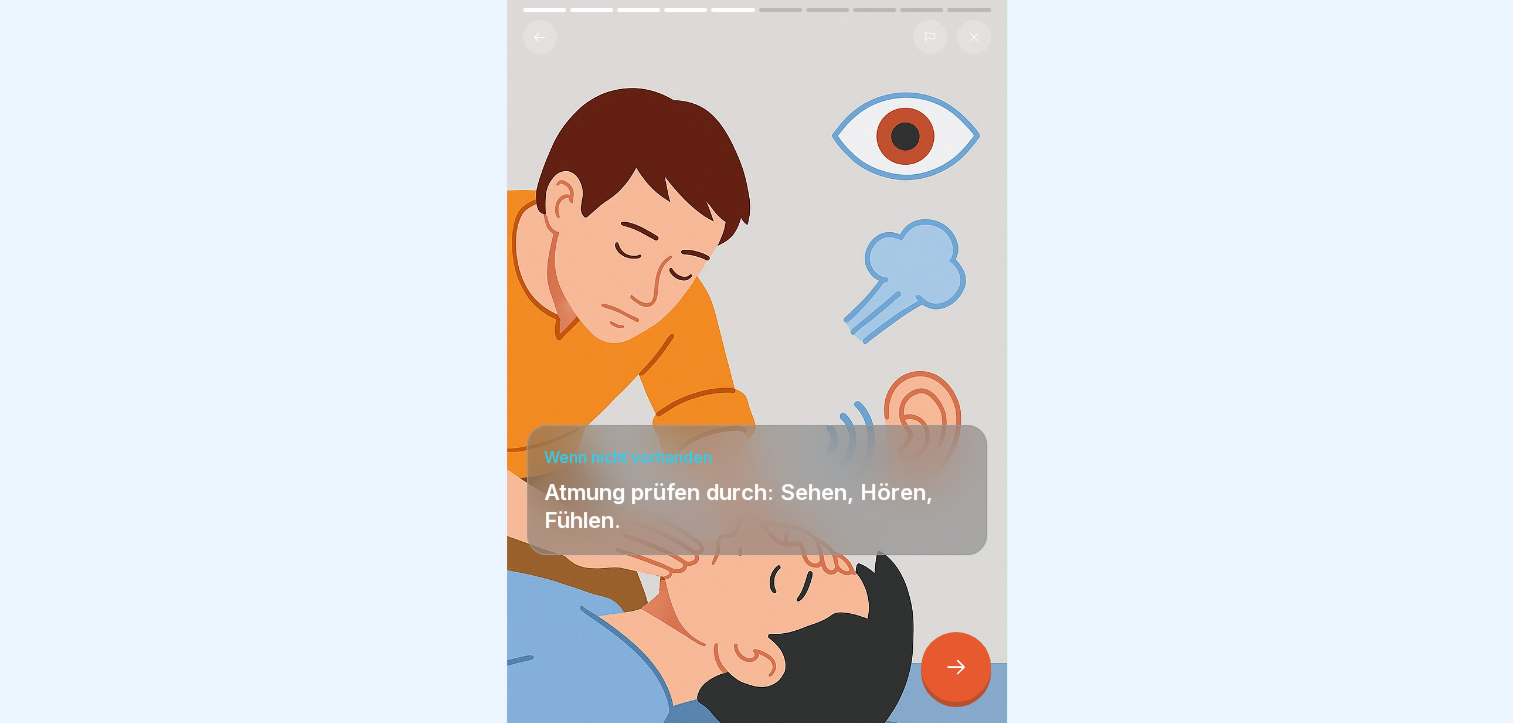 click at bounding box center (956, 667) 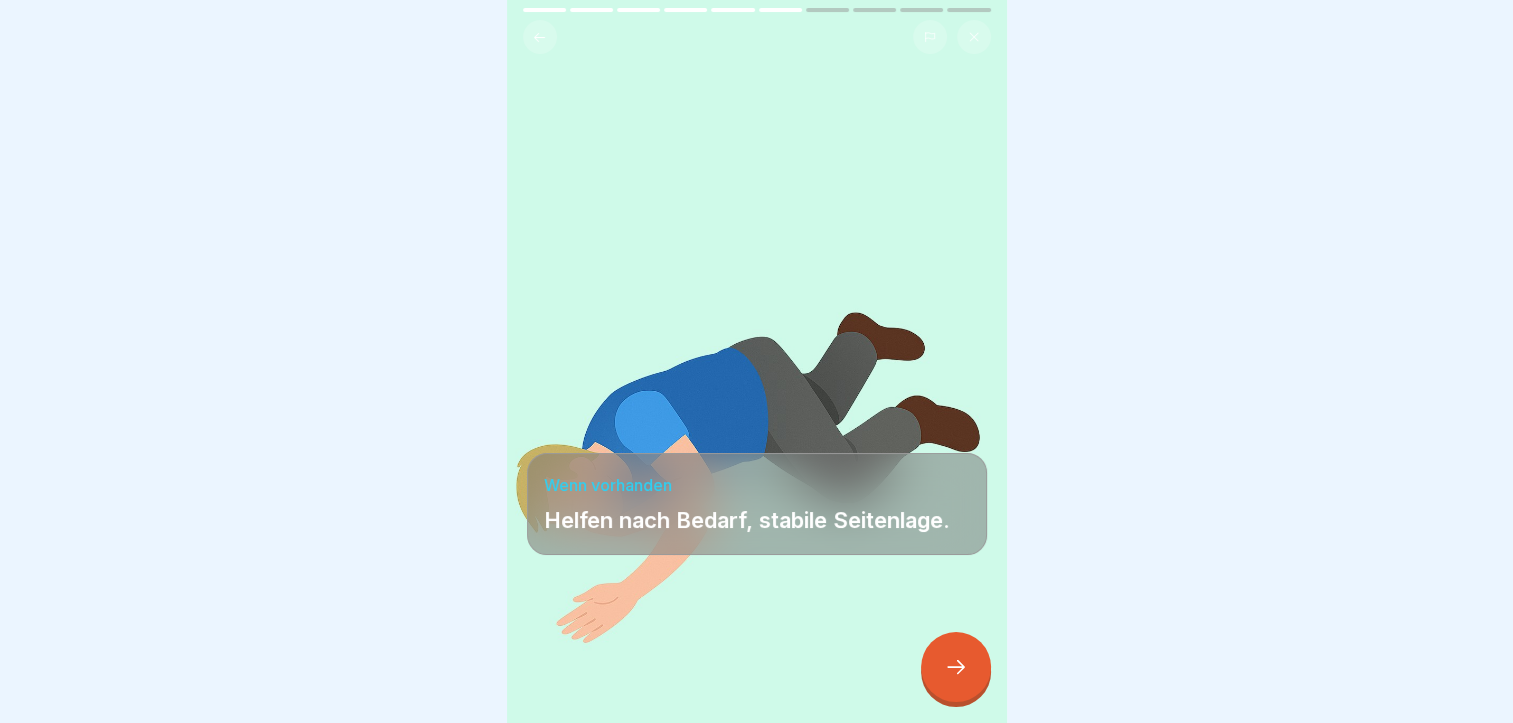 scroll, scrollTop: 15, scrollLeft: 0, axis: vertical 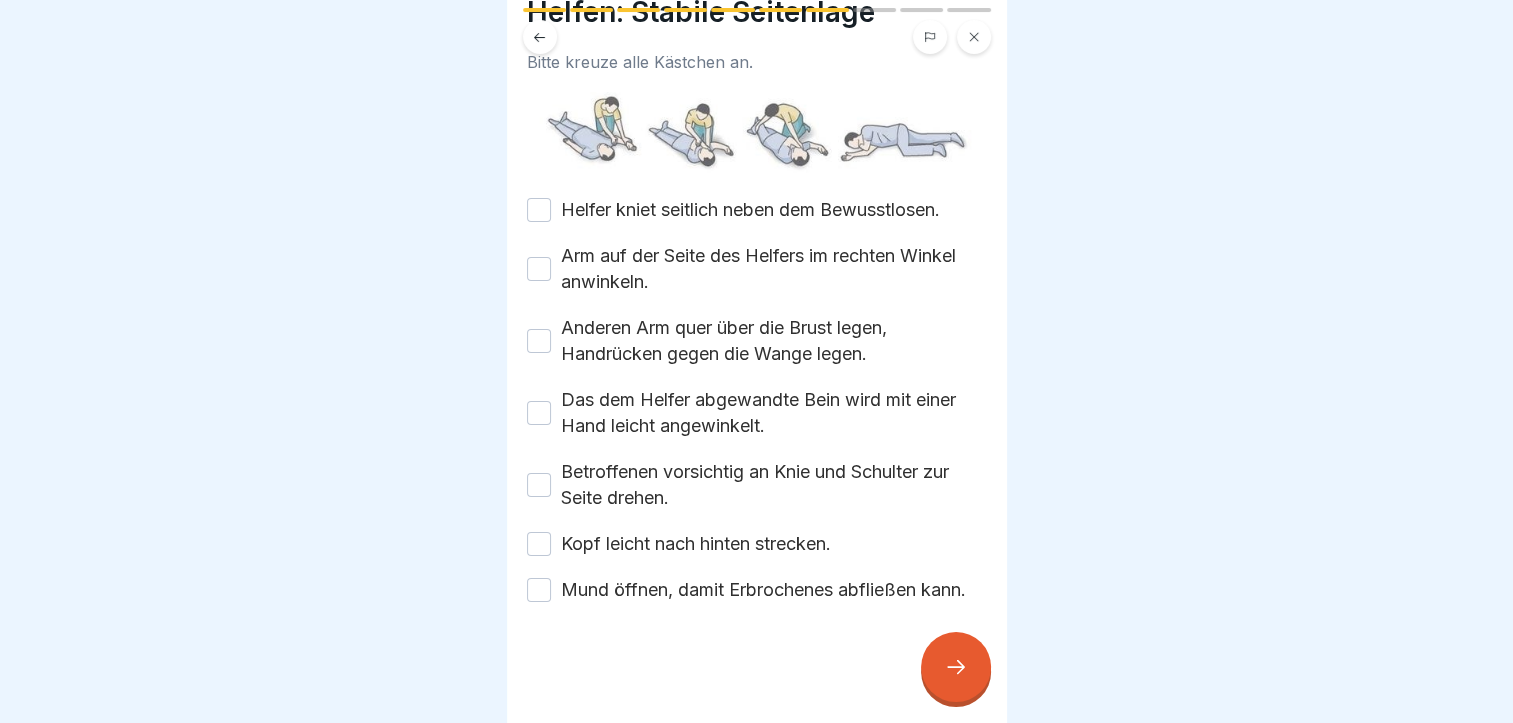 click 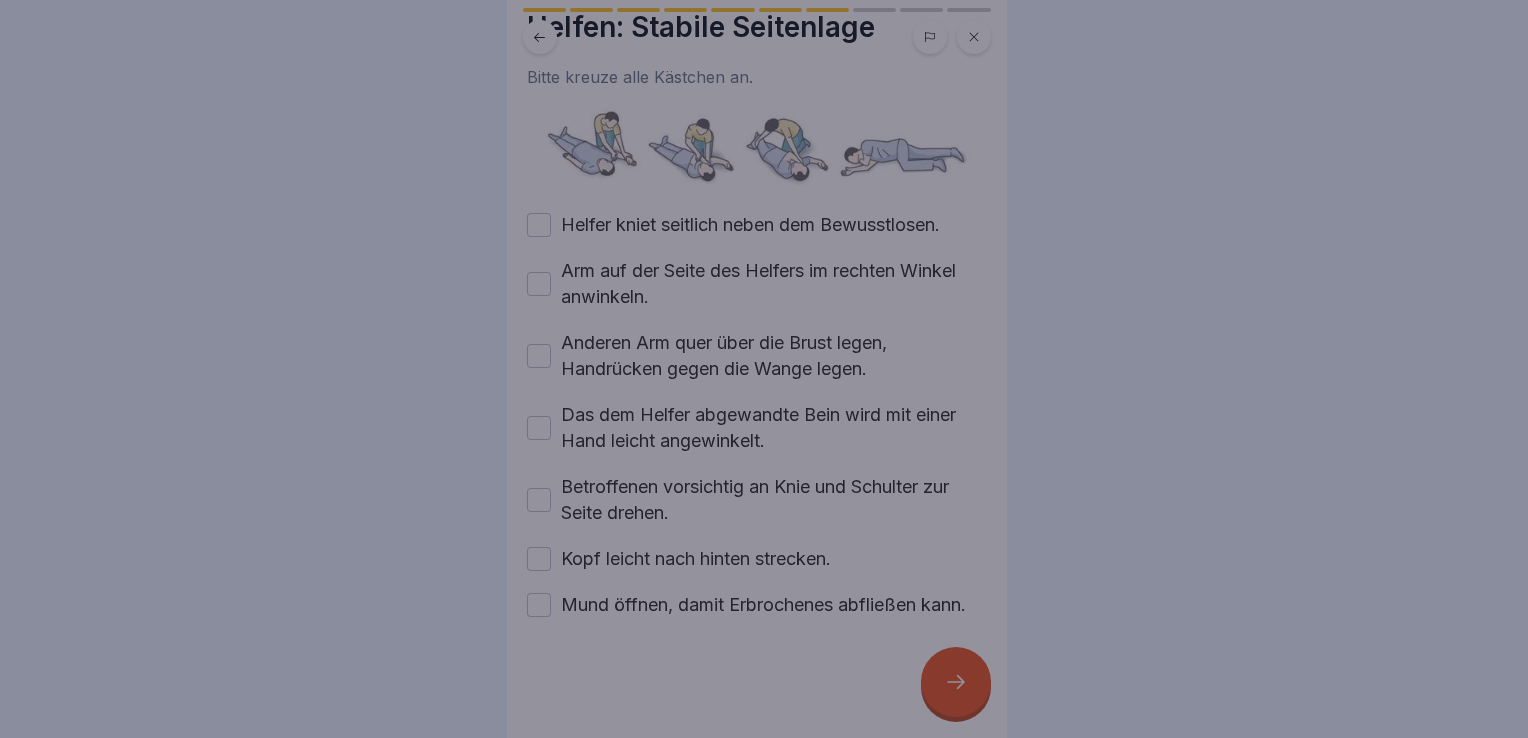 drag, startPoint x: 880, startPoint y: 602, endPoint x: 858, endPoint y: 554, distance: 52.801514 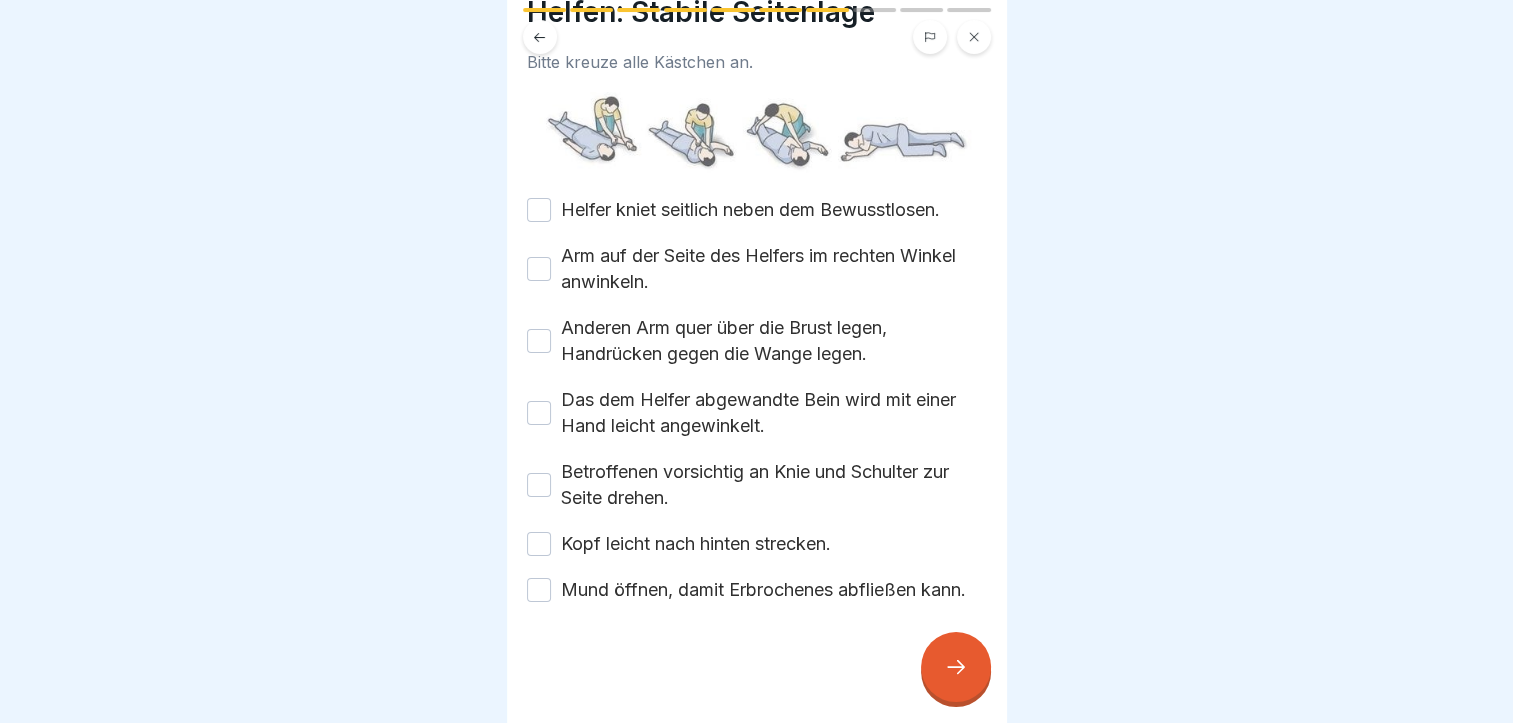 click on "Helfer kniet seitlich neben dem Bewusstlosen." at bounding box center [539, 210] 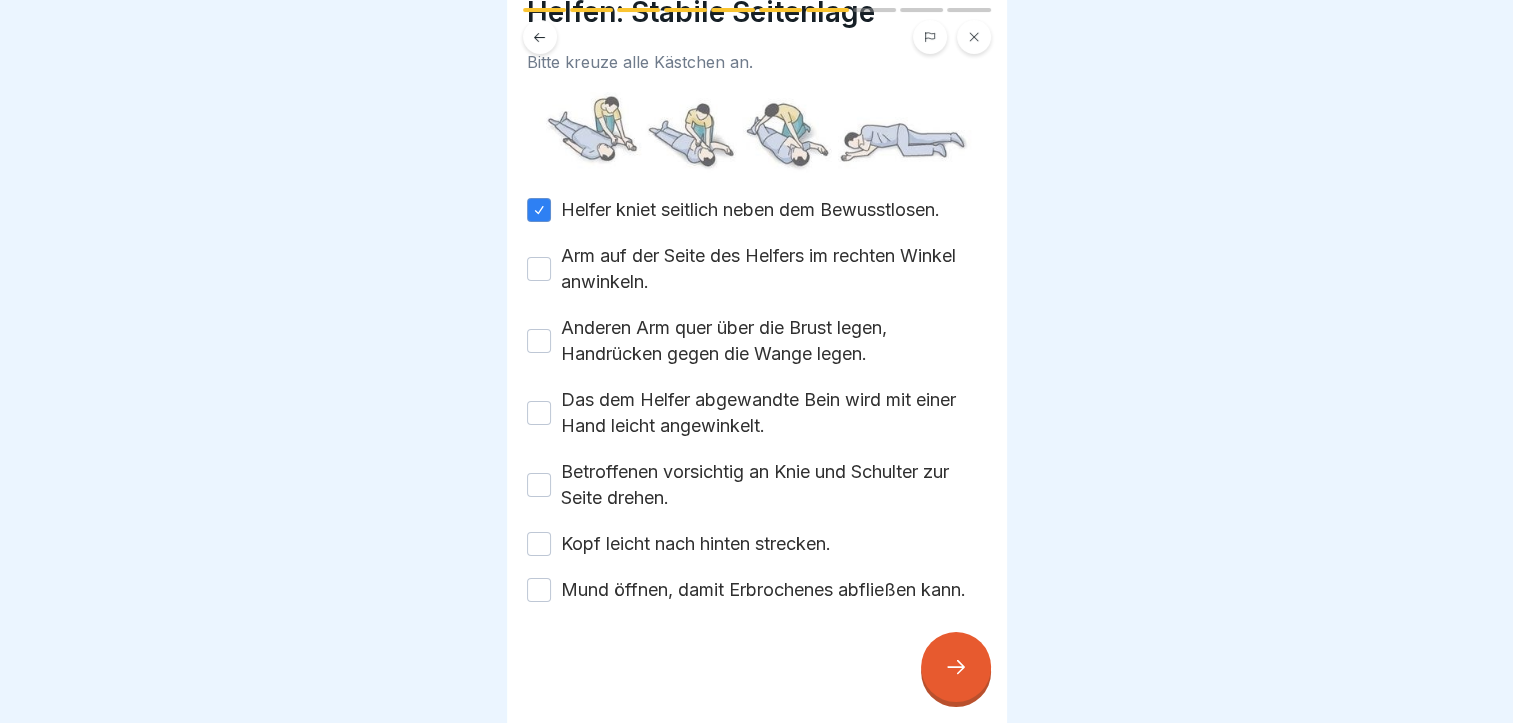 click on "Arm auf der Seite des Helfers im rechten Winkel anwinkeln." at bounding box center (539, 269) 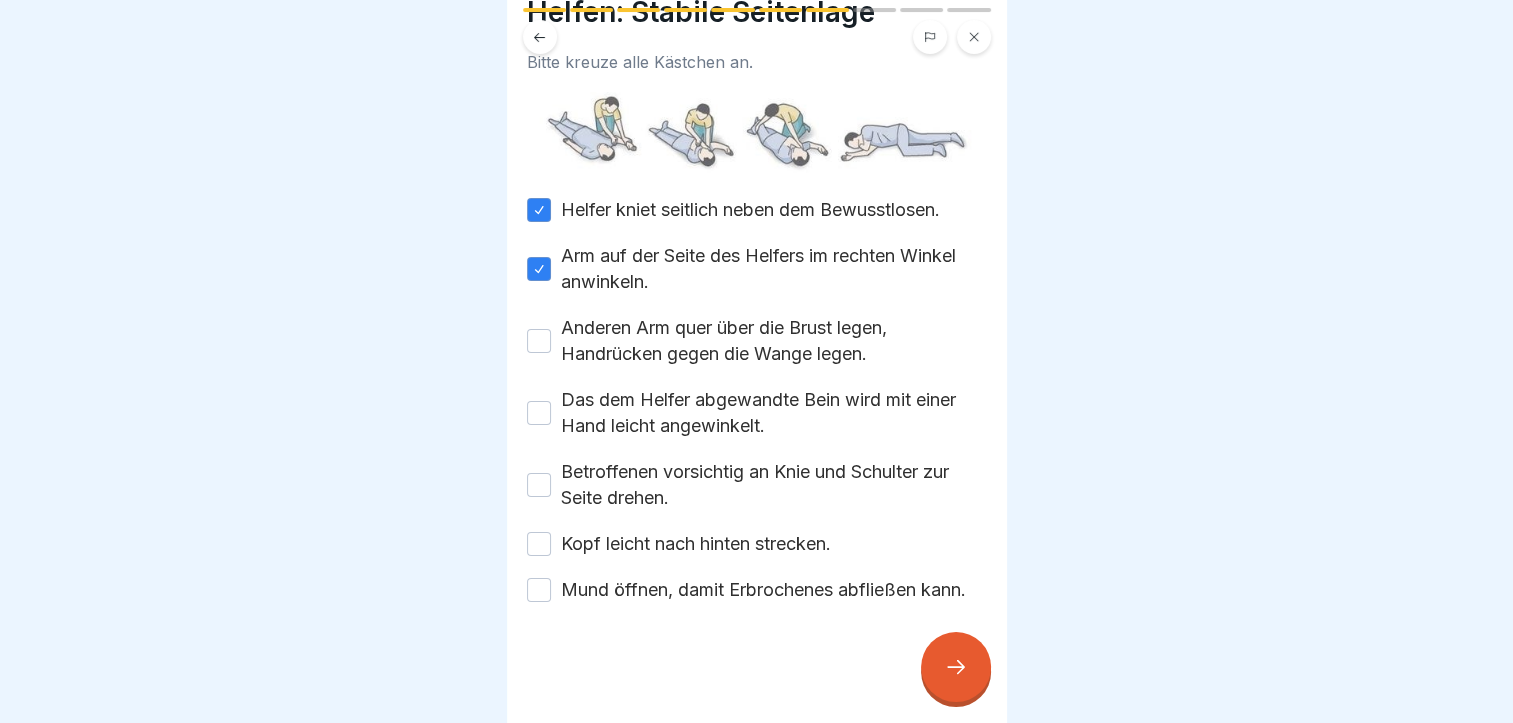 click on "Anderen Arm quer über die Brust legen, Handrücken gegen die Wange legen." at bounding box center (539, 341) 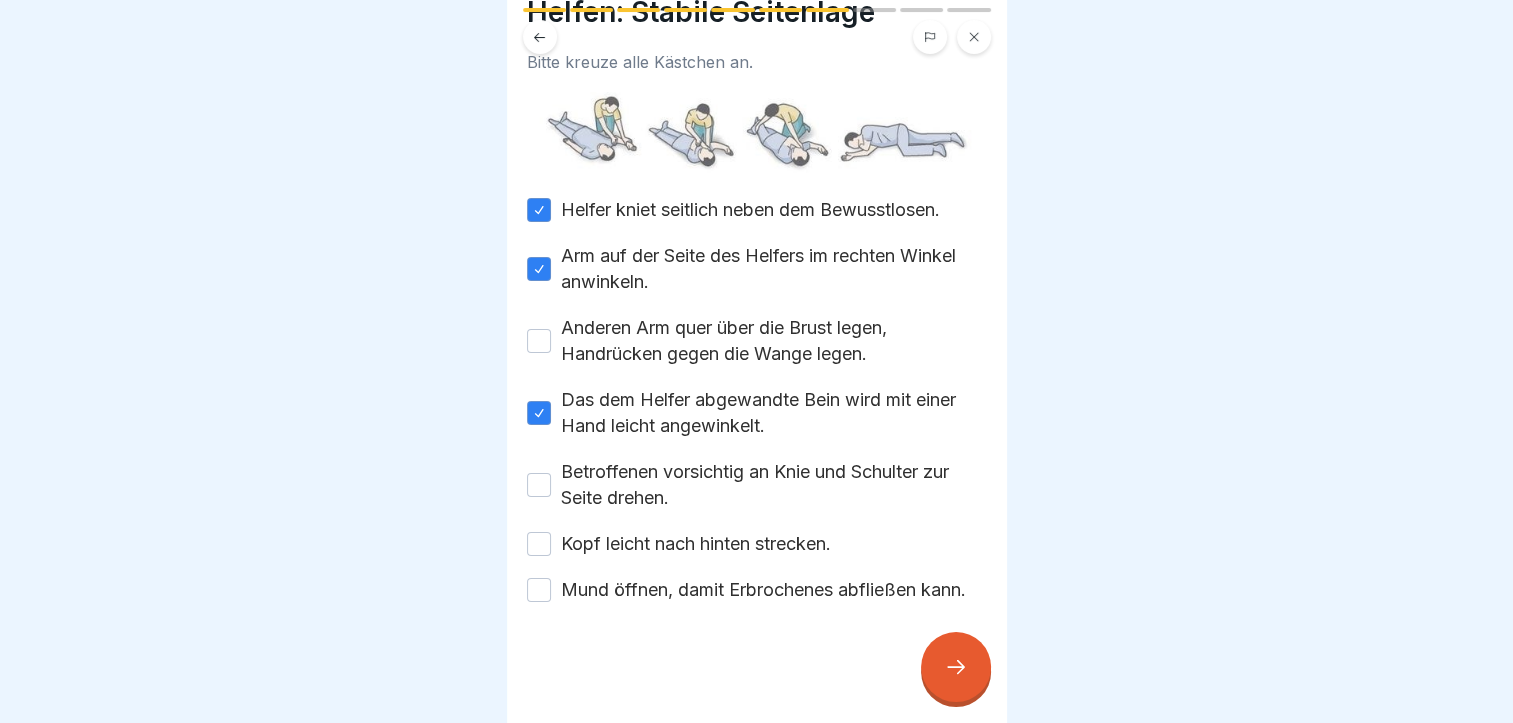 click on "Anderen Arm quer über die Brust legen, Handrücken gegen die Wange legen." at bounding box center (539, 341) 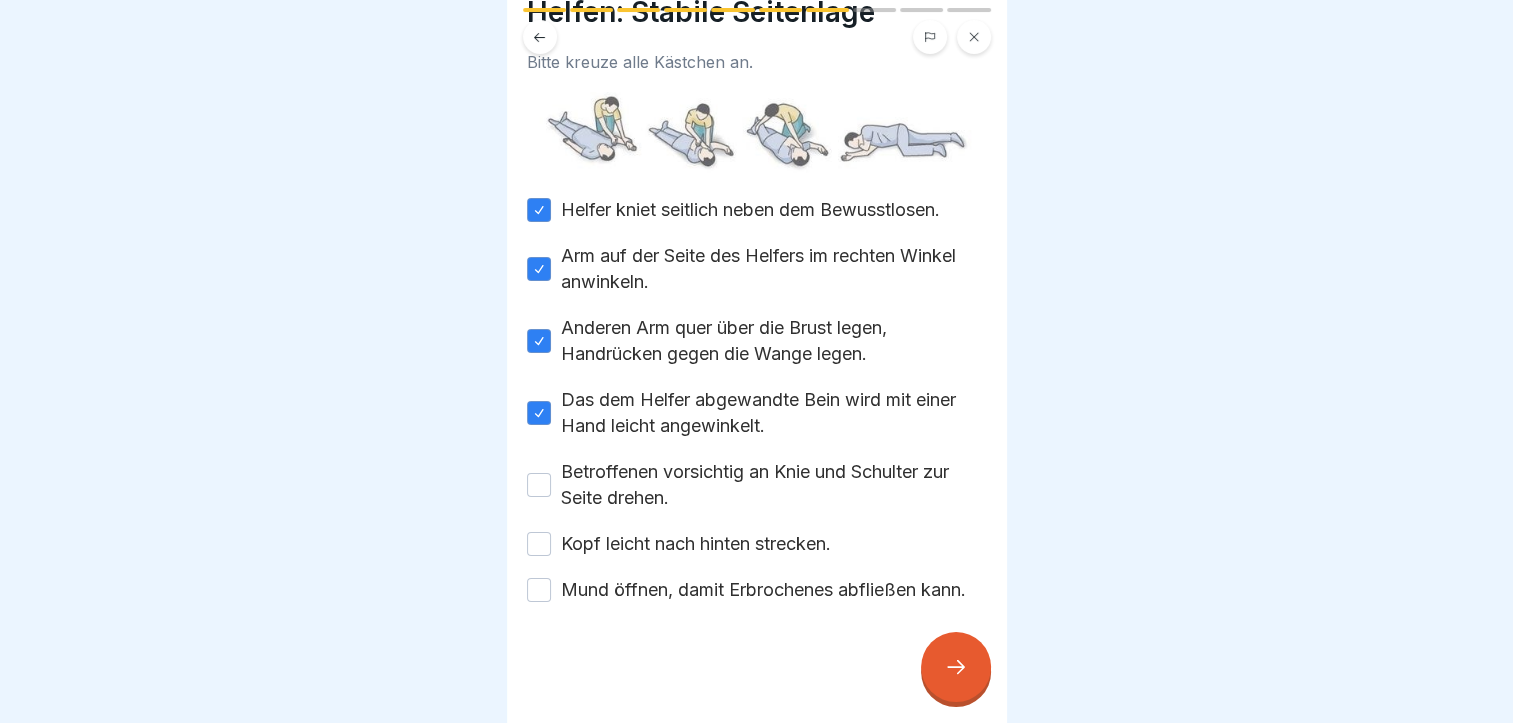 click on "Betroffenen vorsichtig an Knie und Schulter zur Seite drehen." at bounding box center (539, 485) 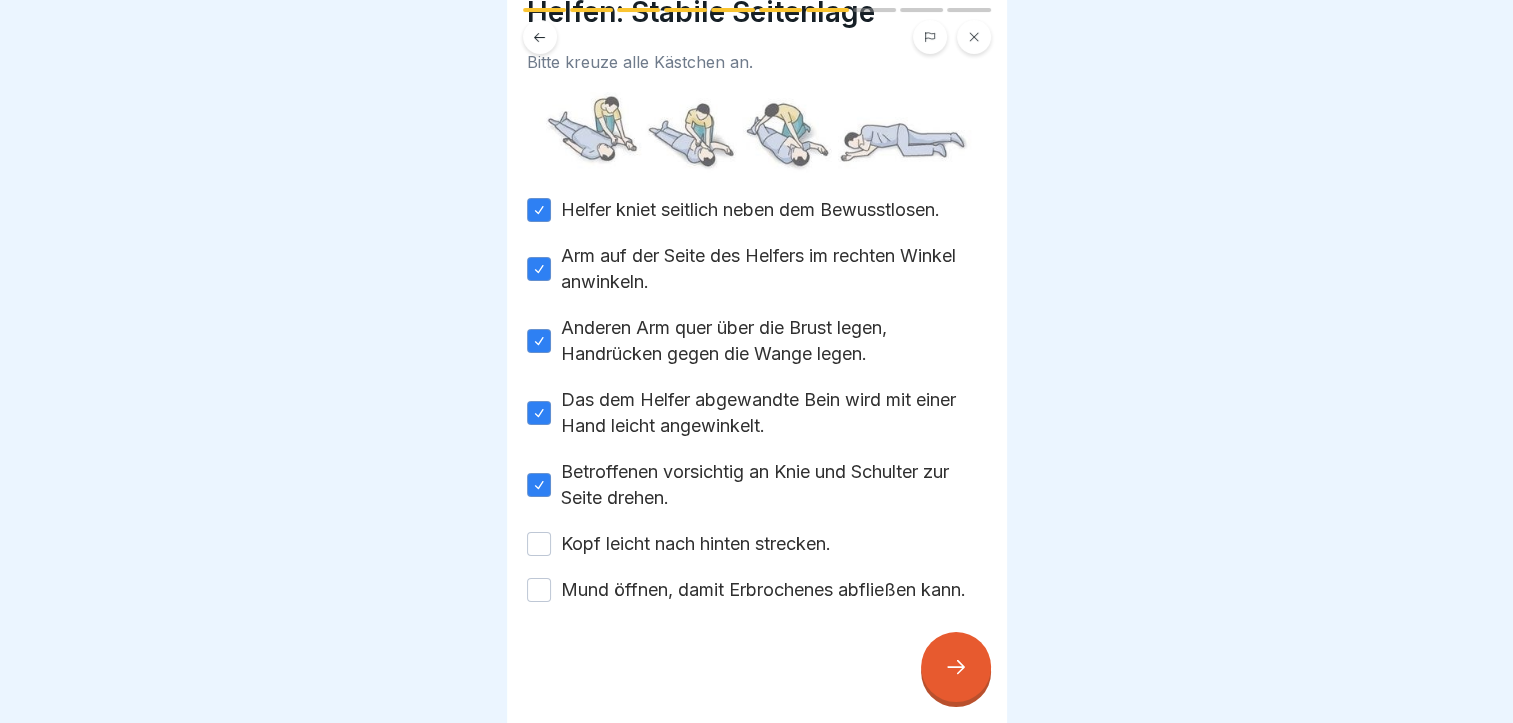 click on "Kopf leicht nach hinten strecken." at bounding box center (539, 544) 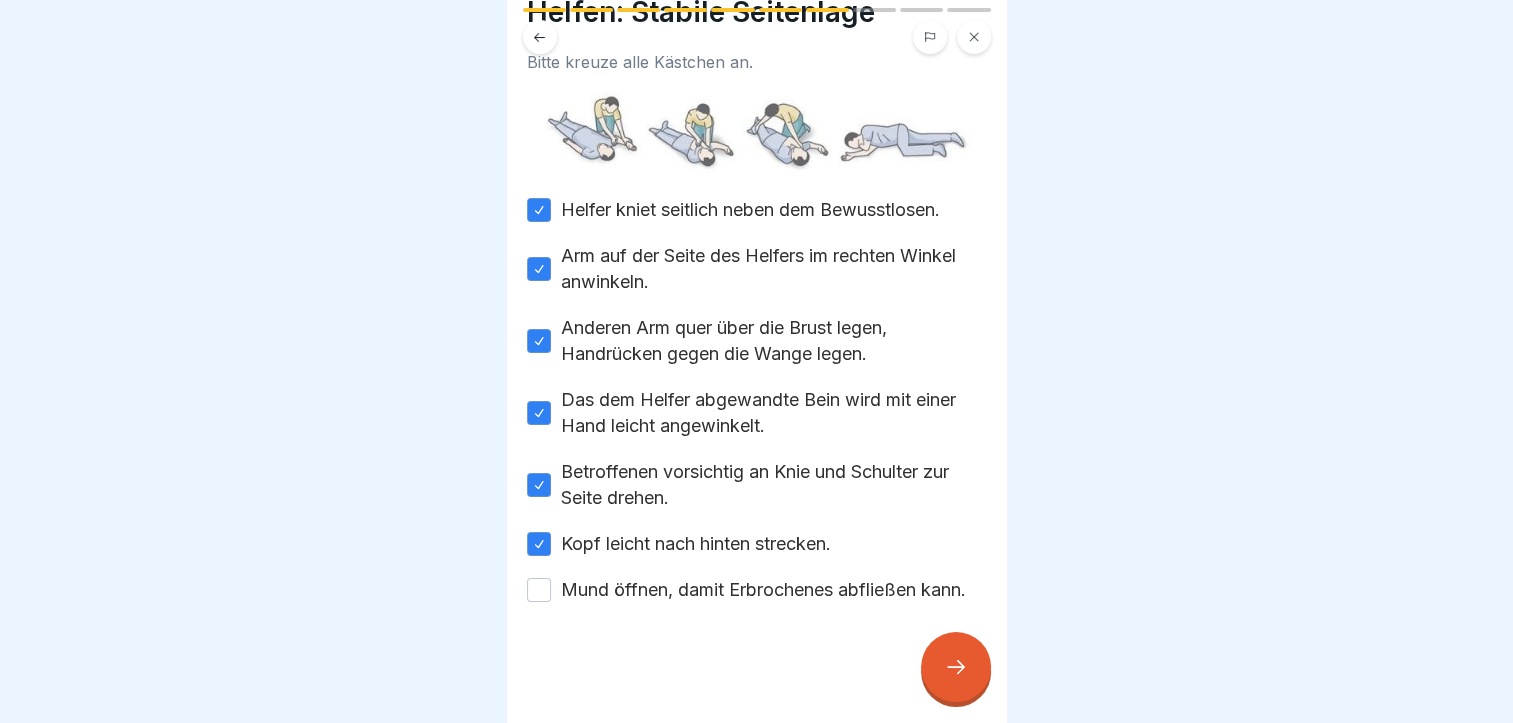 click on "Mund öffnen, damit Erbrochenes abfließen kann." at bounding box center [539, 590] 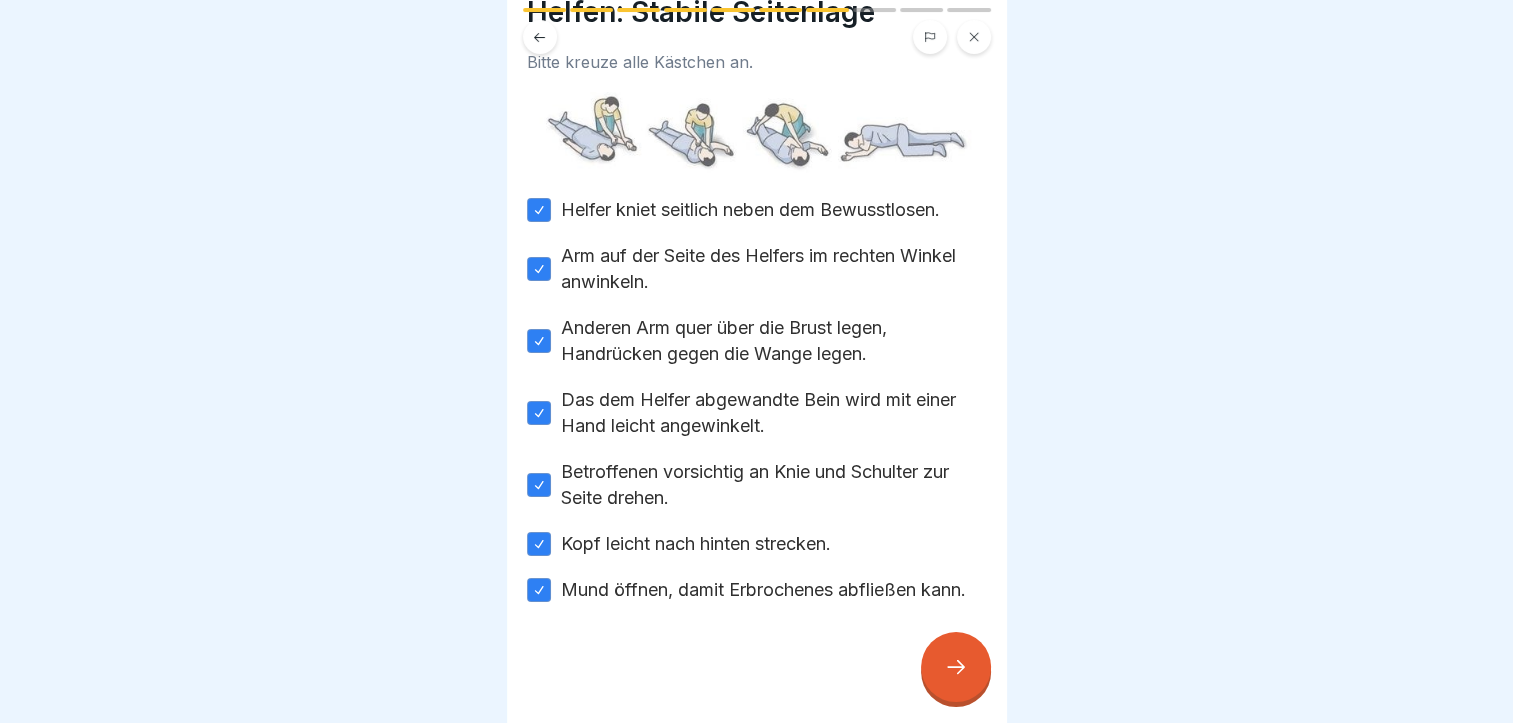 click 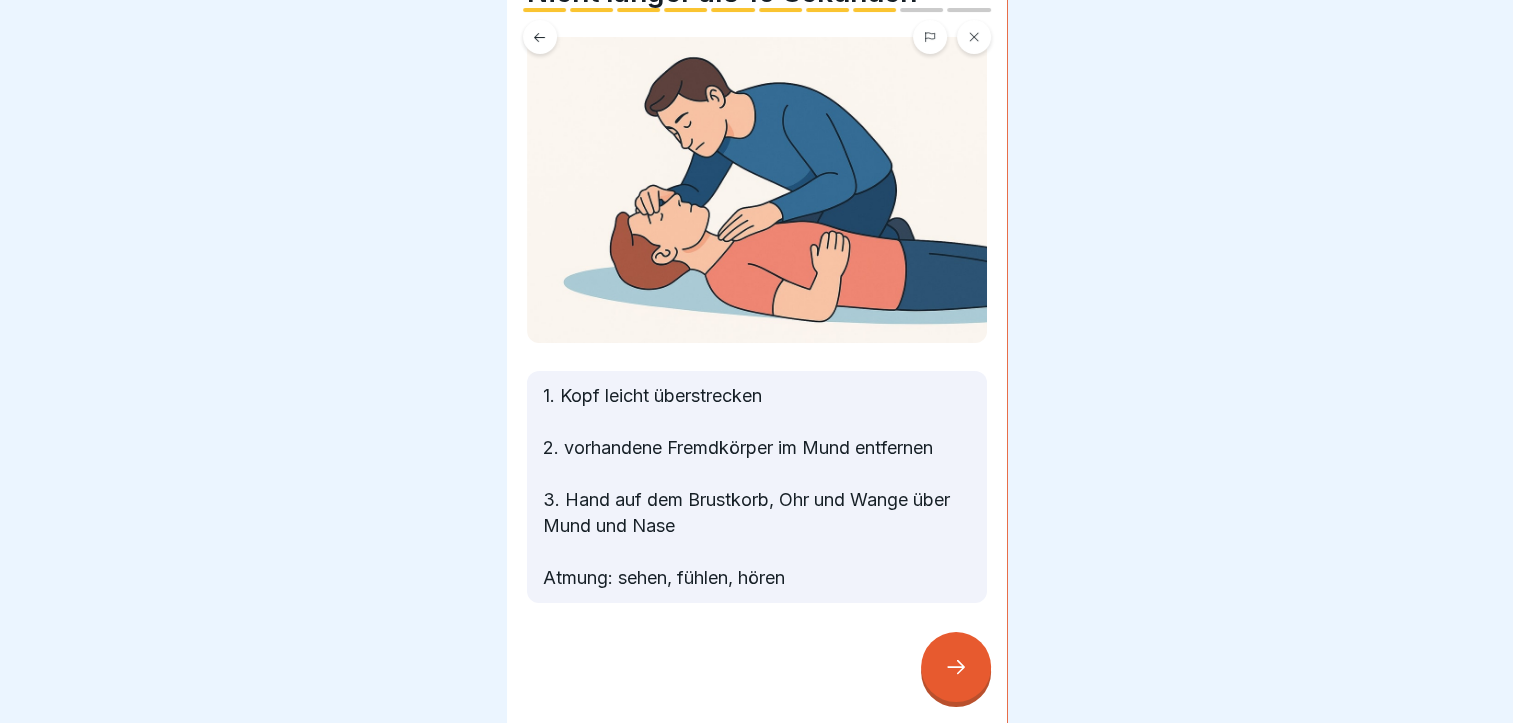scroll, scrollTop: 152, scrollLeft: 0, axis: vertical 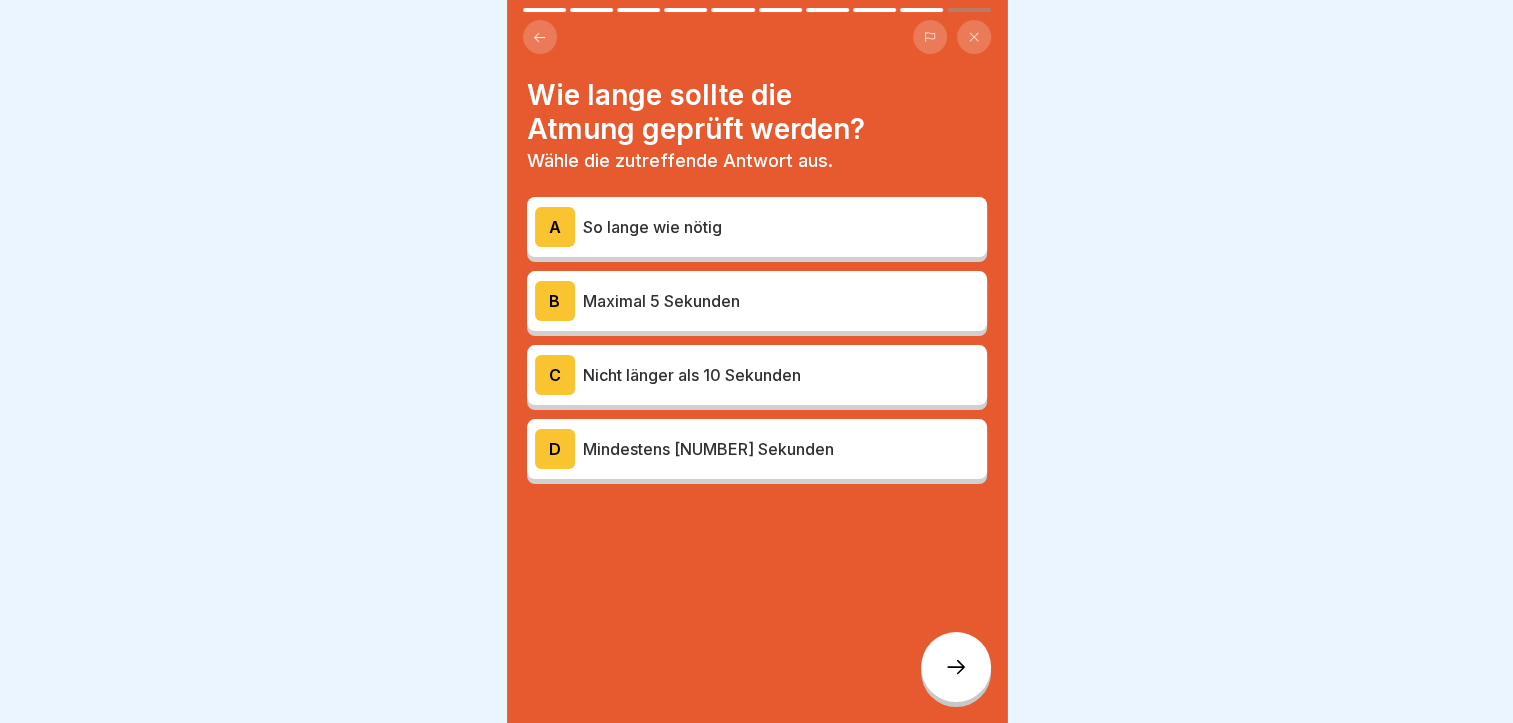 click on "Nicht länger als 10 Sekunden" at bounding box center [781, 375] 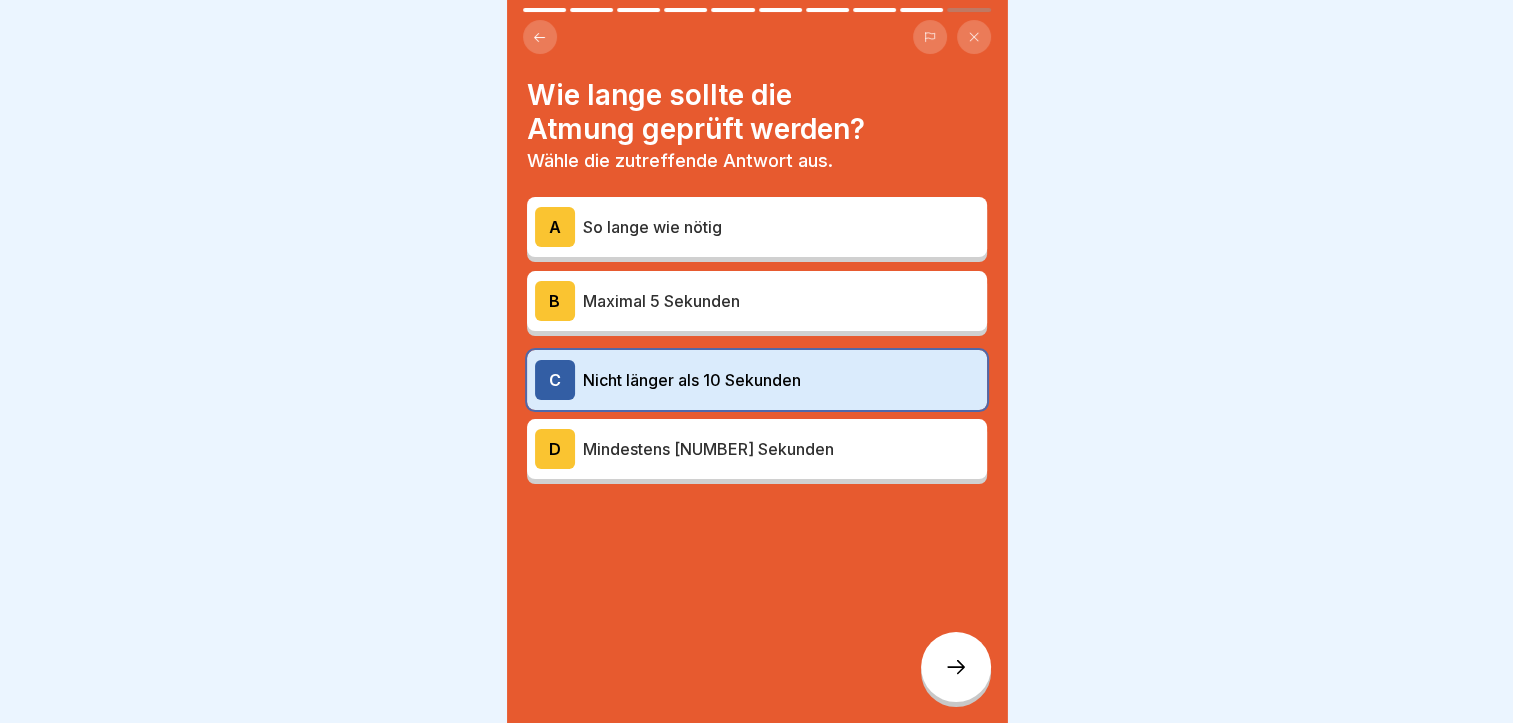 click at bounding box center (956, 667) 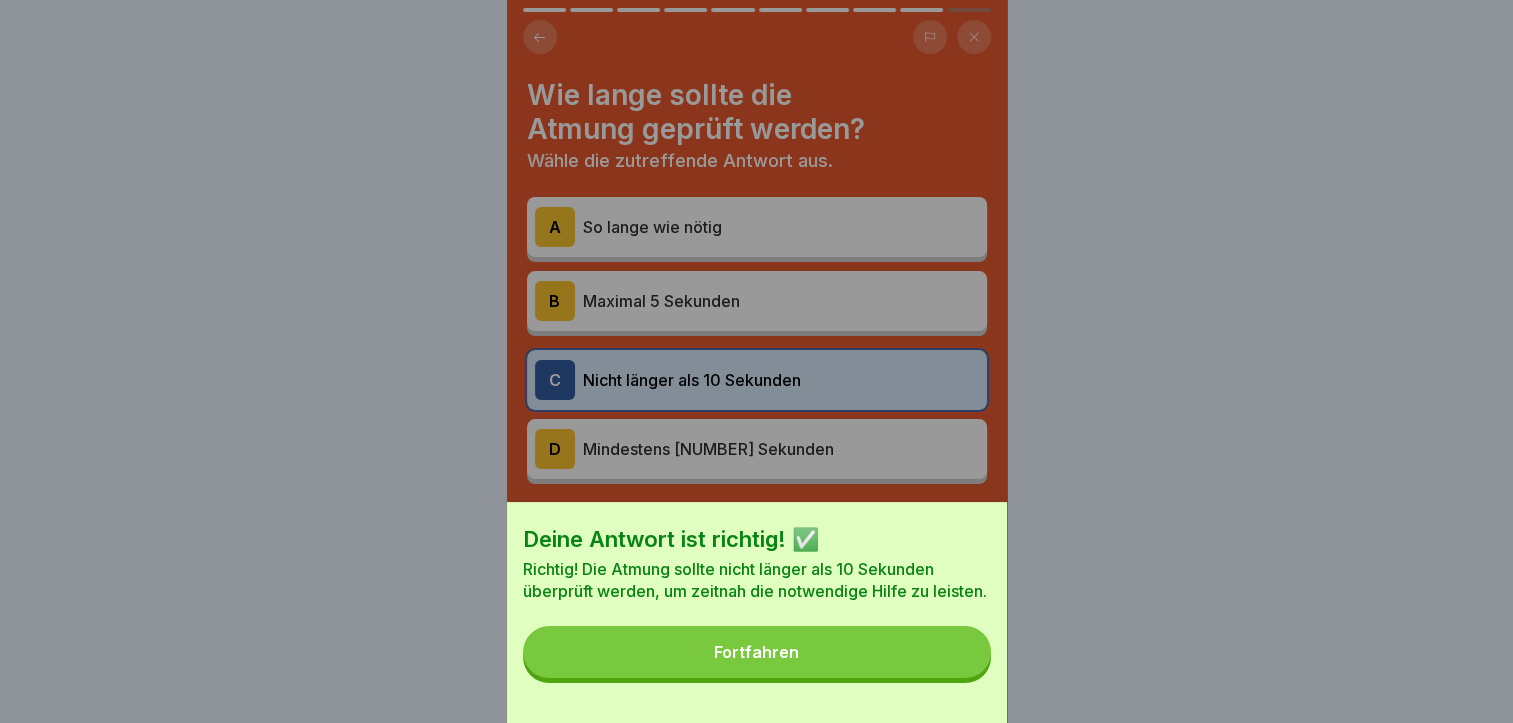 click on "Fortfahren" at bounding box center [757, 652] 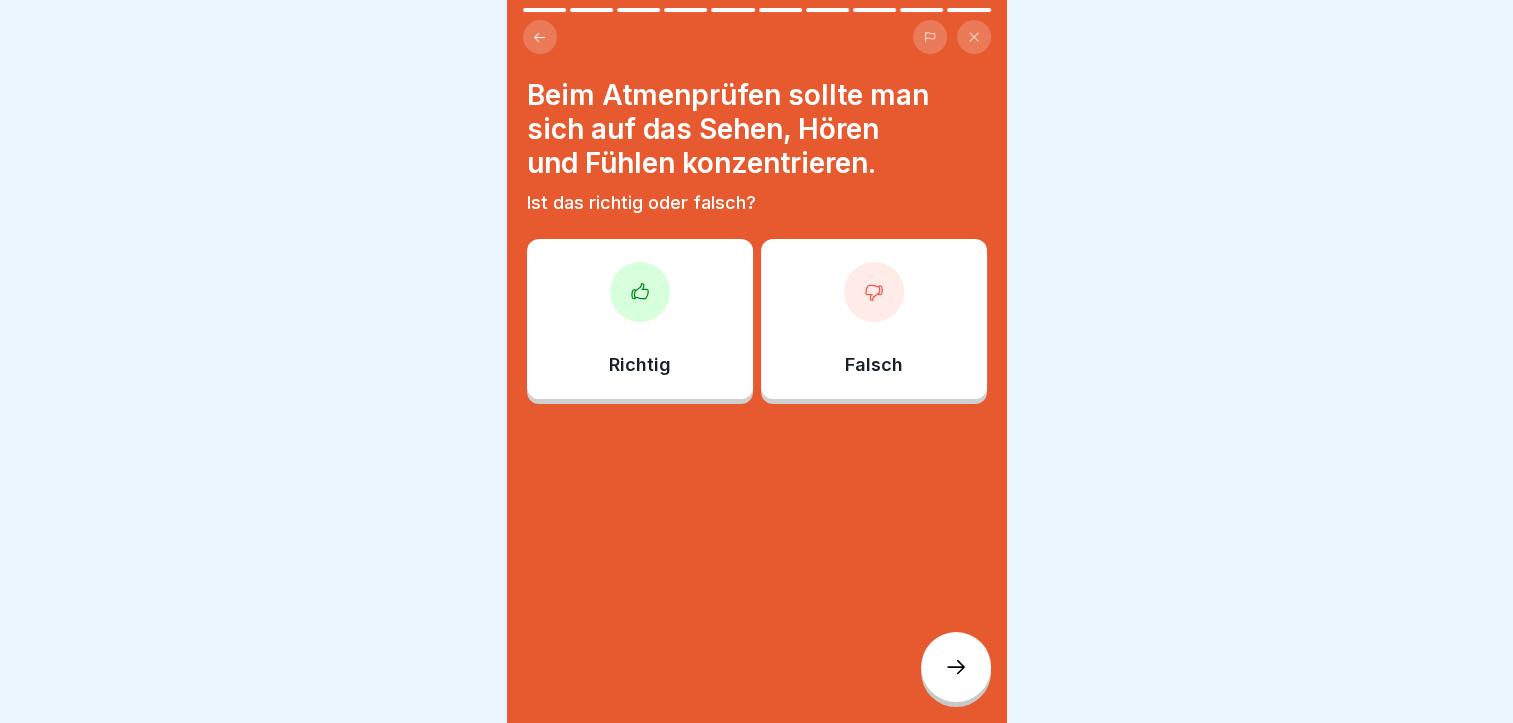 click on "Richtig" at bounding box center (640, 319) 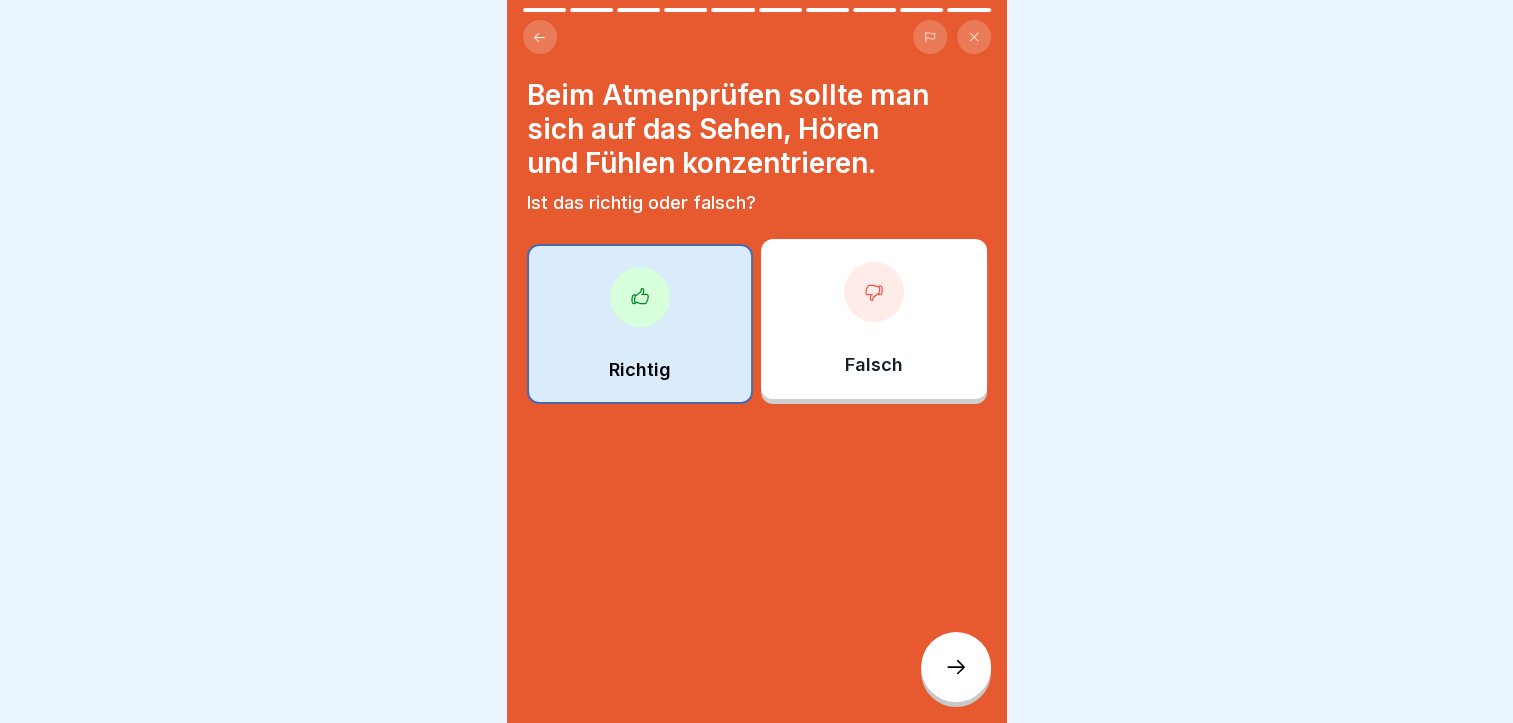click at bounding box center (956, 667) 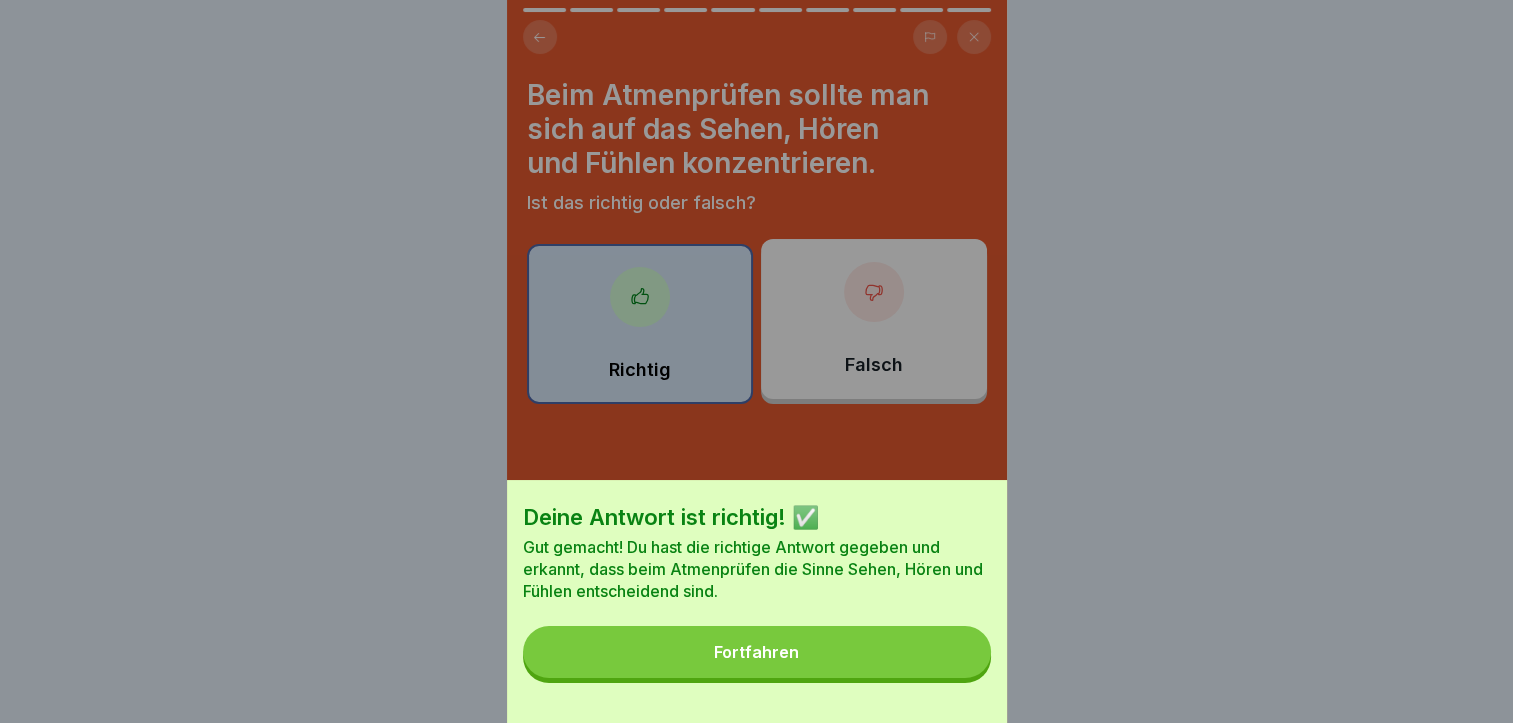 click on "Fortfahren" at bounding box center (757, 652) 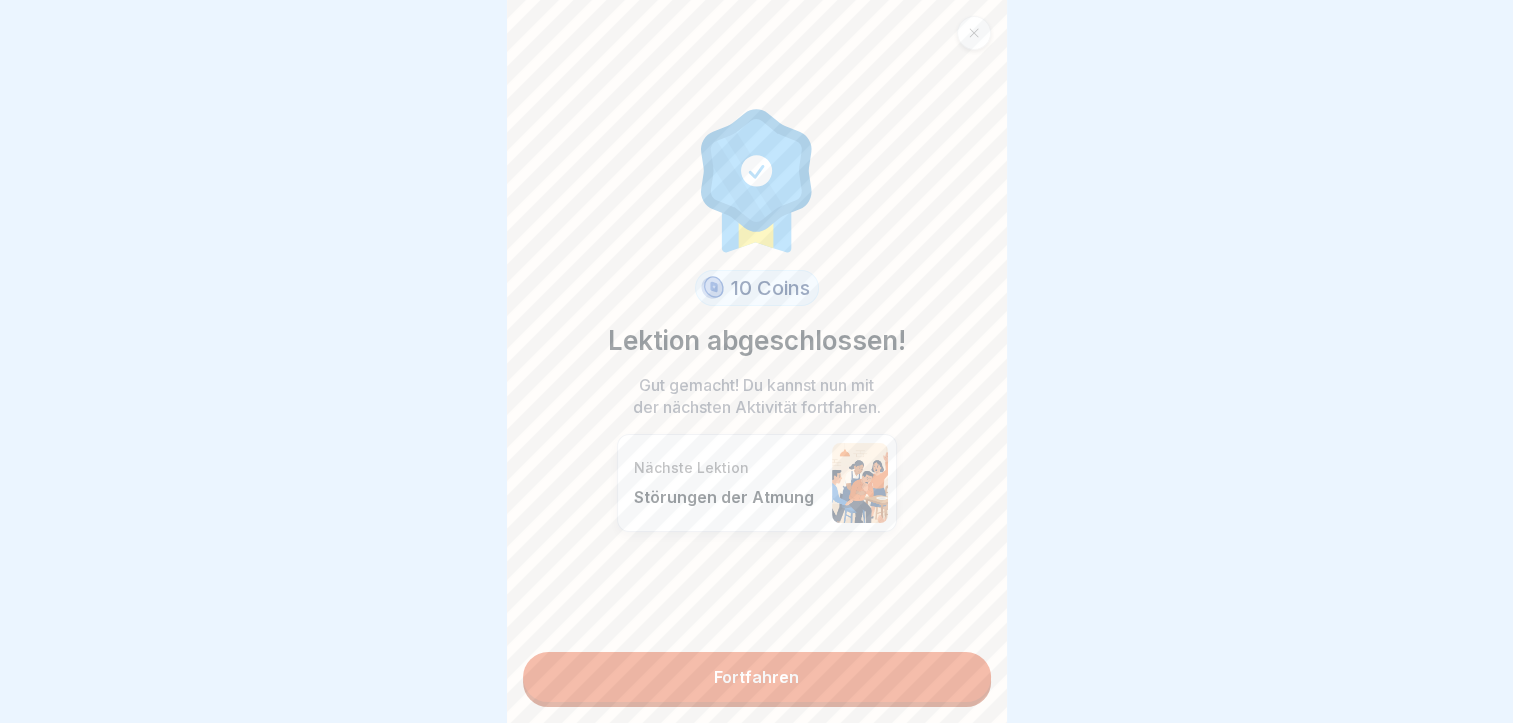 click on "Fortfahren" at bounding box center [757, 677] 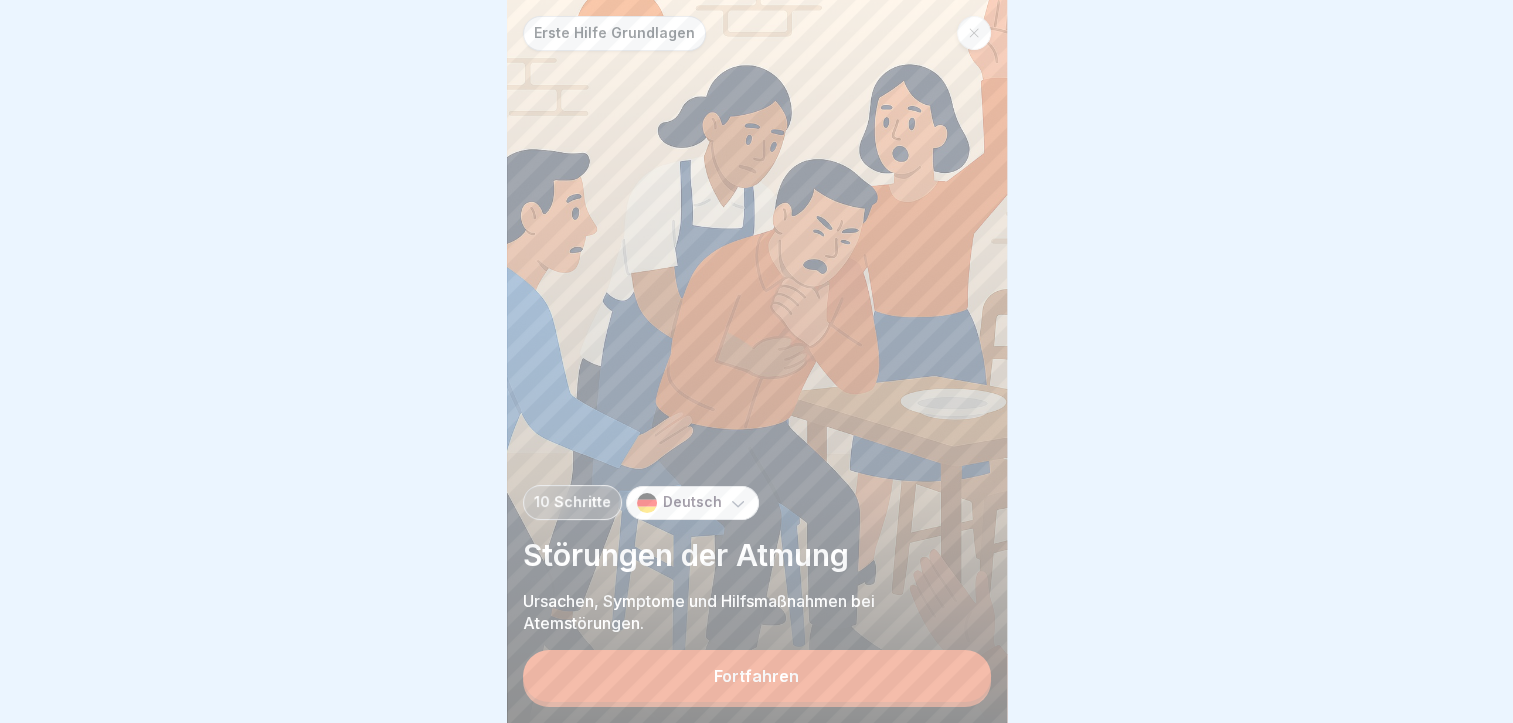 click on "Fortfahren" at bounding box center [757, 676] 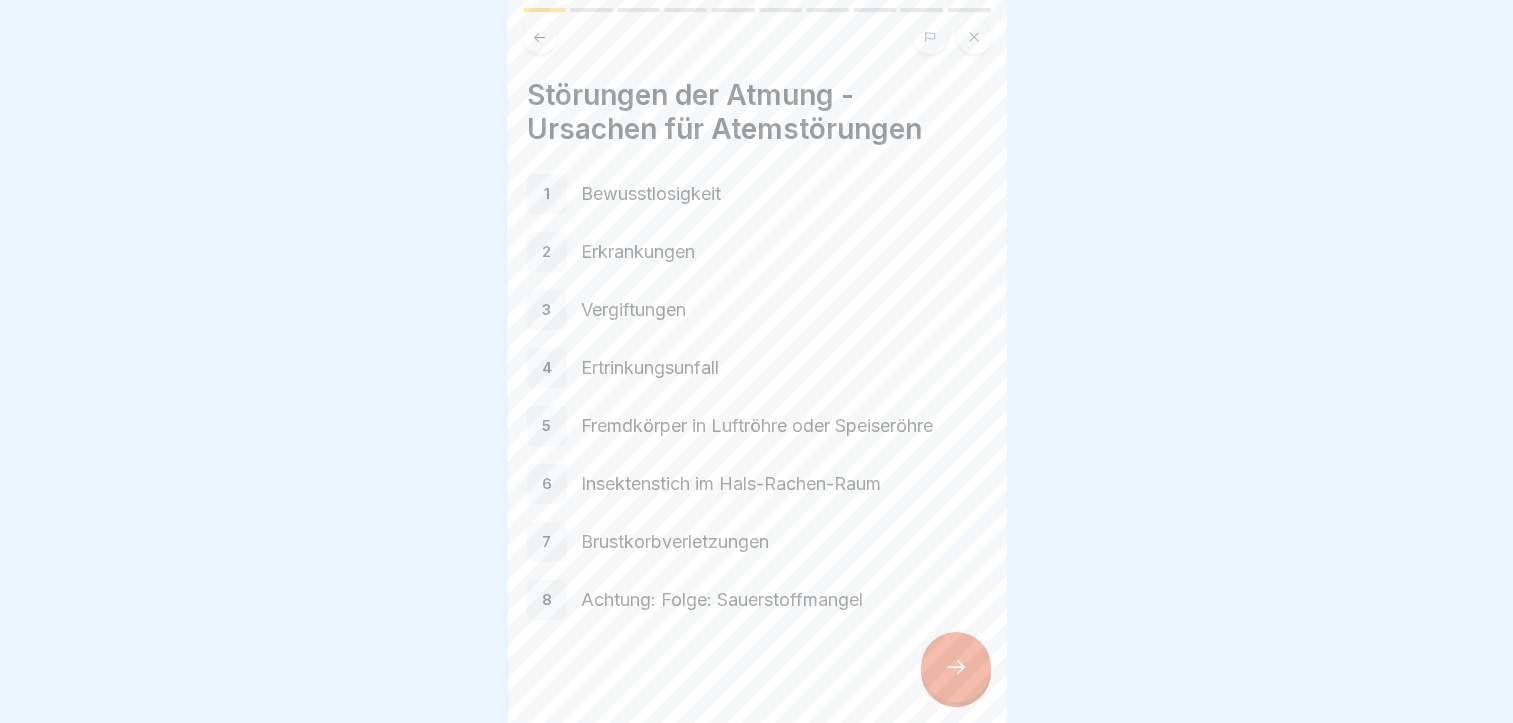 click on "Bewusstlosigkeit" at bounding box center [784, 194] 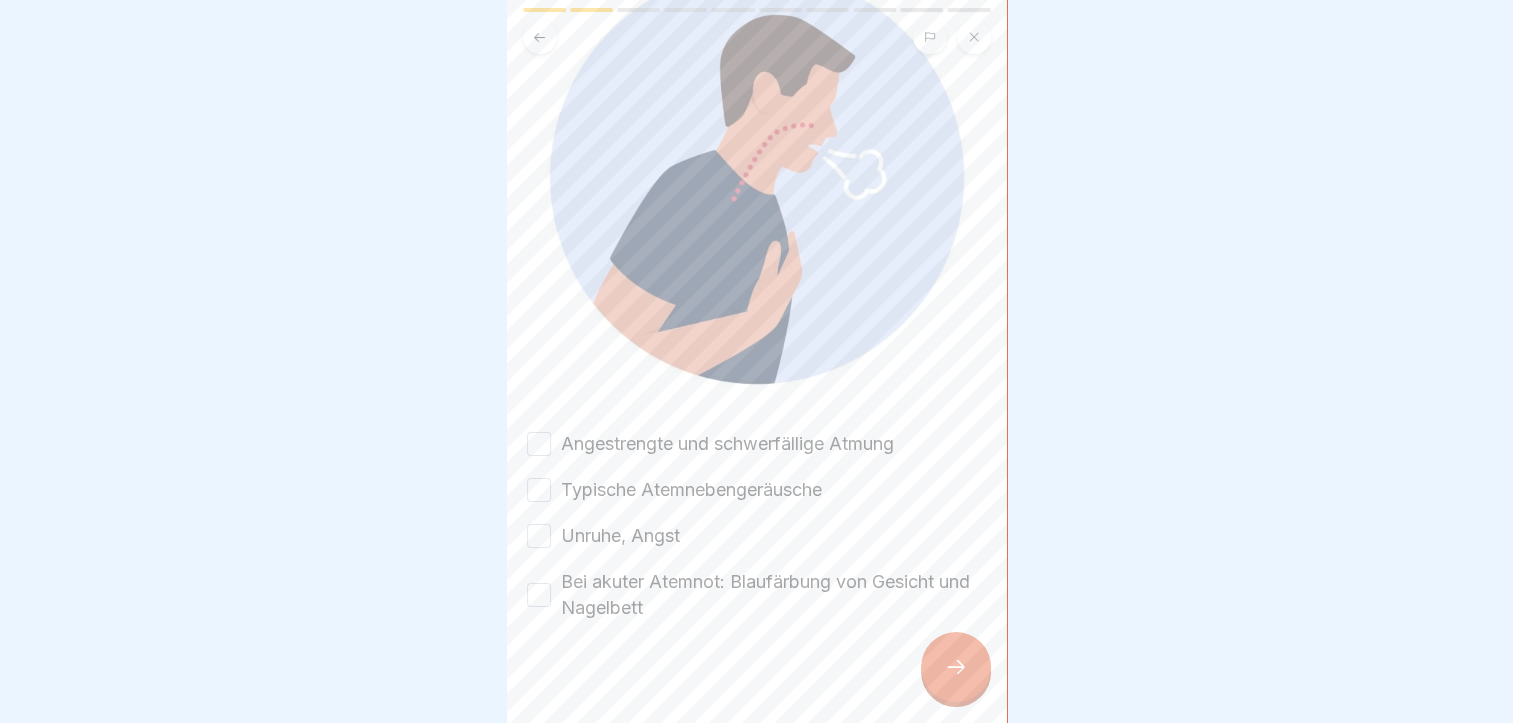 scroll, scrollTop: 264, scrollLeft: 0, axis: vertical 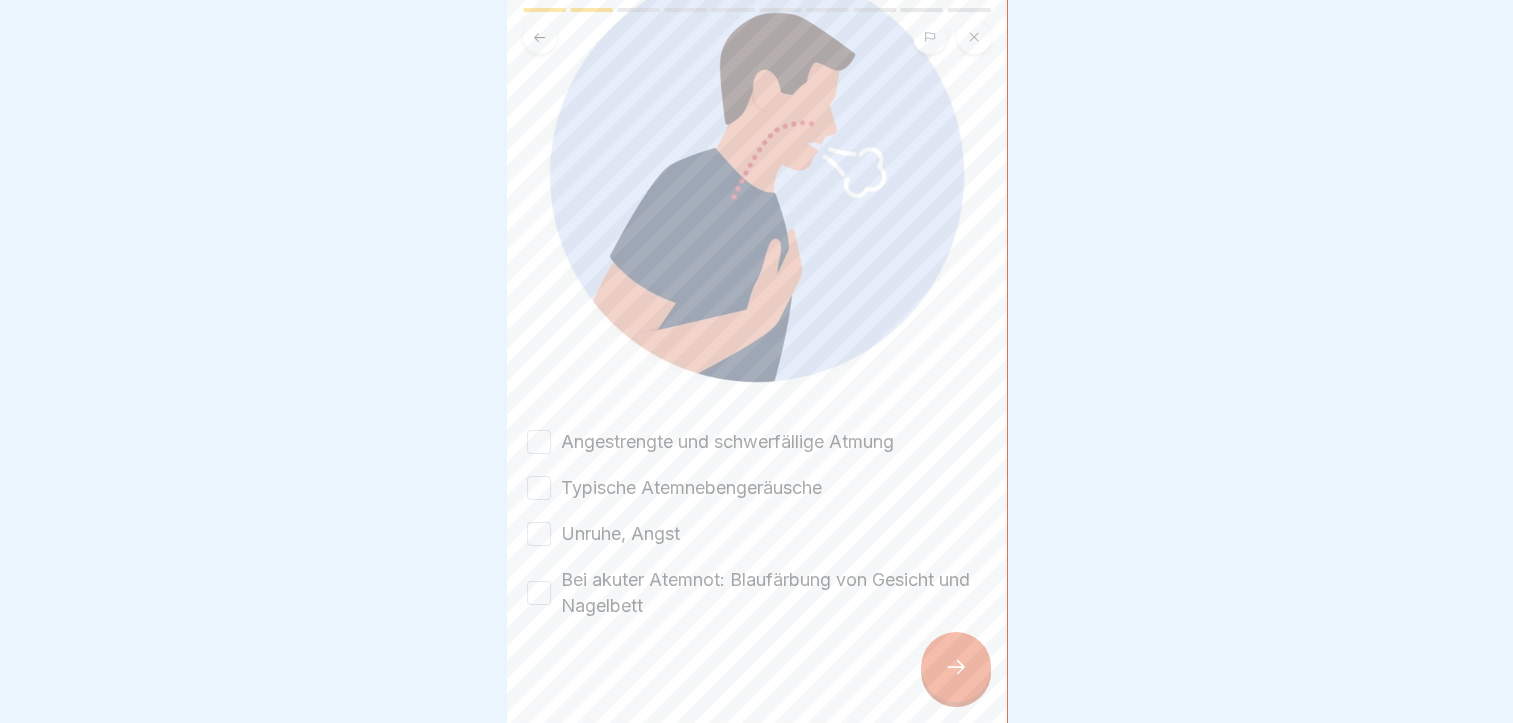 click on "Angestrengte und schwerfällige Atmung" at bounding box center [539, 442] 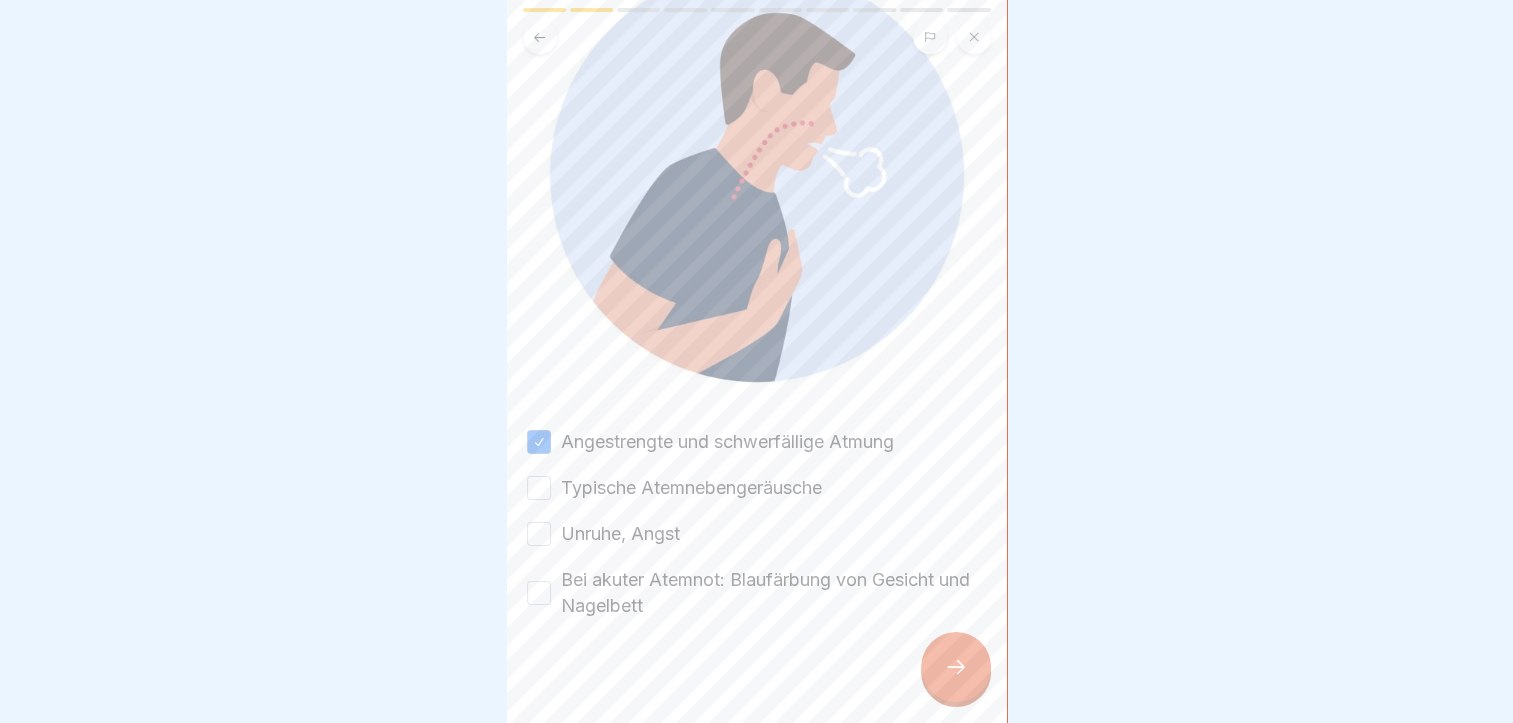 click on "Typische Atemnebengeräusche" at bounding box center [539, 488] 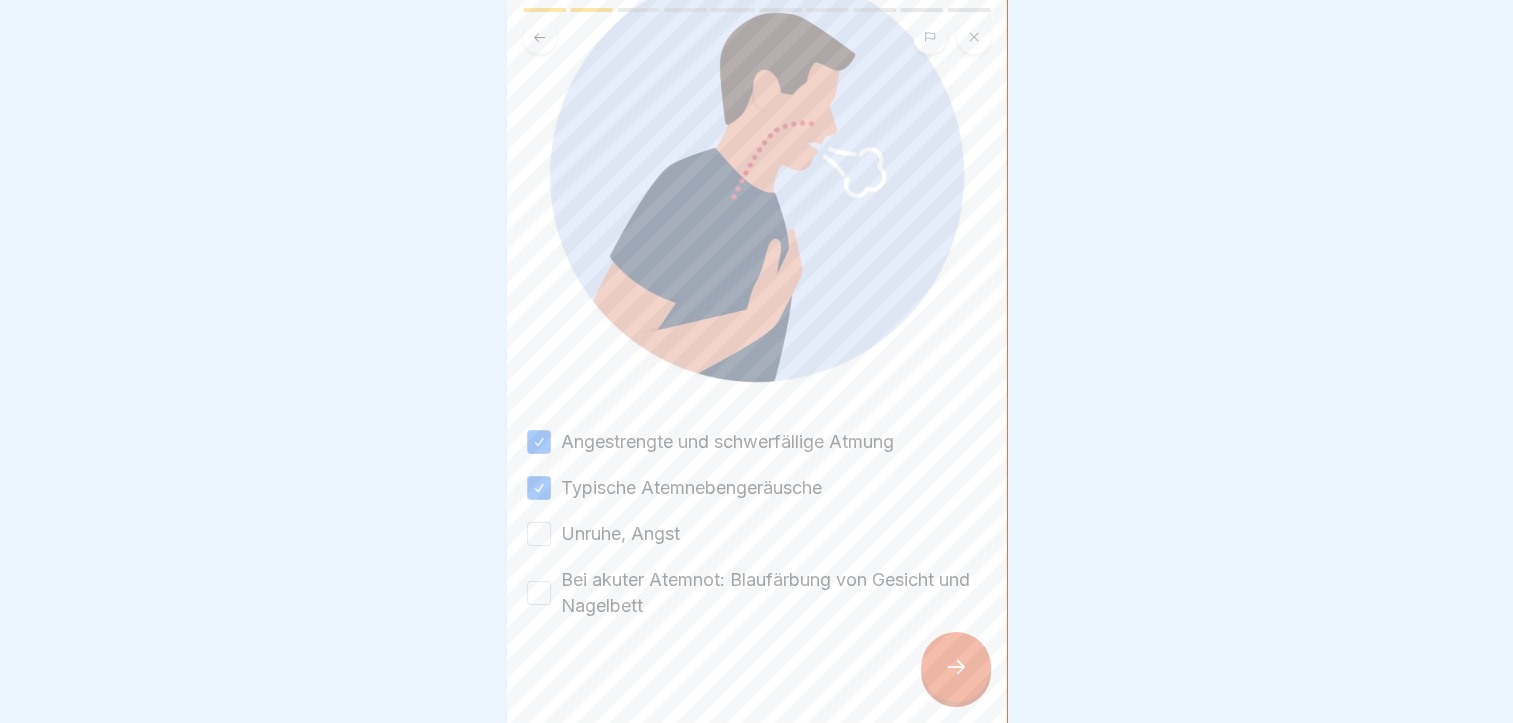 click on "Unruhe, Angst" at bounding box center [539, 534] 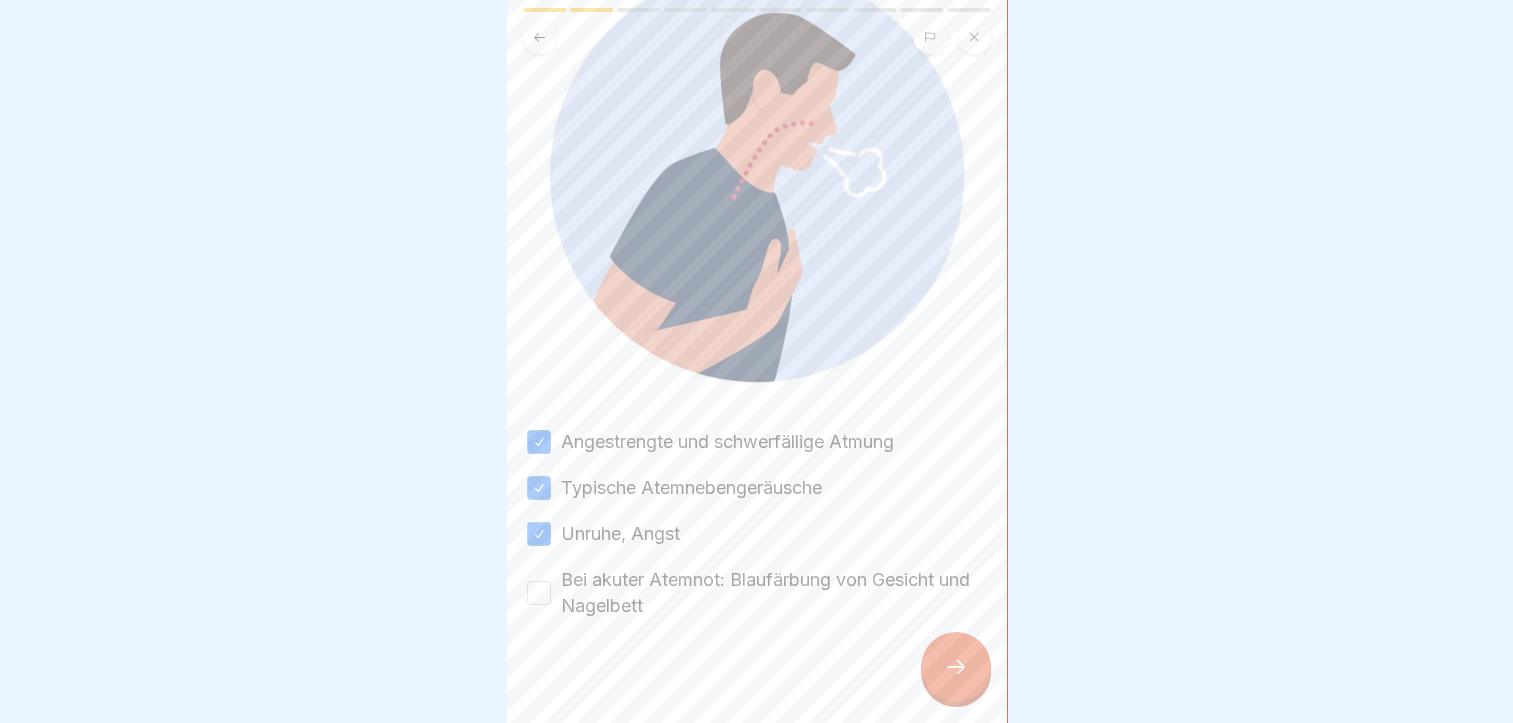 click on "Bei akuter Atemnot: Blaufärbung von Gesicht und Nagelbett" at bounding box center (539, 593) 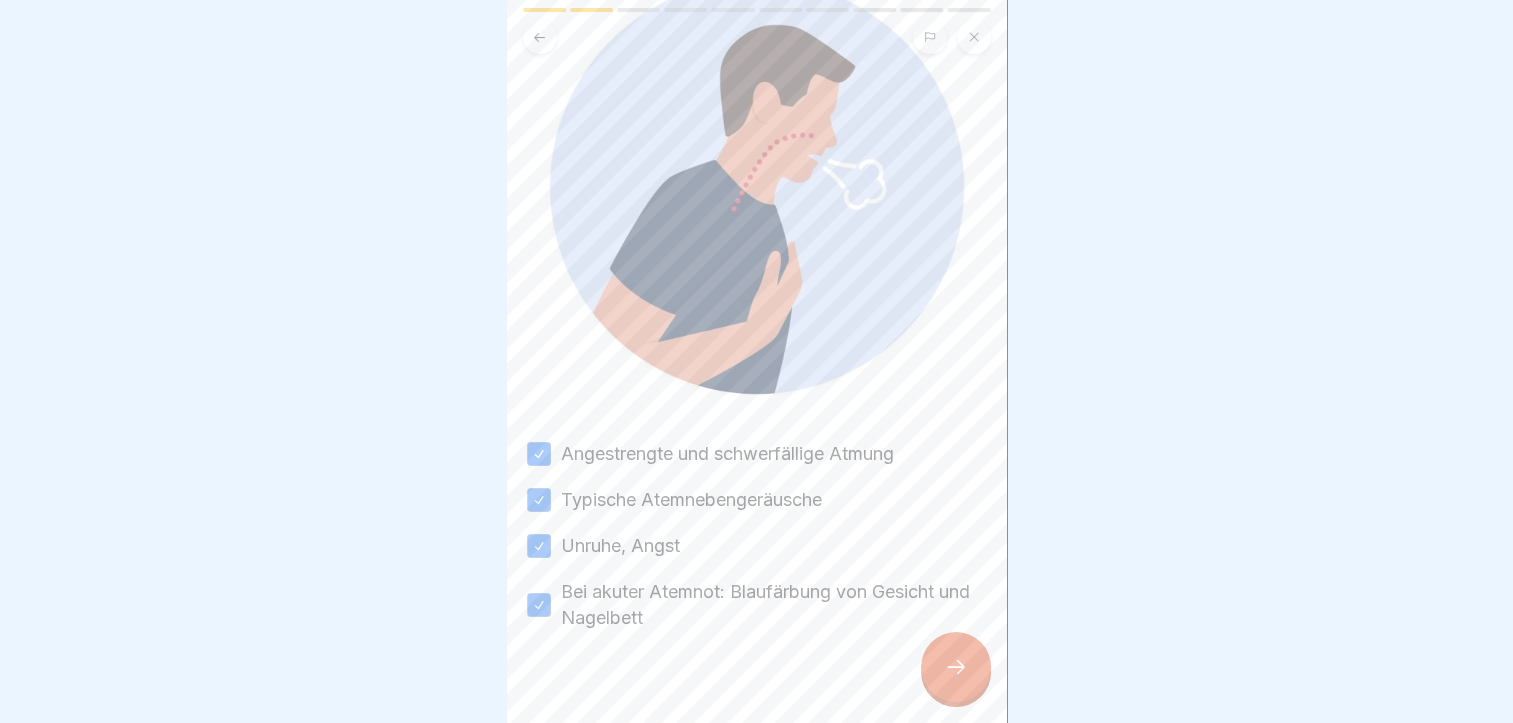 scroll, scrollTop: 264, scrollLeft: 0, axis: vertical 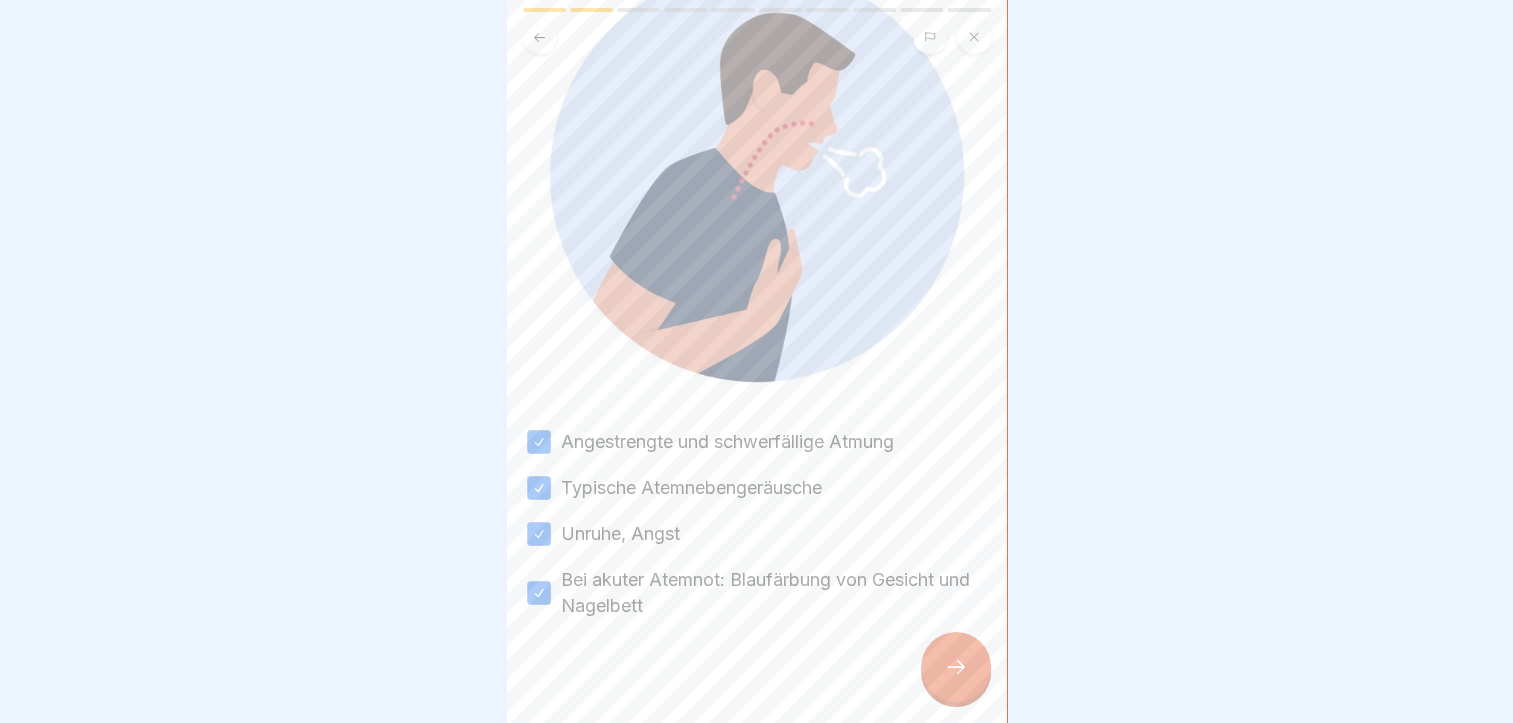 click 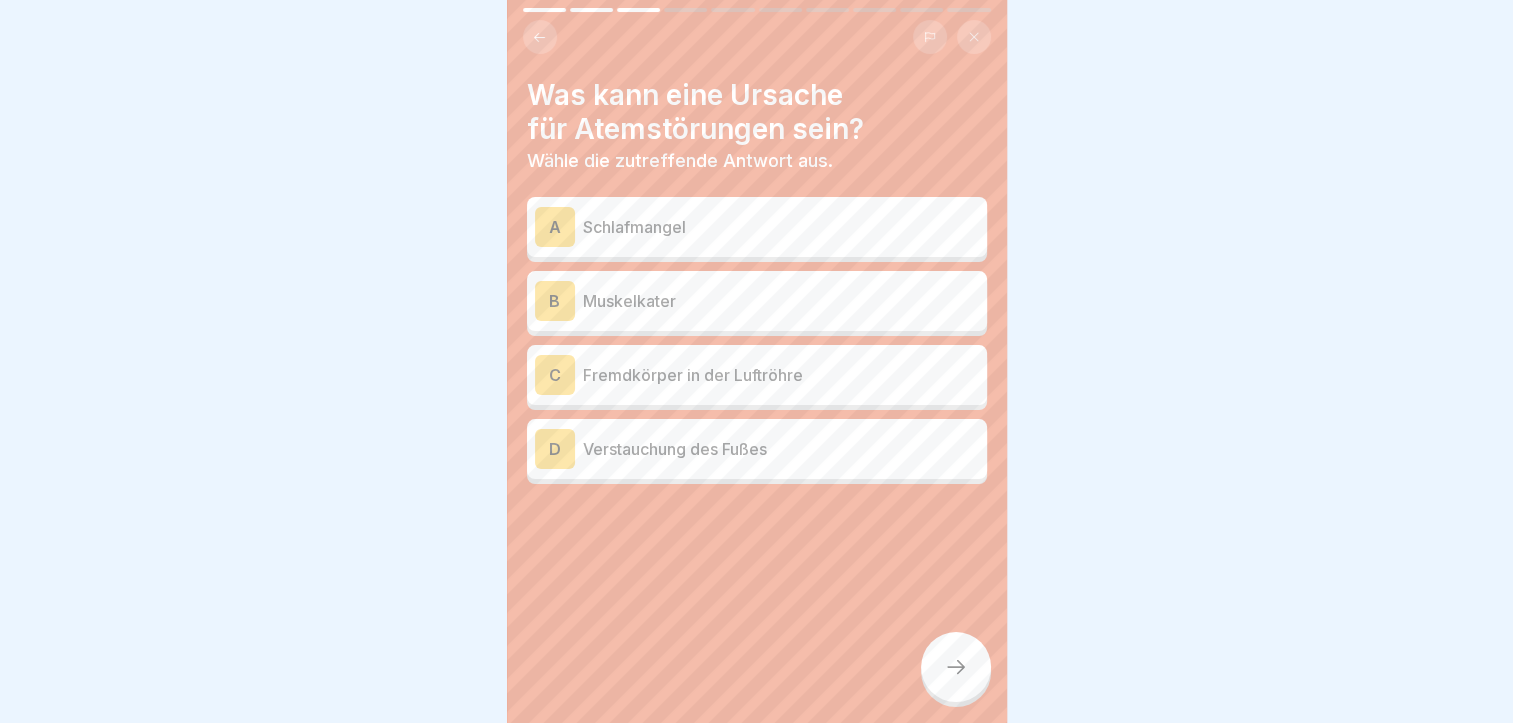 click on "Muskelkater" at bounding box center (781, 301) 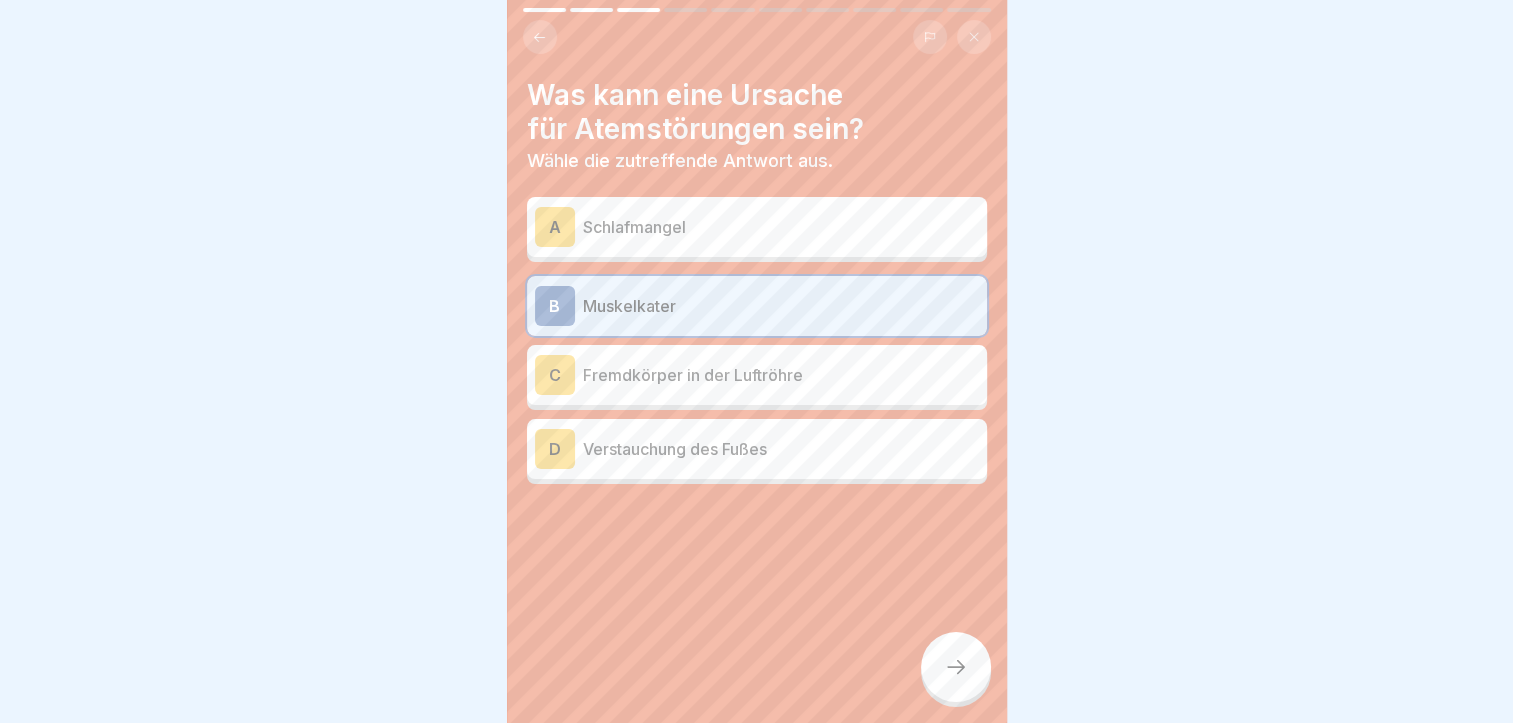 click at bounding box center (956, 667) 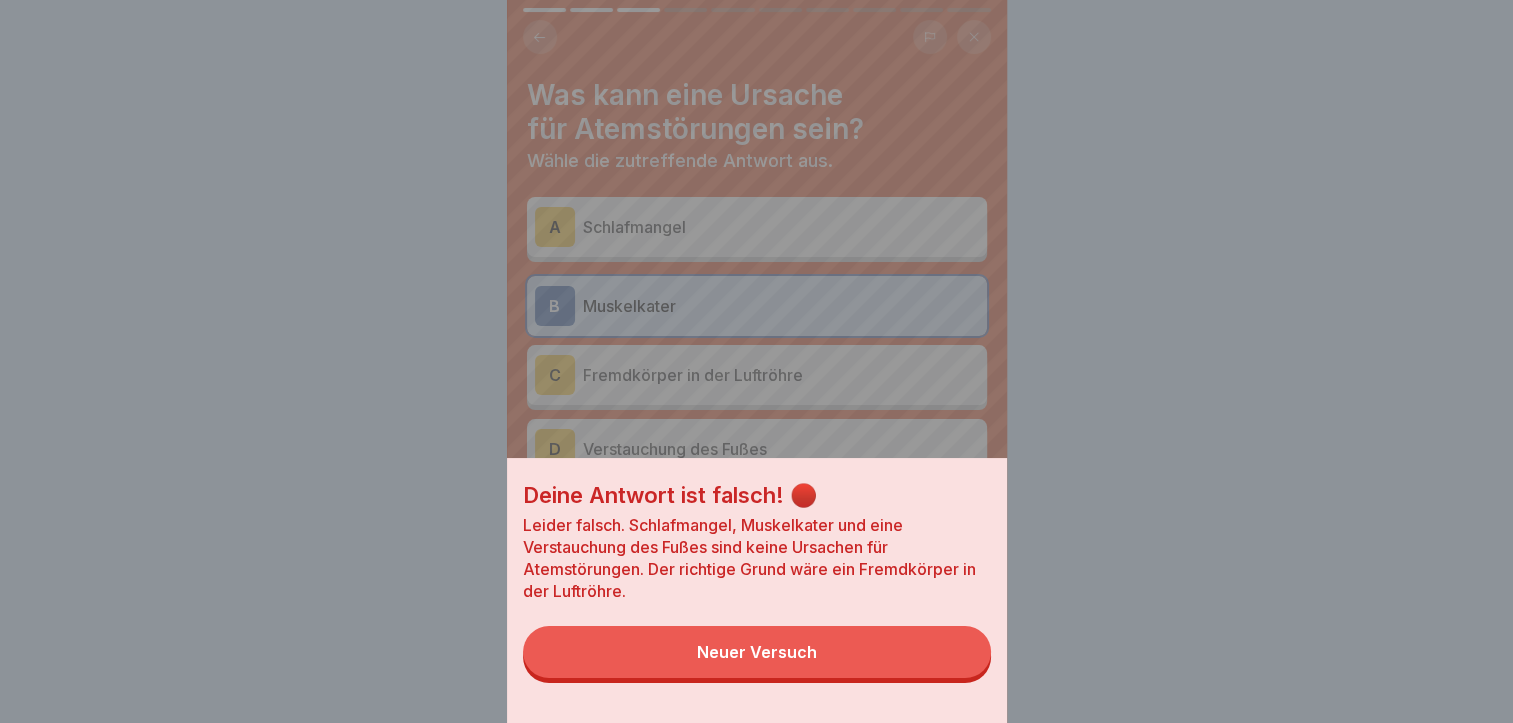 click on "Neuer Versuch" at bounding box center (757, 652) 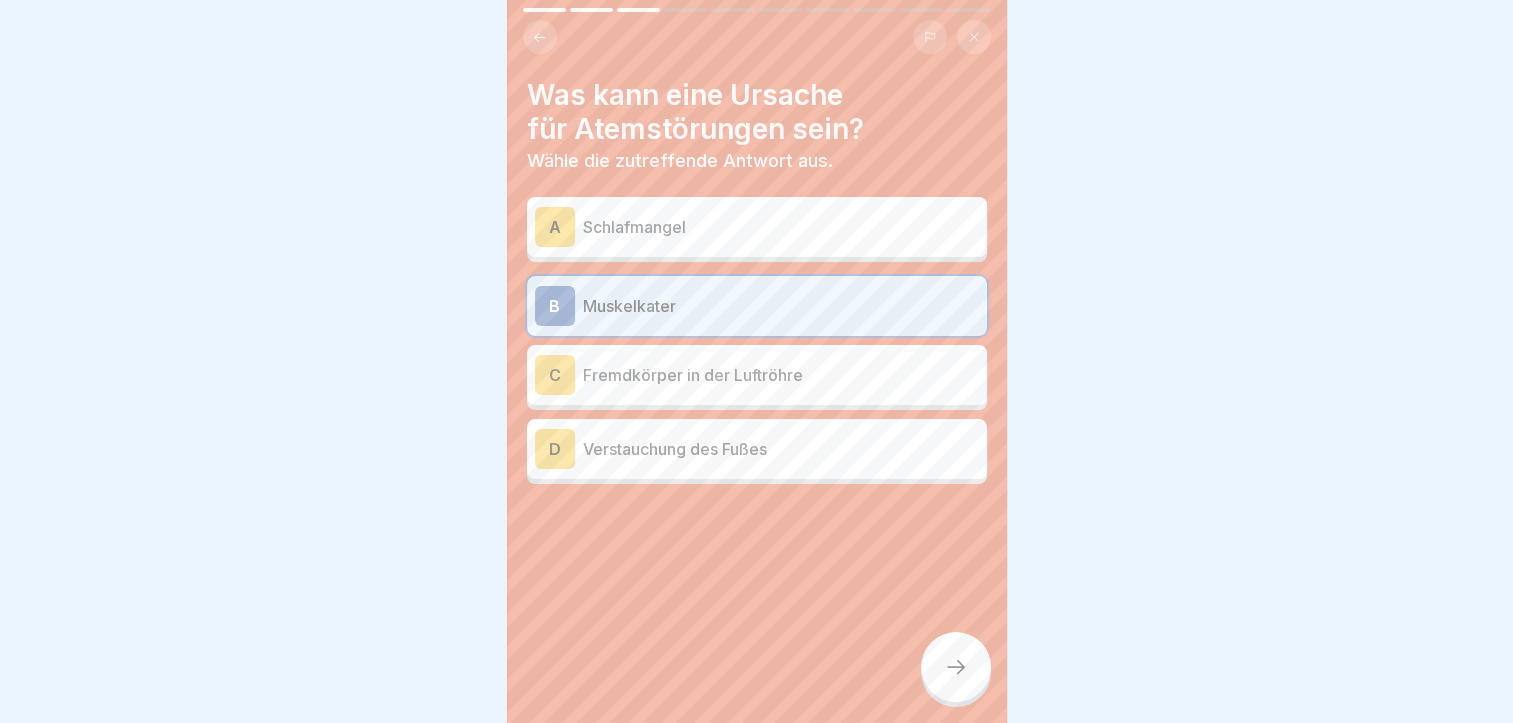 click on "Schlafmangel" at bounding box center [781, 227] 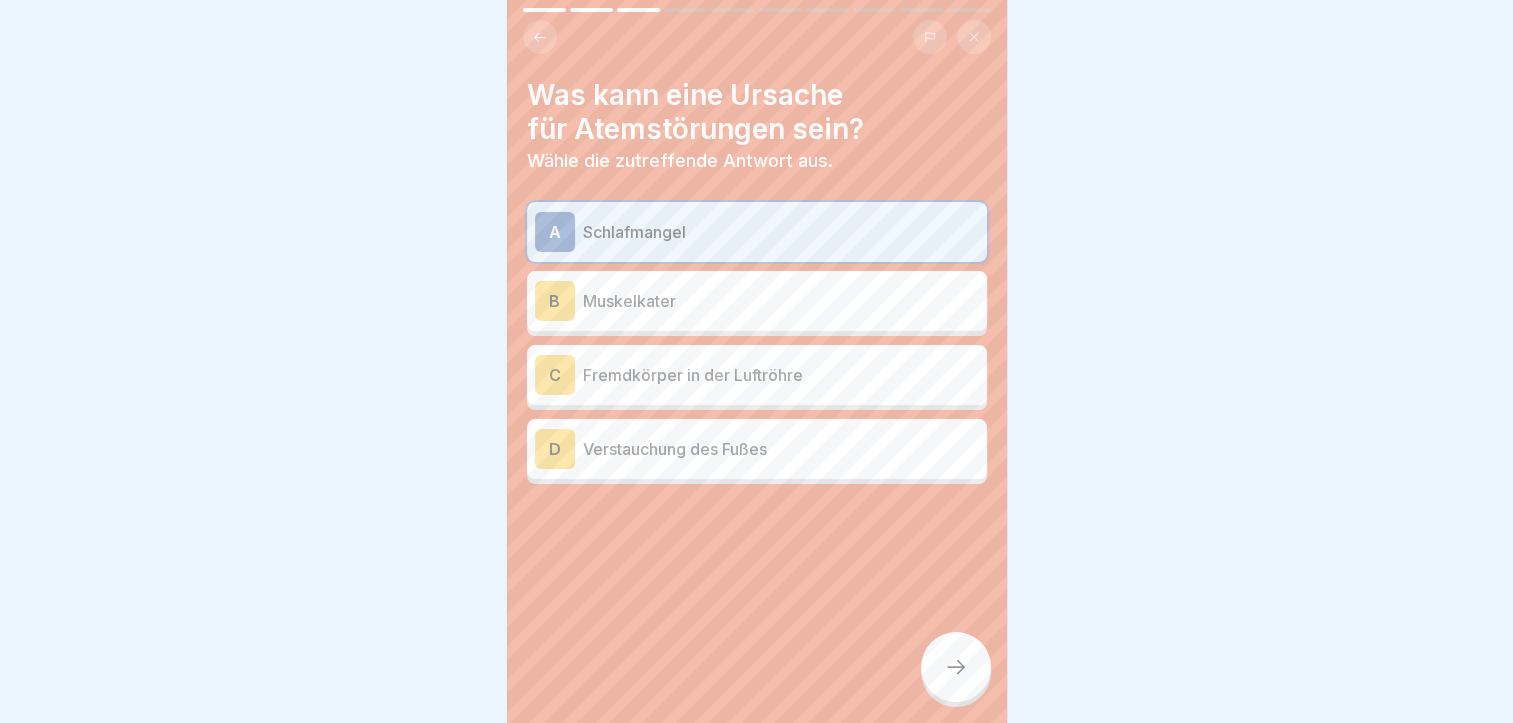 click 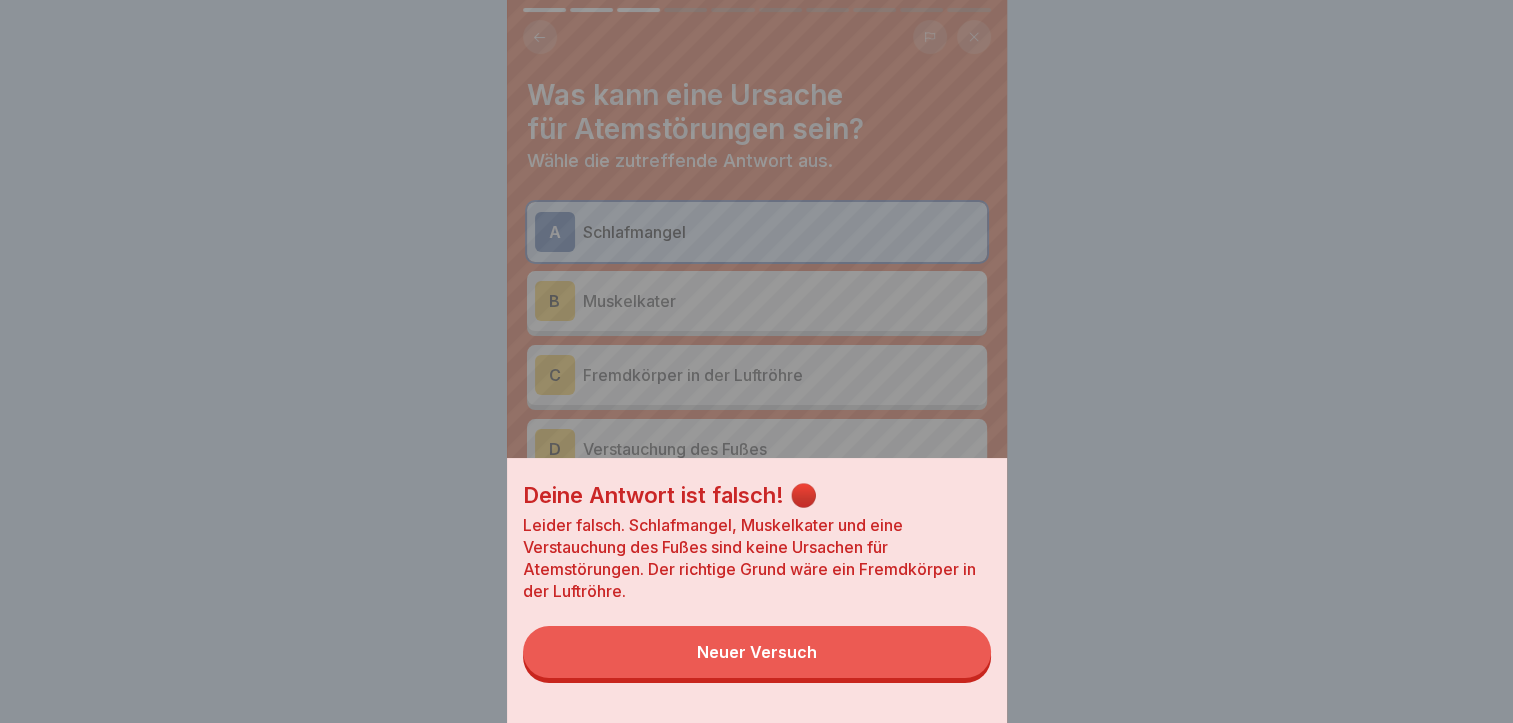 click on "Neuer Versuch" at bounding box center [757, 652] 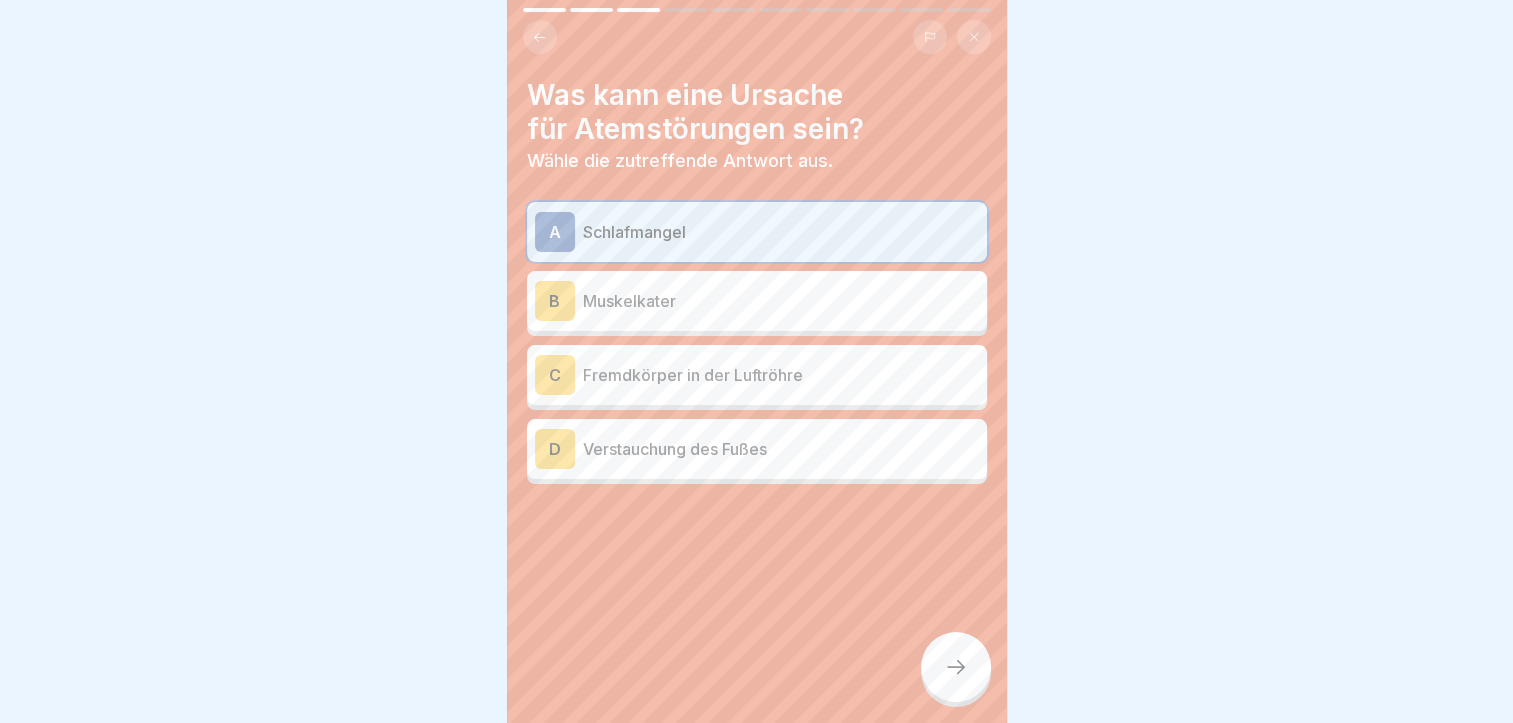 click on "C Fremdkörper in der Luftröhre" at bounding box center (757, 375) 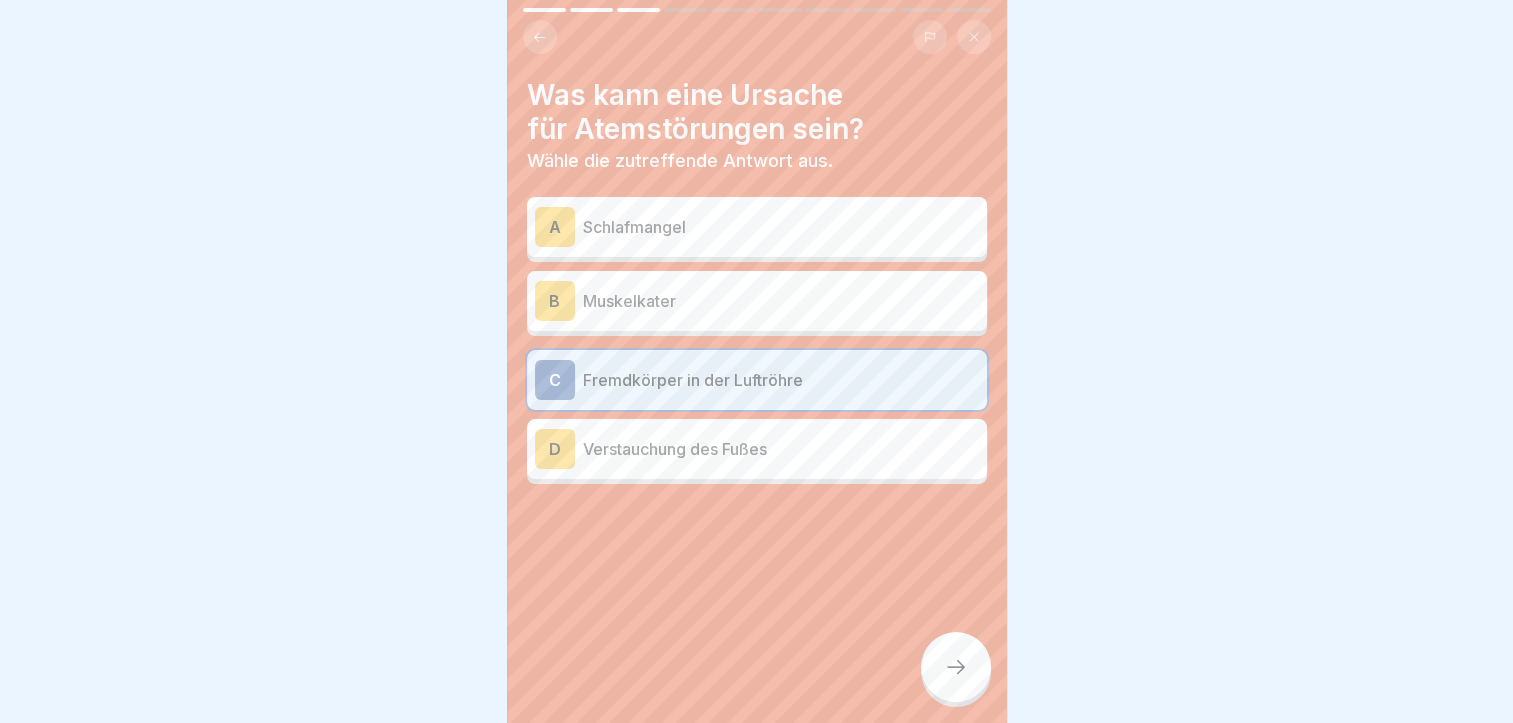 click 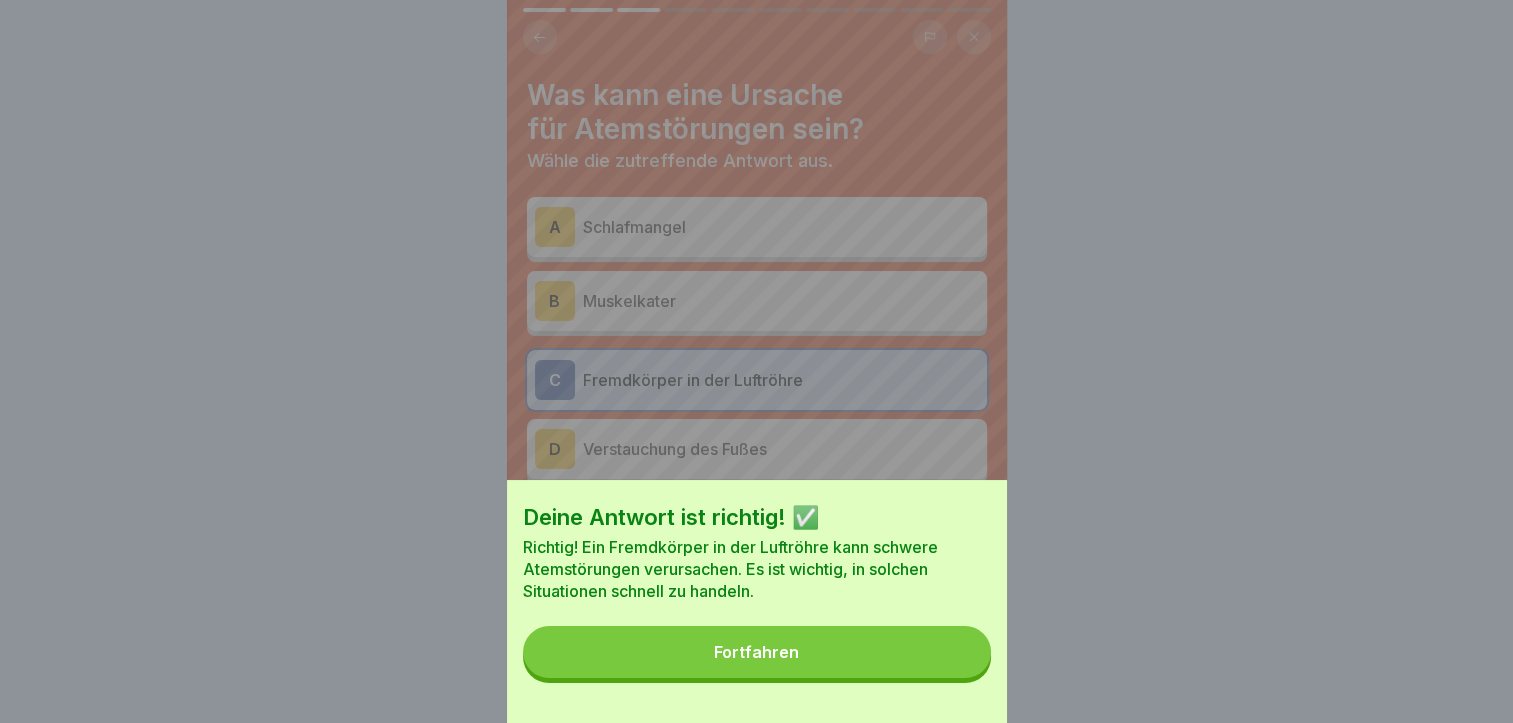 click on "Fortfahren" at bounding box center [757, 652] 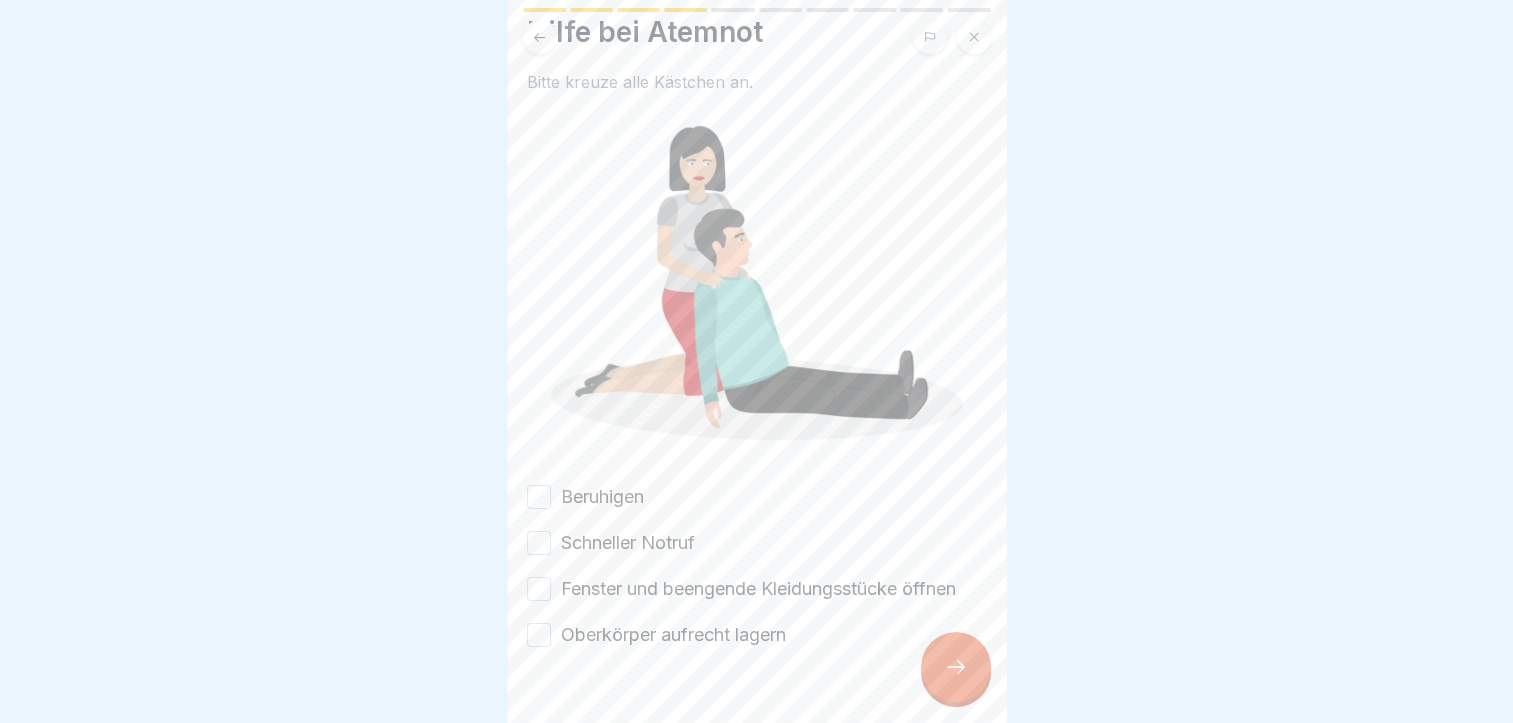 scroll, scrollTop: 96, scrollLeft: 0, axis: vertical 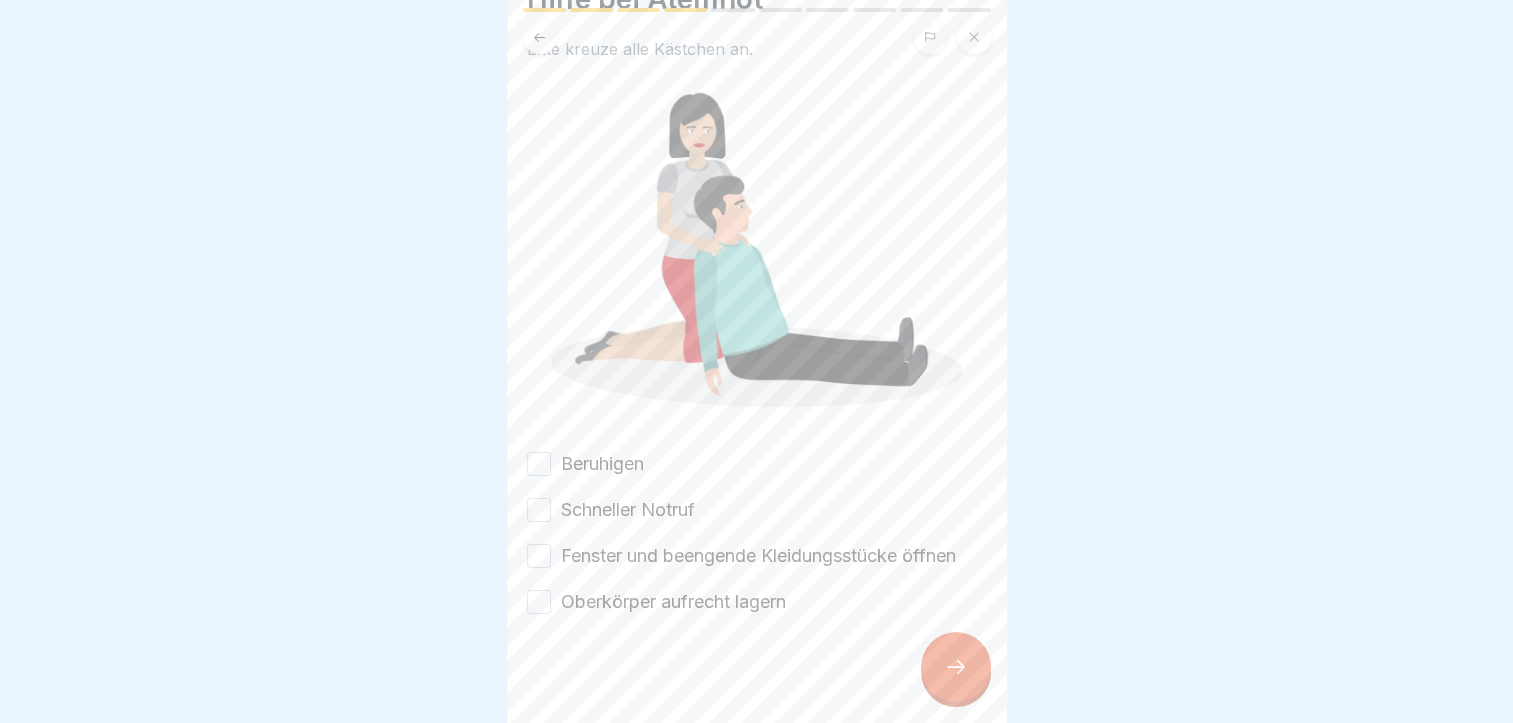 click on "Beruhigen" at bounding box center [539, 464] 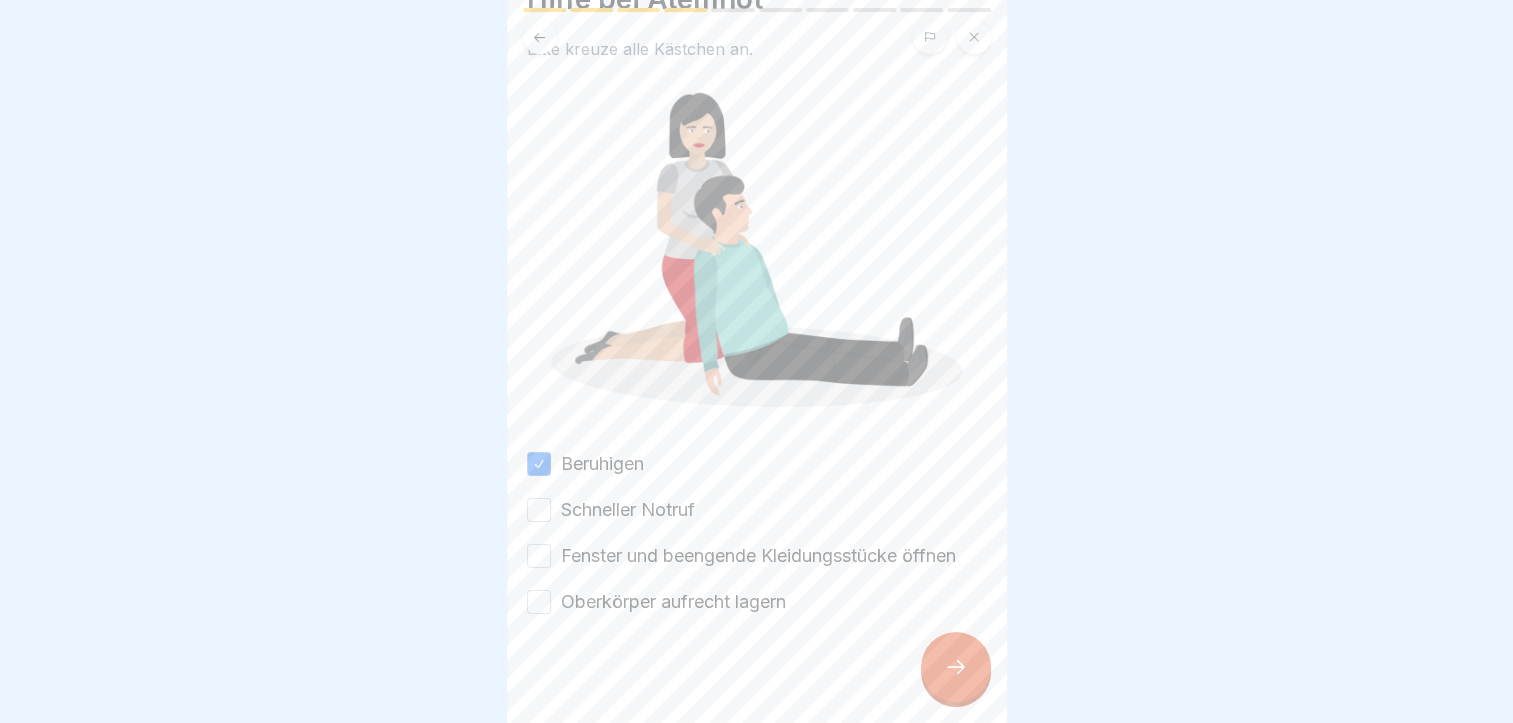 click on "Schneller Notruf" at bounding box center [539, 510] 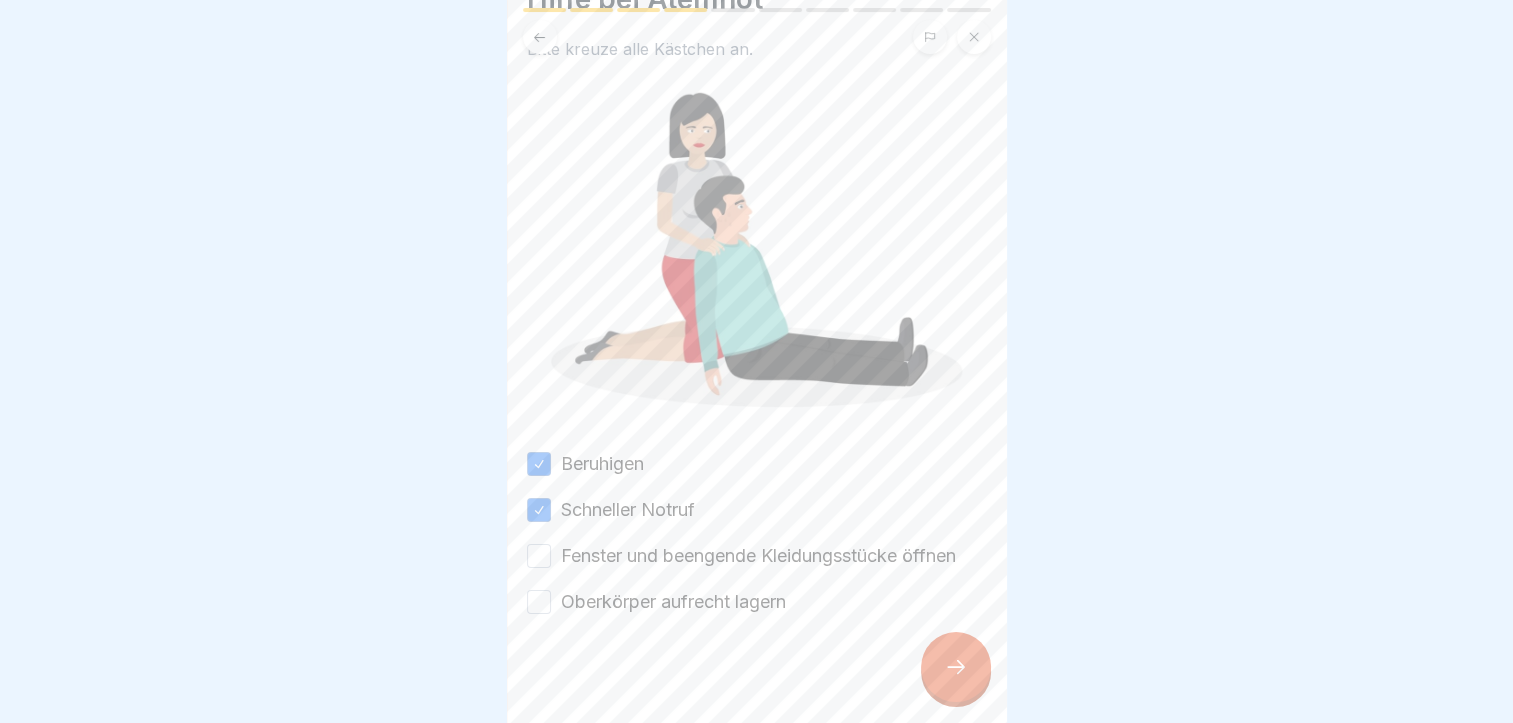 click on "Fenster und beengende Kleidungsstücke öffnen" at bounding box center [539, 556] 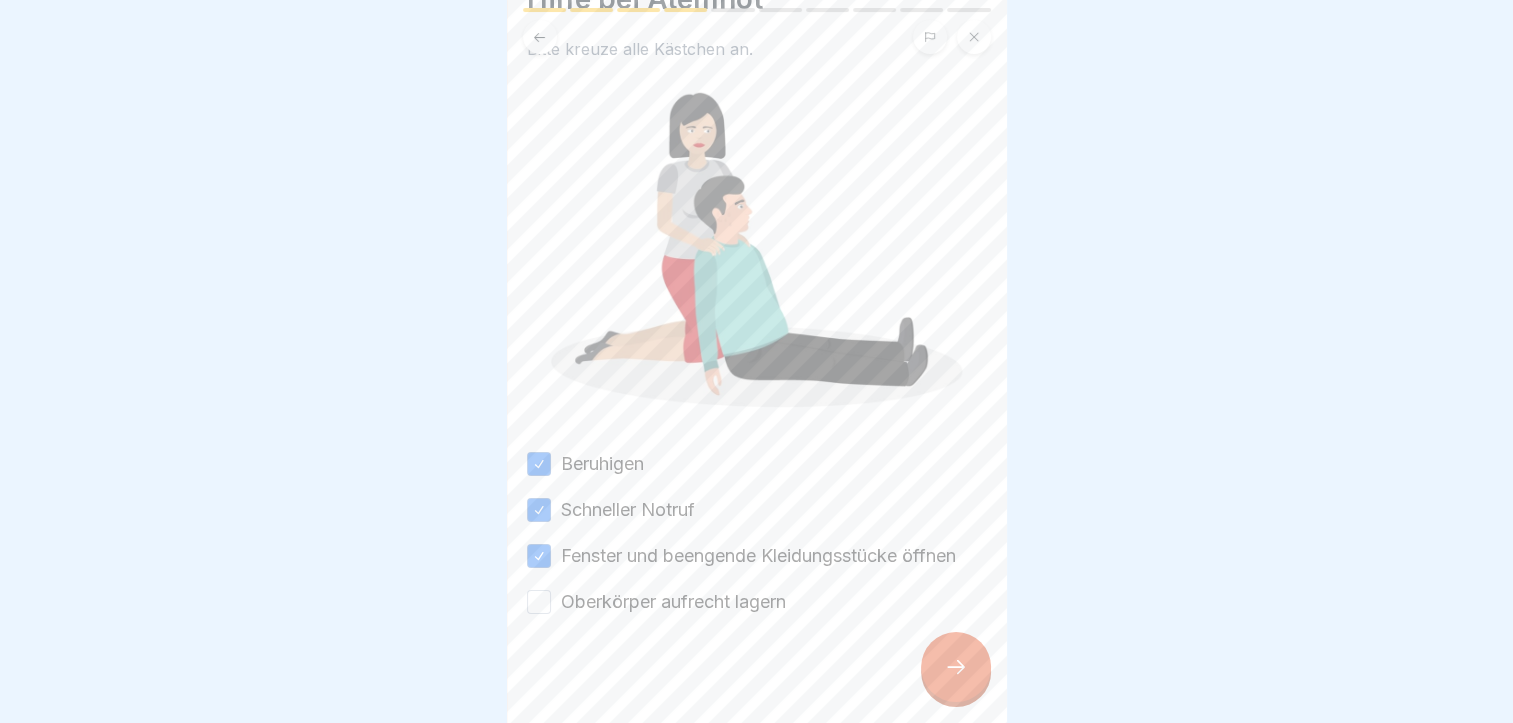 click on "Oberkörper aufrecht lagern" at bounding box center [539, 602] 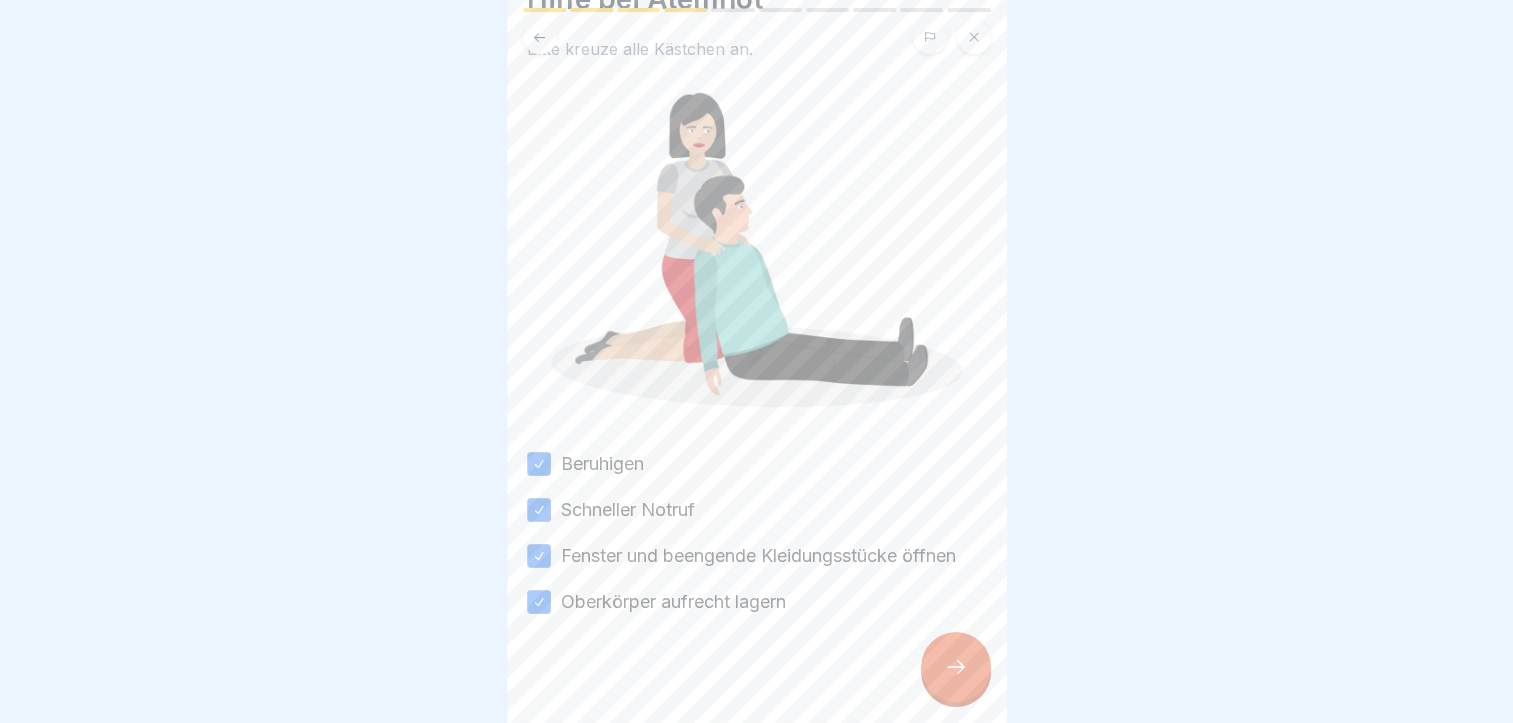 click 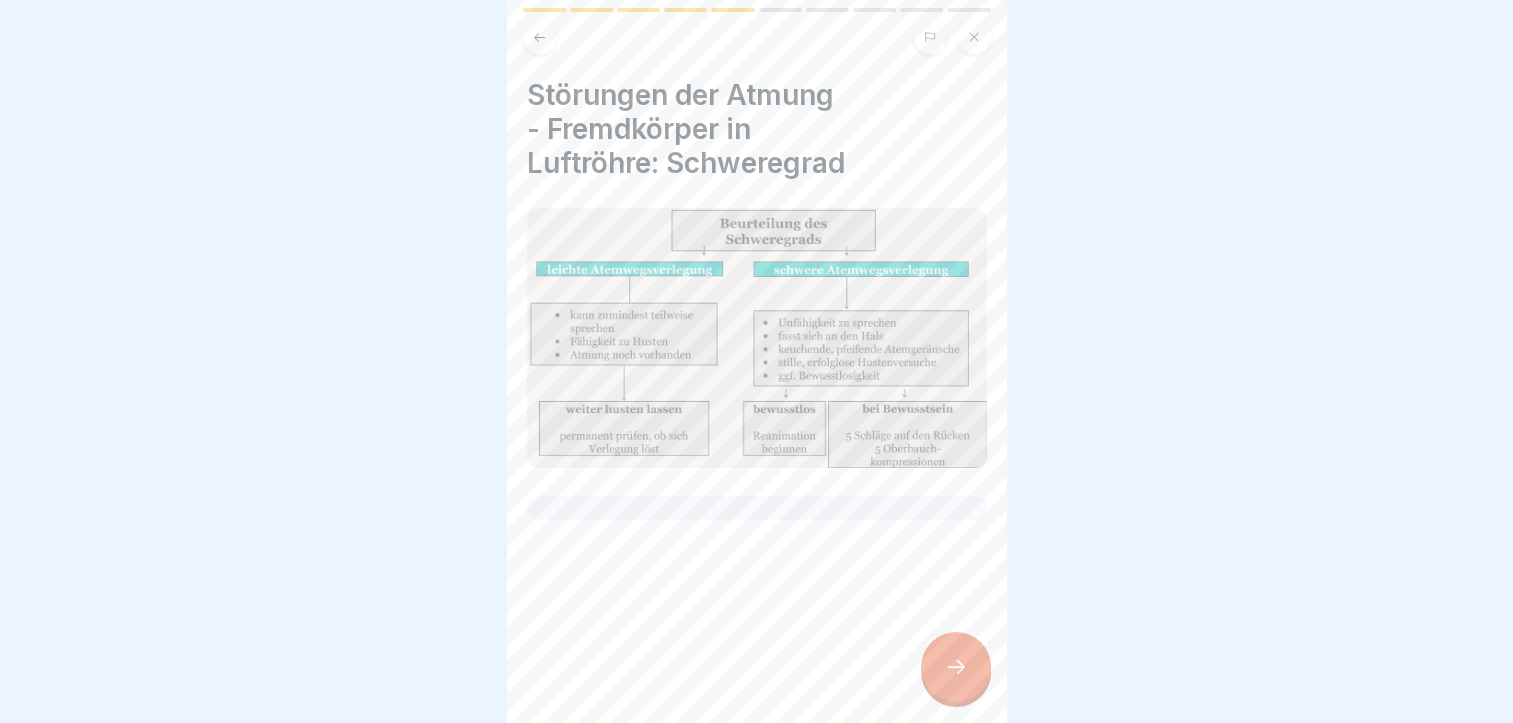 click 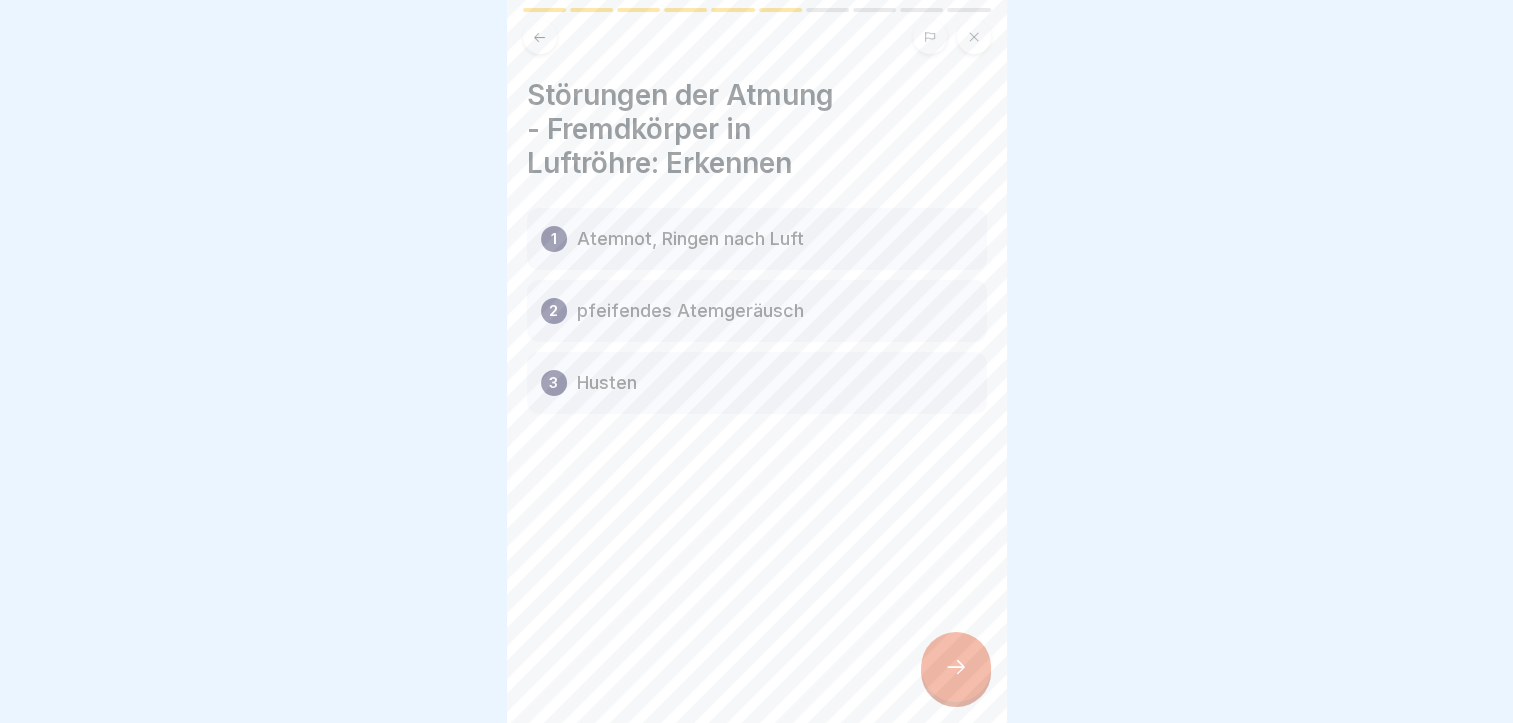 click on "Atemnot, Ringen nach Luft" at bounding box center (690, 239) 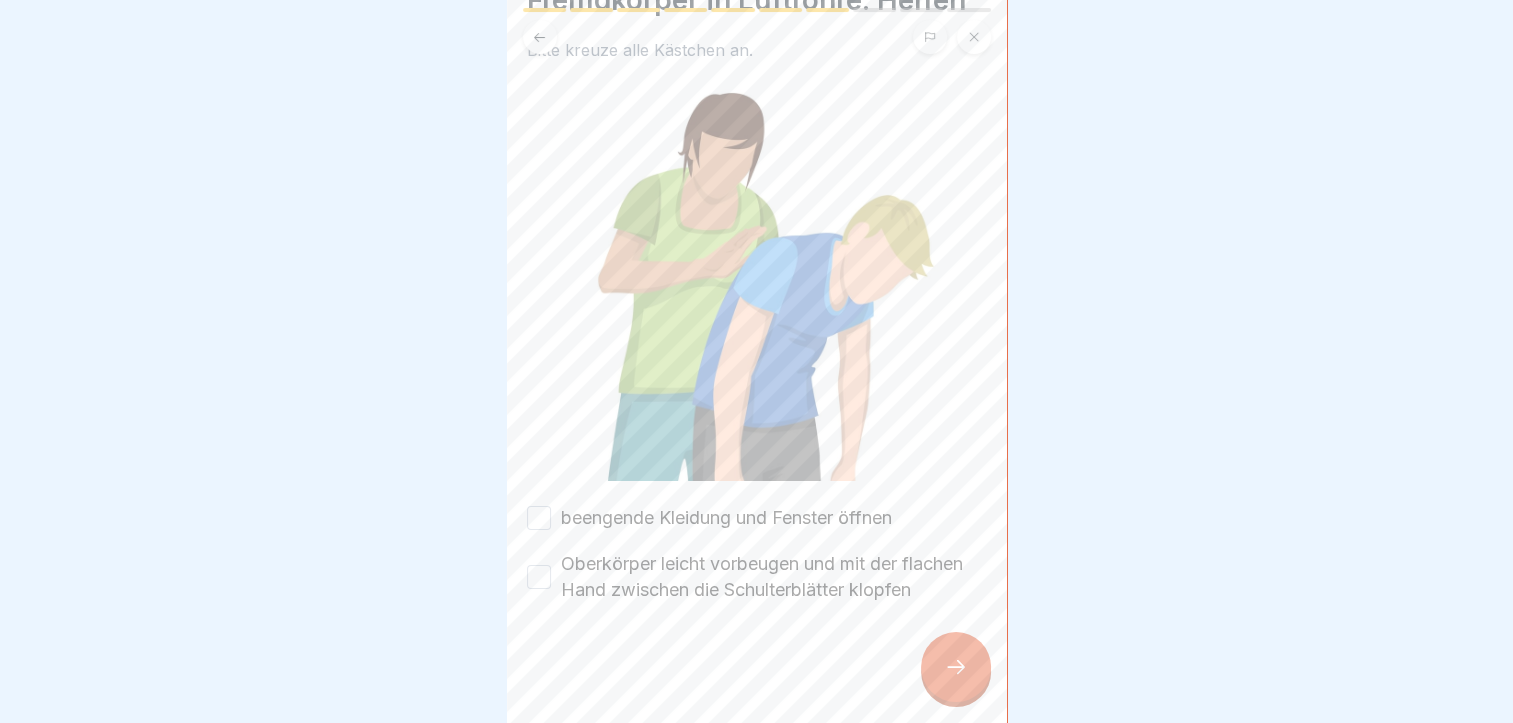 scroll, scrollTop: 141, scrollLeft: 0, axis: vertical 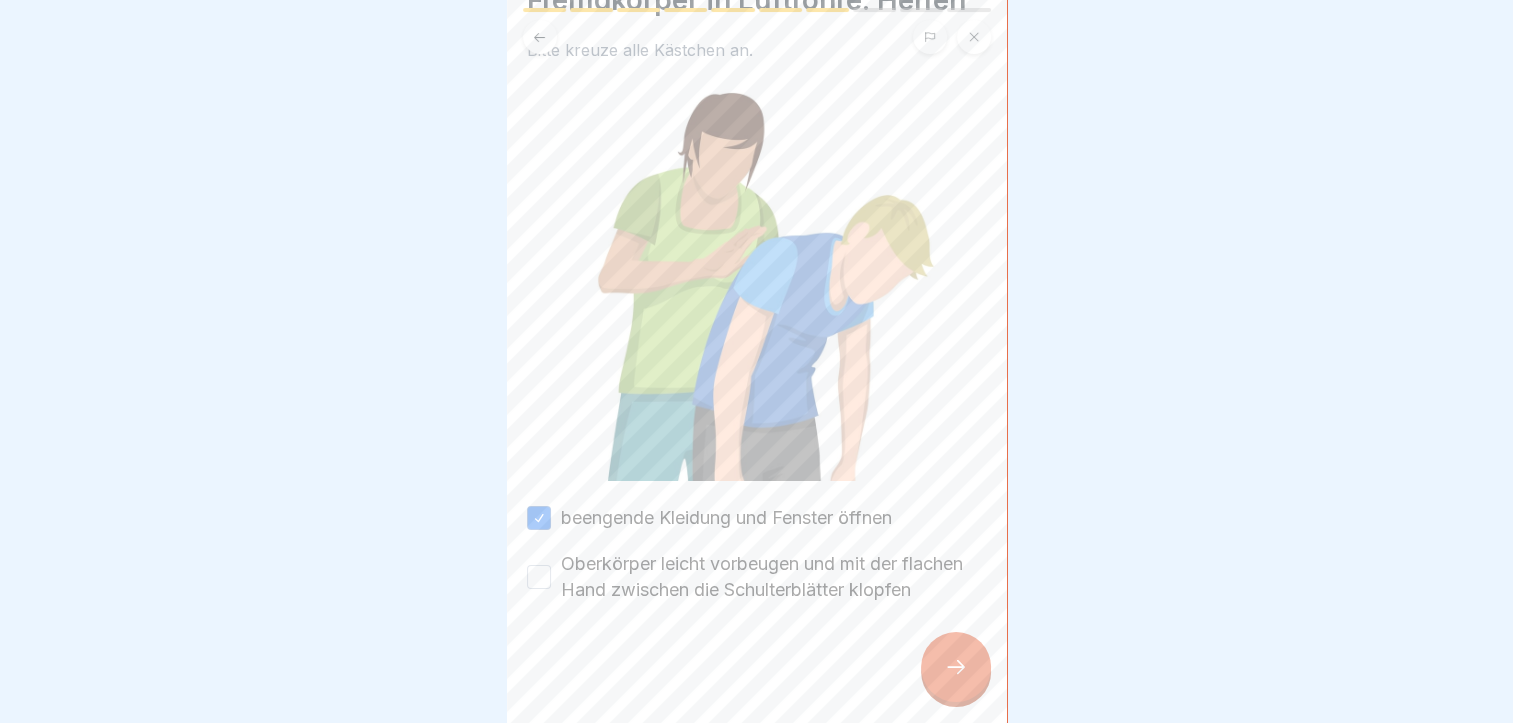 click on "Oberkörper leicht vorbeugen und mit der flachen Hand zwischen die Schulterblätter klopfen" at bounding box center (539, 577) 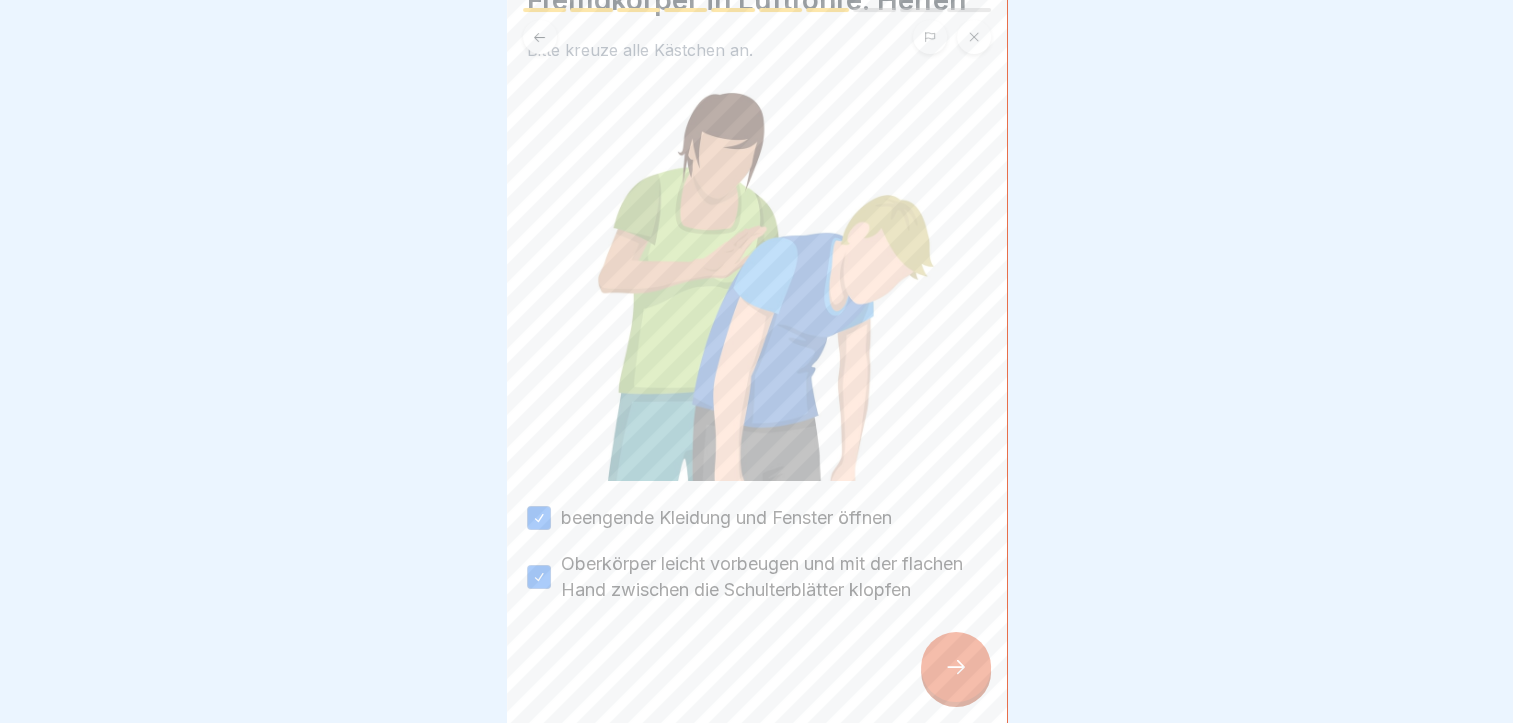 click 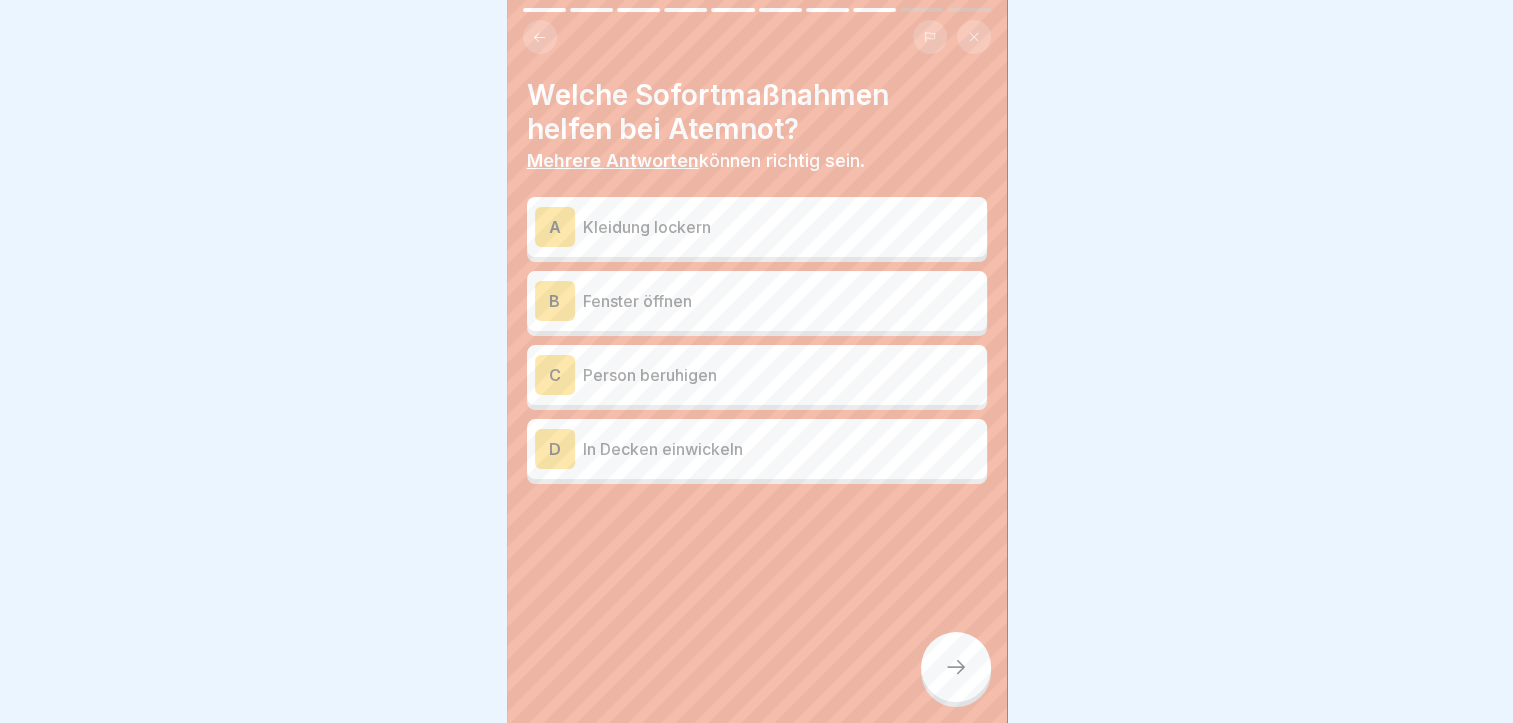 click on "Kleidung lockern" at bounding box center [781, 227] 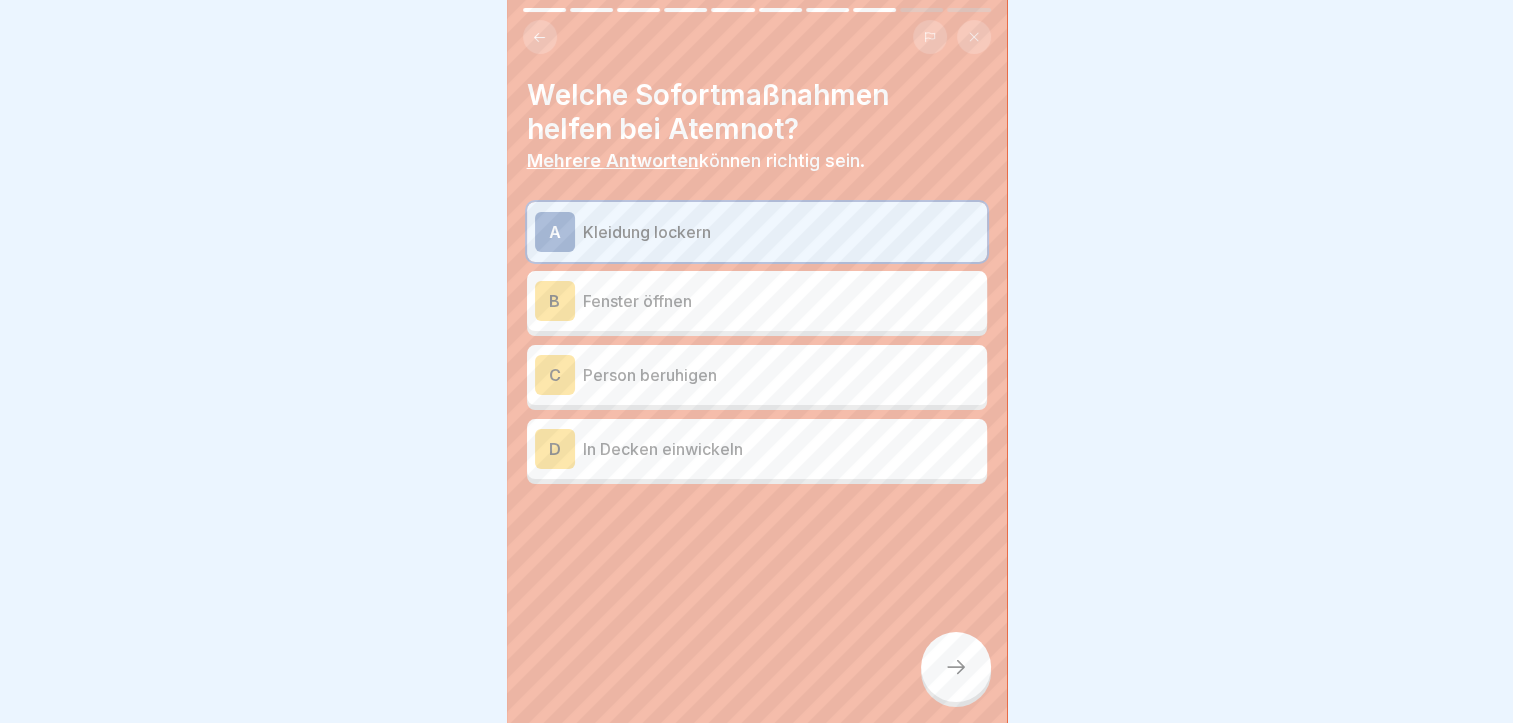 click on "Person beruhigen" at bounding box center [781, 375] 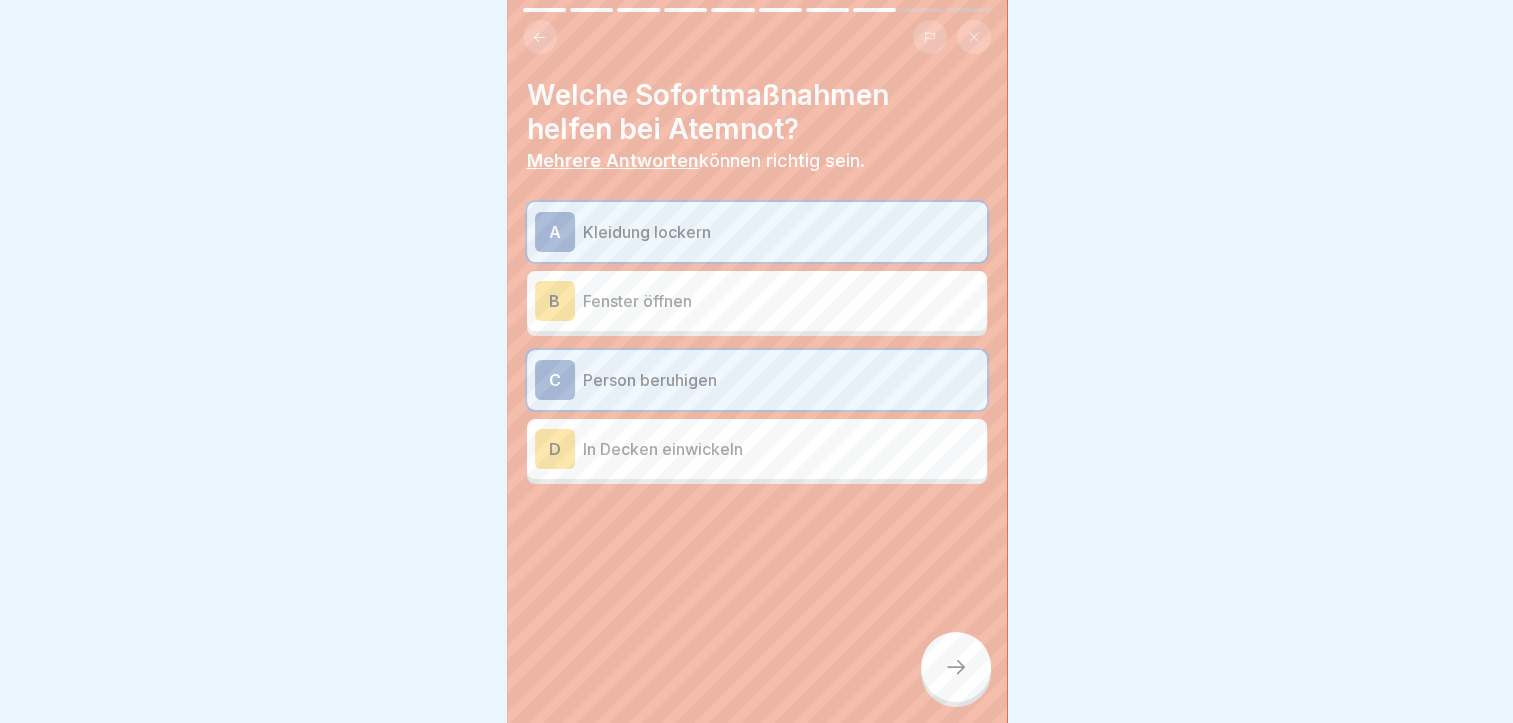 click at bounding box center [956, 667] 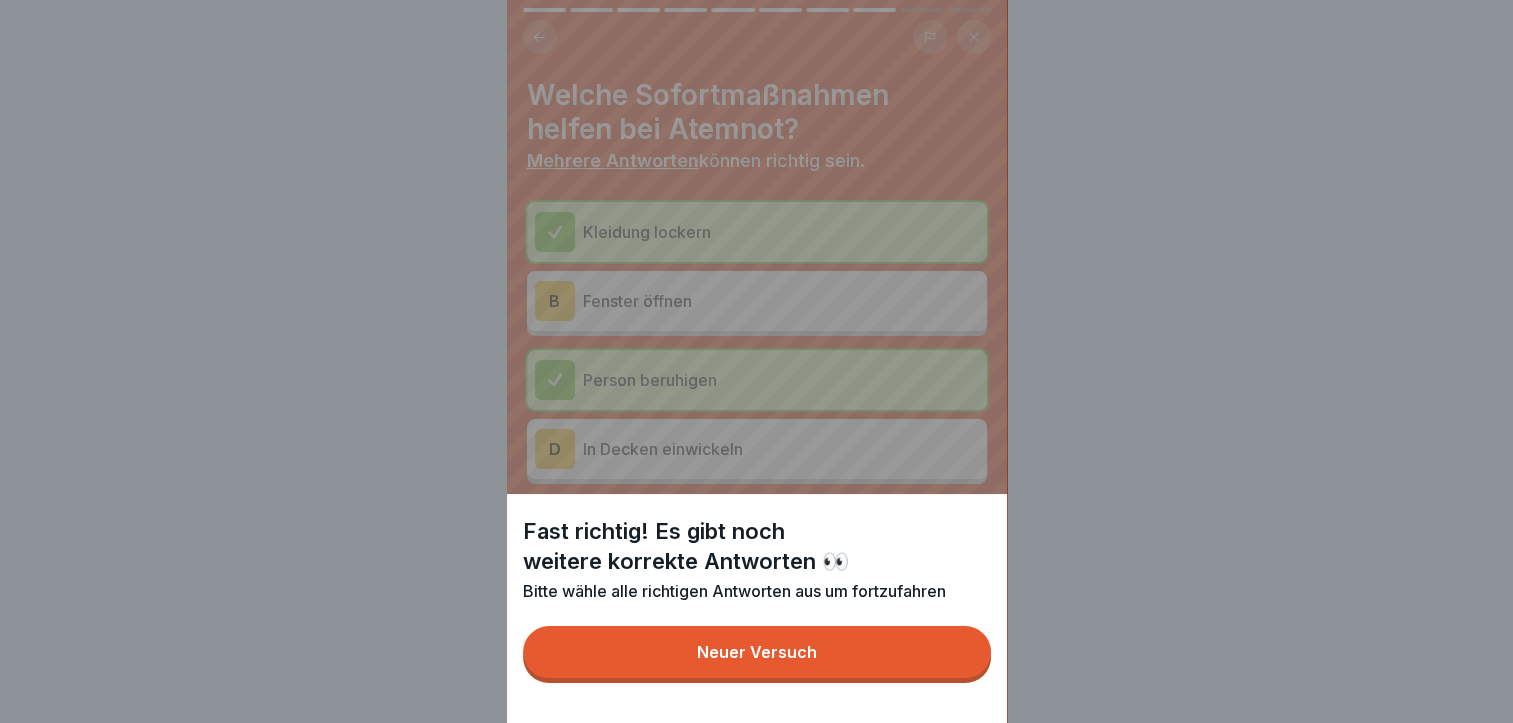 click on "Neuer Versuch" at bounding box center [757, 652] 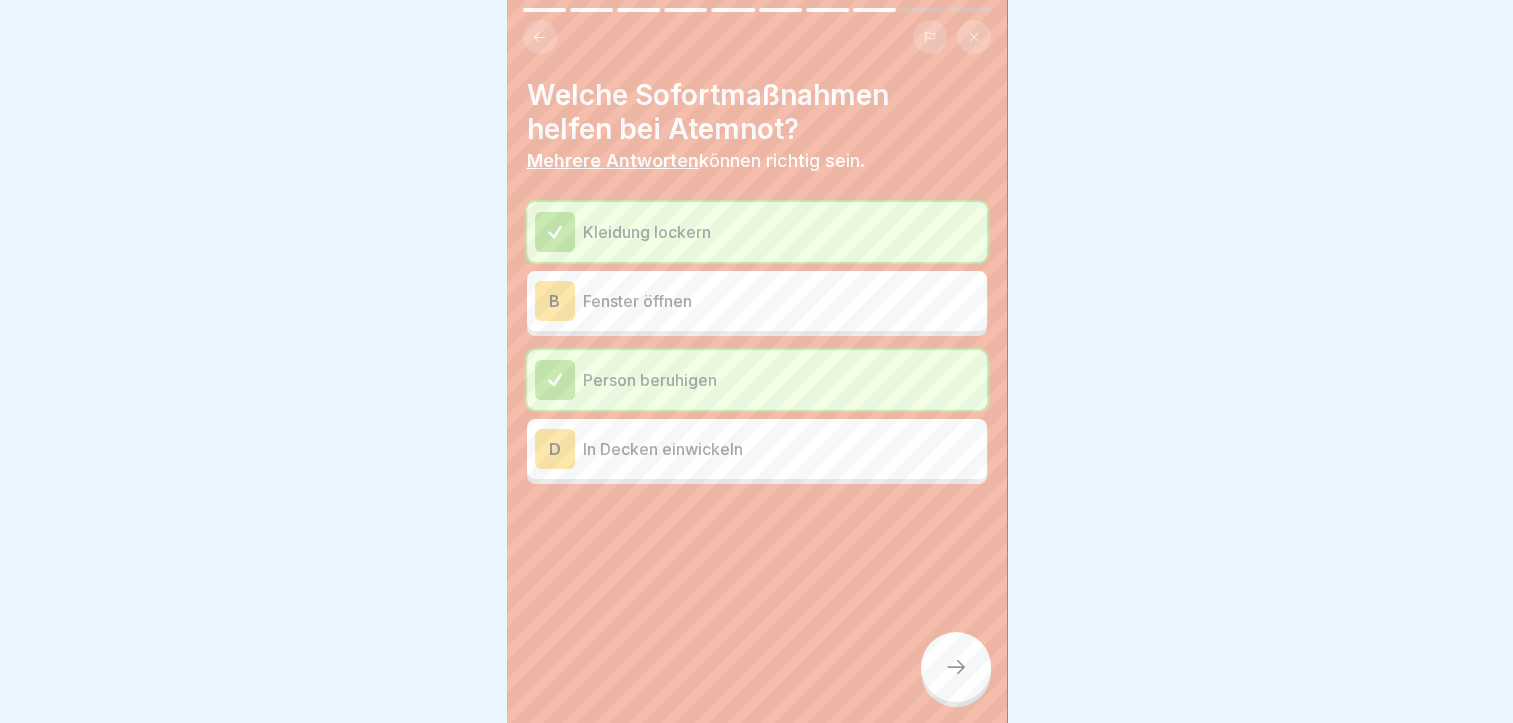 click at bounding box center [956, 667] 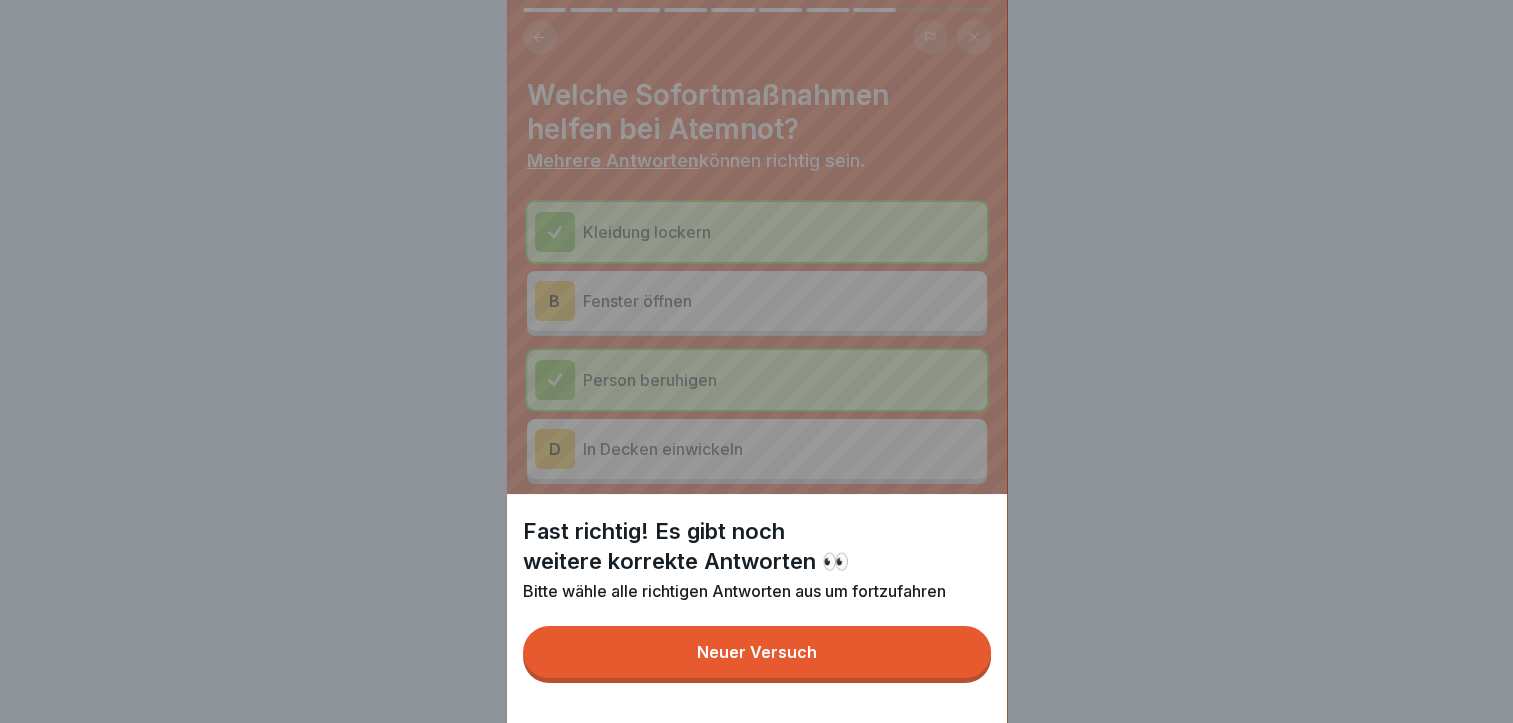 click on "Neuer Versuch" at bounding box center [757, 652] 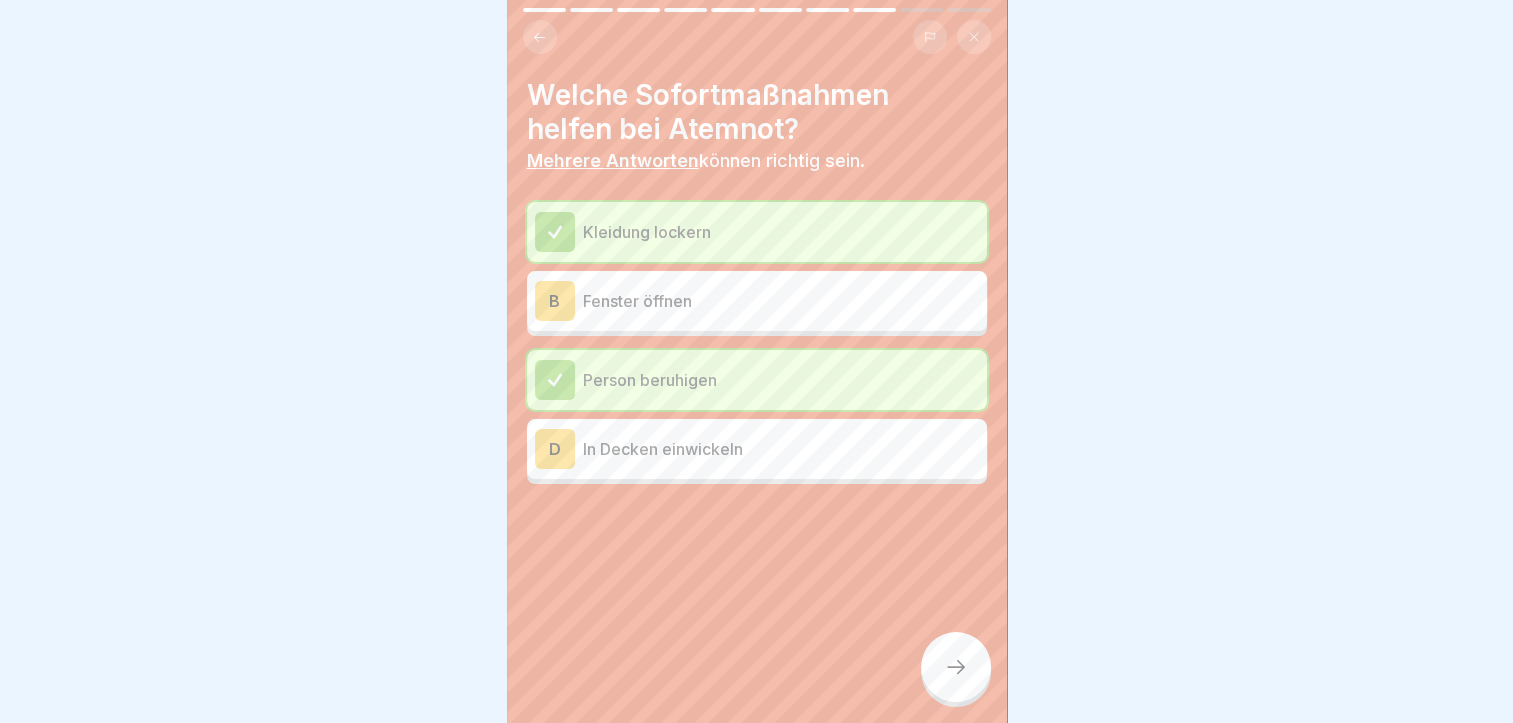 click 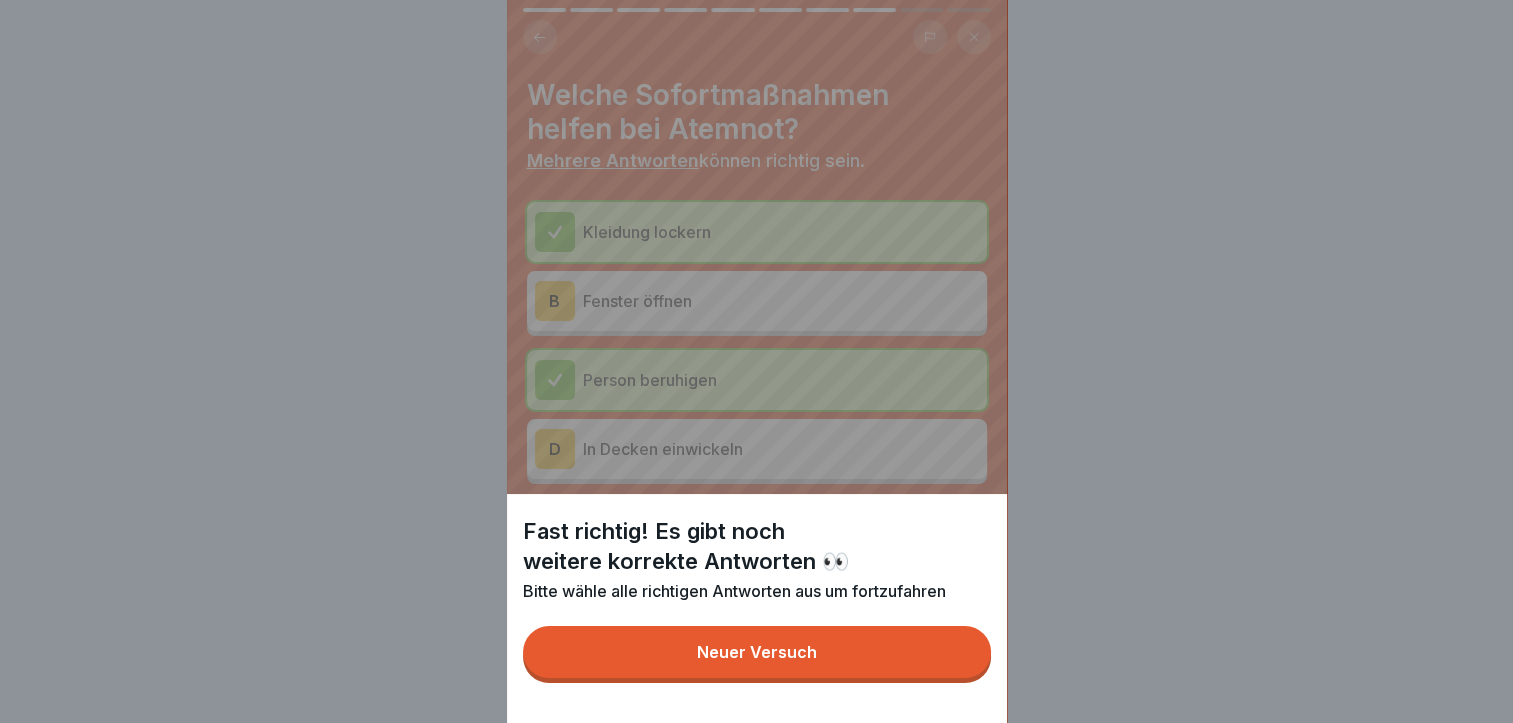 click on "Neuer Versuch" at bounding box center (757, 652) 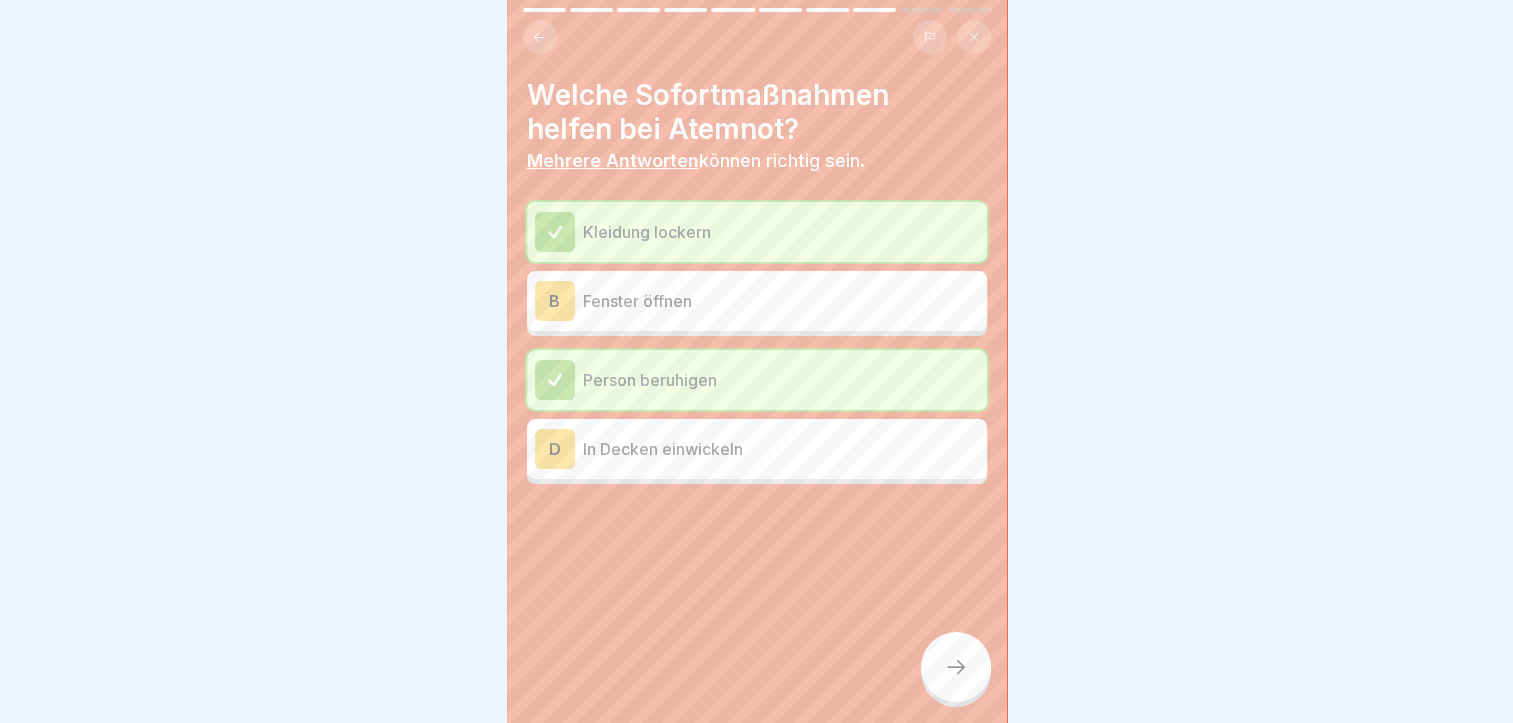 click on "In Decken einwickeln" at bounding box center (781, 449) 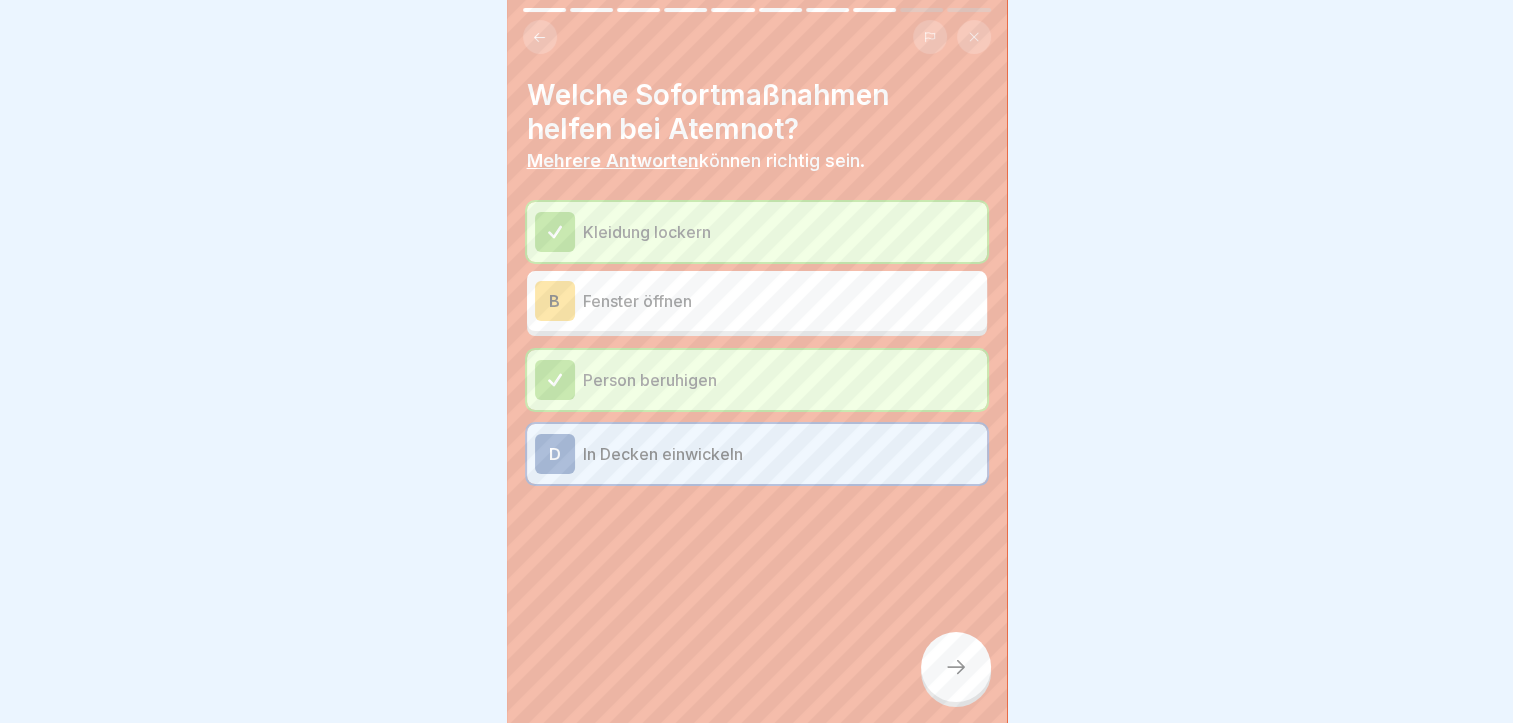 click on "D In Decken einwickeln" at bounding box center [757, 454] 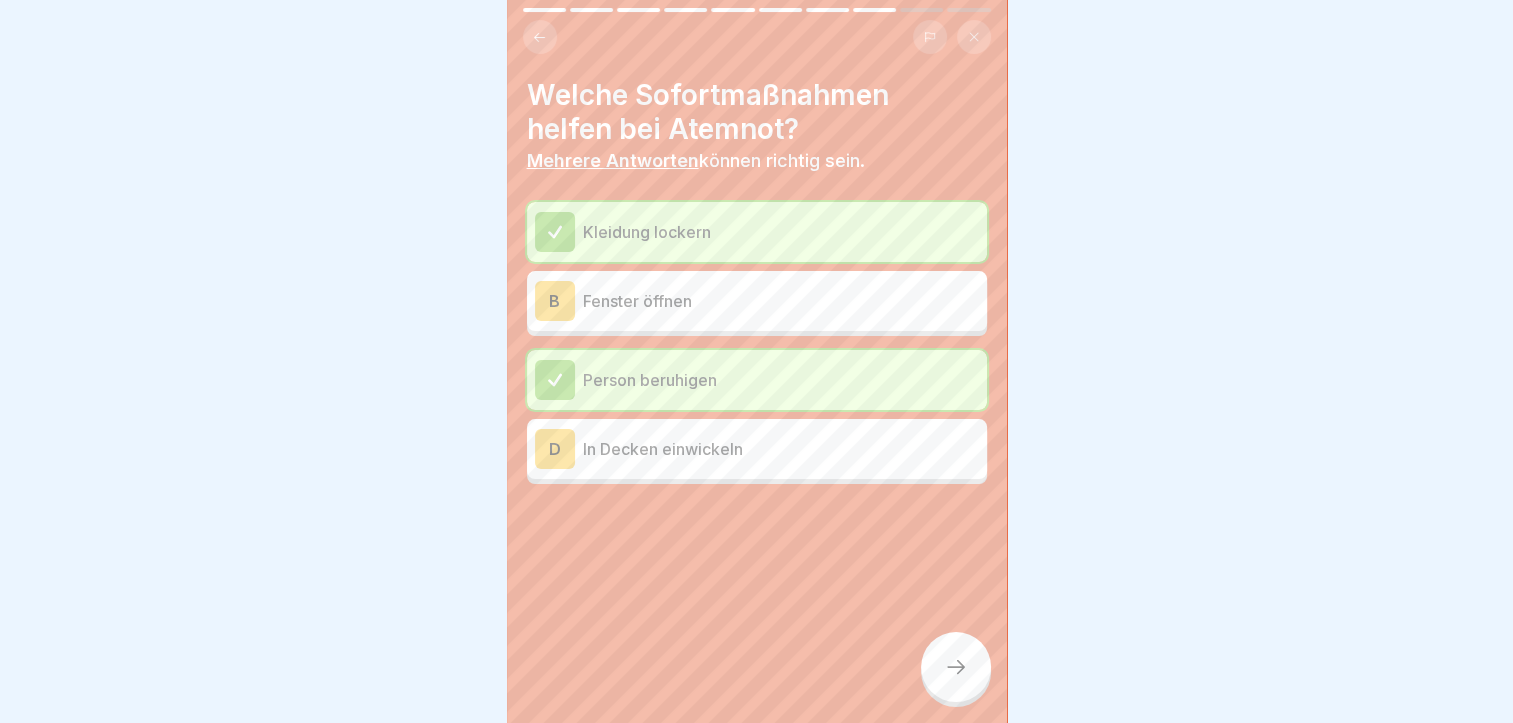click on "Fenster öffnen" at bounding box center (781, 301) 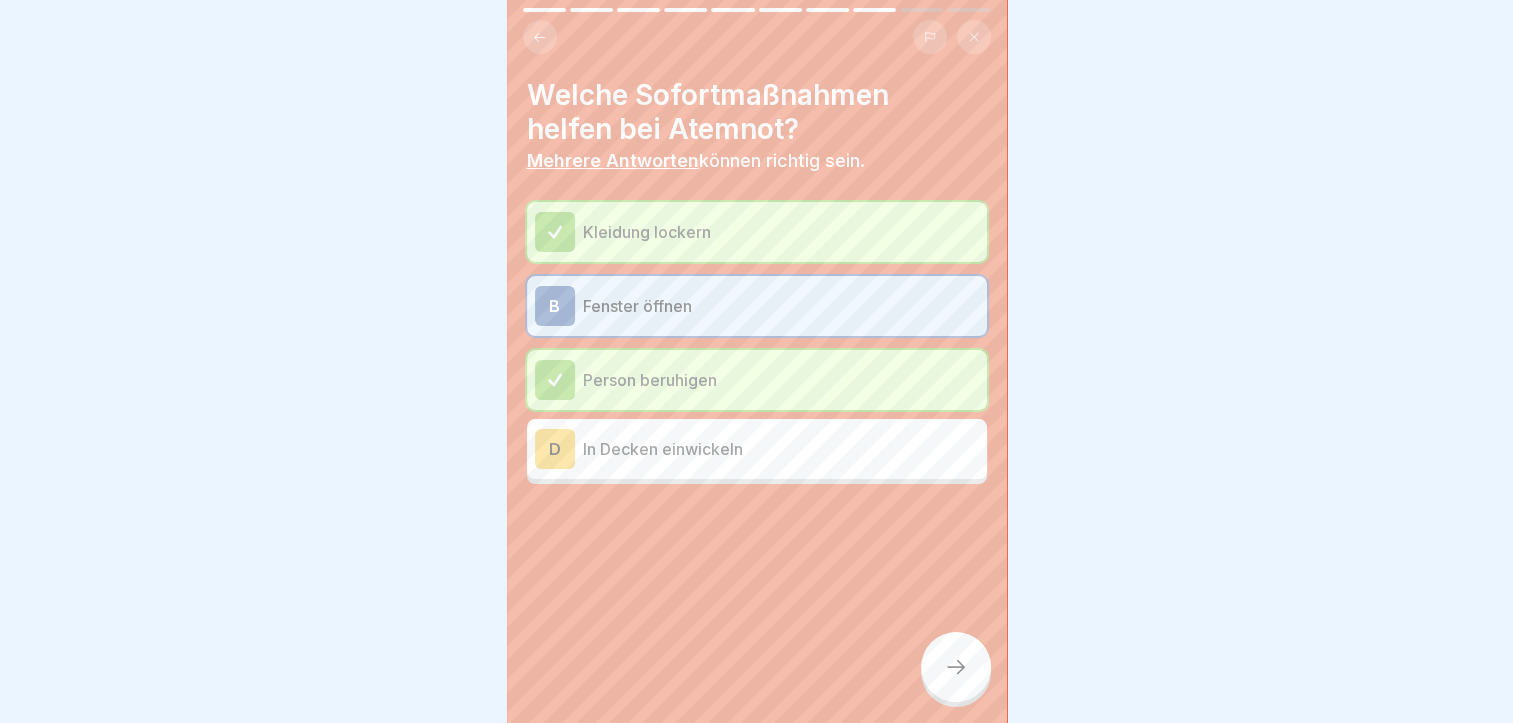 click 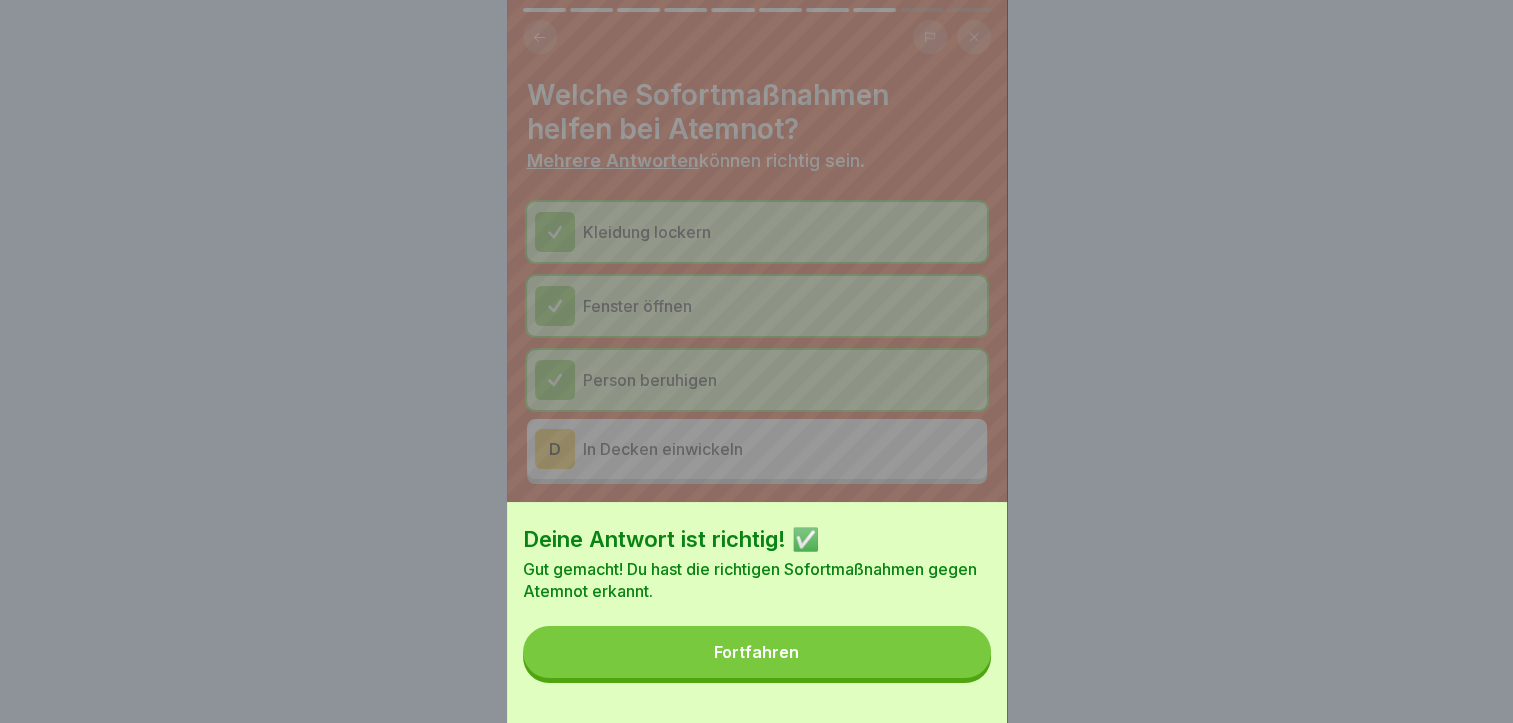 click on "Fortfahren" at bounding box center [757, 652] 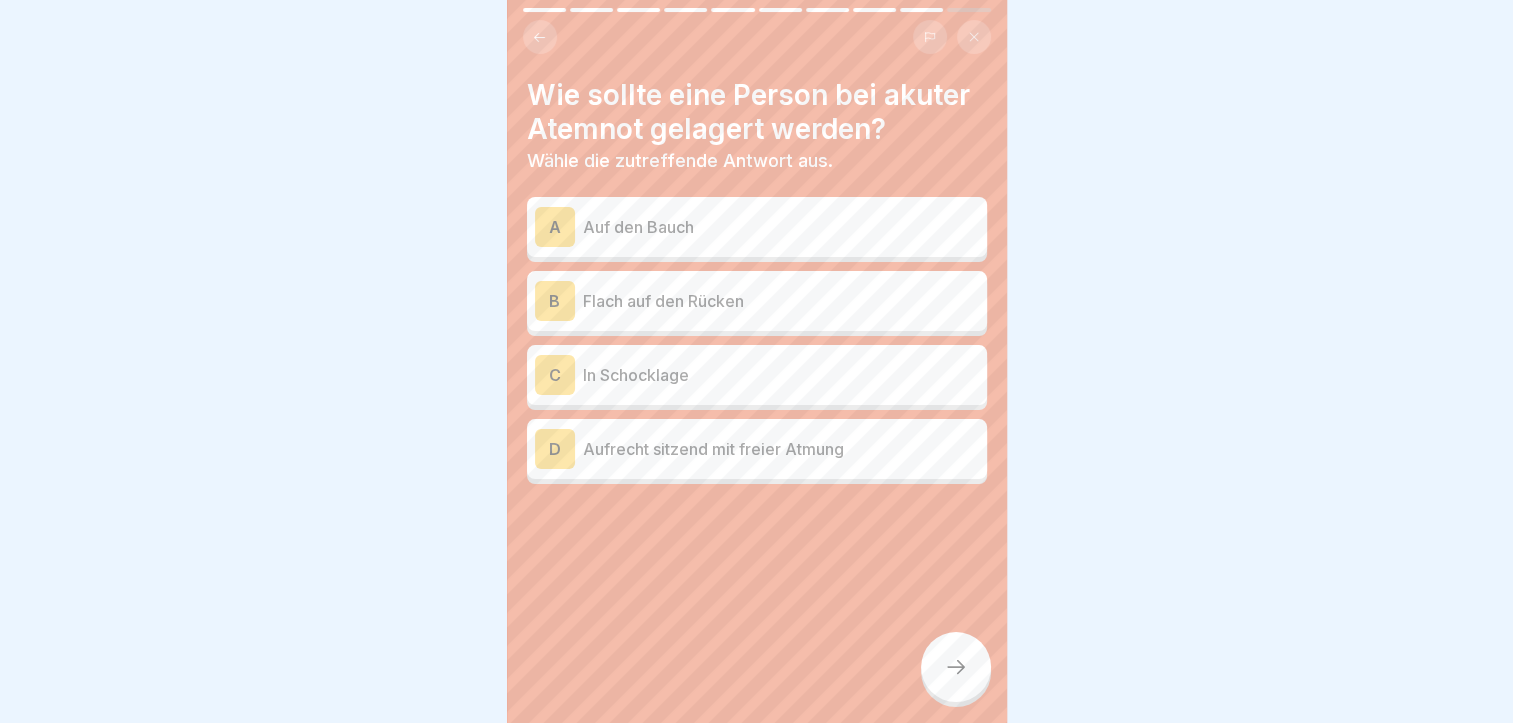 click on "Aufrecht sitzend mit freier Atmung" at bounding box center (781, 449) 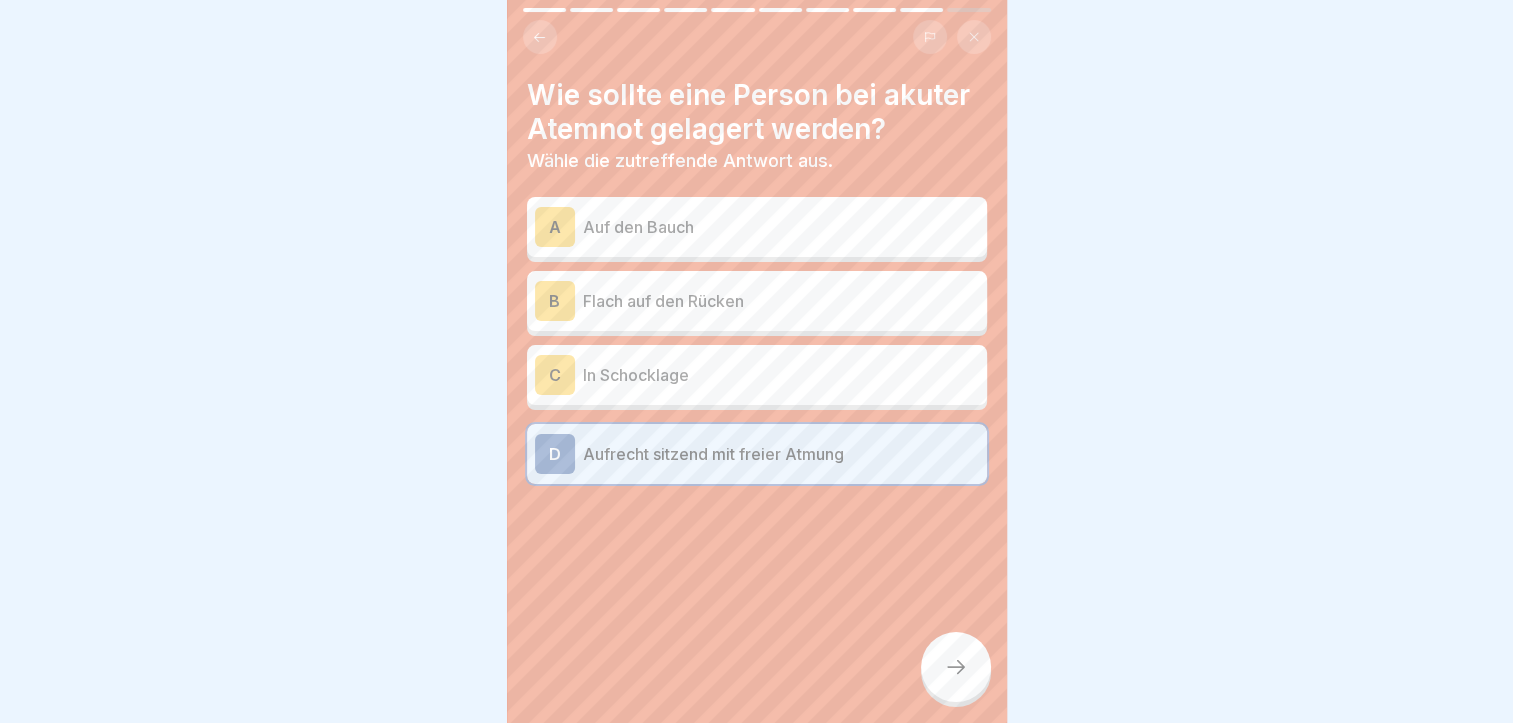 click 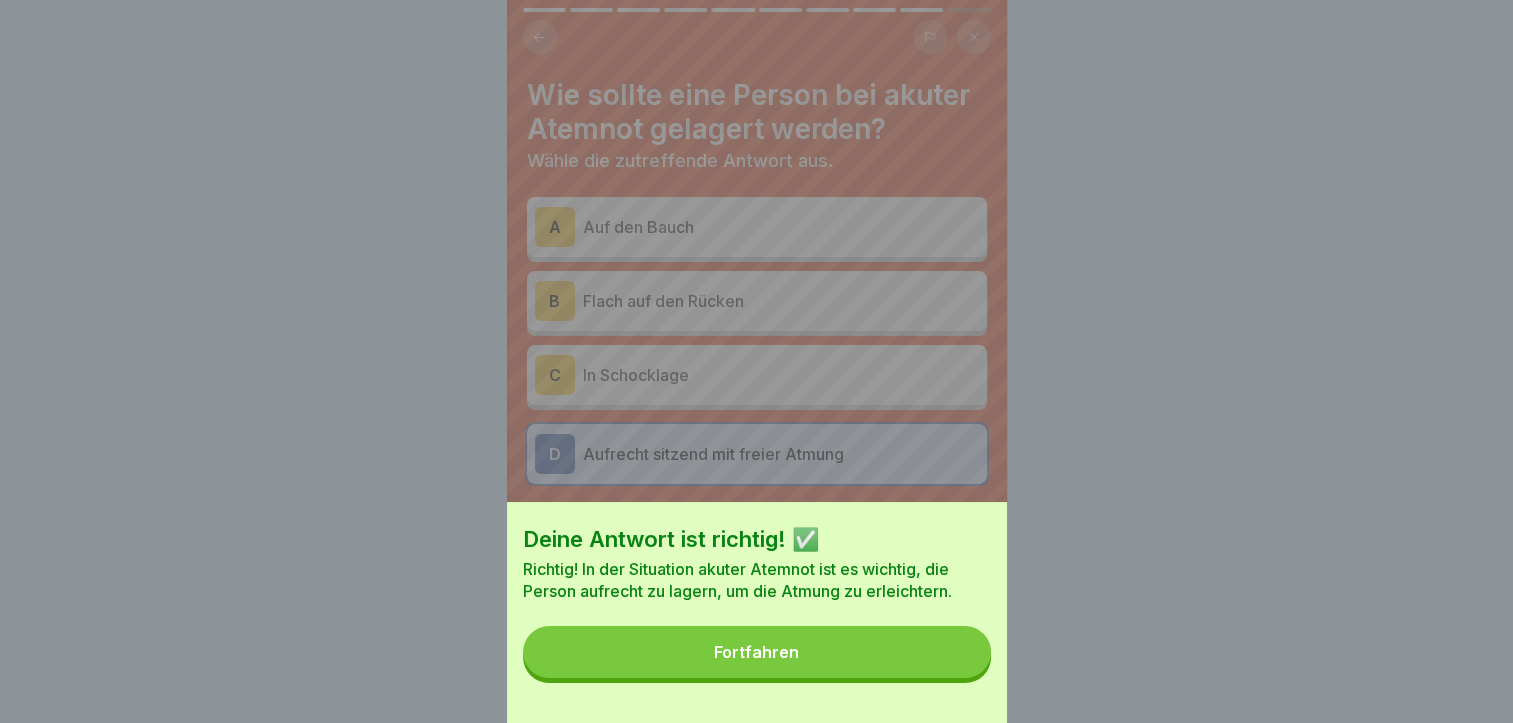 click on "Fortfahren" at bounding box center [757, 652] 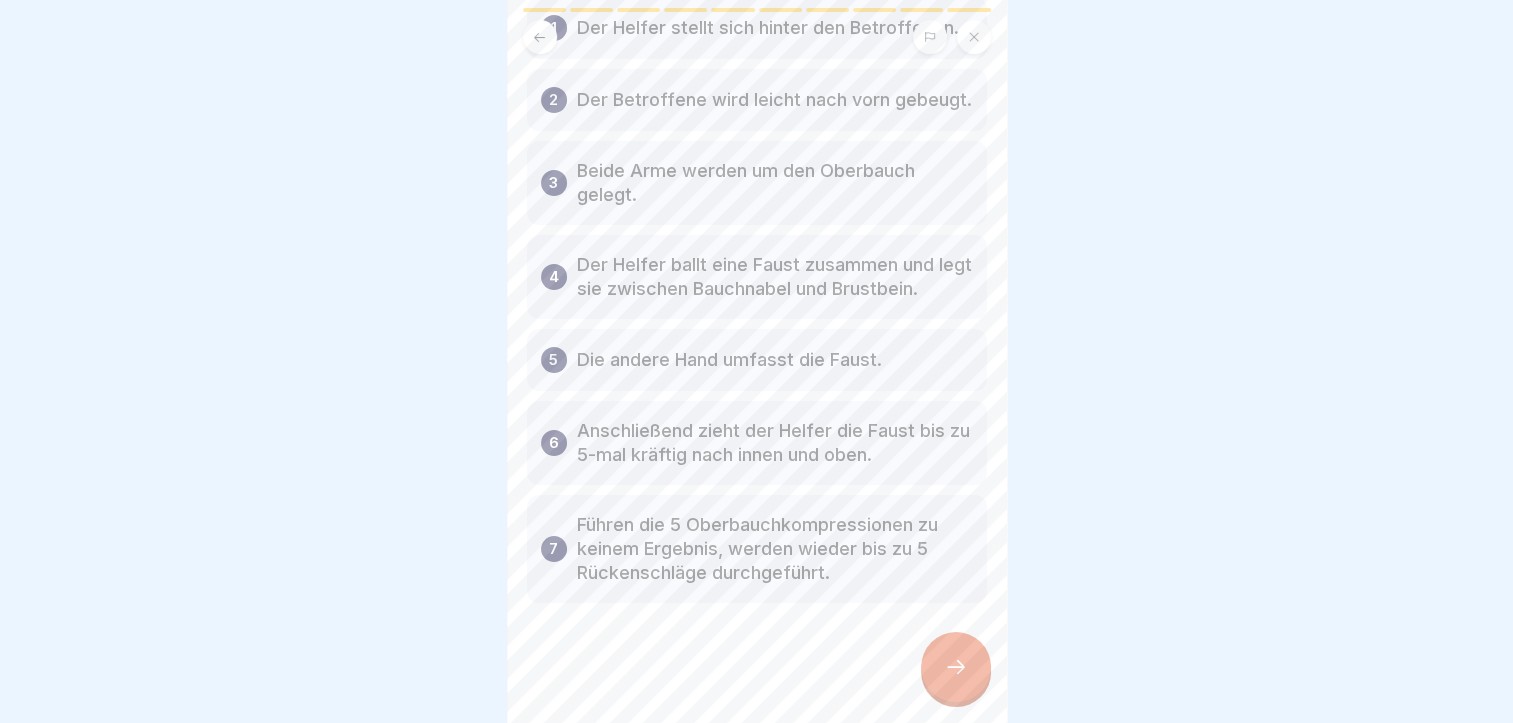 scroll, scrollTop: 0, scrollLeft: 0, axis: both 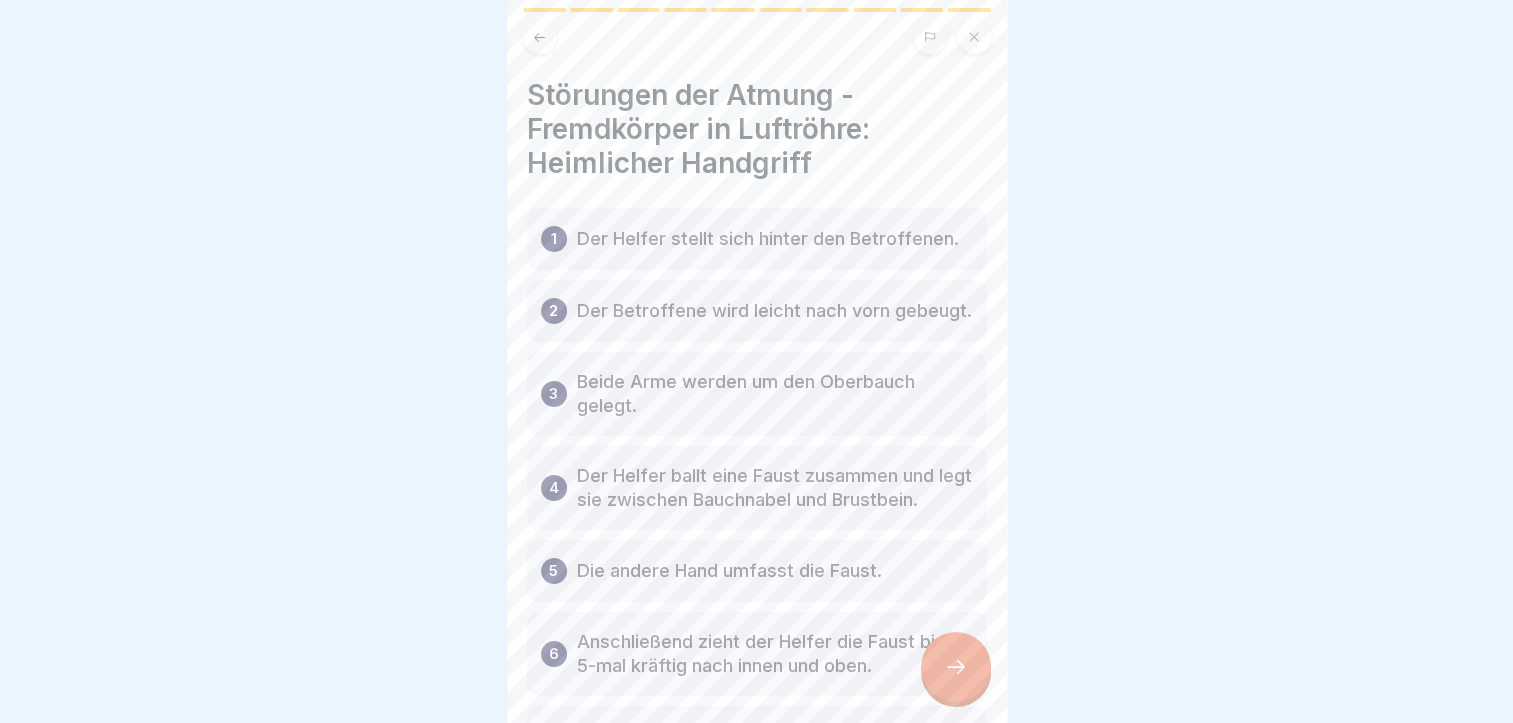 click on "Der Helfer stellt sich hinter den Betroffenen." at bounding box center (768, 239) 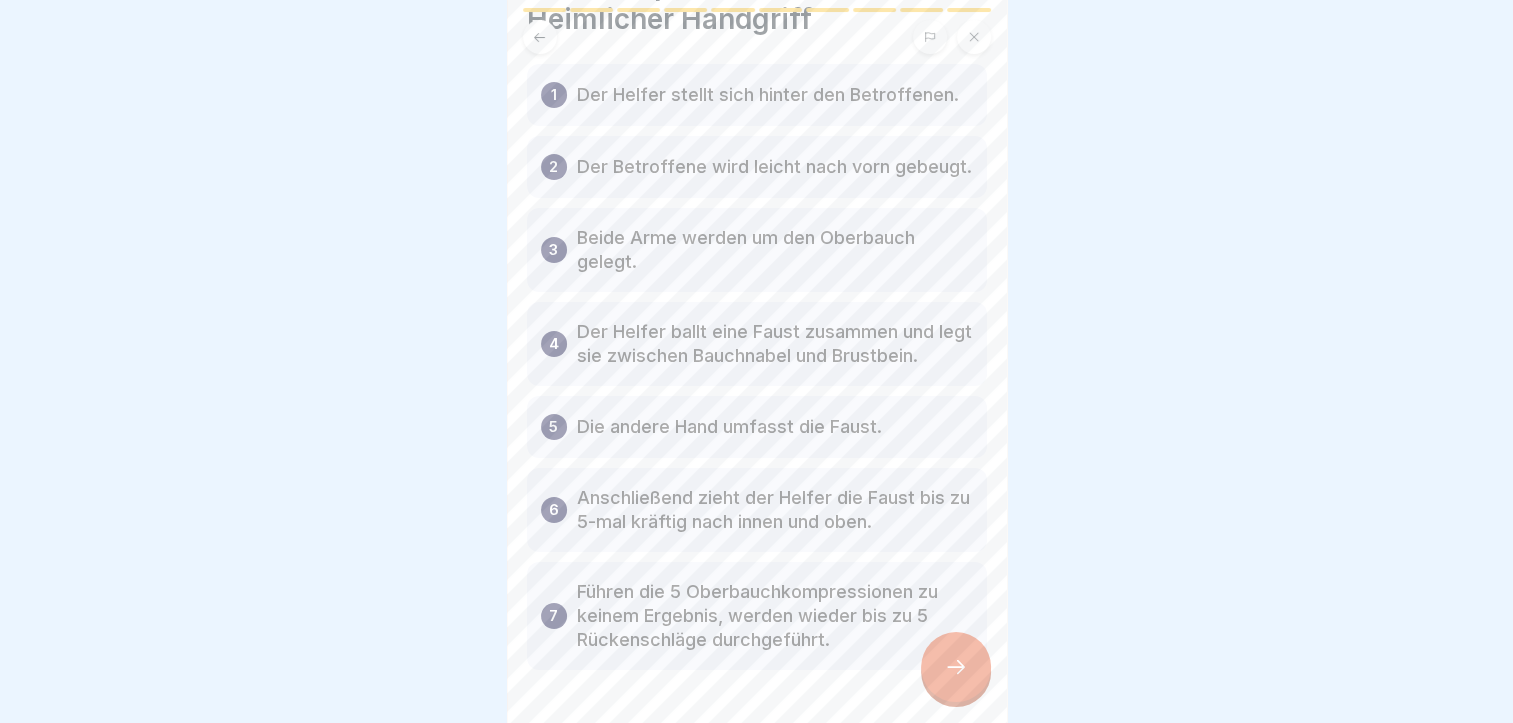 scroll, scrollTop: 200, scrollLeft: 0, axis: vertical 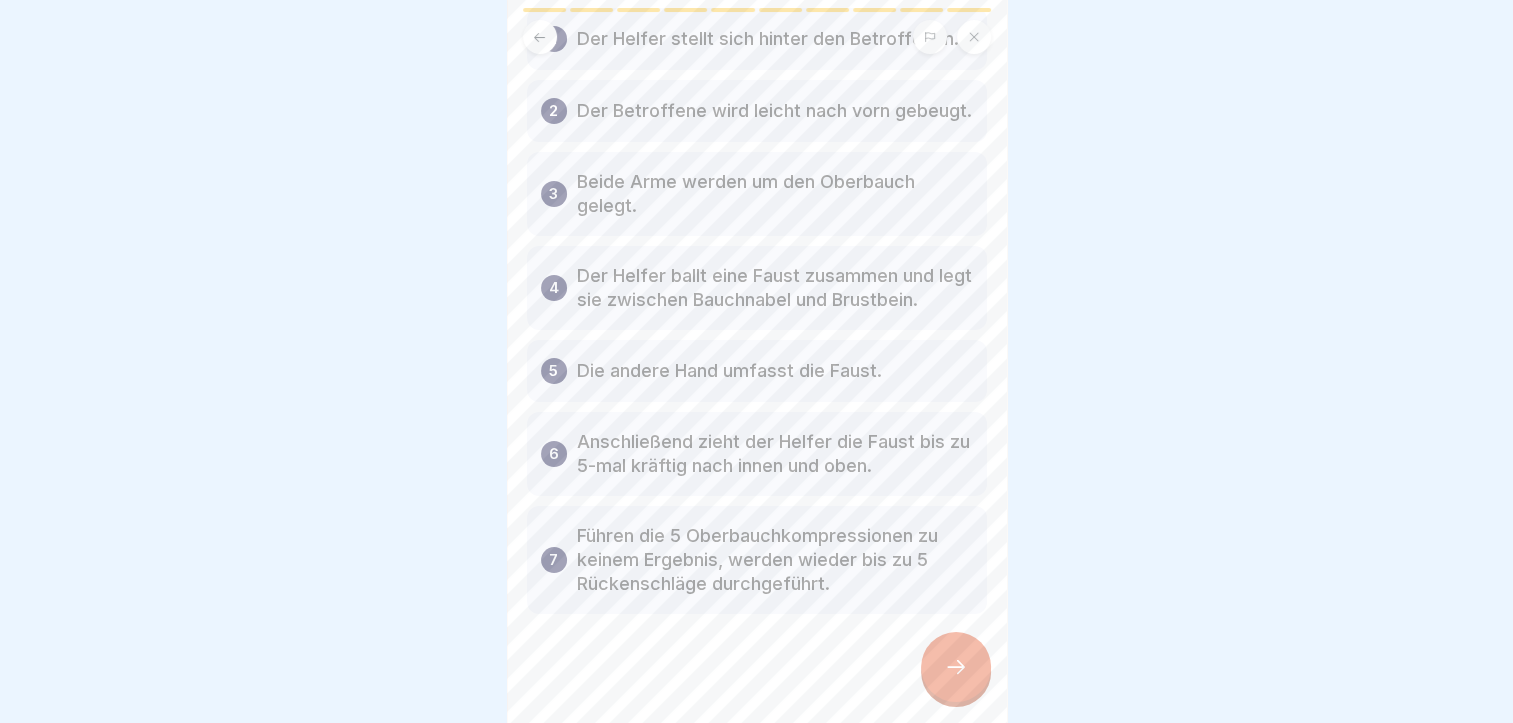 click at bounding box center (956, 667) 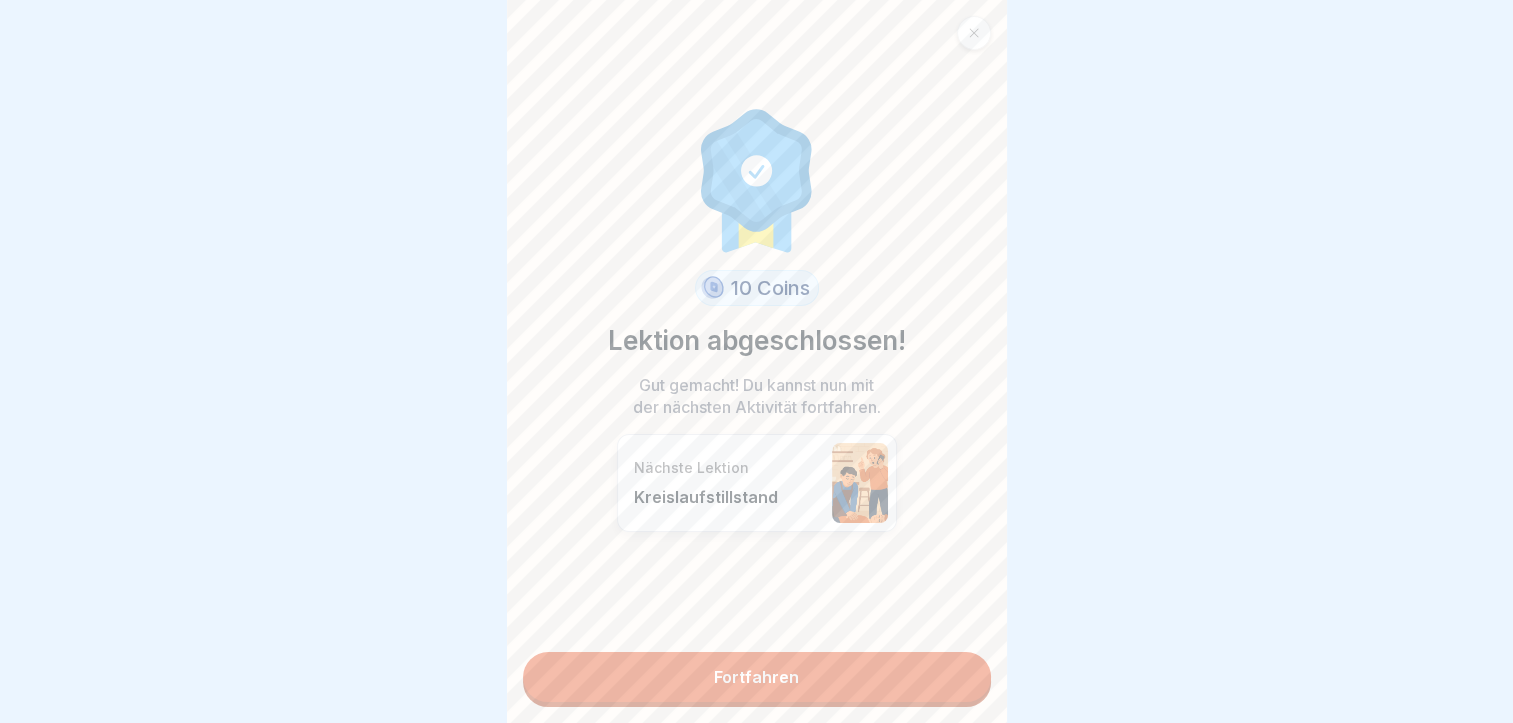click on "Fortfahren" at bounding box center (757, 677) 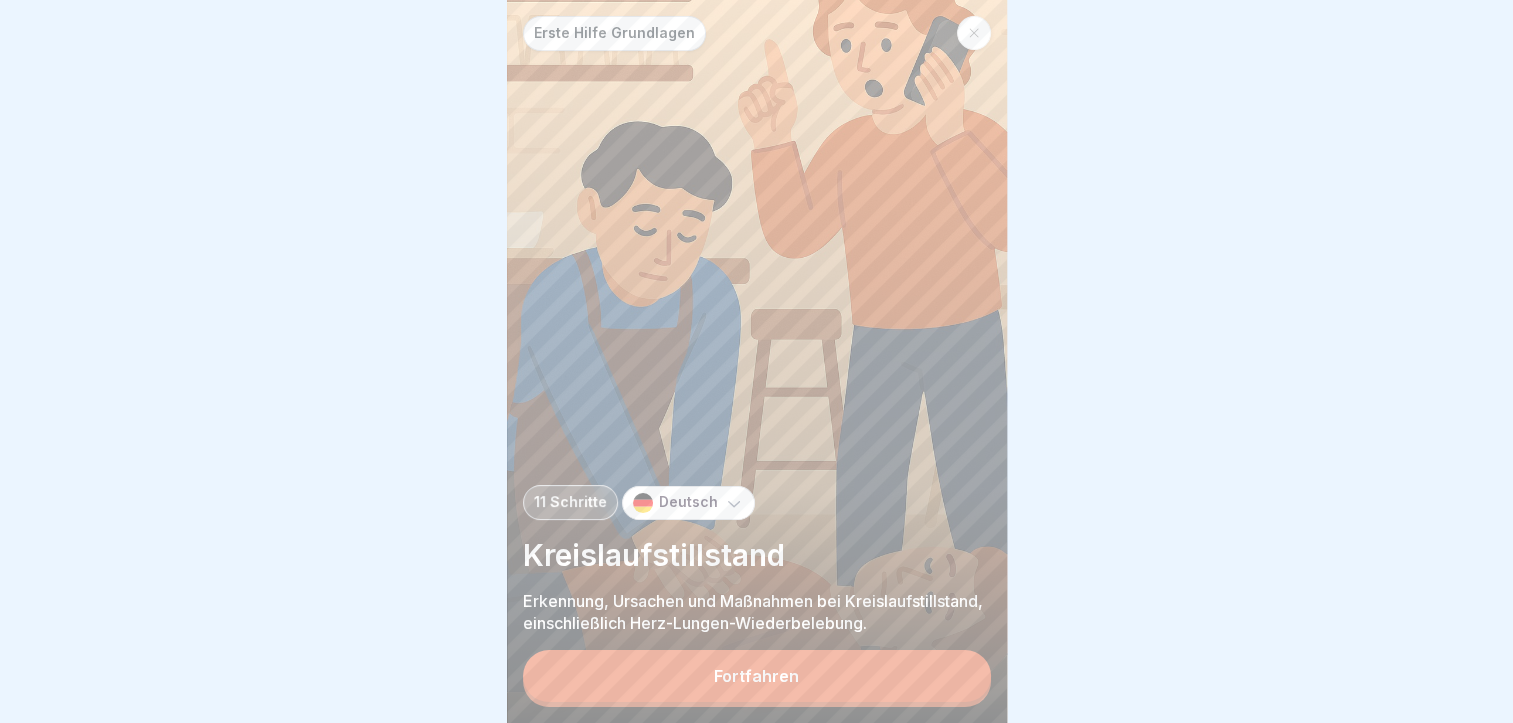 click on "Fortfahren" at bounding box center [757, 676] 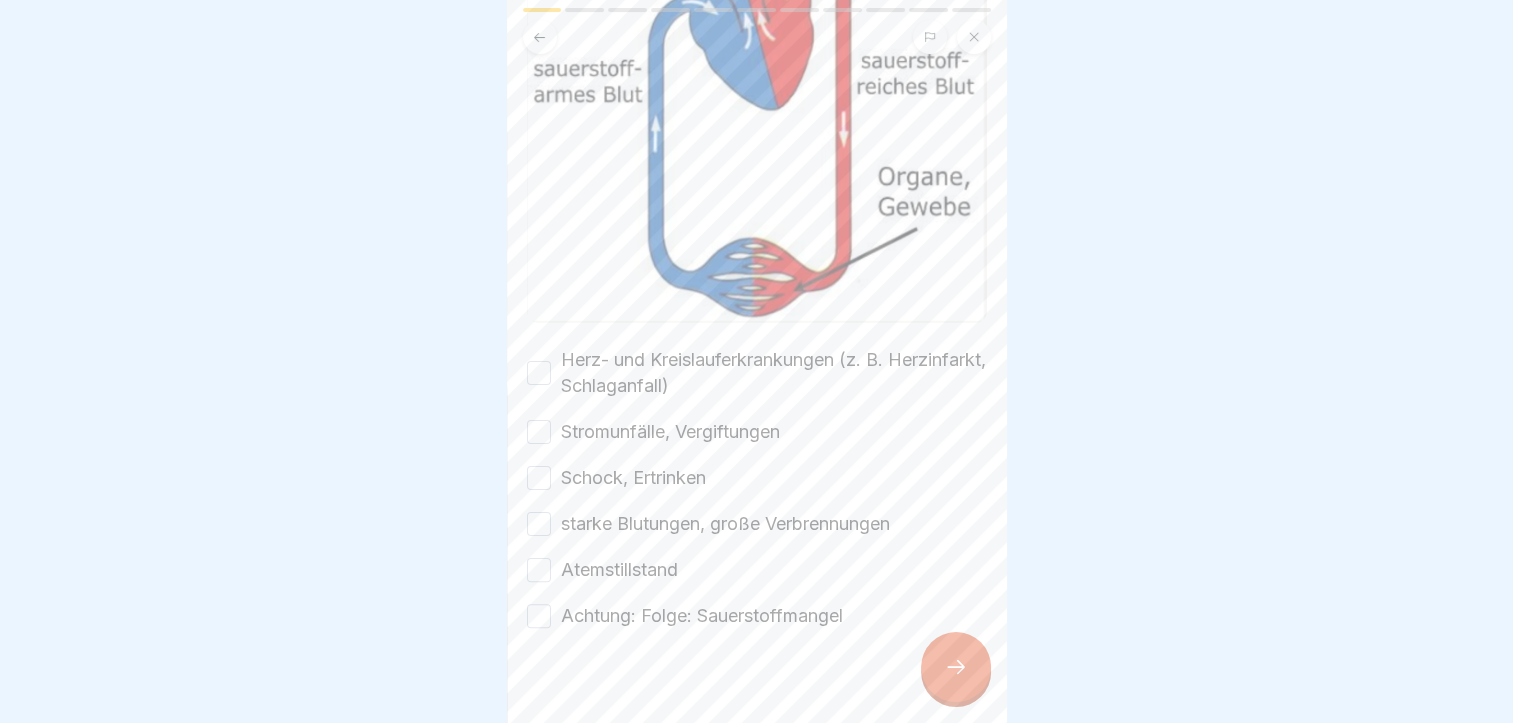 scroll, scrollTop: 386, scrollLeft: 0, axis: vertical 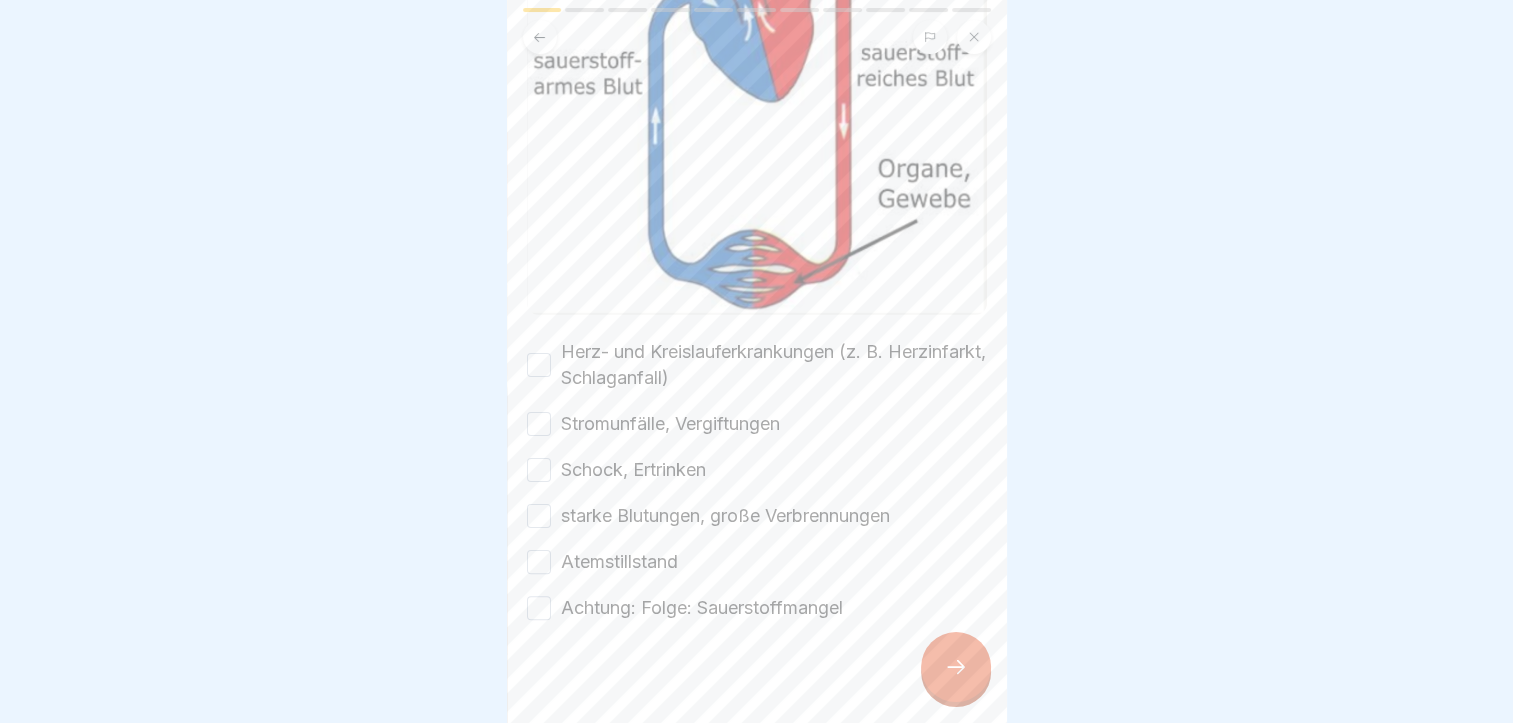 click on "Herz- und Kreislauferkrankungen (z. B. Herzinfarkt, Schlaganfall)" at bounding box center [539, 365] 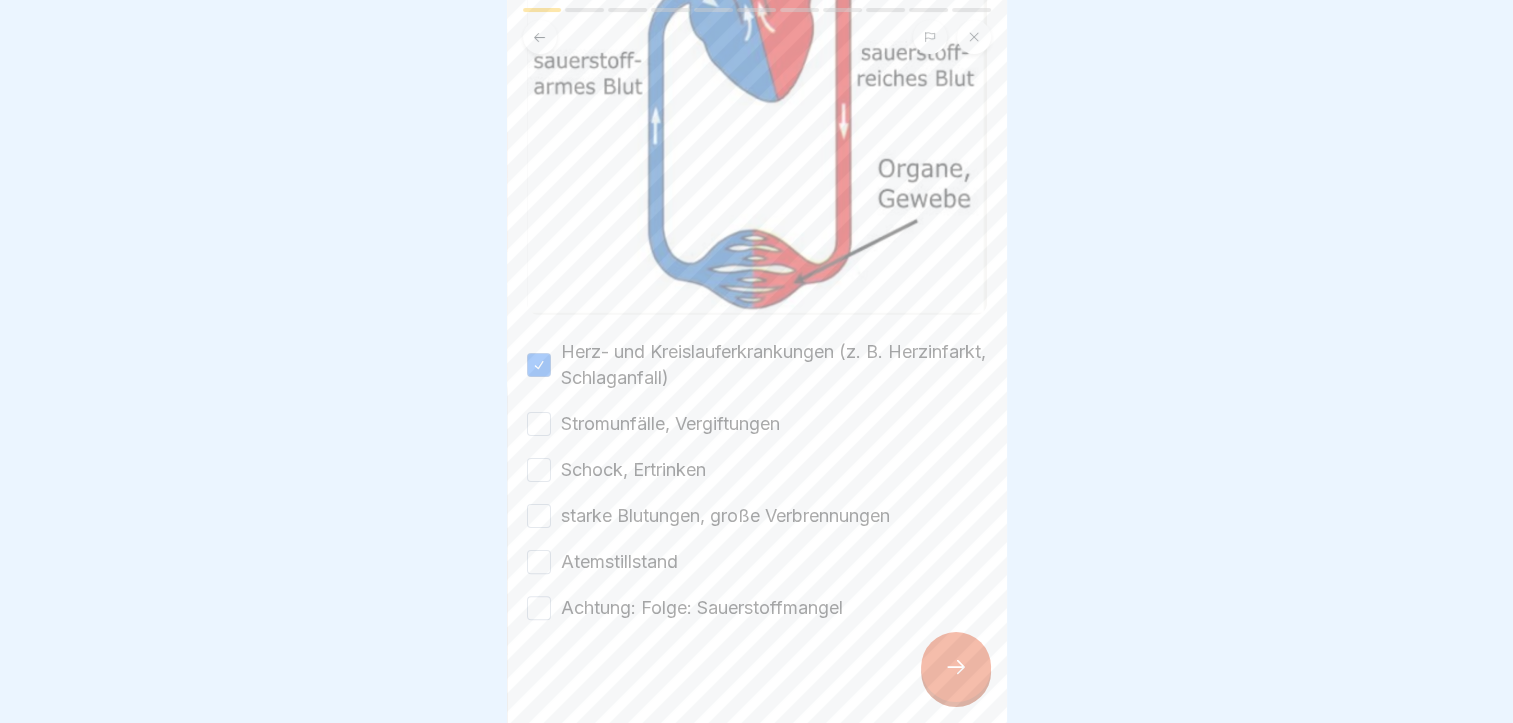 click on "Stromunfälle, Vergiftungen" at bounding box center [539, 424] 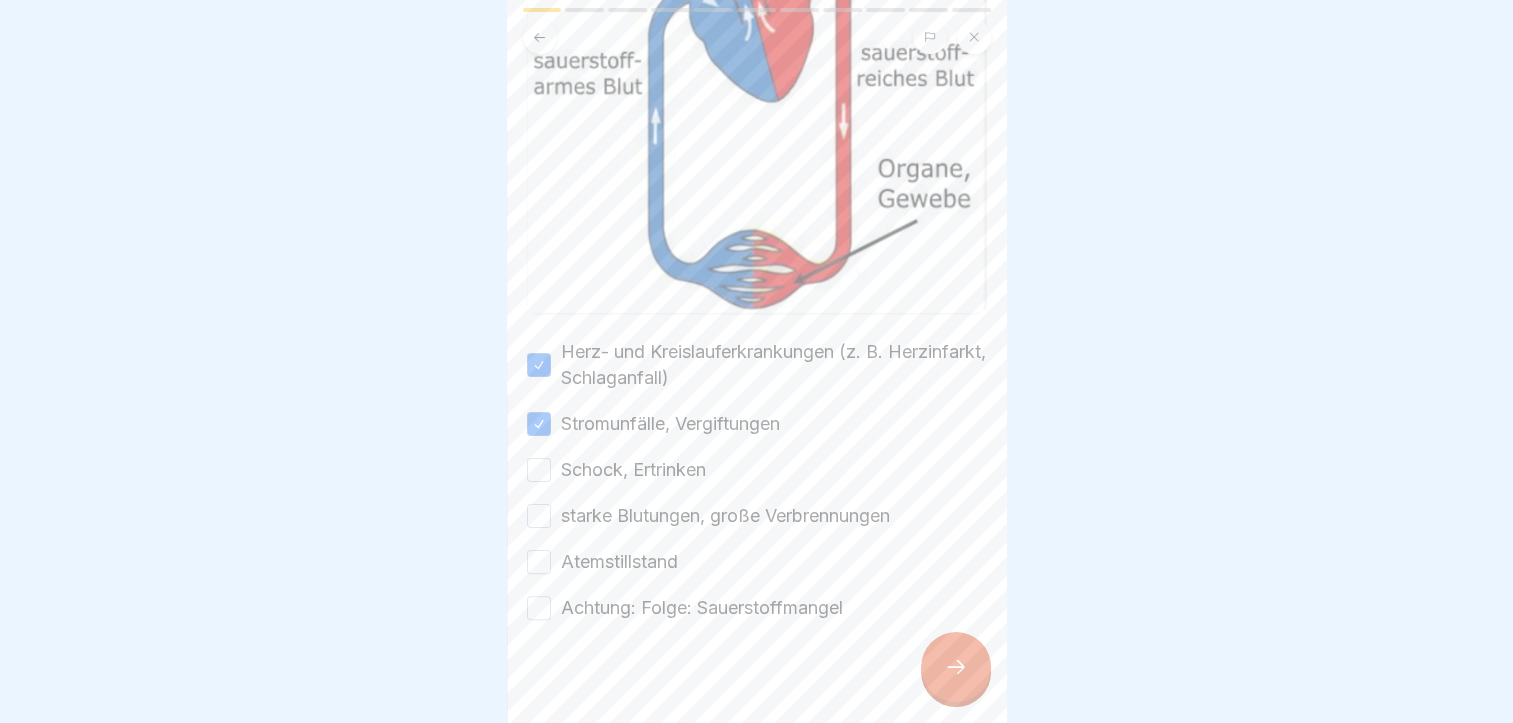 click on "Schock, Ertrinken" at bounding box center [539, 470] 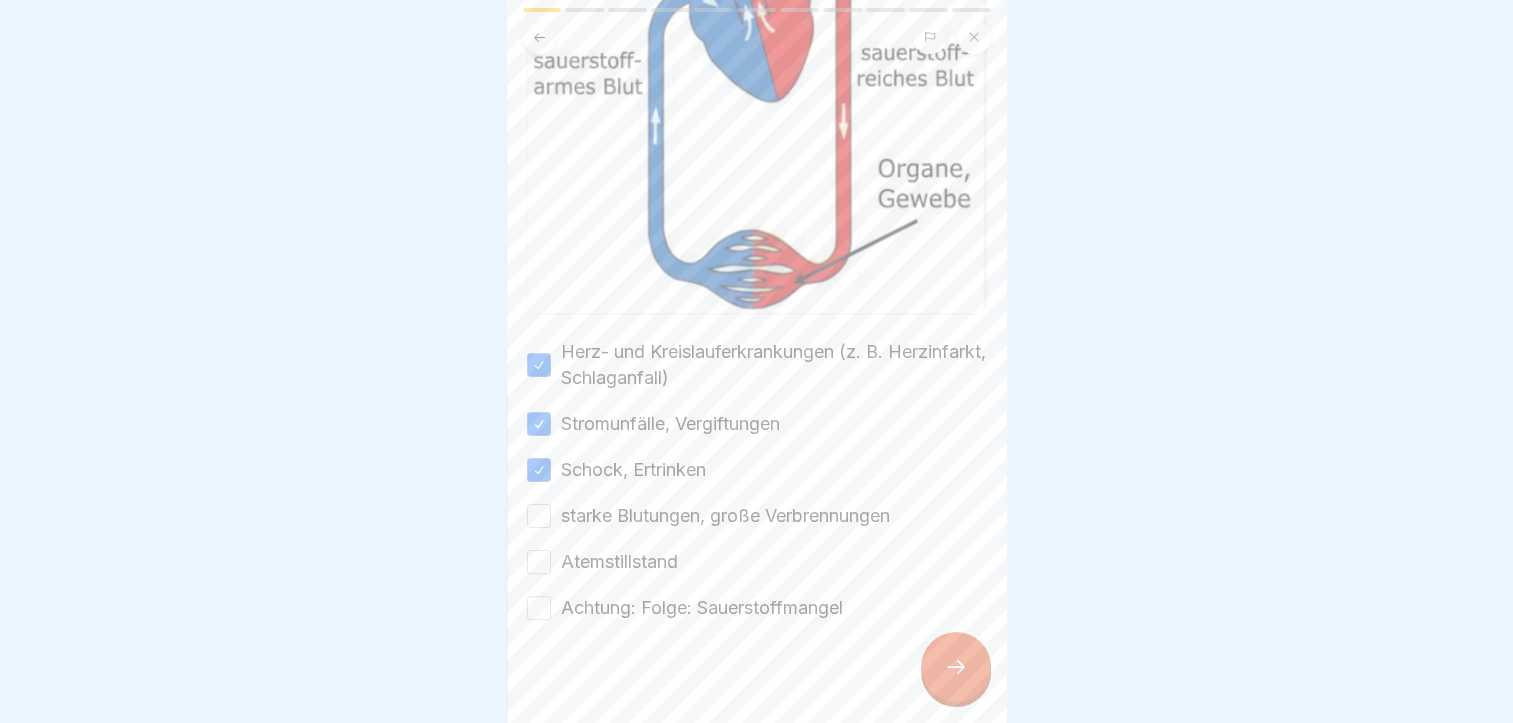 click on "starke Blutungen, große Verbrennungen" at bounding box center (539, 516) 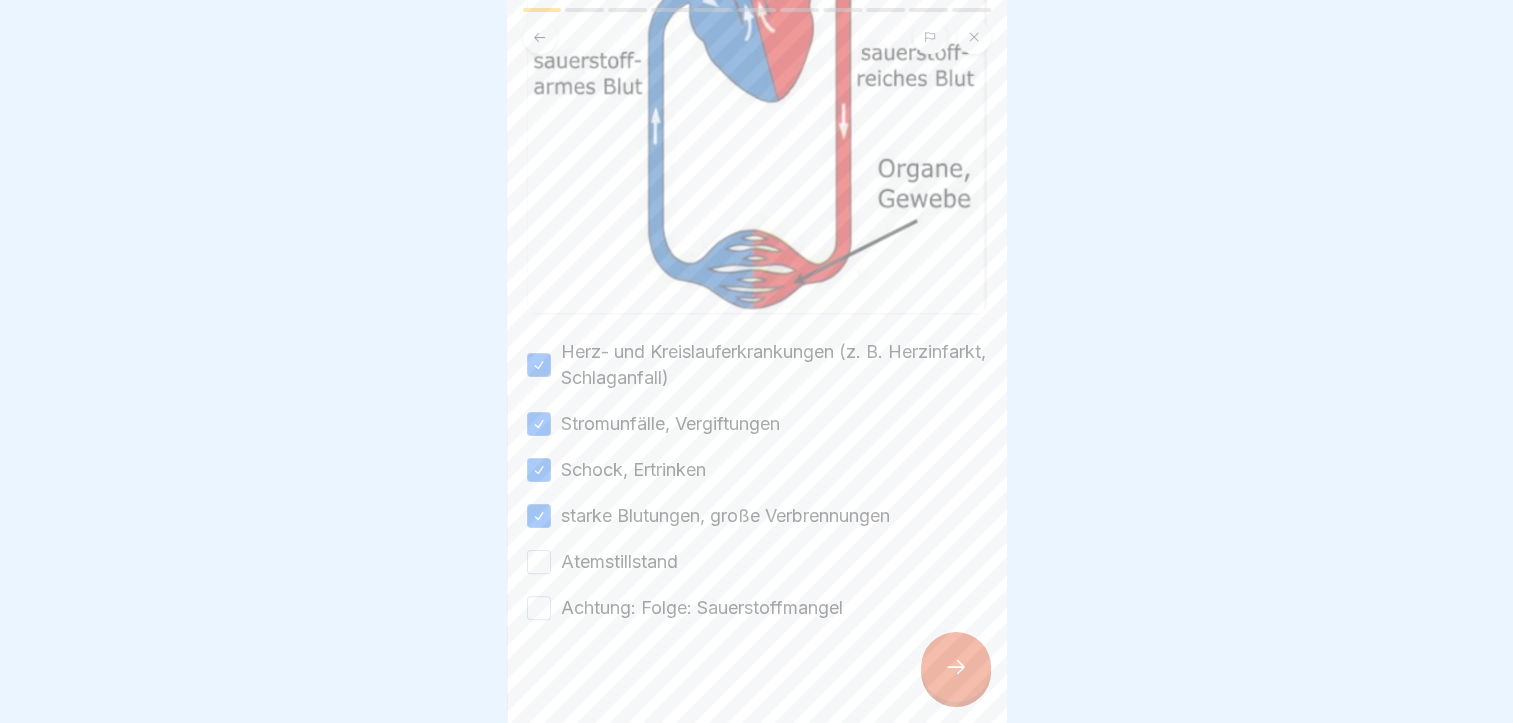 click on "Atemstillstand" at bounding box center [539, 562] 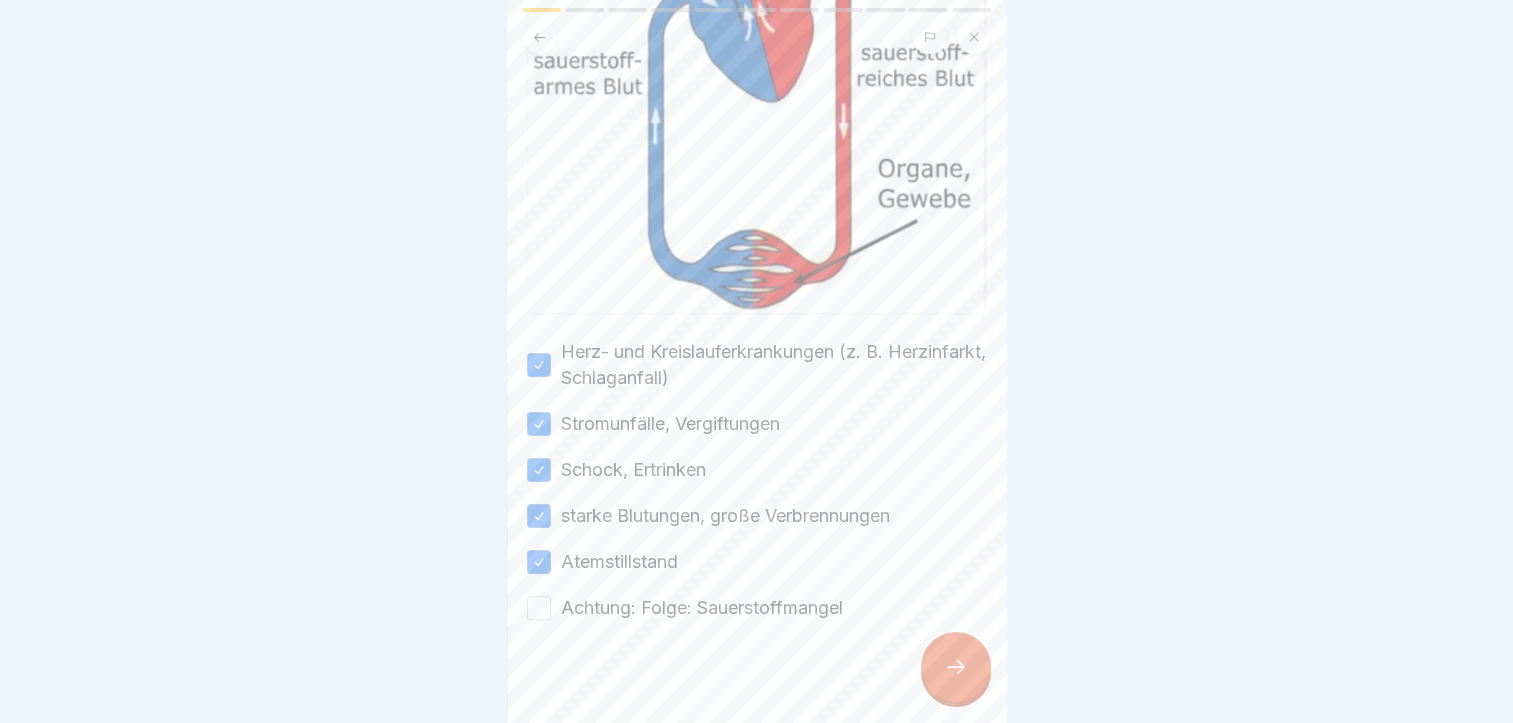 click on "Achtung: Folge: Sauerstoffmangel" at bounding box center (539, 608) 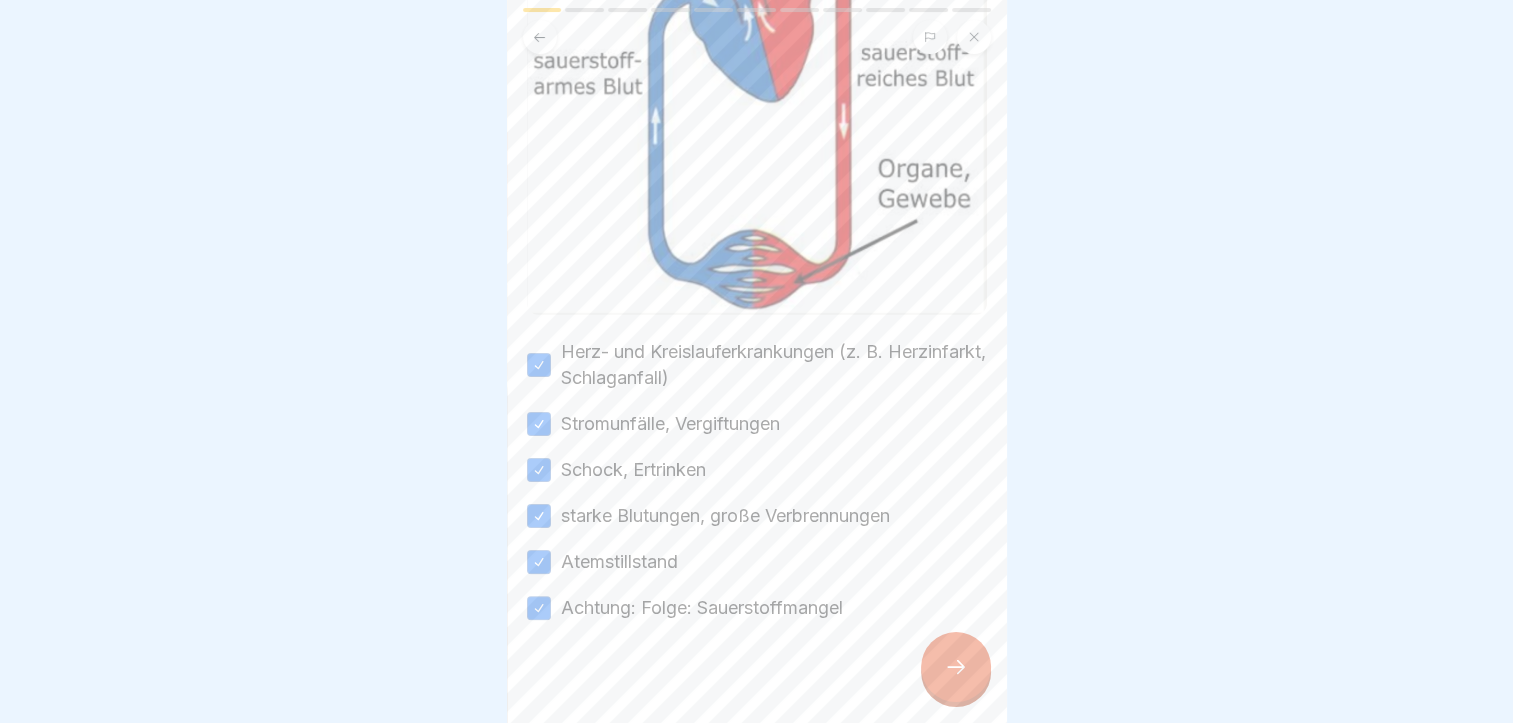 click at bounding box center (956, 667) 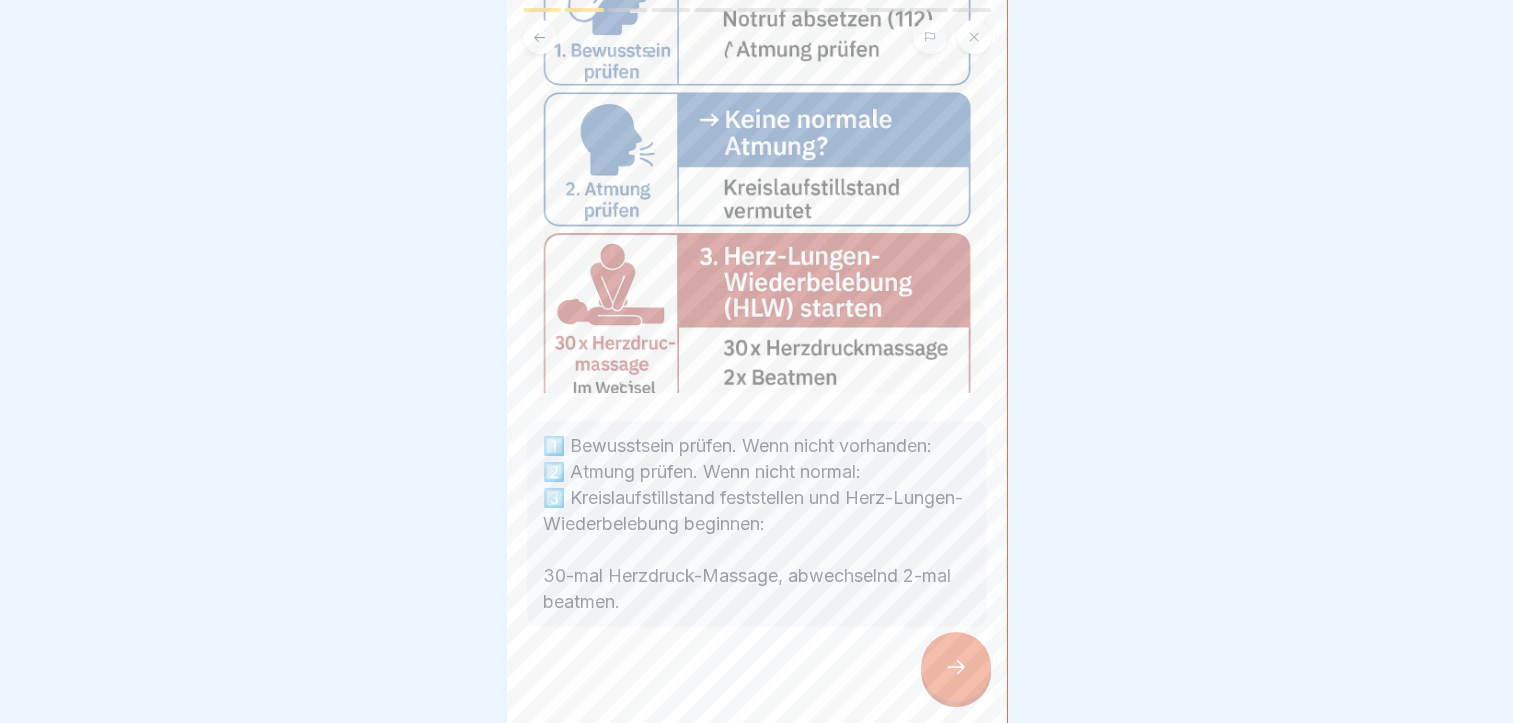 scroll, scrollTop: 216, scrollLeft: 0, axis: vertical 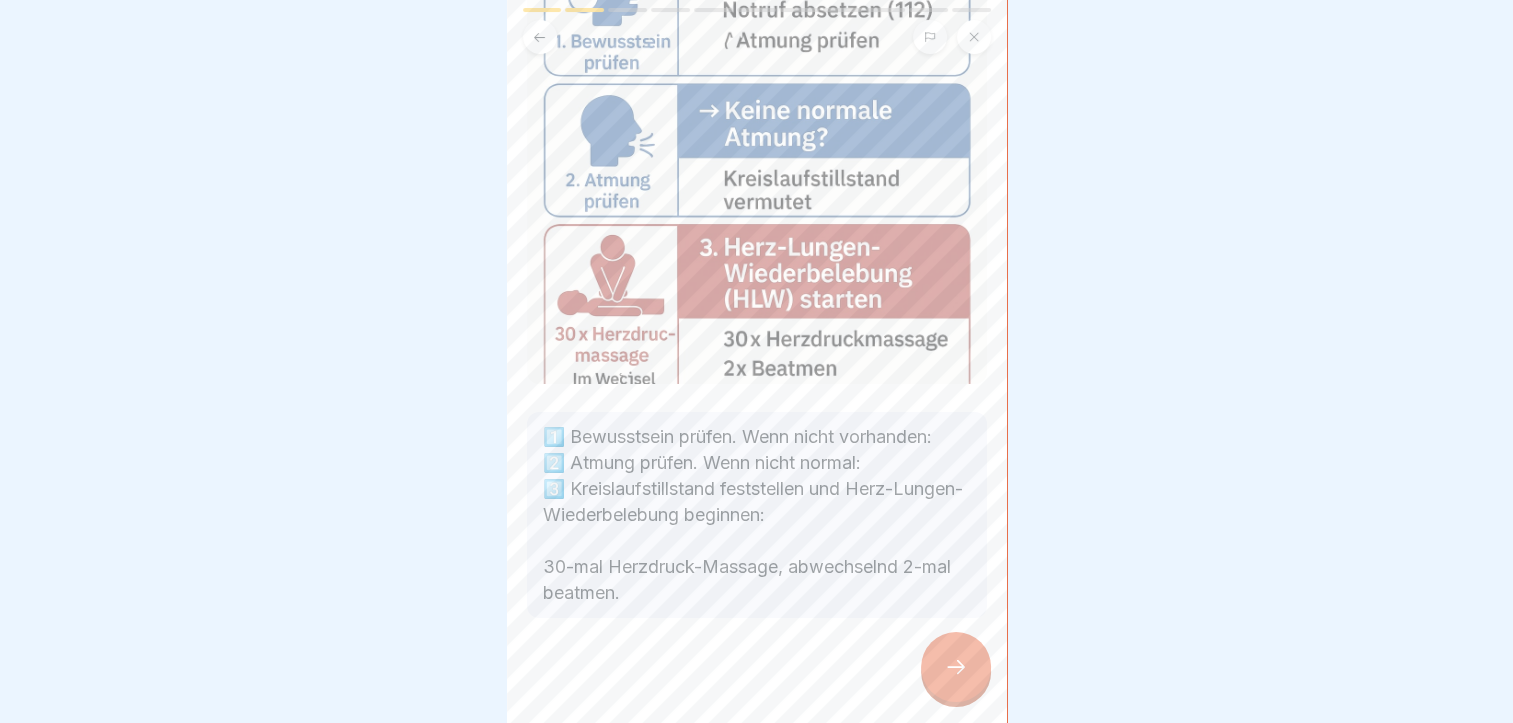 click 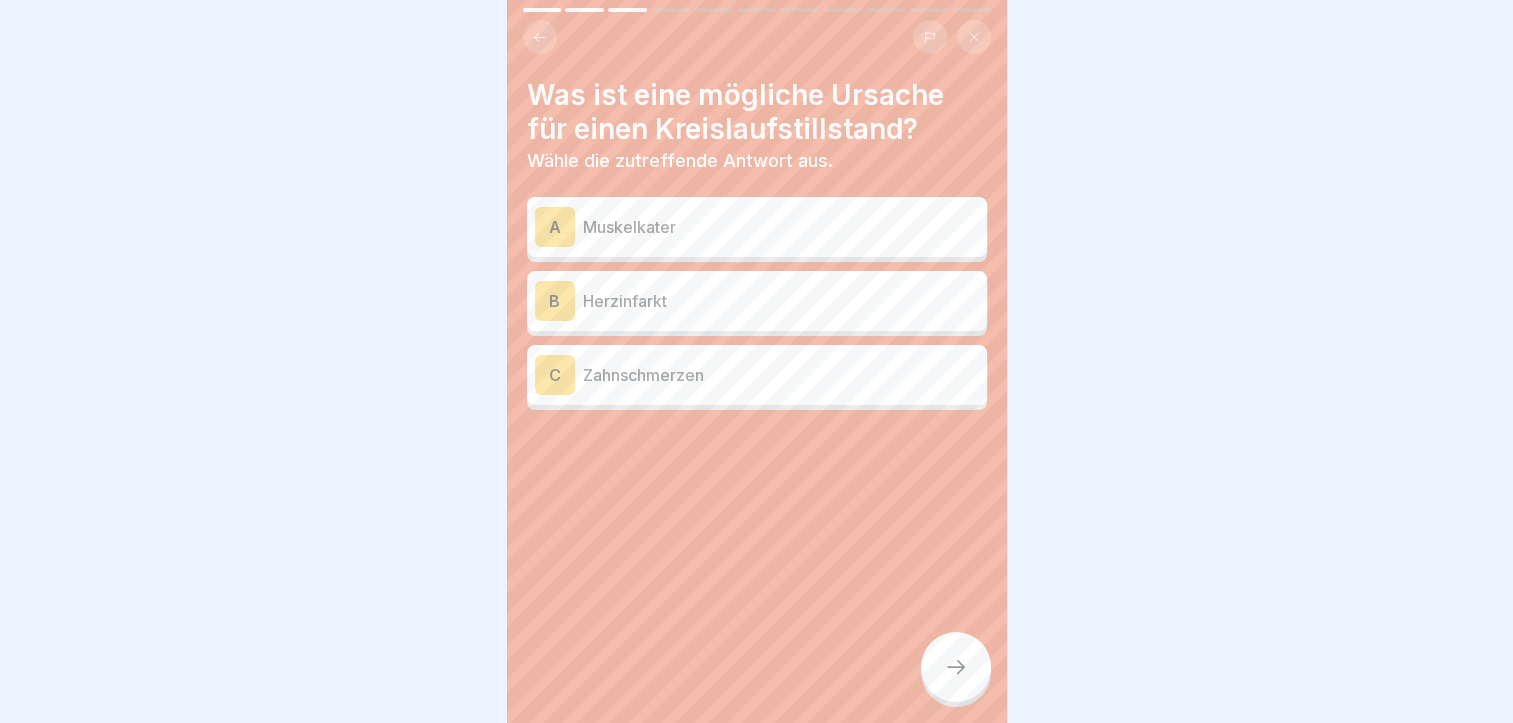 click on "Herzinfarkt" at bounding box center (781, 301) 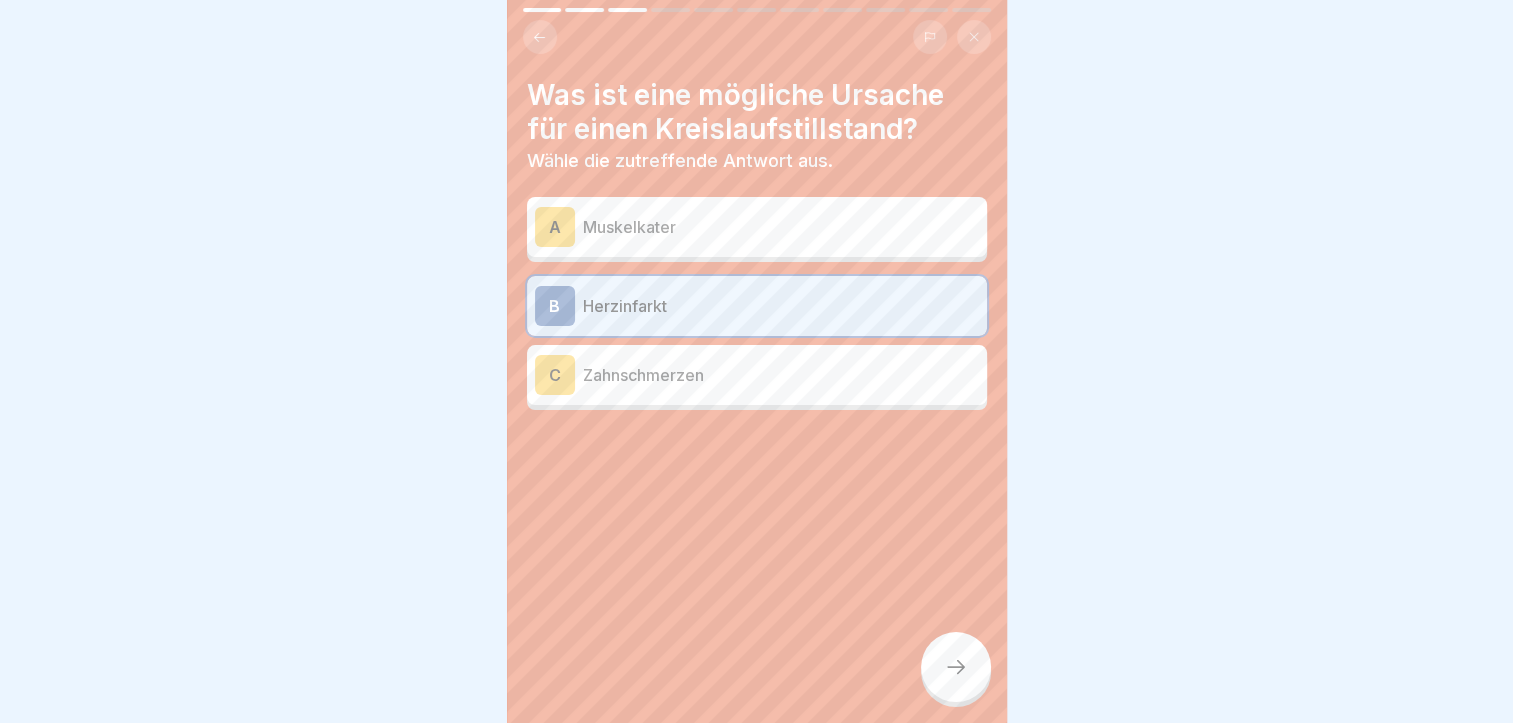 click at bounding box center (956, 667) 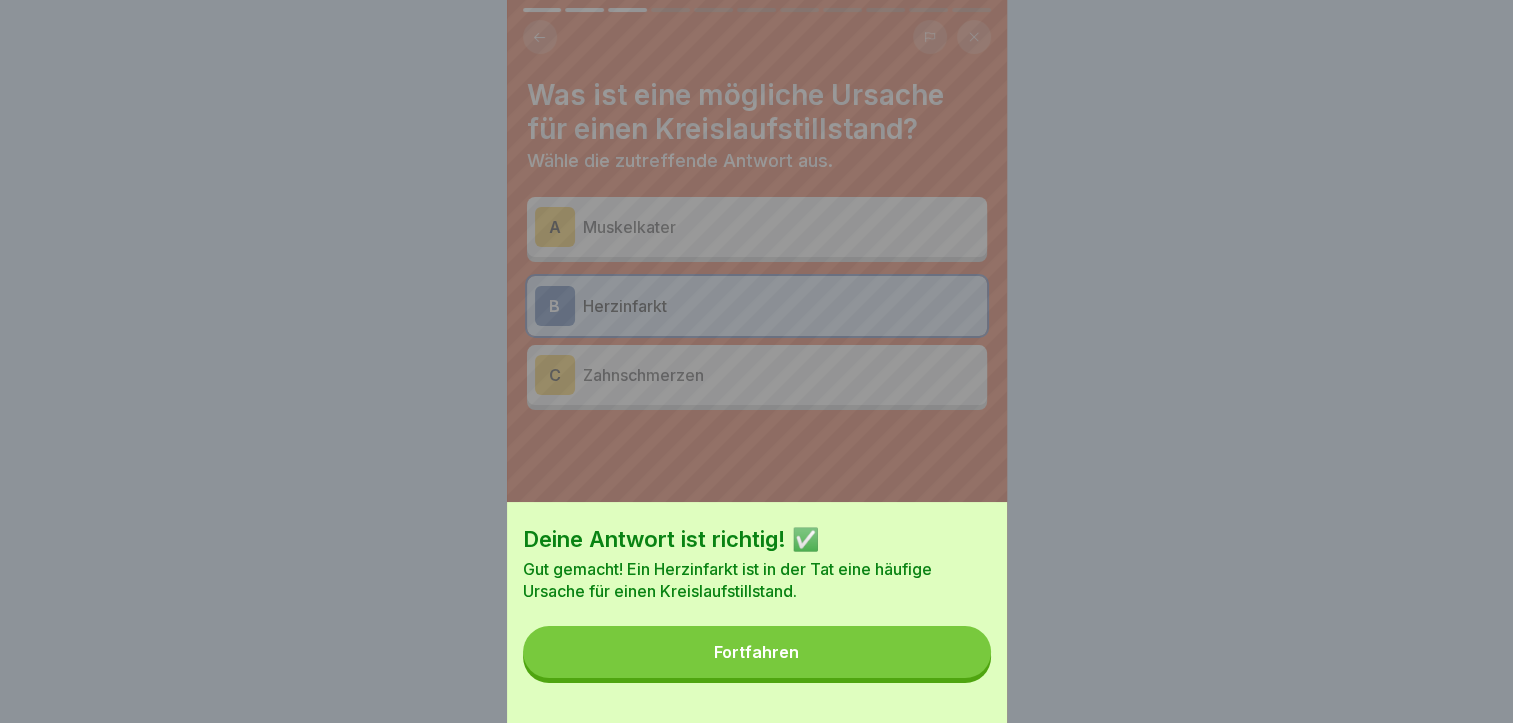 click on "Fortfahren" at bounding box center (757, 652) 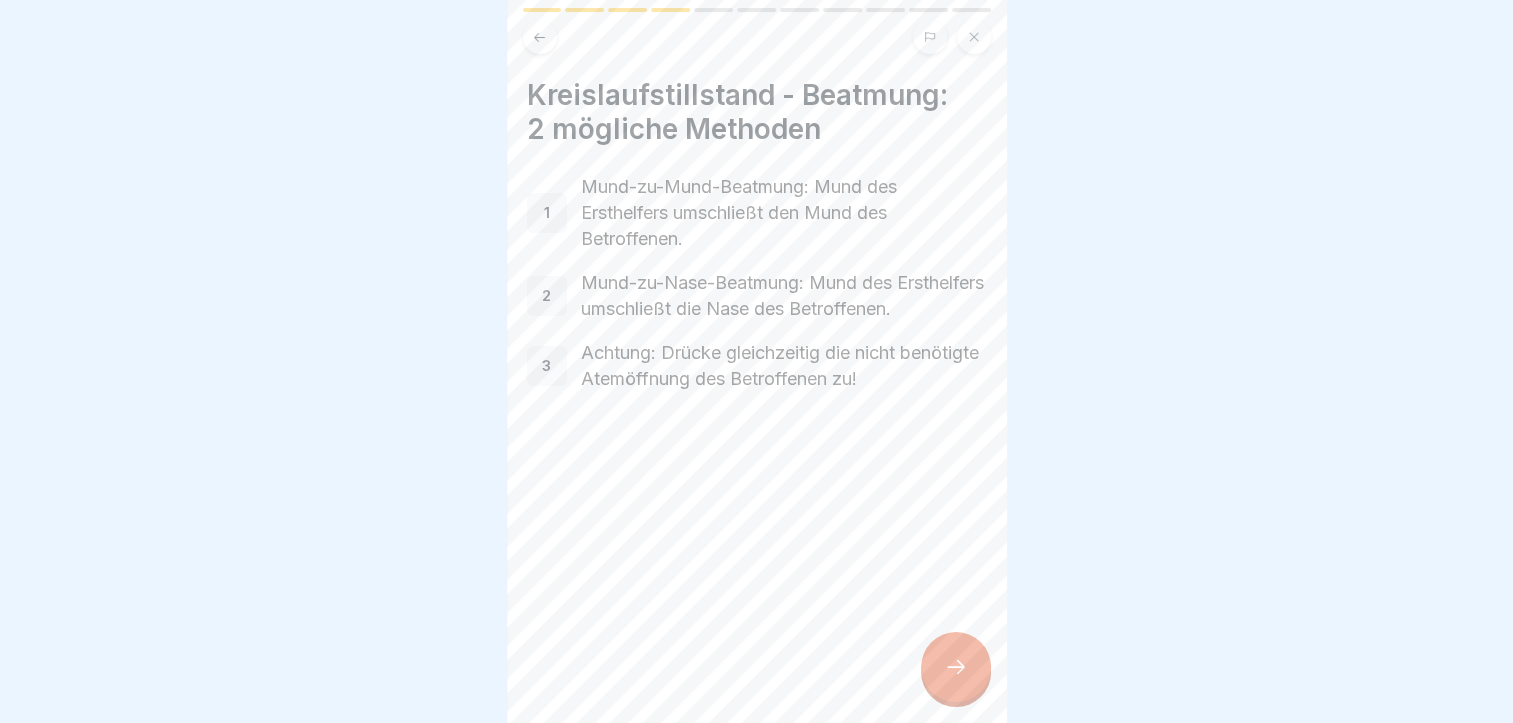 click 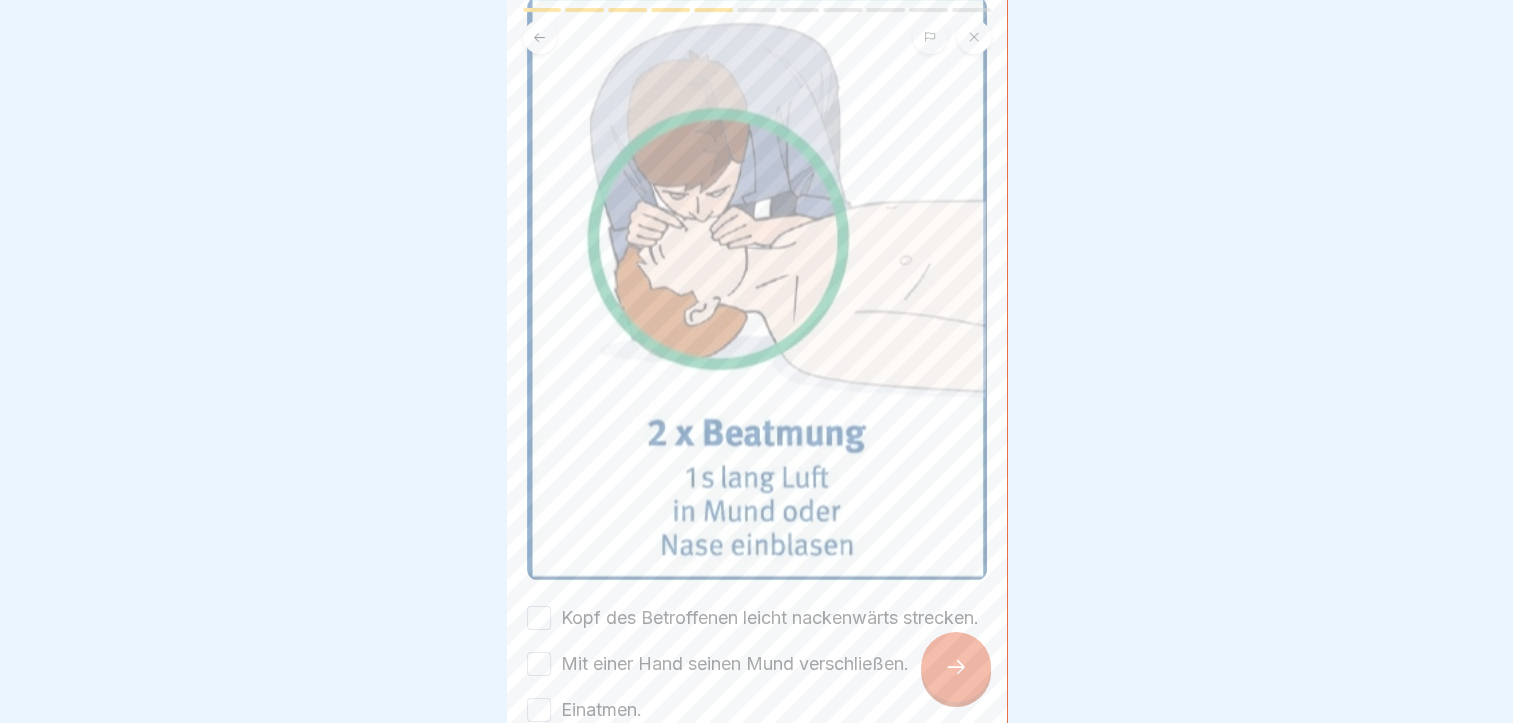 scroll, scrollTop: 300, scrollLeft: 0, axis: vertical 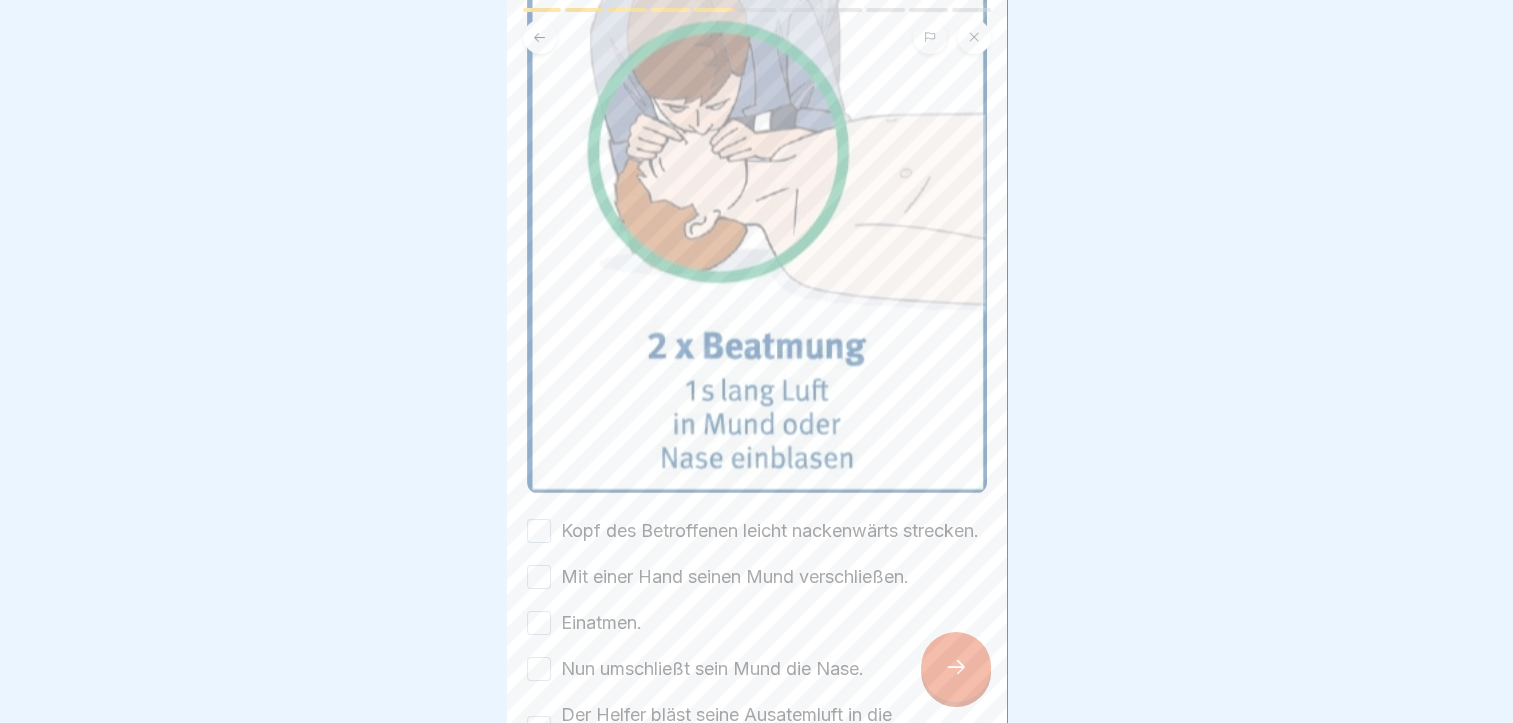 click on "Kopf des Betroffenen leicht nackenwärts strecken." at bounding box center [539, 531] 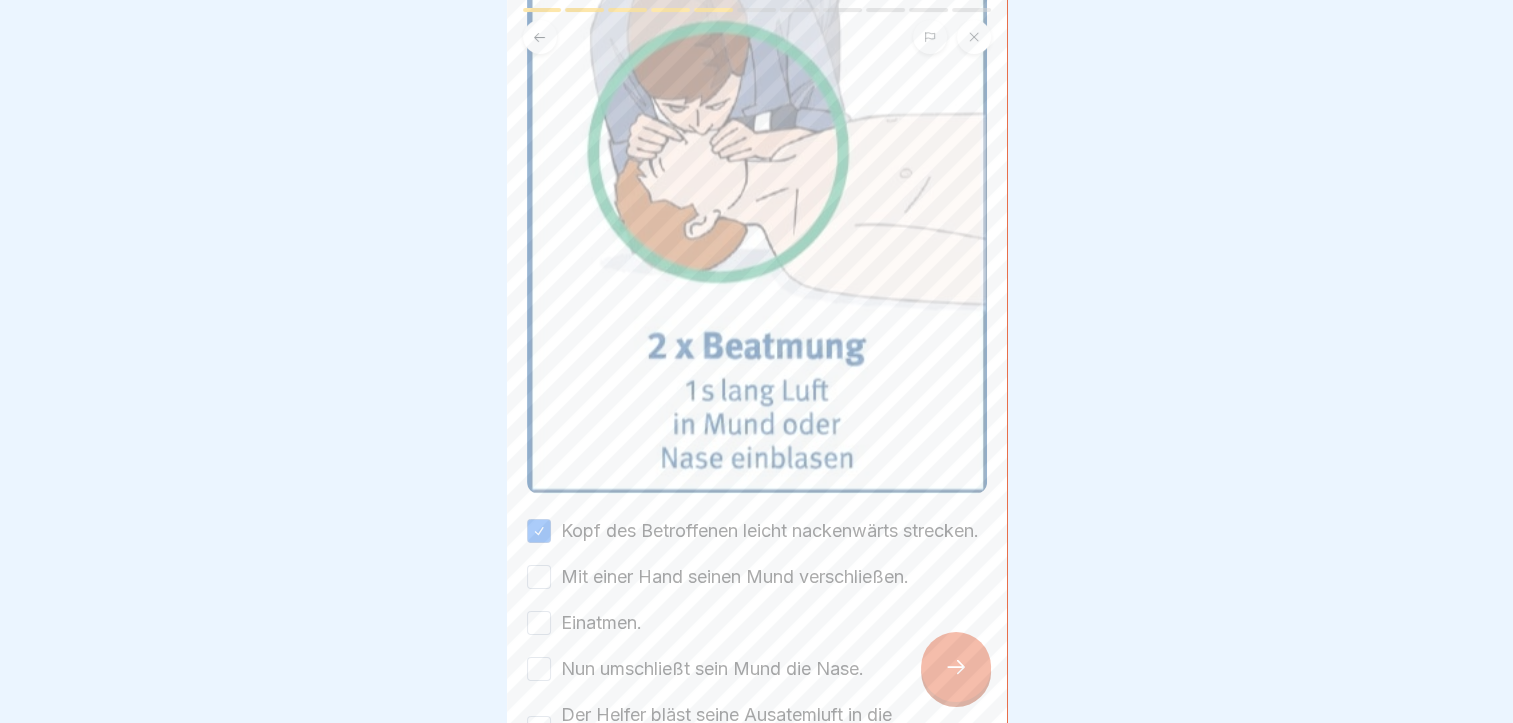 click on "Mit einer Hand seinen Mund verschließen." at bounding box center [539, 577] 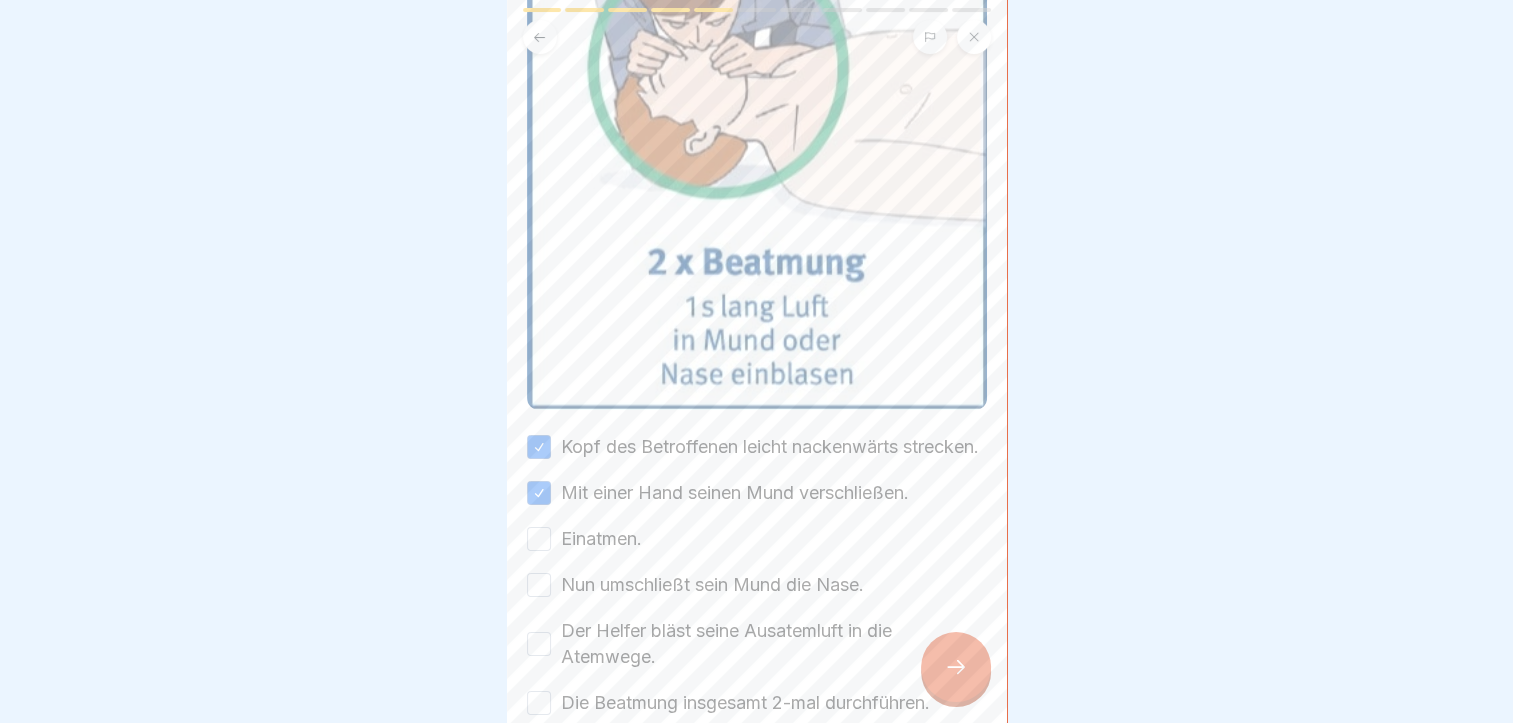 scroll, scrollTop: 500, scrollLeft: 0, axis: vertical 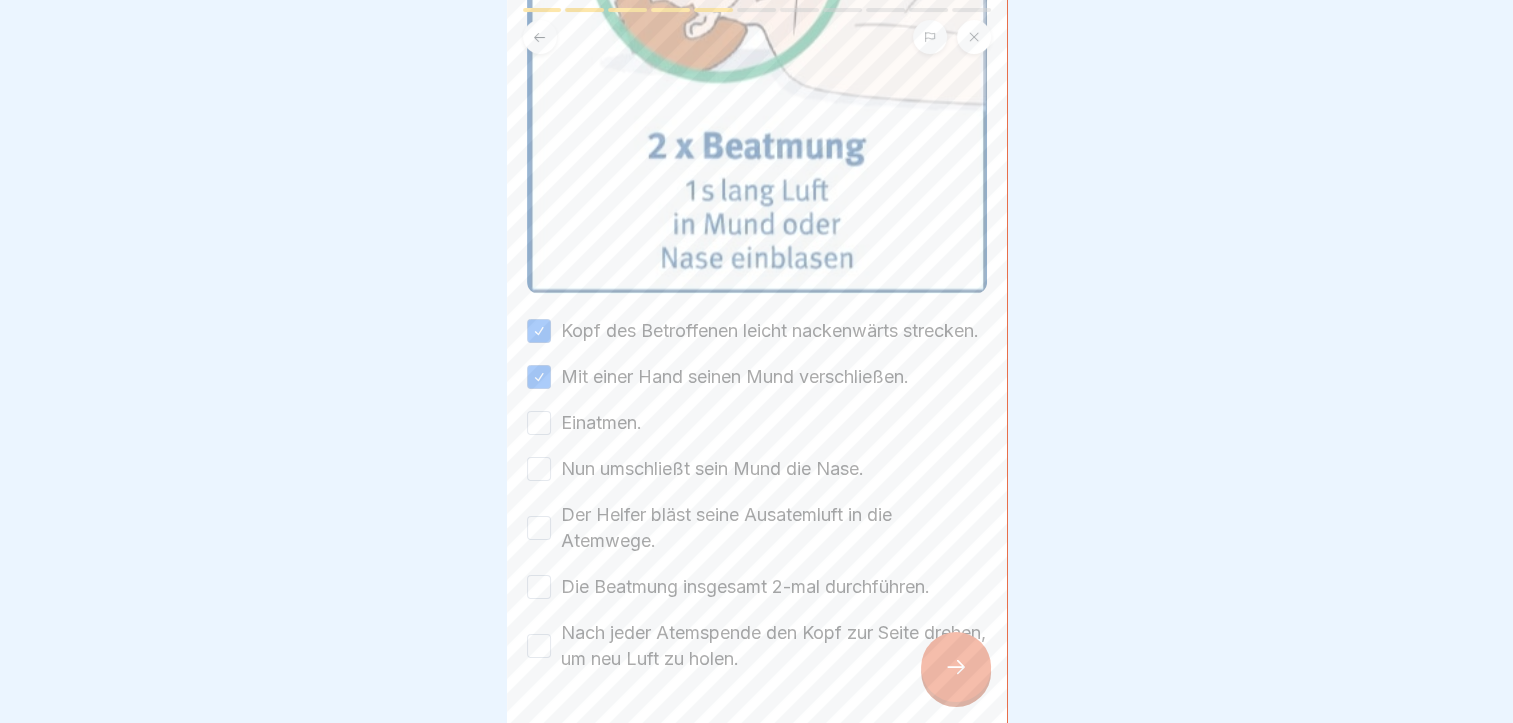 click on "Einatmen." at bounding box center [539, 423] 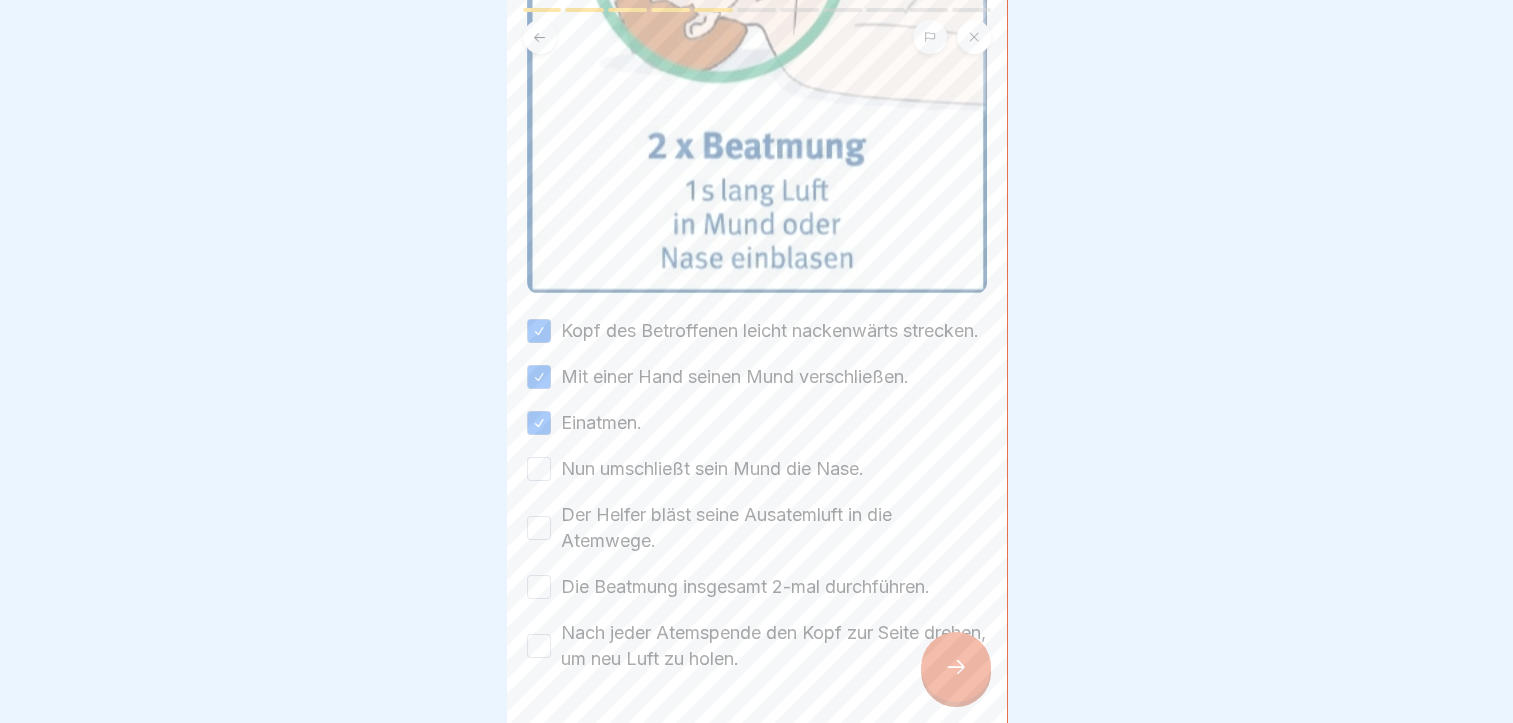 click on "Nun umschließt sein Mund die Nase." at bounding box center (539, 469) 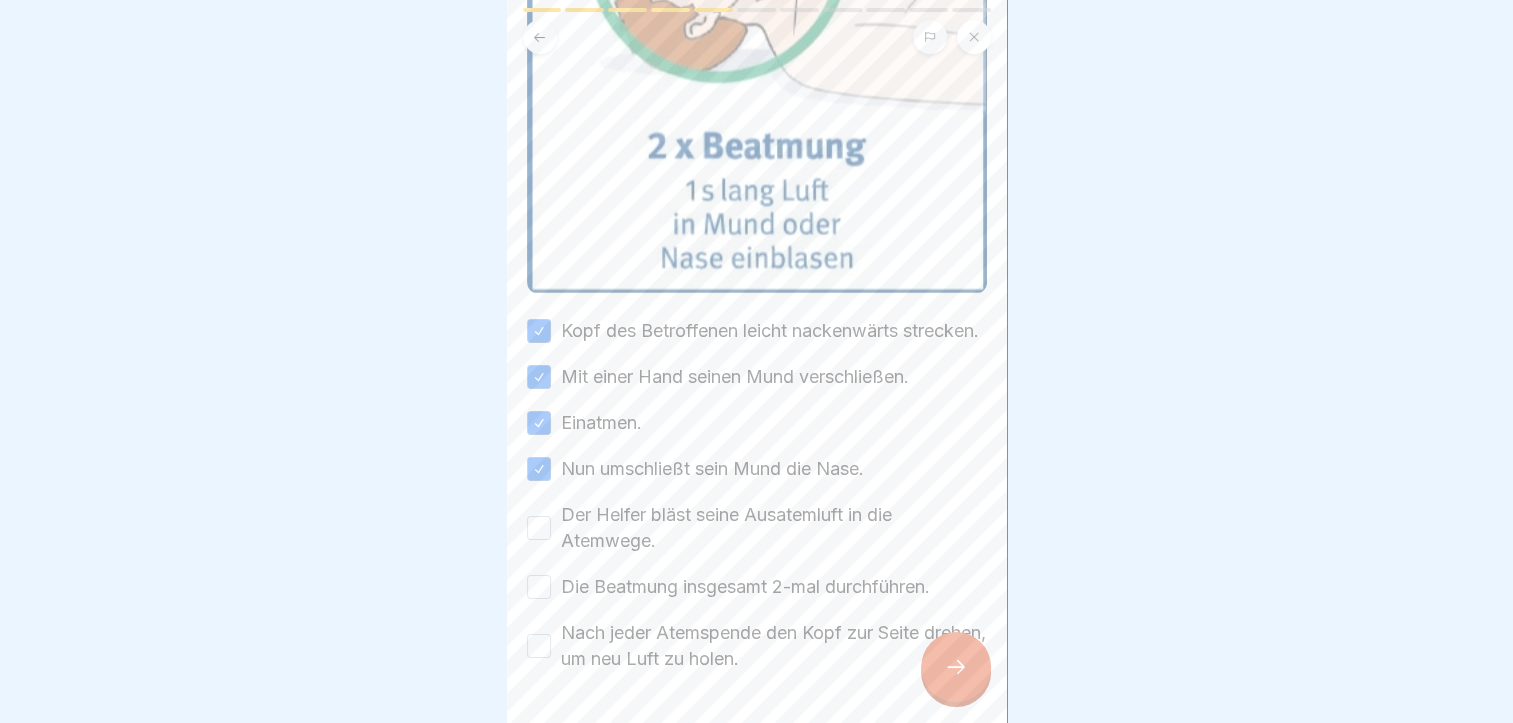 click on "Der Helfer bläst seine Ausatemluft in die Atemwege." at bounding box center (539, 528) 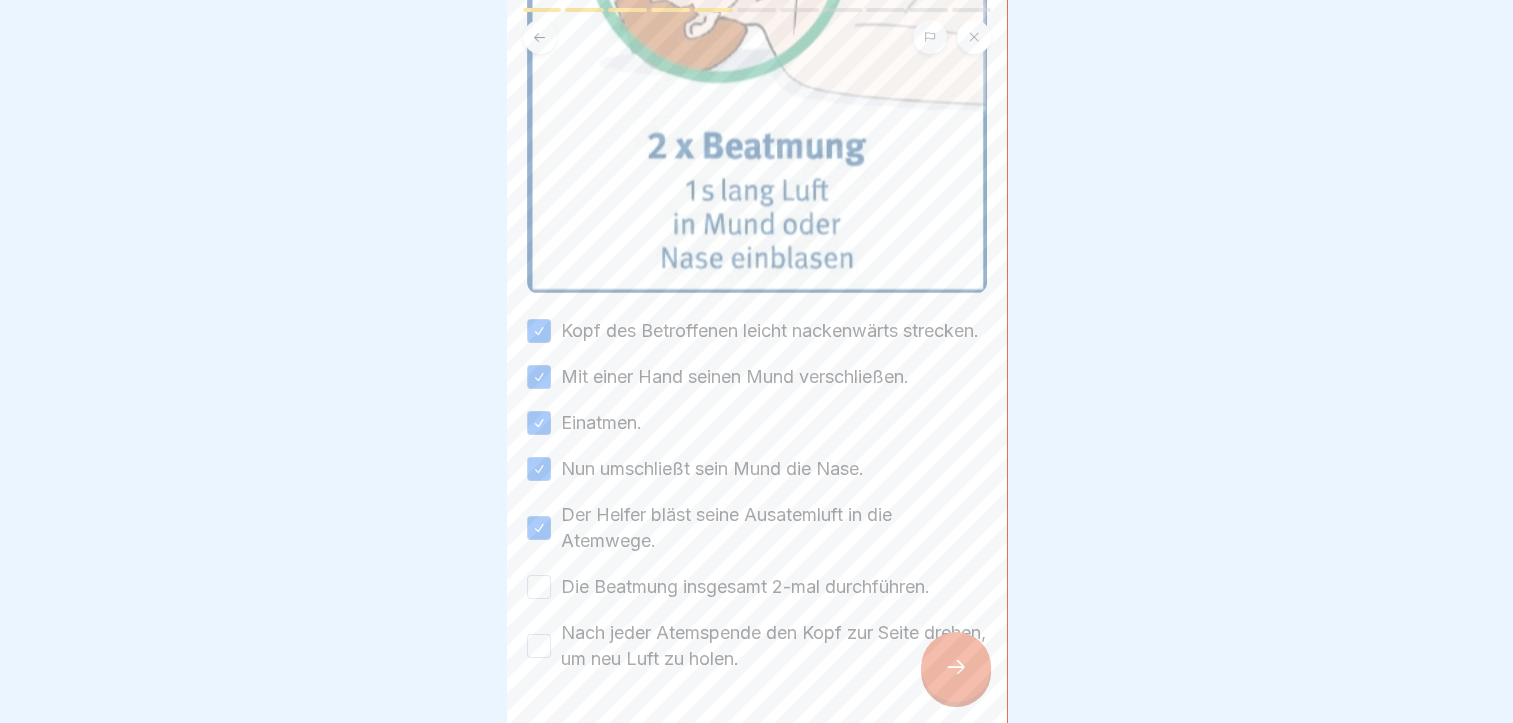 click on "Die Beatmung insgesamt 2-mal durchführen." at bounding box center (539, 587) 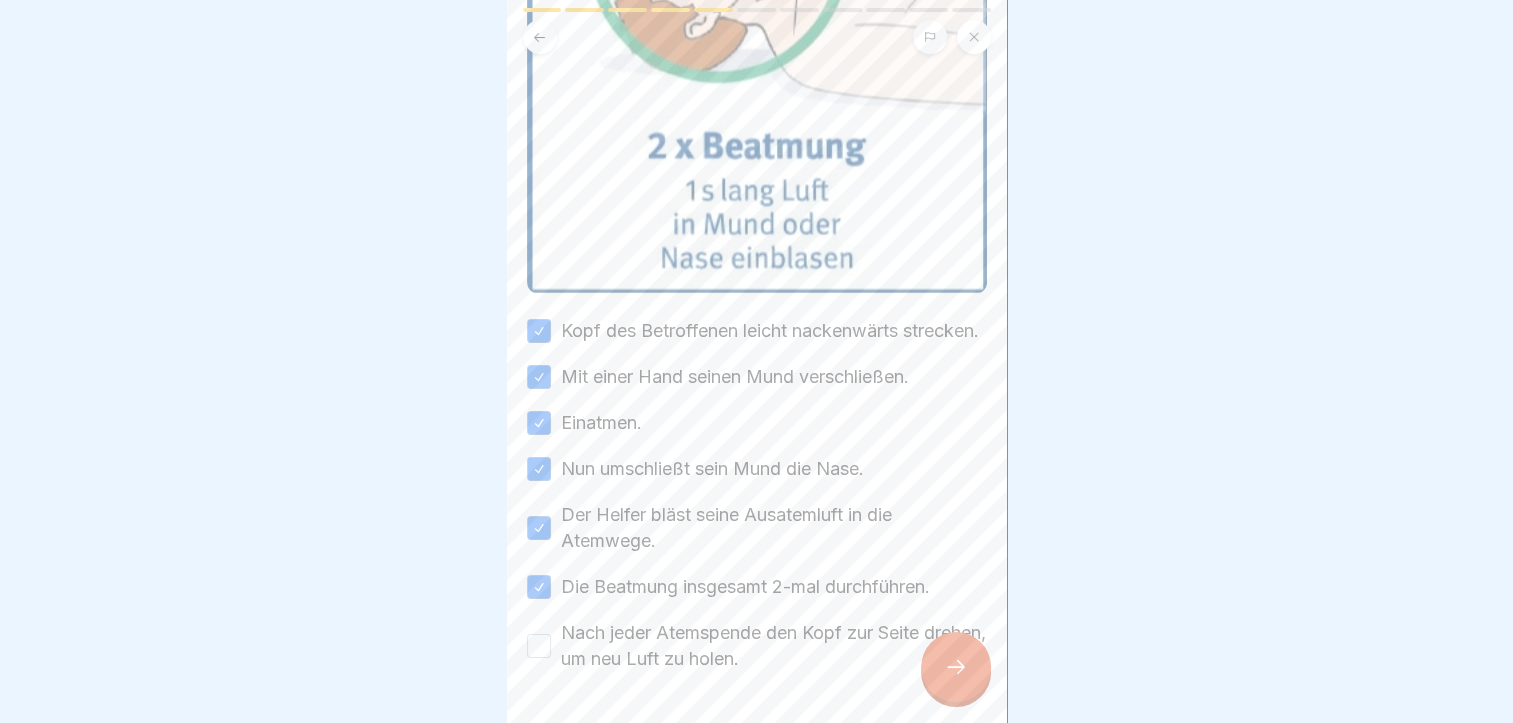 click on "Nach jeder Atemspende den Kopf zur Seite drehen, um neu Luft zu holen." at bounding box center (539, 646) 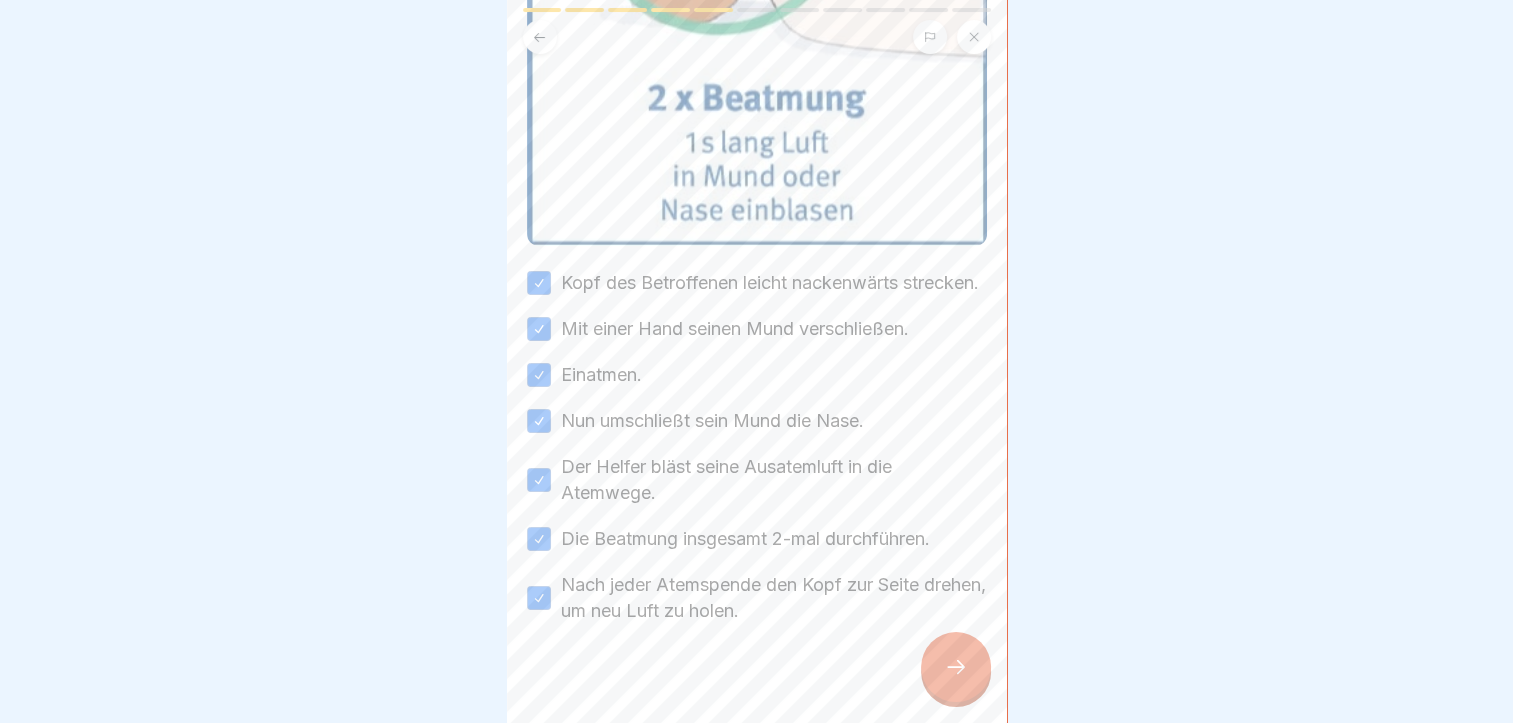 scroll, scrollTop: 575, scrollLeft: 0, axis: vertical 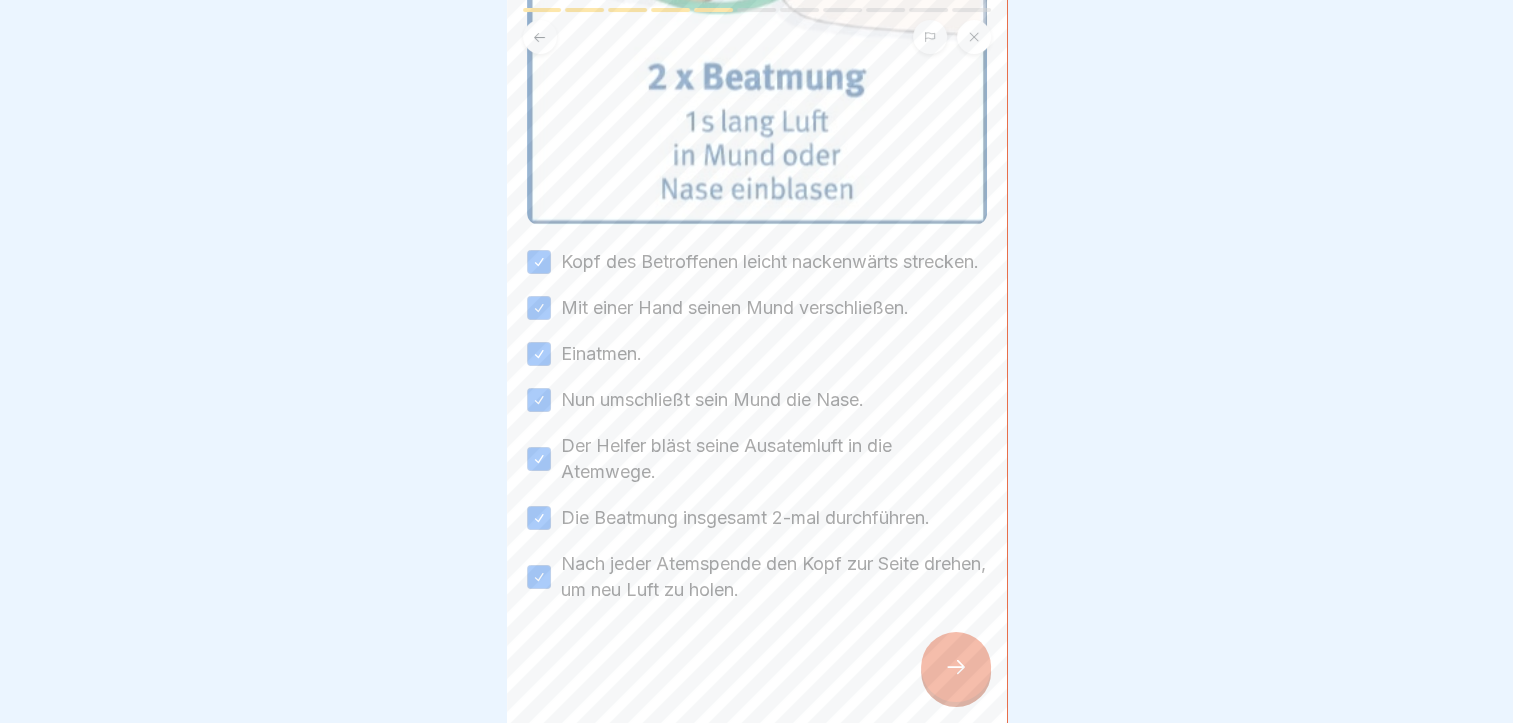 click at bounding box center [956, 667] 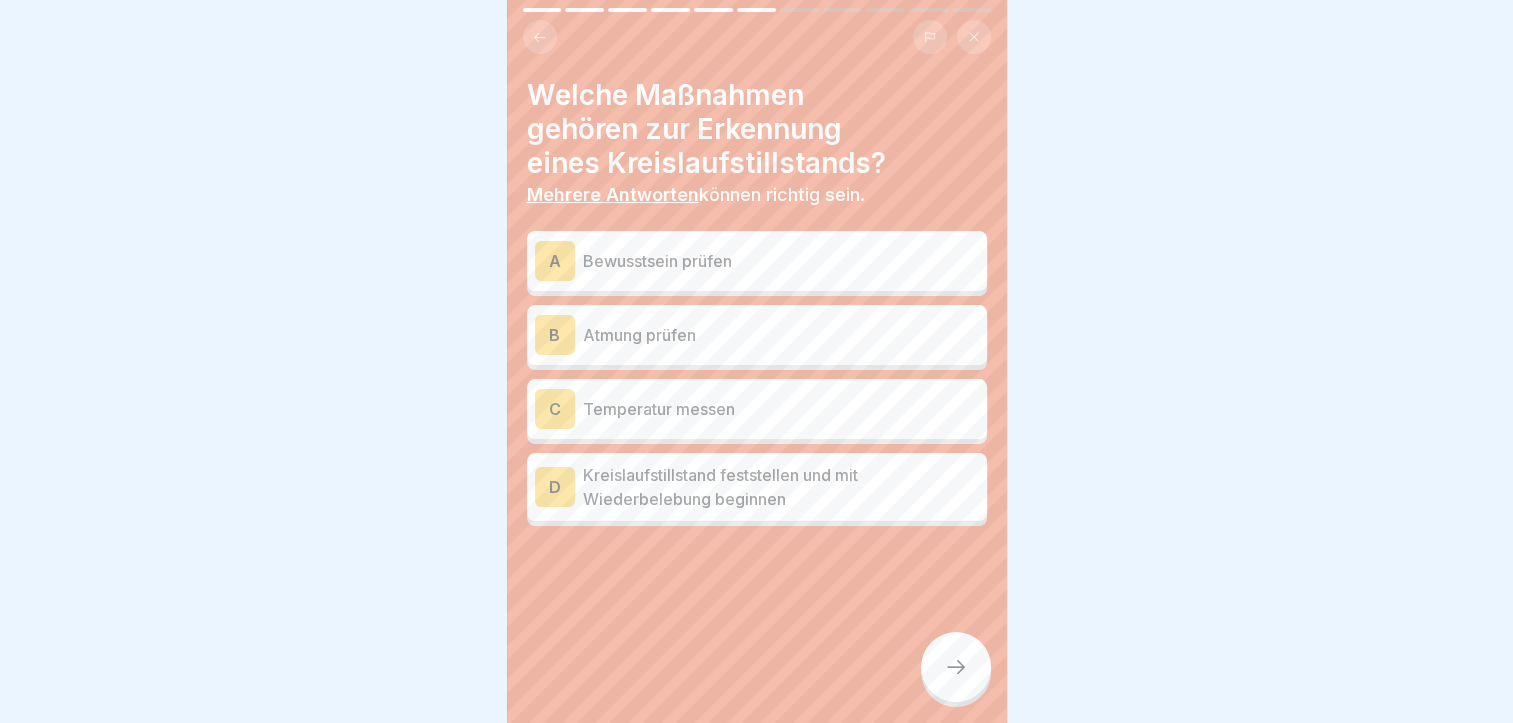 click on "A Bewusstsein prüfen" at bounding box center [757, 261] 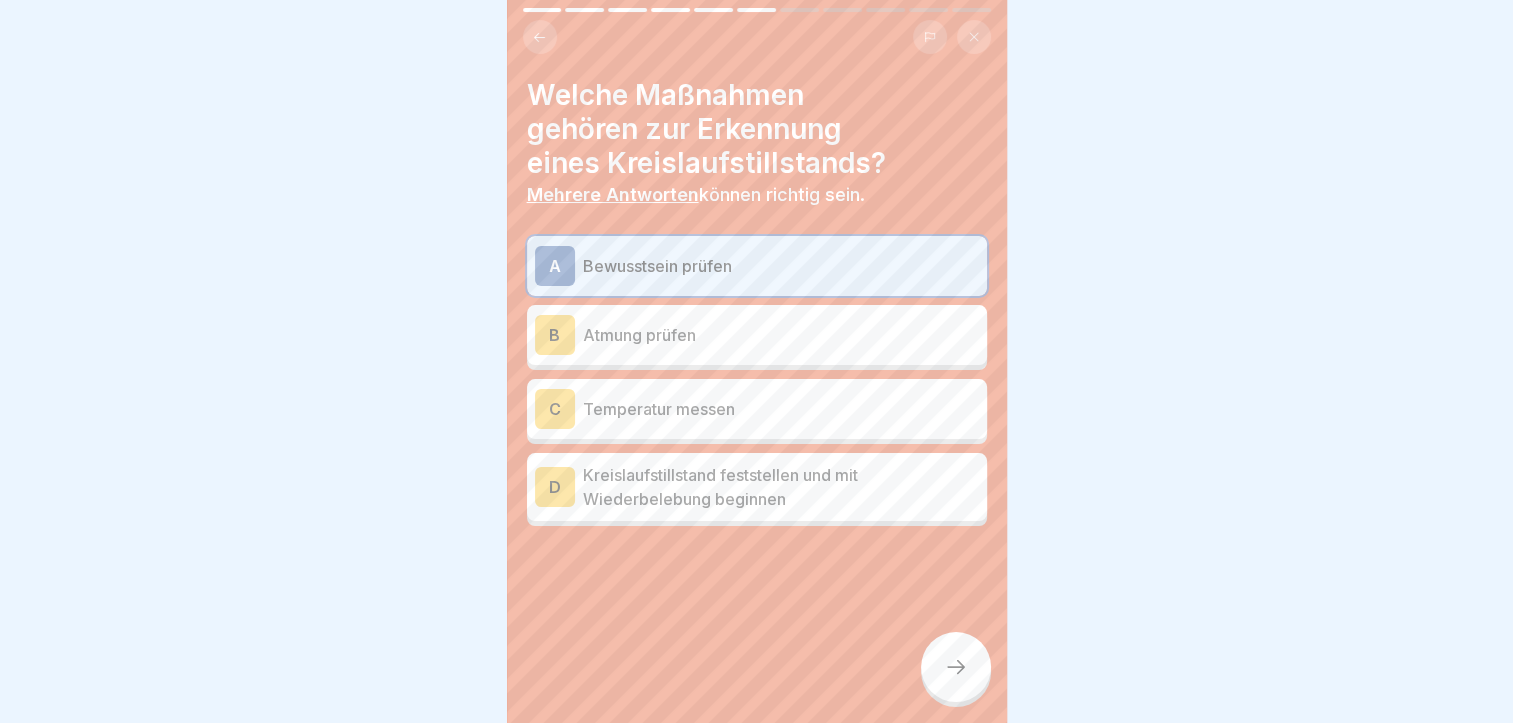 click on "B Atmung prüfen" at bounding box center [757, 335] 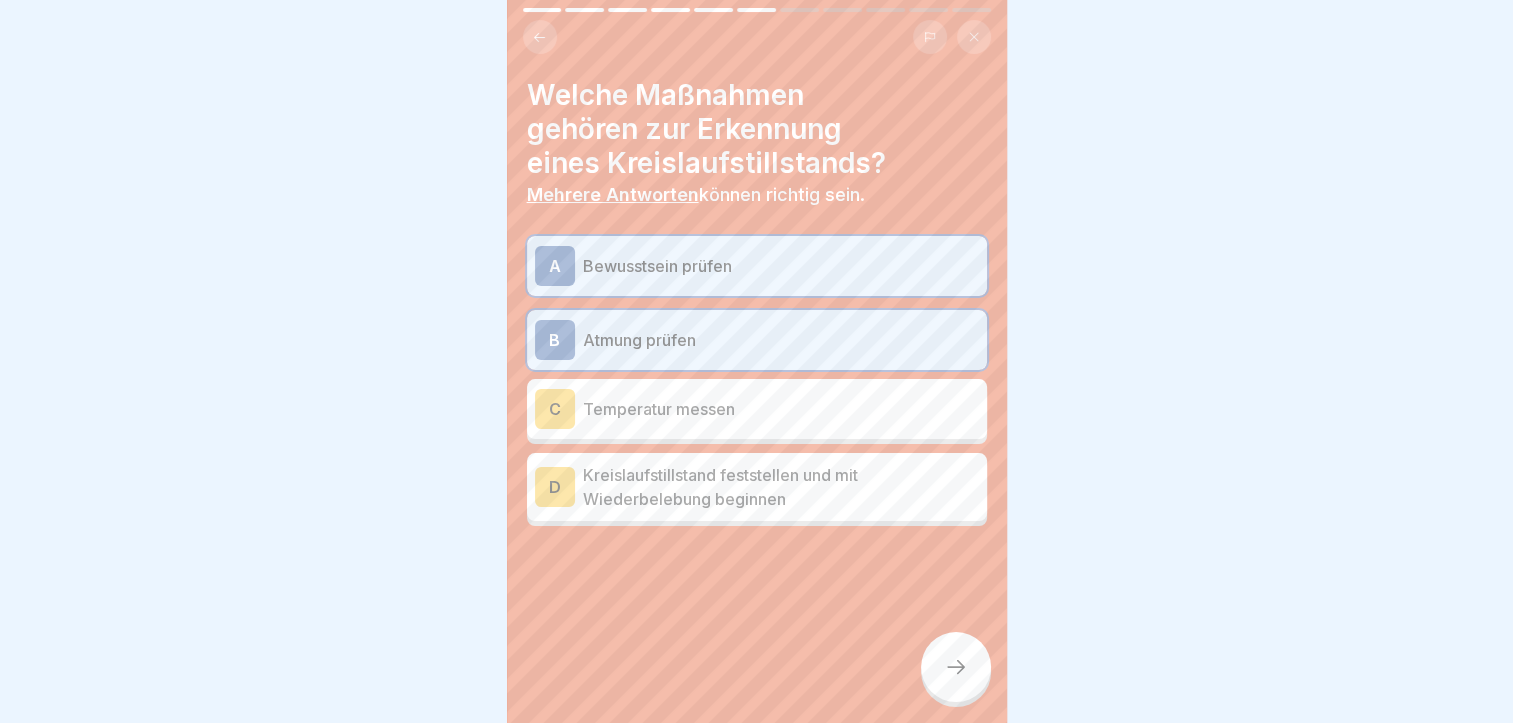 click on "Kreislaufstillstand feststellen und mit Wiederbelebung beginnen" at bounding box center [781, 487] 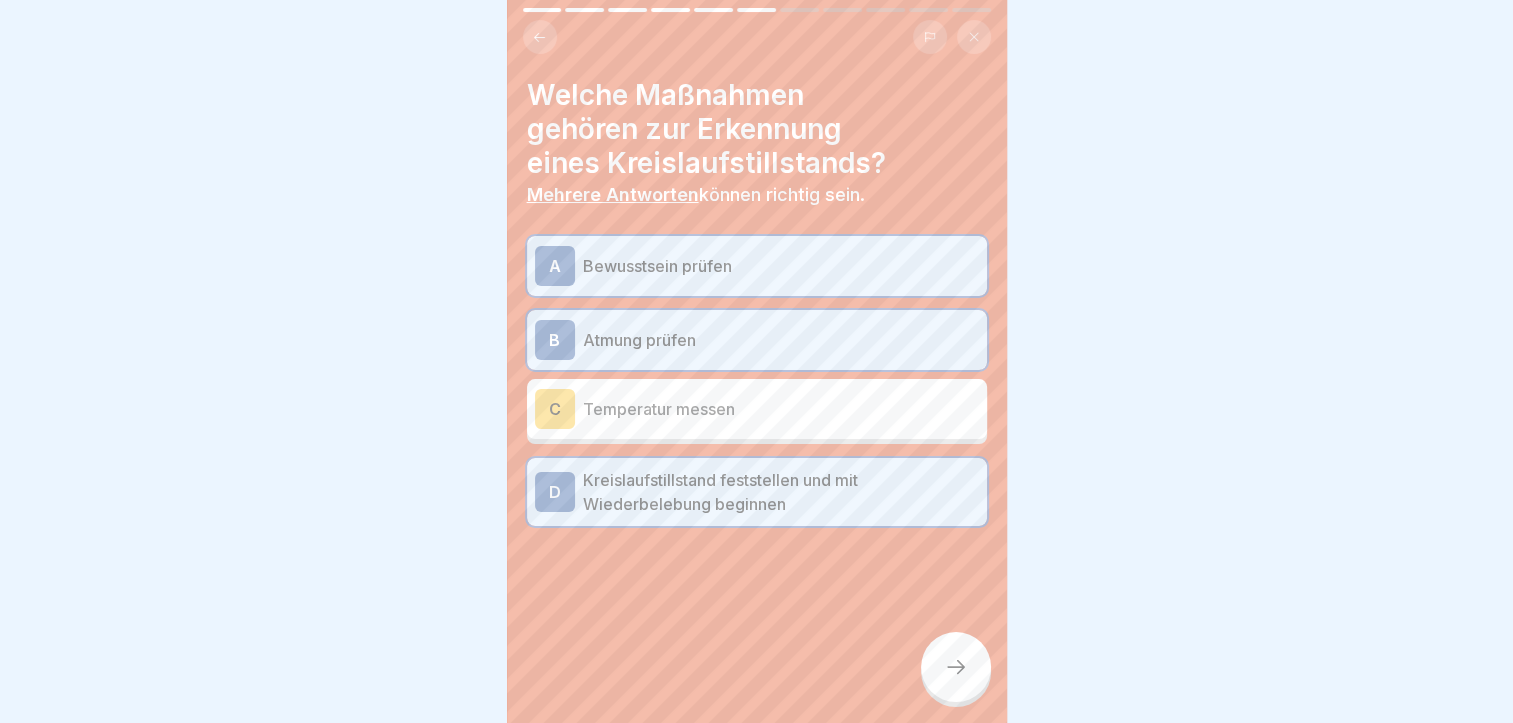 click at bounding box center (956, 667) 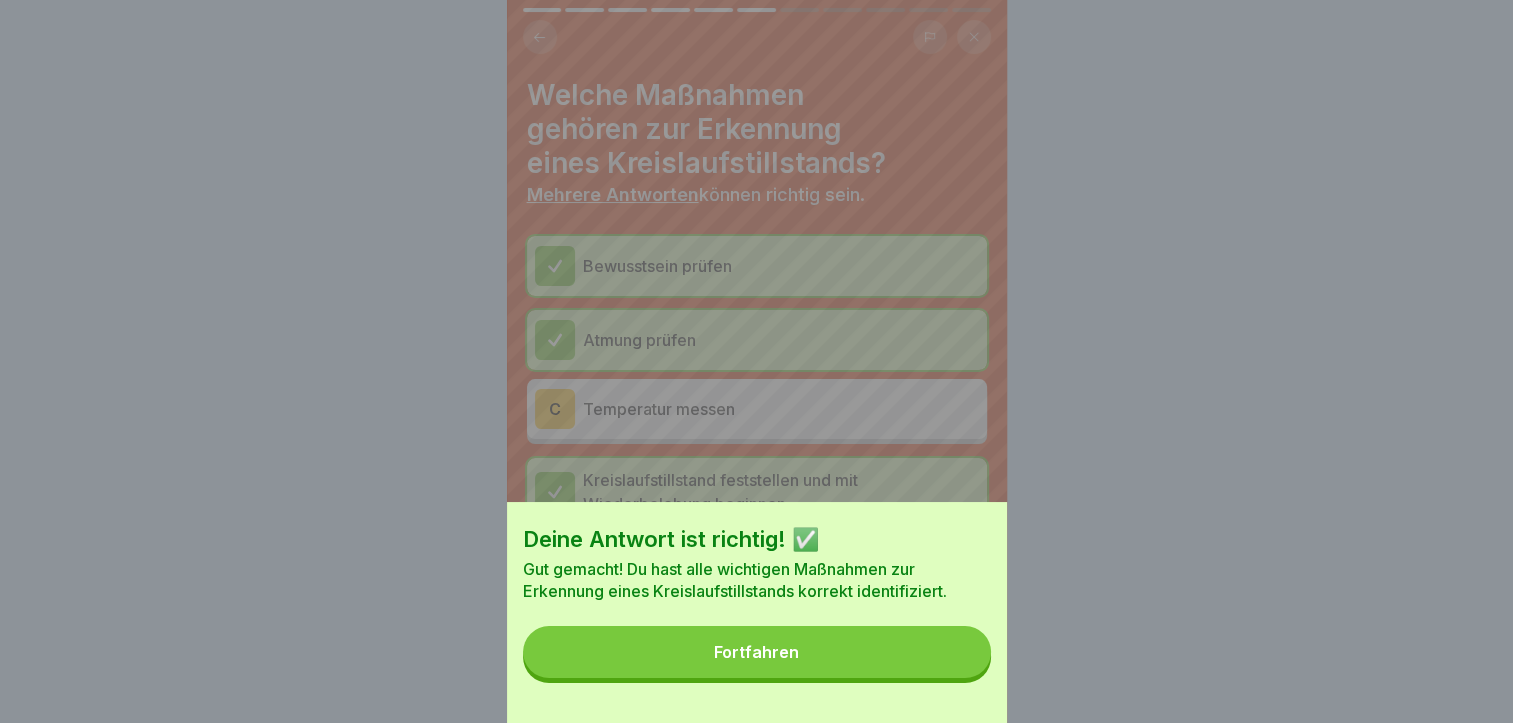 click on "Fortfahren" at bounding box center (757, 652) 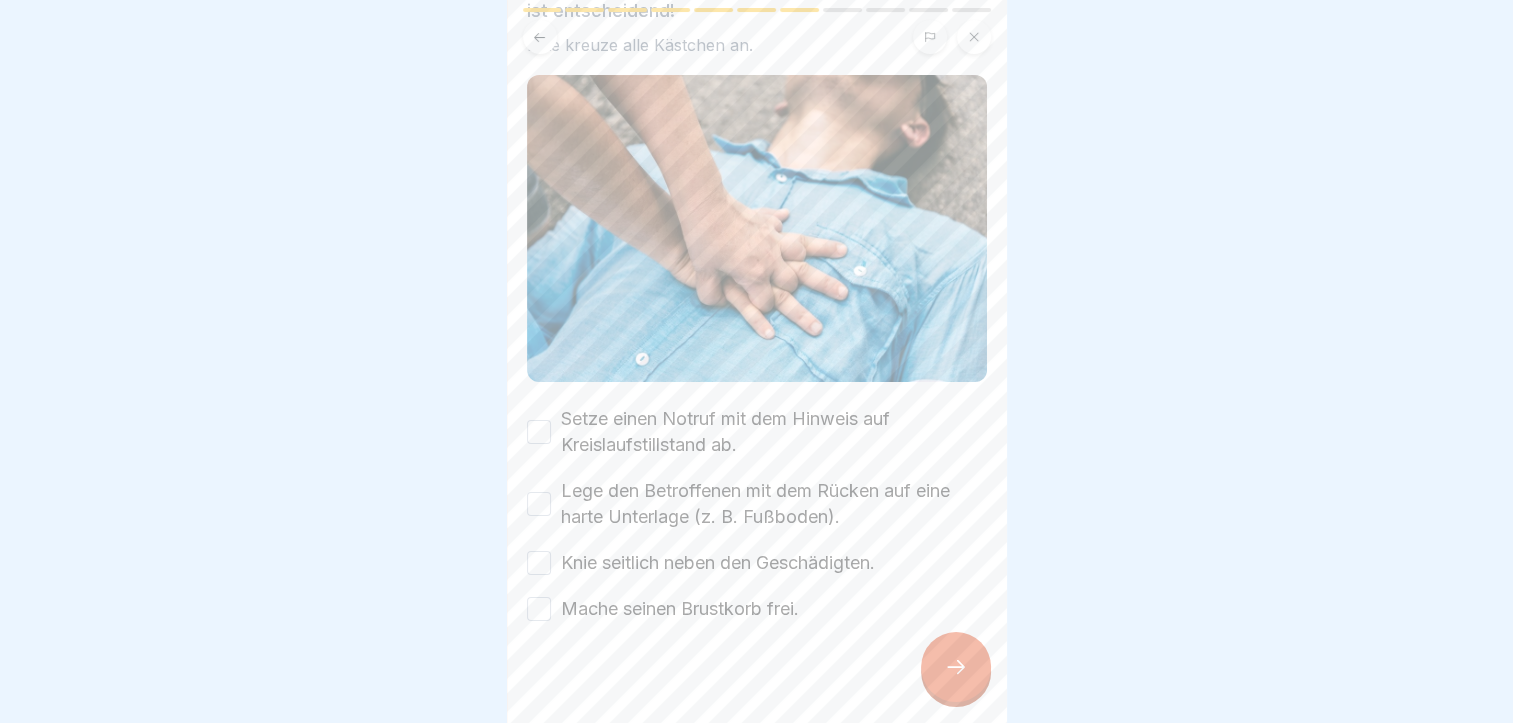scroll, scrollTop: 220, scrollLeft: 0, axis: vertical 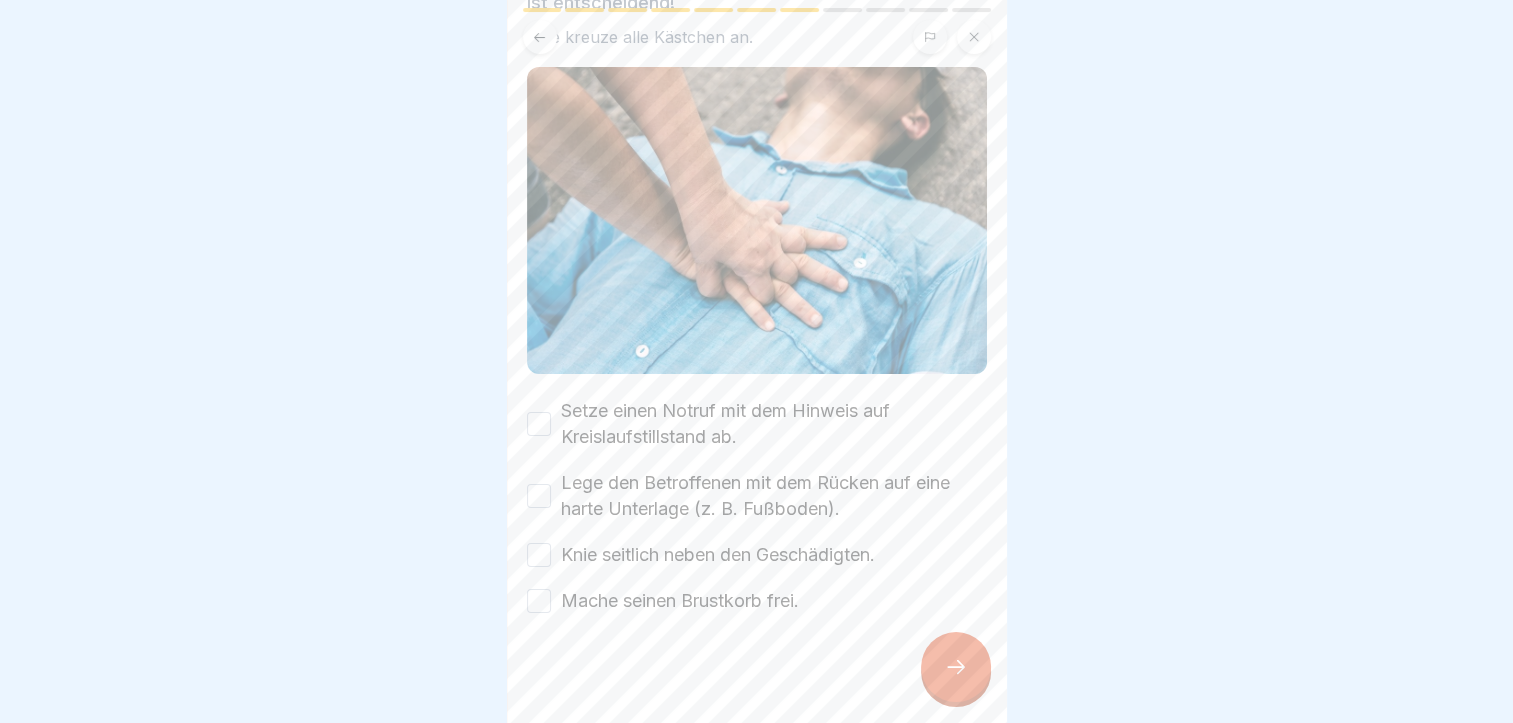 click on "Setze einen Notruf mit dem Hinweis auf Kreislaufstillstand ab." at bounding box center (757, 424) 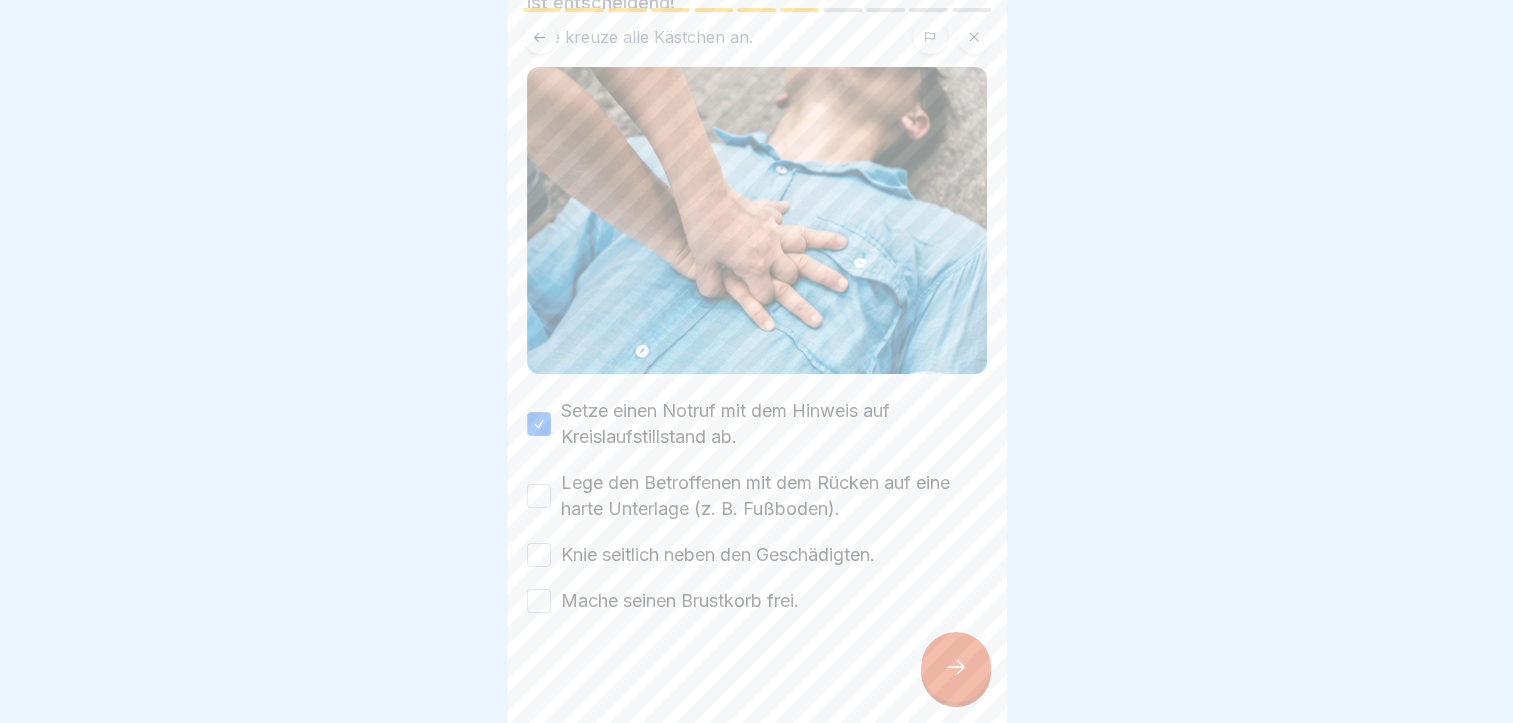click on "Lege den Betroffenen mit dem Rücken auf eine harte Unterlage (z. B. Fußboden)." at bounding box center (539, 496) 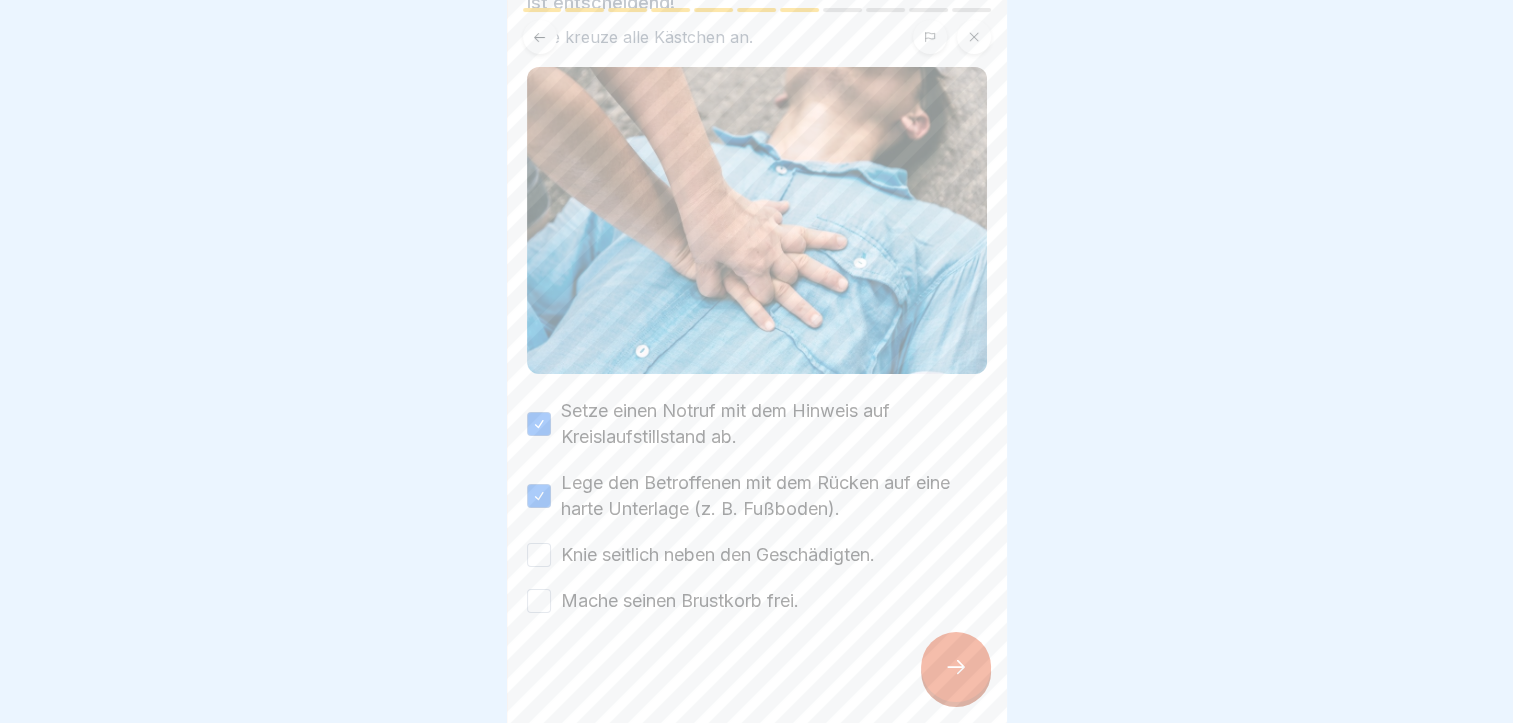 click on "Knie seitlich neben den Geschädigten." at bounding box center [539, 555] 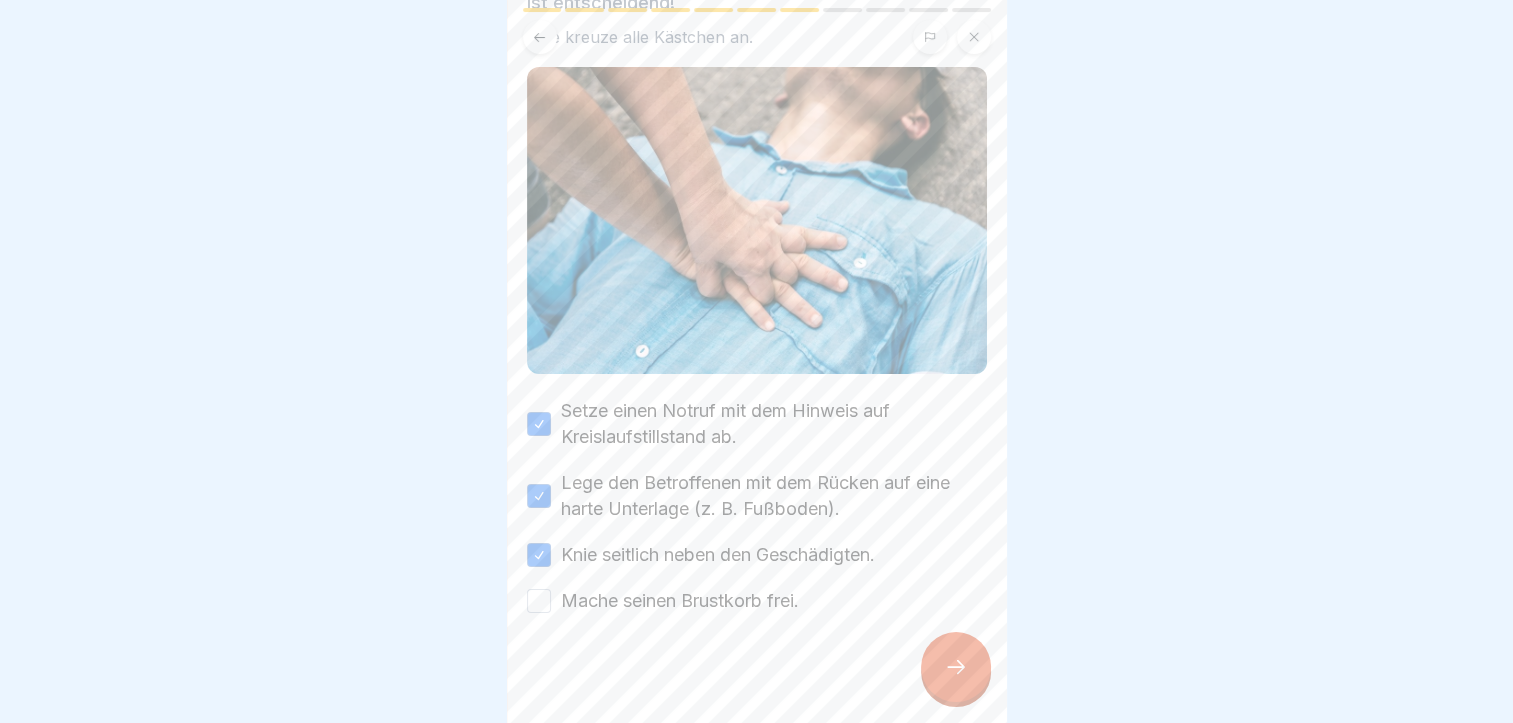 click on "Mache seinen Brustkorb frei." at bounding box center (539, 601) 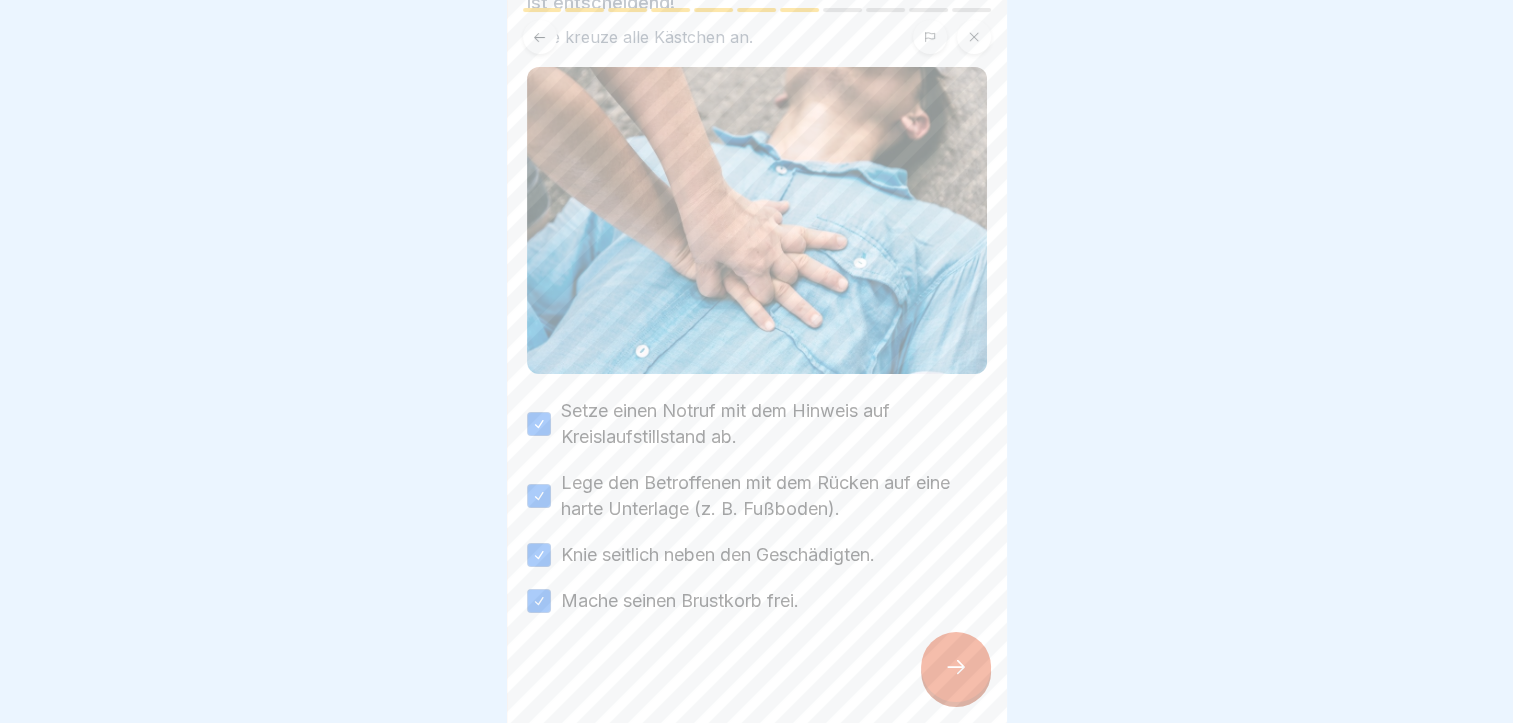 click 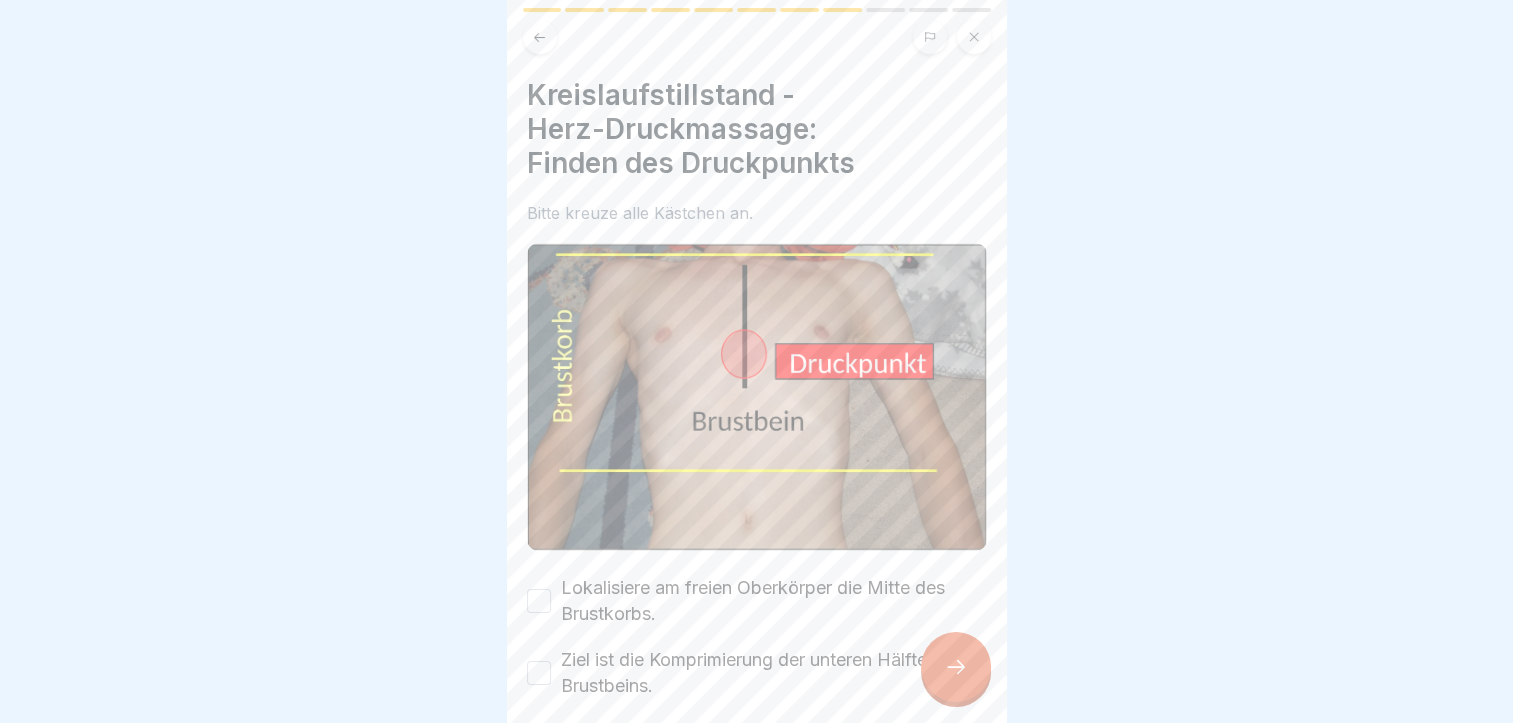 click on "Lokalisiere am freien Oberkörper die Mitte des Brustkorbs." at bounding box center (539, 601) 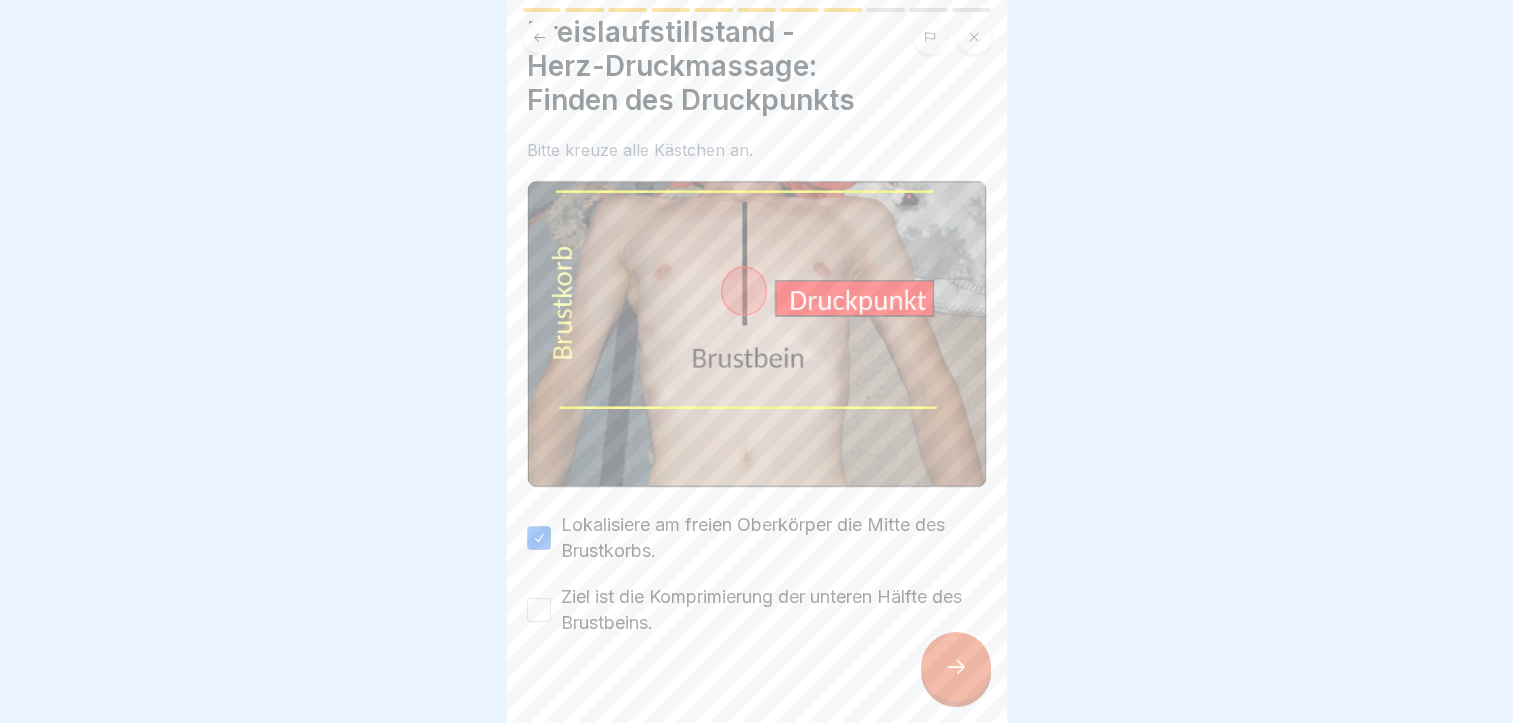 scroll, scrollTop: 85, scrollLeft: 0, axis: vertical 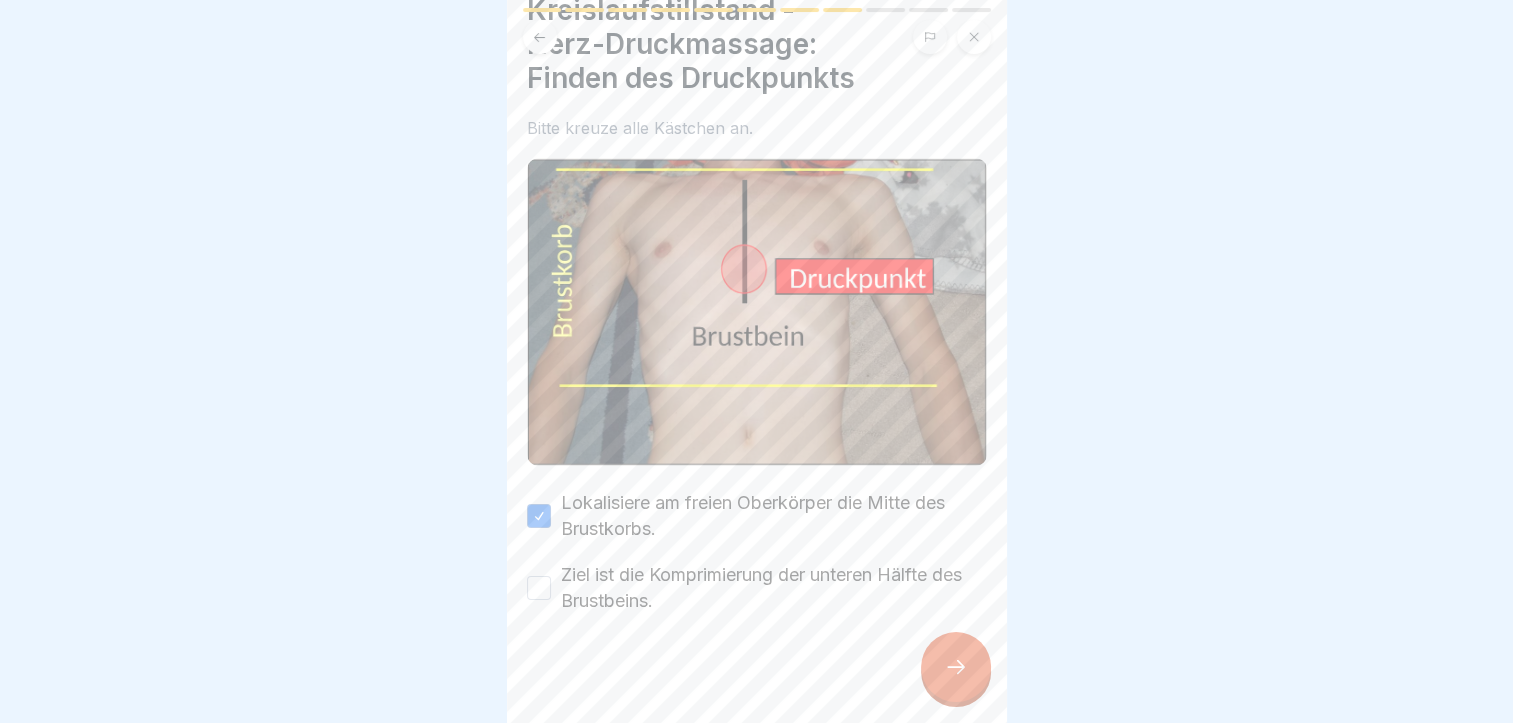 click on "Ziel ist die Komprimierung der unteren Hälfte des Brustbeins." at bounding box center [539, 588] 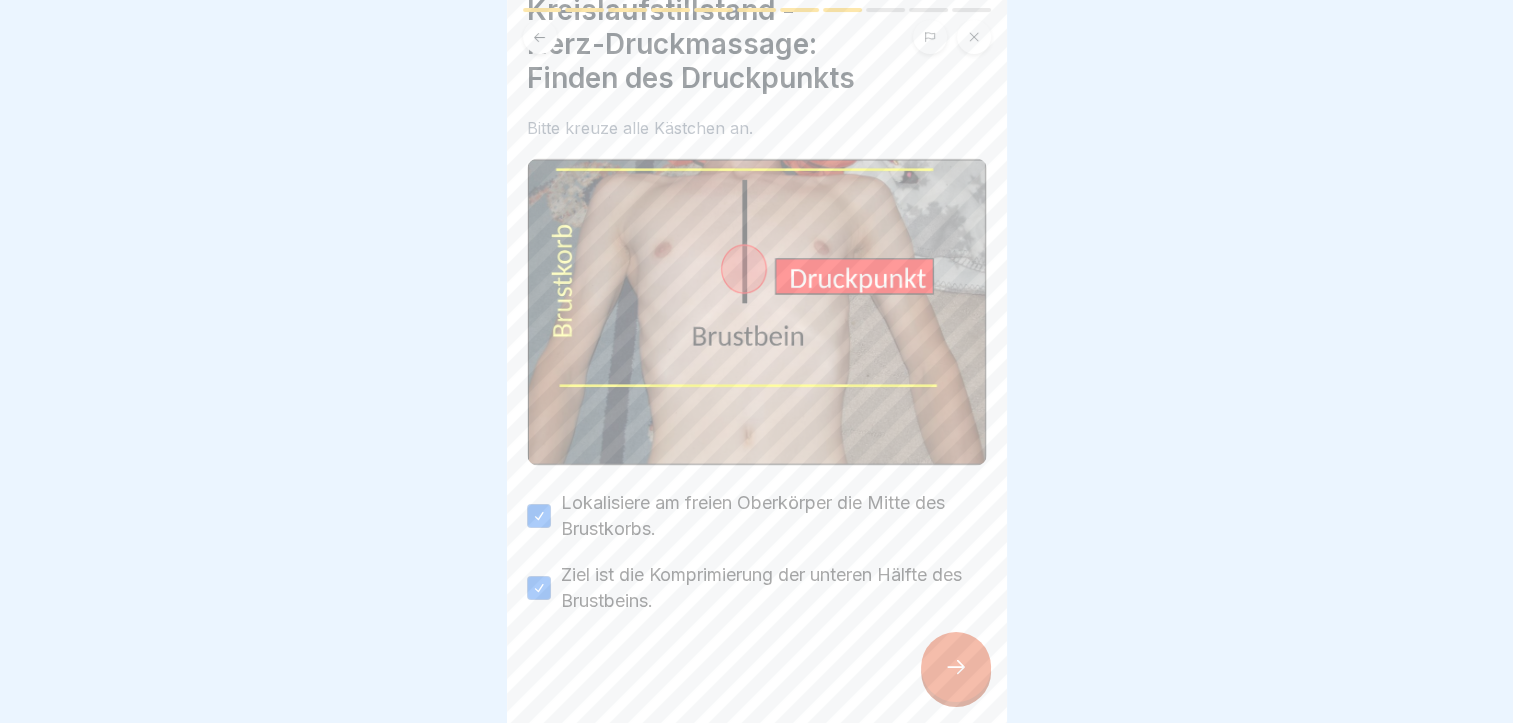 click 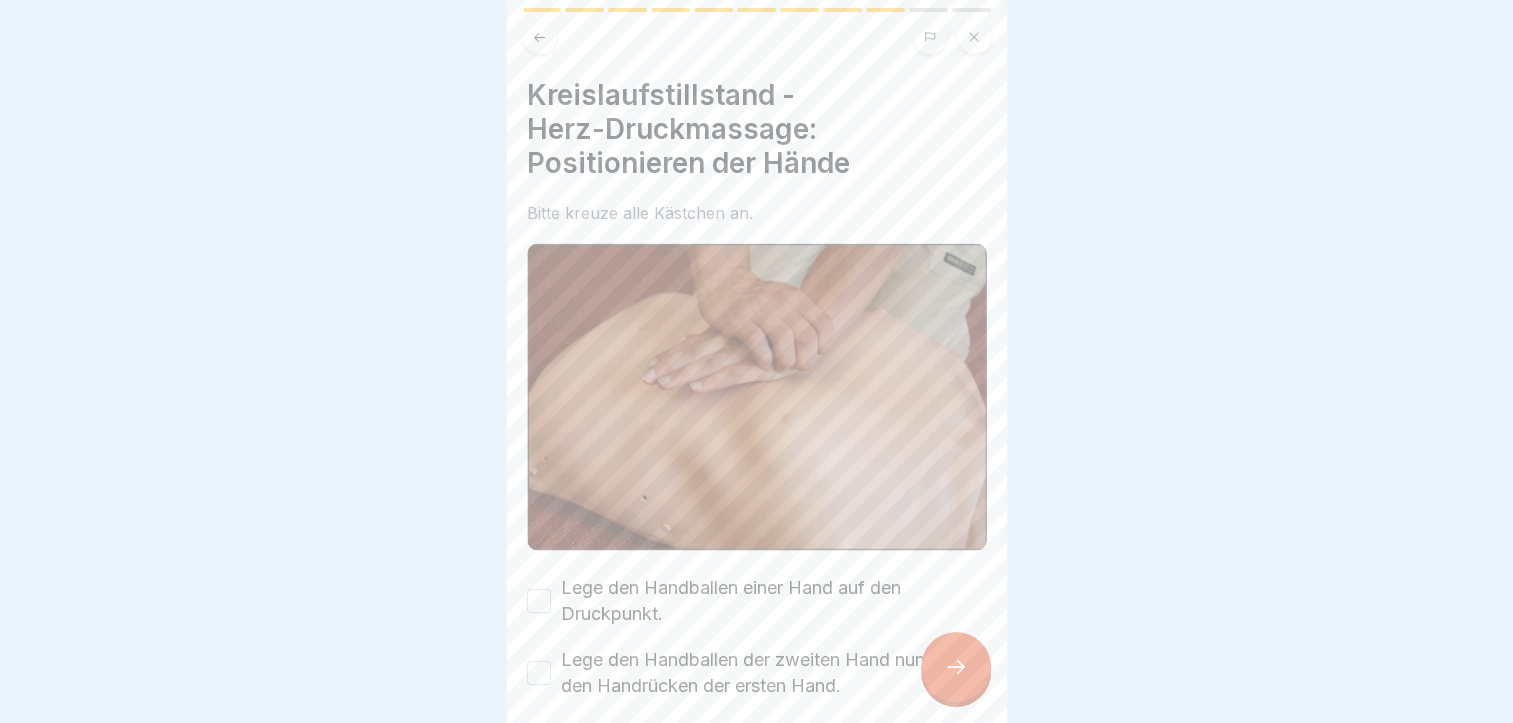 click on "Lege den Handballen einer Hand auf den Druckpunkt." at bounding box center [539, 601] 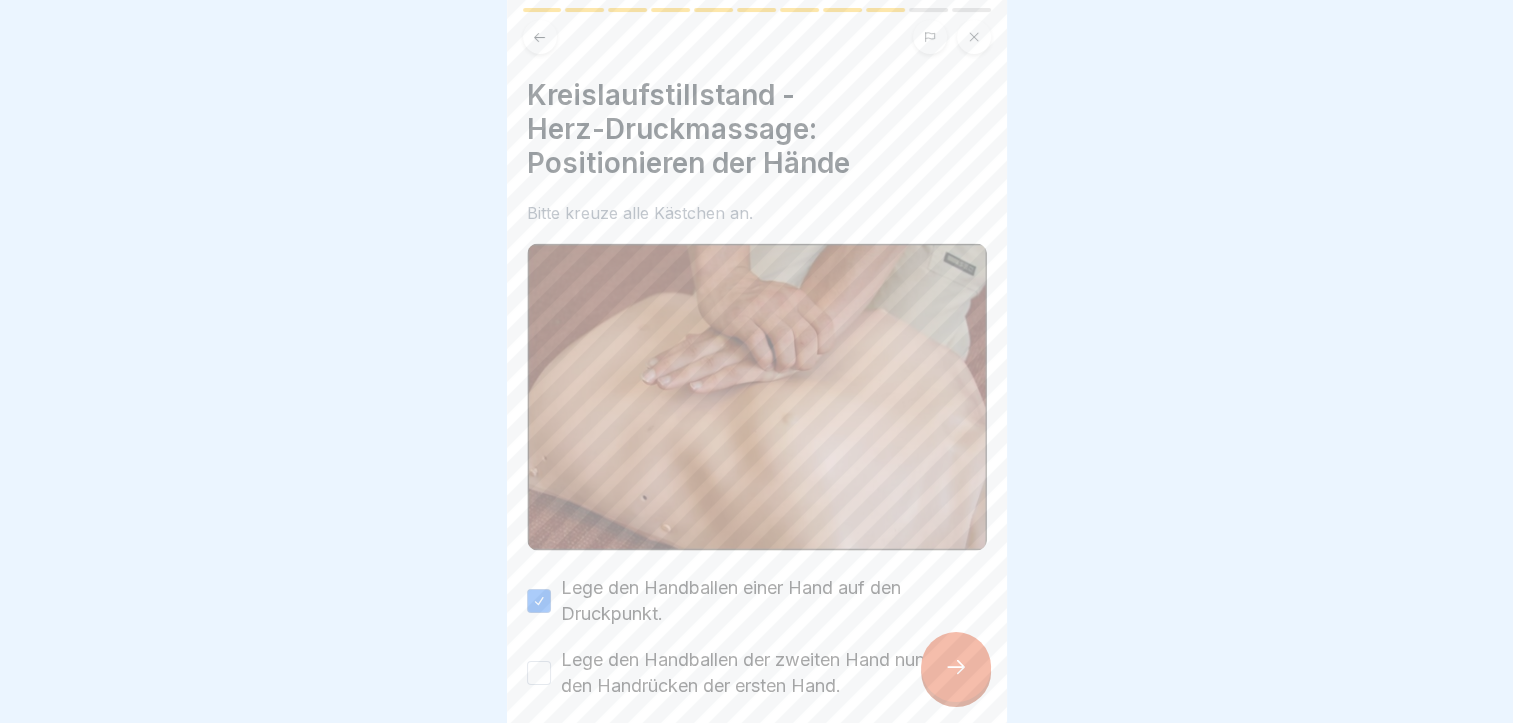 click on "Lege den Handballen der zweiten Hand nun auf den Handrücken der ersten Hand." at bounding box center (539, 673) 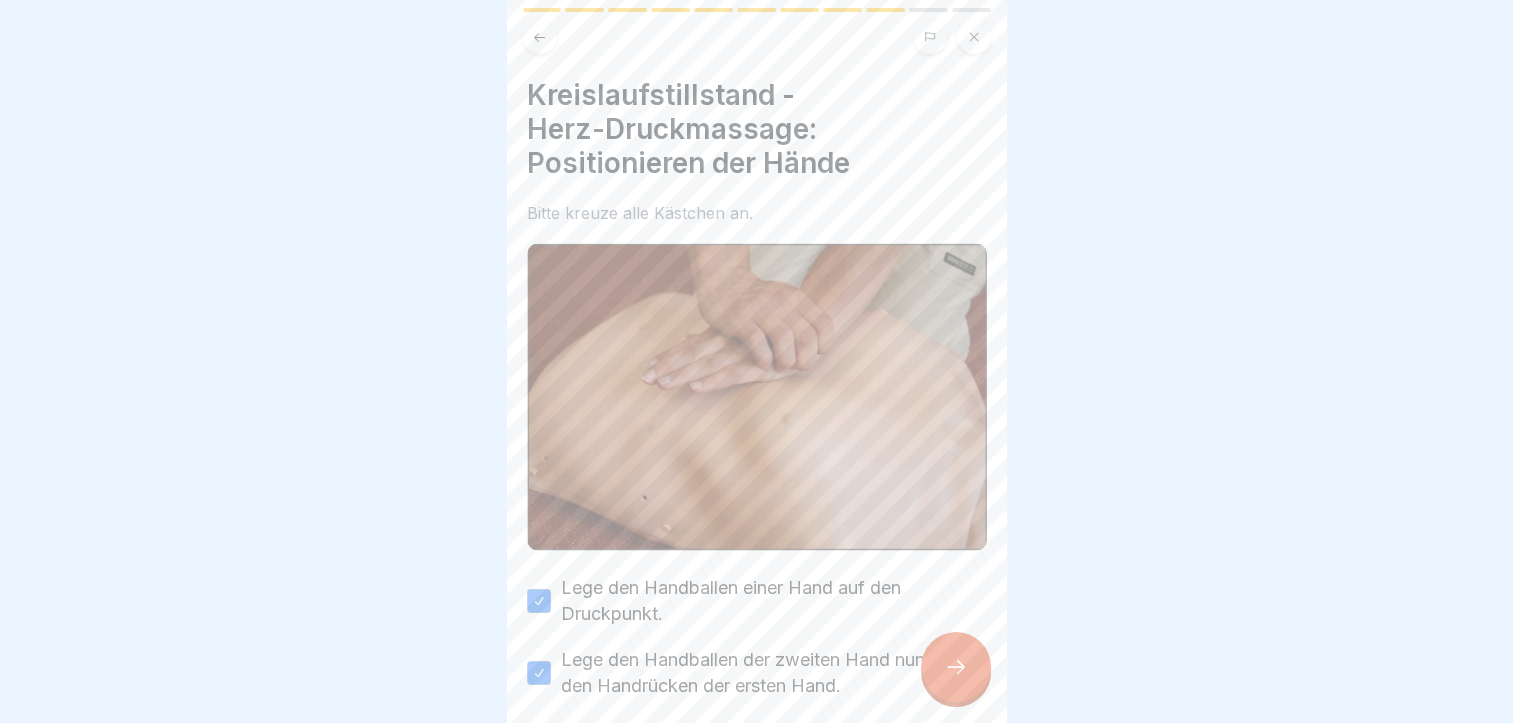 scroll, scrollTop: 85, scrollLeft: 0, axis: vertical 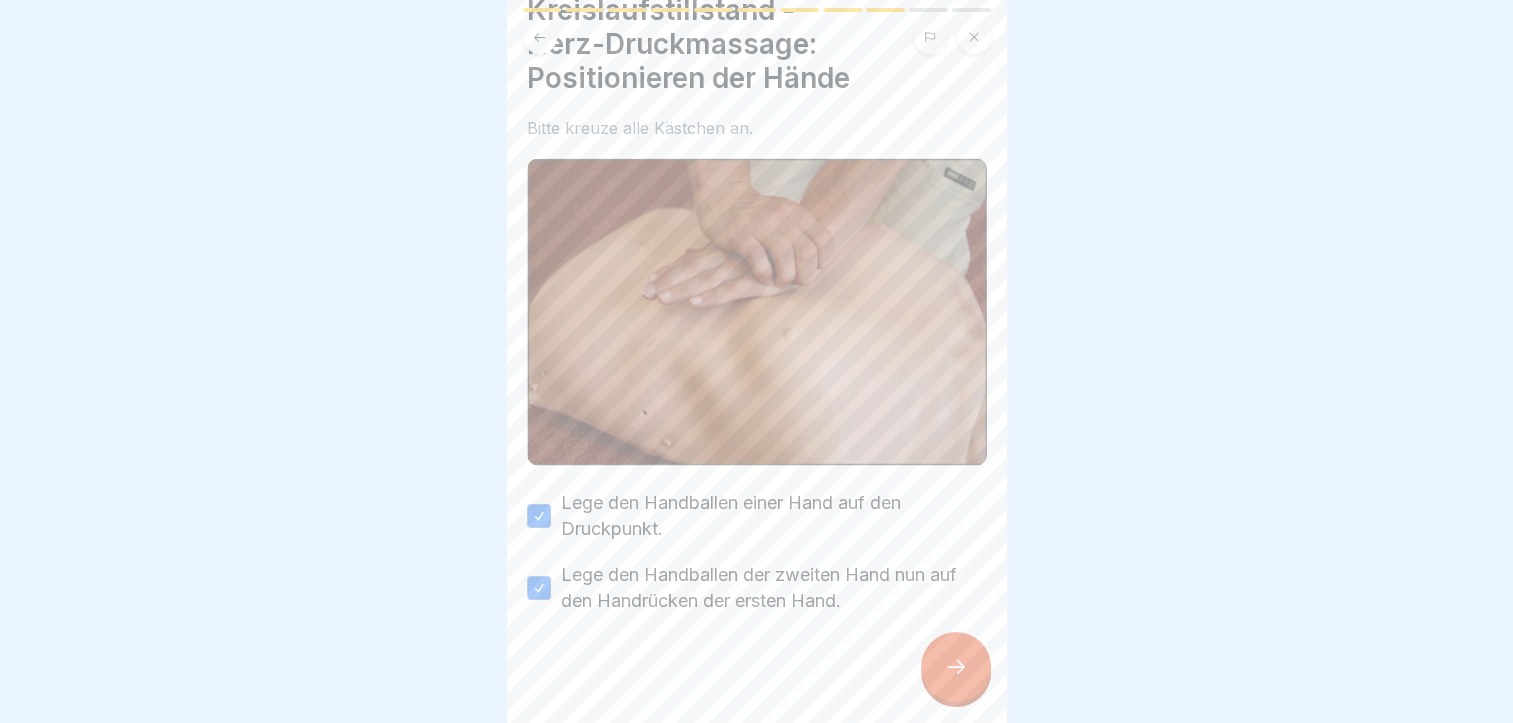 click at bounding box center (956, 667) 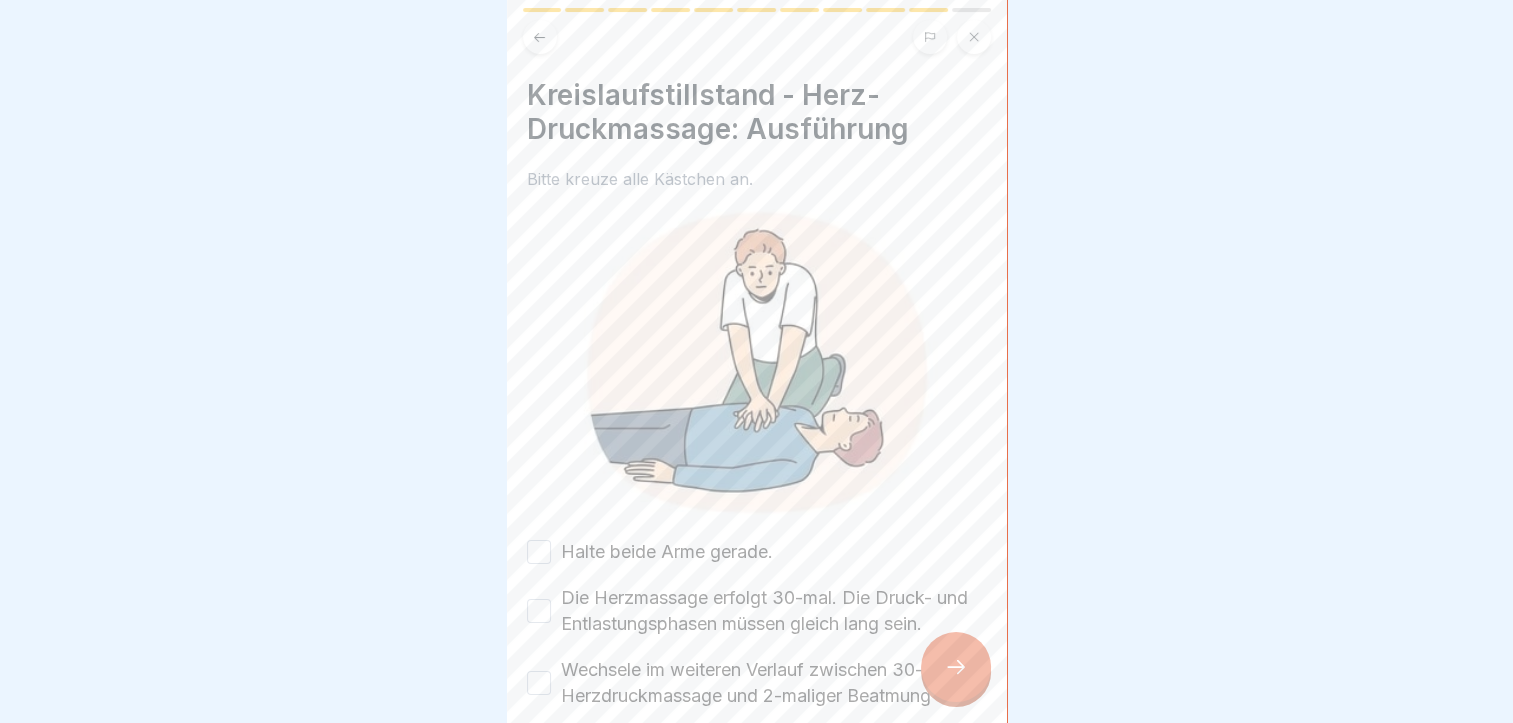click on "Halte beide Arme gerade." at bounding box center [539, 552] 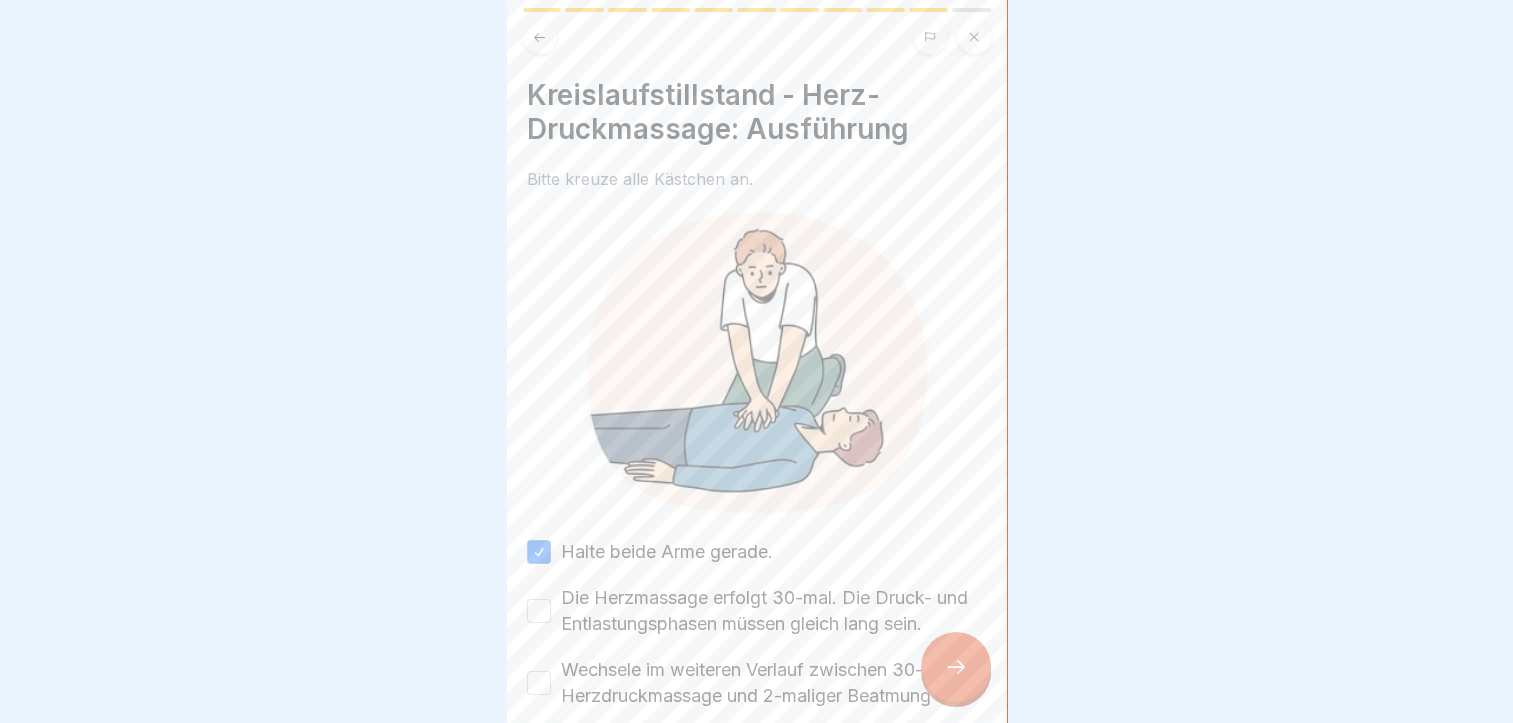 click on "Die Herzmassage erfolgt 30-mal. Die Druck- und Entlastungsphasen müssen gleich lang sein." at bounding box center (539, 611) 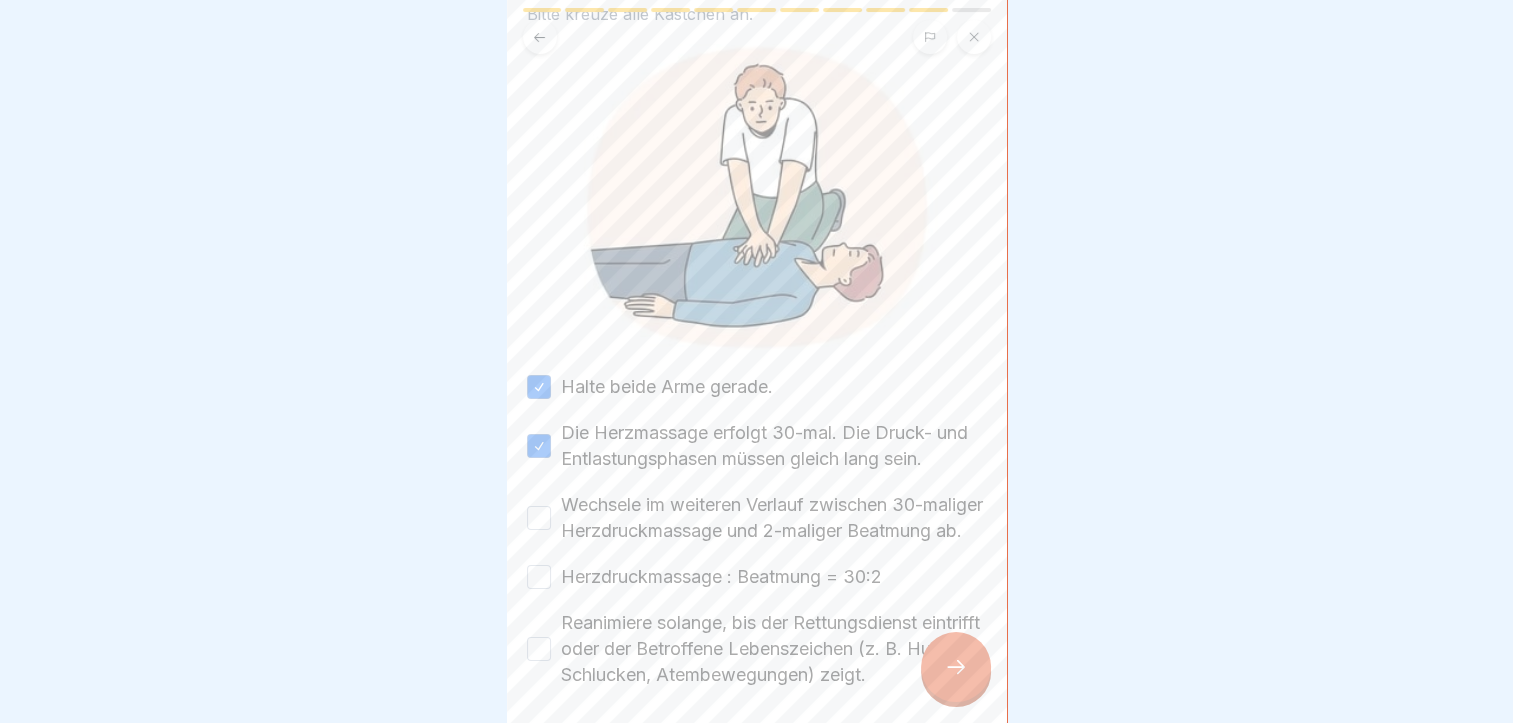 scroll, scrollTop: 200, scrollLeft: 0, axis: vertical 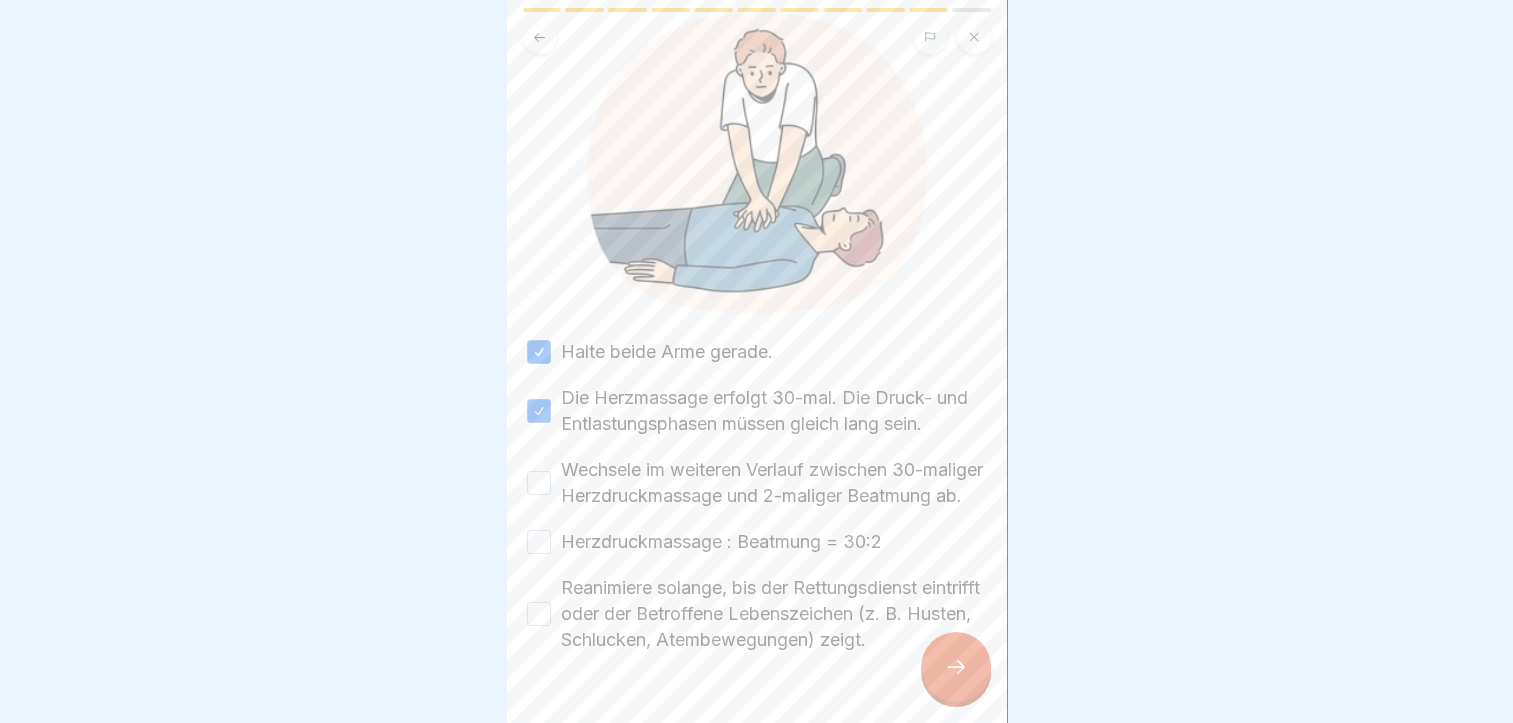 click on "Wechsele im weiteren Verlauf zwischen 30-maliger Herzdruckmassage und 2-maliger Beatmung ab." at bounding box center (539, 483) 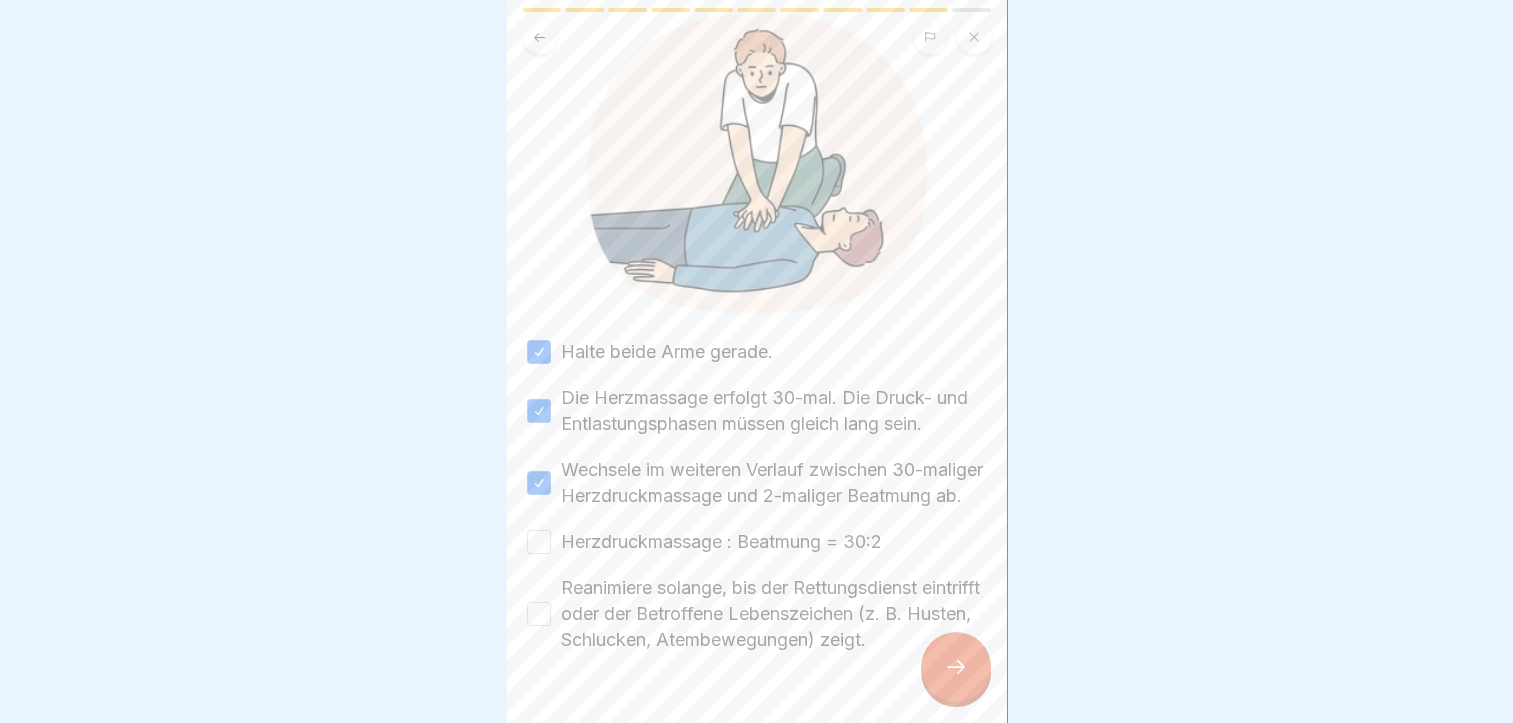 click on "Herzdruckmassage : Beatmung = 30:2" at bounding box center (539, 542) 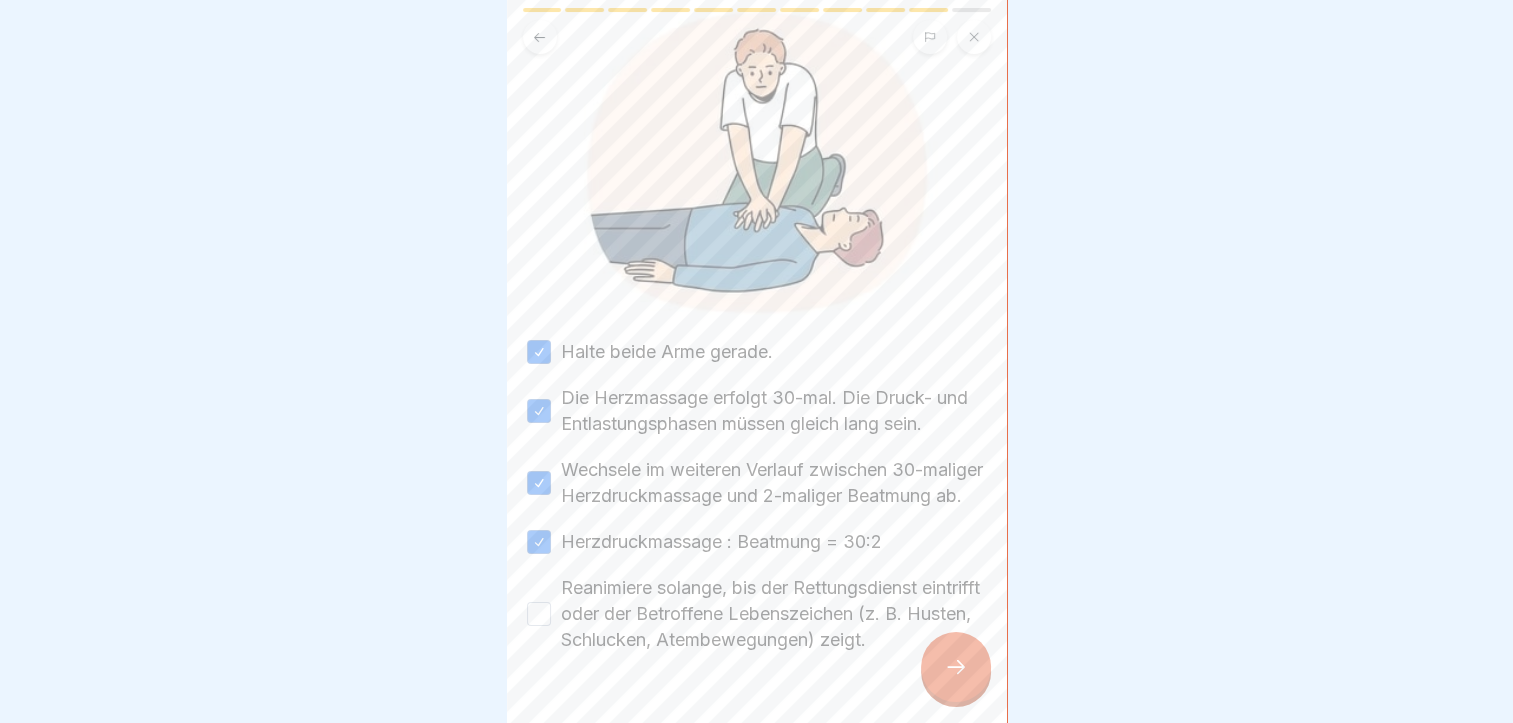 click on "Reanimiere solange, bis der Rettungsdienst eintrifft oder der Betroffene Lebenszeichen (z. B. Husten, Schlucken, Atembewegungen) zeigt." at bounding box center [539, 614] 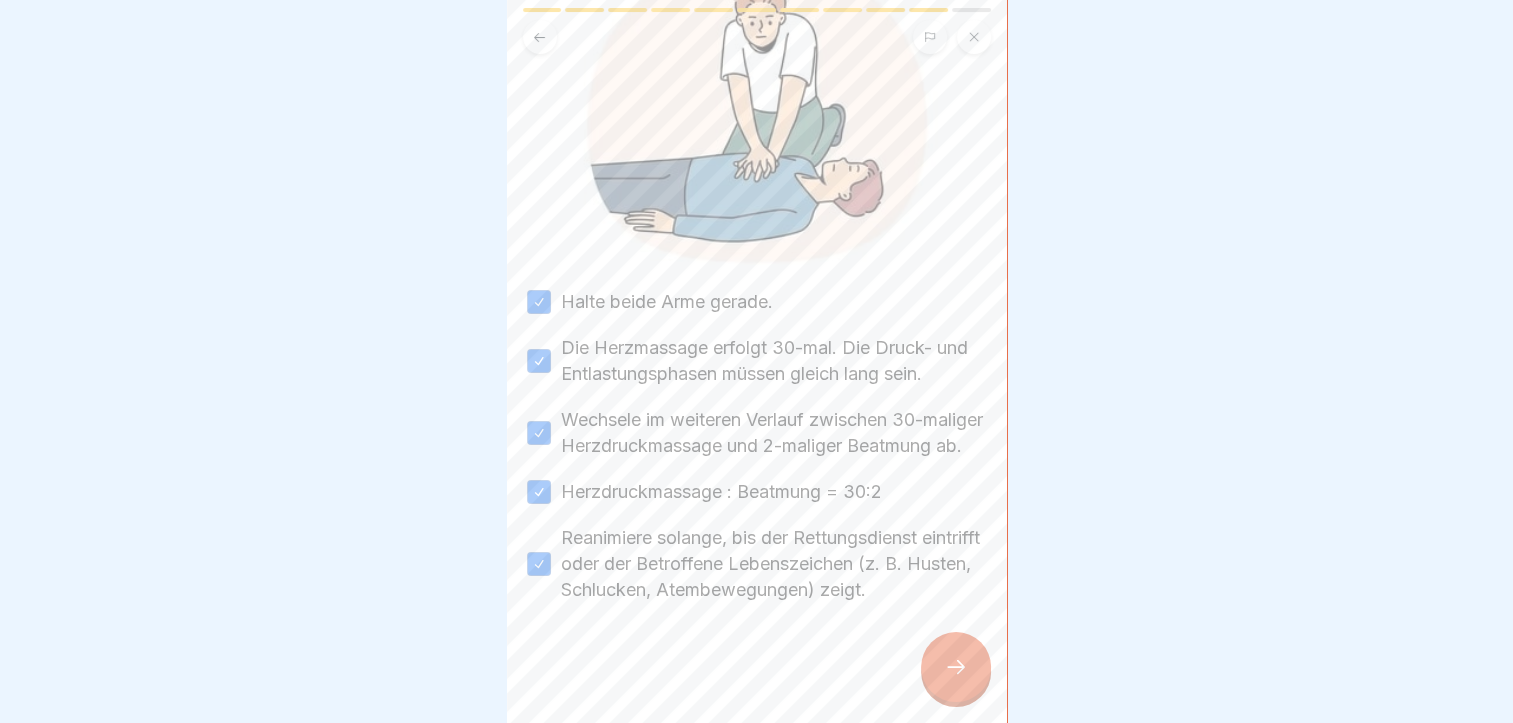 scroll, scrollTop: 291, scrollLeft: 0, axis: vertical 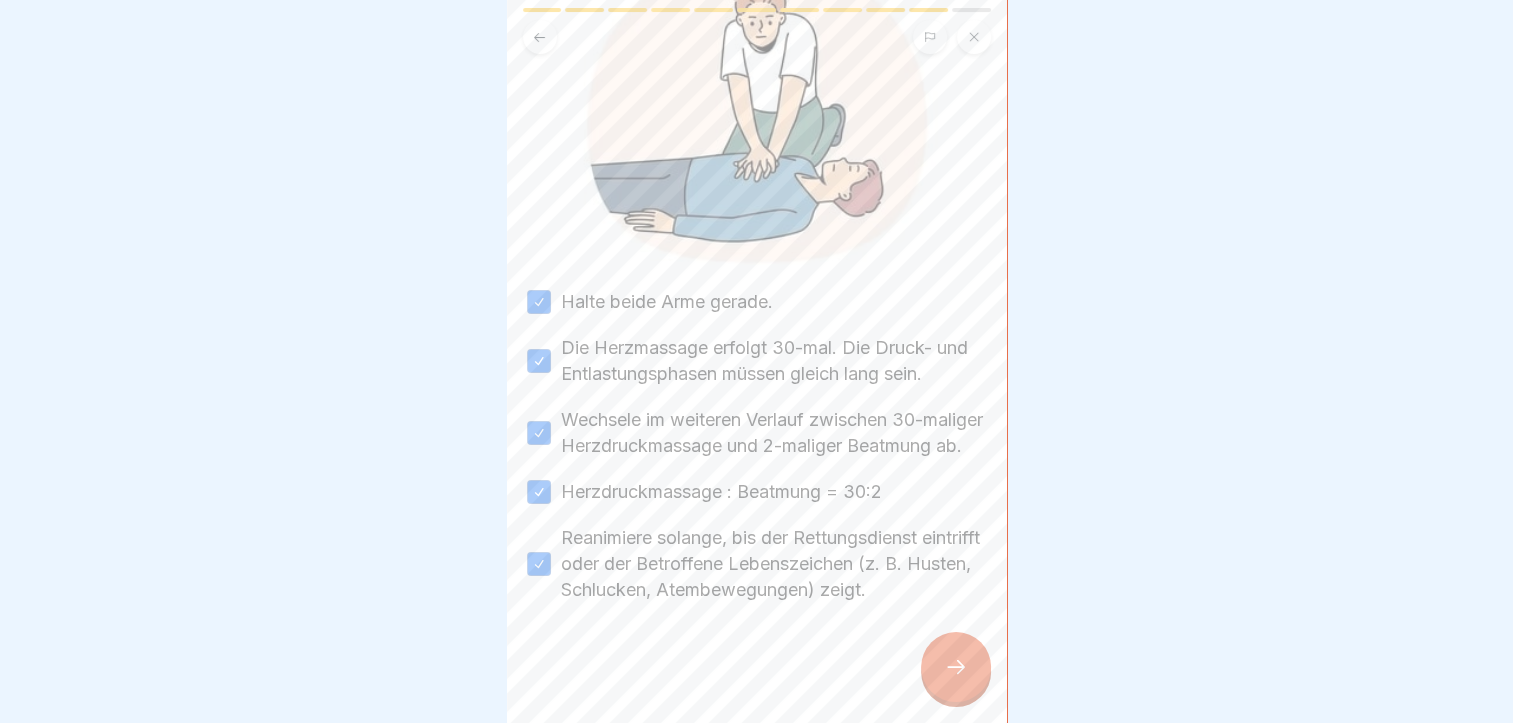 click 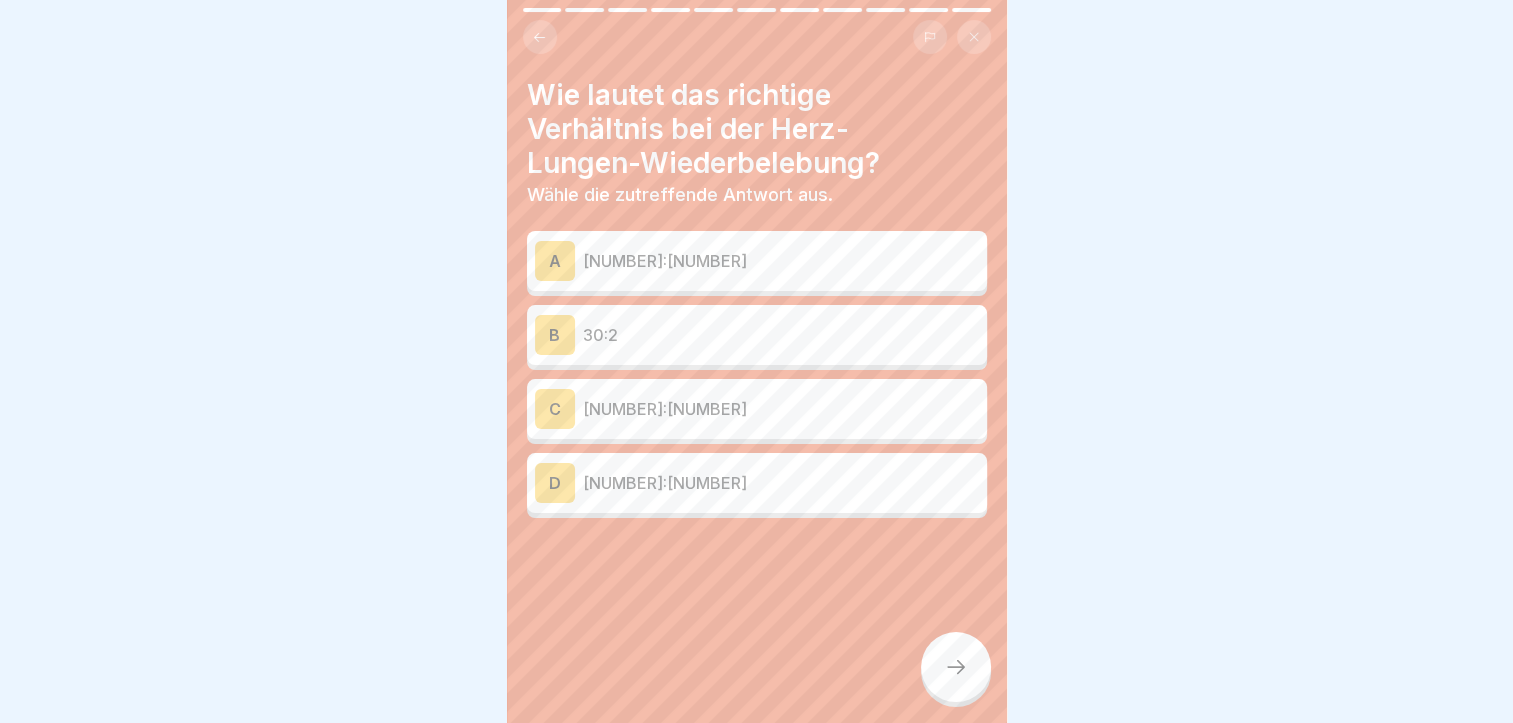 click at bounding box center [540, 37] 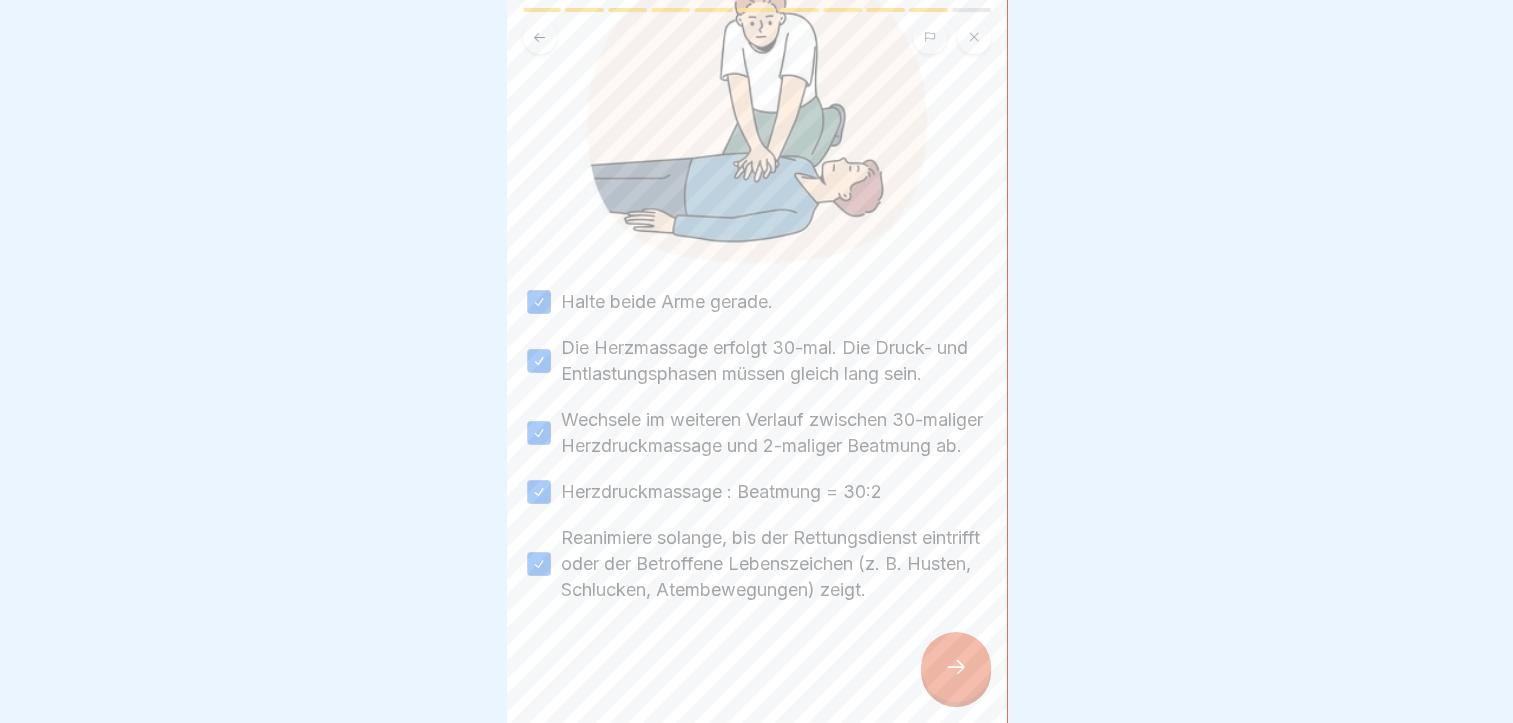 click 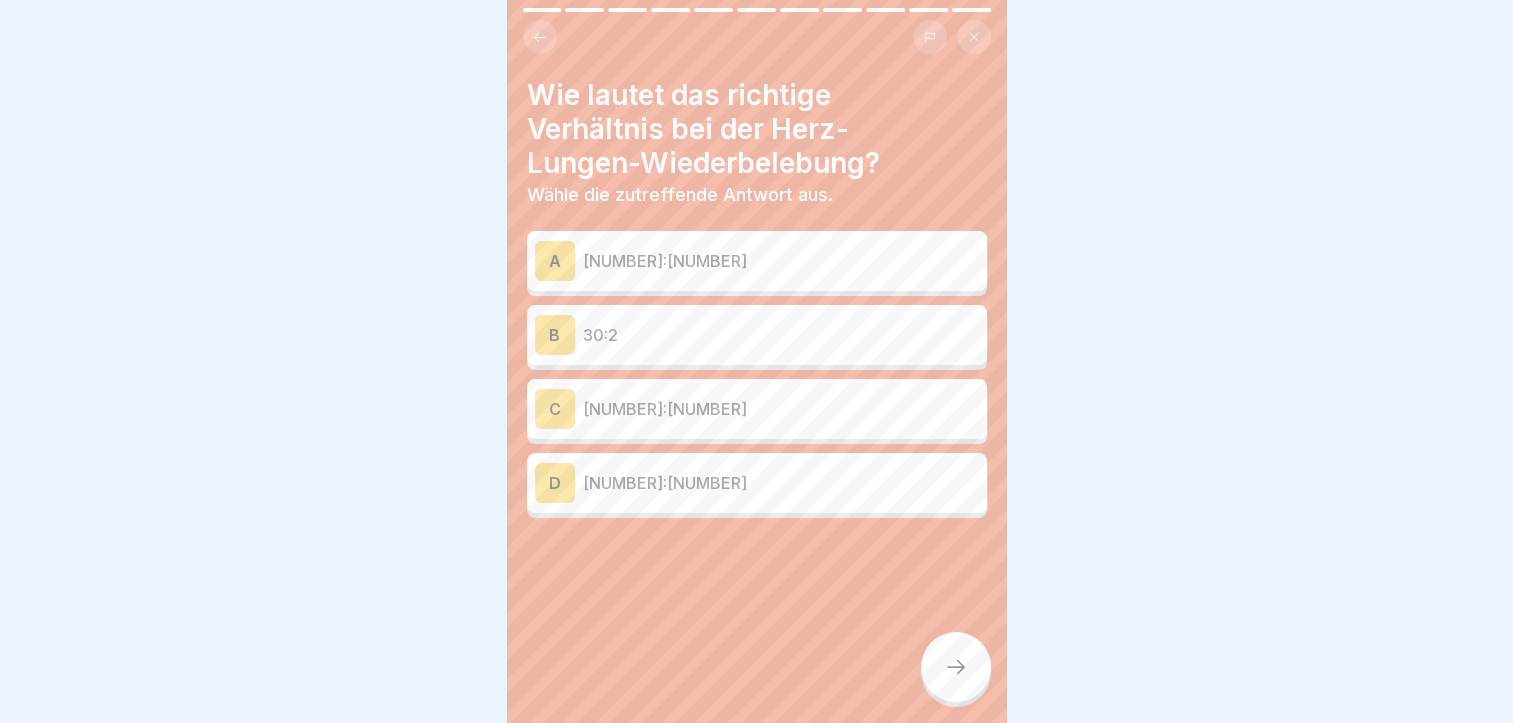 click on "30:2" at bounding box center [781, 335] 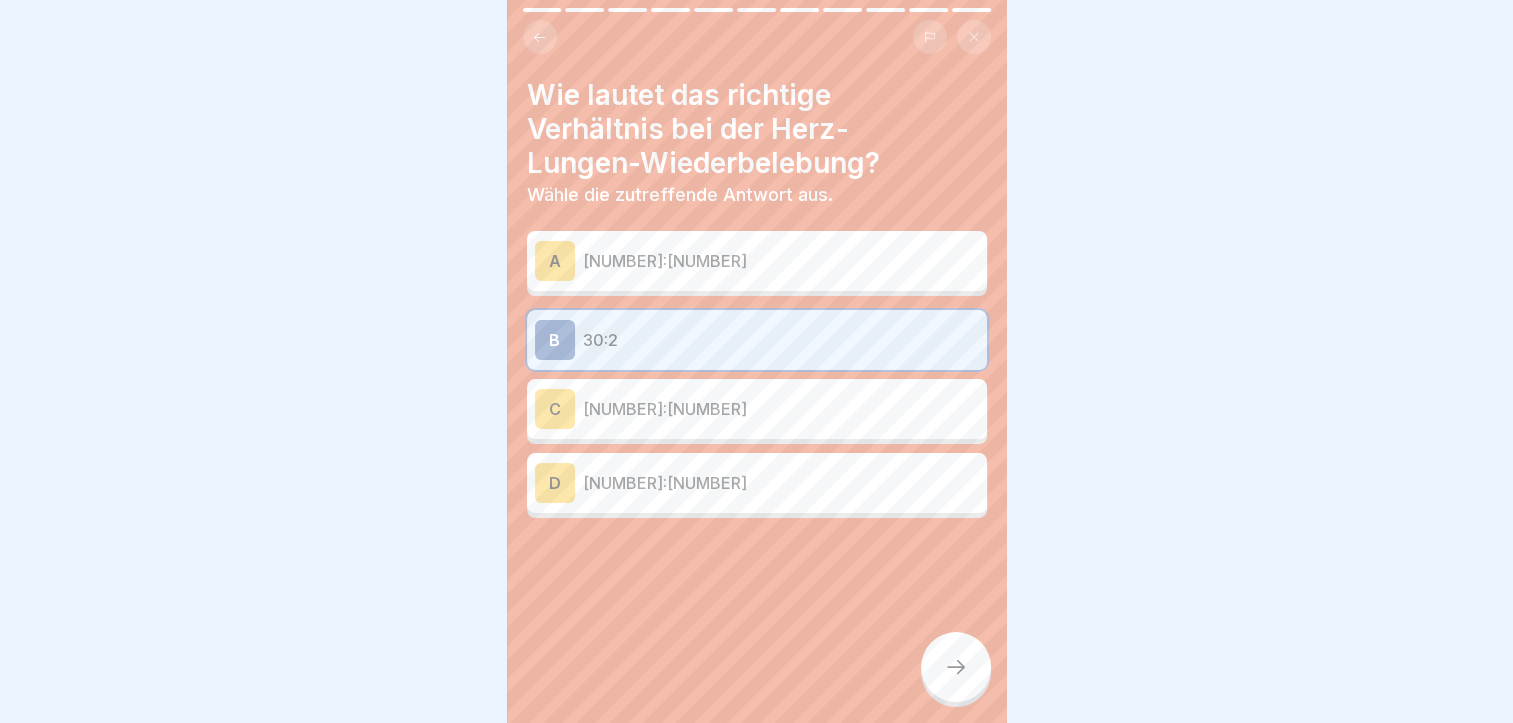 click at bounding box center [956, 667] 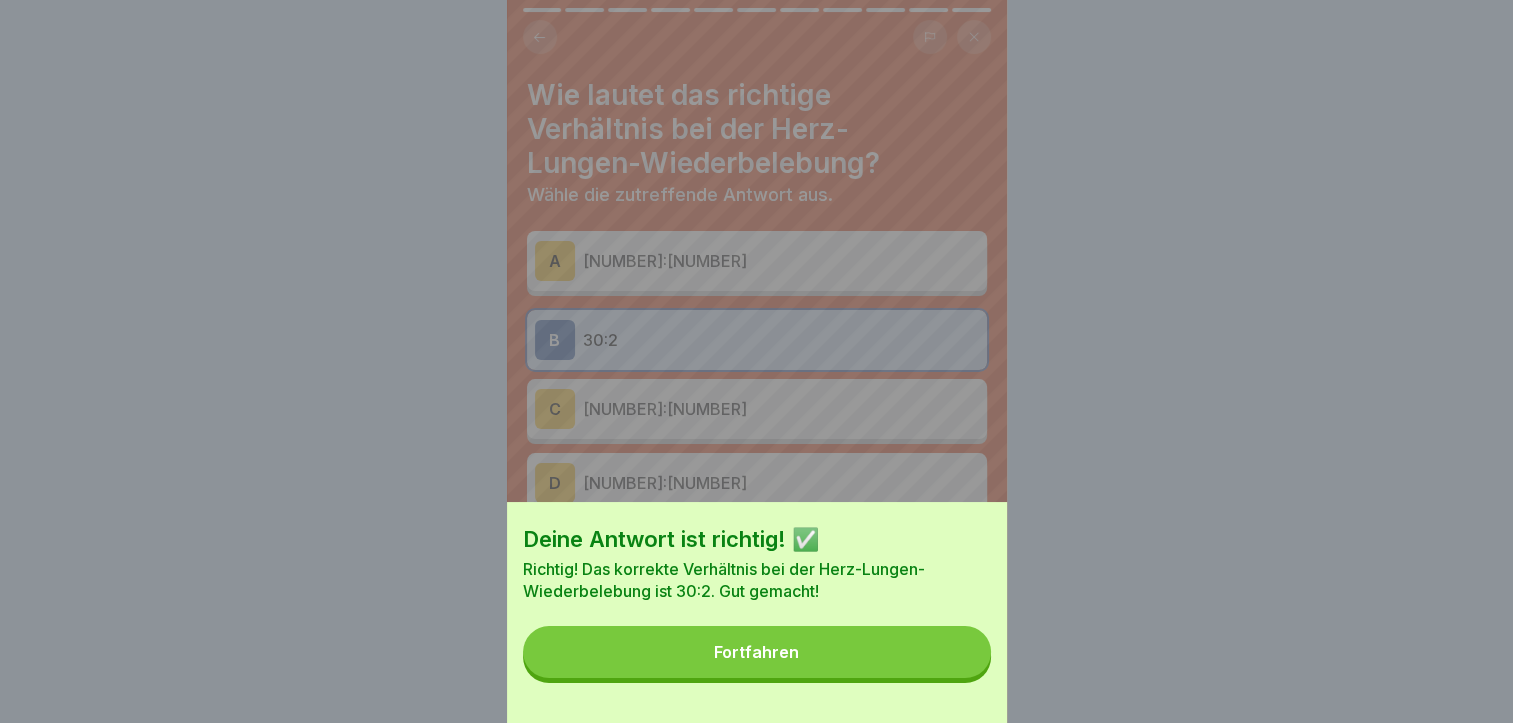 click on "Fortfahren" at bounding box center (757, 652) 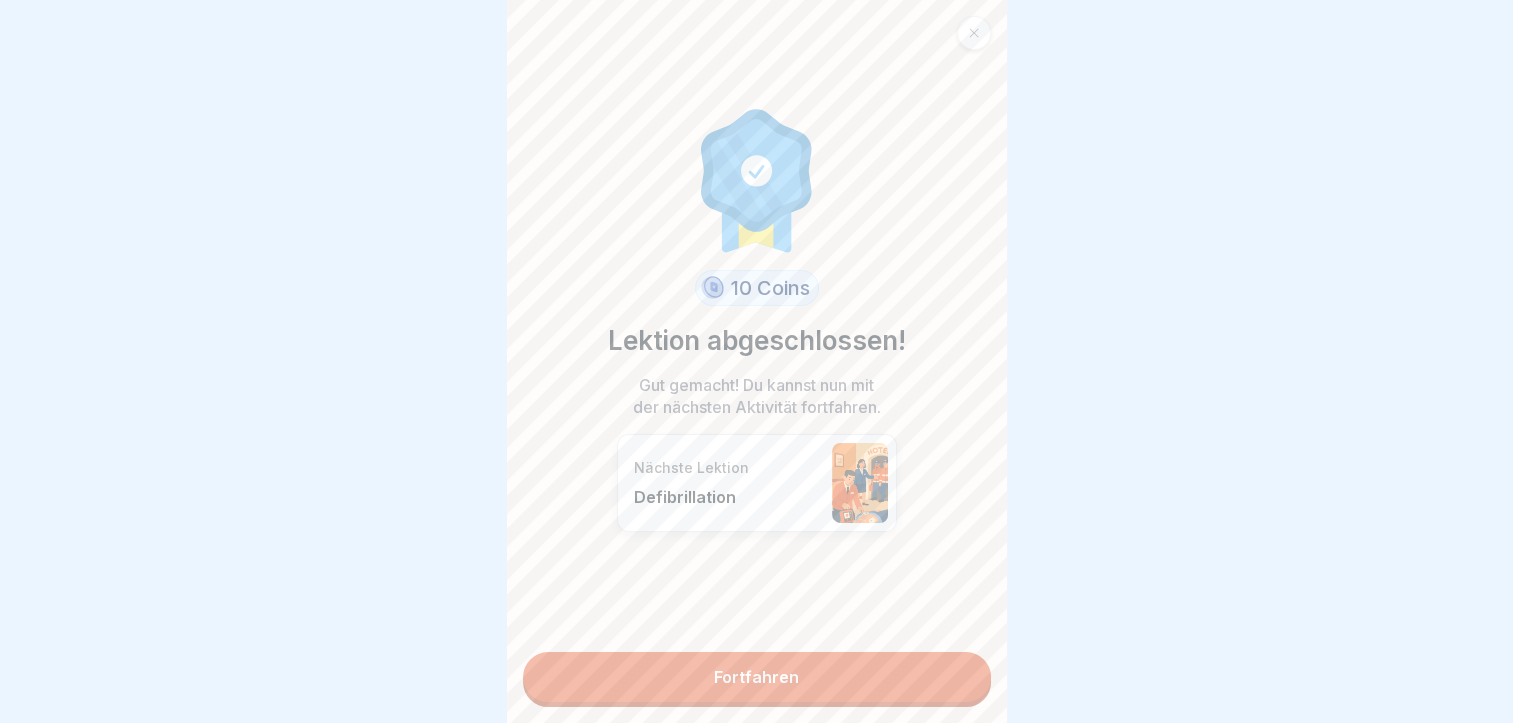 click on "Fortfahren" at bounding box center [757, 677] 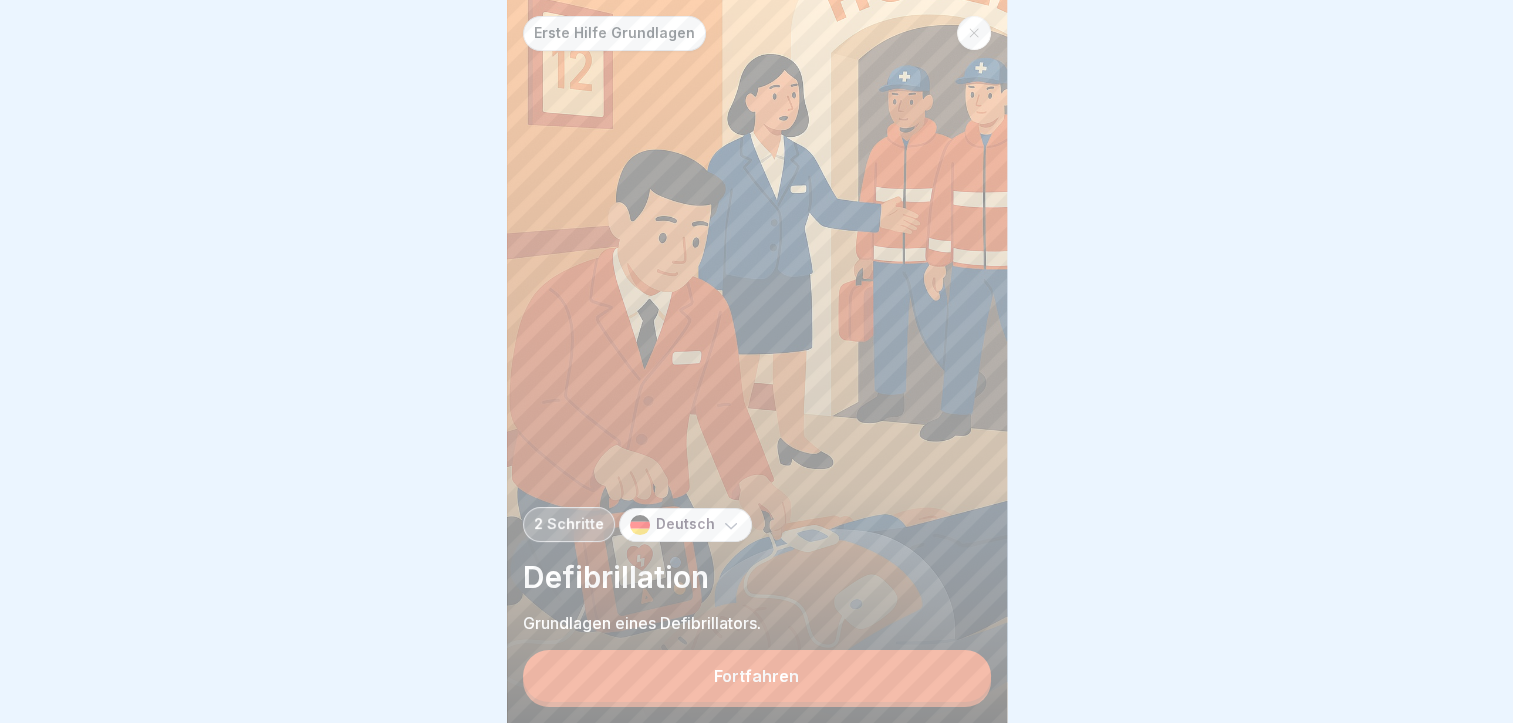 click on "Fortfahren" at bounding box center [756, 676] 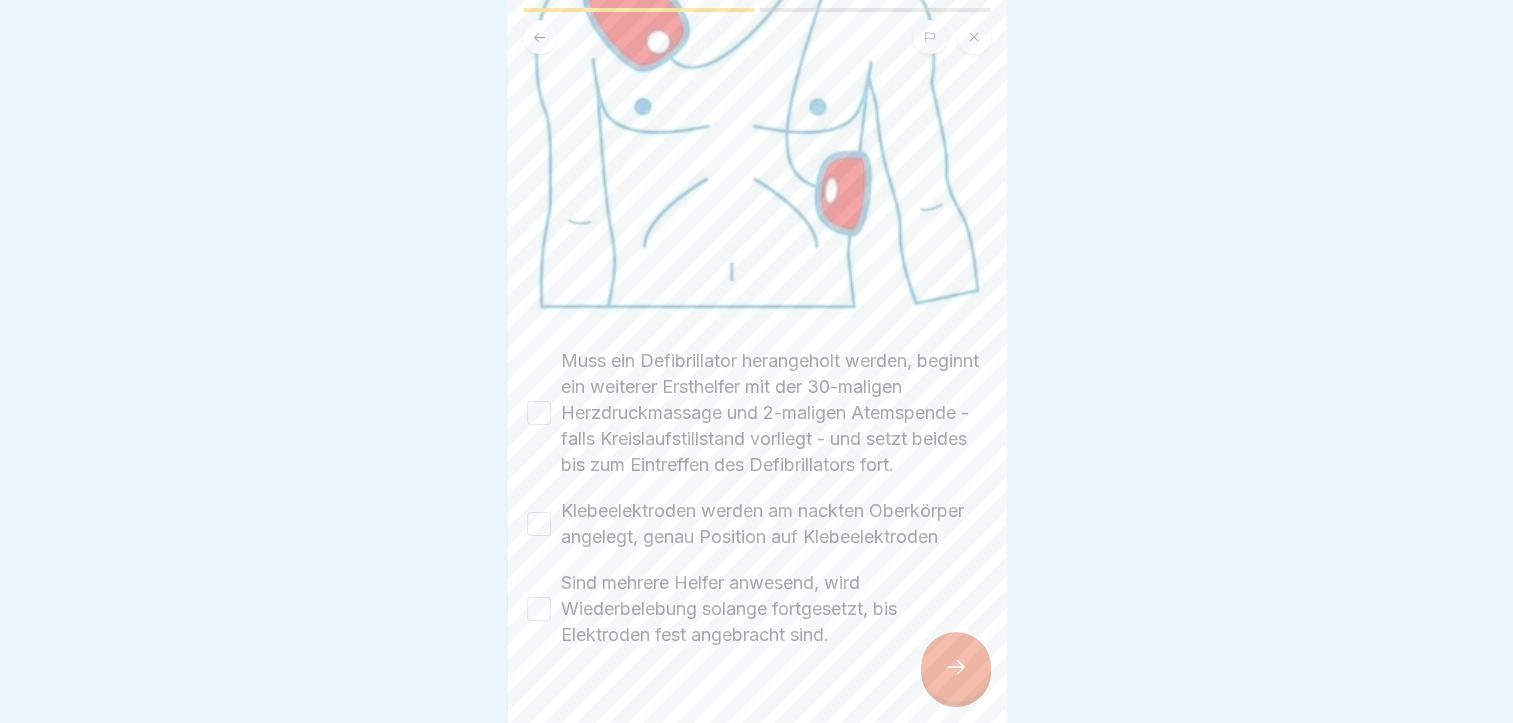 scroll, scrollTop: 570, scrollLeft: 0, axis: vertical 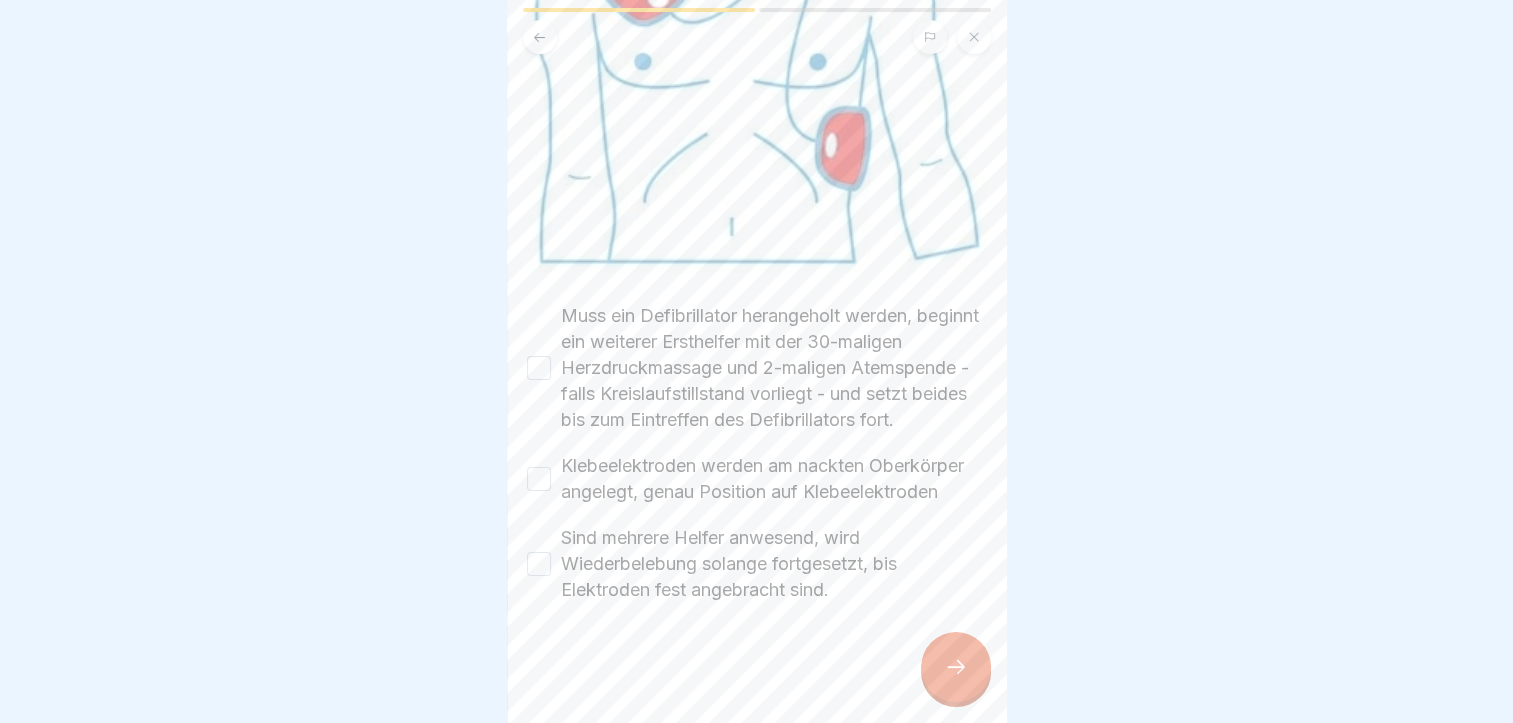 click on "Muss ein Defibrillator herangeholt werden, beginnt ein weiterer Ersthelfer mit der 30-maligen Herzdruckmassage und 2-maligen Atemspende - falls Kreislaufstillstand vorliegt - und setzt beides bis zum Eintreffen des Defibrillators fort." at bounding box center (539, 368) 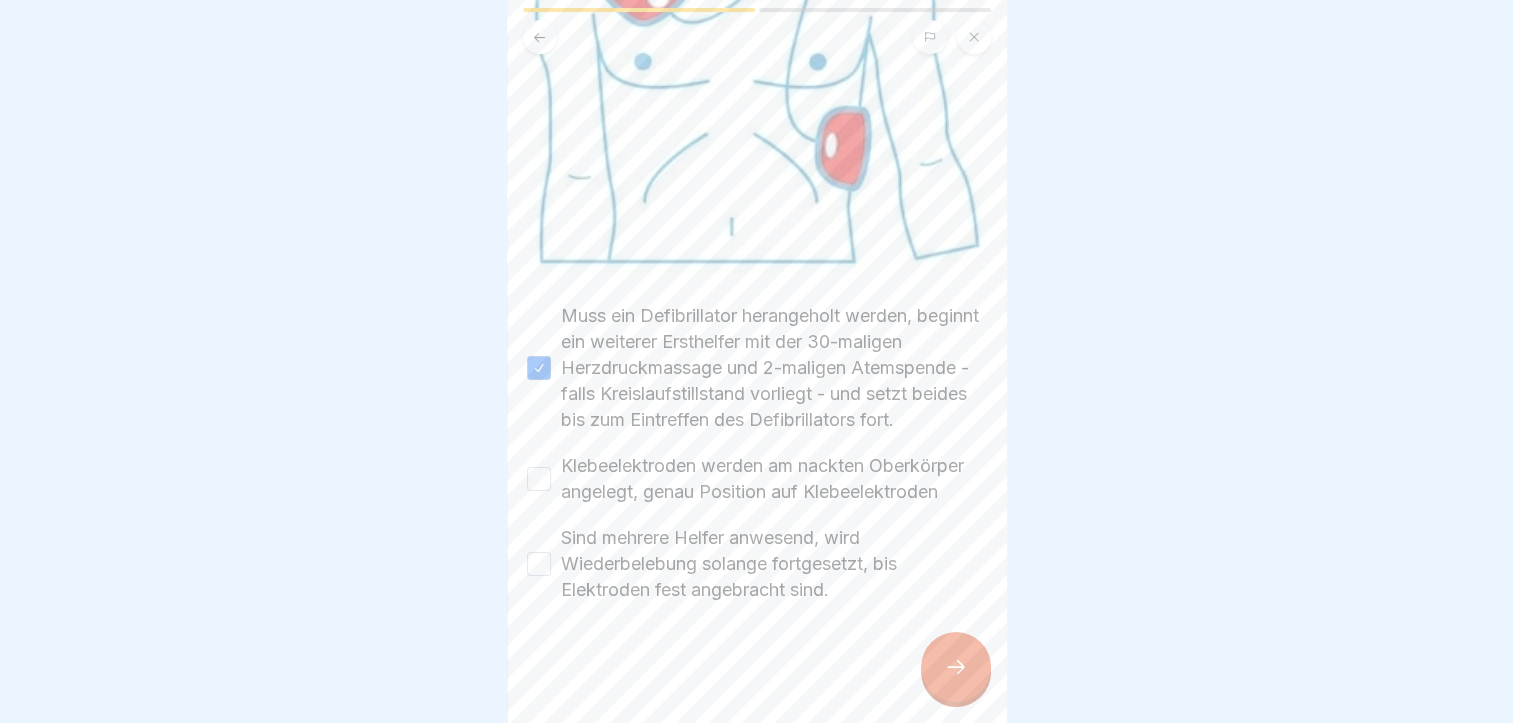 click on "Klebeelektroden werden am nackten Oberkörper angelegt, genau Position auf Klebeelektroden" at bounding box center (539, 479) 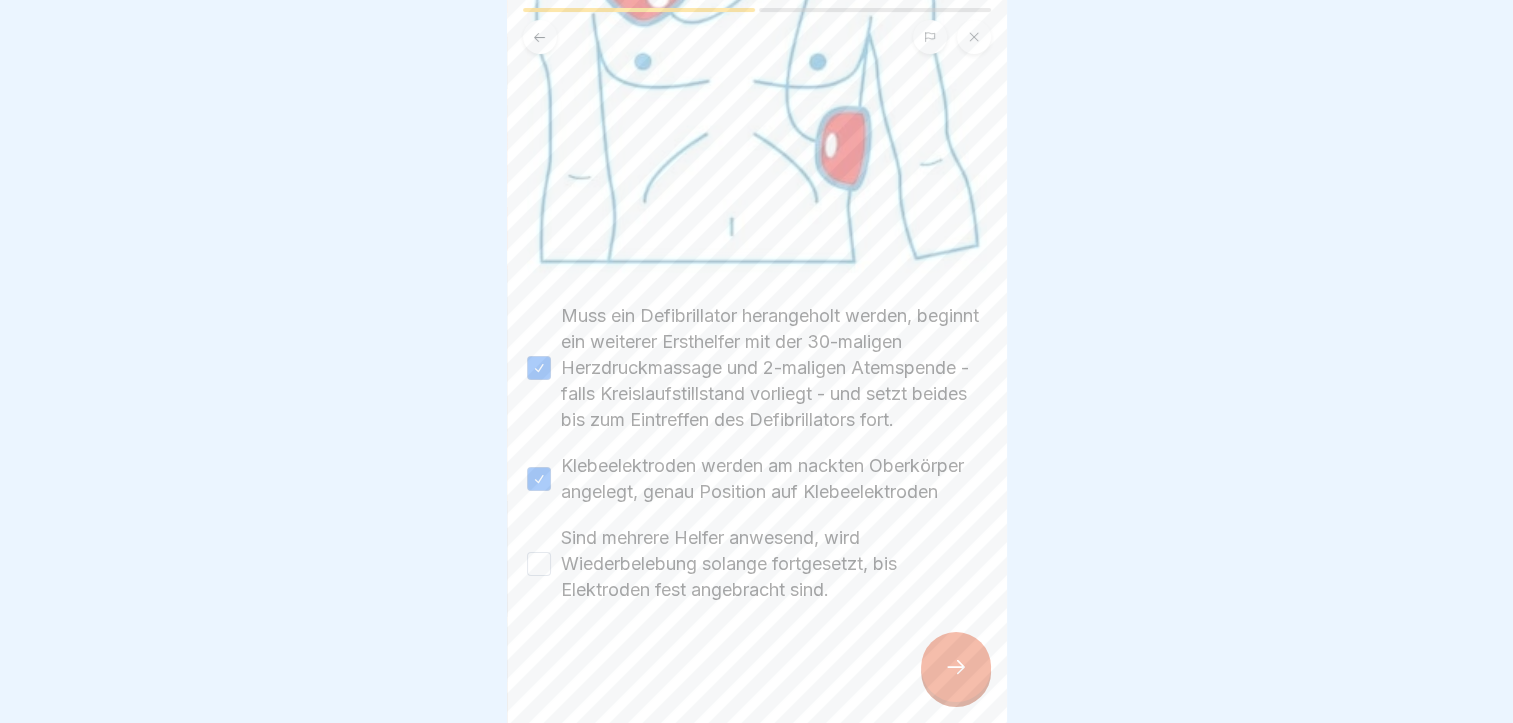click on "Sind mehrere Helfer anwesend, wird Wiederbelebung solange fortgesetzt, bis Elektroden fest angebracht sind." at bounding box center [539, 564] 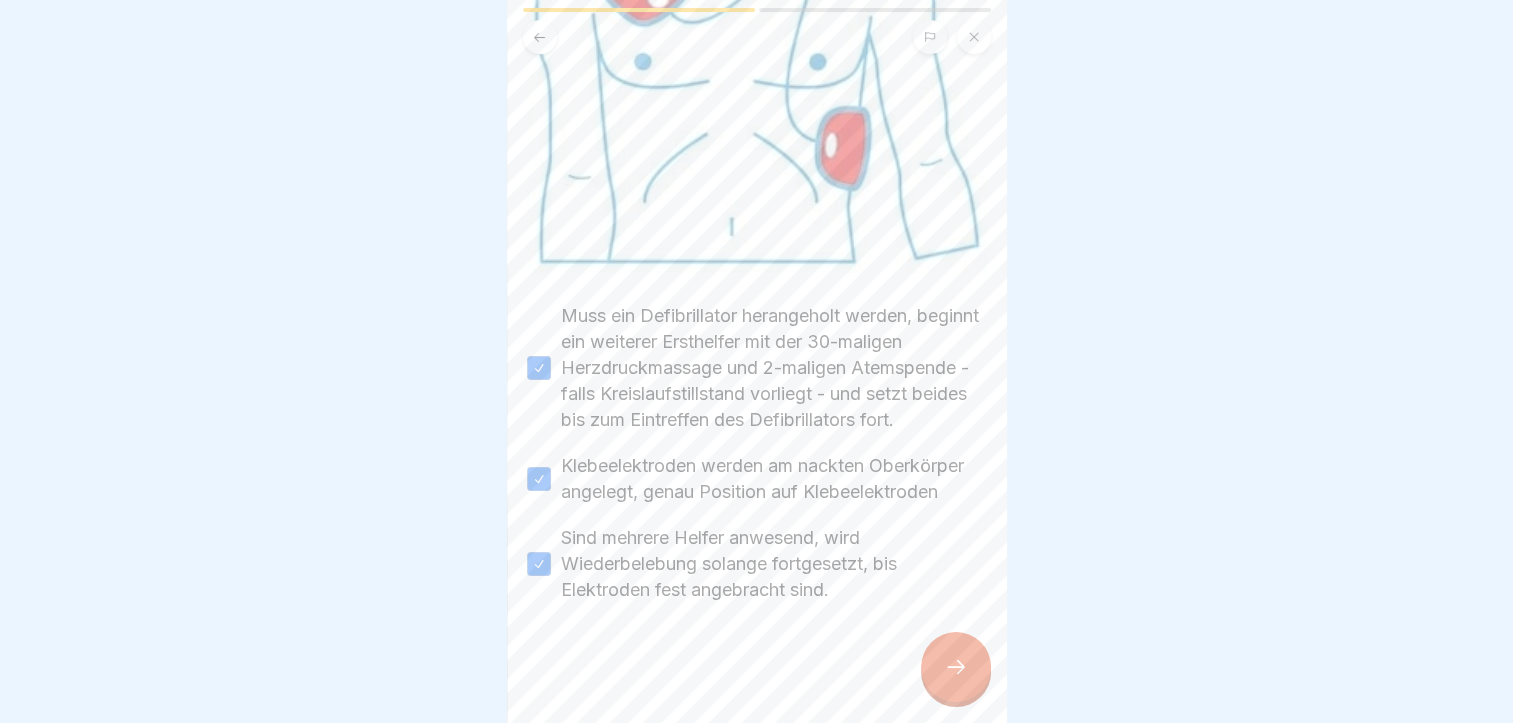 click 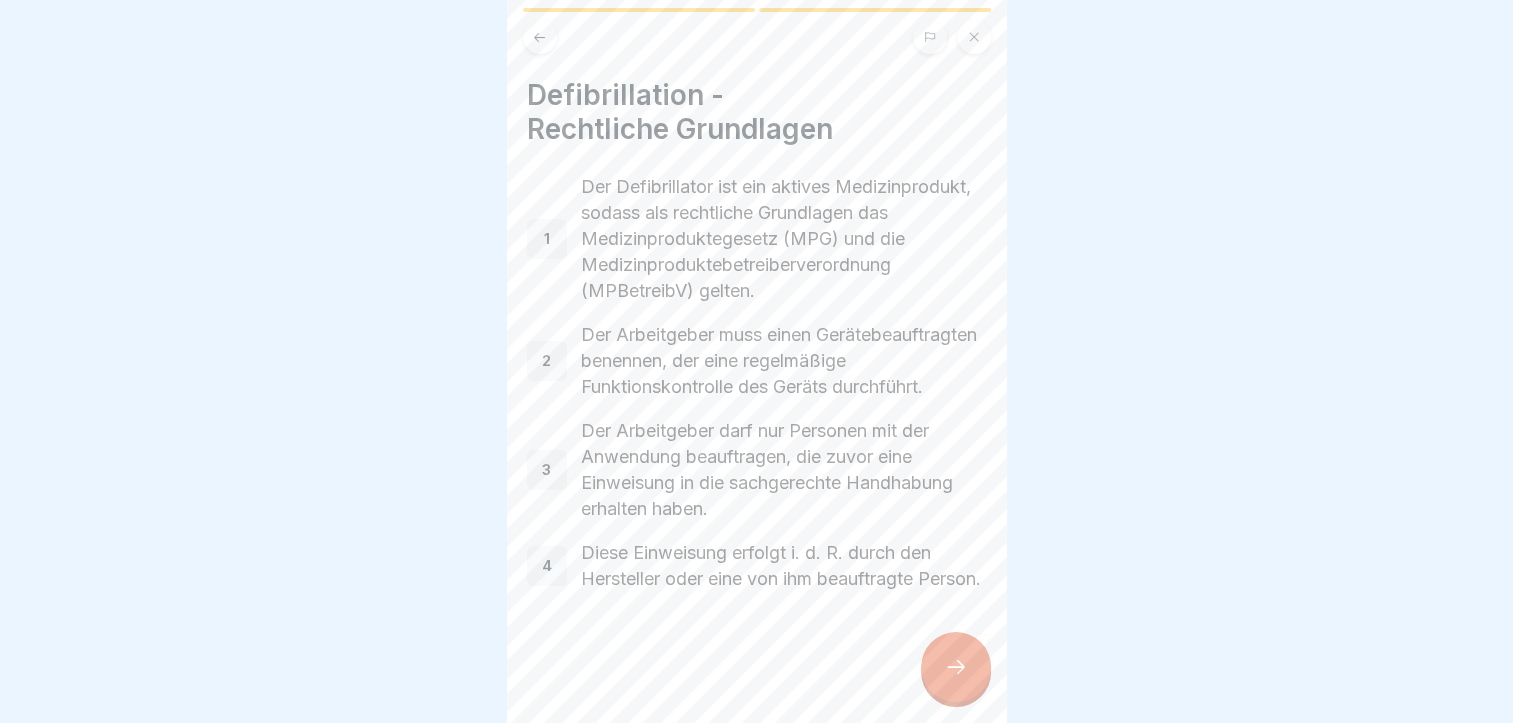 scroll, scrollTop: 67, scrollLeft: 0, axis: vertical 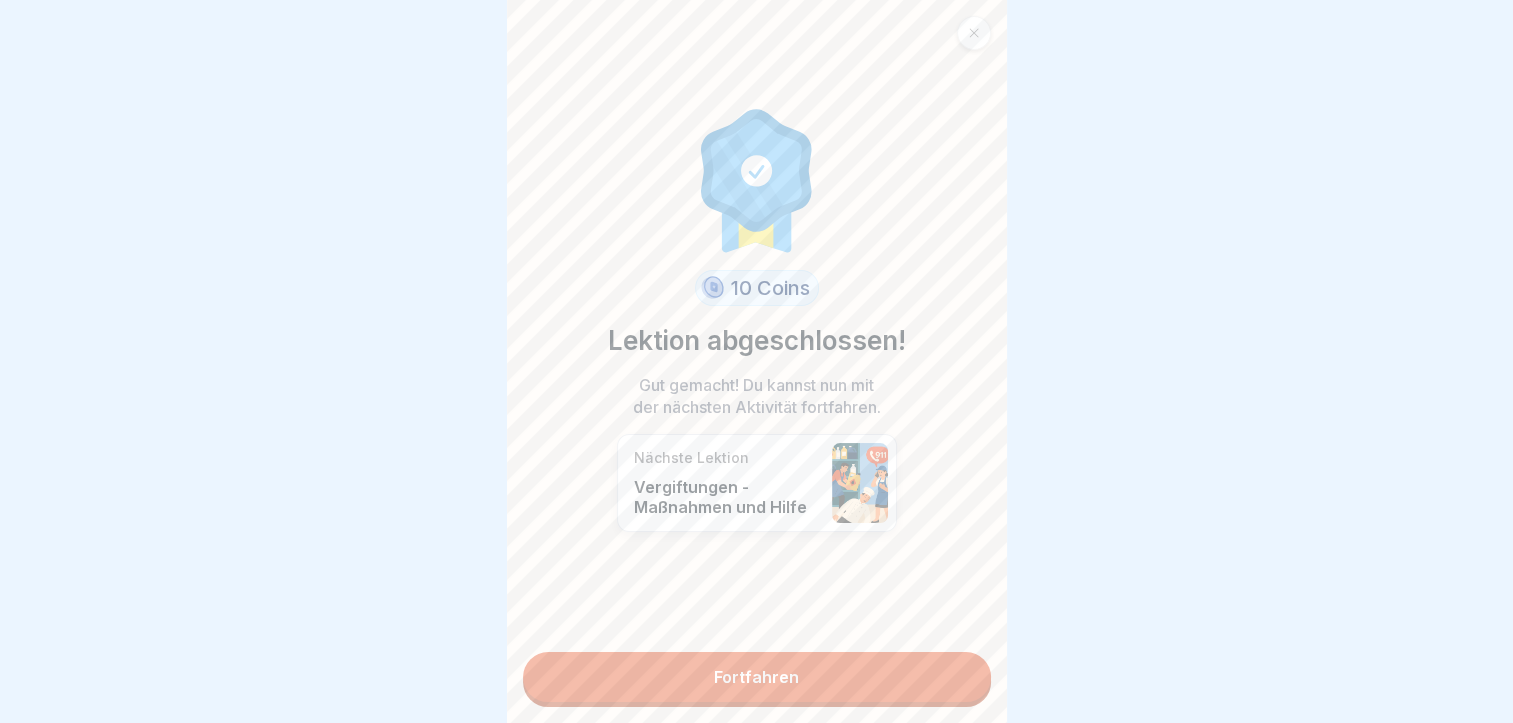 click on "Fortfahren" at bounding box center (757, 677) 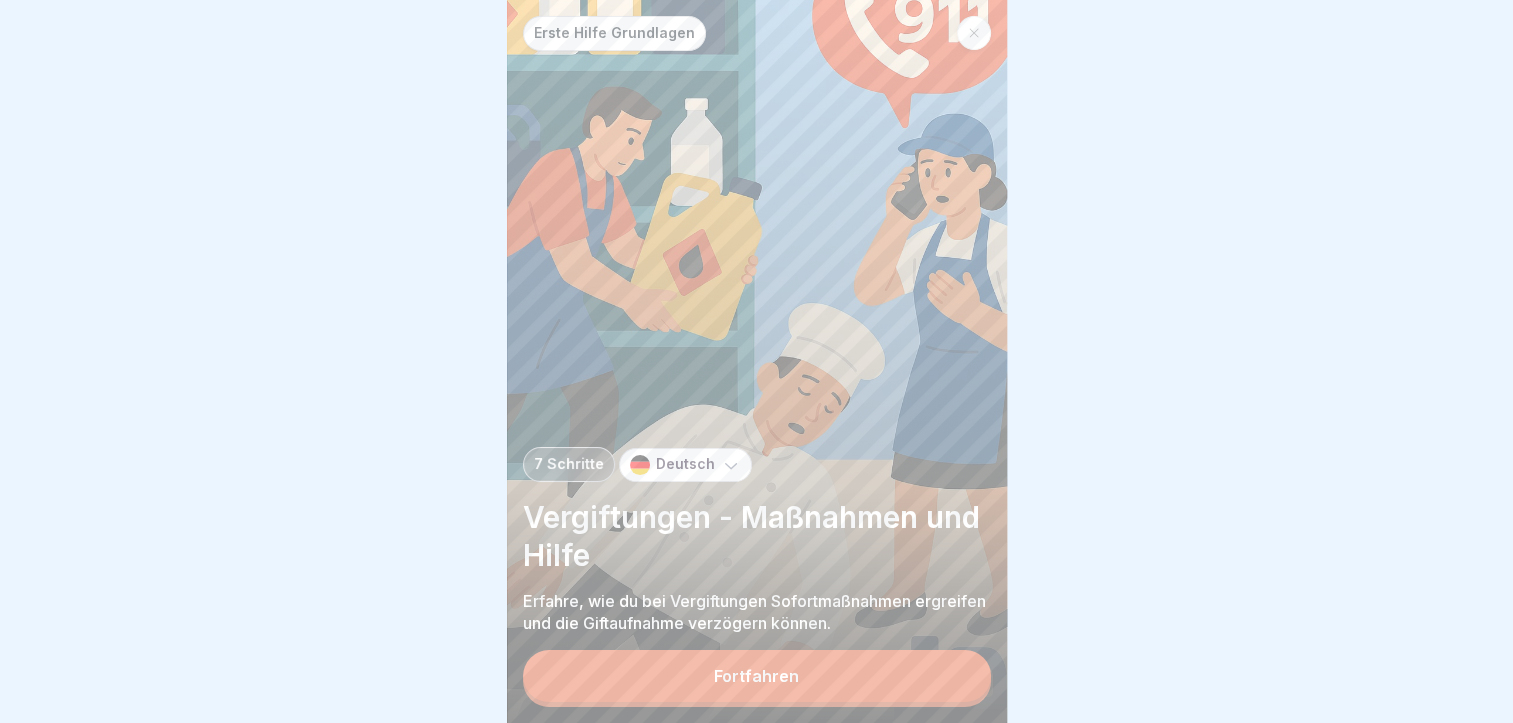 click on "Fortfahren" at bounding box center (757, 676) 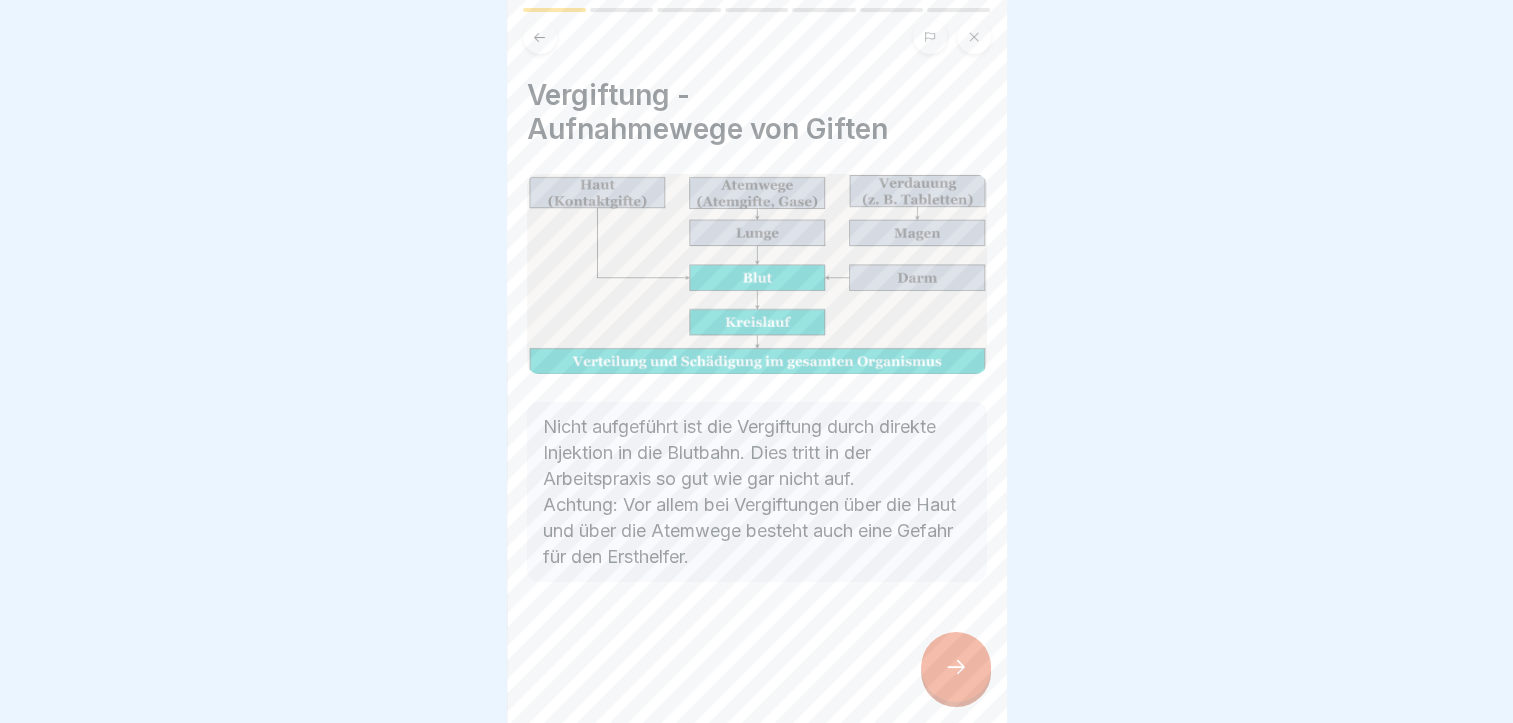 click 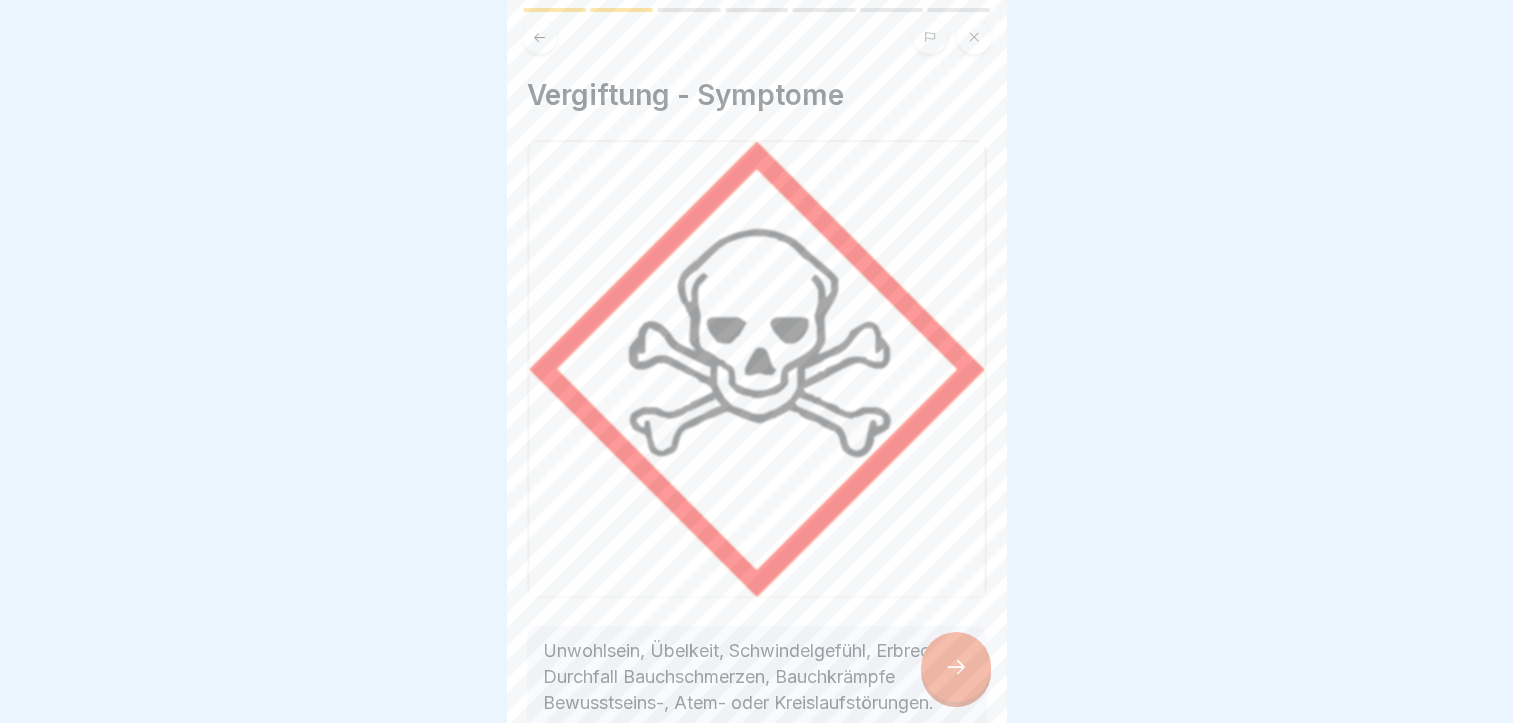 scroll, scrollTop: 15, scrollLeft: 0, axis: vertical 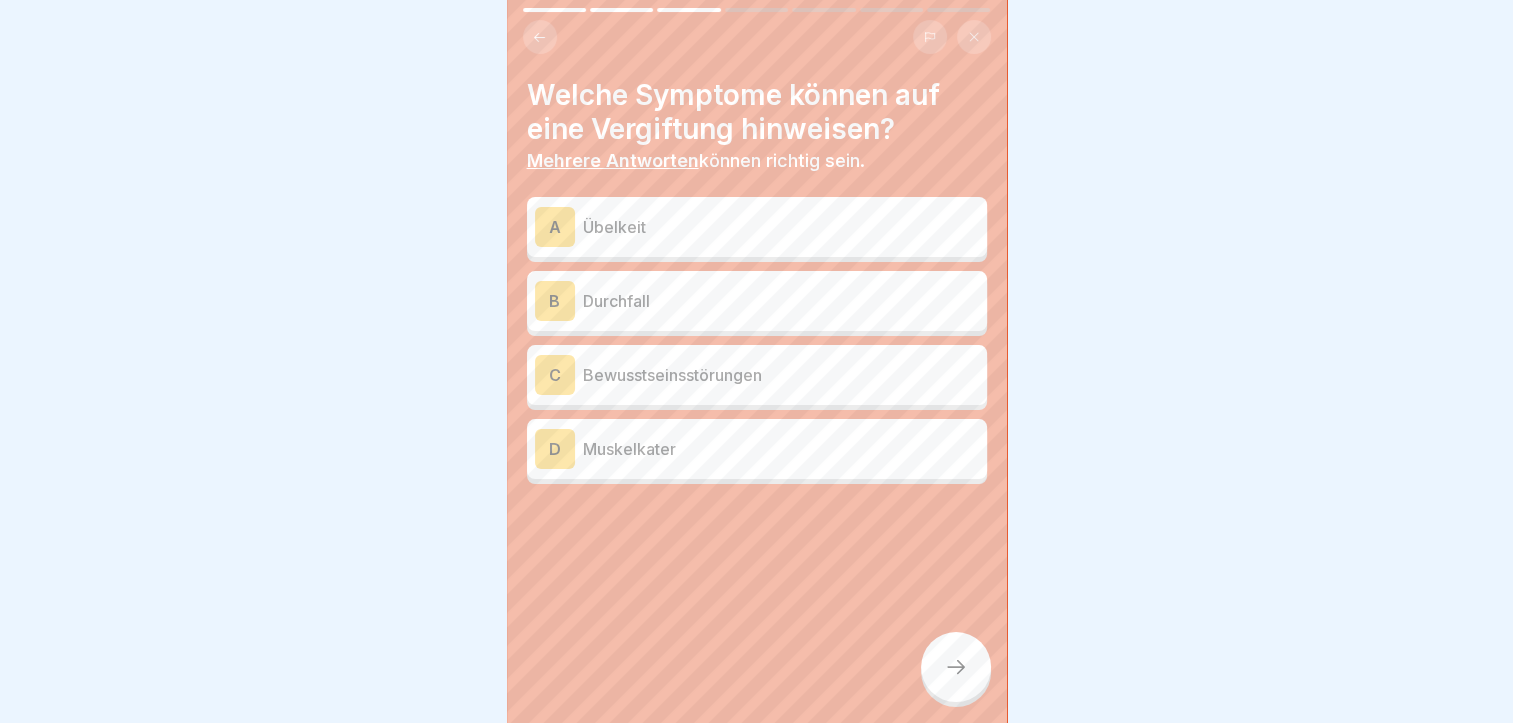 click on "Übelkeit" at bounding box center (781, 227) 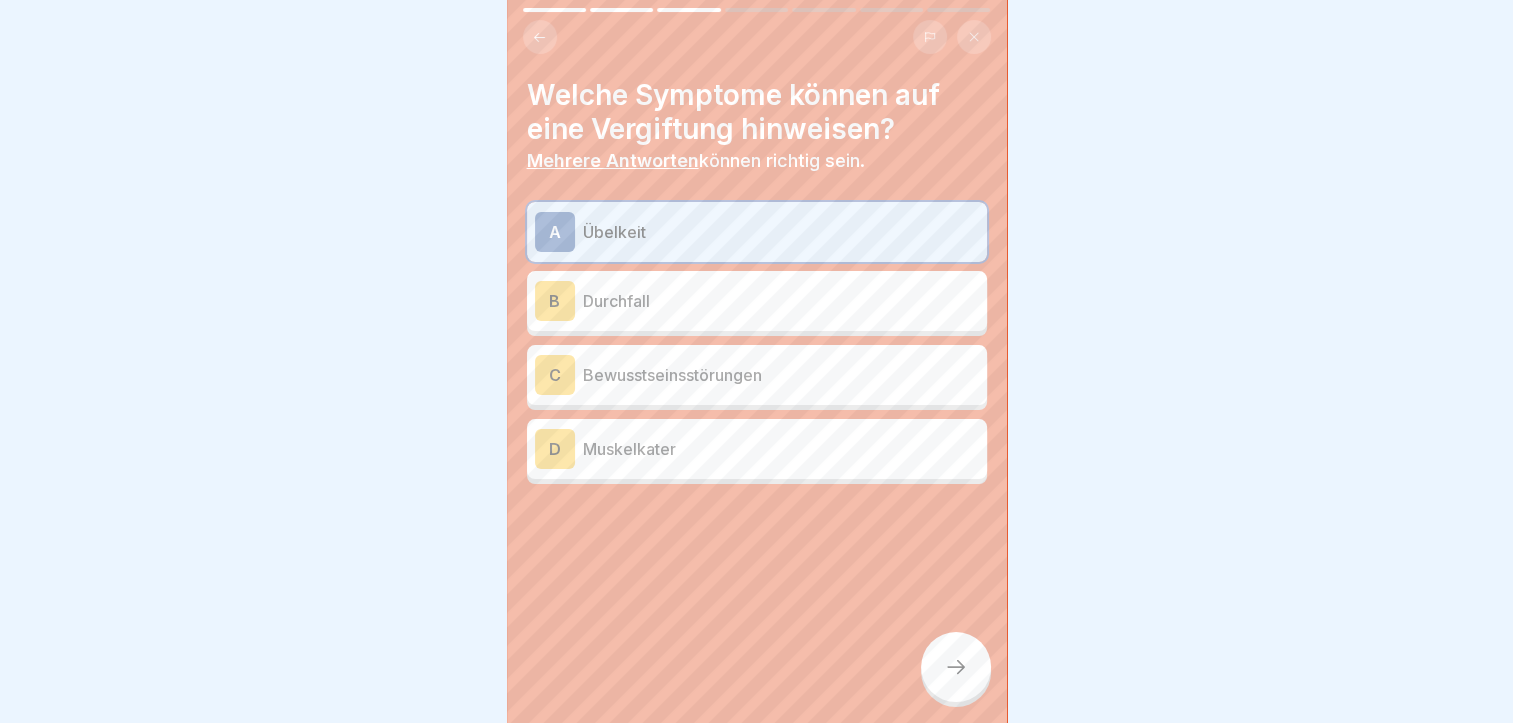 click on "Durchfall" at bounding box center (781, 301) 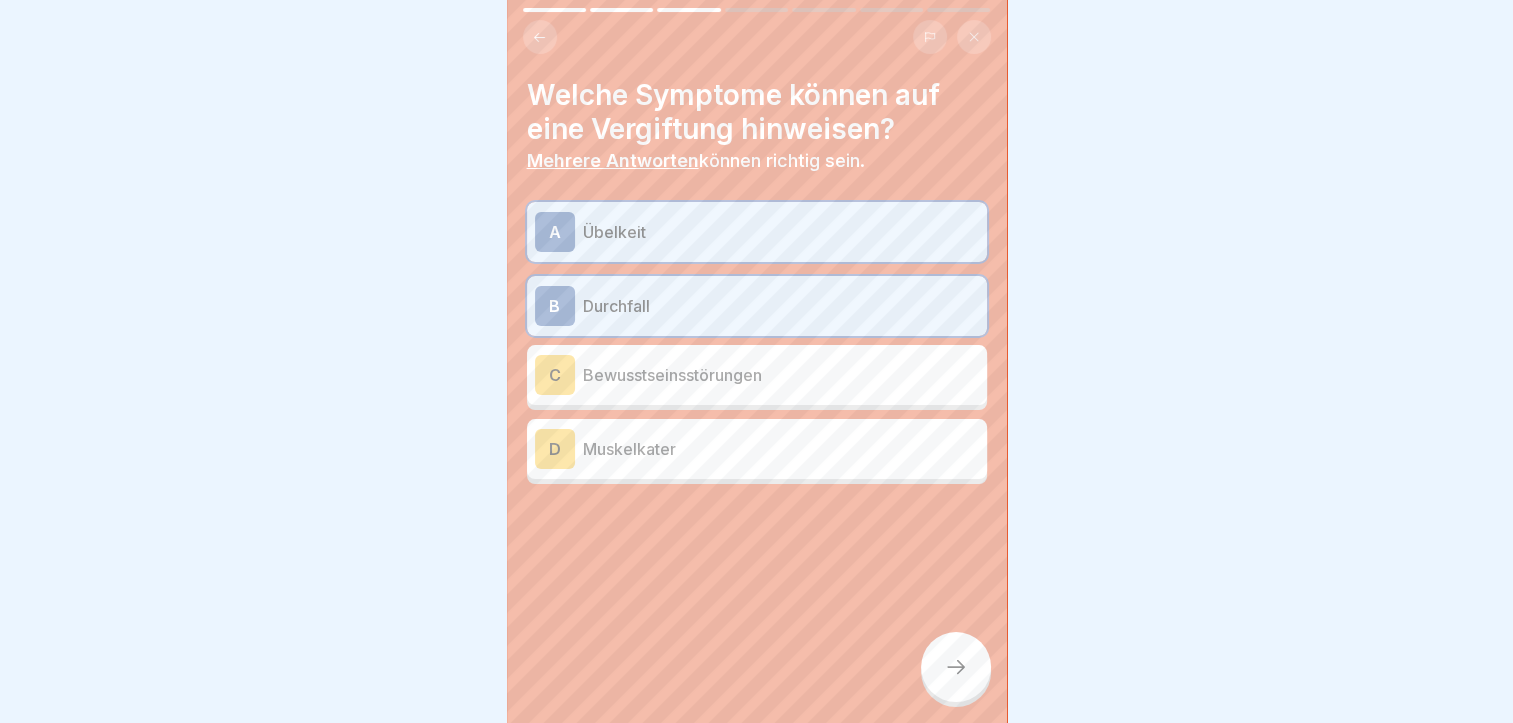 click on "Durchfall" at bounding box center [781, 306] 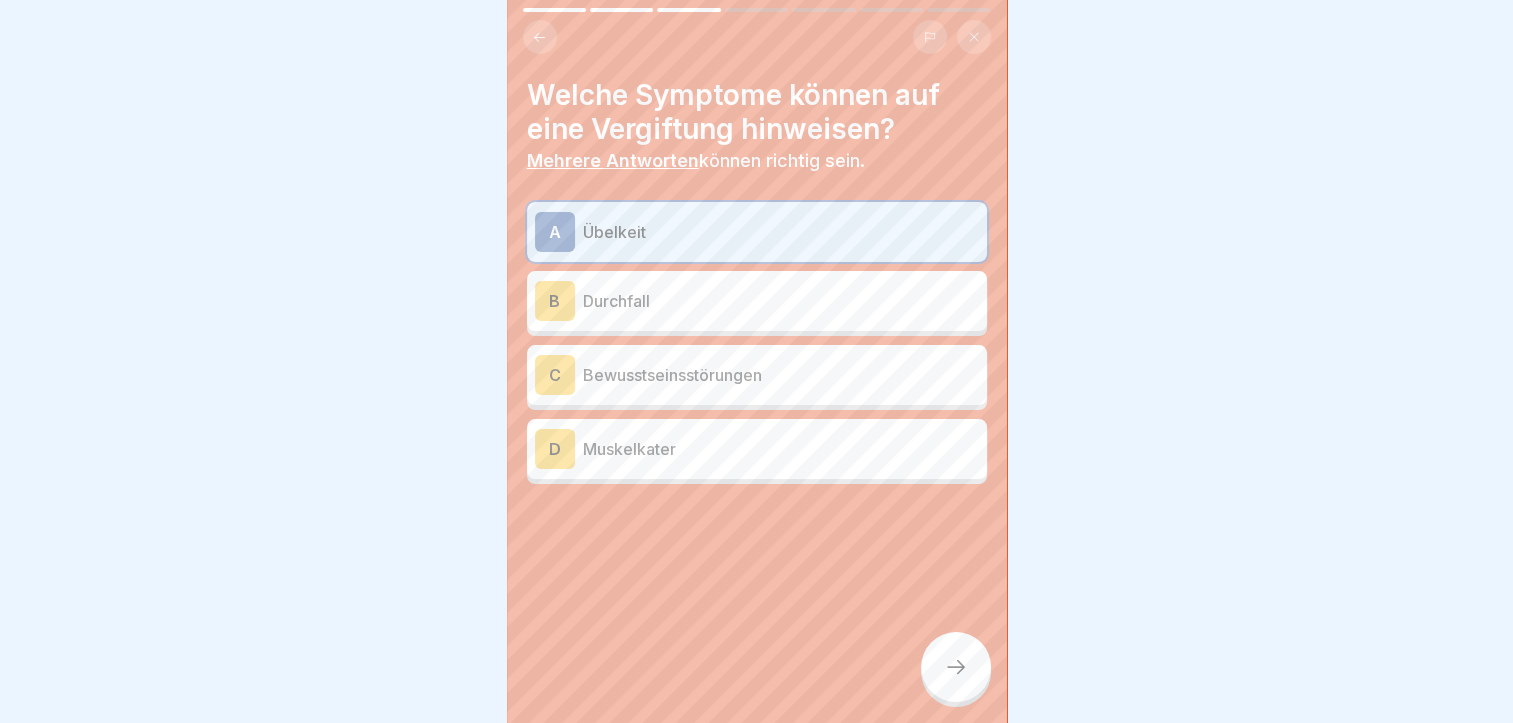 click on "Bewusstseinsstörungen" at bounding box center [781, 375] 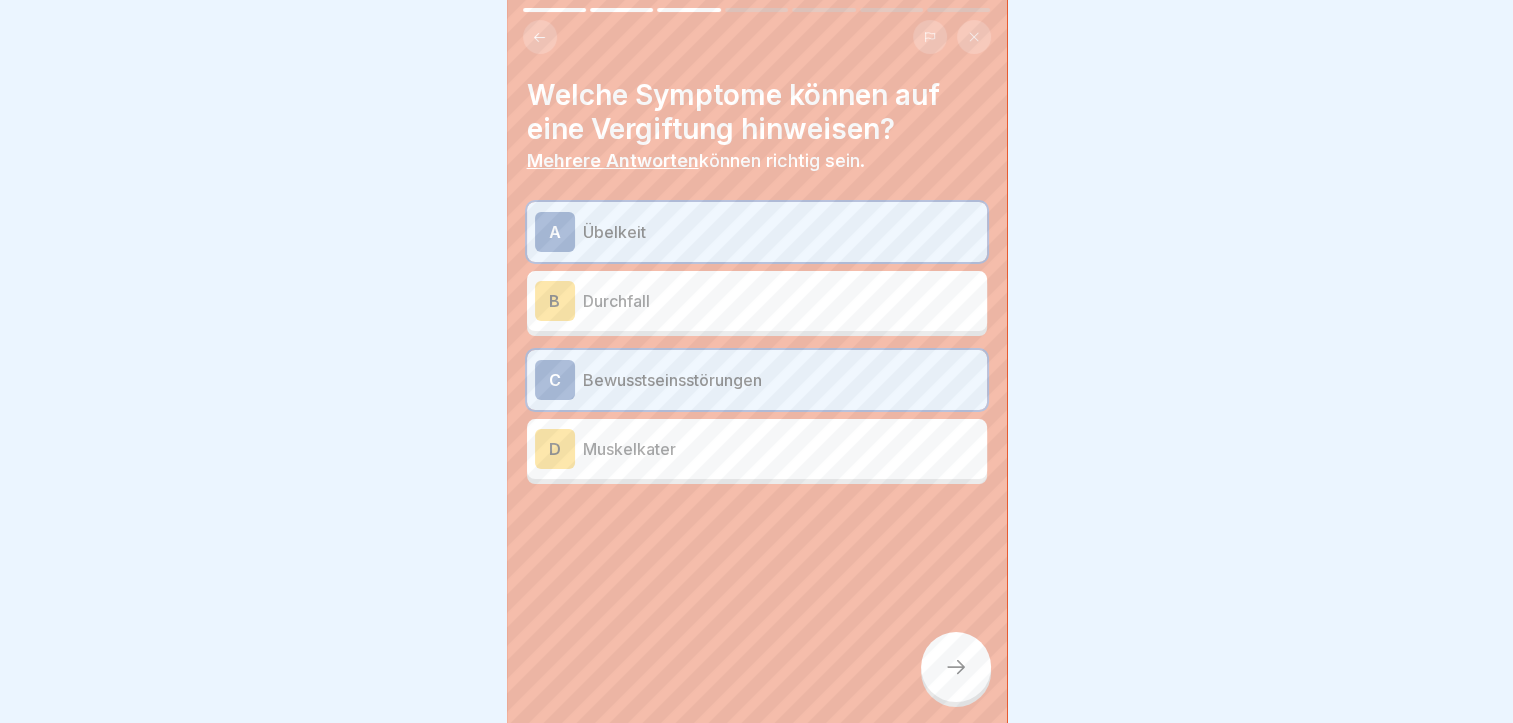 click at bounding box center (956, 667) 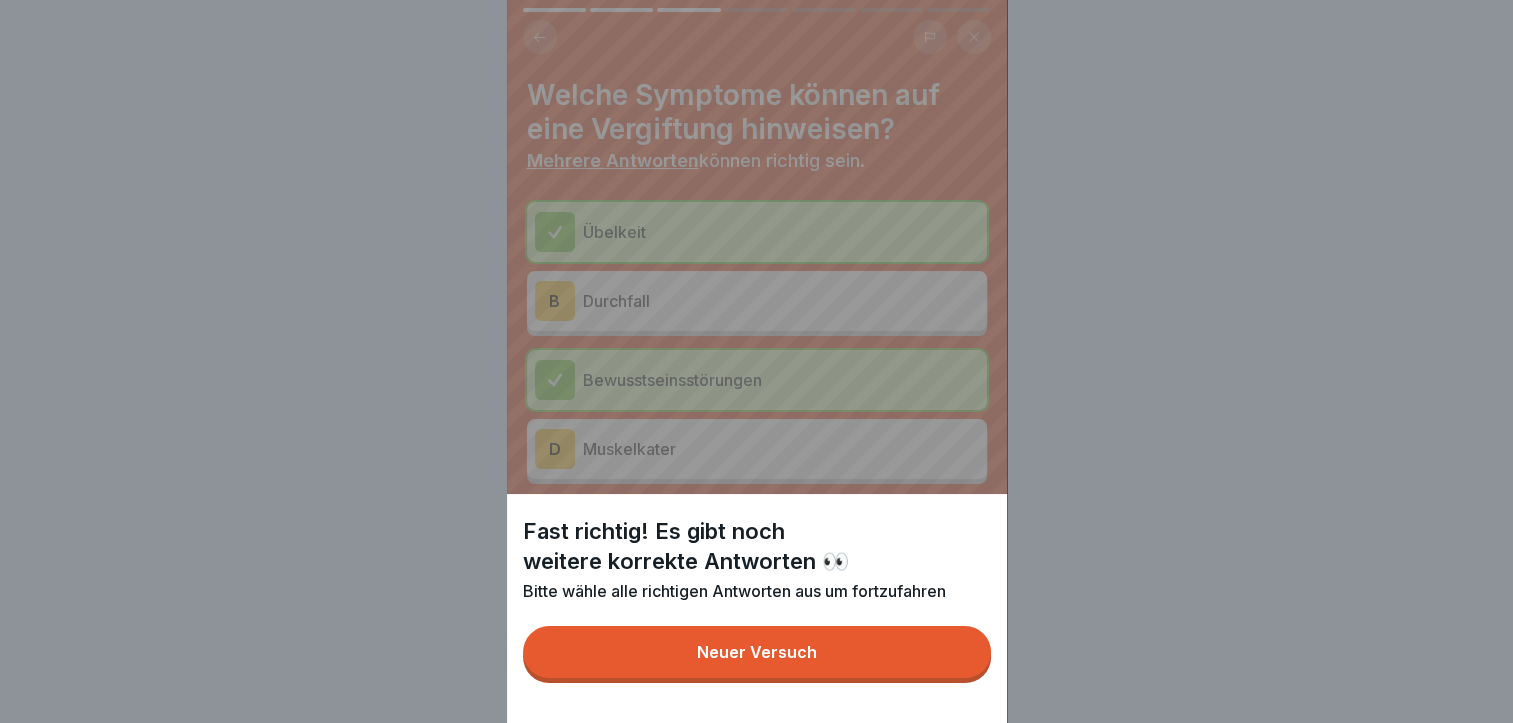 click on "Neuer Versuch" at bounding box center (757, 652) 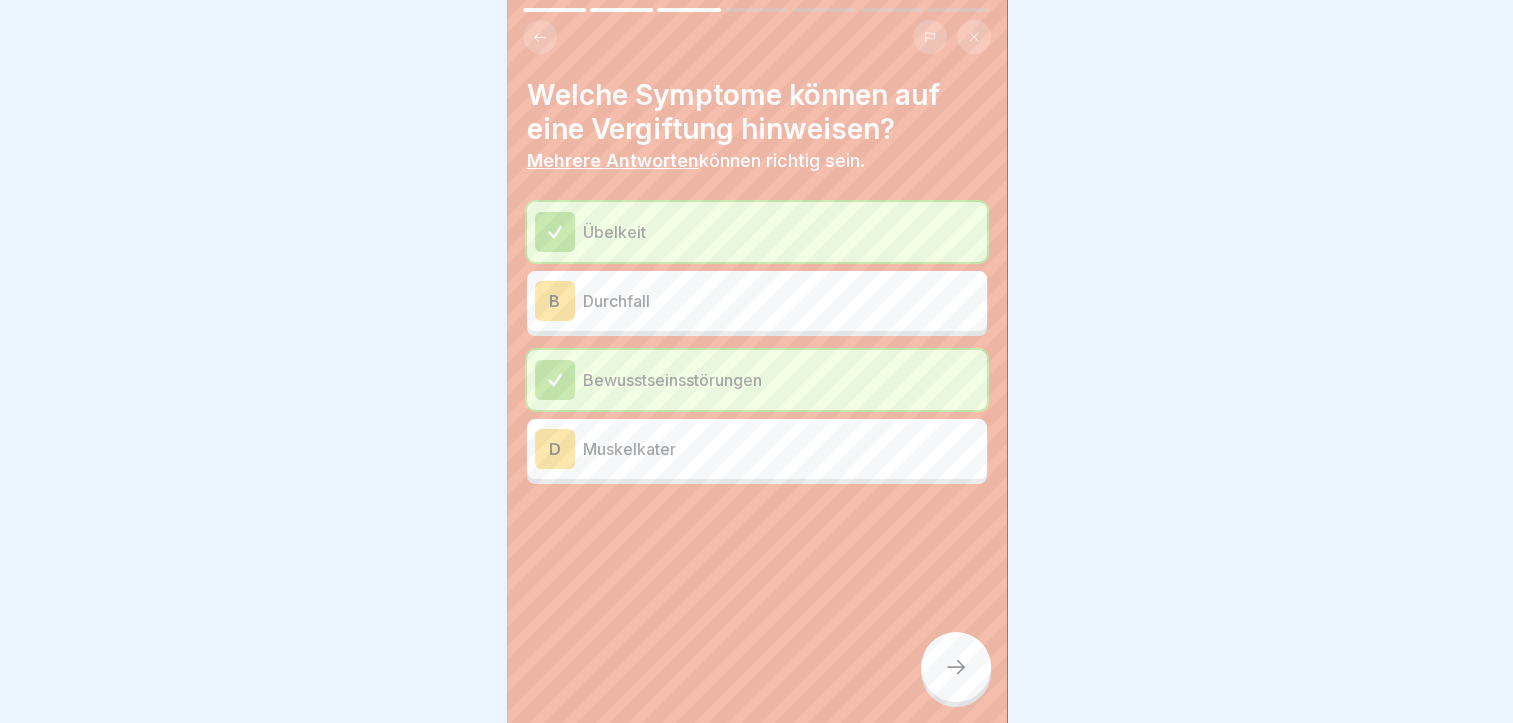 click on "Durchfall" at bounding box center (781, 301) 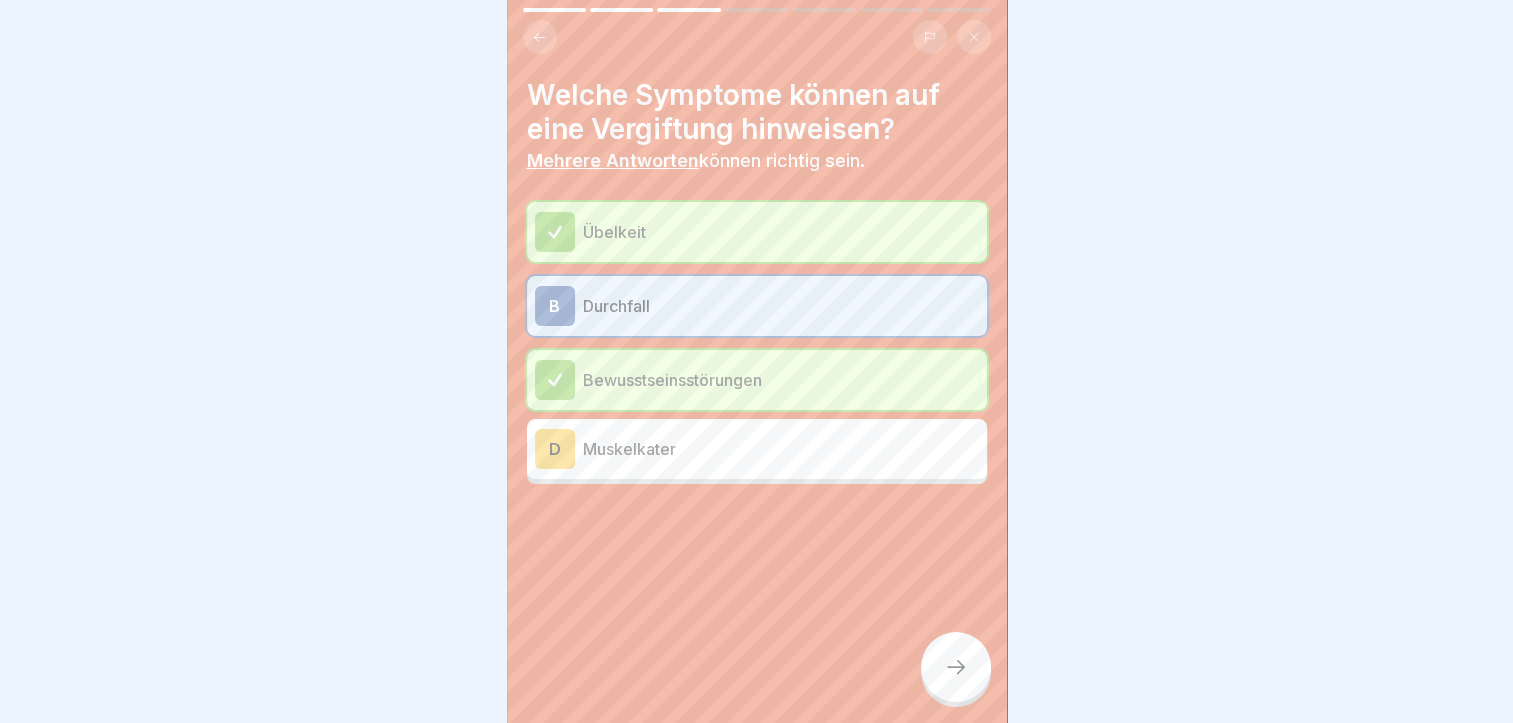 click 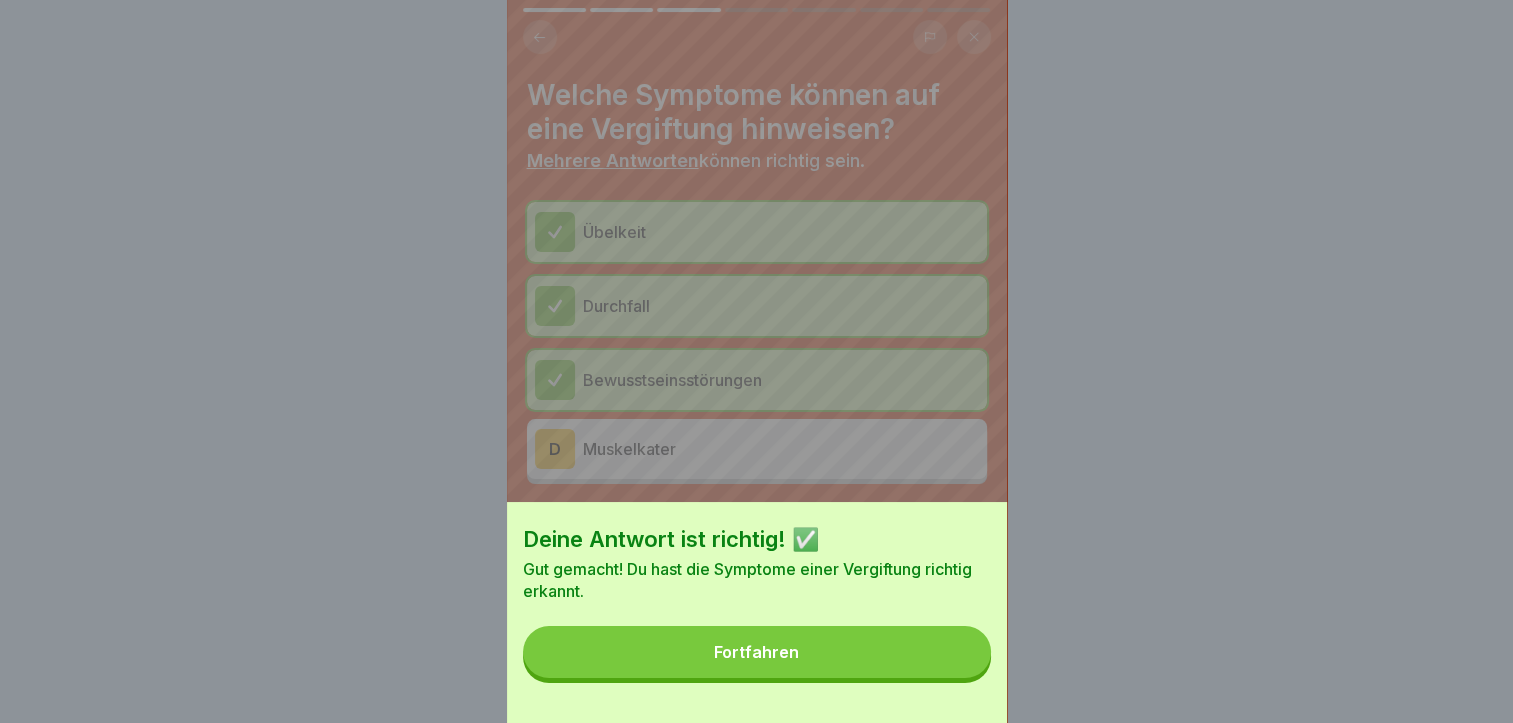 drag, startPoint x: 860, startPoint y: 665, endPoint x: 837, endPoint y: 599, distance: 69.89278 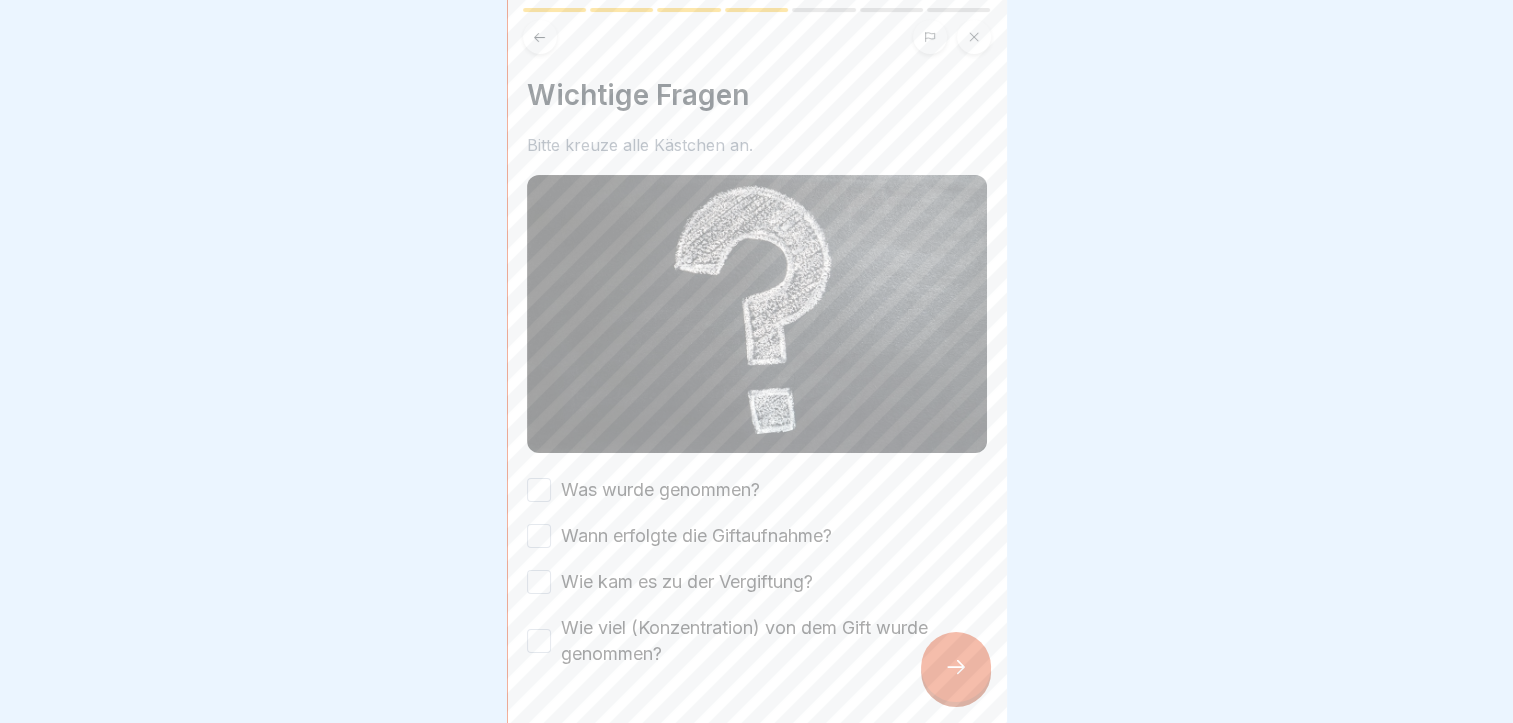 click on "Was wurde genommen?" at bounding box center (539, 490) 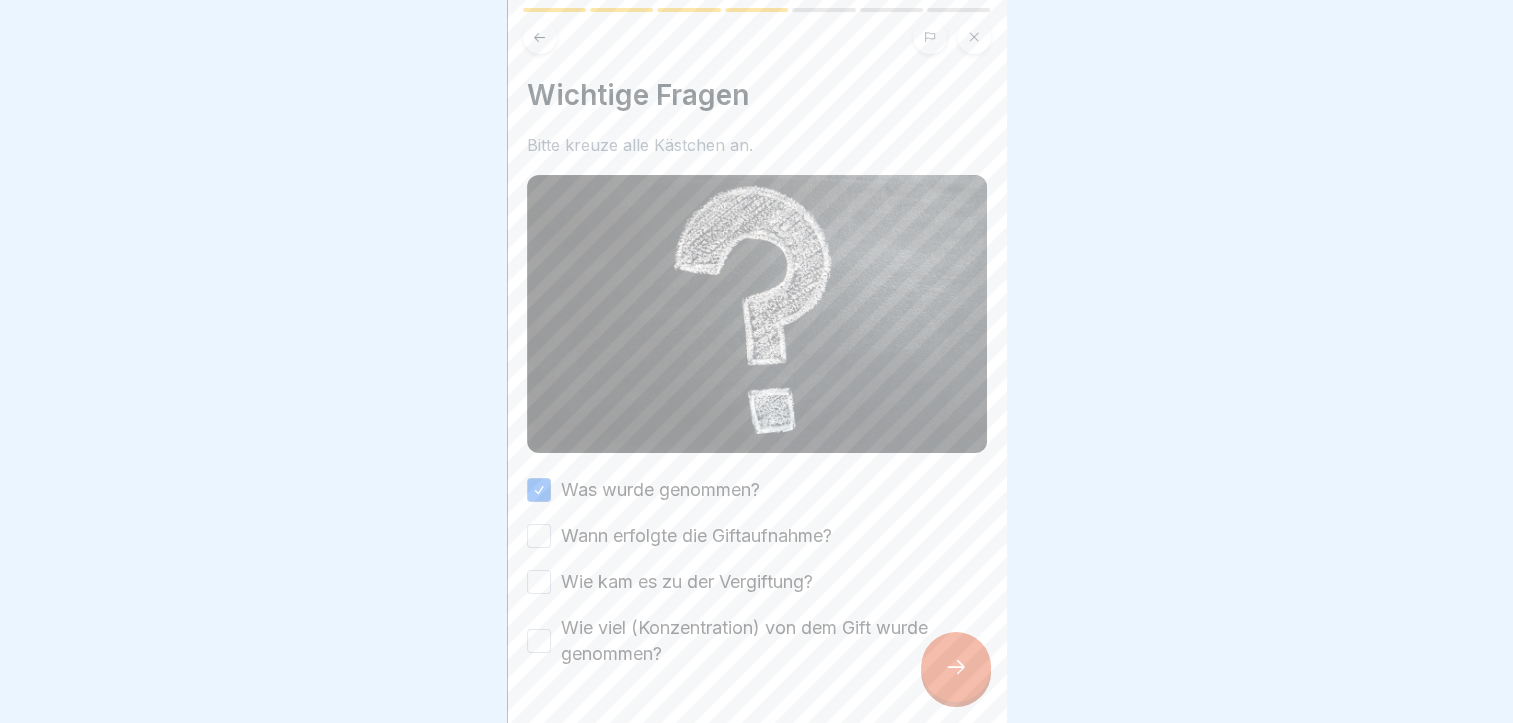 click on "Wann erfolgte die Giftaufnahme?" at bounding box center (539, 536) 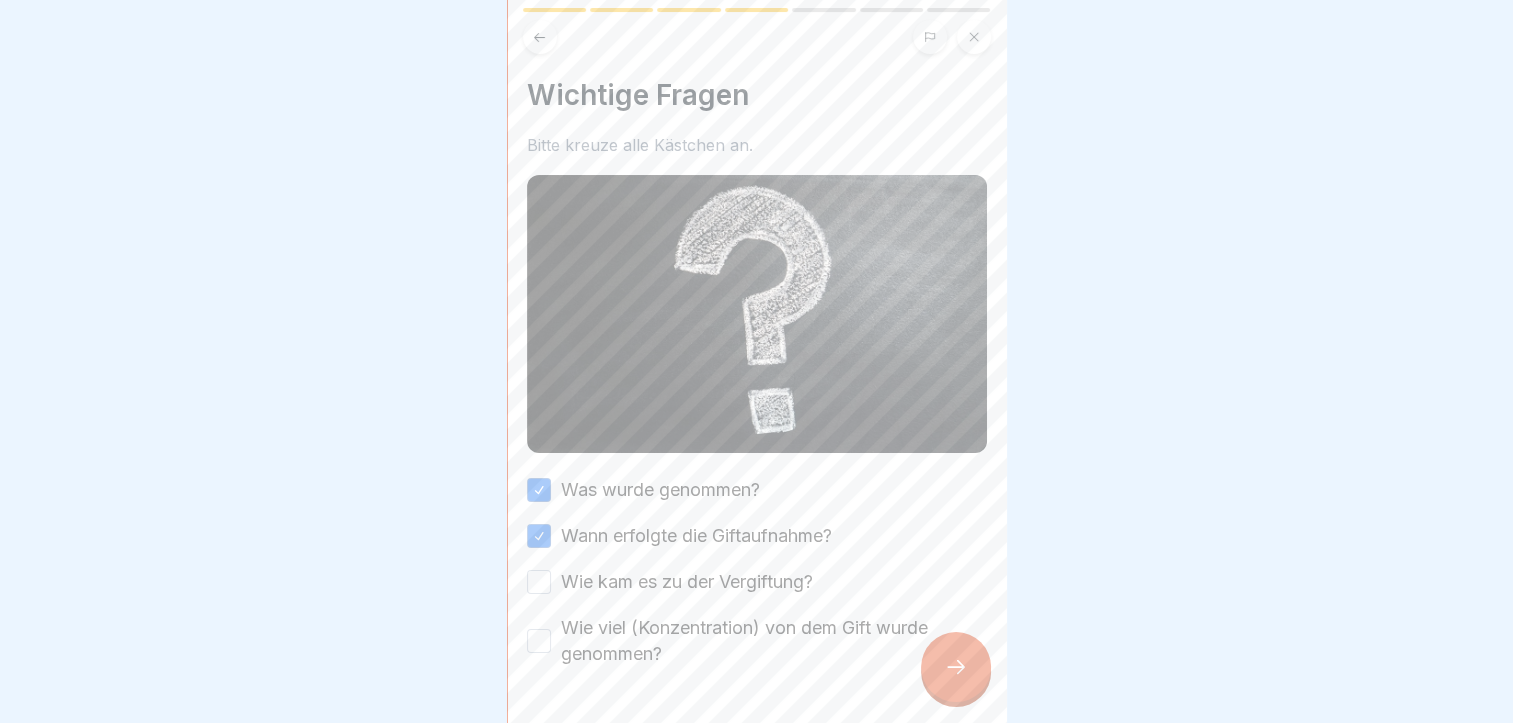 click on "Wie kam es zu der Vergiftung?" at bounding box center (539, 582) 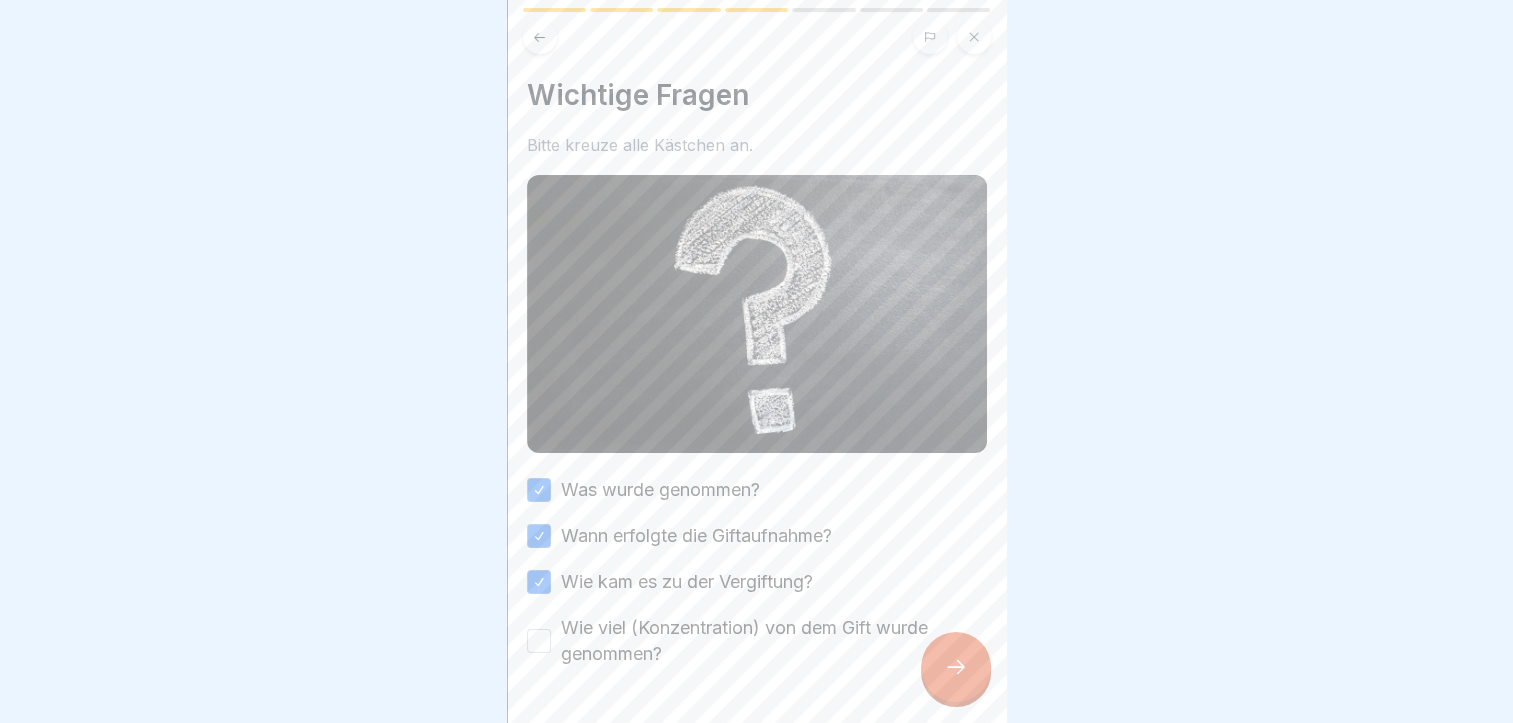 click on "Wie viel (Konzentration) von dem Gift wurde genommen?" at bounding box center (539, 641) 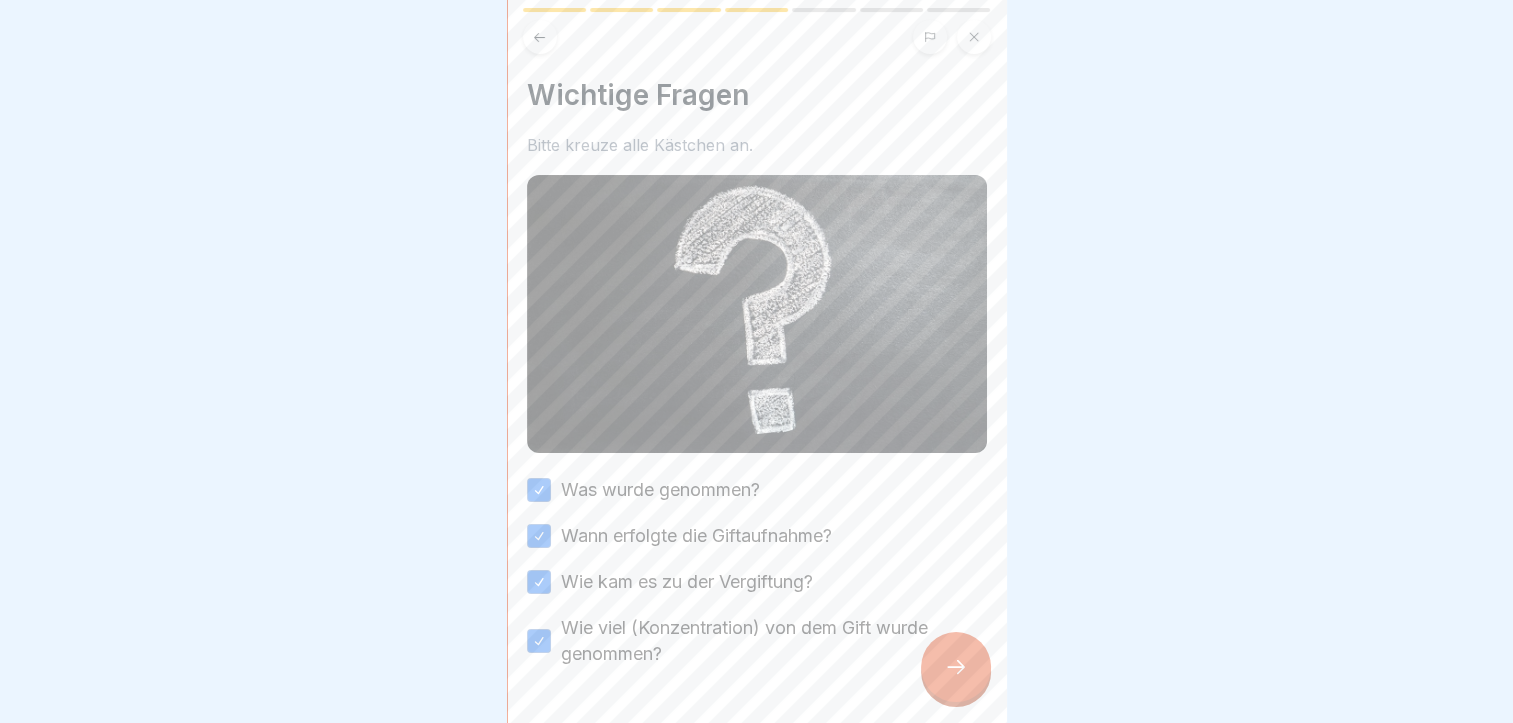 click 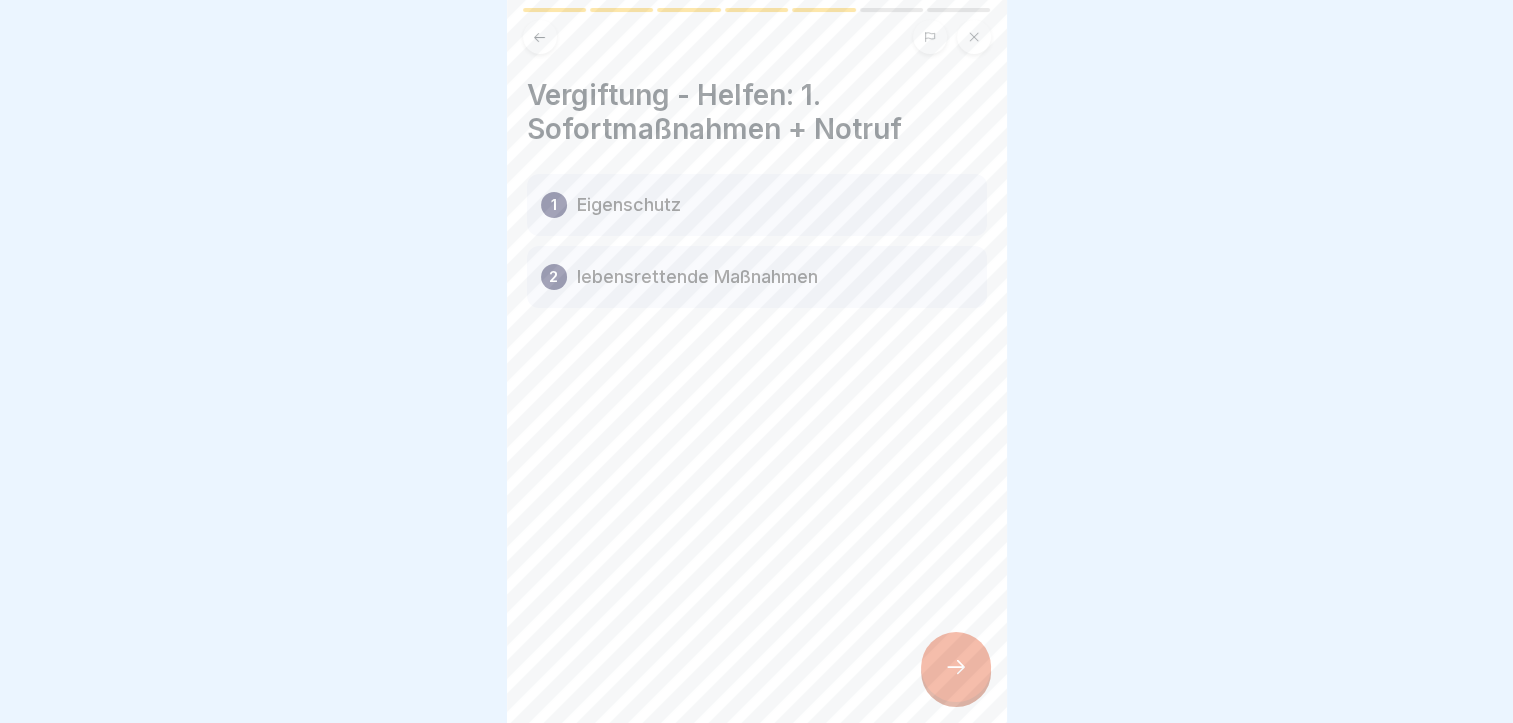 scroll, scrollTop: 0, scrollLeft: 0, axis: both 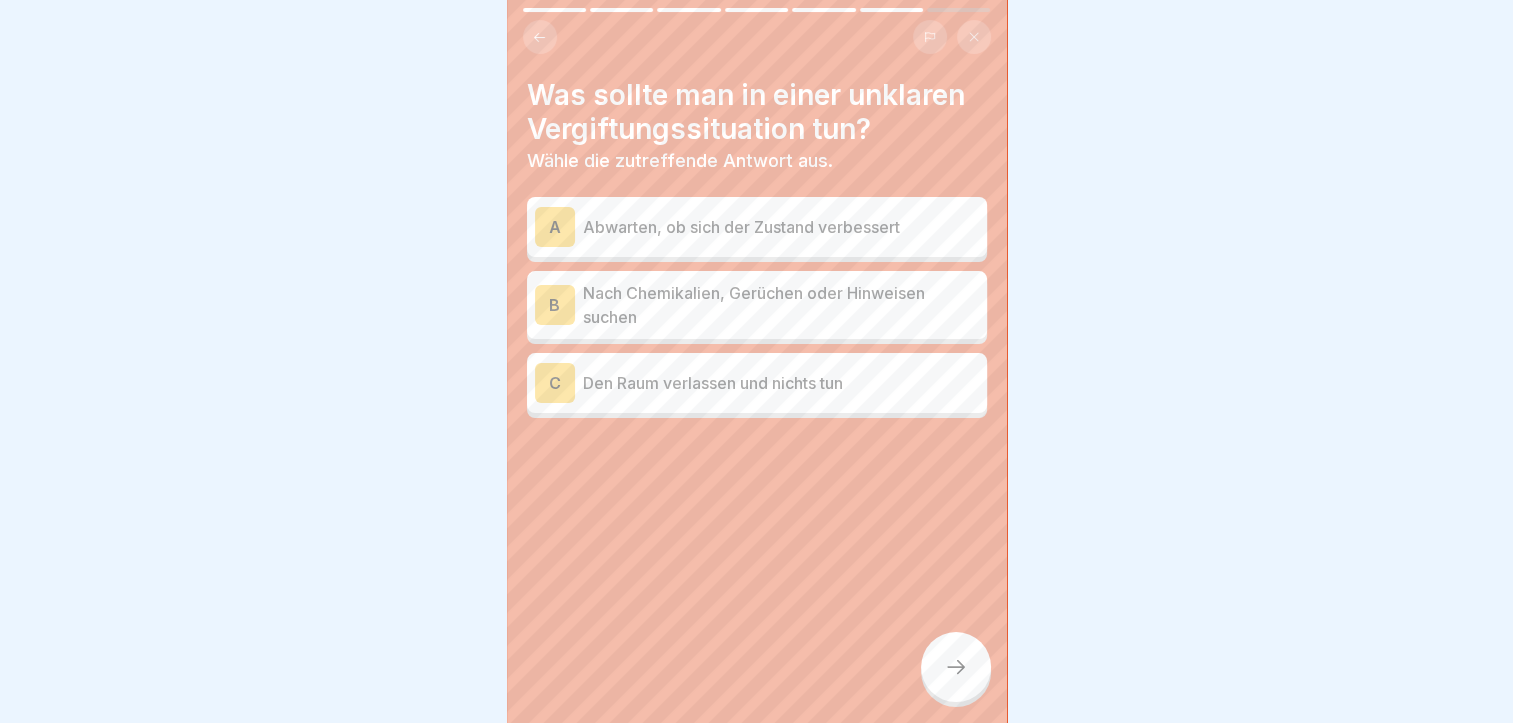 click on "C Den Raum verlassen und nichts tun" at bounding box center (757, 383) 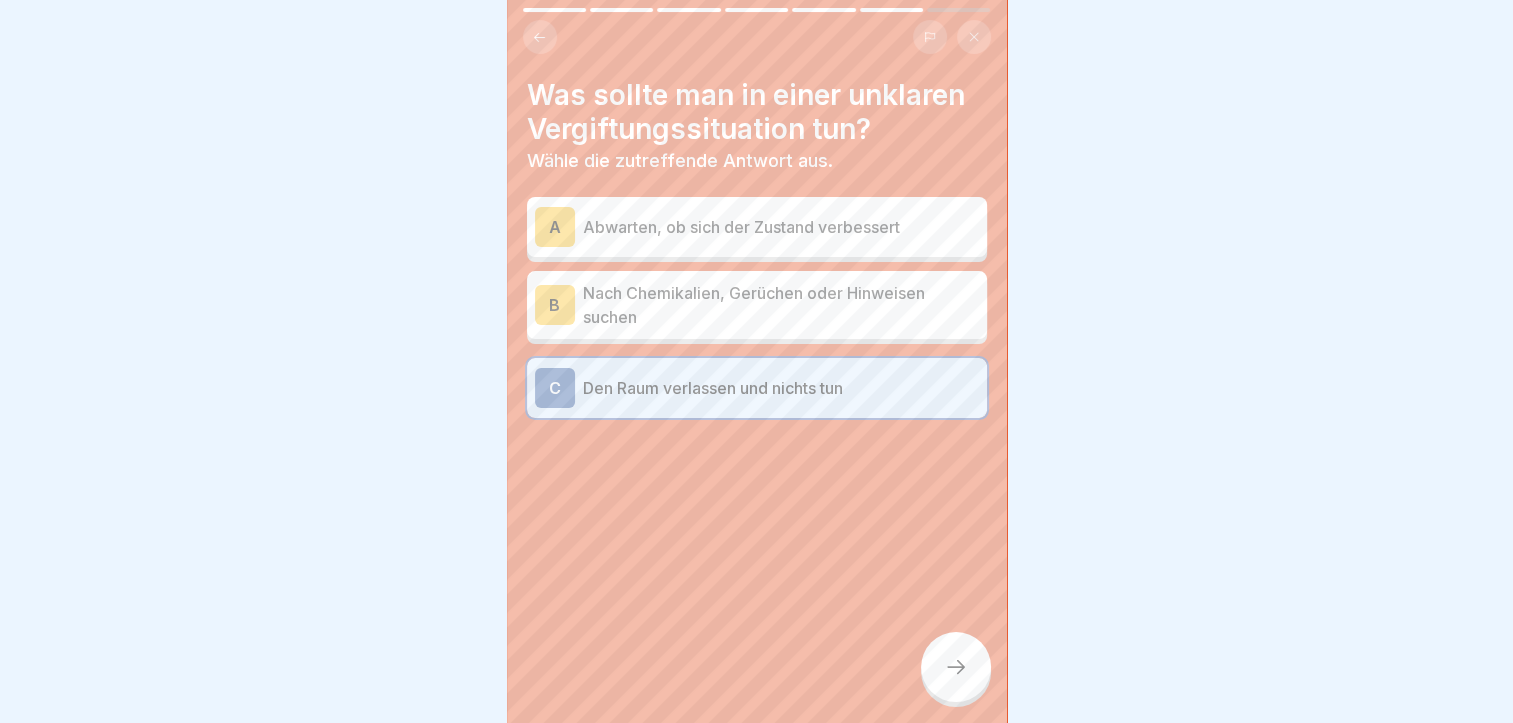 click at bounding box center [956, 667] 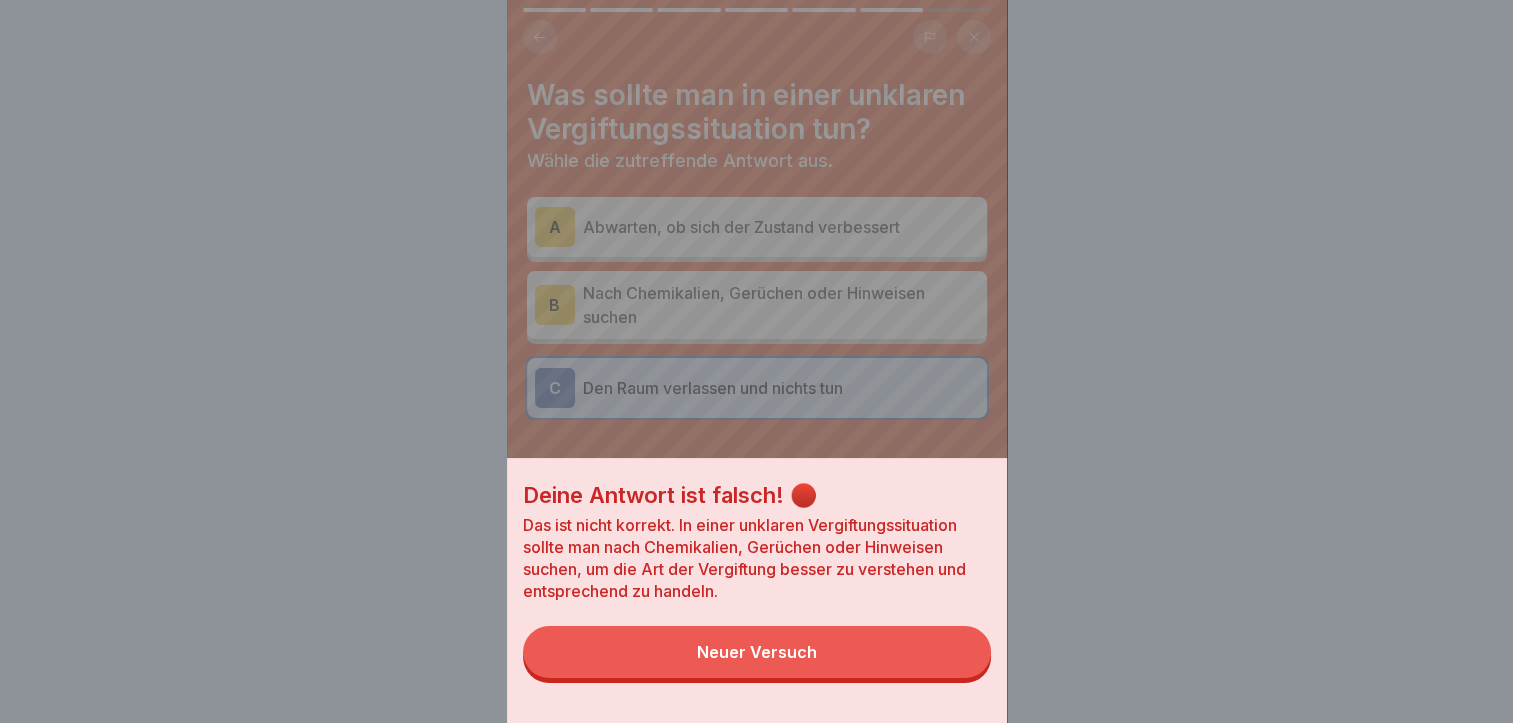 drag, startPoint x: 840, startPoint y: 674, endPoint x: 832, endPoint y: 661, distance: 15.264338 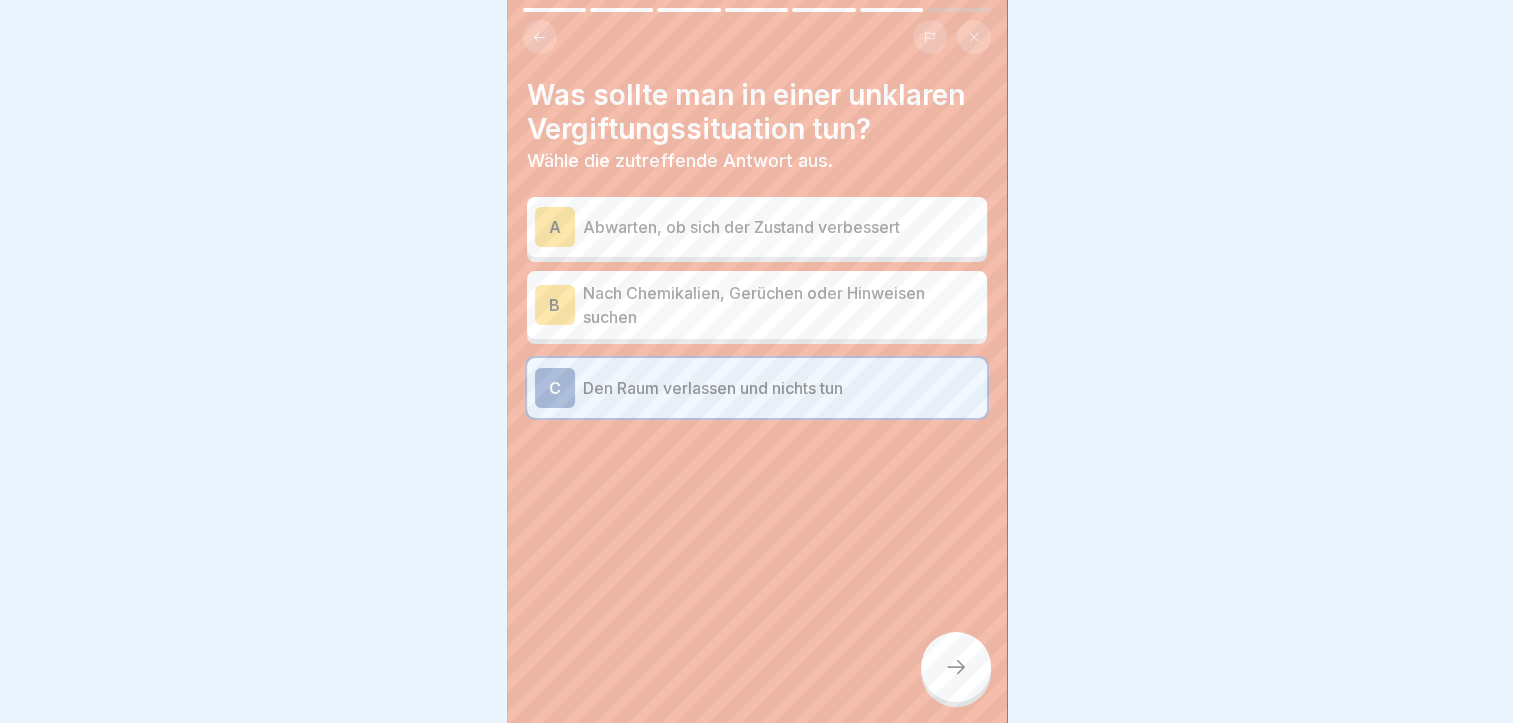 click on "Abwarten, ob sich der Zustand verbessert" at bounding box center [781, 227] 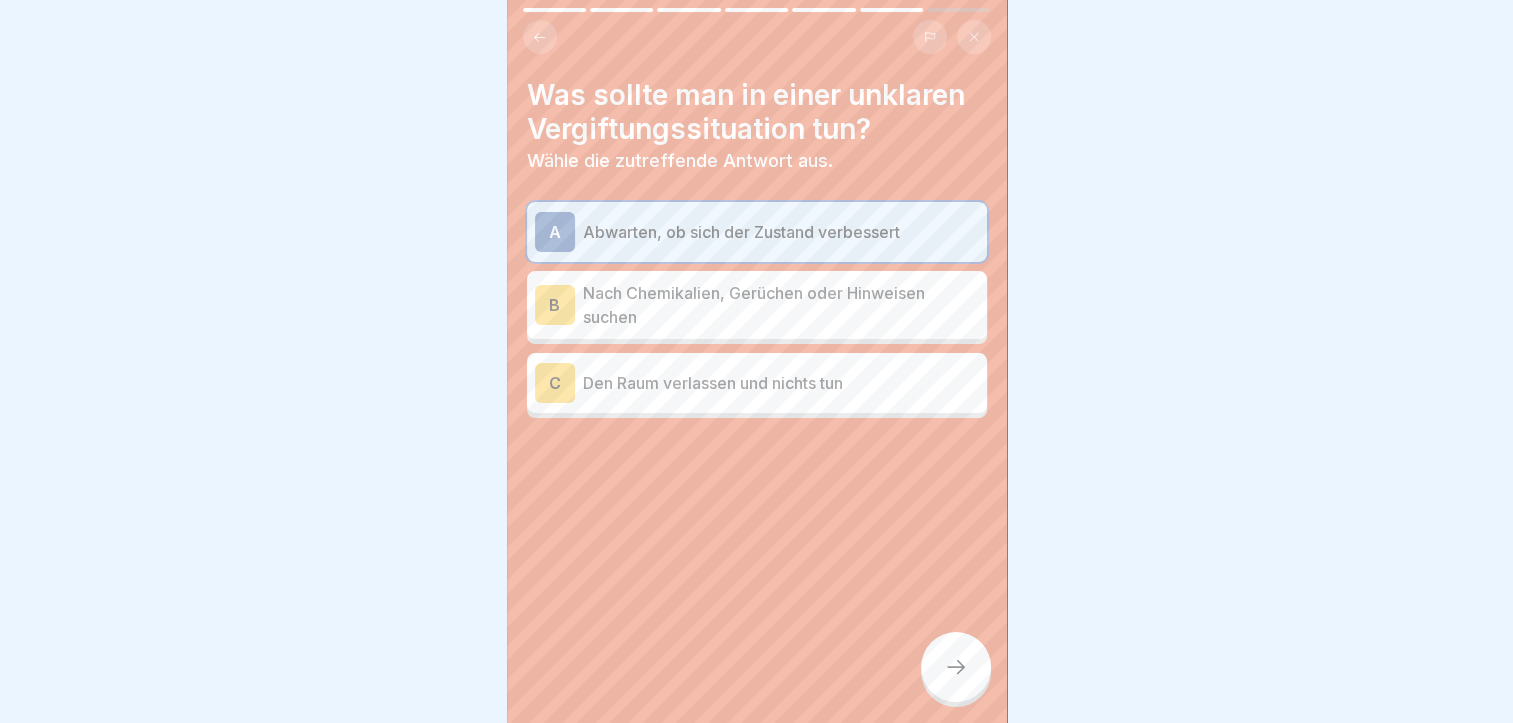 click at bounding box center (956, 667) 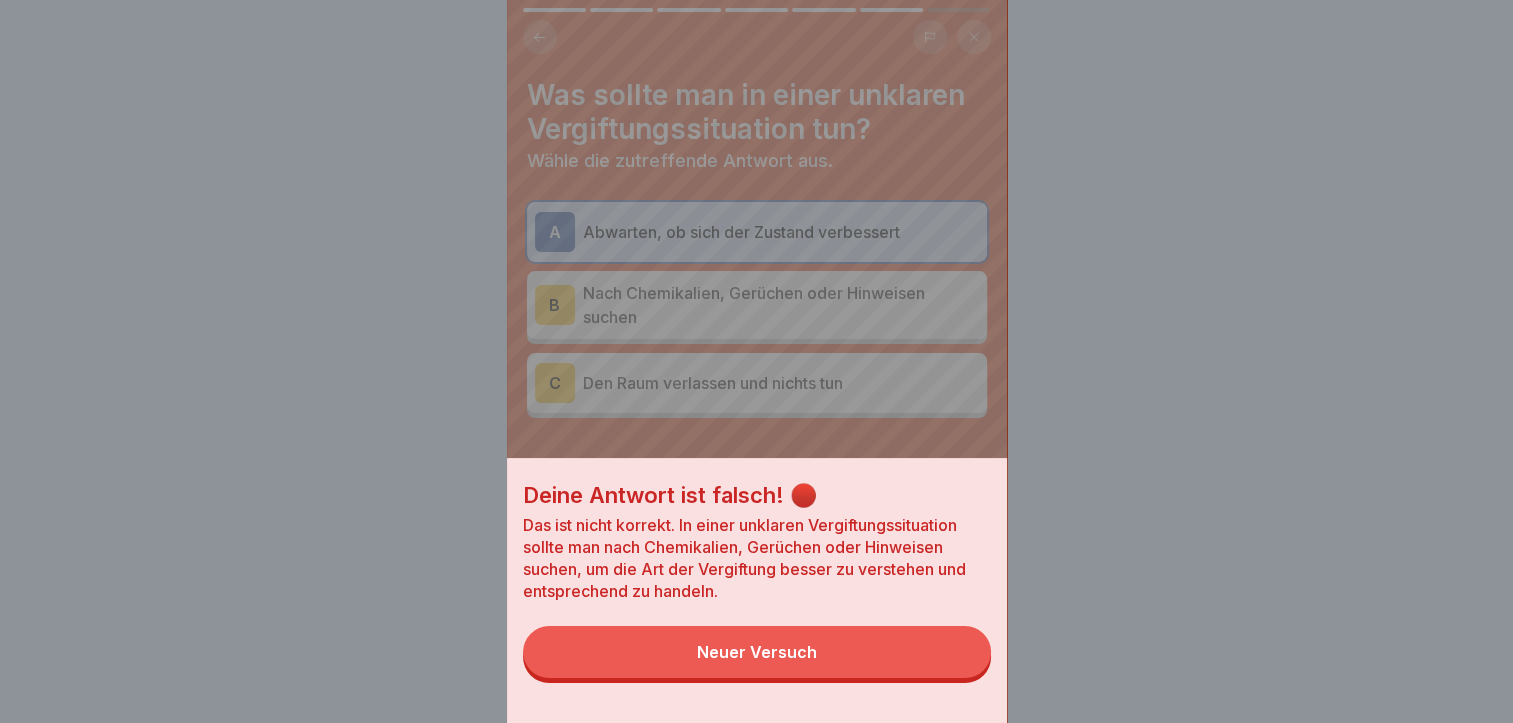 click on "Neuer Versuch" at bounding box center [757, 652] 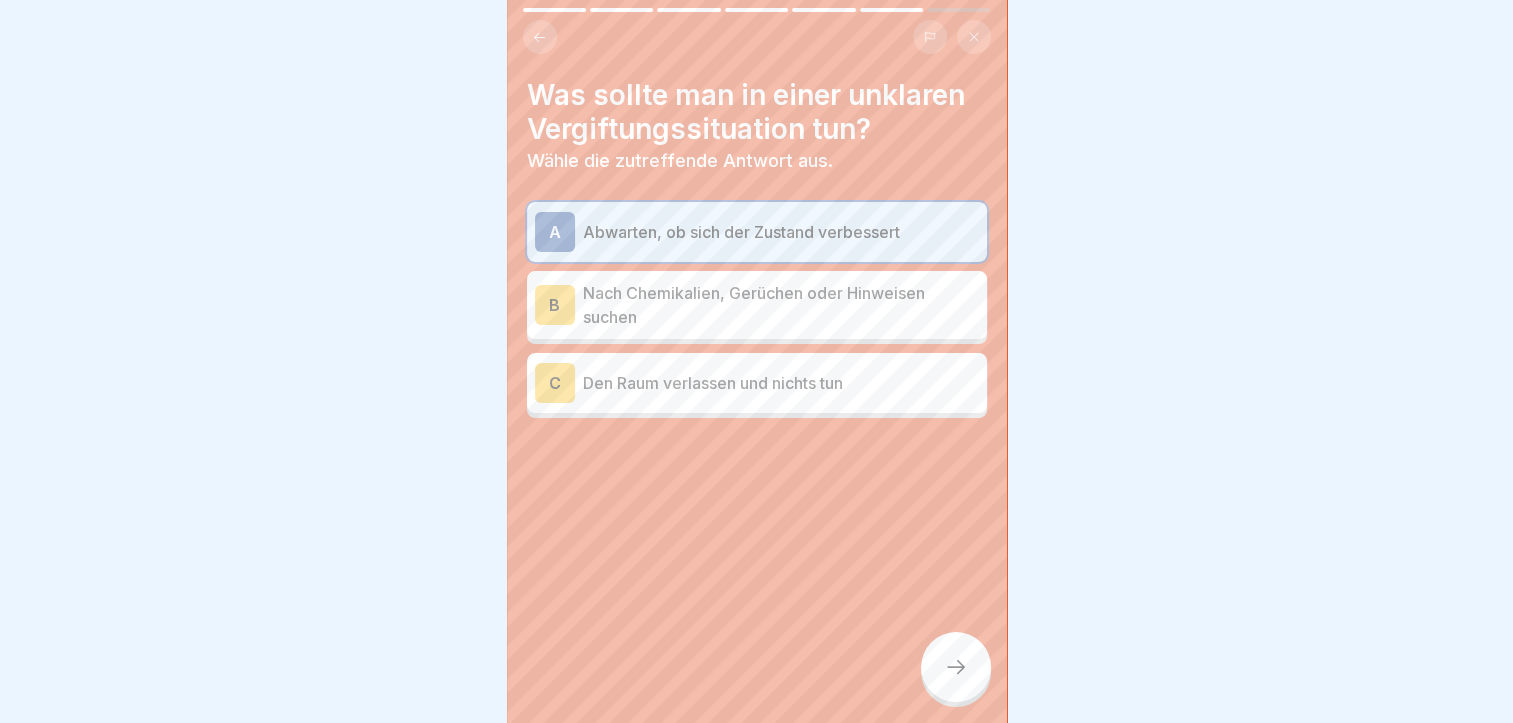 click on "B Nach Chemikalien, Gerüchen oder Hinweisen suchen" at bounding box center (757, 305) 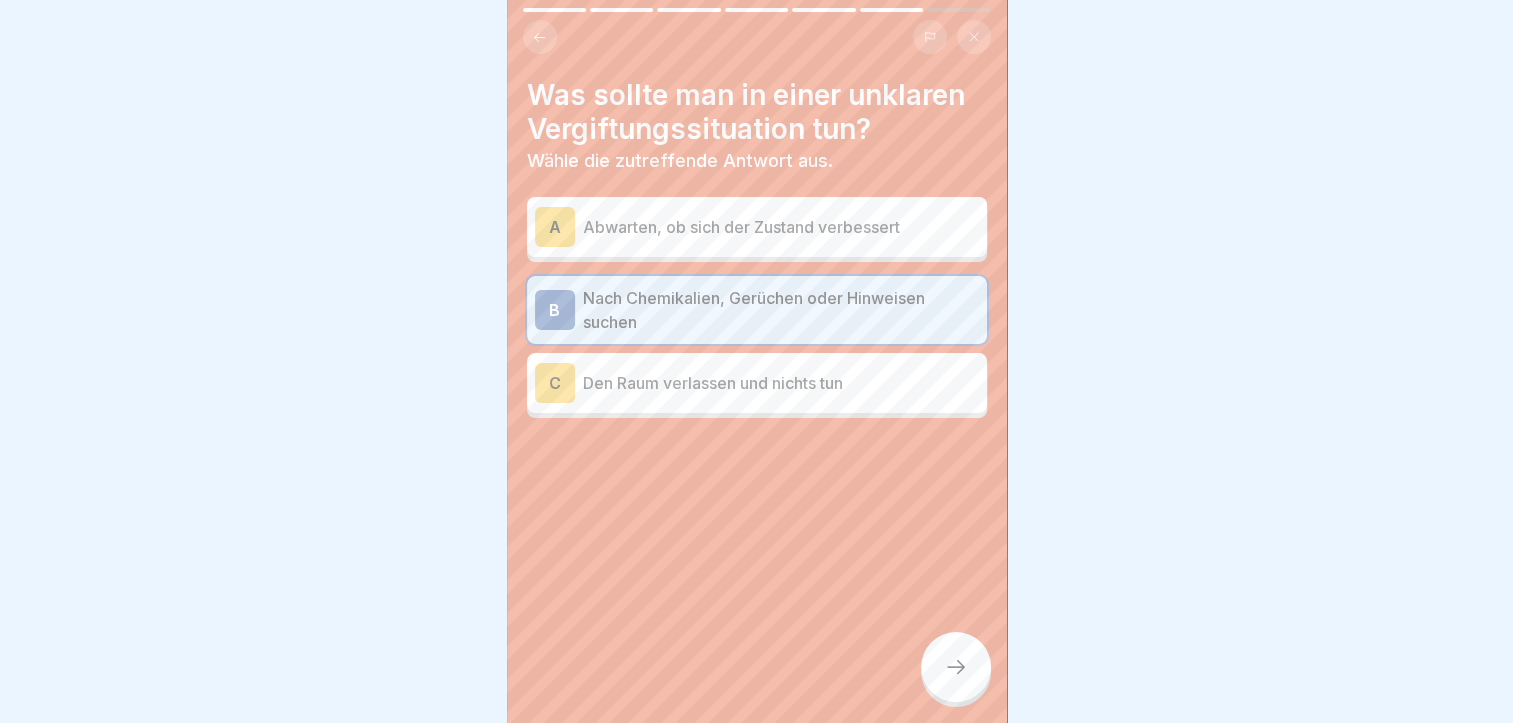 click 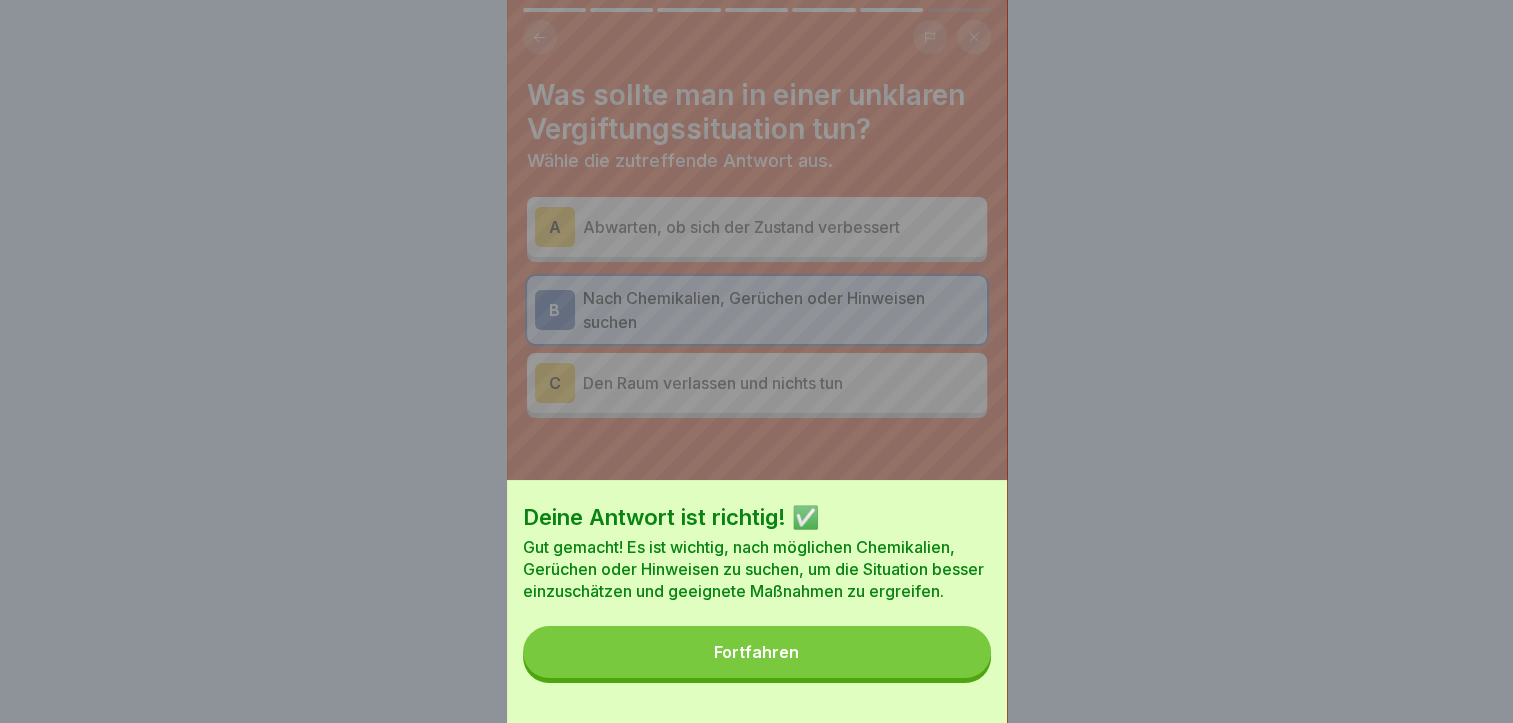 click on "Fortfahren" at bounding box center (757, 652) 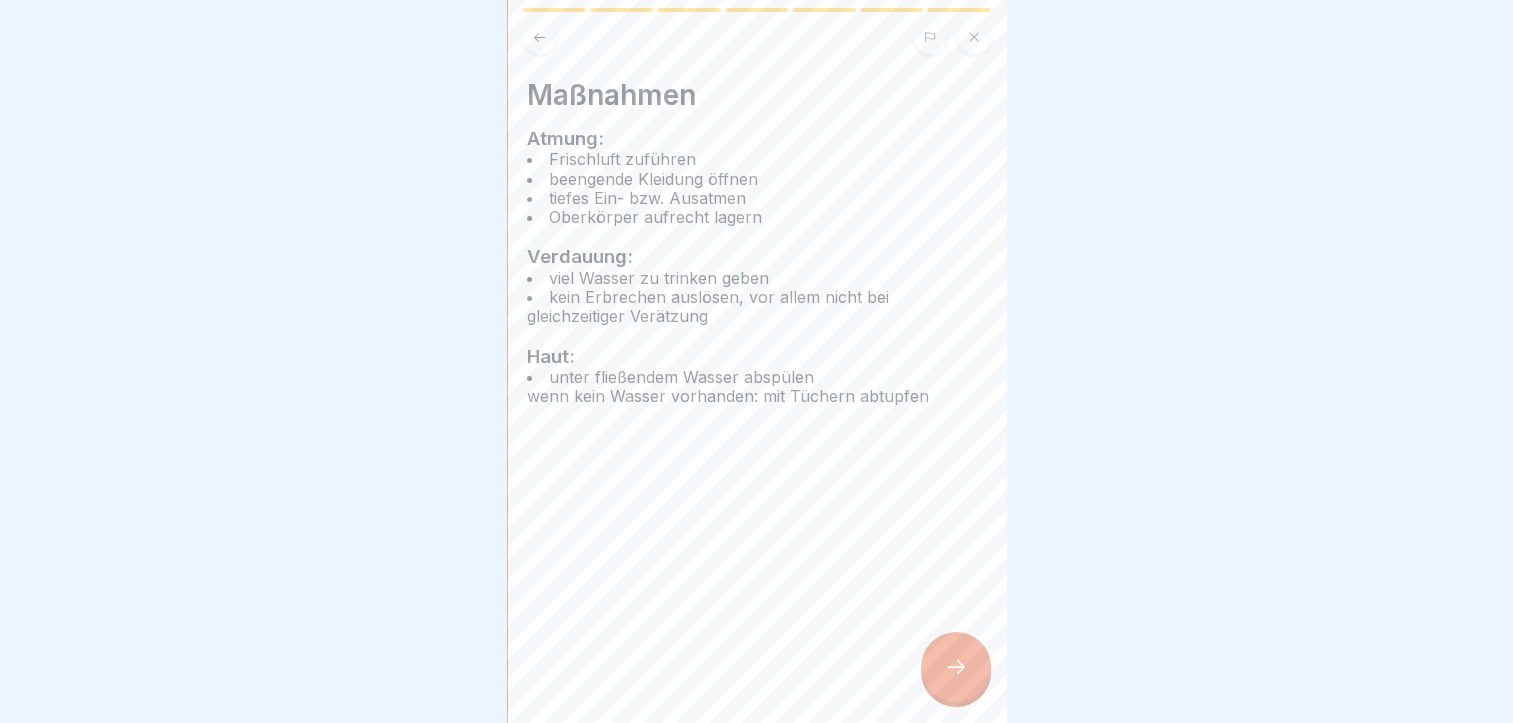 click at bounding box center (956, 667) 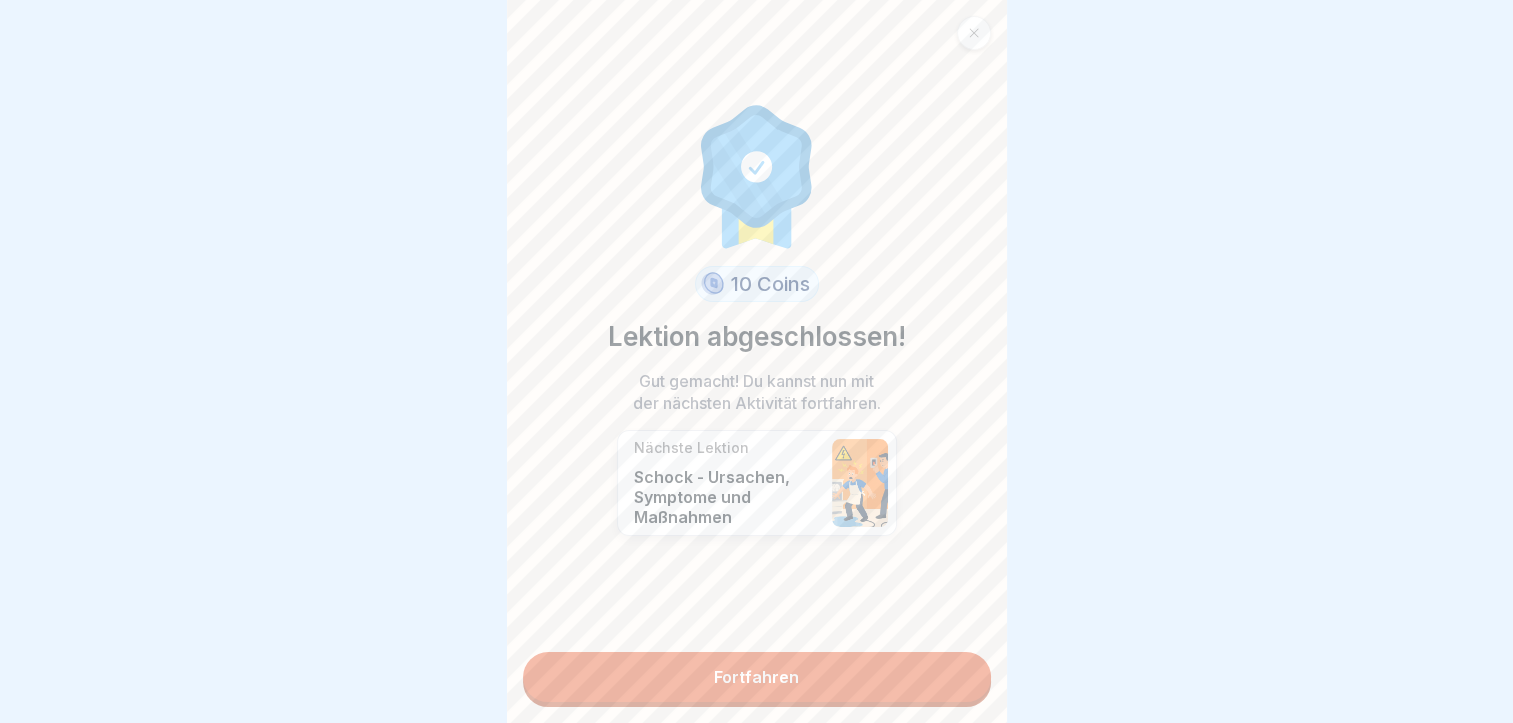click on "Fortfahren" at bounding box center (757, 677) 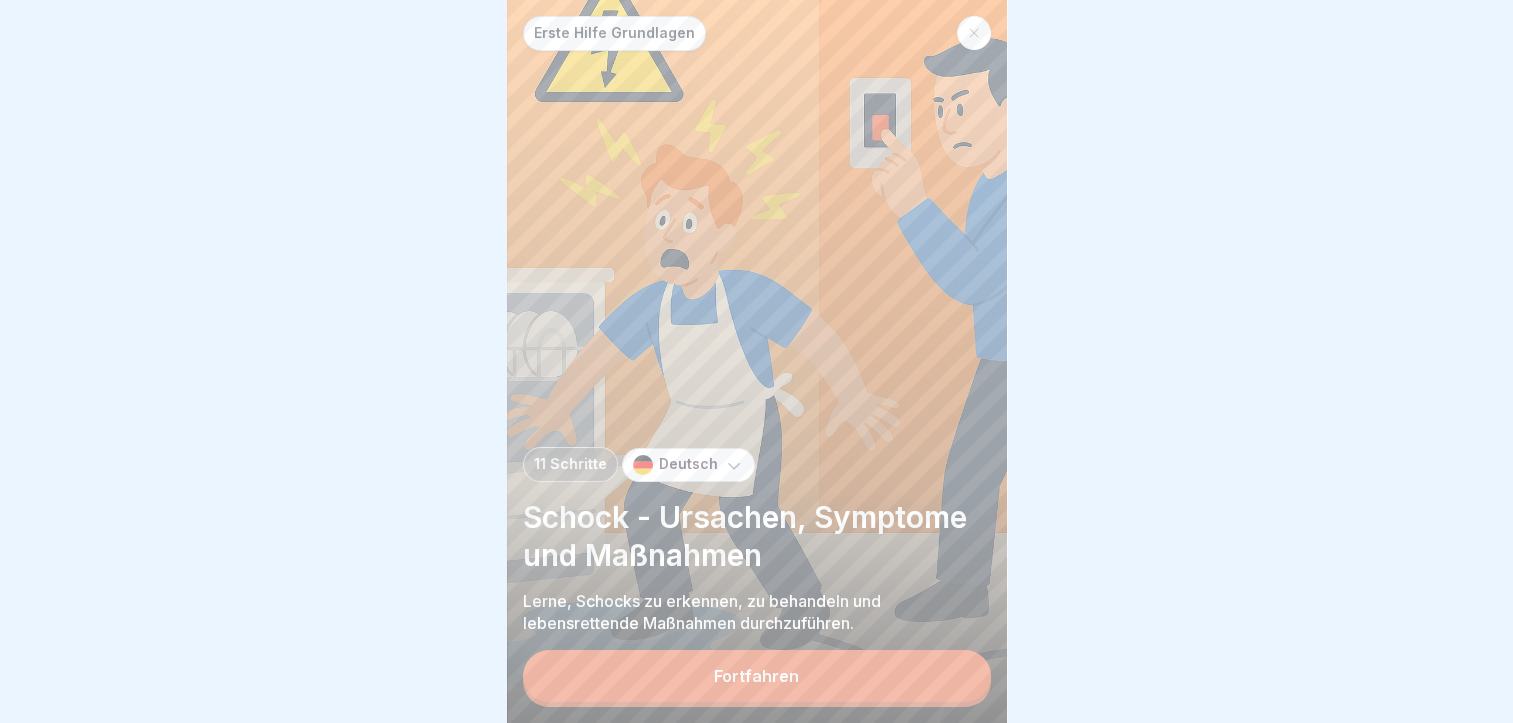click on "Fortfahren" at bounding box center (756, 676) 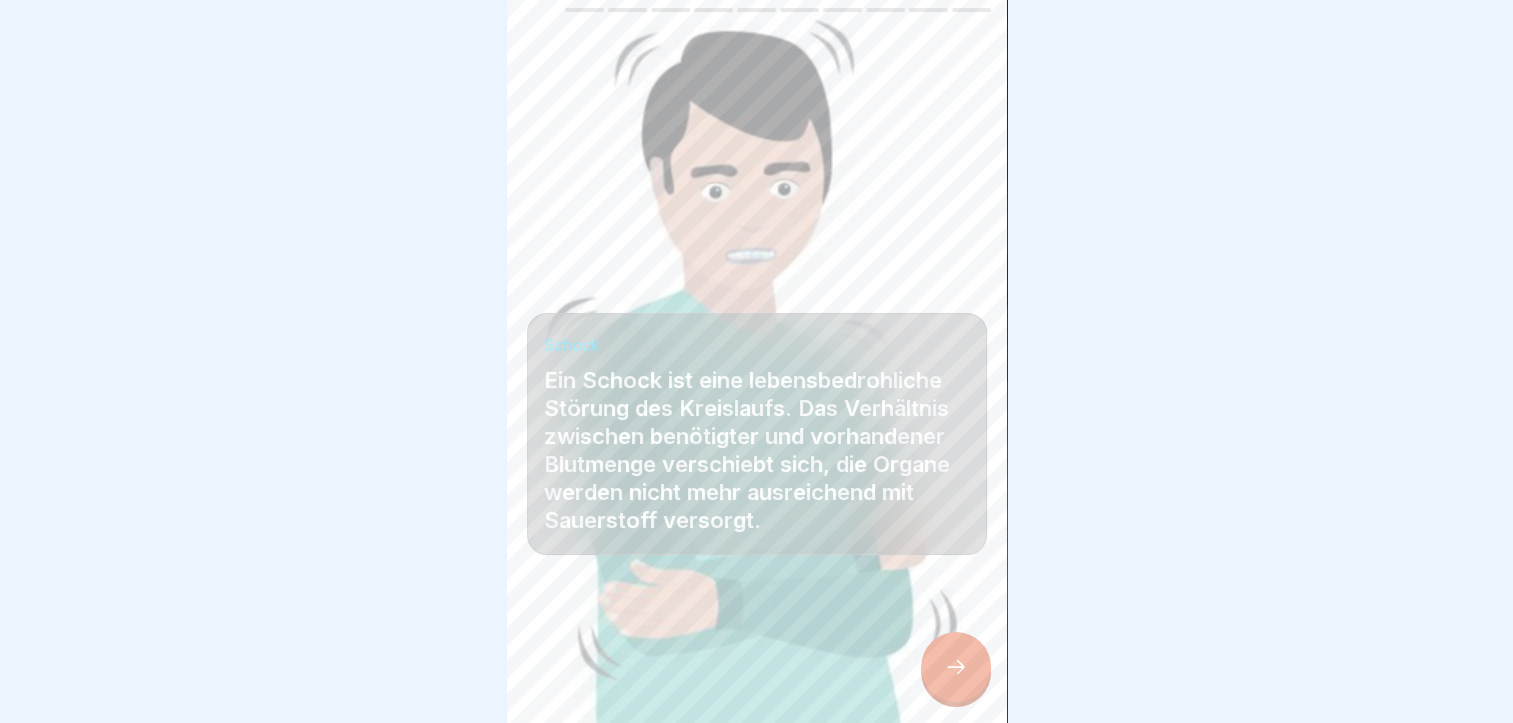 scroll, scrollTop: 15, scrollLeft: 0, axis: vertical 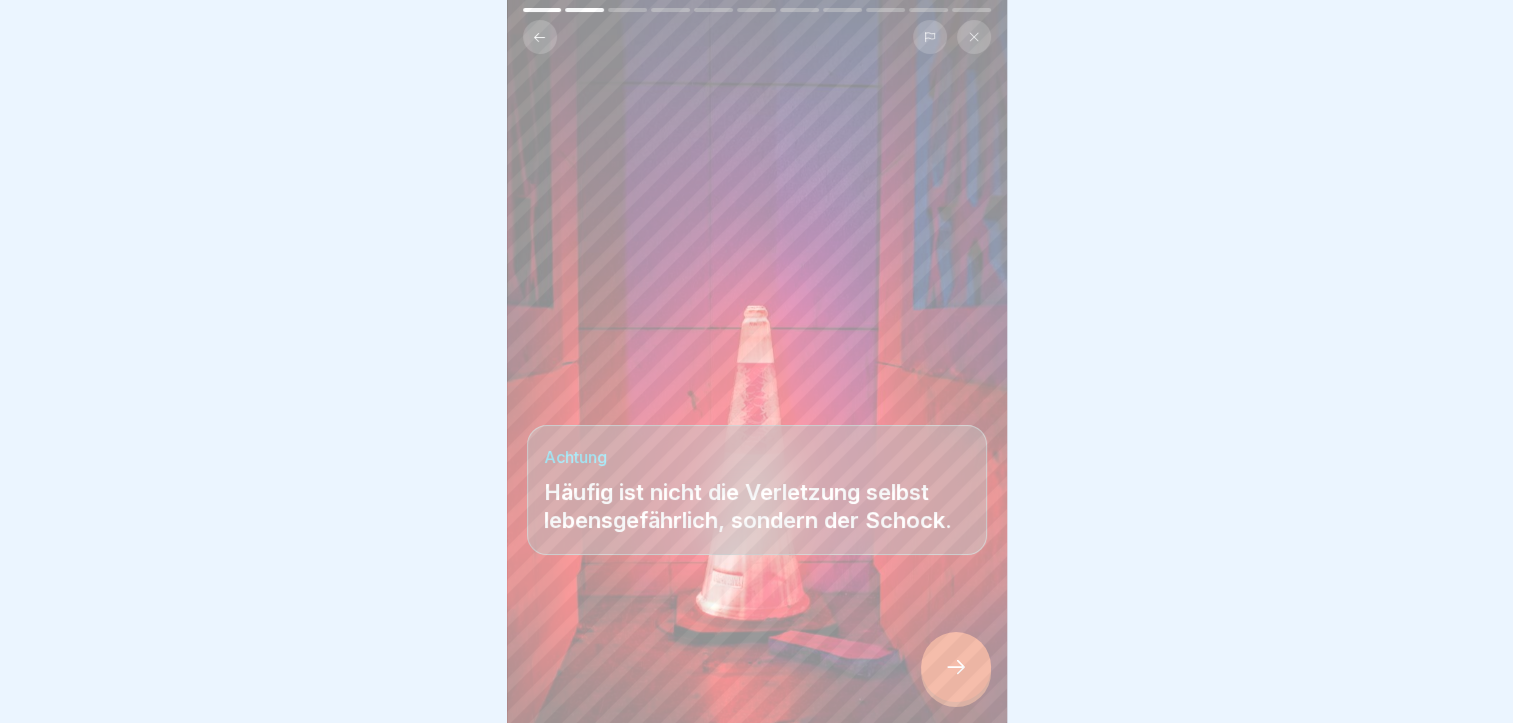 click 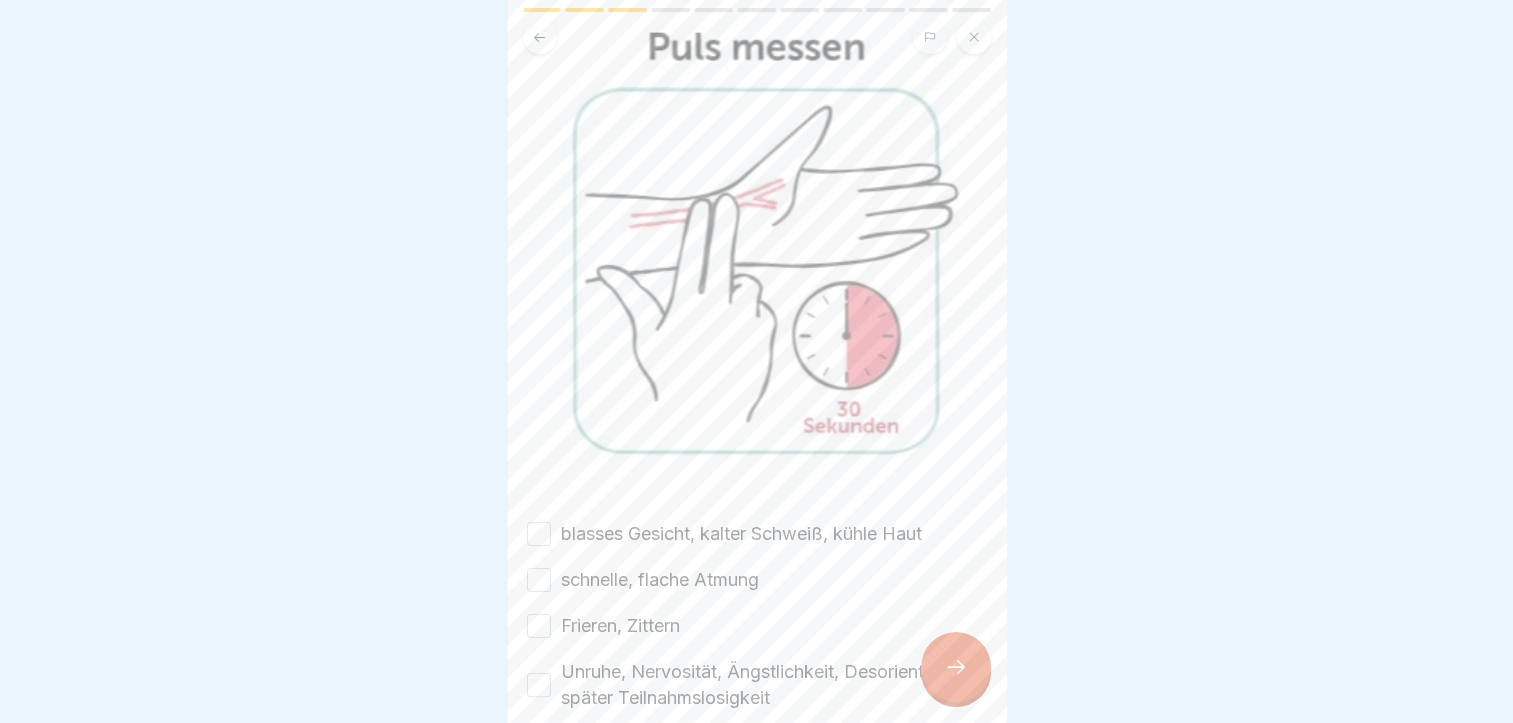 scroll, scrollTop: 500, scrollLeft: 0, axis: vertical 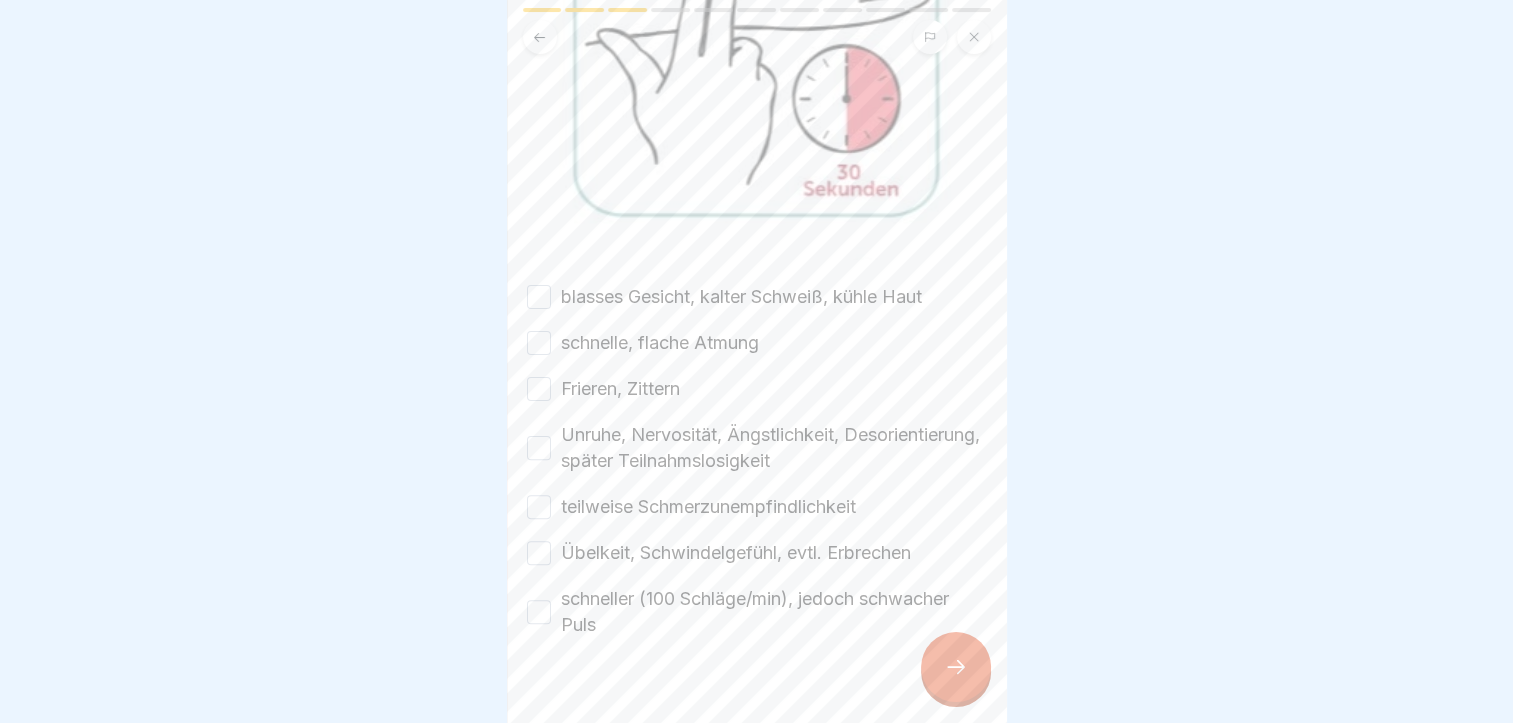 click on "blasses Gesicht, kalter Schweiß, kühle Haut" at bounding box center (539, 297) 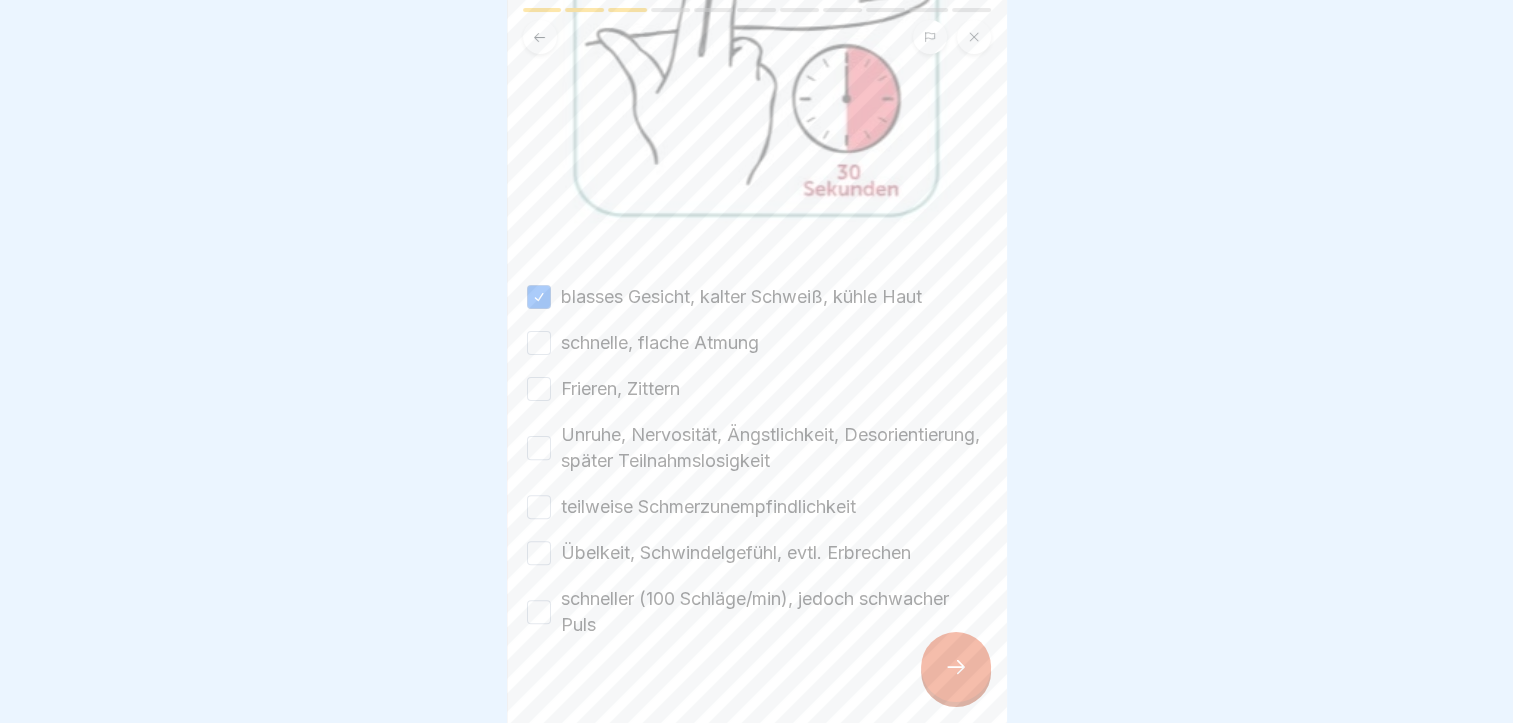click on "schnelle, flache Atmung" at bounding box center [539, 343] 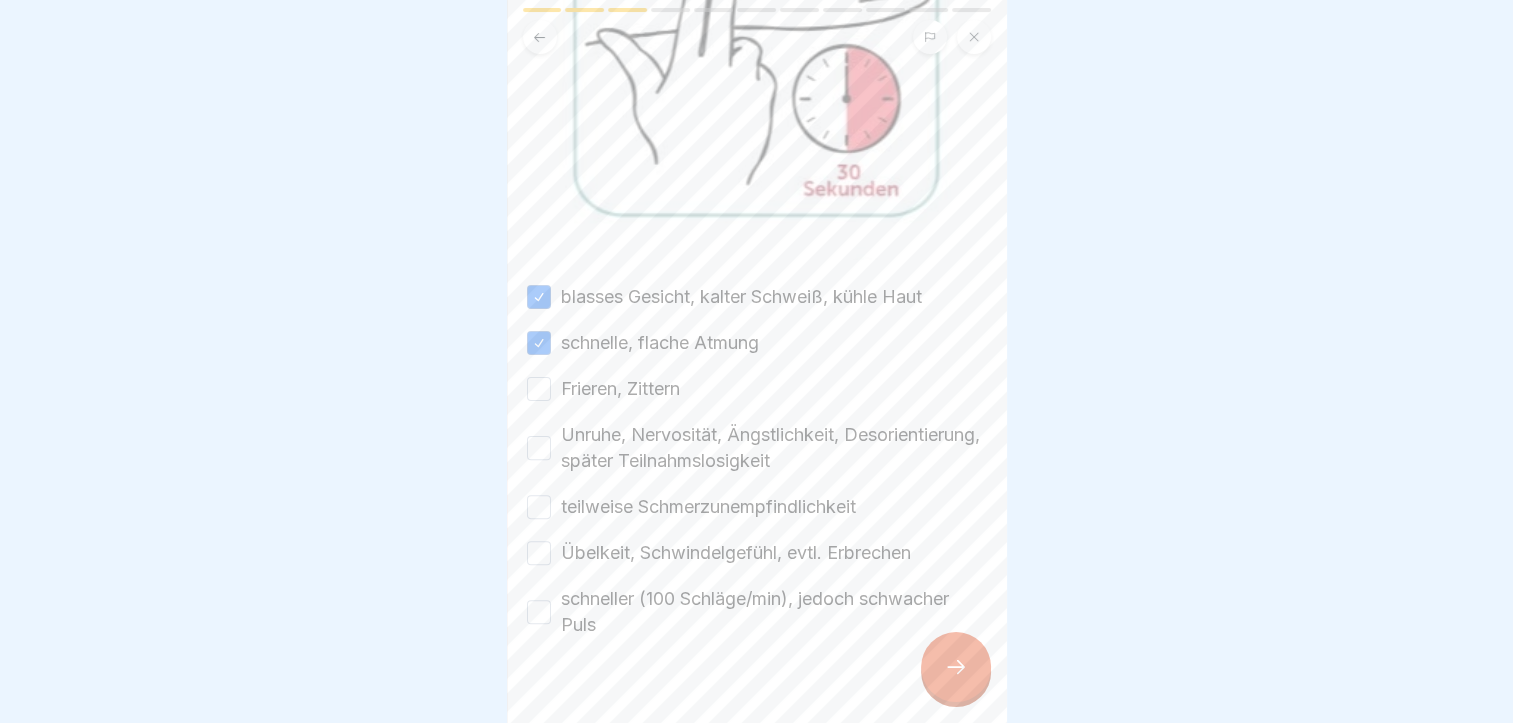 click on "Frieren, Zittern" at bounding box center [539, 389] 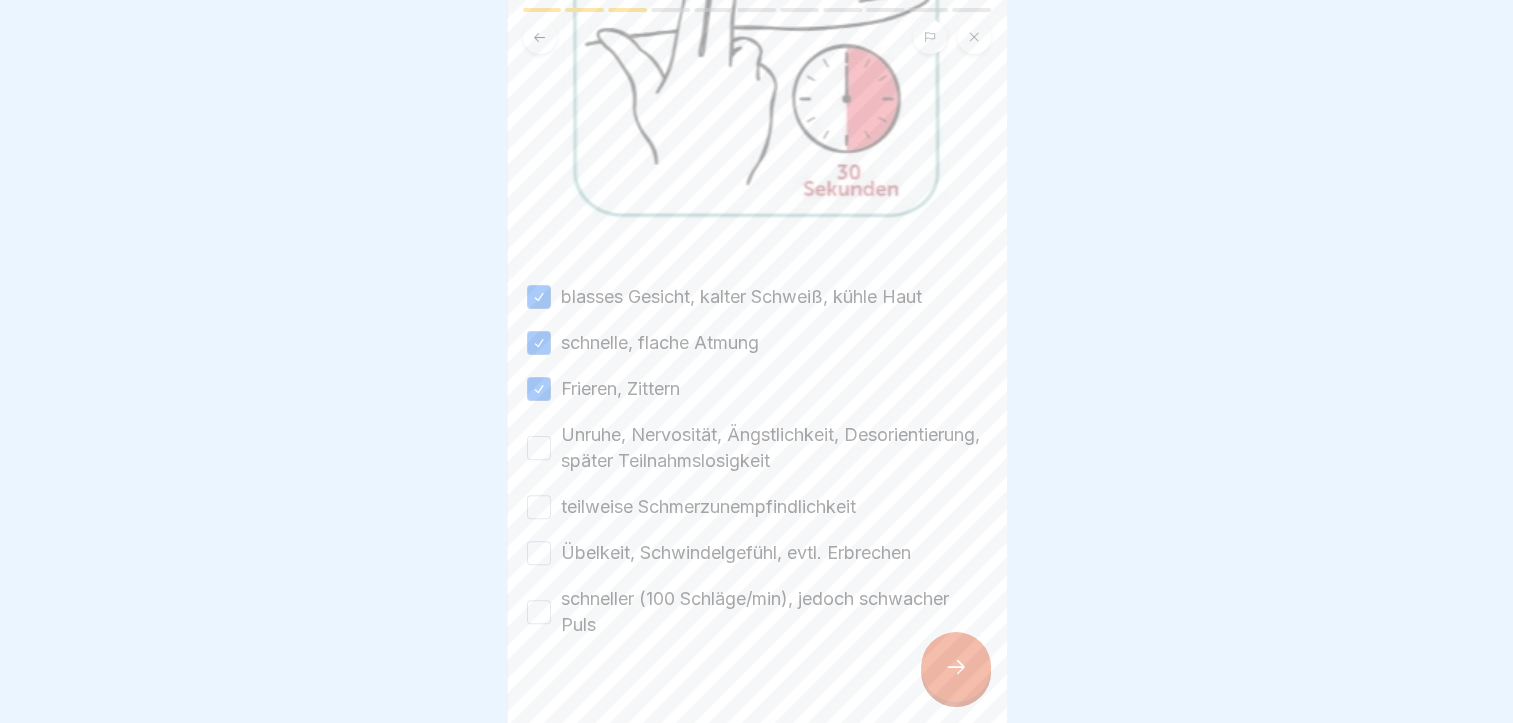click on "Unruhe, Nervosität, Ängstlichkeit, Desorientierung, später Teilnahmslosigkeit" at bounding box center (539, 448) 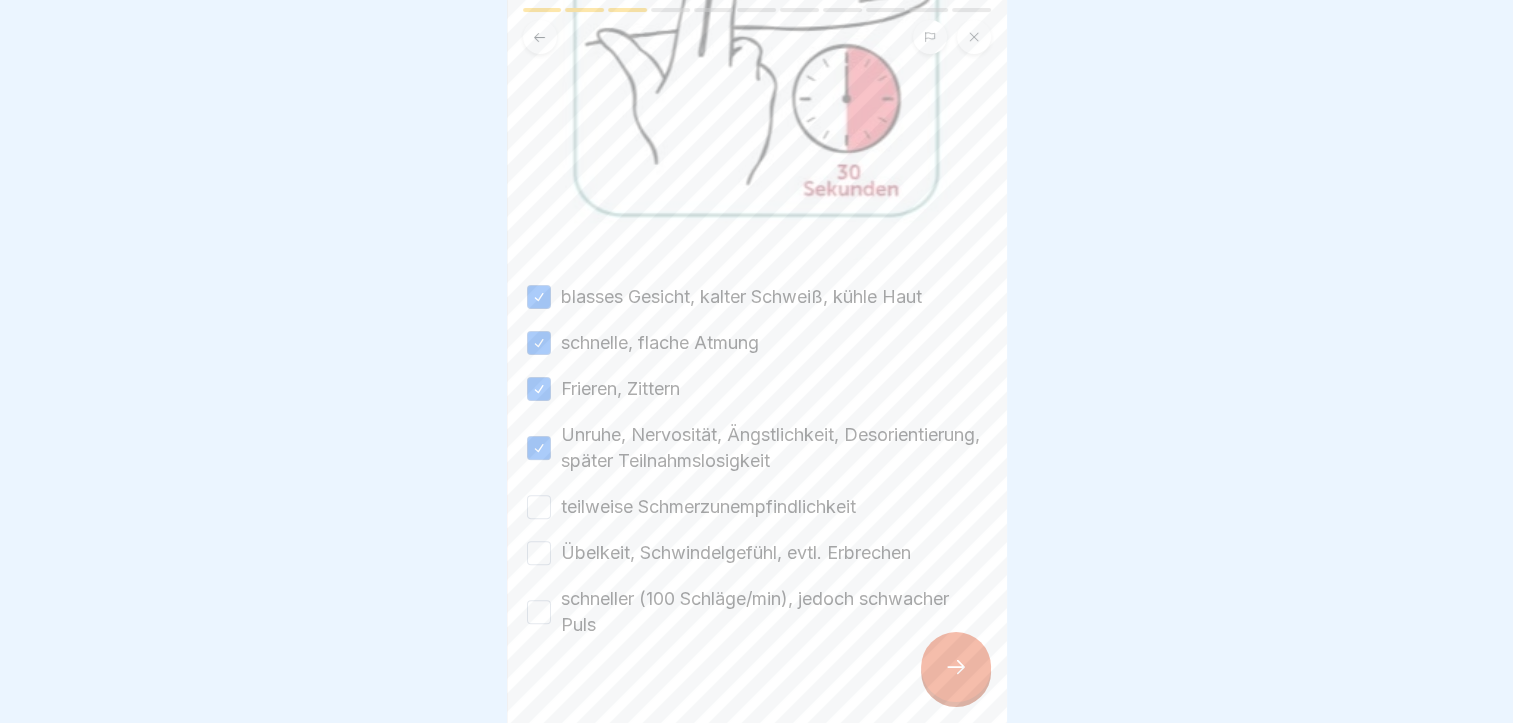 click on "teilweise Schmerzunempfindlichkeit" at bounding box center [539, 507] 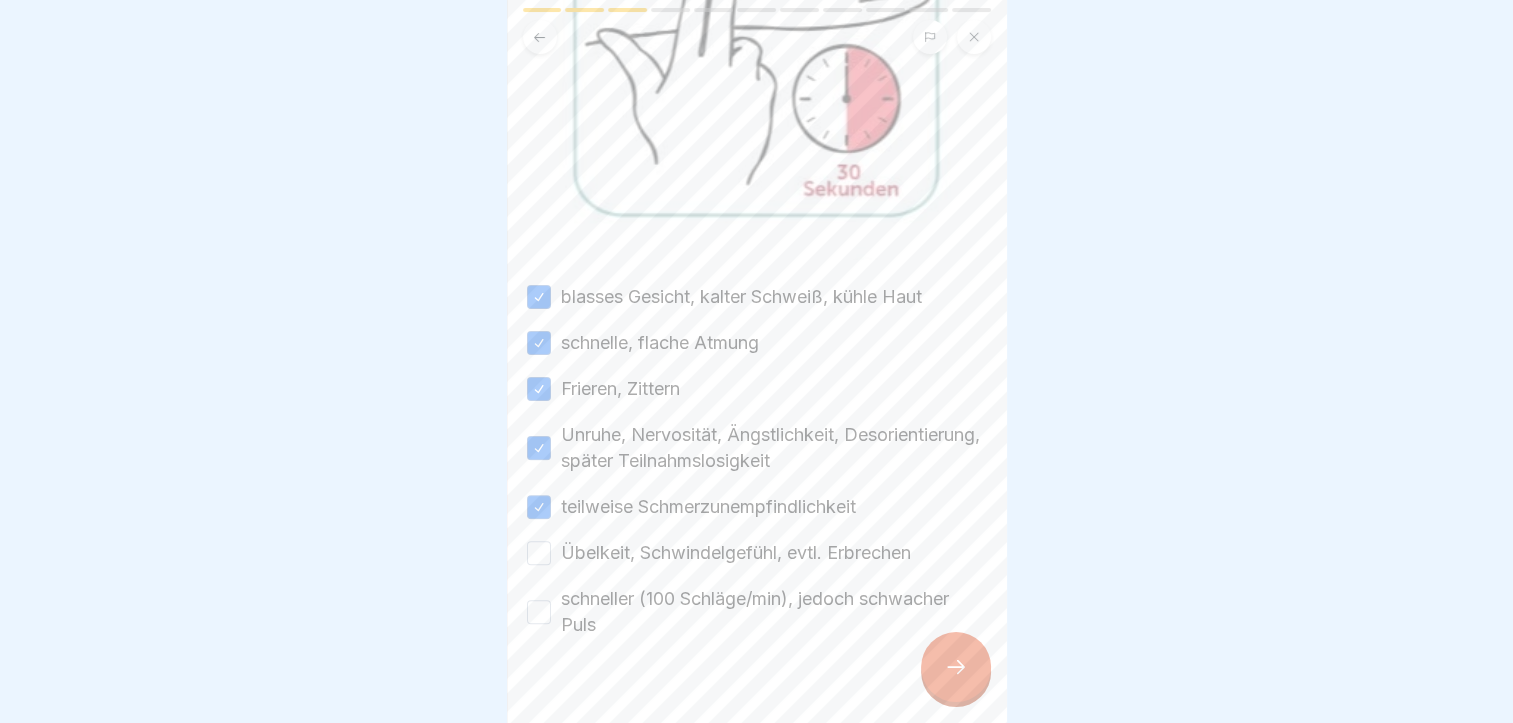 click on "Übelkeit, Schwindelgefühl, evtl. Erbrechen" at bounding box center (539, 553) 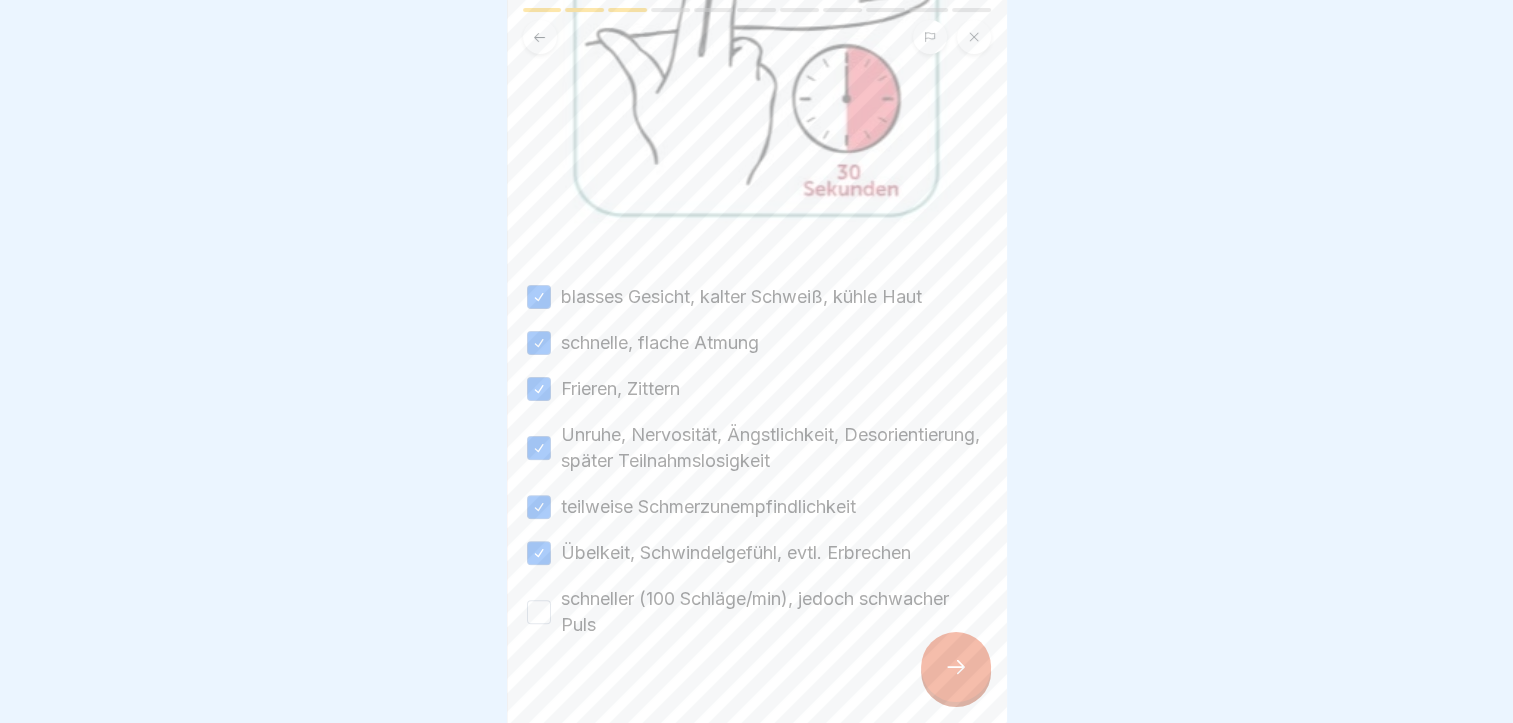 click on "schneller (100 Schläge/min), jedoch schwacher Puls" at bounding box center (539, 612) 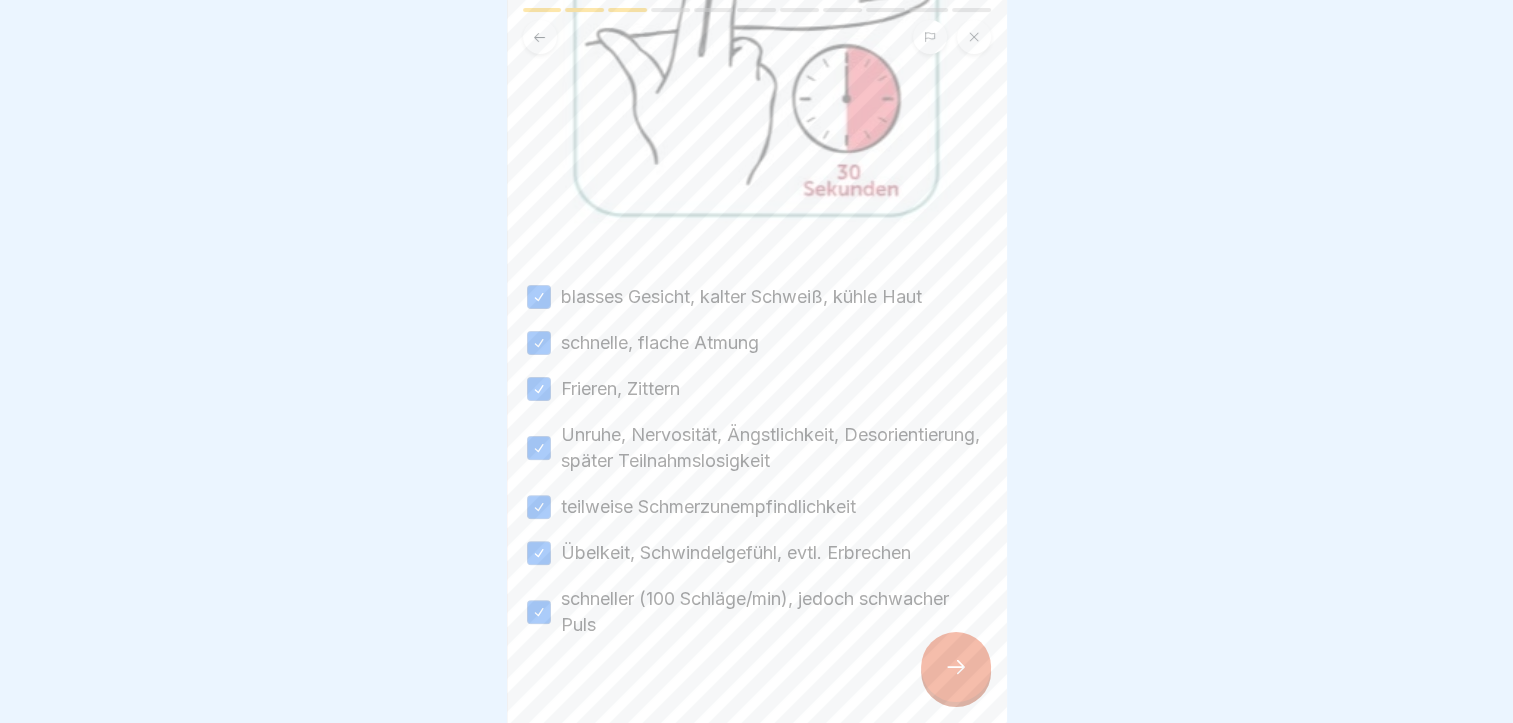 click 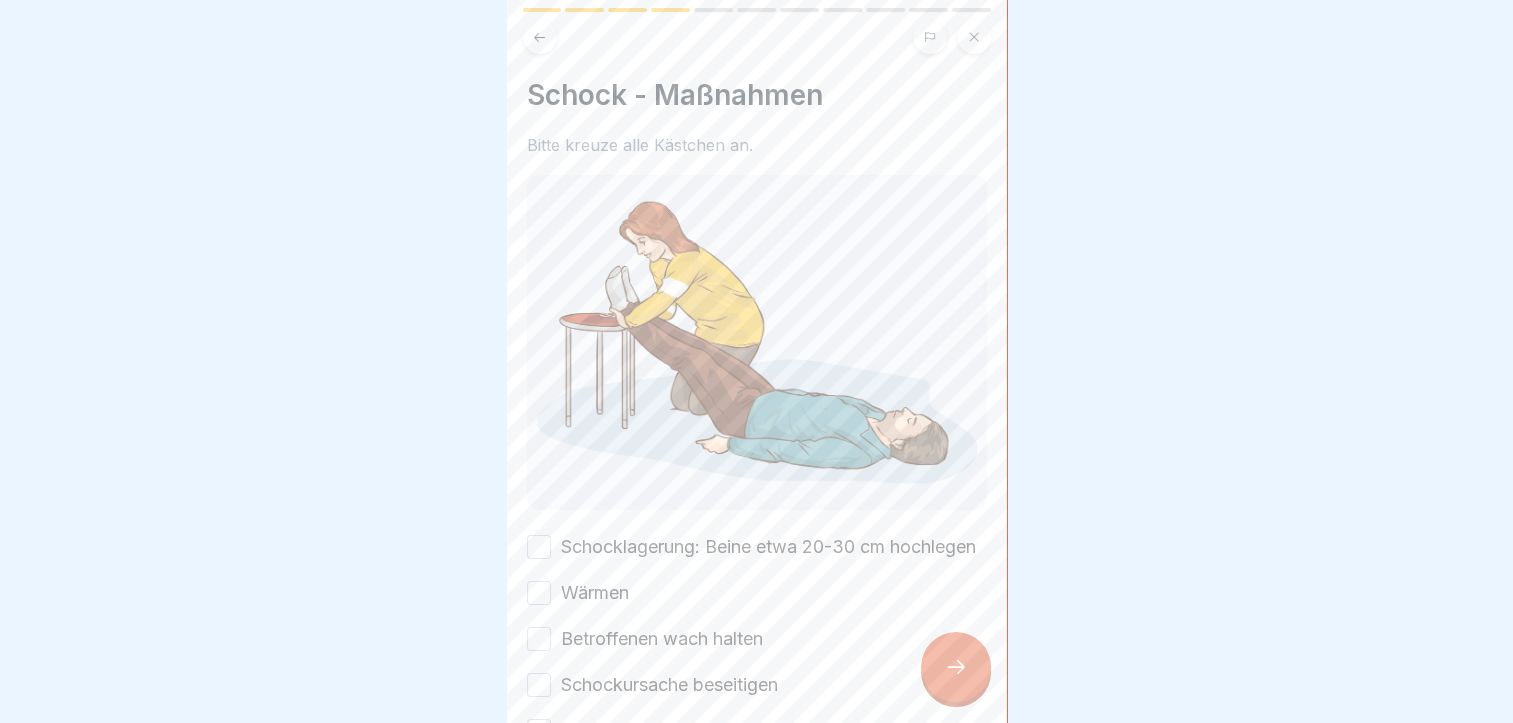 click on "Schock - Maßnahmen Bitte kreuze alle Kästchen an. Schocklagerung: Beine etwa 20-30 cm hochlegen Wärmen Betroffenen wach halten Schockursache beseitigen Notruf menschliche Zuwendung geben" at bounding box center (757, 361) 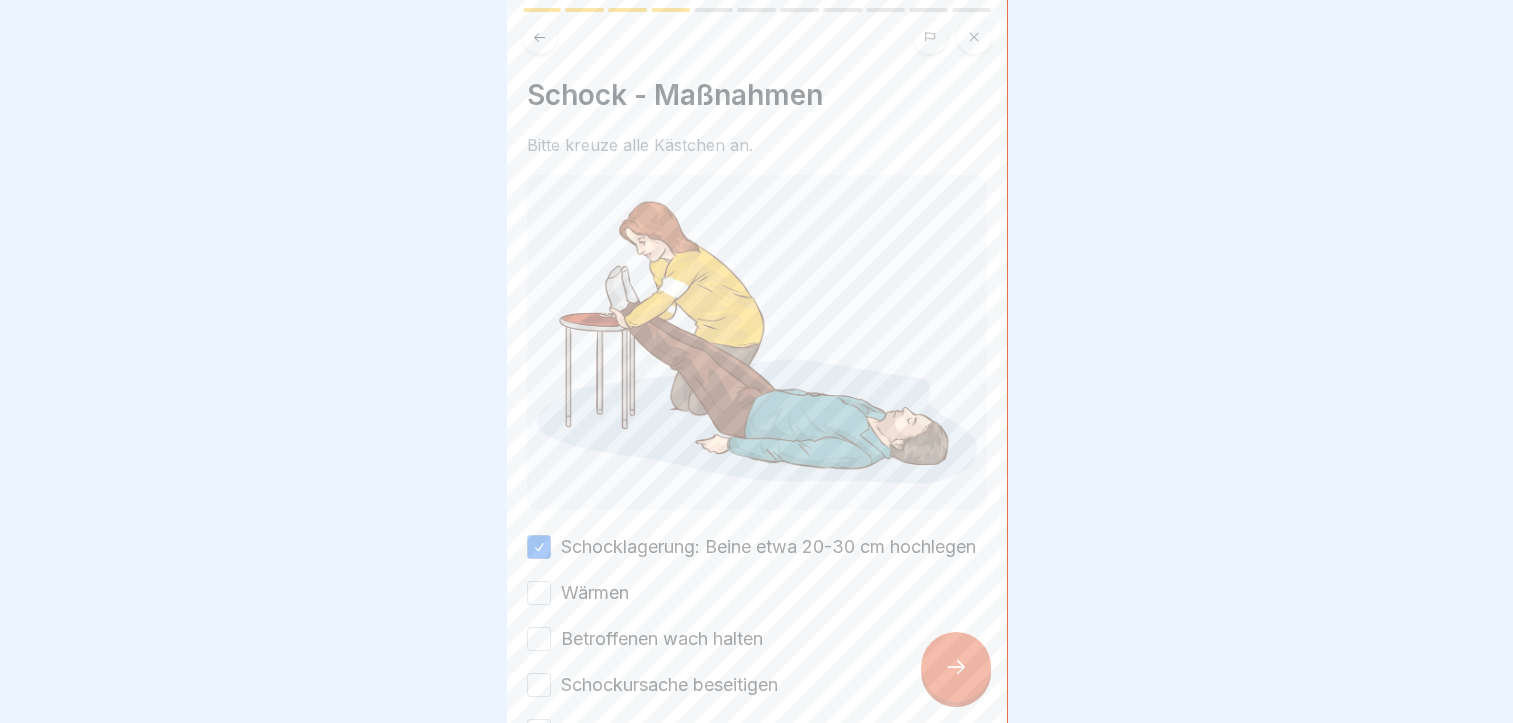 click on "Wärmen" at bounding box center (539, 593) 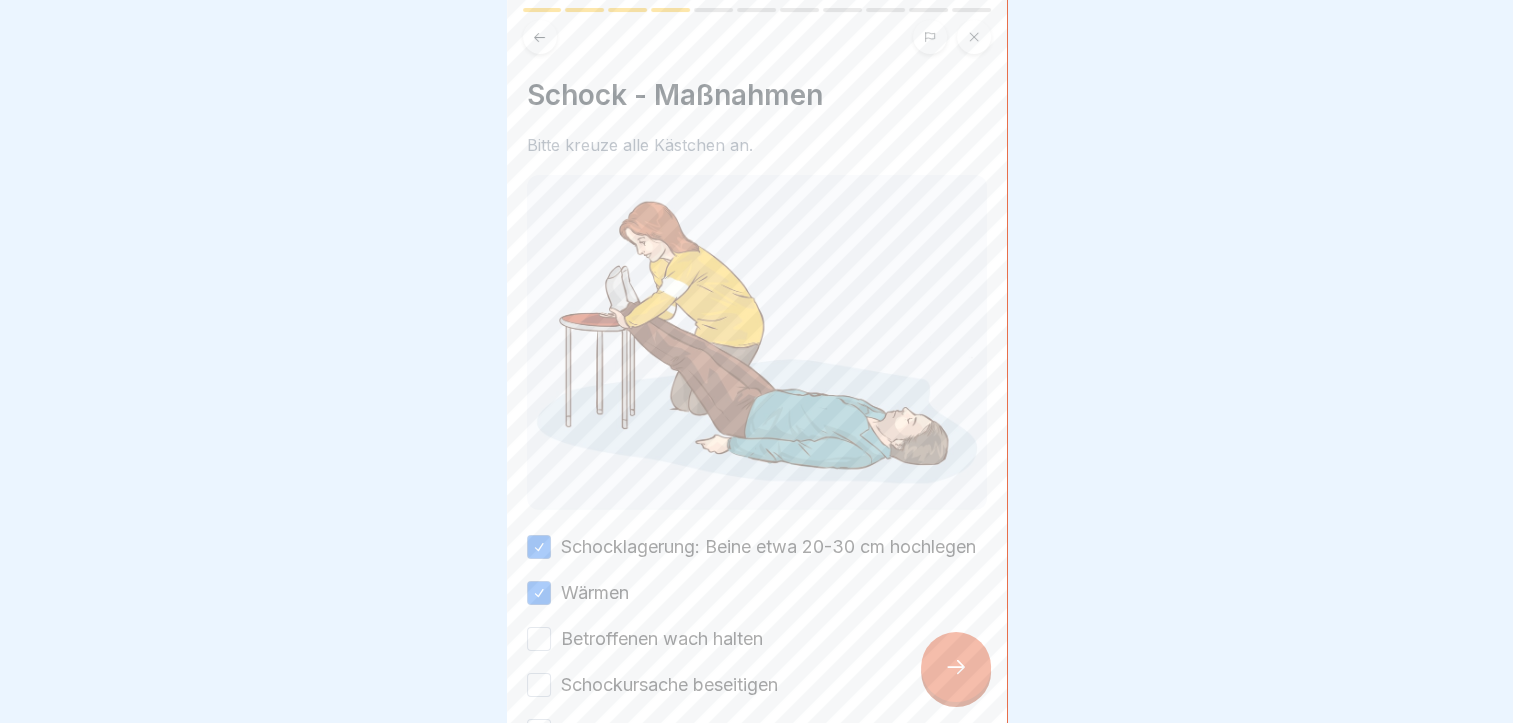 click on "Betroffenen wach halten" at bounding box center (539, 639) 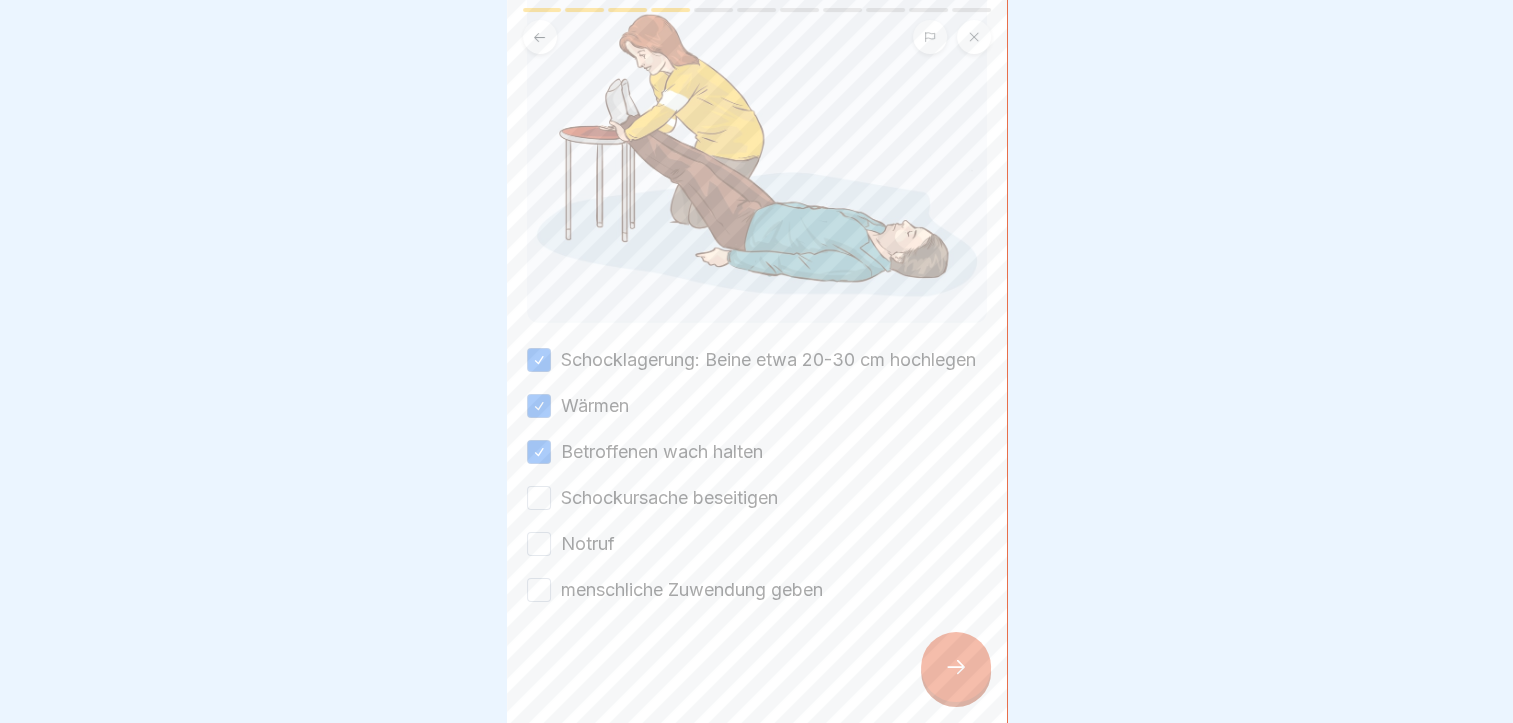 scroll, scrollTop: 201, scrollLeft: 0, axis: vertical 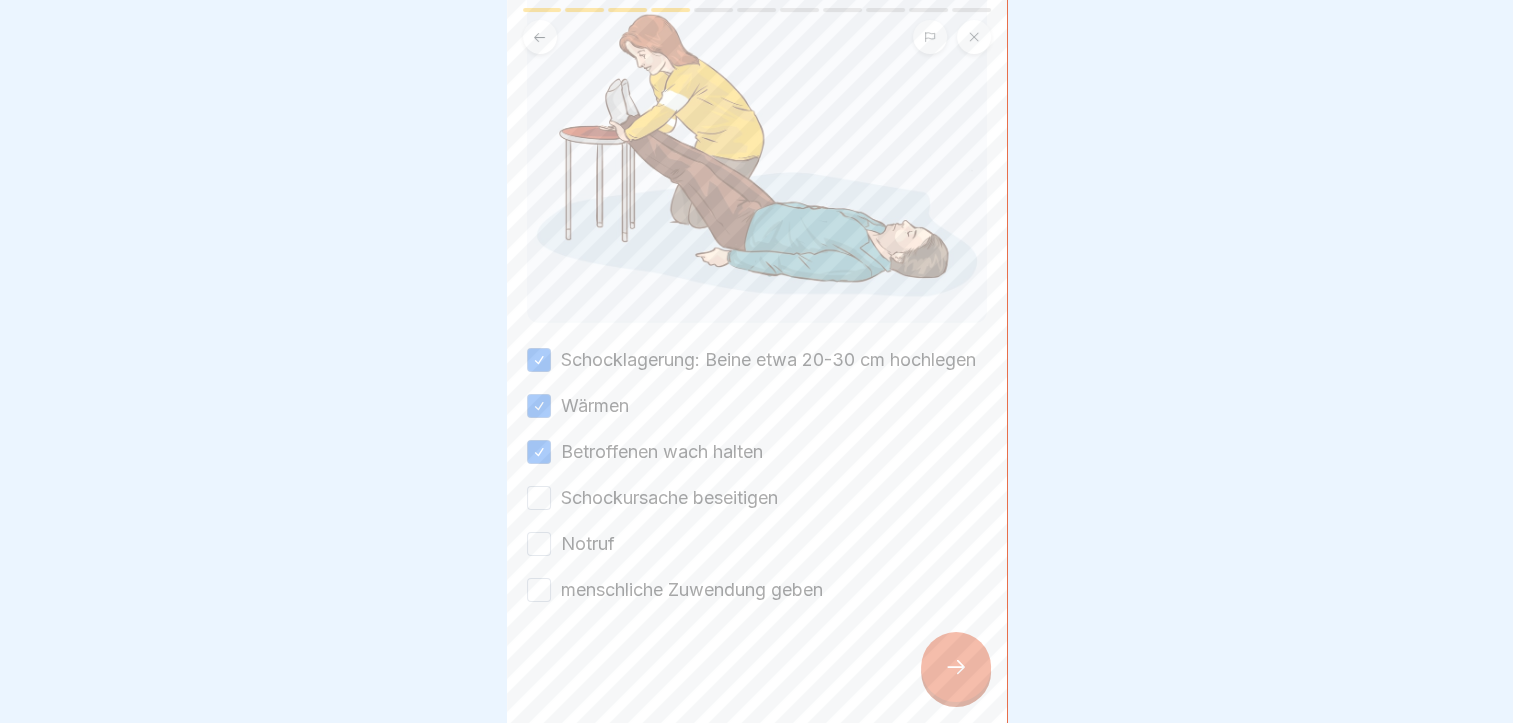 click on "Schockursache beseitigen" at bounding box center (539, 498) 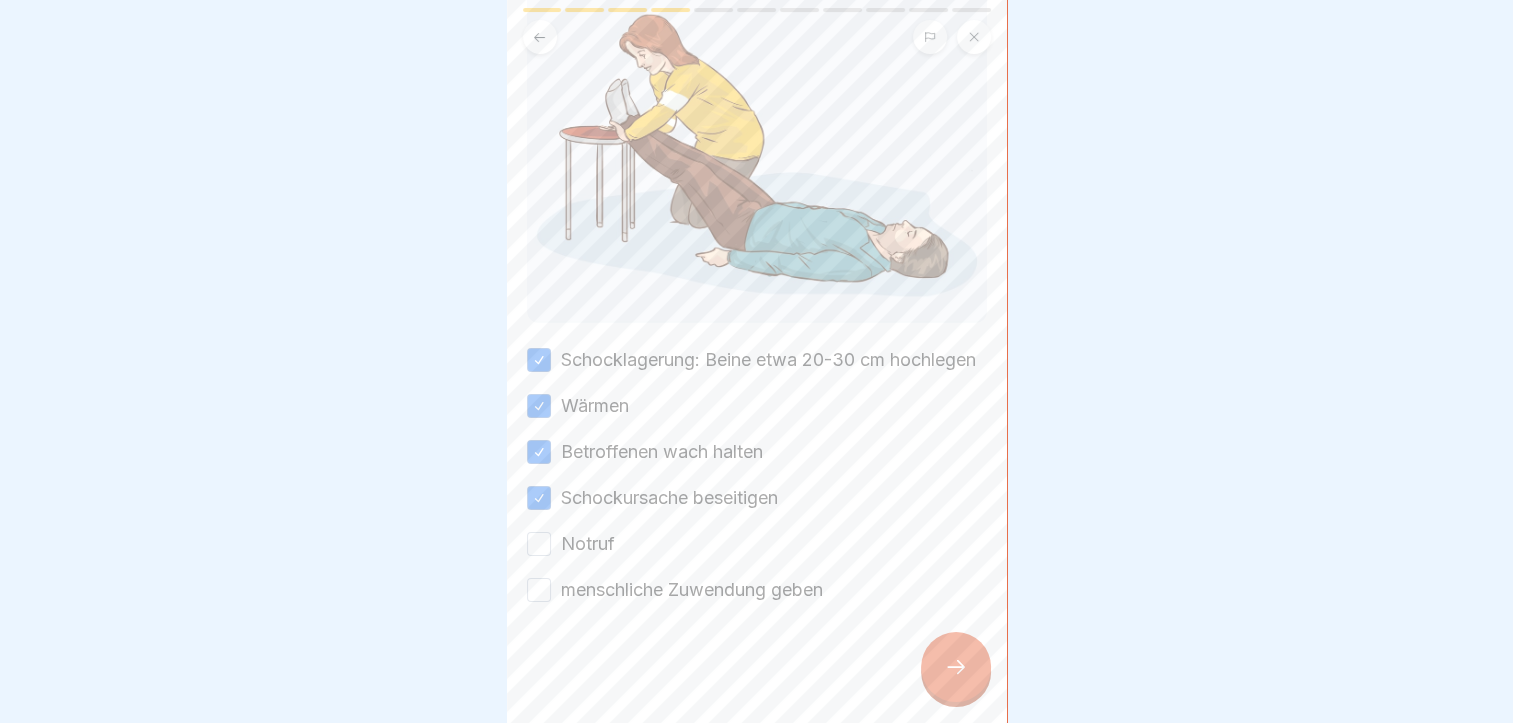 click on "Notruf" at bounding box center (539, 544) 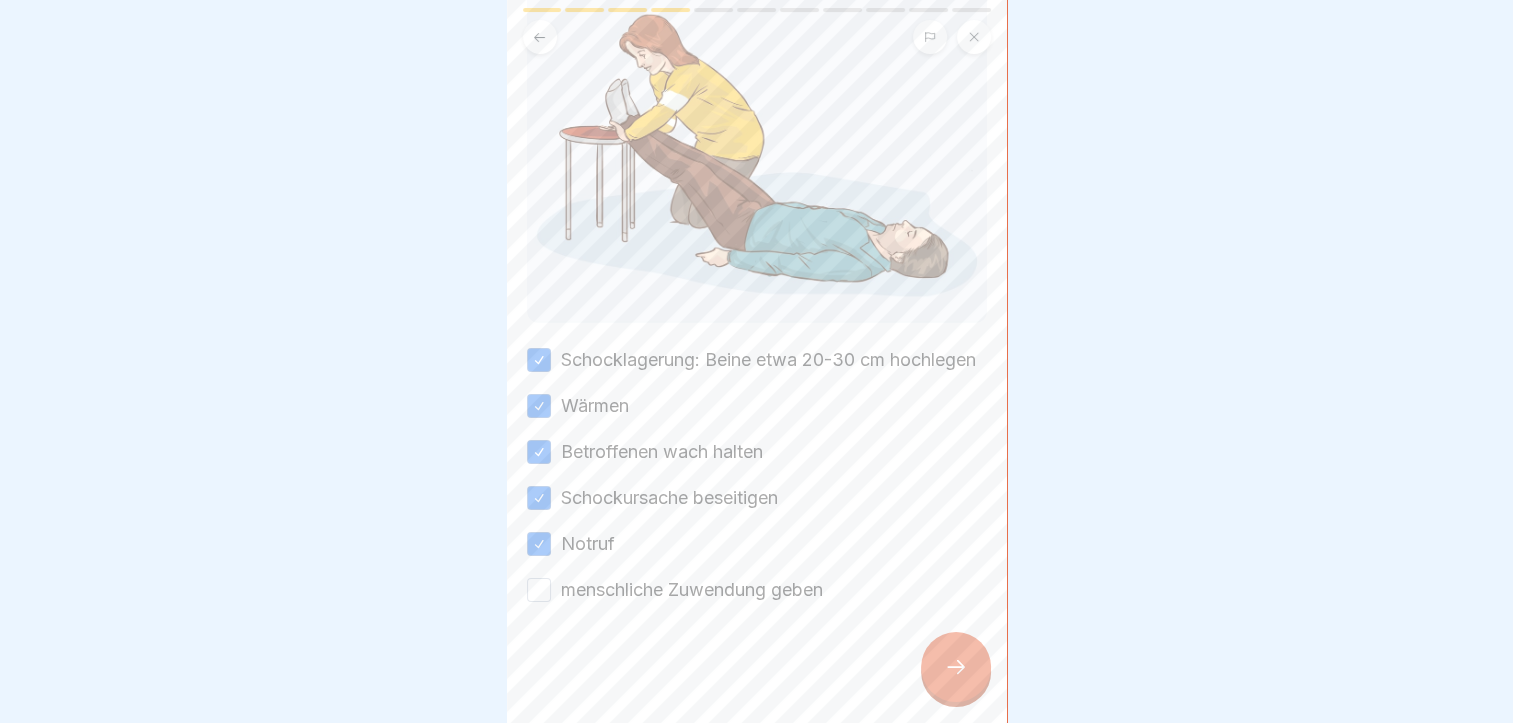 click on "menschliche Zuwendung geben" at bounding box center (539, 590) 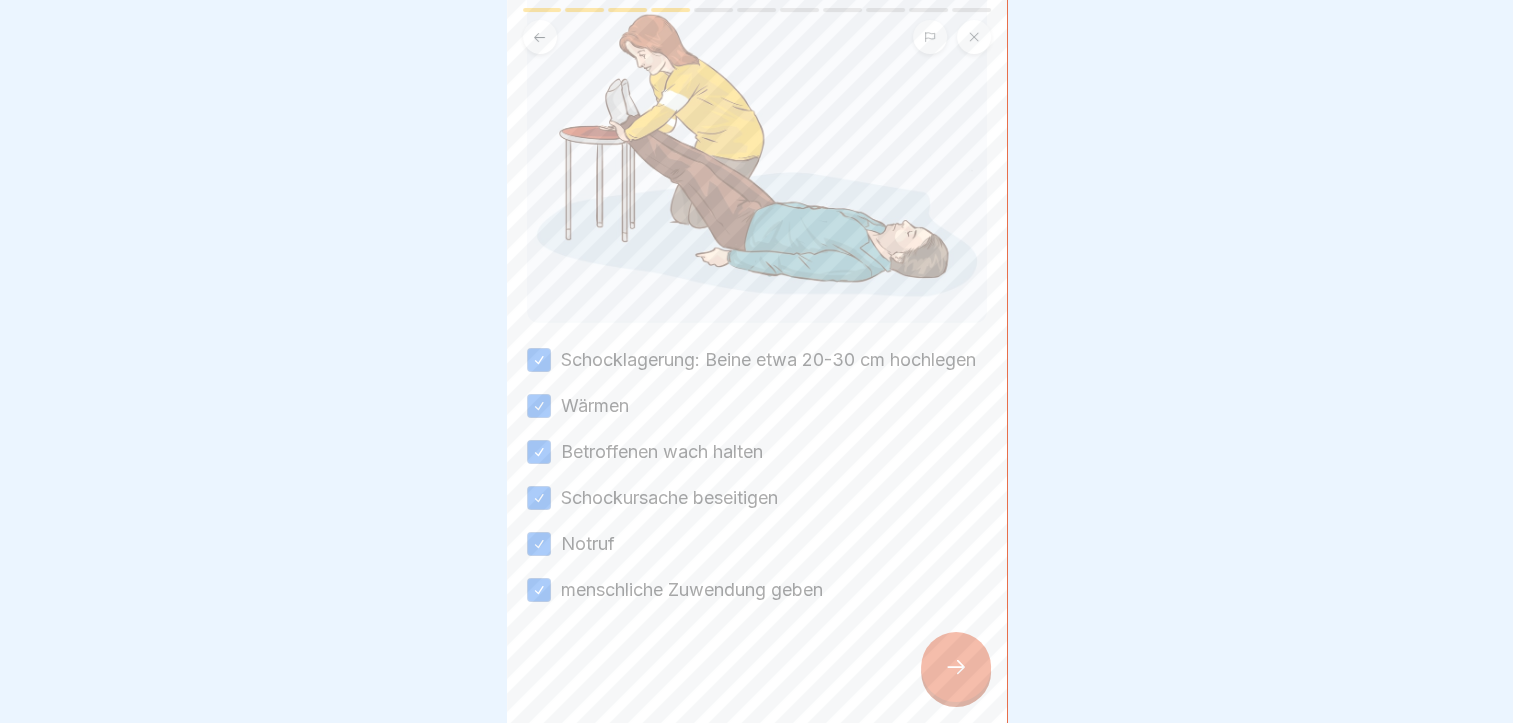 click at bounding box center [956, 667] 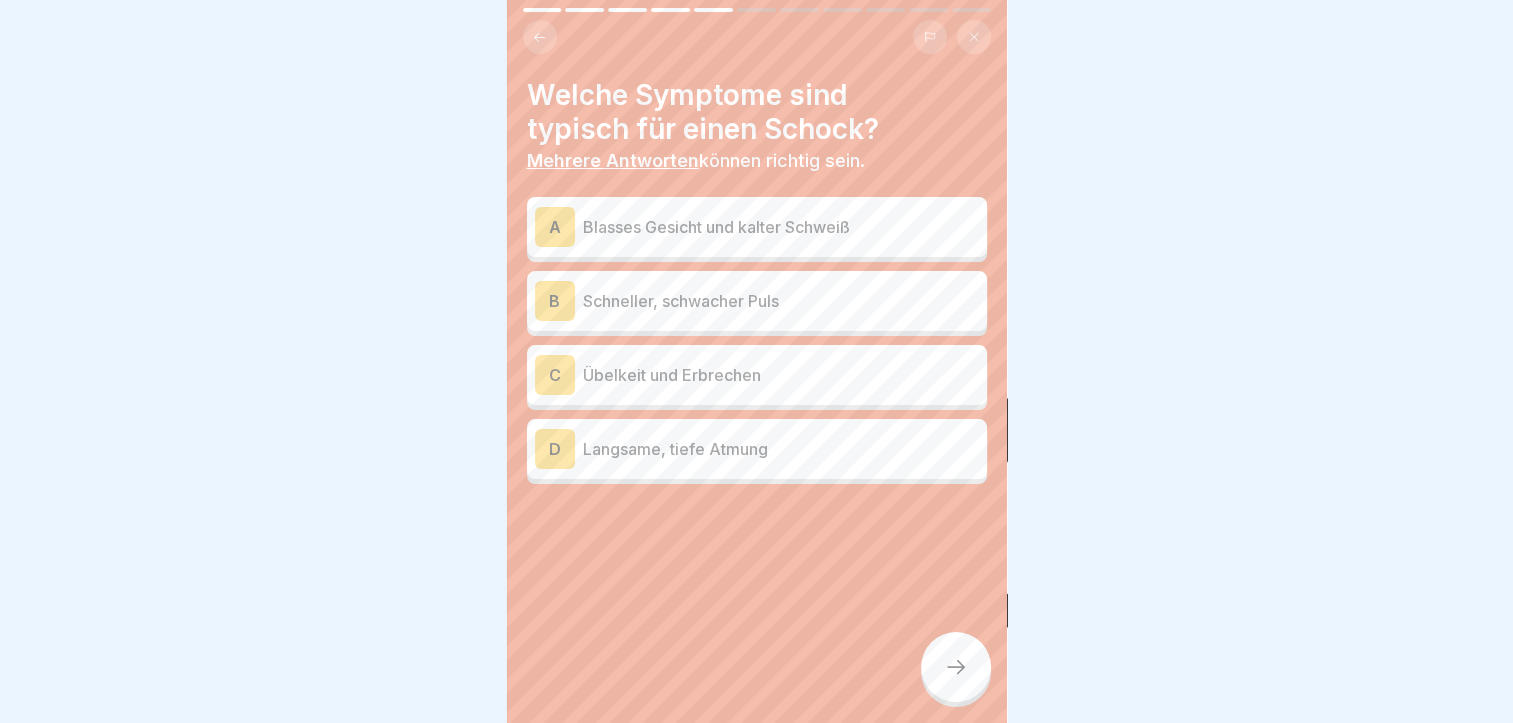 click on "B Schneller, schwacher Puls" at bounding box center [757, 301] 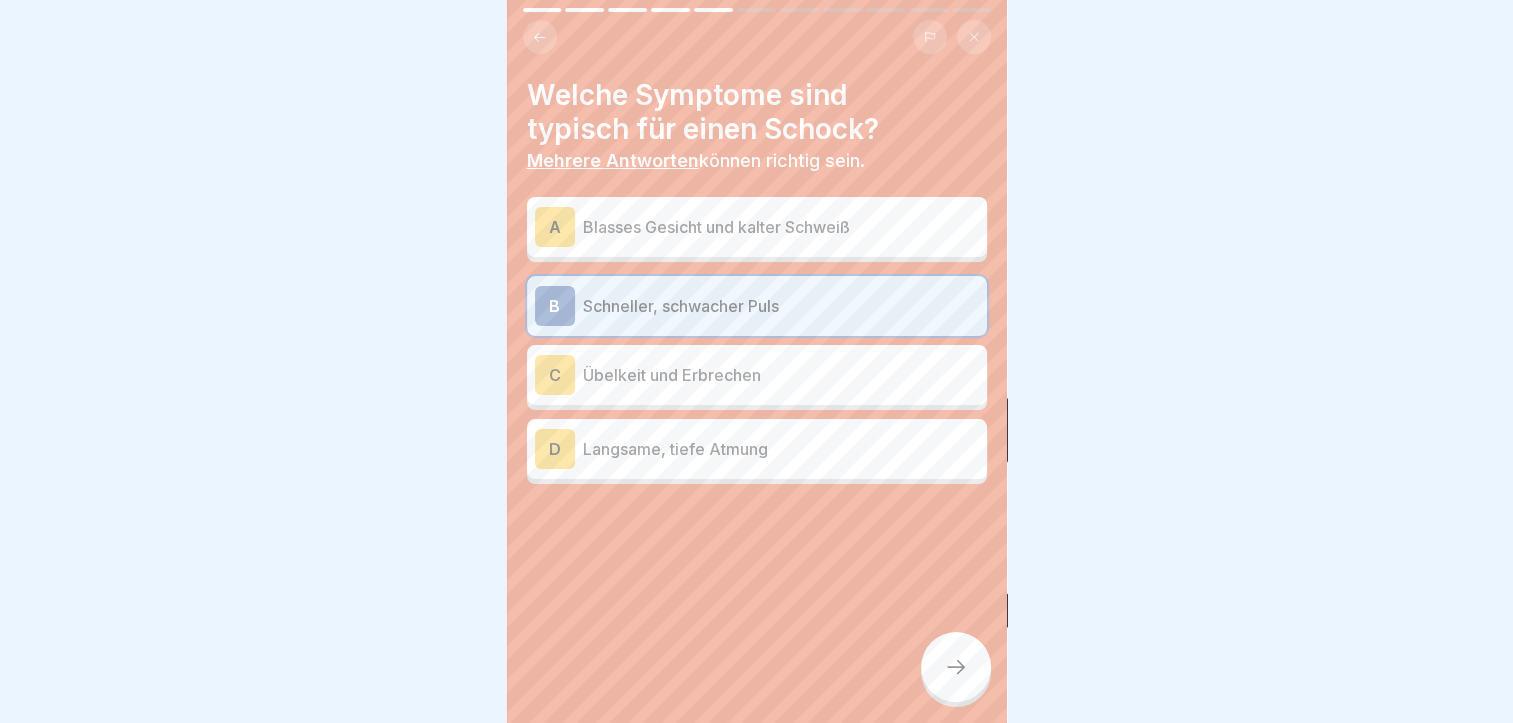 click on "Langsame, tiefe Atmung" at bounding box center [781, 449] 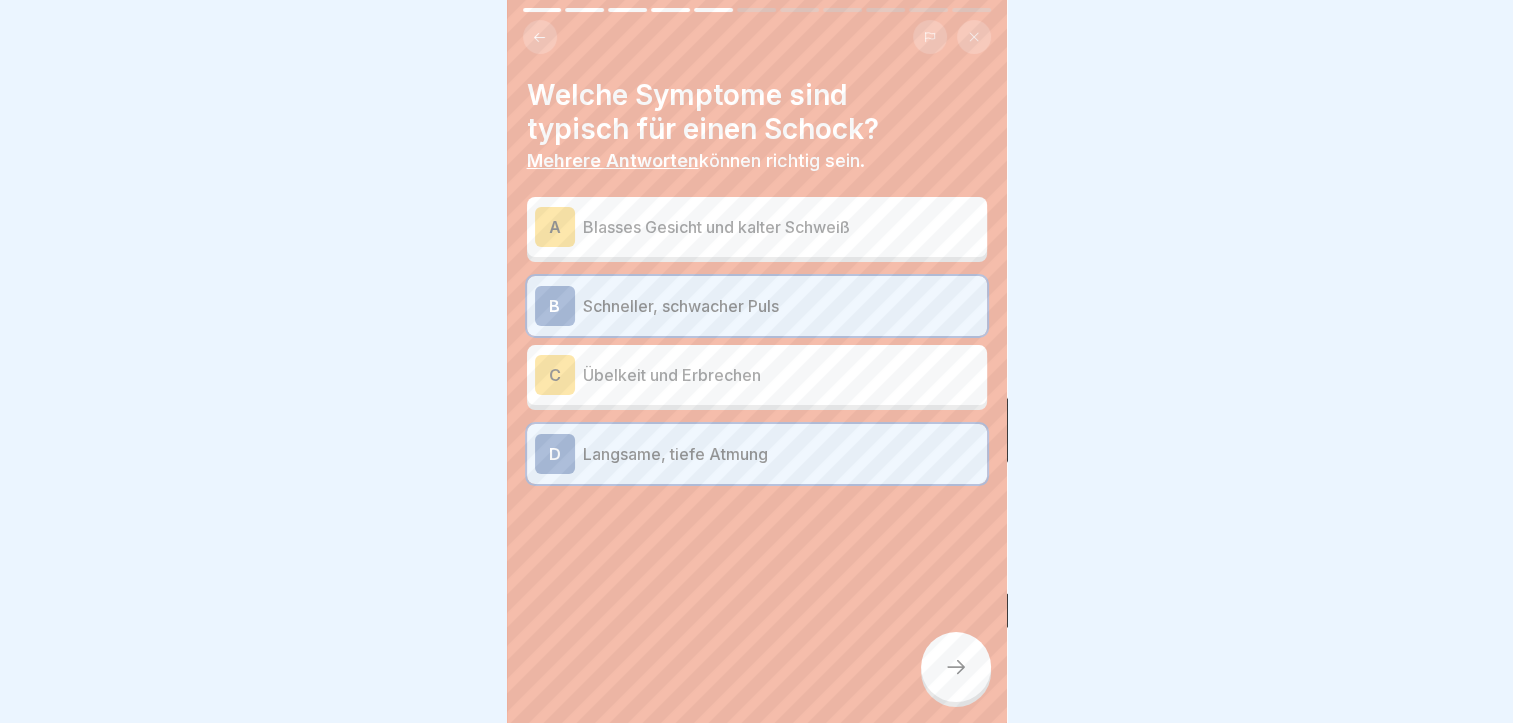 click on "A Blasses Gesicht und kalter Schweiß" at bounding box center (757, 227) 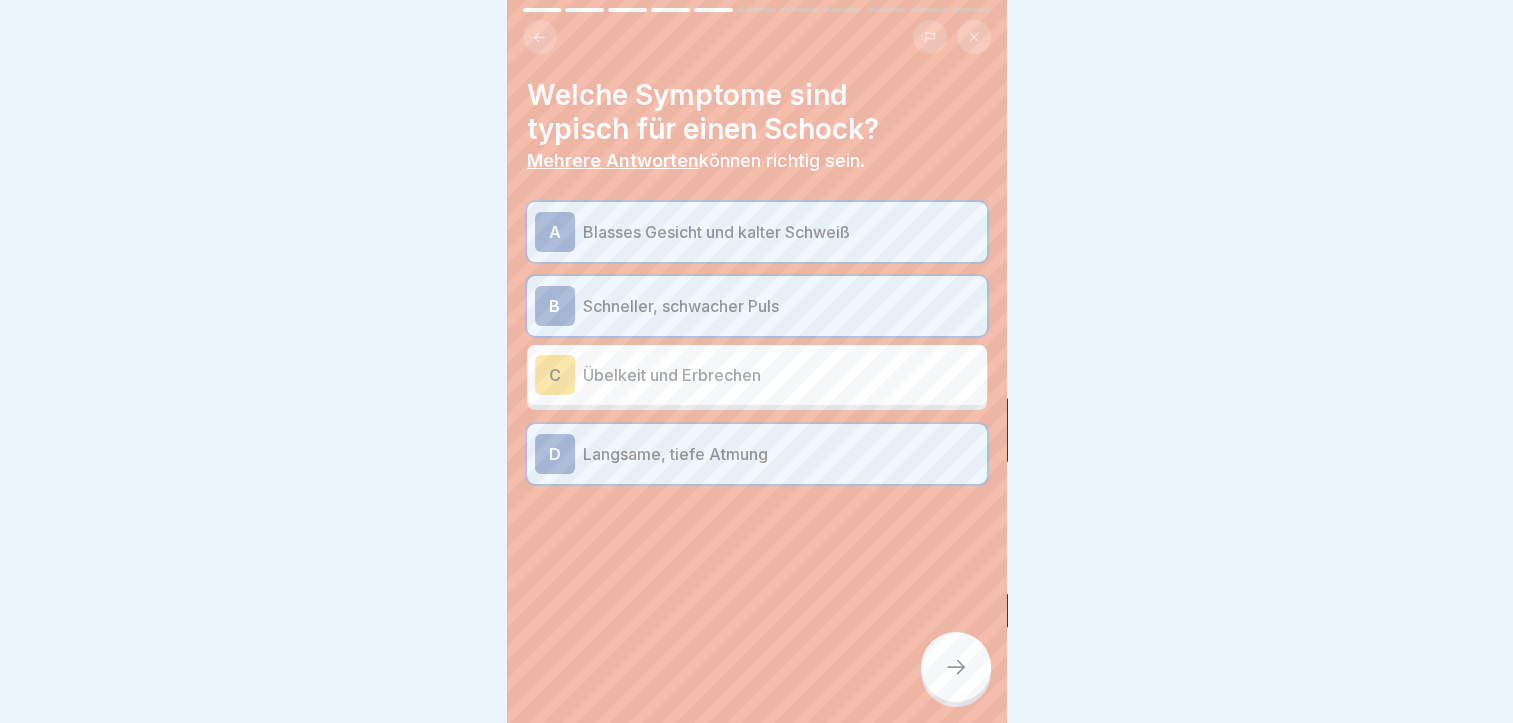 click at bounding box center (956, 667) 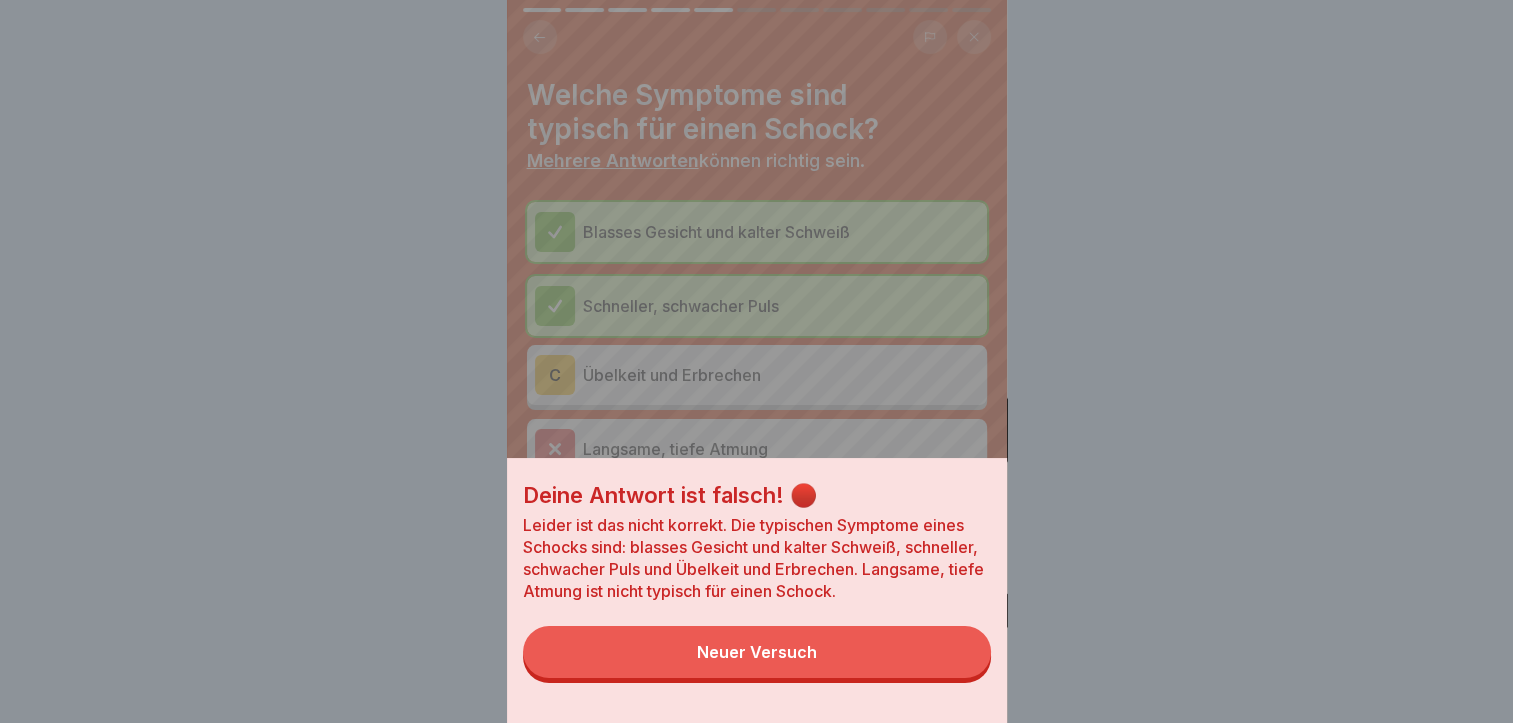 click on "Neuer Versuch" at bounding box center [757, 652] 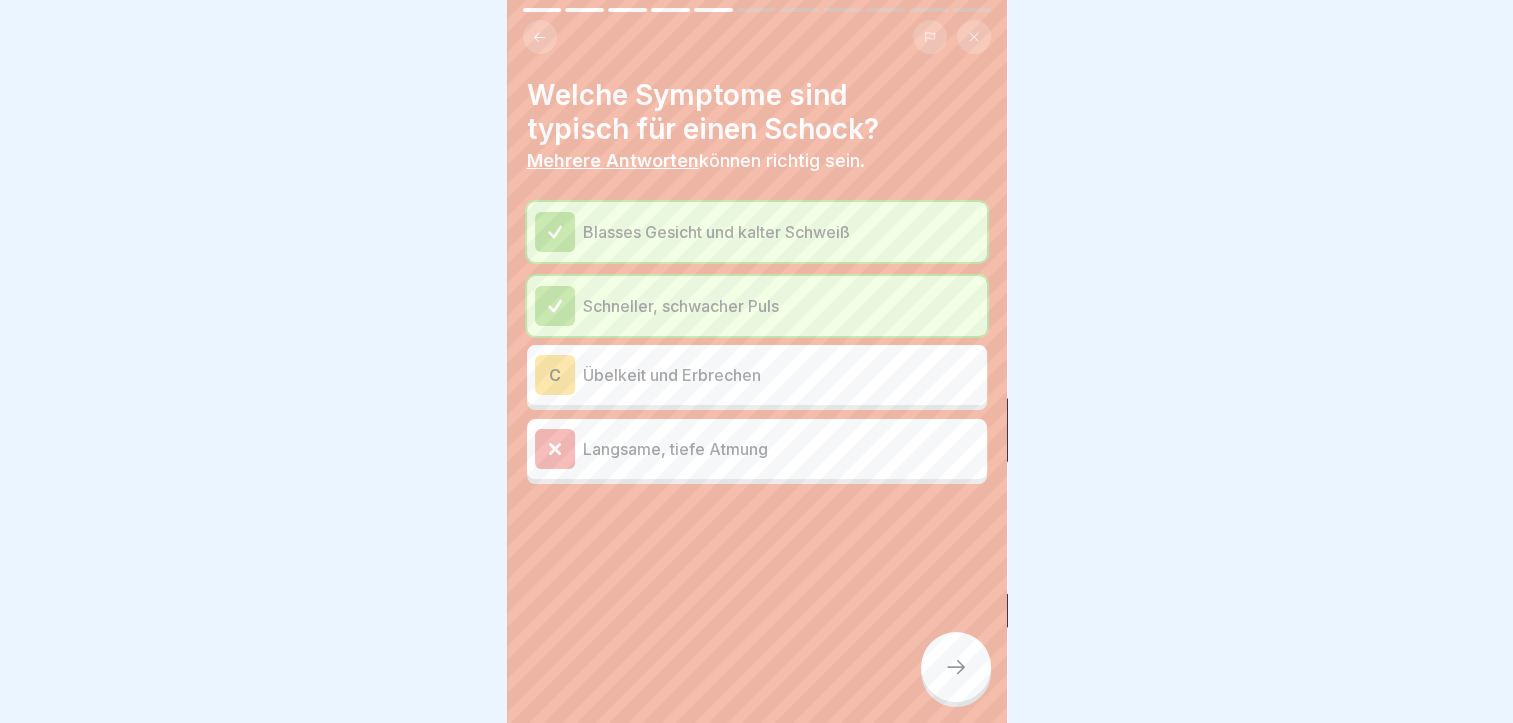 click on "Langsame, tiefe Atmung" at bounding box center (781, 449) 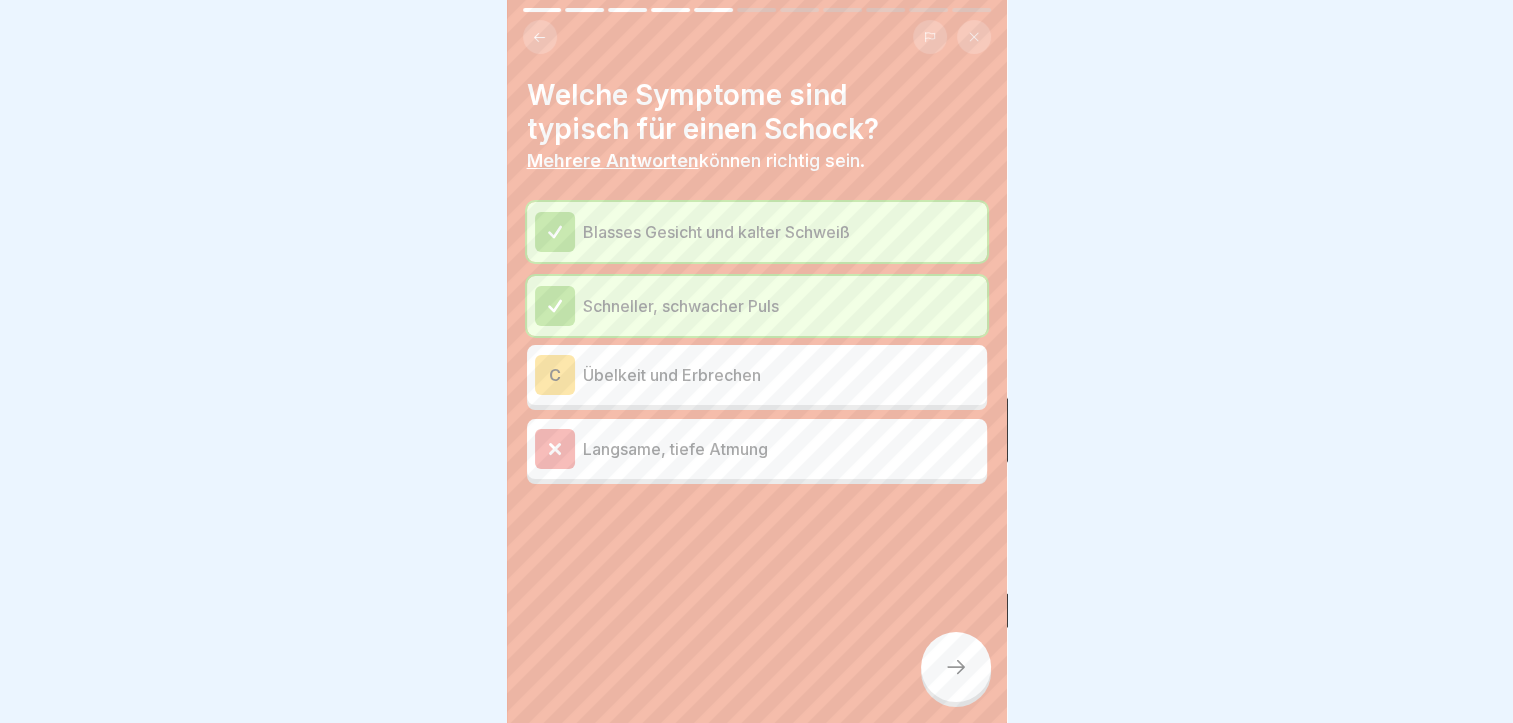click at bounding box center (956, 667) 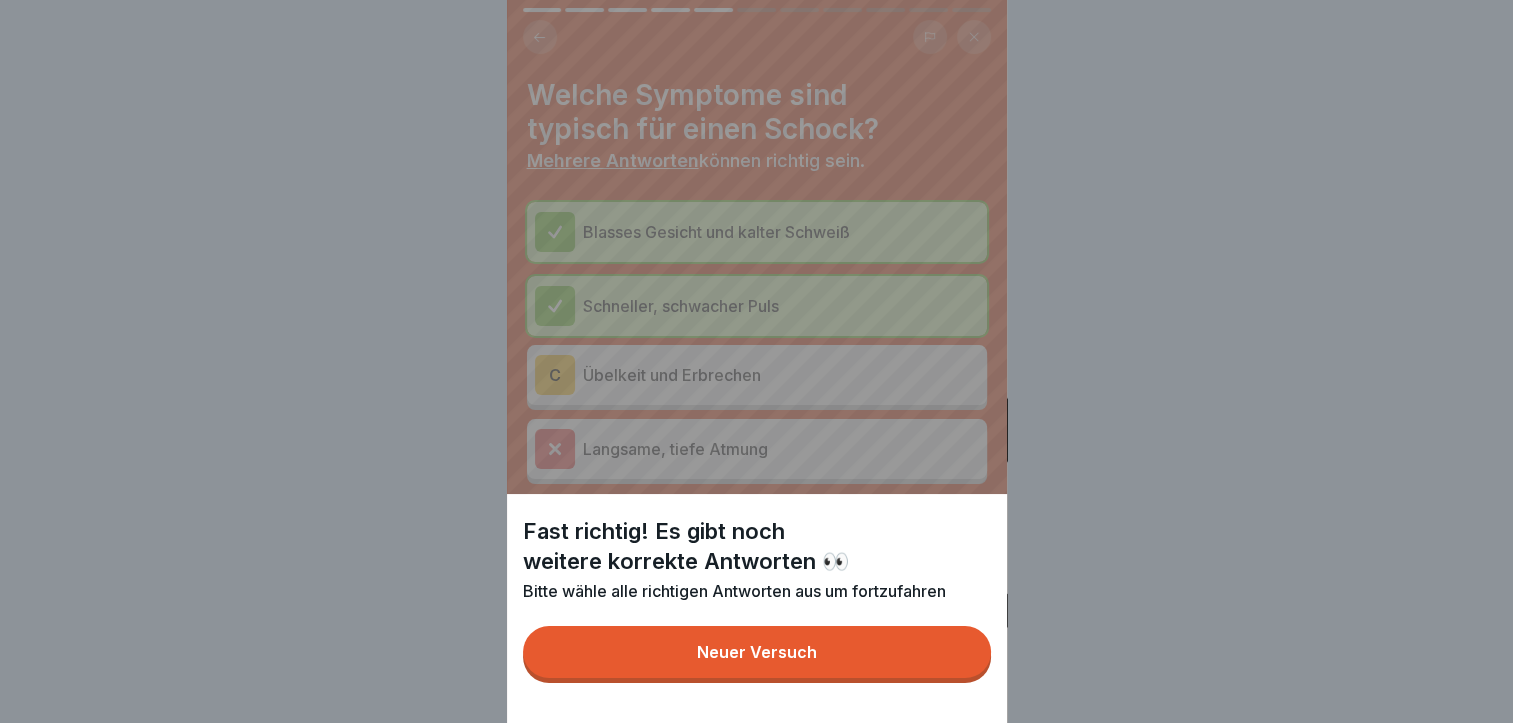 click on "Fast richtig! Es gibt noch weitere korrekte Antworten 👀 Bitte wähle alle richtigen Antworten aus um fortzufahren   Neuer Versuch" at bounding box center [757, 361] 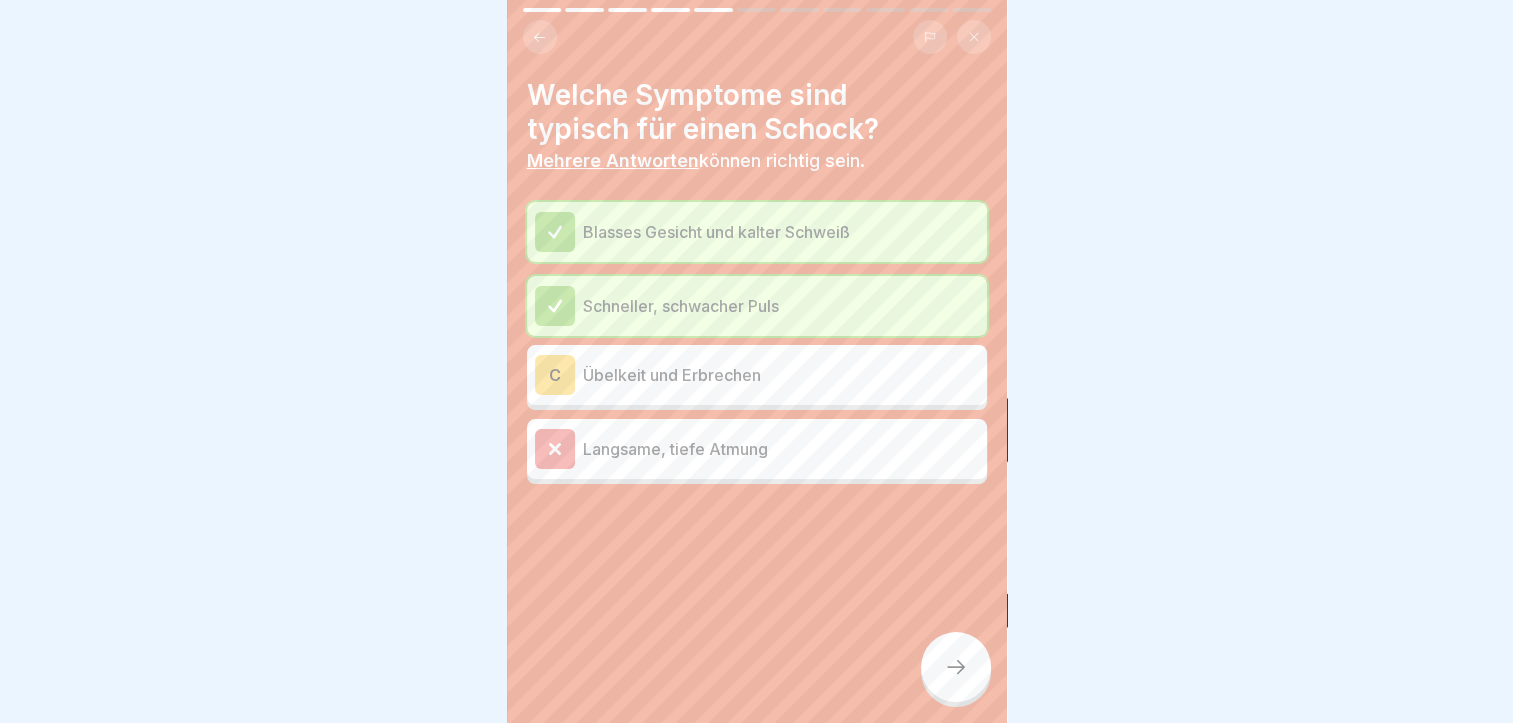 click on "Übelkeit und Erbrechen" at bounding box center [781, 375] 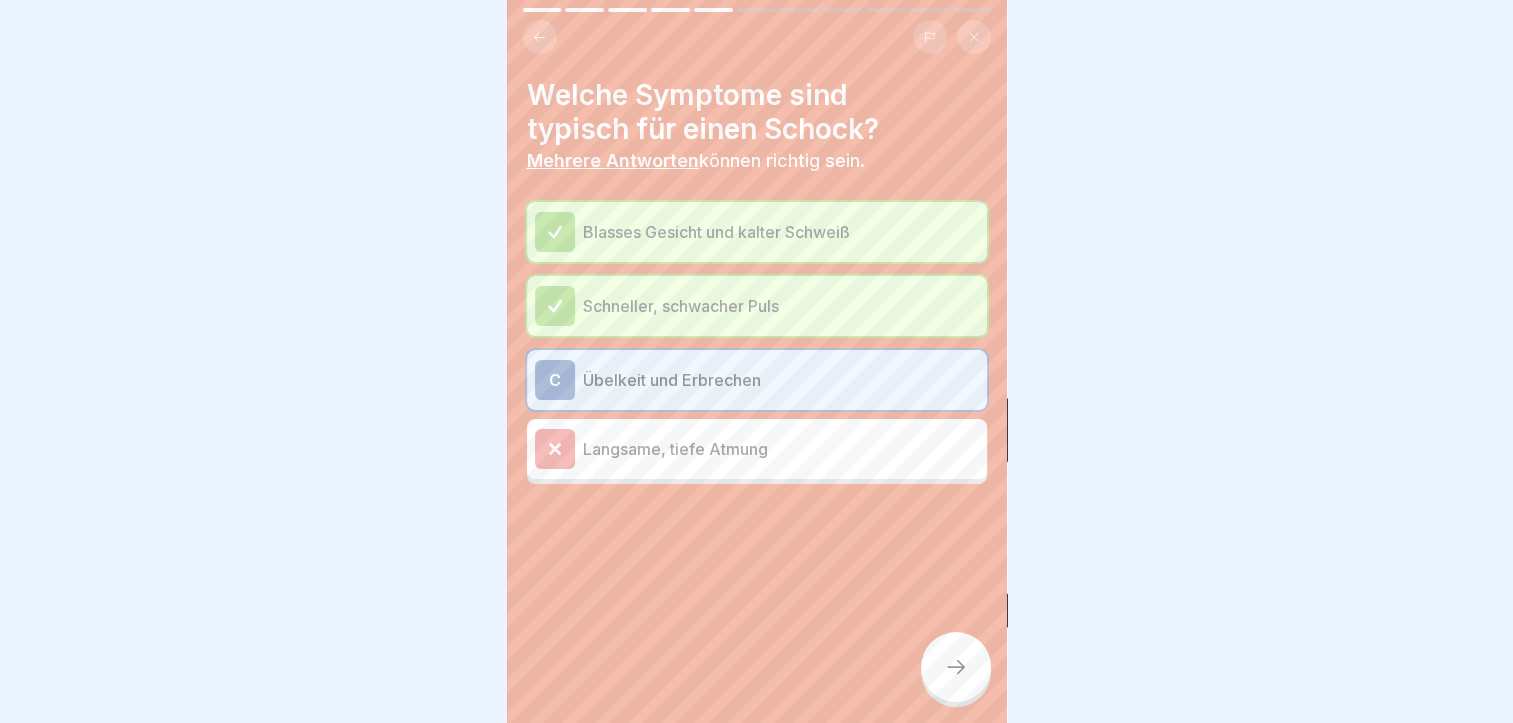 click at bounding box center (956, 667) 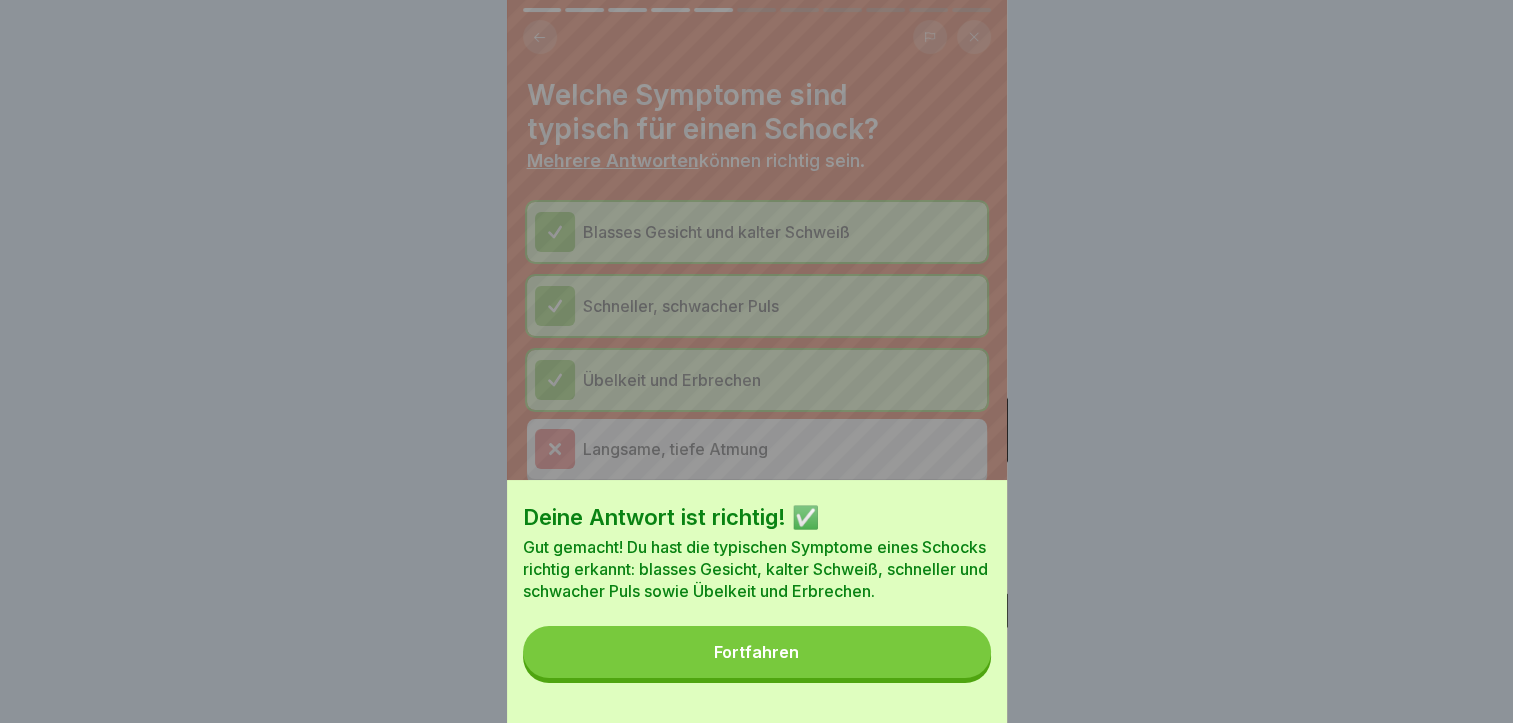click on "Fortfahren" at bounding box center [757, 652] 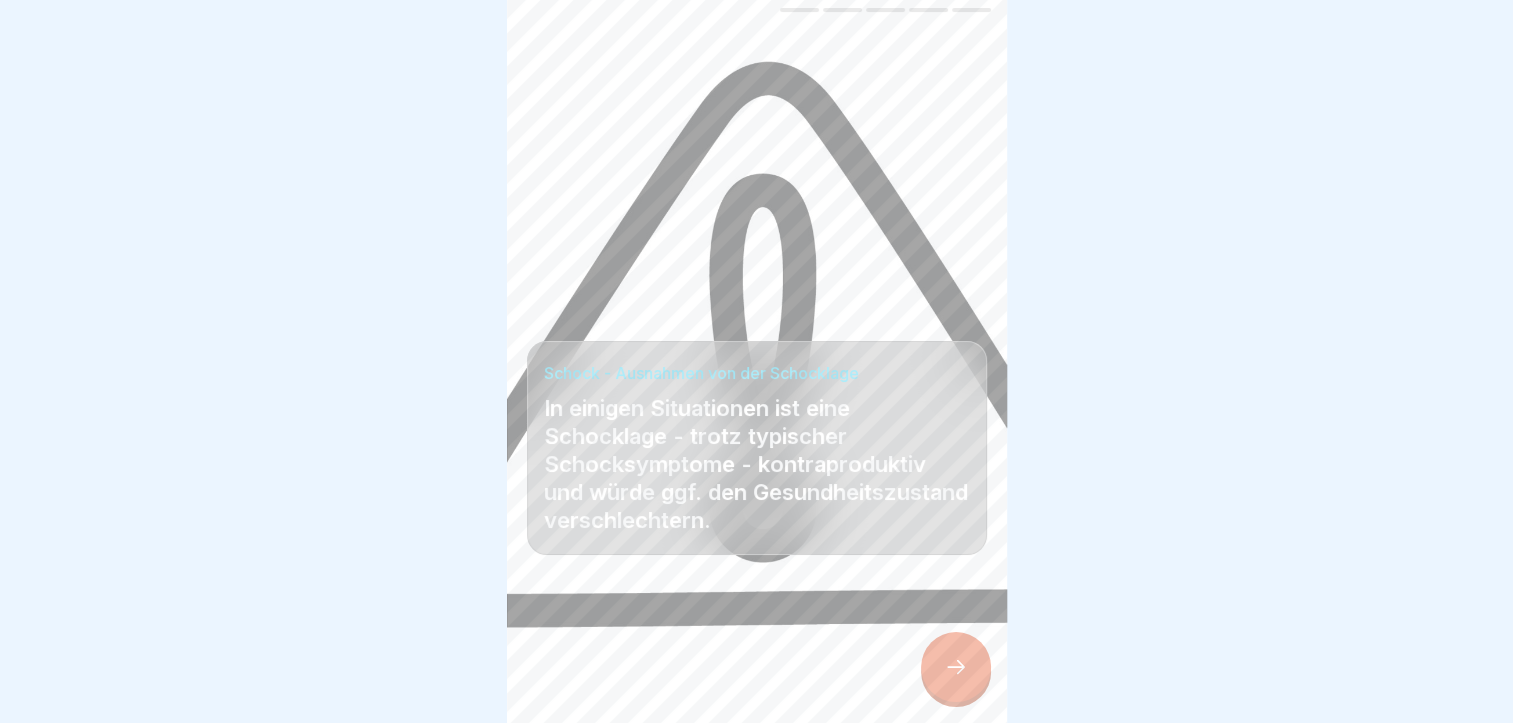 click 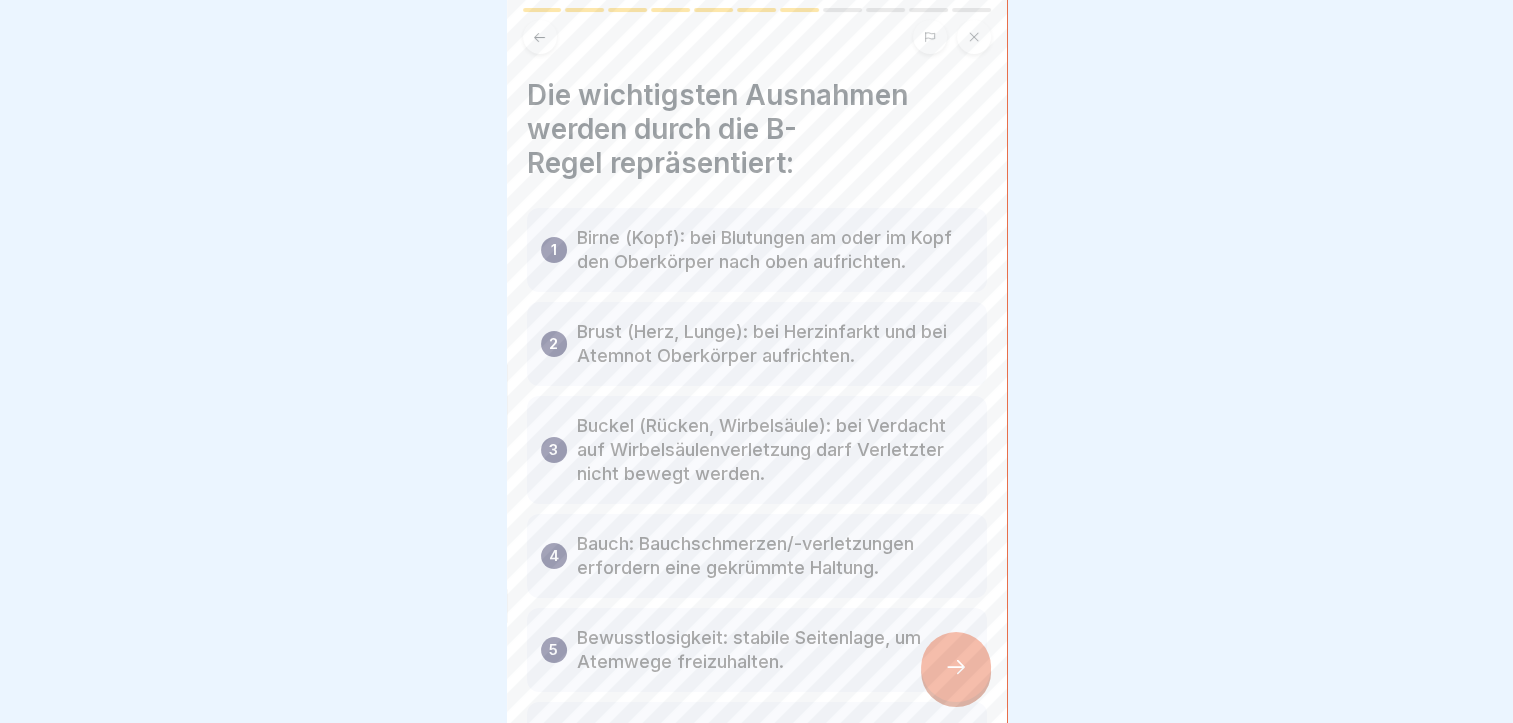 scroll, scrollTop: 0, scrollLeft: 0, axis: both 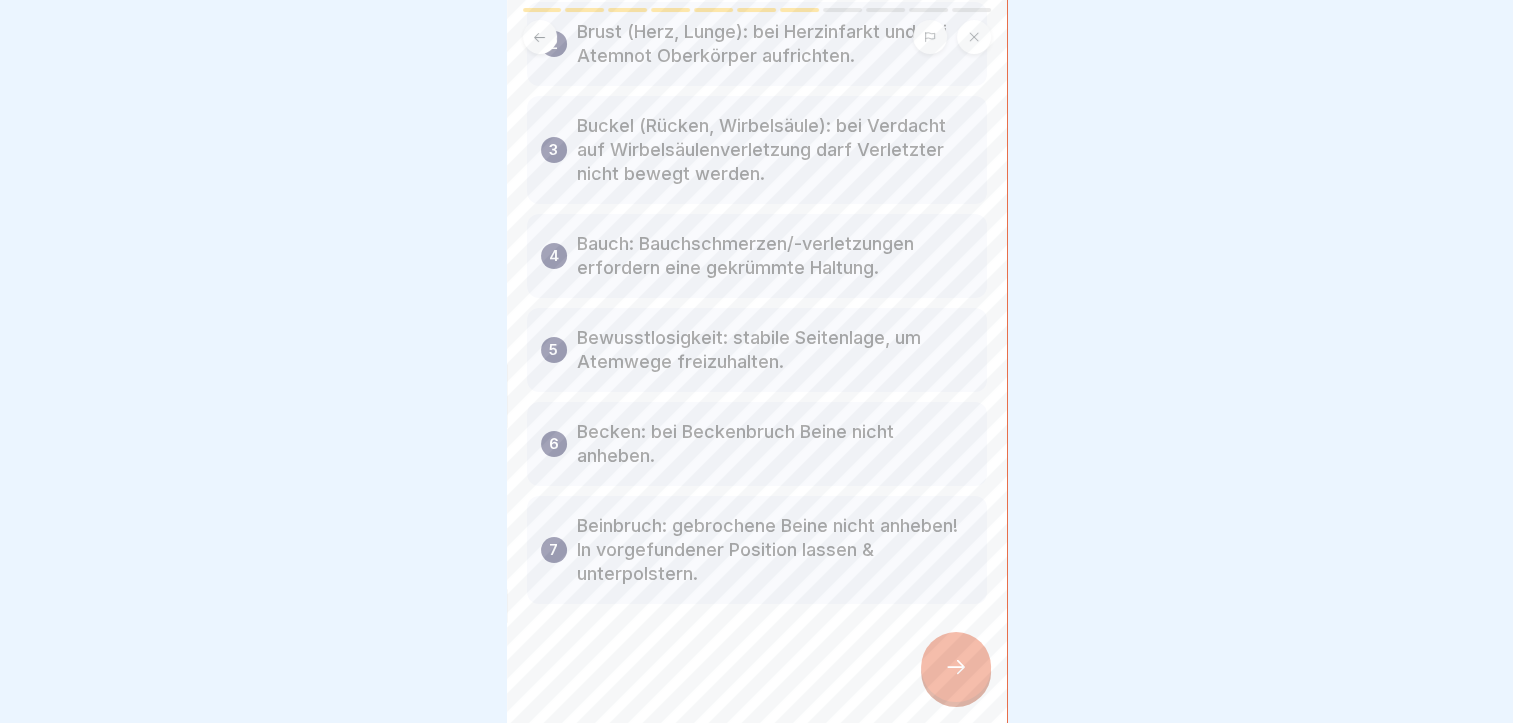 click 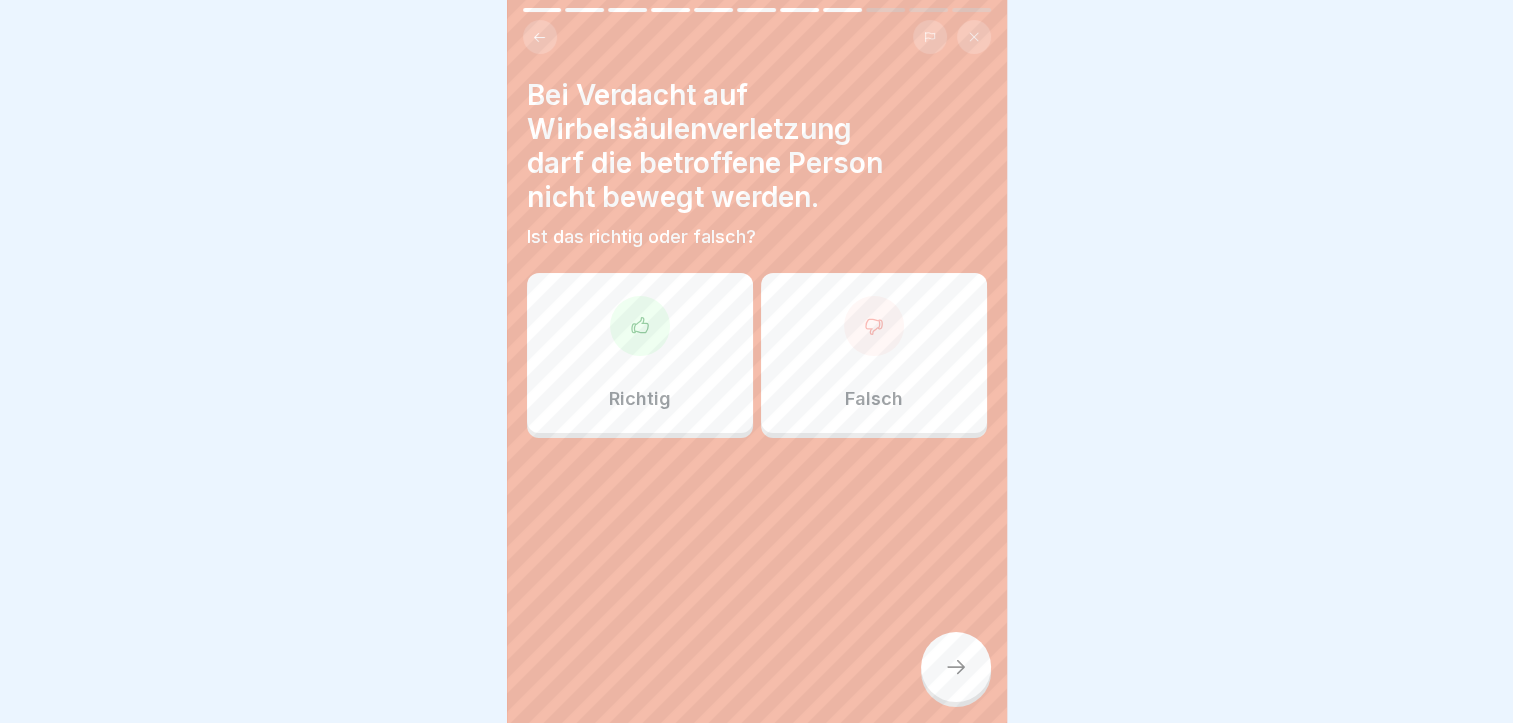 click on "Richtig" at bounding box center (640, 353) 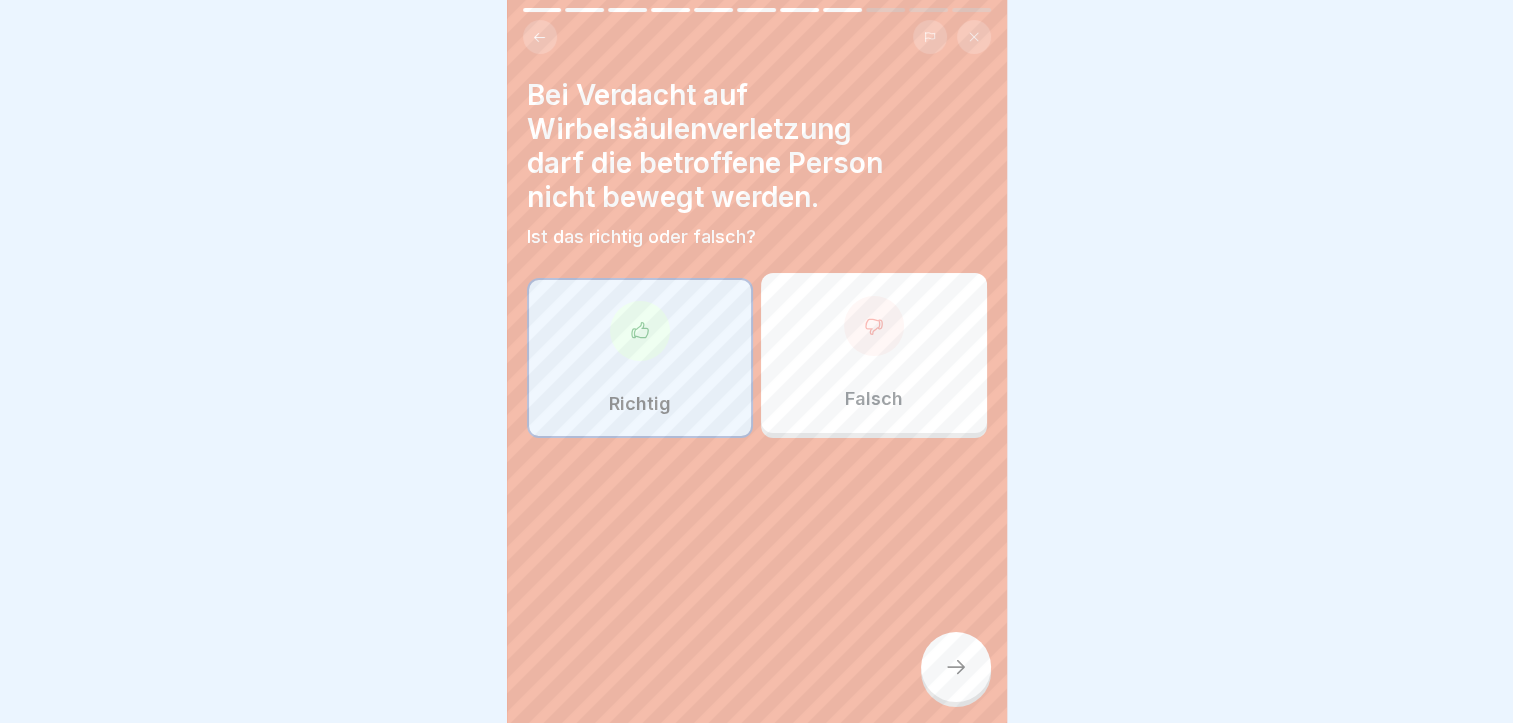 click at bounding box center [956, 667] 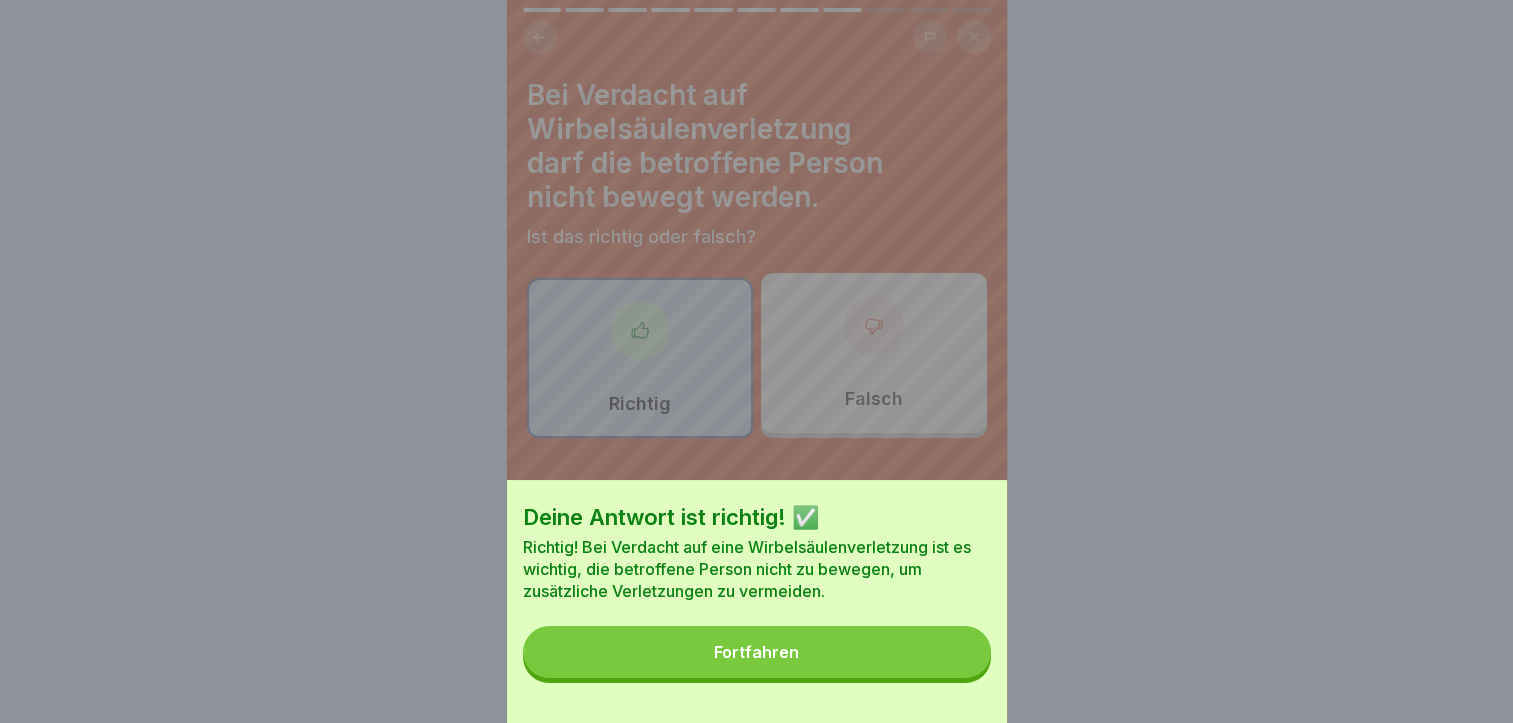 click on "Fortfahren" at bounding box center [757, 652] 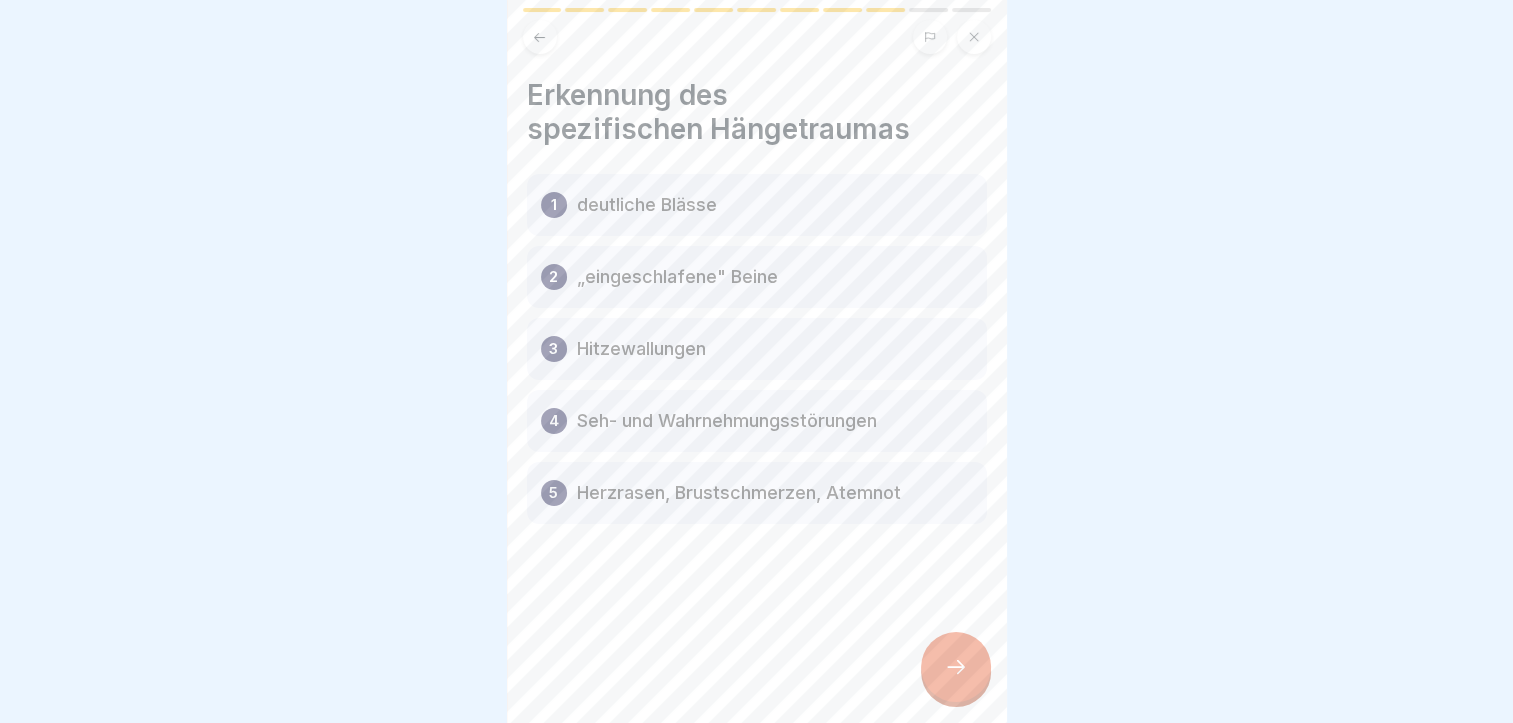 click at bounding box center [956, 667] 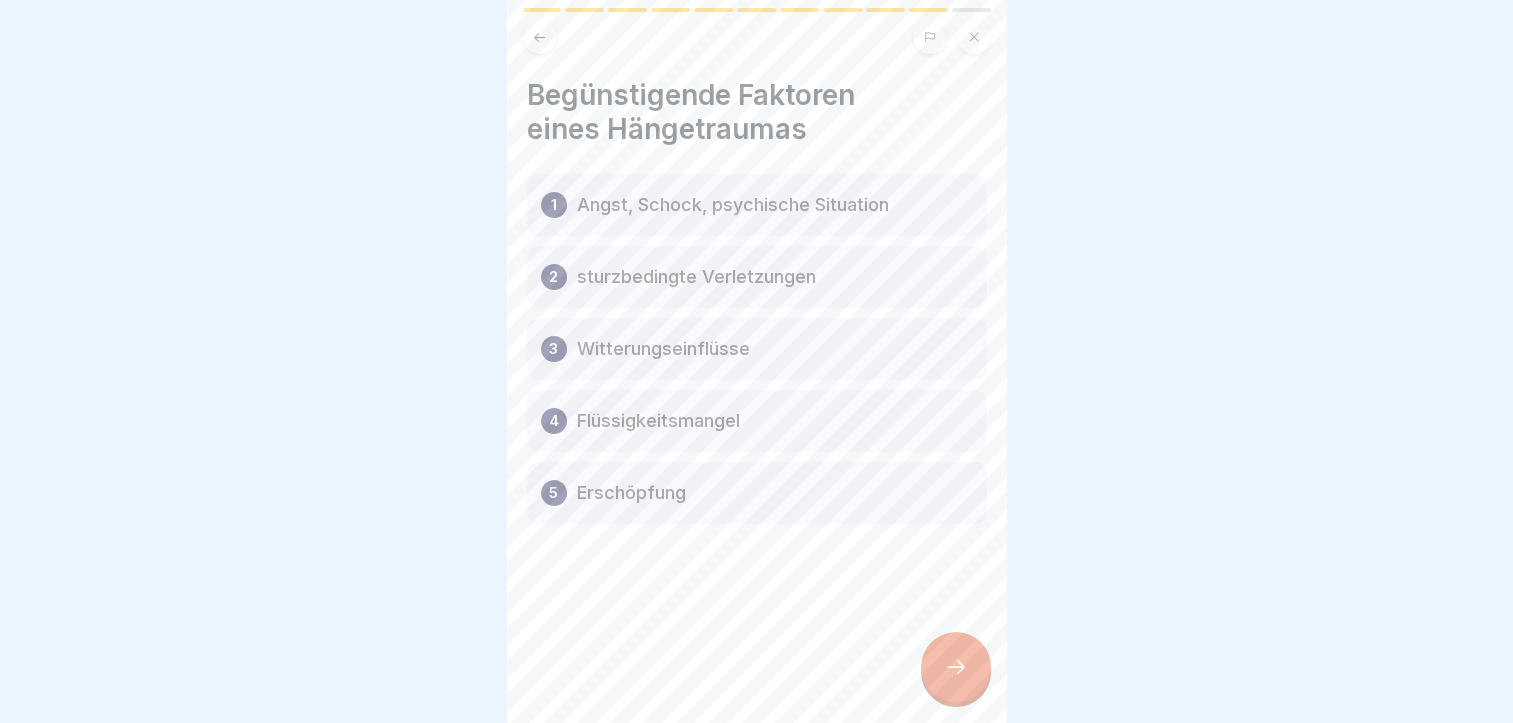 click 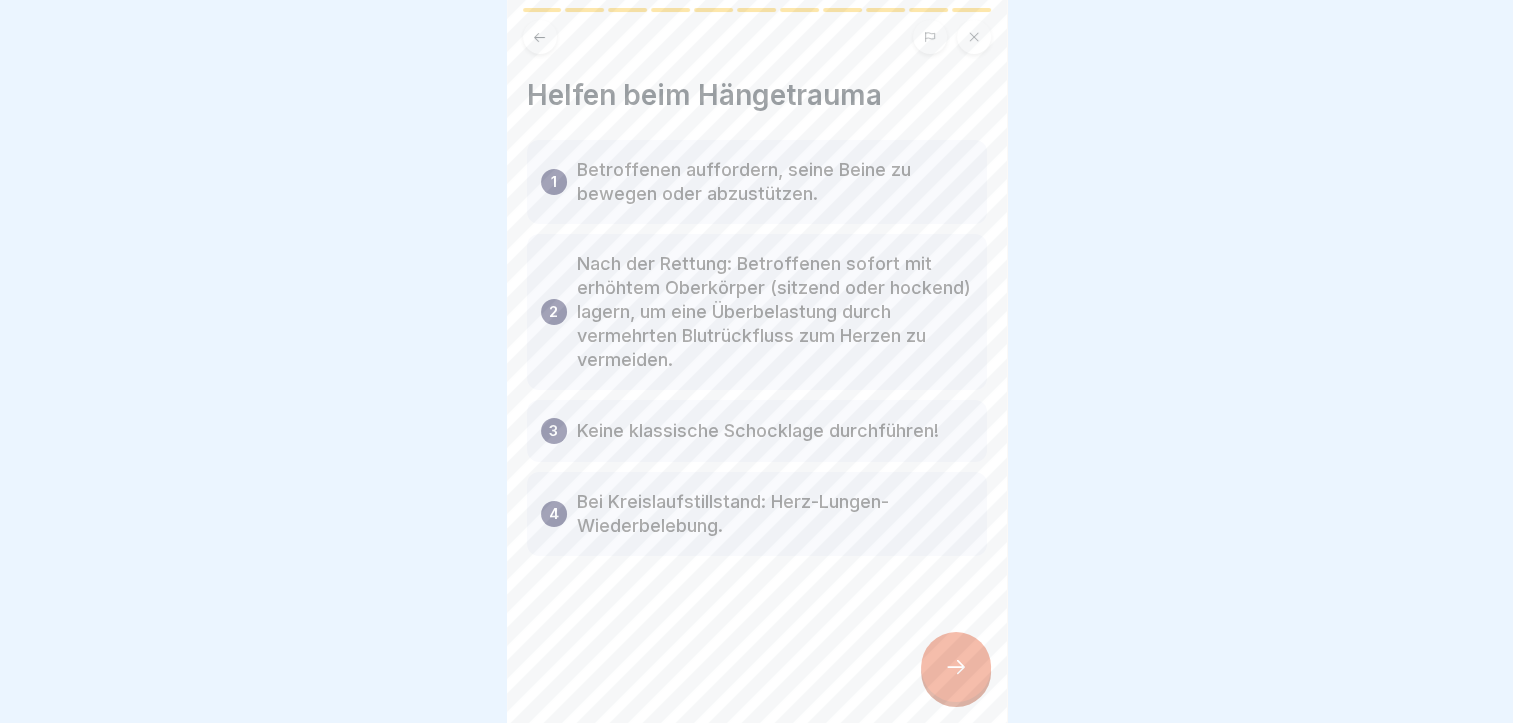 click at bounding box center (956, 667) 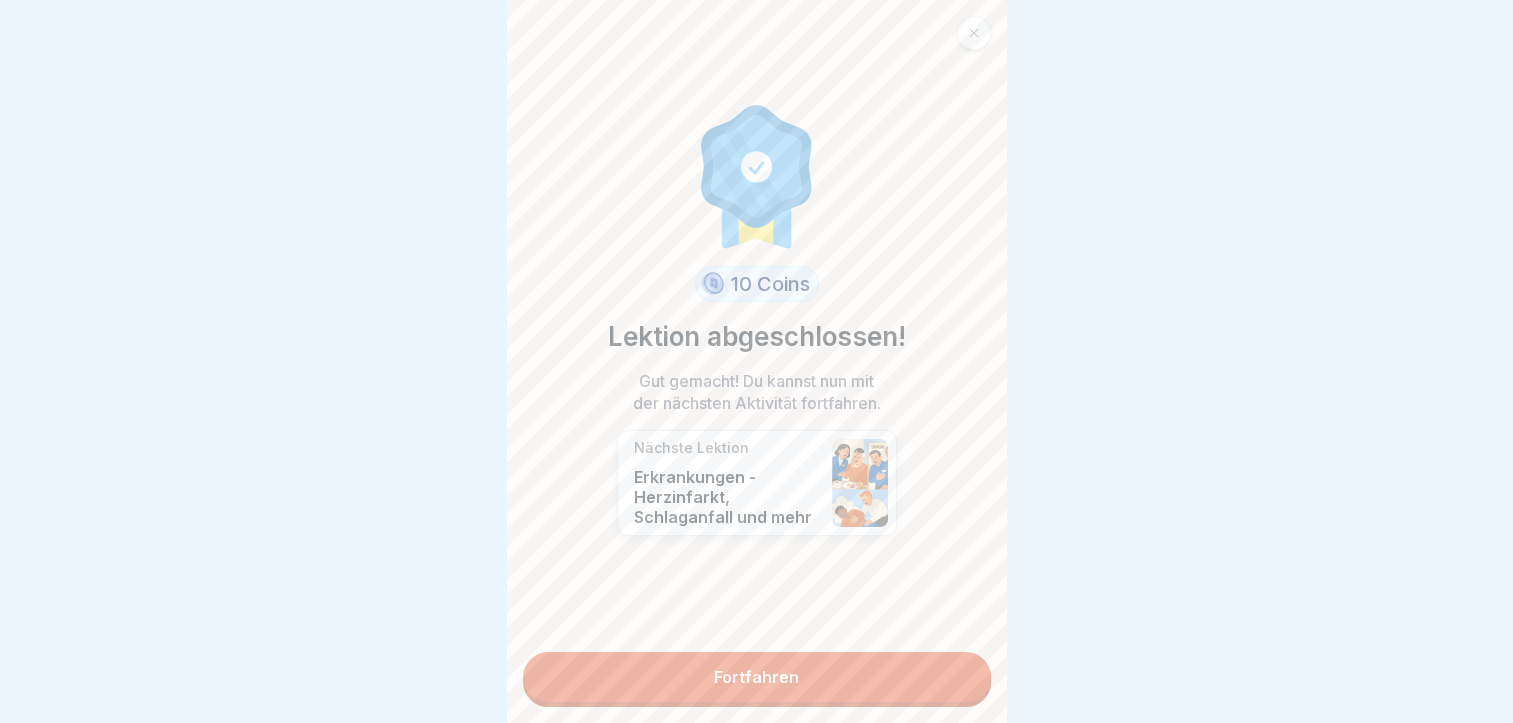 click on "Fortfahren" at bounding box center [757, 677] 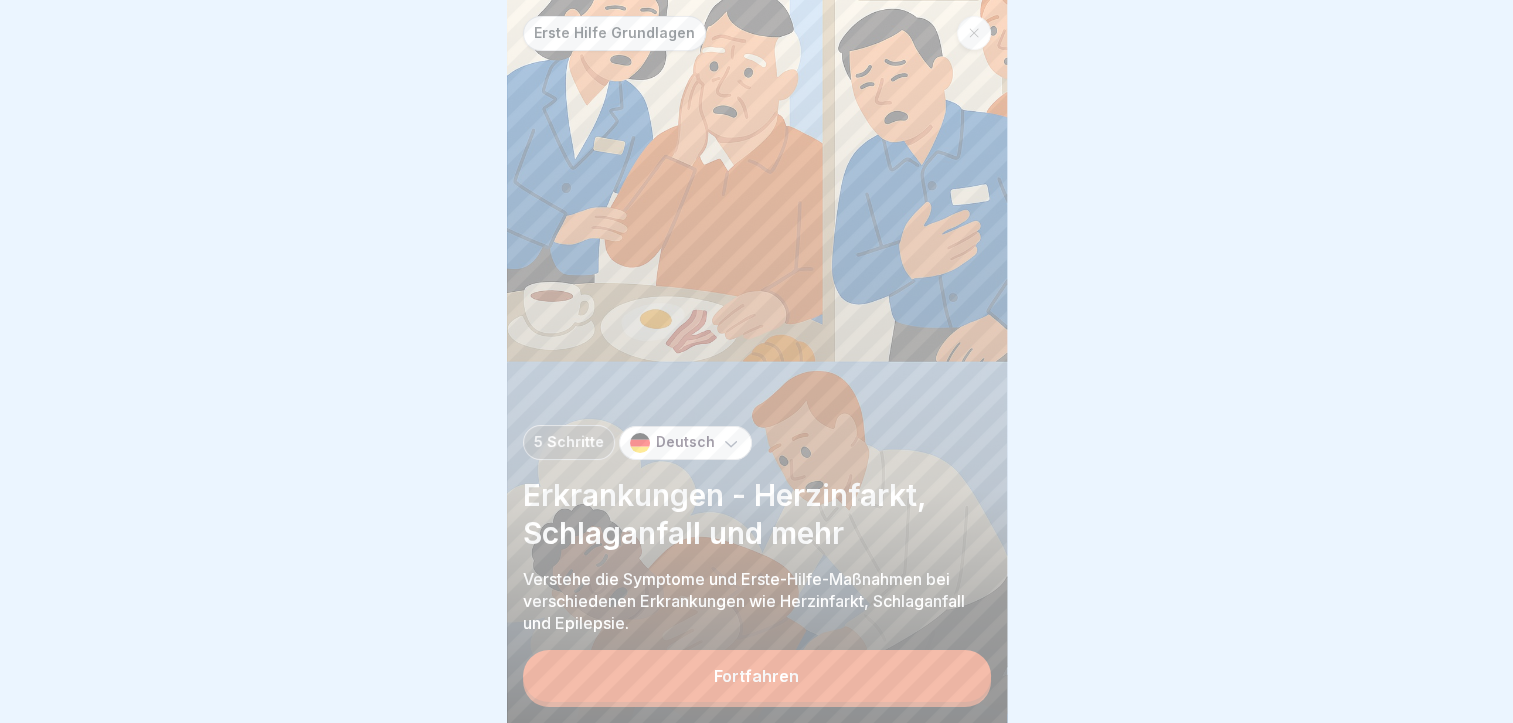 click on "Fortfahren" at bounding box center (757, 676) 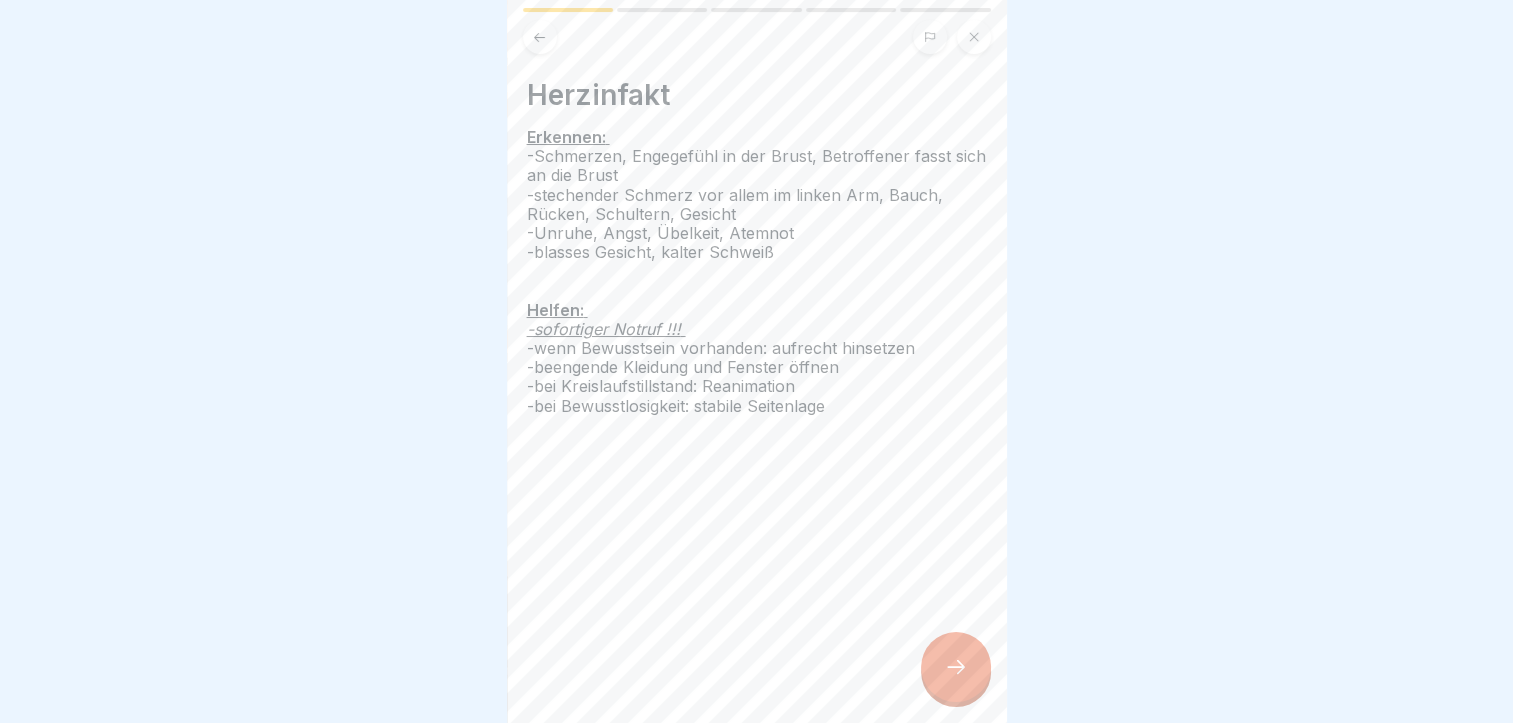 click at bounding box center [956, 667] 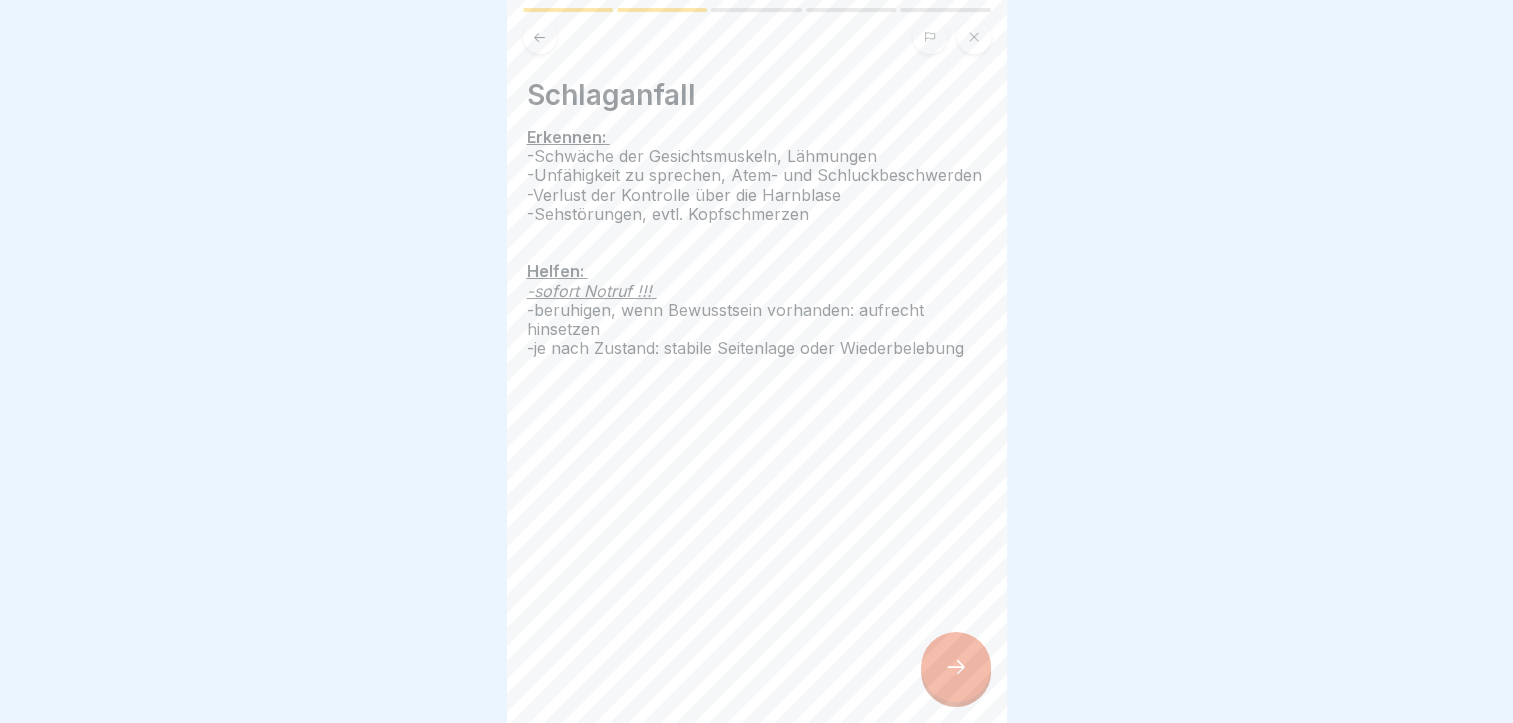 click at bounding box center [956, 667] 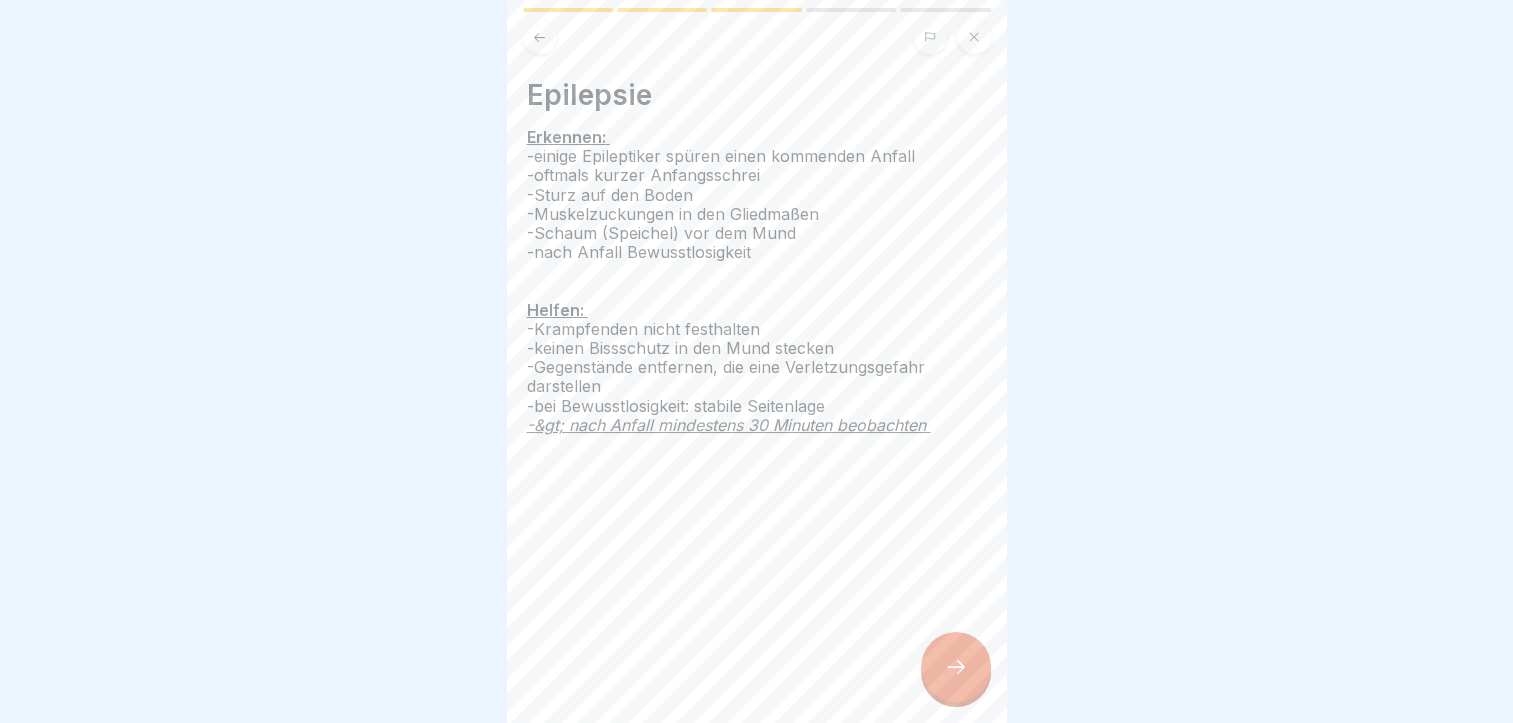 click at bounding box center (956, 667) 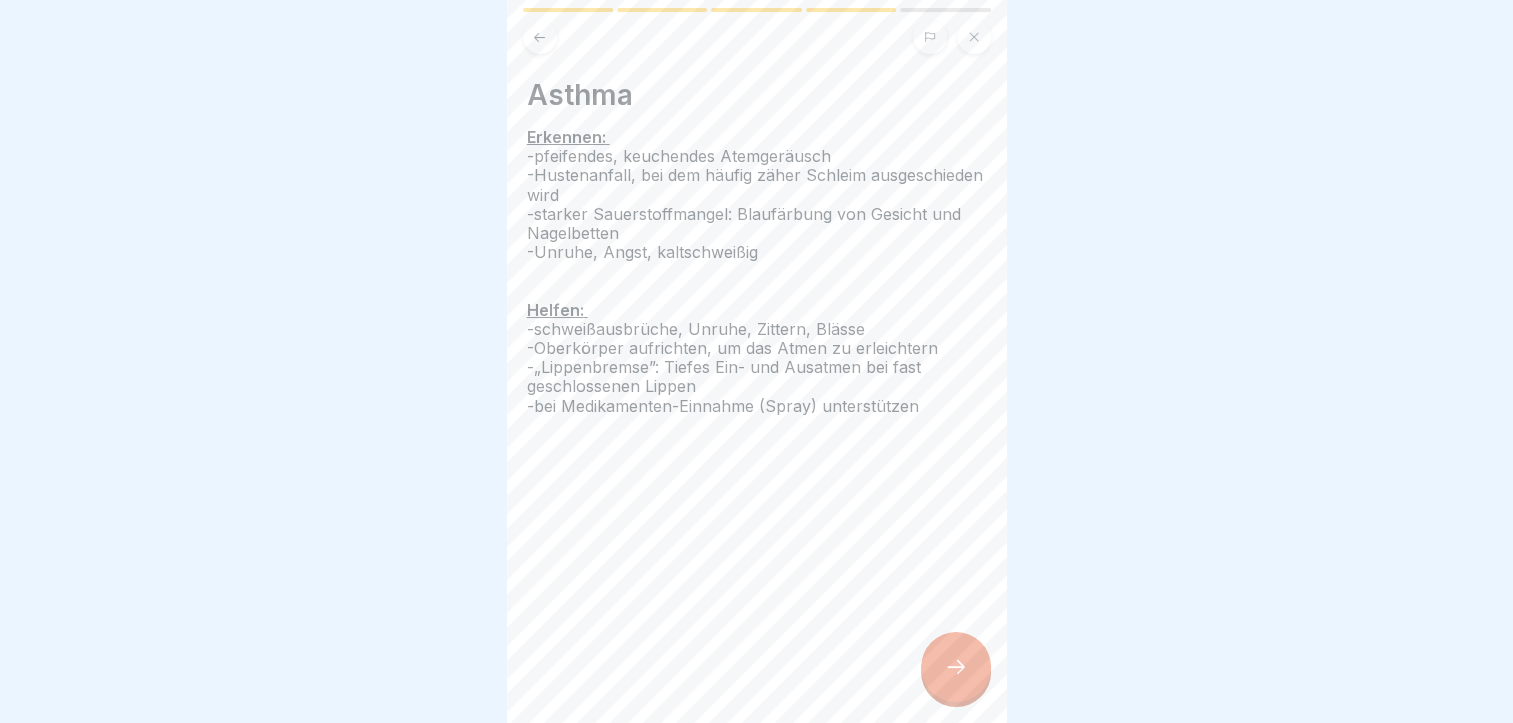 click at bounding box center [956, 667] 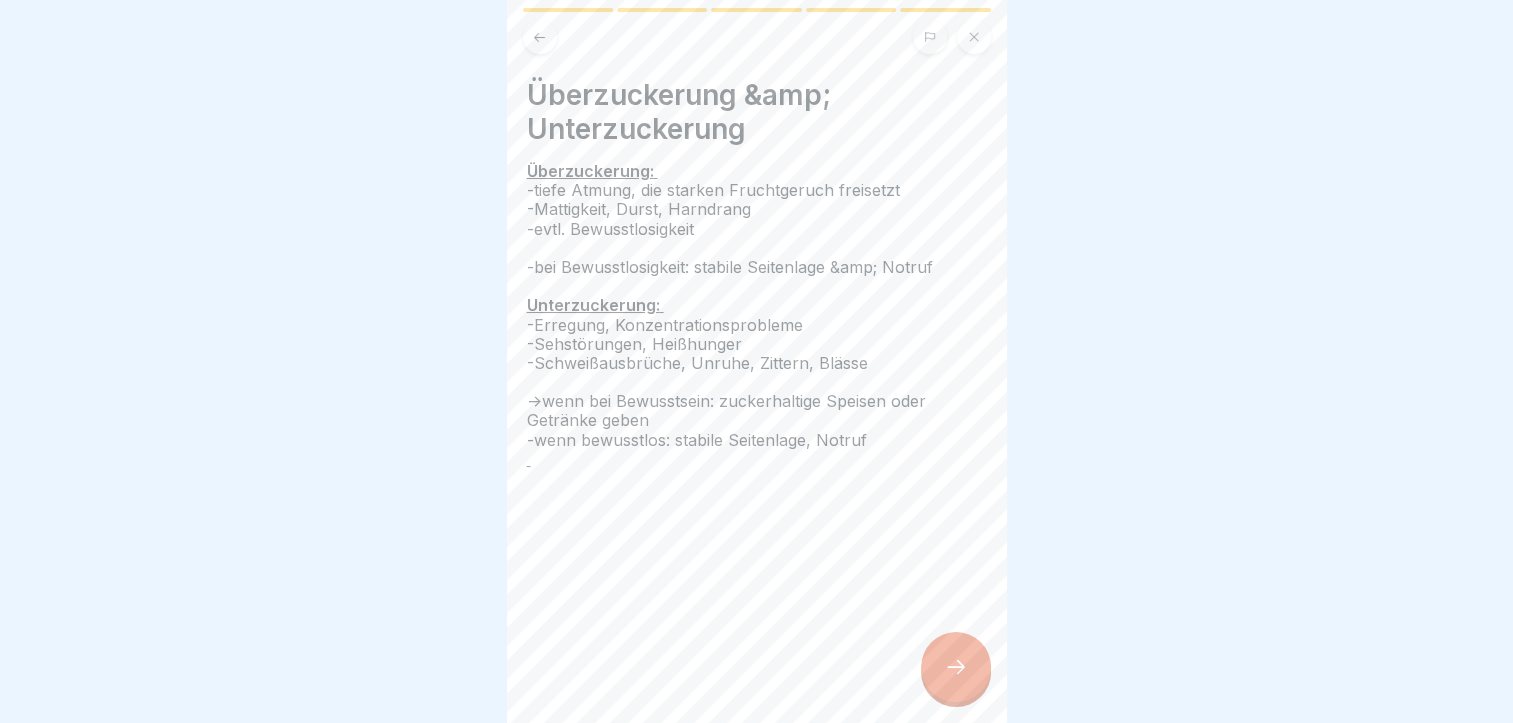 click at bounding box center [956, 667] 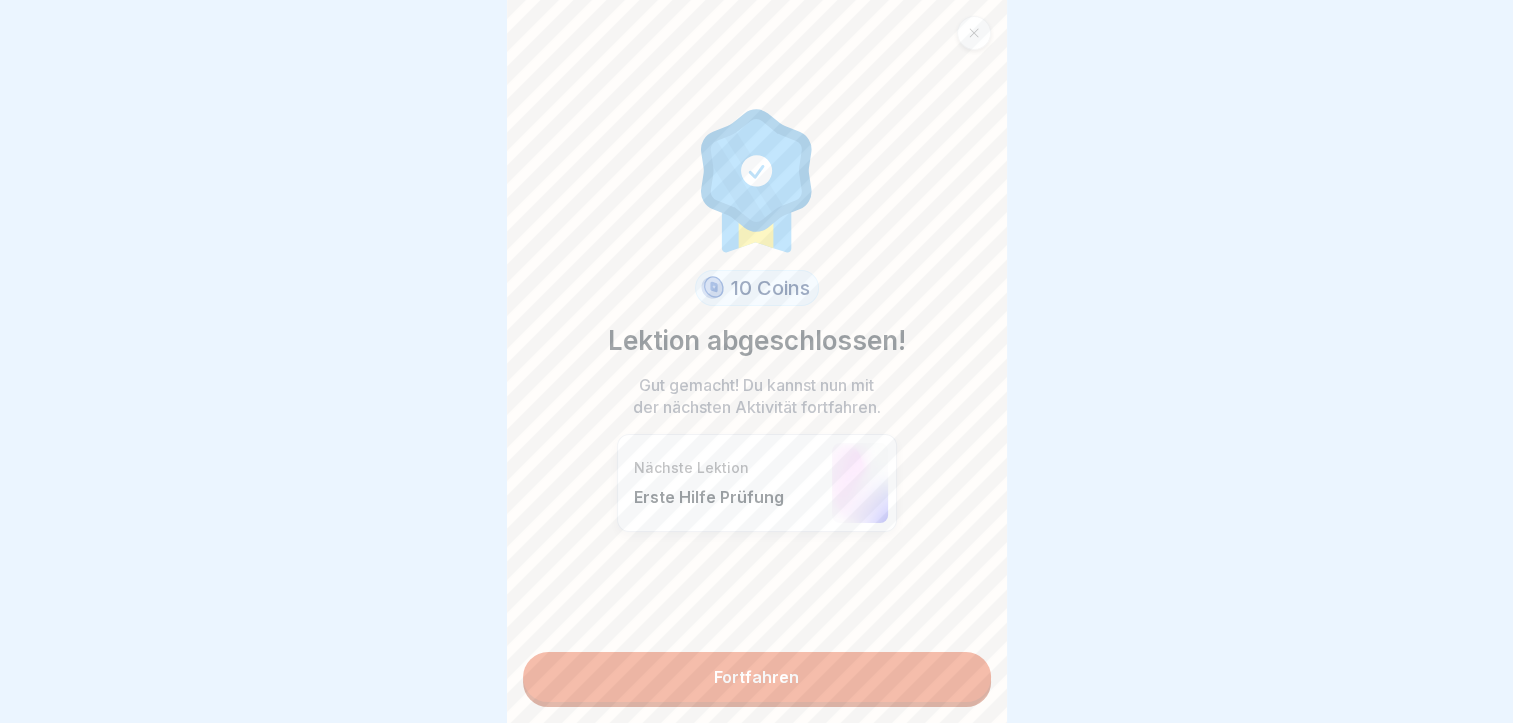 click on "Fortfahren" at bounding box center [757, 677] 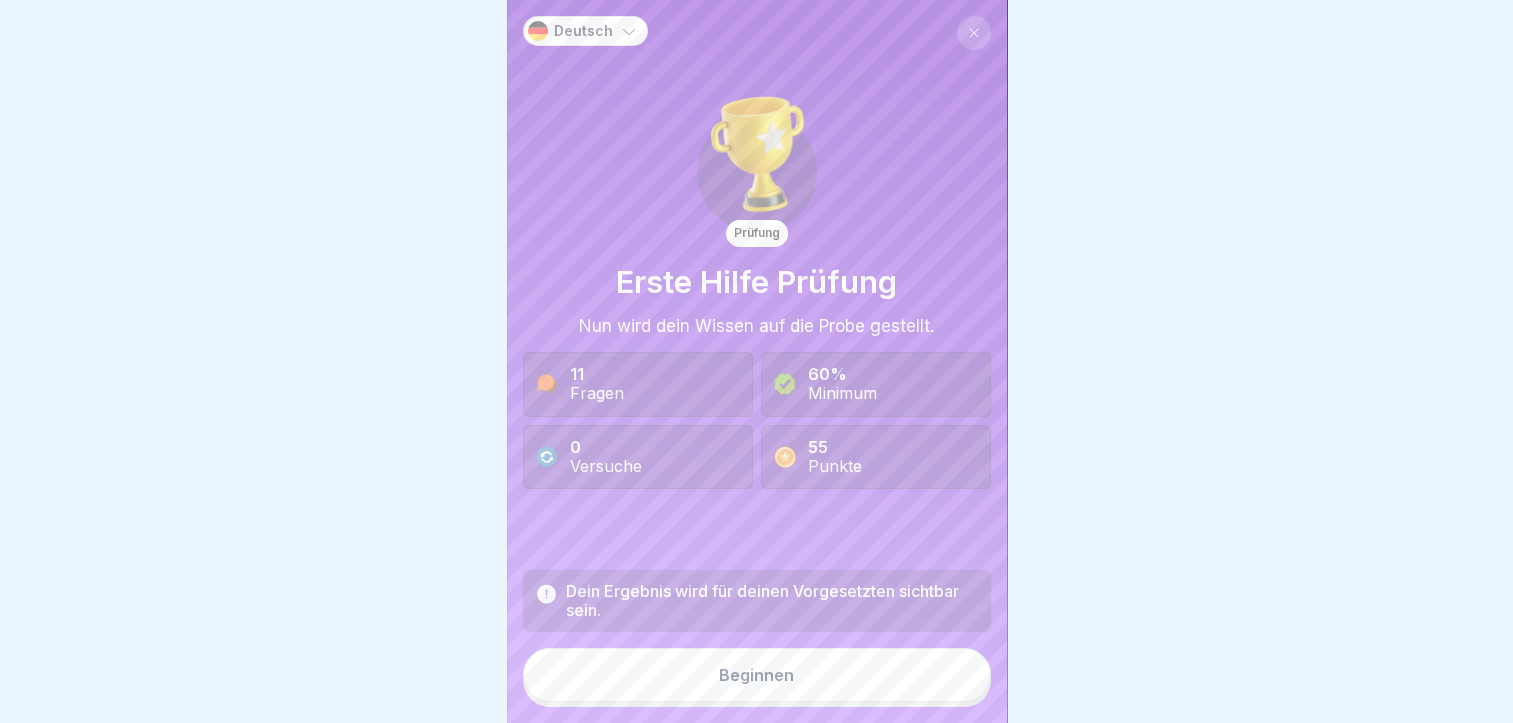 scroll, scrollTop: 15, scrollLeft: 0, axis: vertical 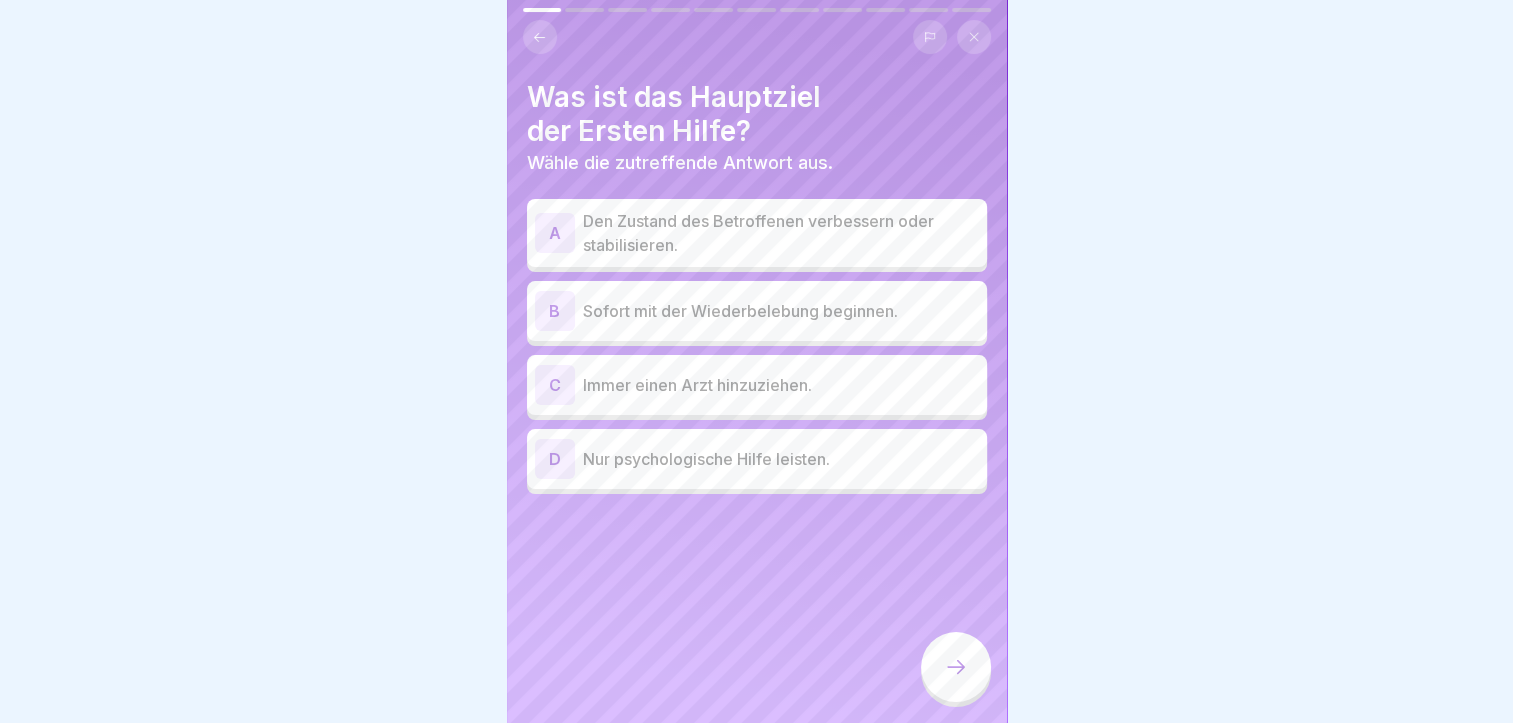 click on "A Den Zustand des Betroffenen verbessern oder stabilisieren." at bounding box center [757, 233] 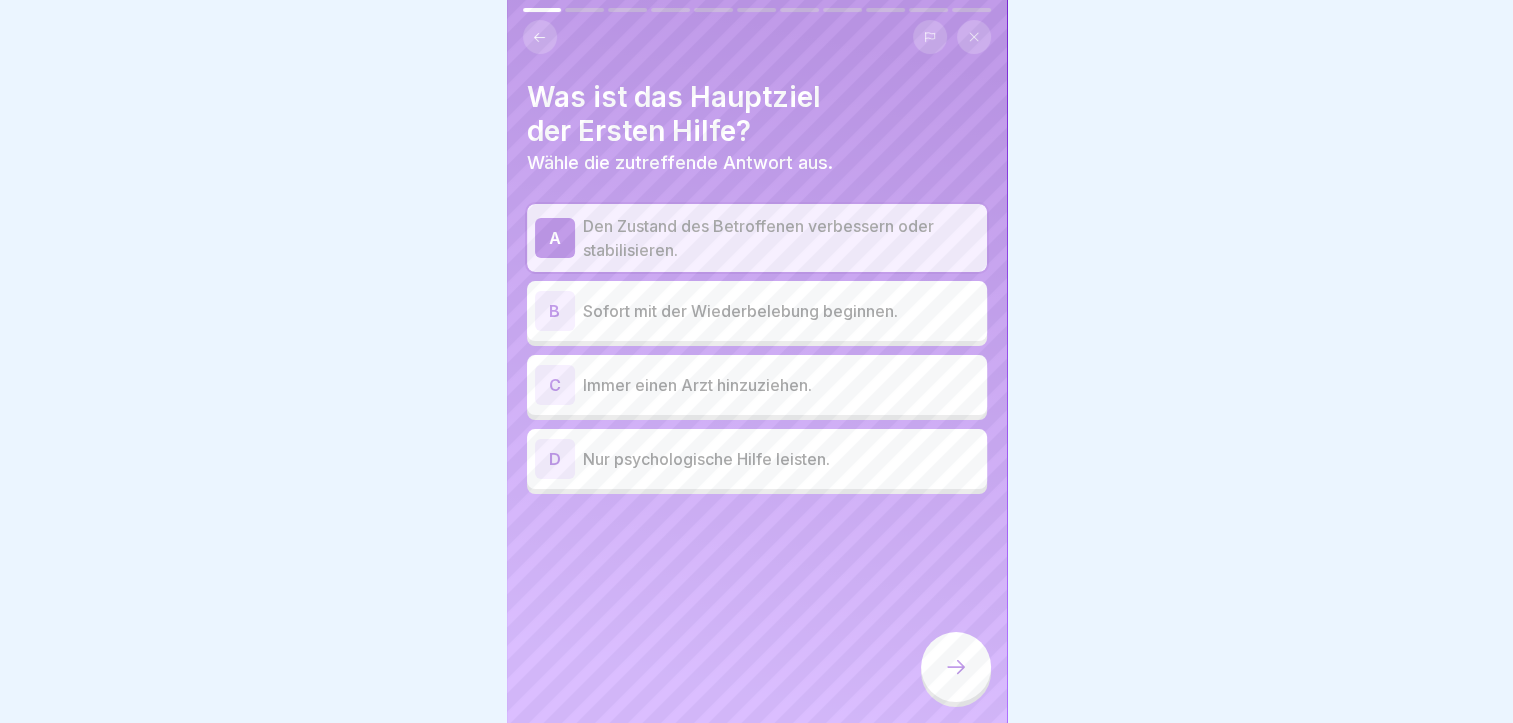 click on "A Den Zustand des Betroffenen verbessern oder stabilisieren." at bounding box center (757, 238) 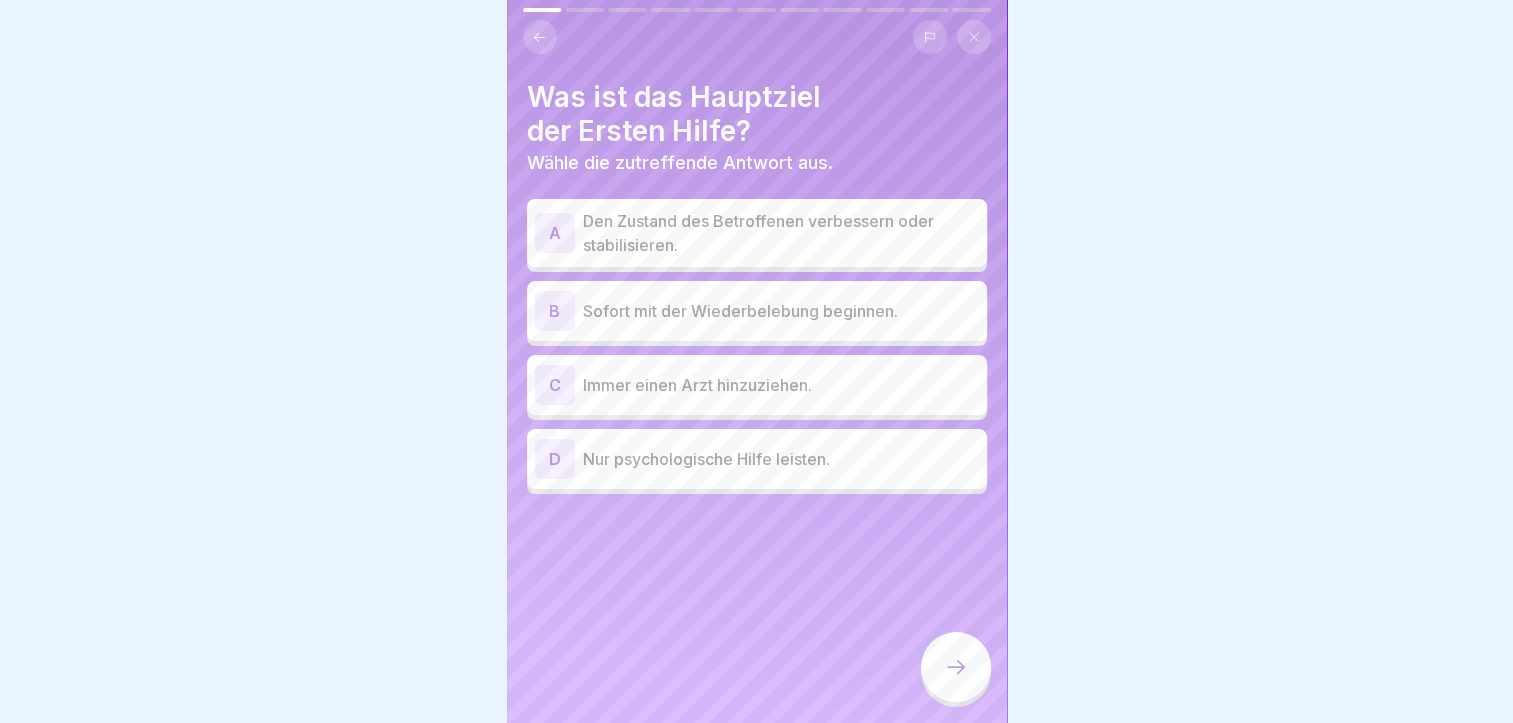 click on "Den Zustand des Betroffenen verbessern oder stabilisieren." at bounding box center (781, 233) 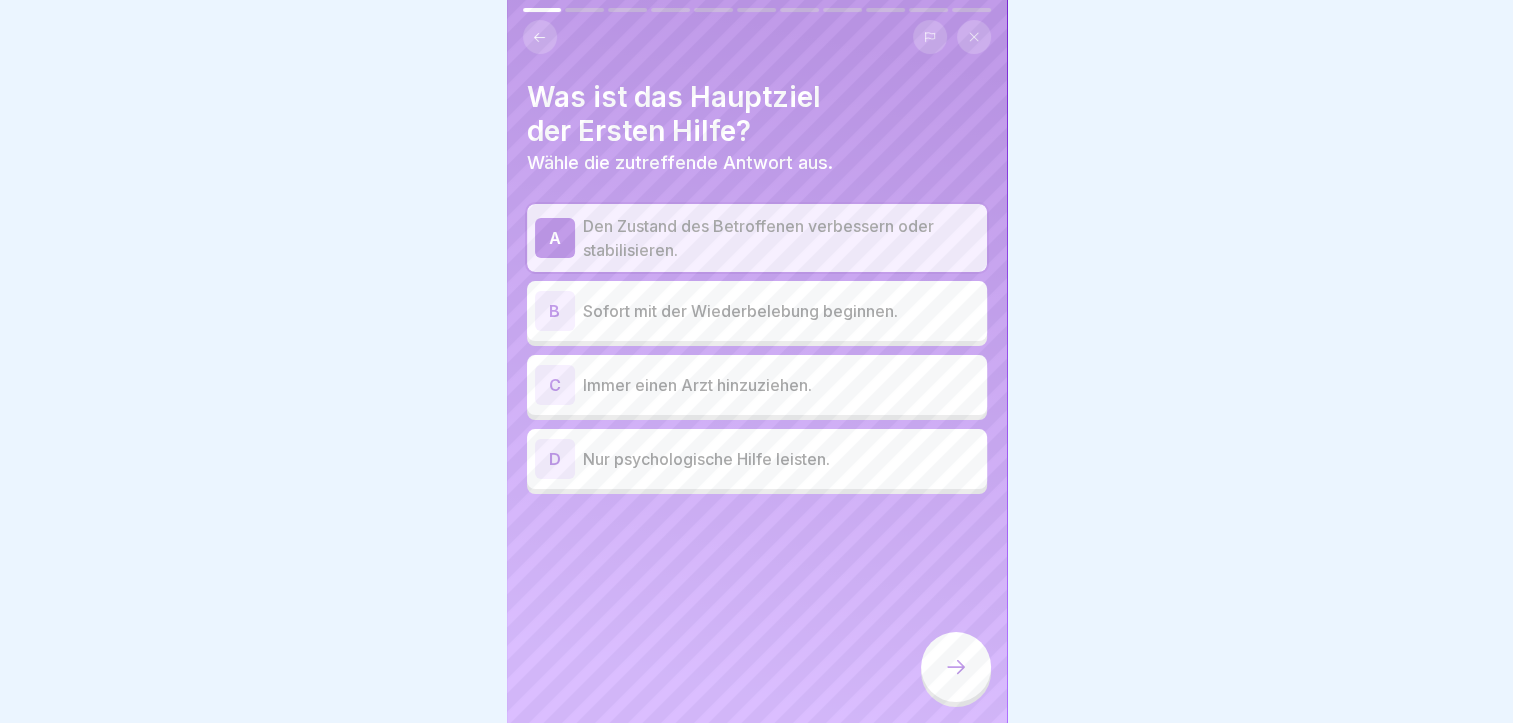 click at bounding box center [956, 667] 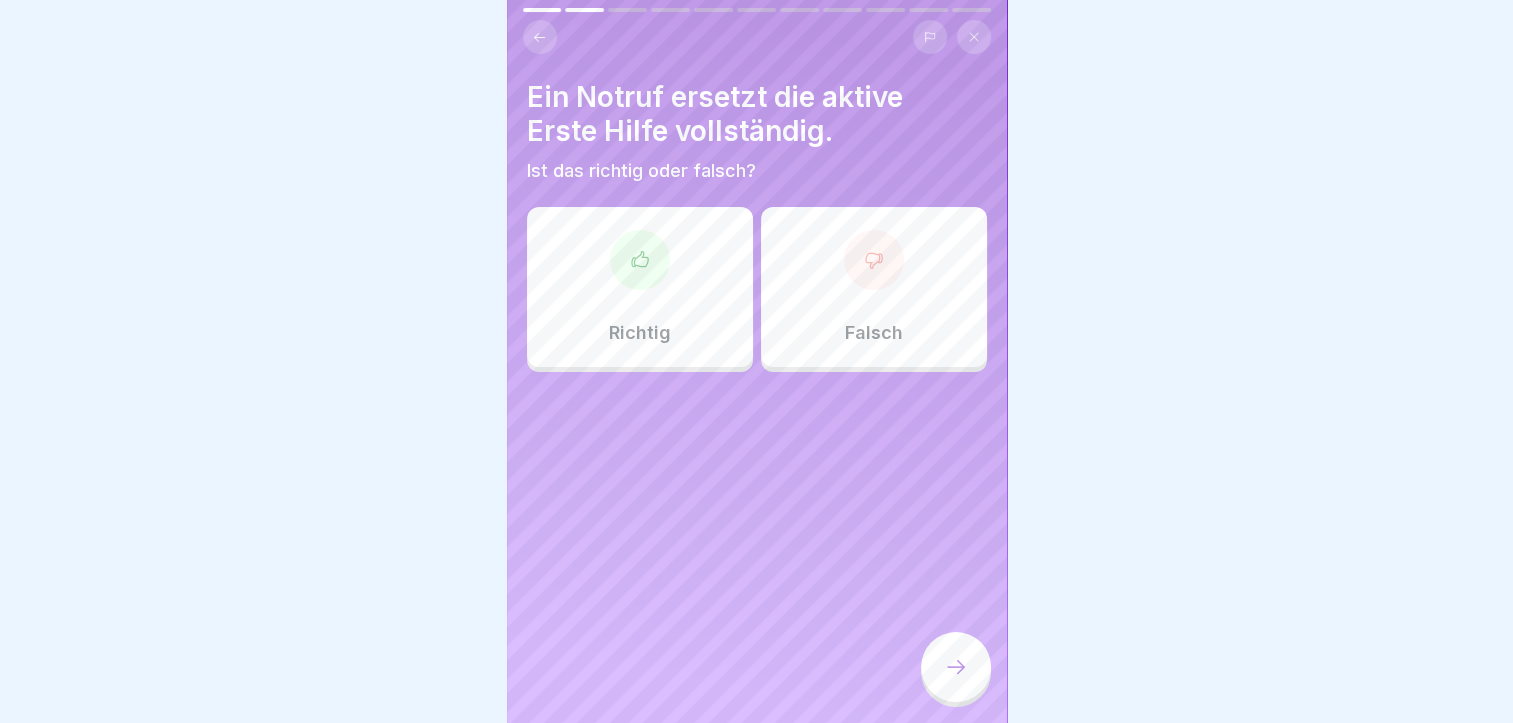 click on "Richtig" at bounding box center [640, 287] 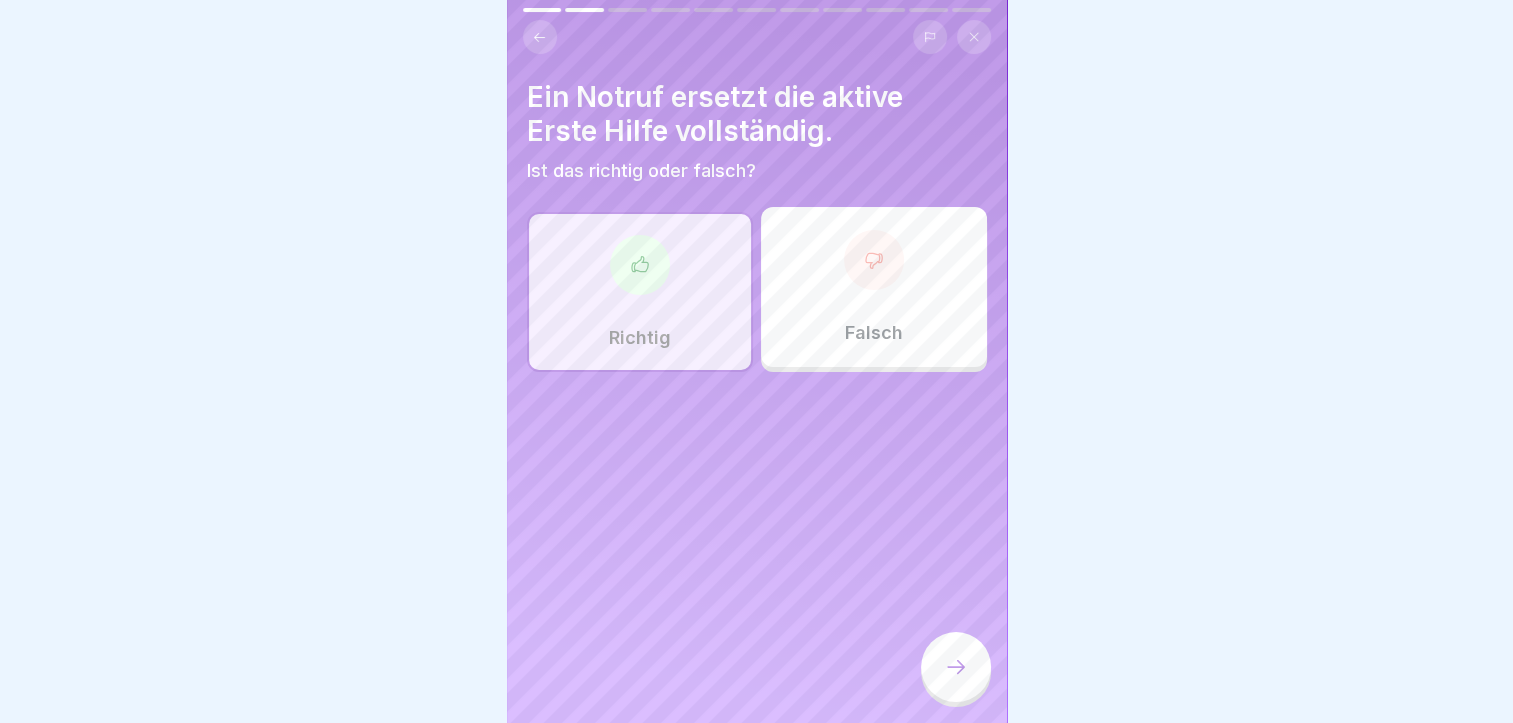 click at bounding box center (956, 667) 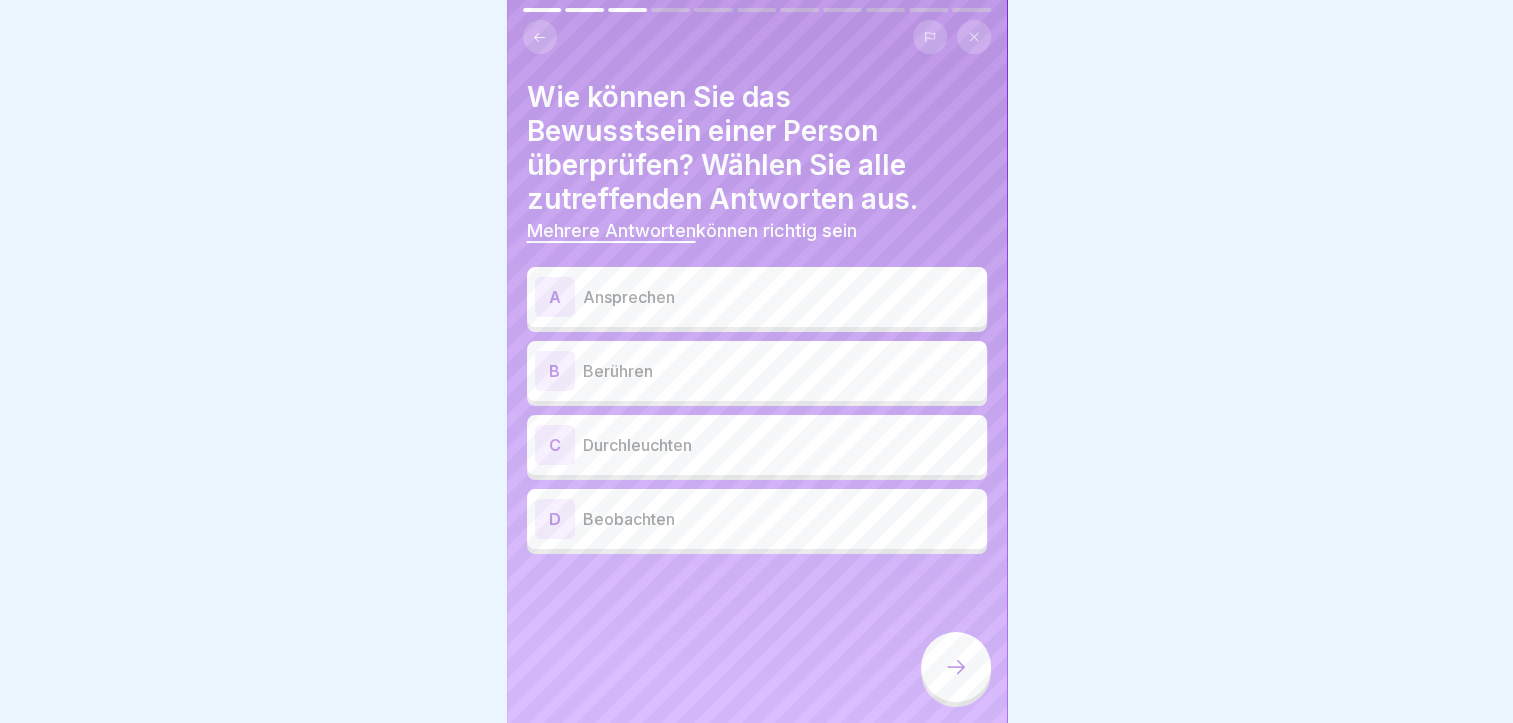 click on "Ansprechen" at bounding box center (781, 297) 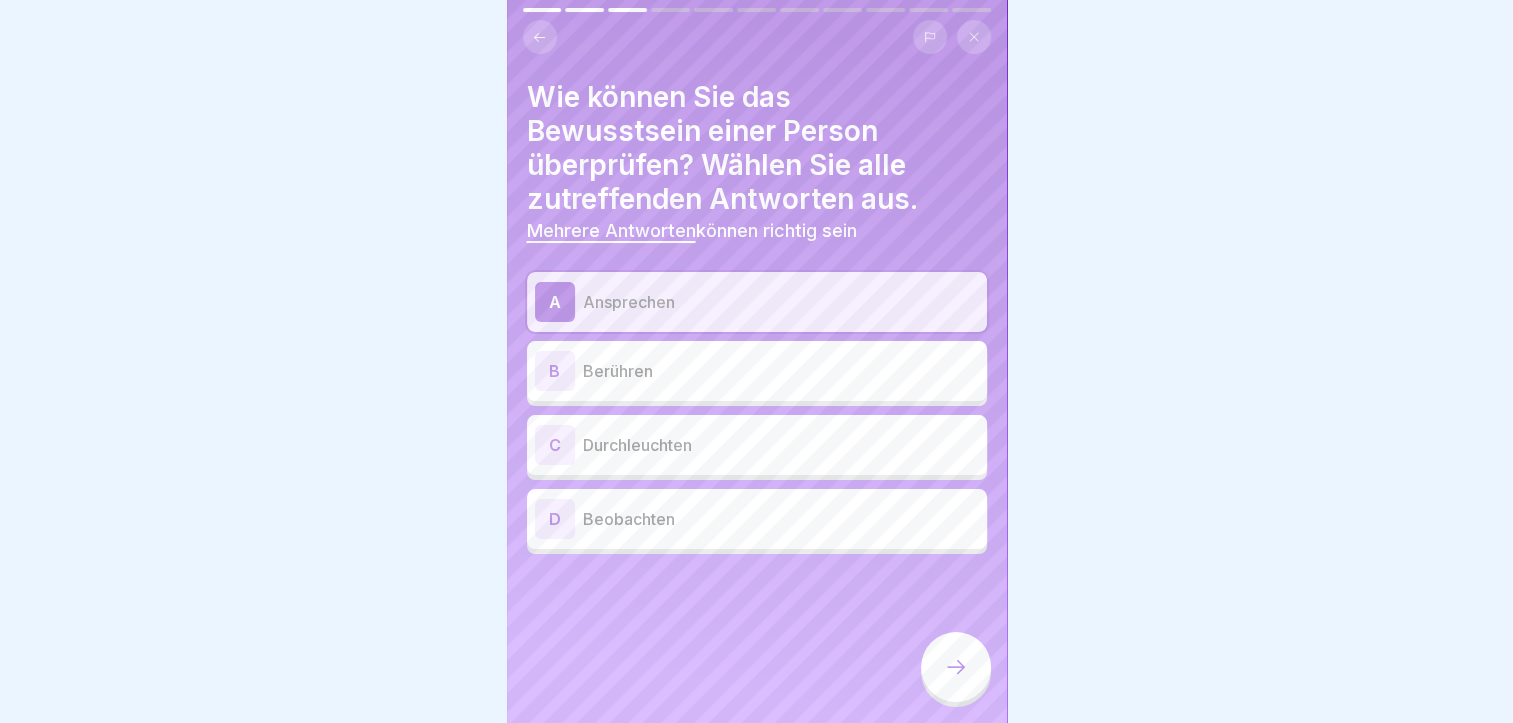 click on "Berühren" at bounding box center [781, 371] 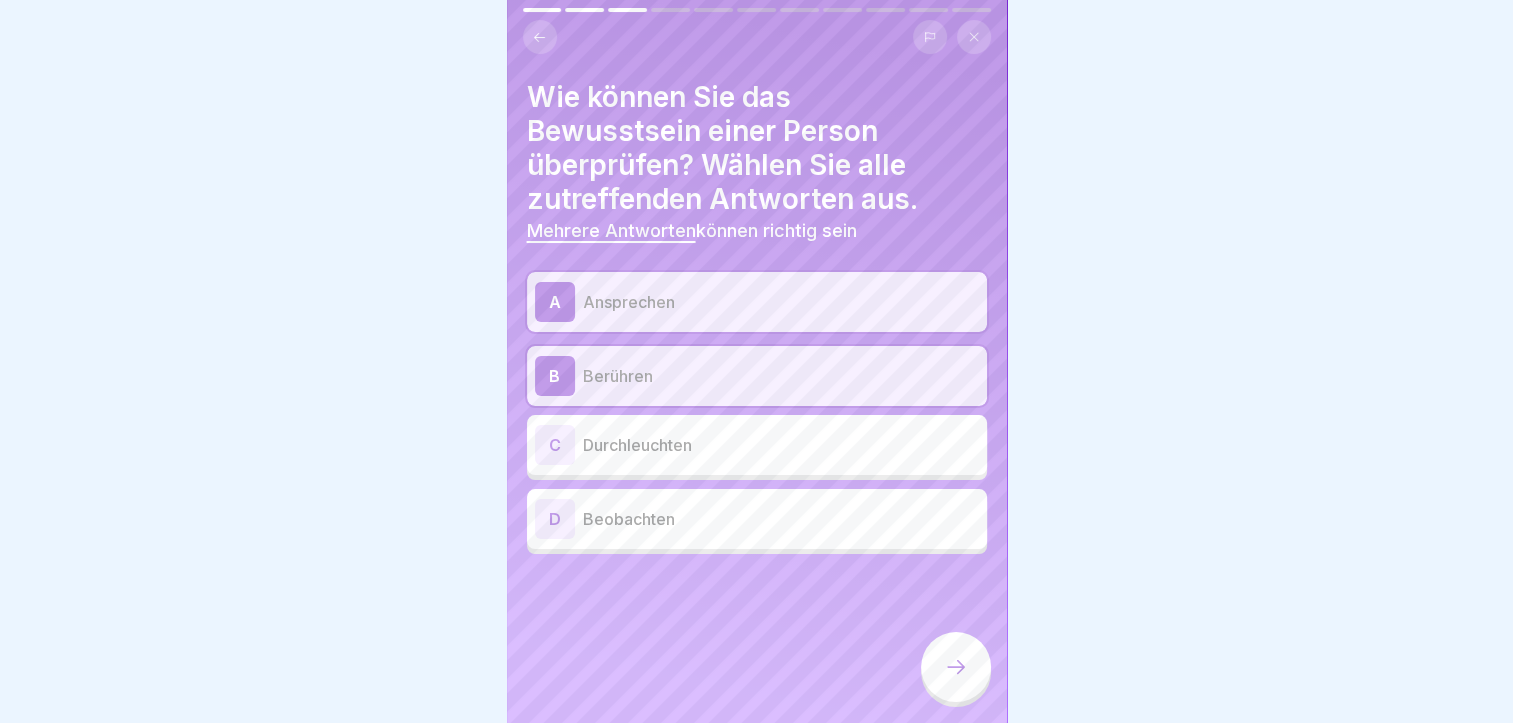 click on "Beobachten" at bounding box center [781, 519] 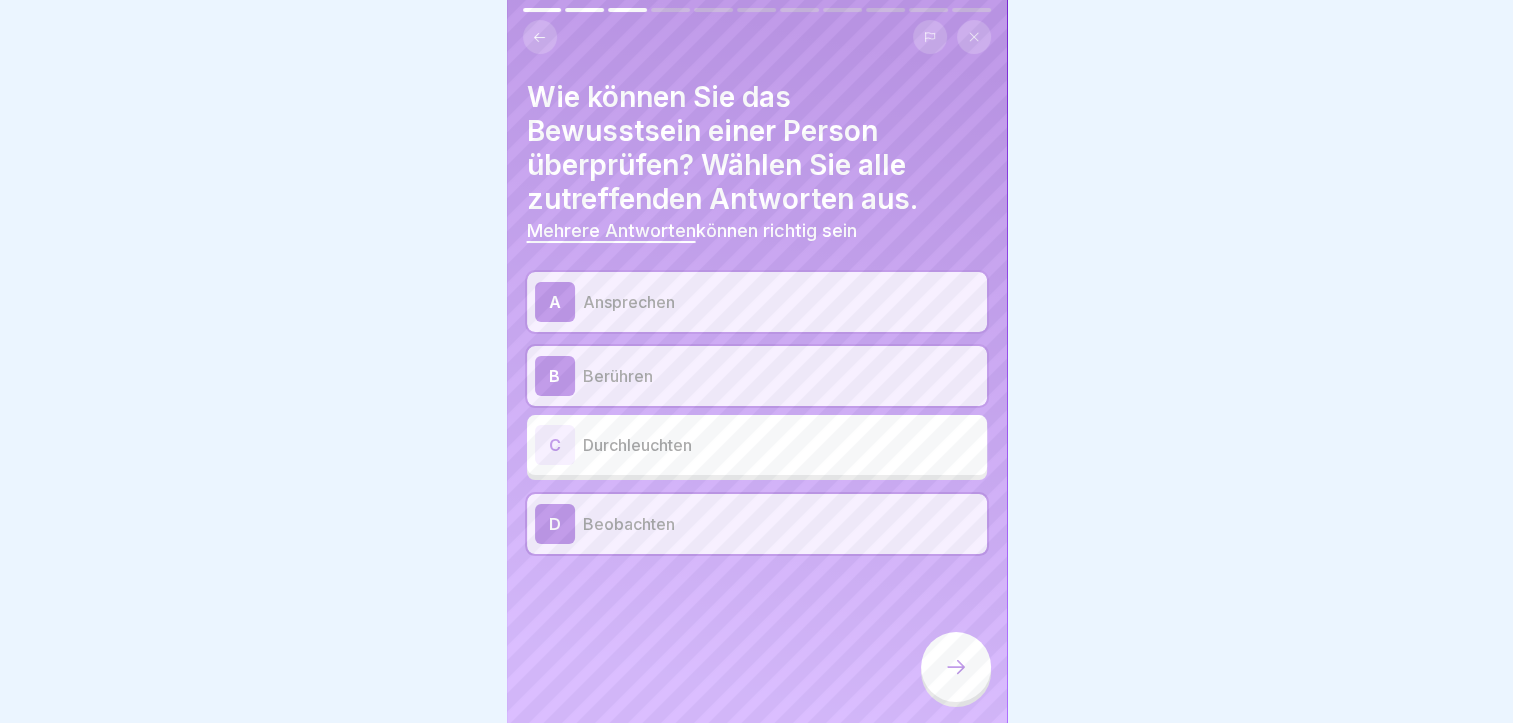 click 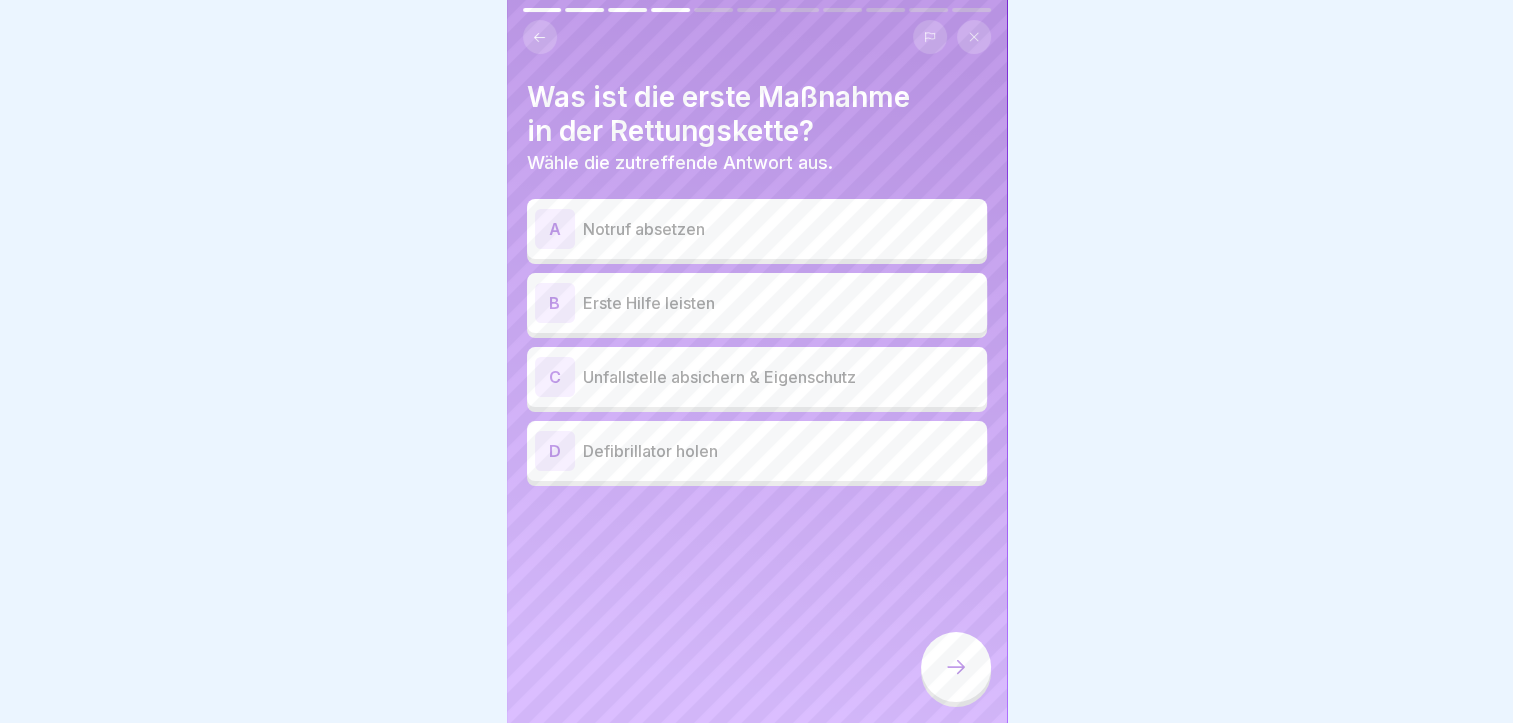 click on "Erste Hilfe leisten" at bounding box center (781, 303) 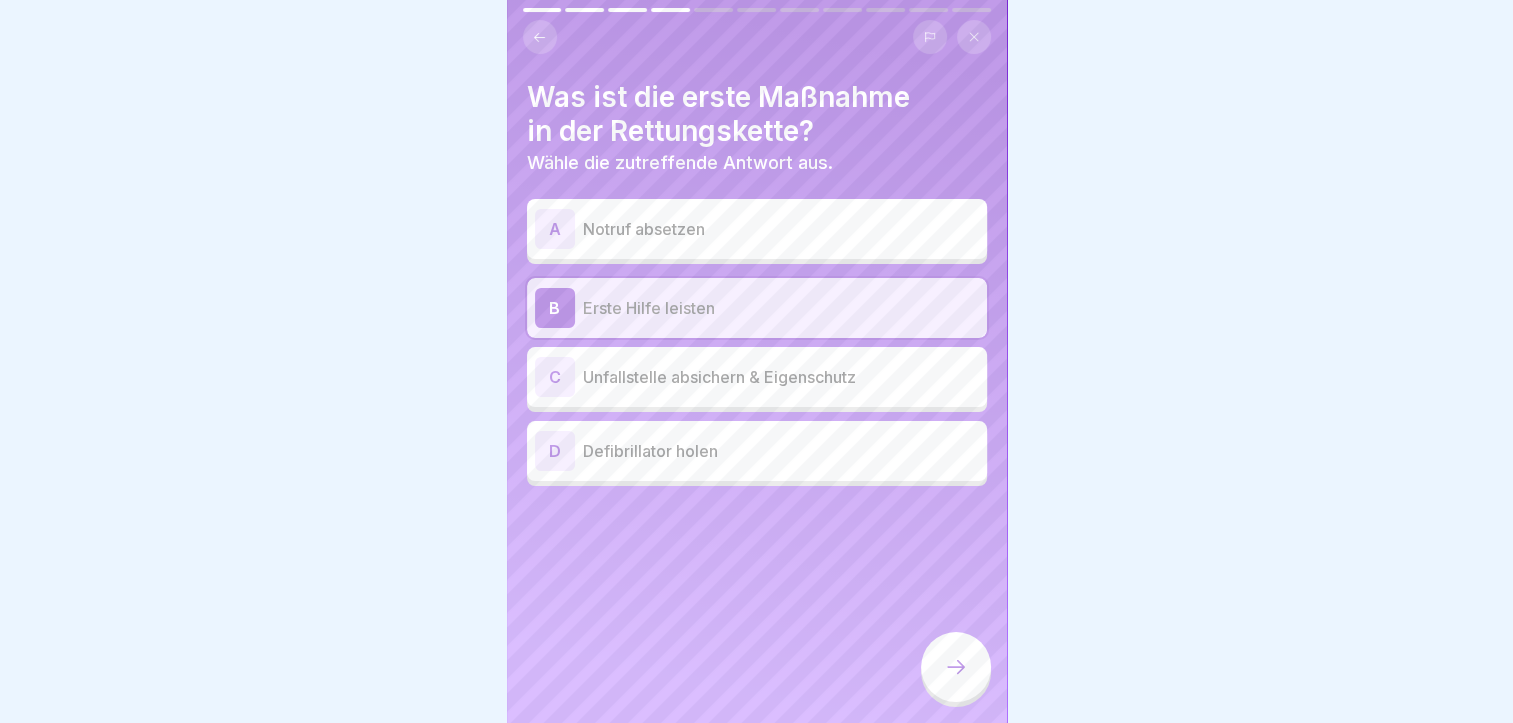 click at bounding box center (956, 667) 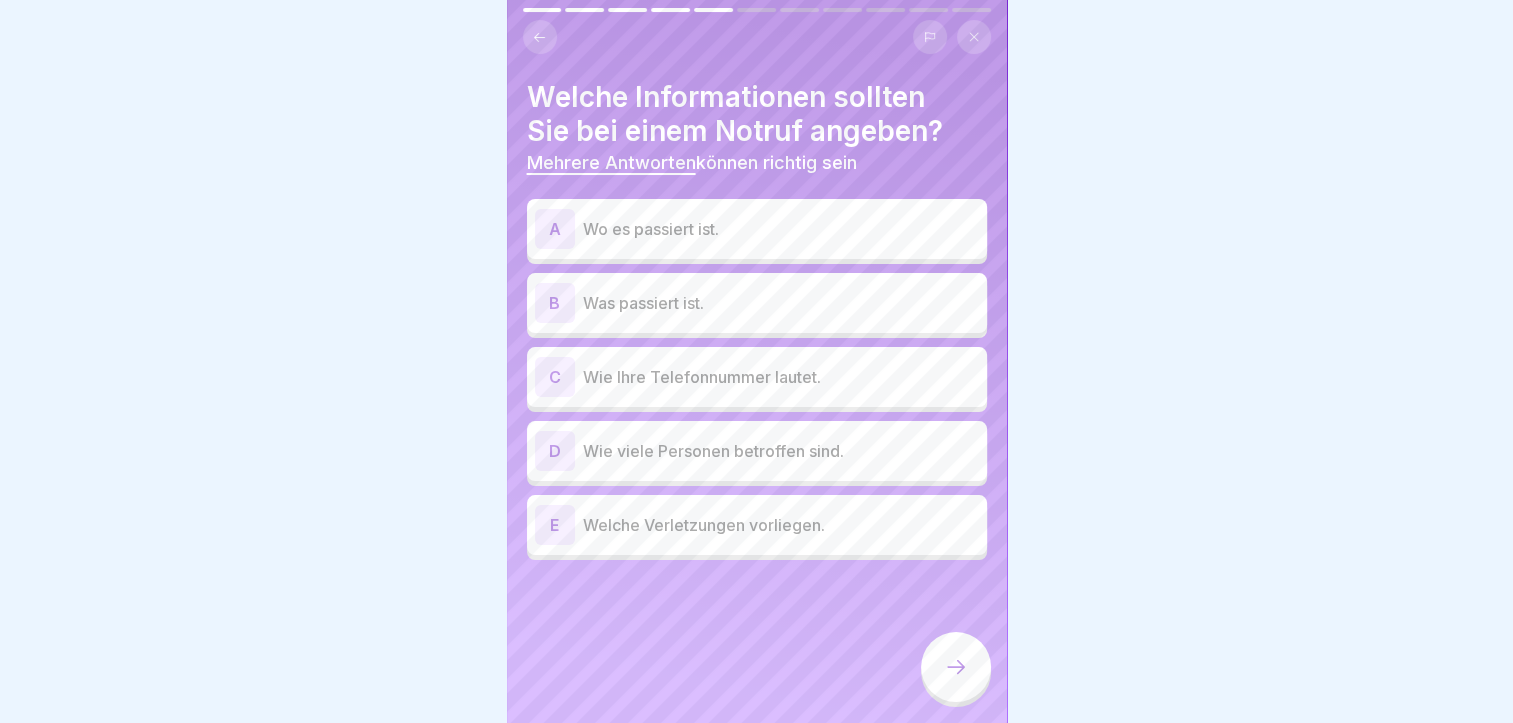 click on "Wo es passiert ist." at bounding box center [781, 229] 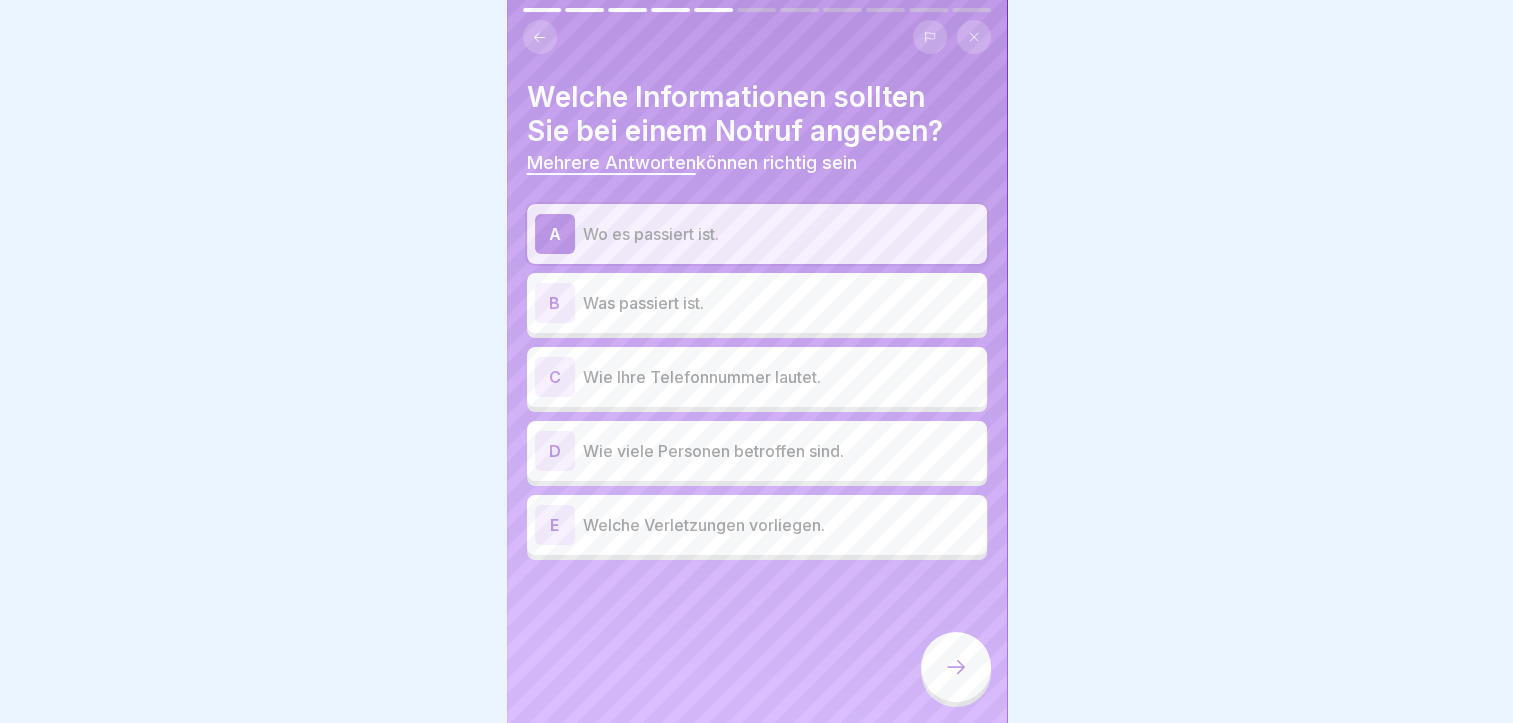 click on "B Was passiert ist." at bounding box center (757, 303) 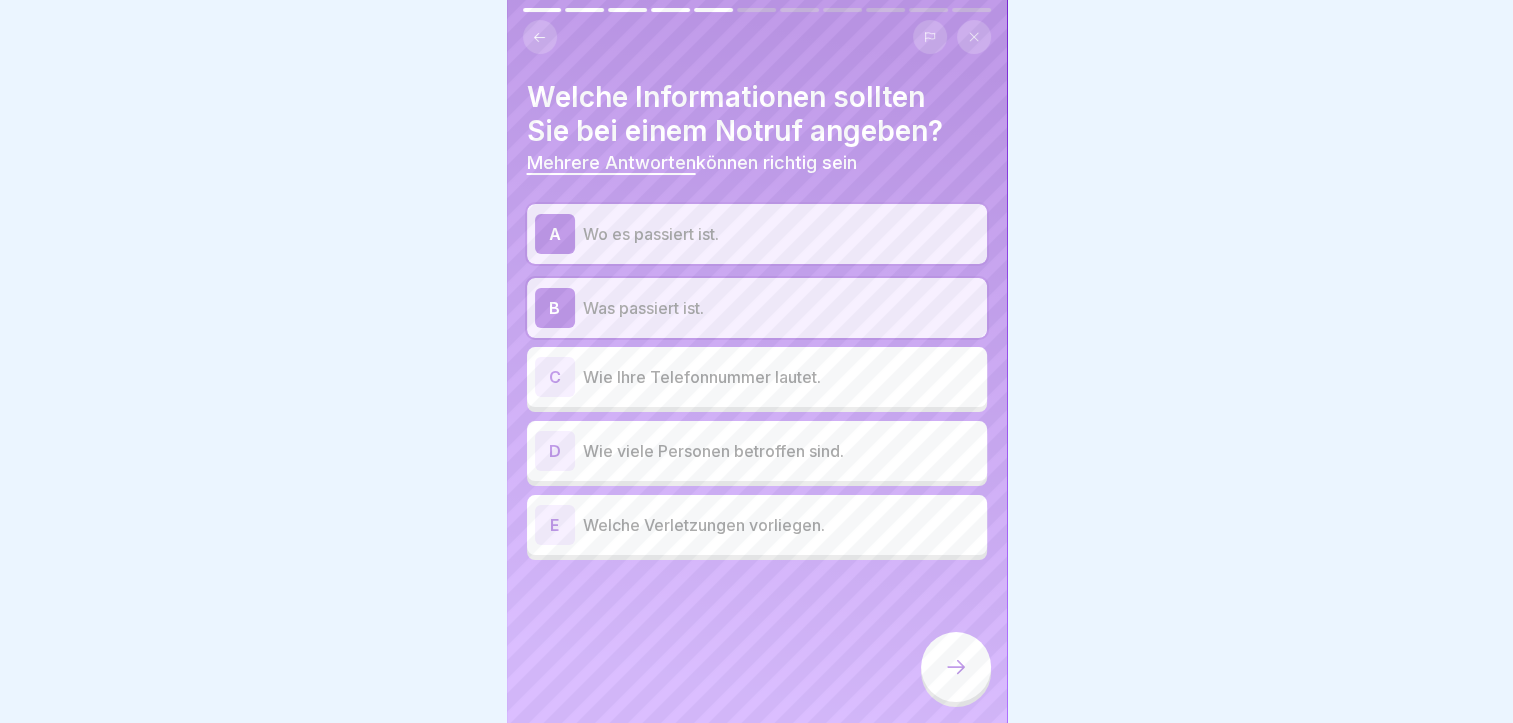 click on "Wie viele Personen betroffen sind." at bounding box center [781, 451] 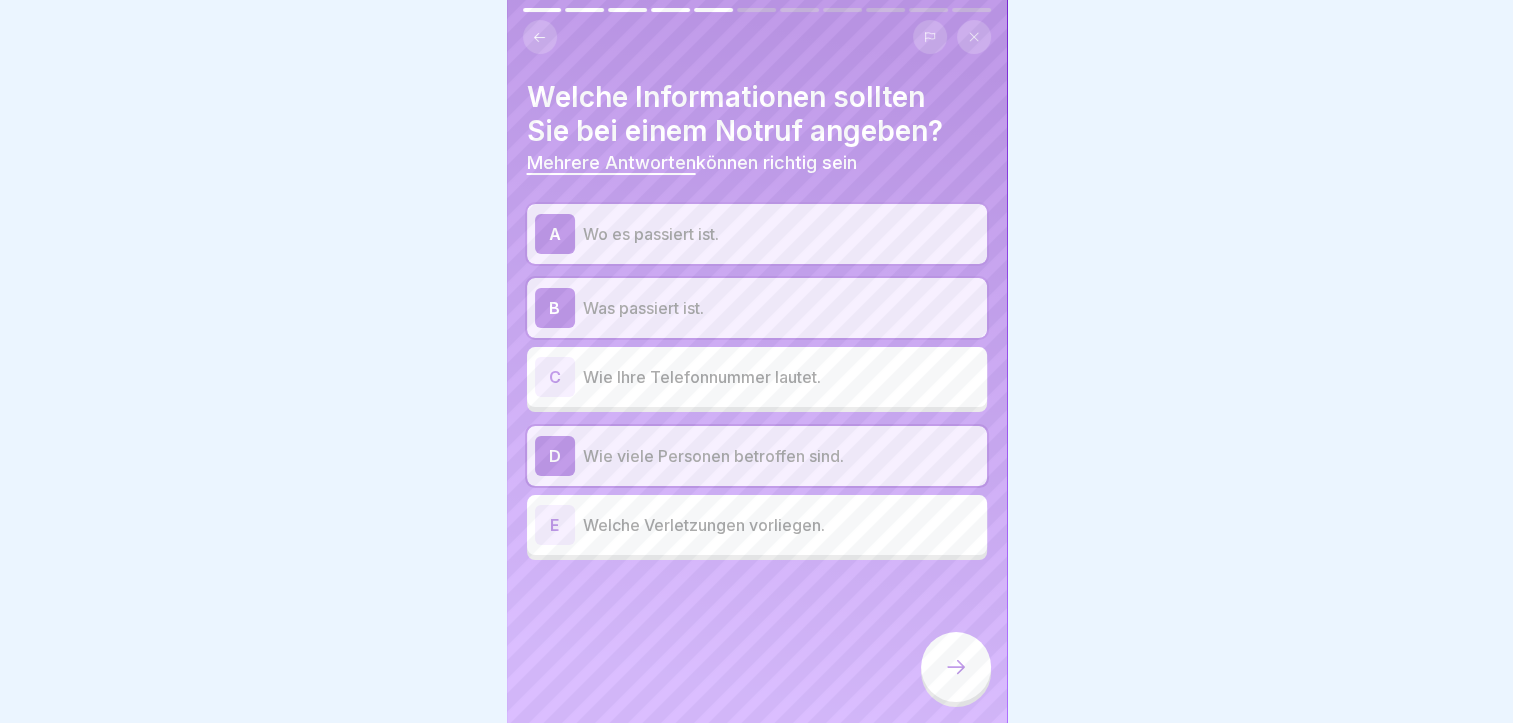 click on "Welche Verletzungen vorliegen." at bounding box center [781, 525] 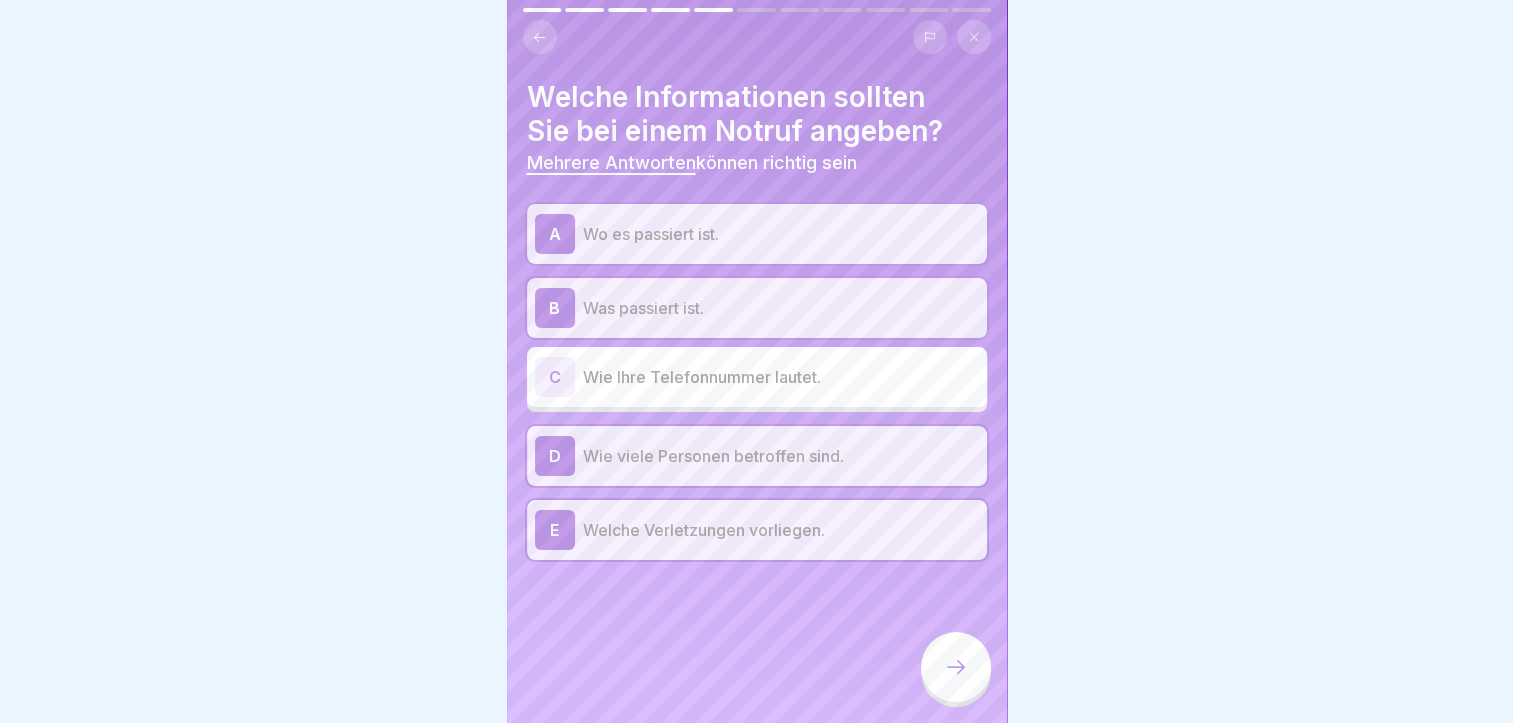 click at bounding box center [956, 667] 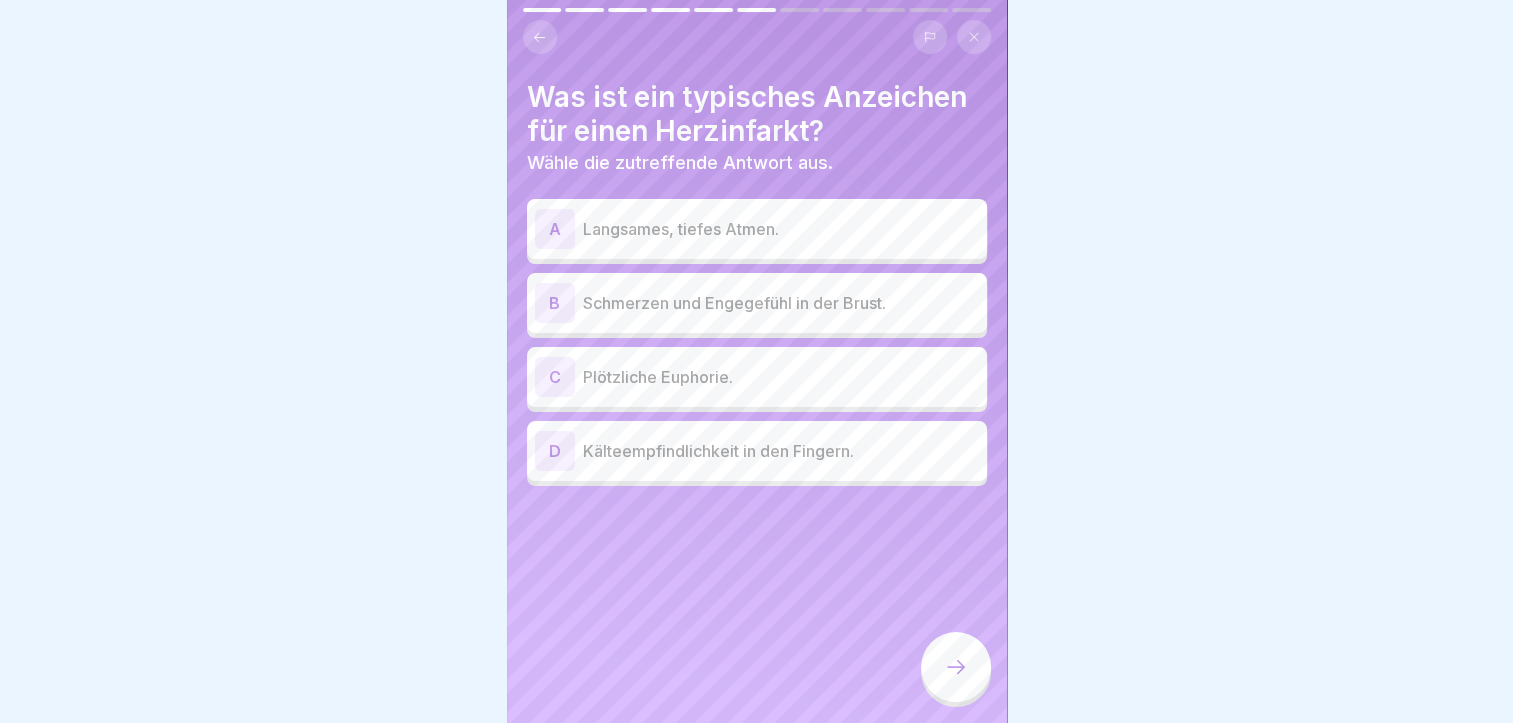 click on "Langsames, tiefes Atmen." at bounding box center [781, 229] 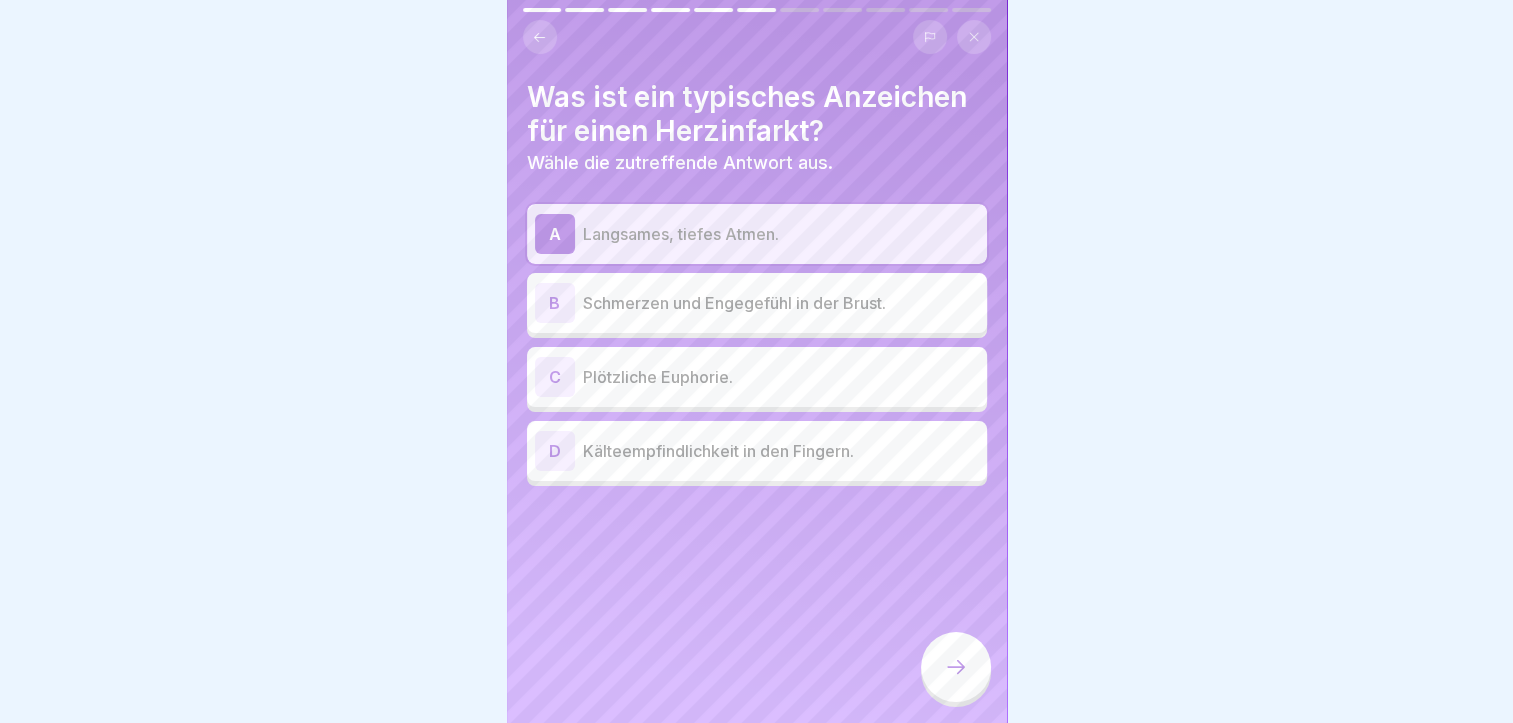 click on "Schmerzen und Engegefühl in der Brust." at bounding box center (781, 303) 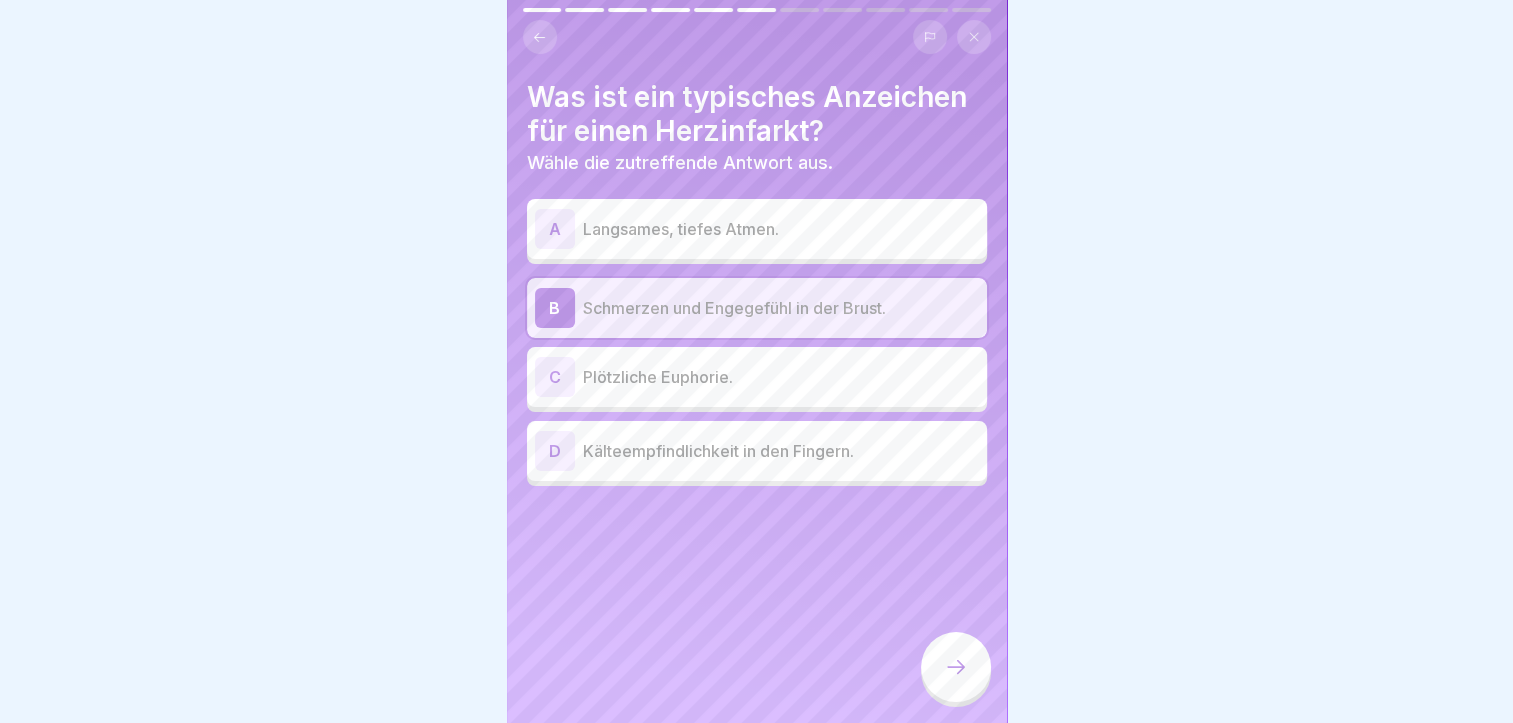 click at bounding box center [956, 667] 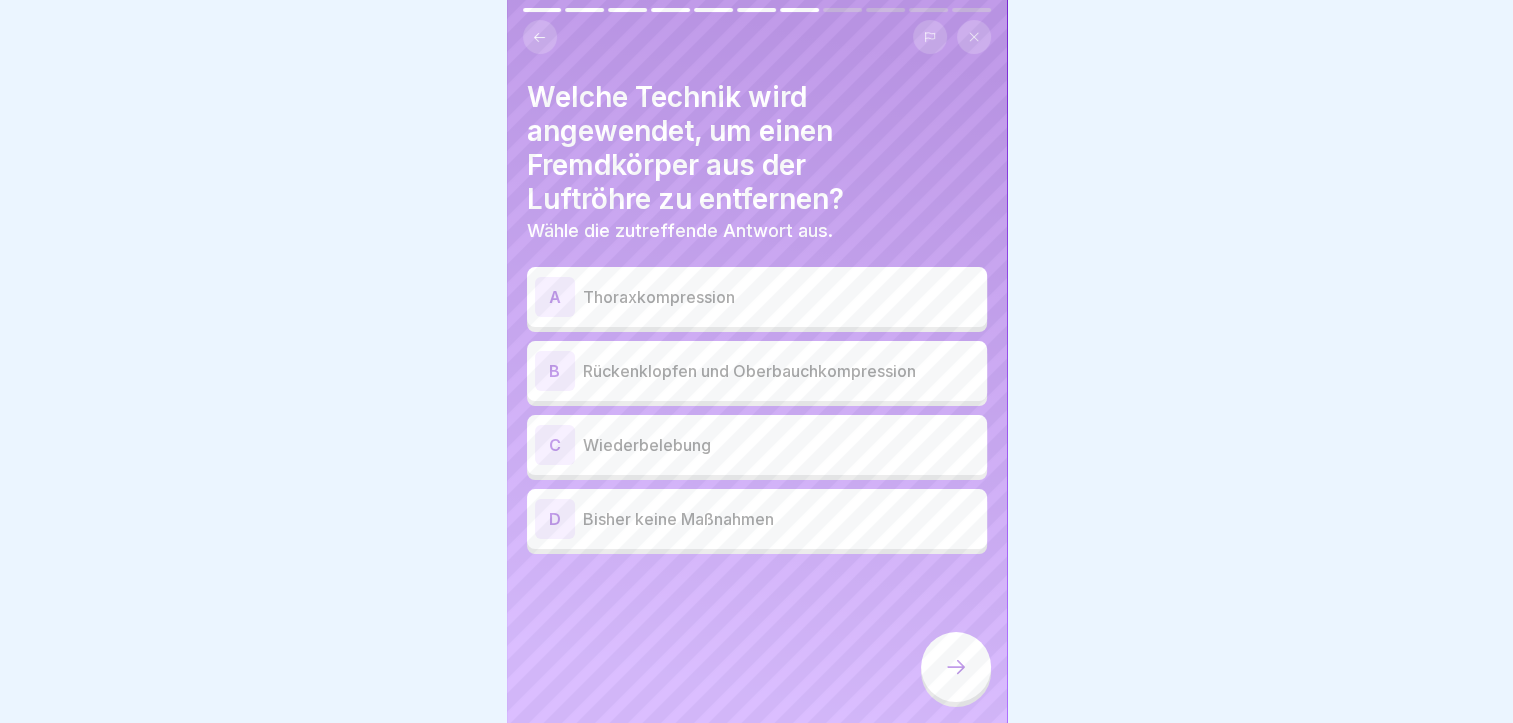 click on "B Rückenklopfen und Oberbauchkompression" at bounding box center (757, 371) 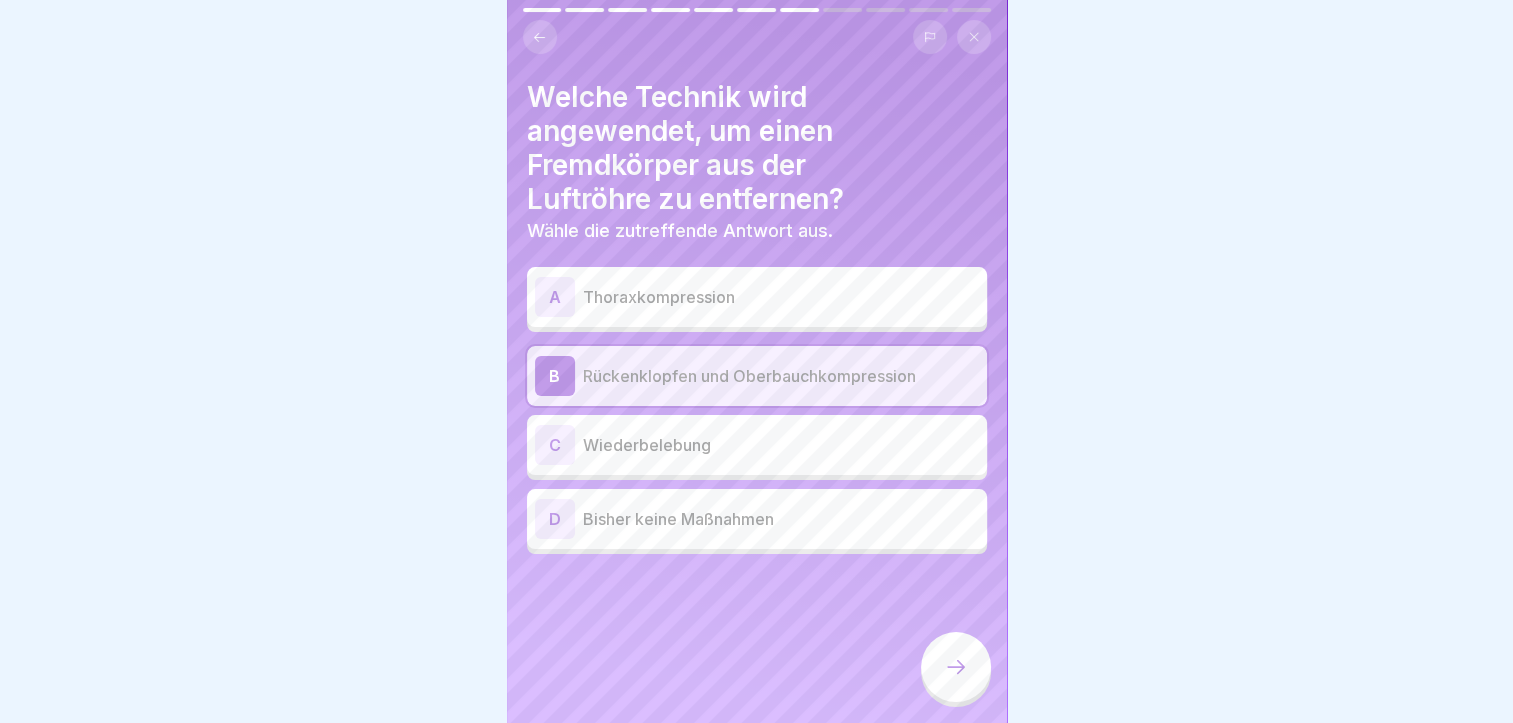 click at bounding box center (956, 667) 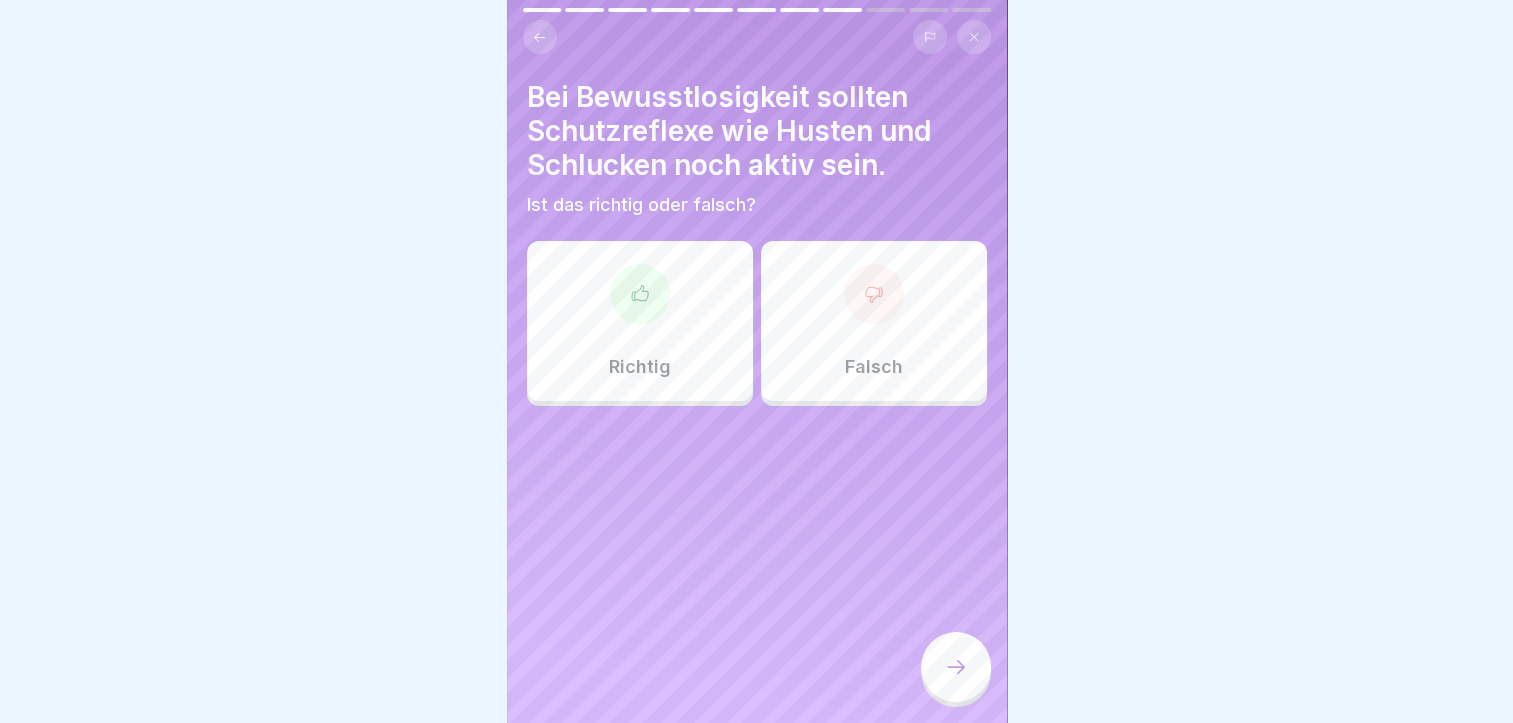 click at bounding box center (640, 294) 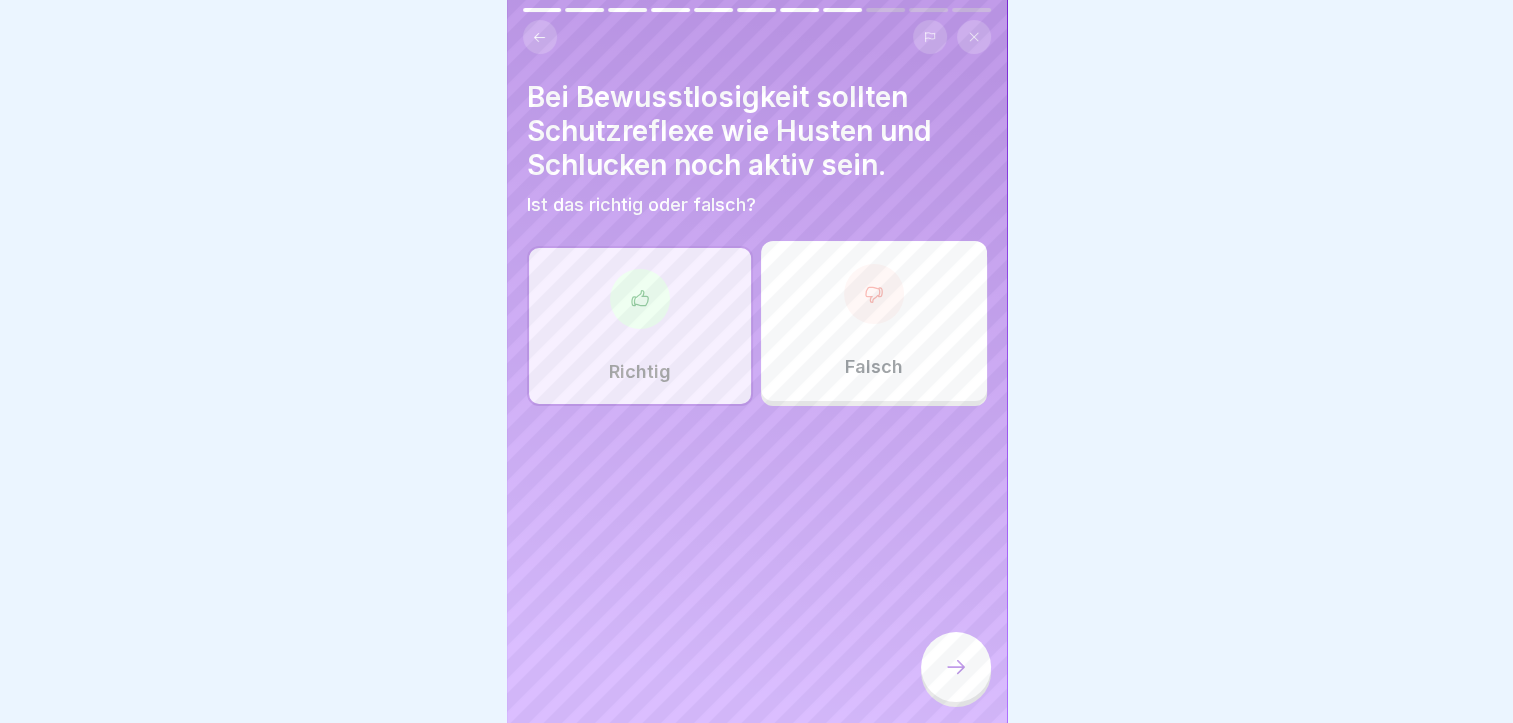 click 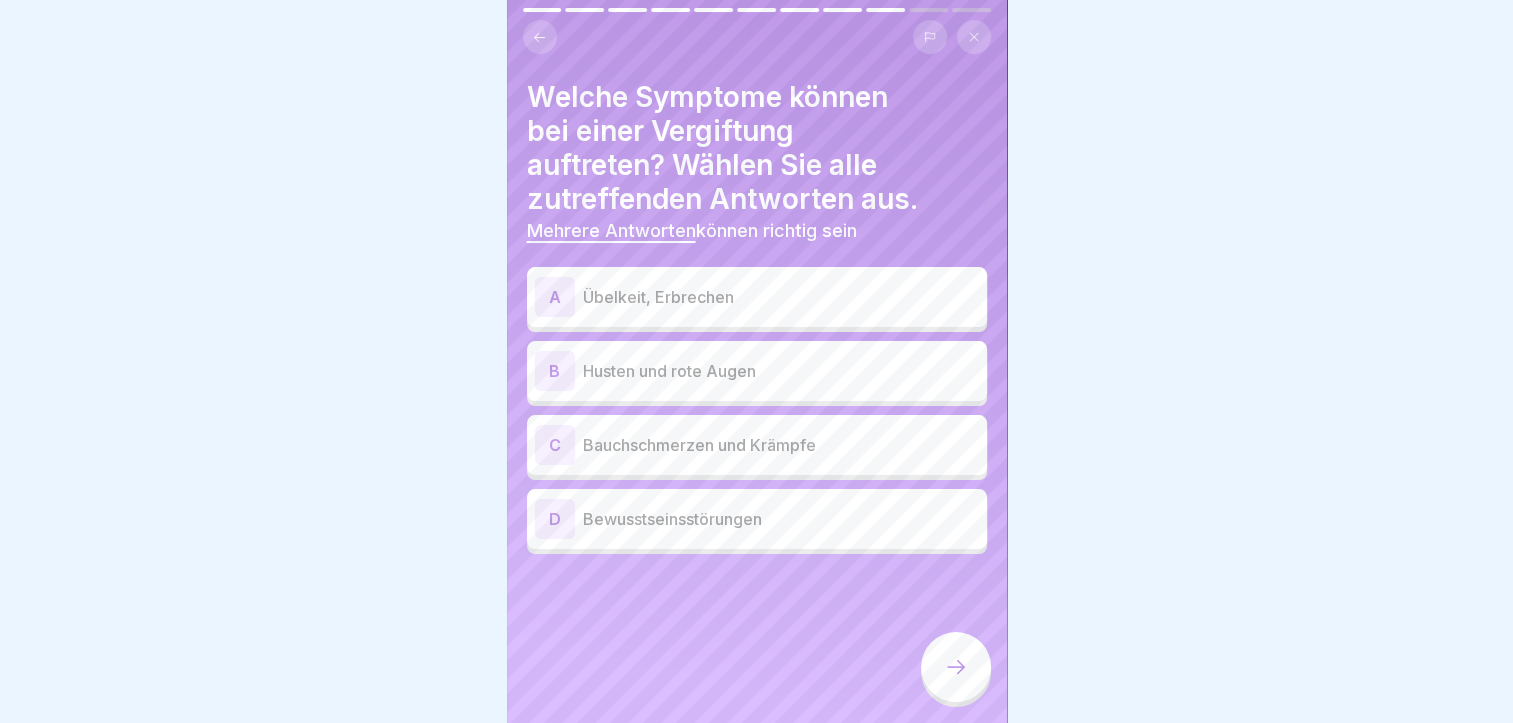 click on "Übelkeit, Erbrechen" at bounding box center (781, 297) 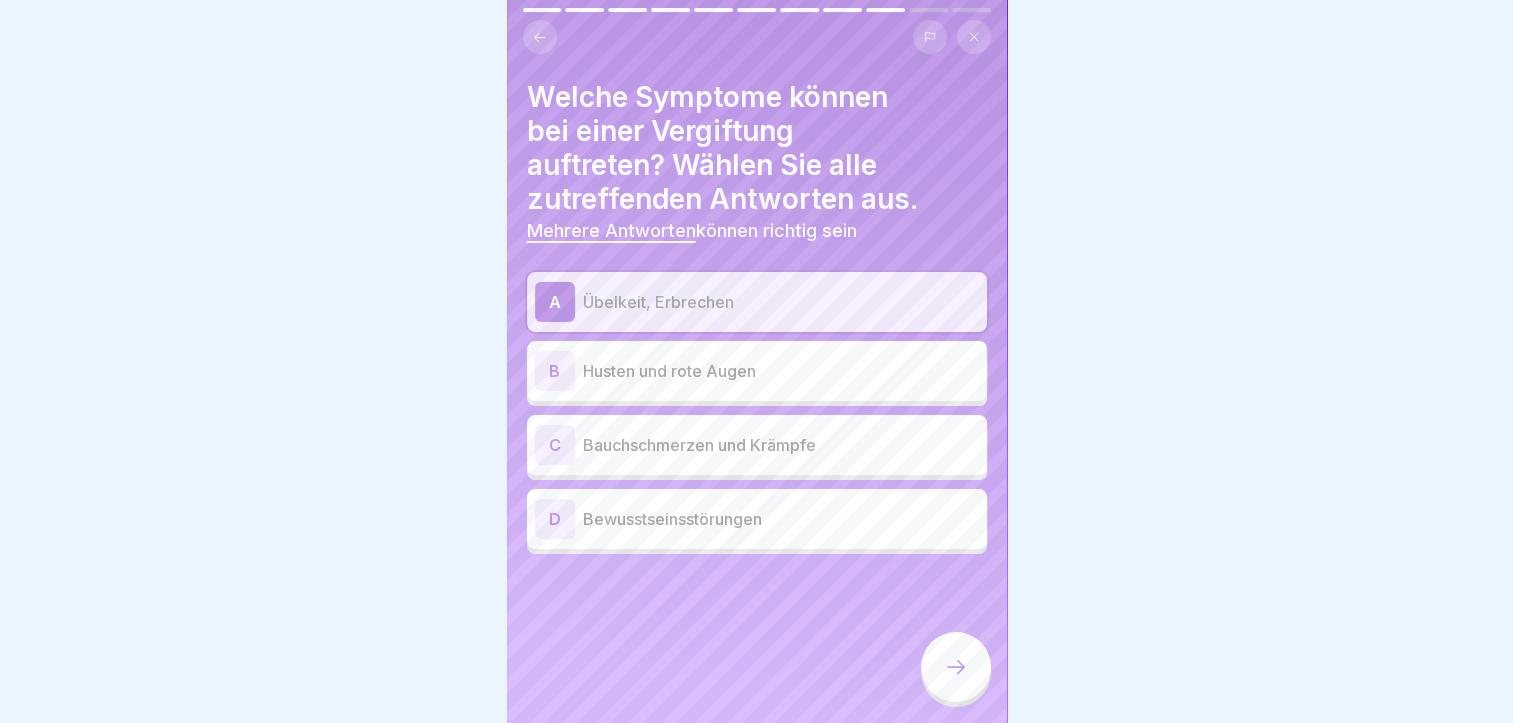 click on "Husten und rote Augen" at bounding box center (781, 371) 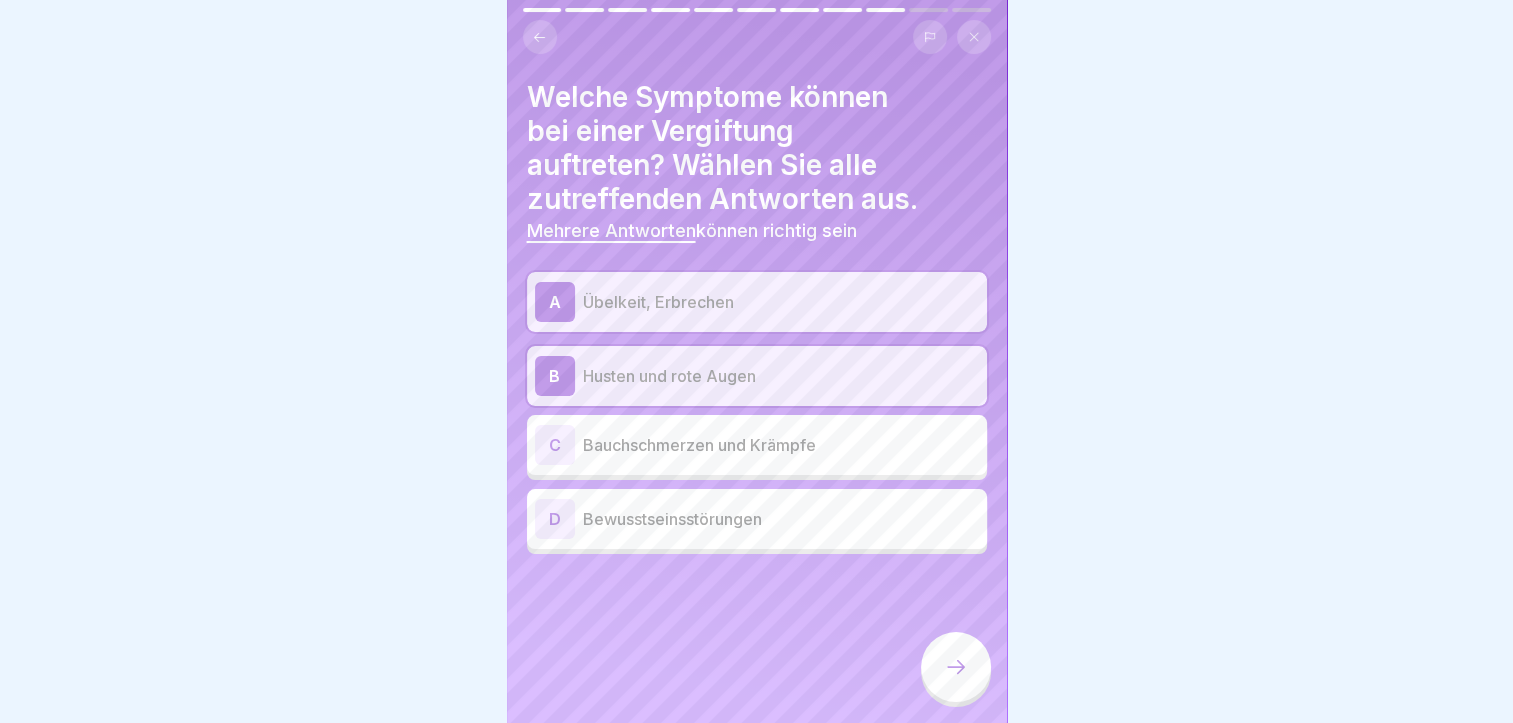 click on "Bewusstseinsstörungen" at bounding box center [781, 519] 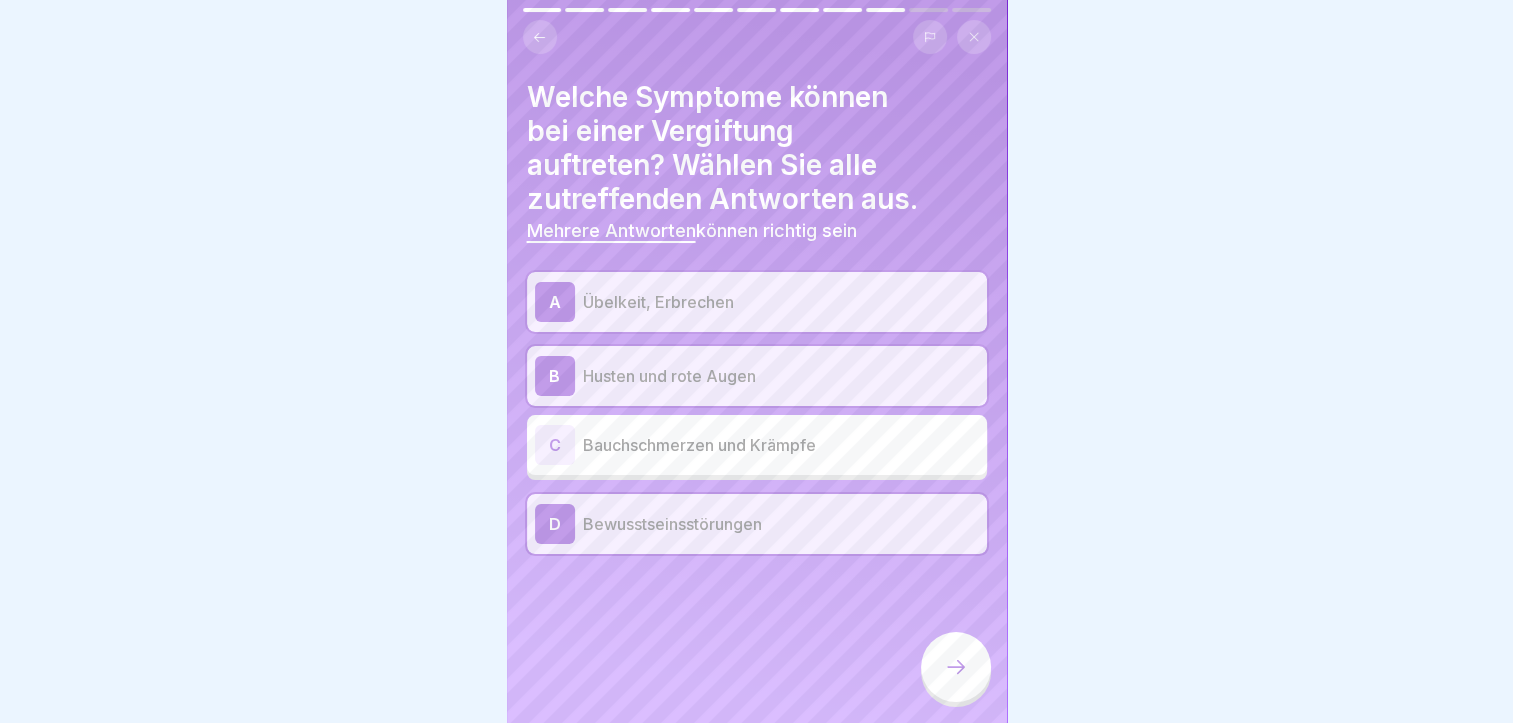 click at bounding box center (956, 667) 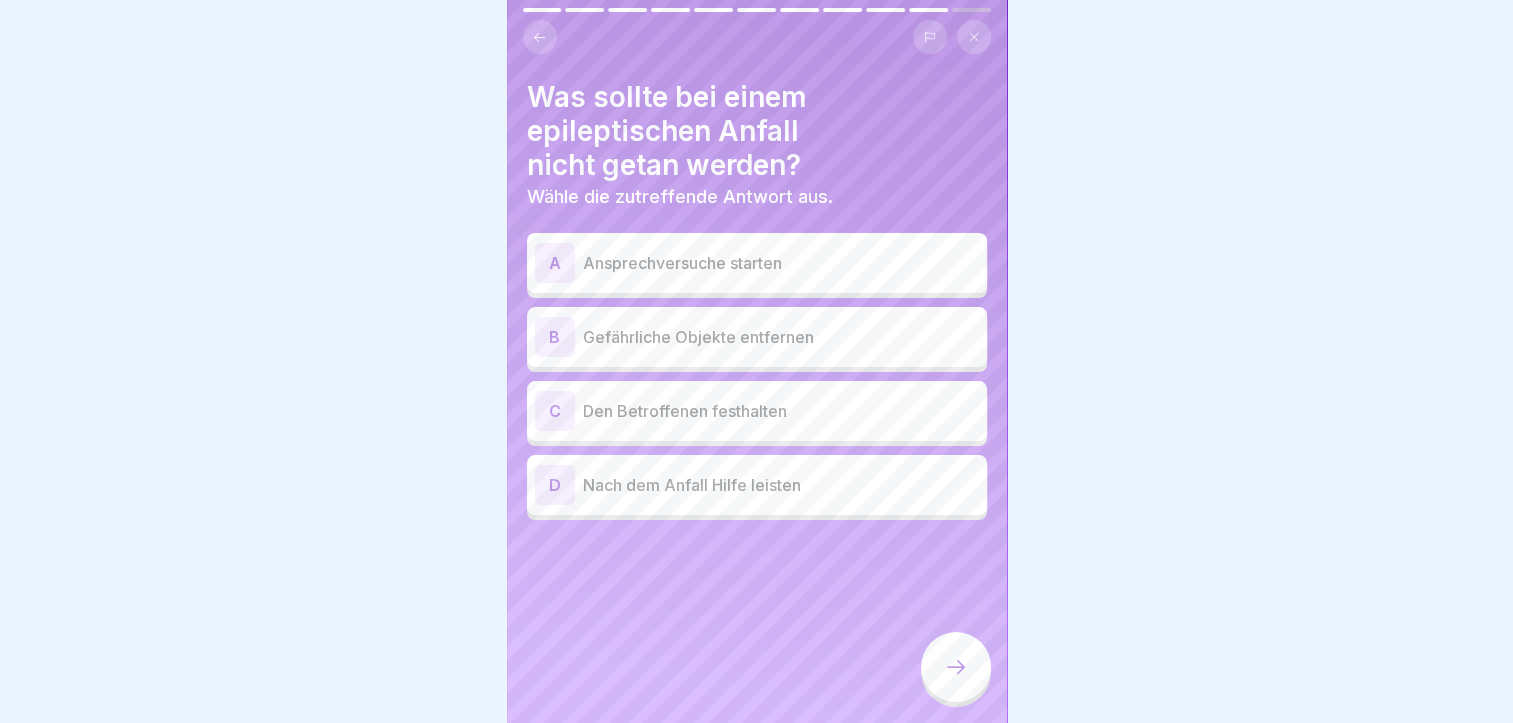 click on "Gefährliche Objekte entfernen" at bounding box center (781, 337) 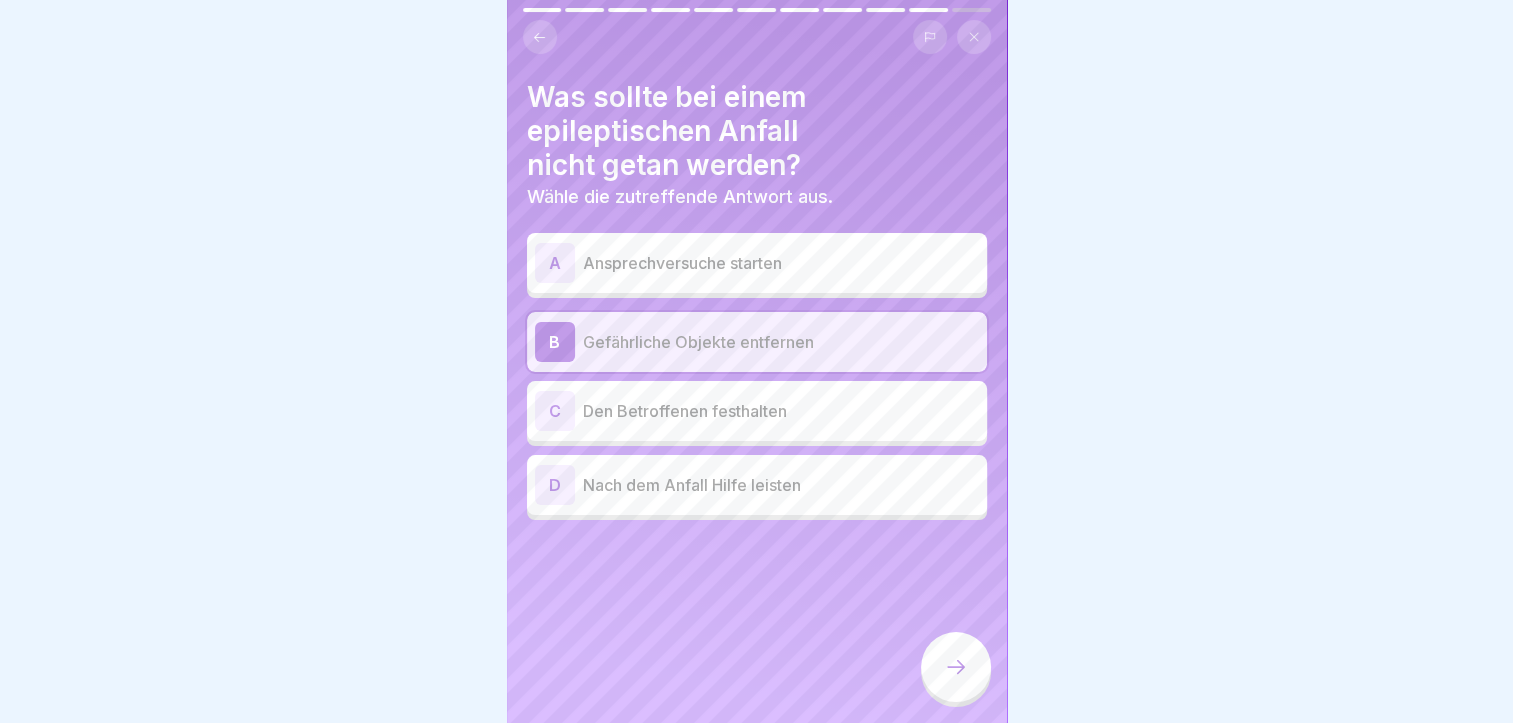 click 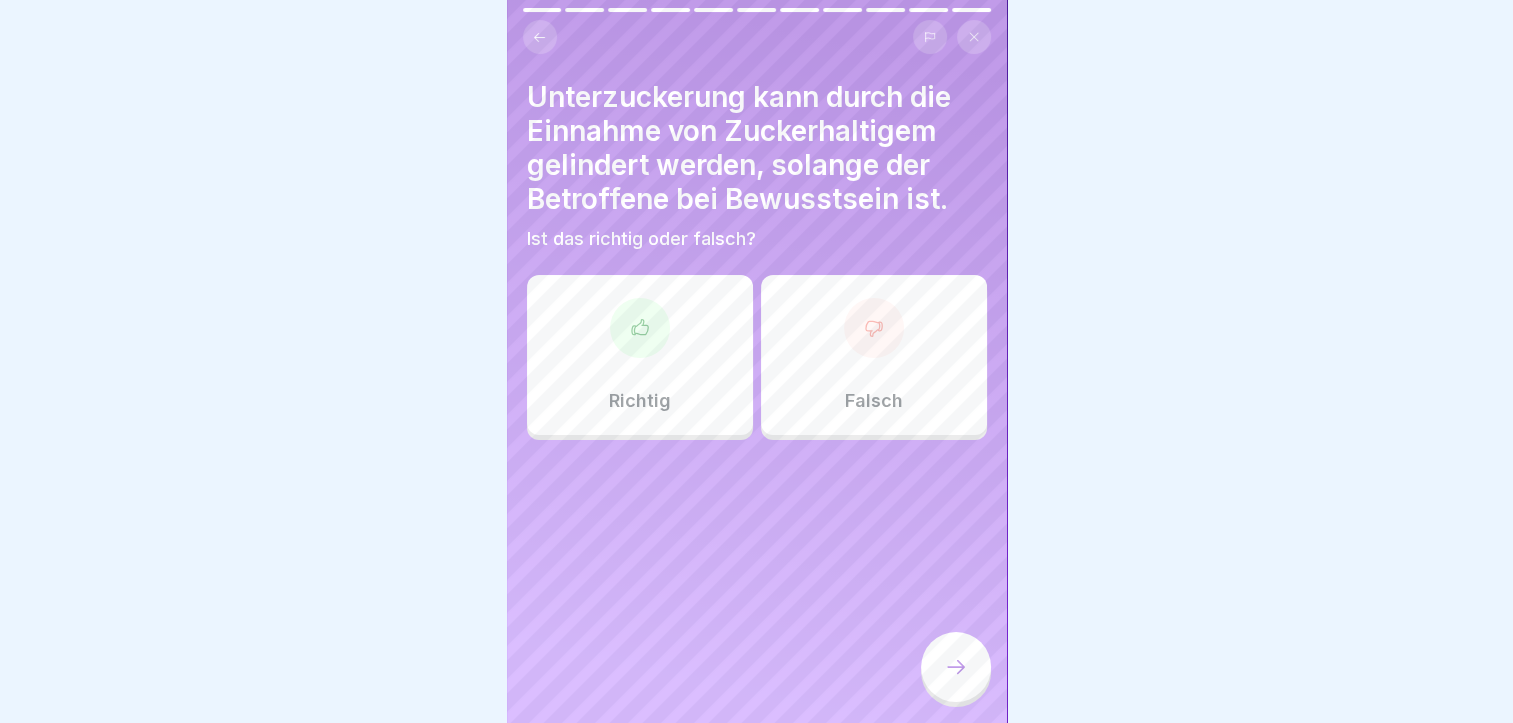 click on "Richtig" at bounding box center [640, 401] 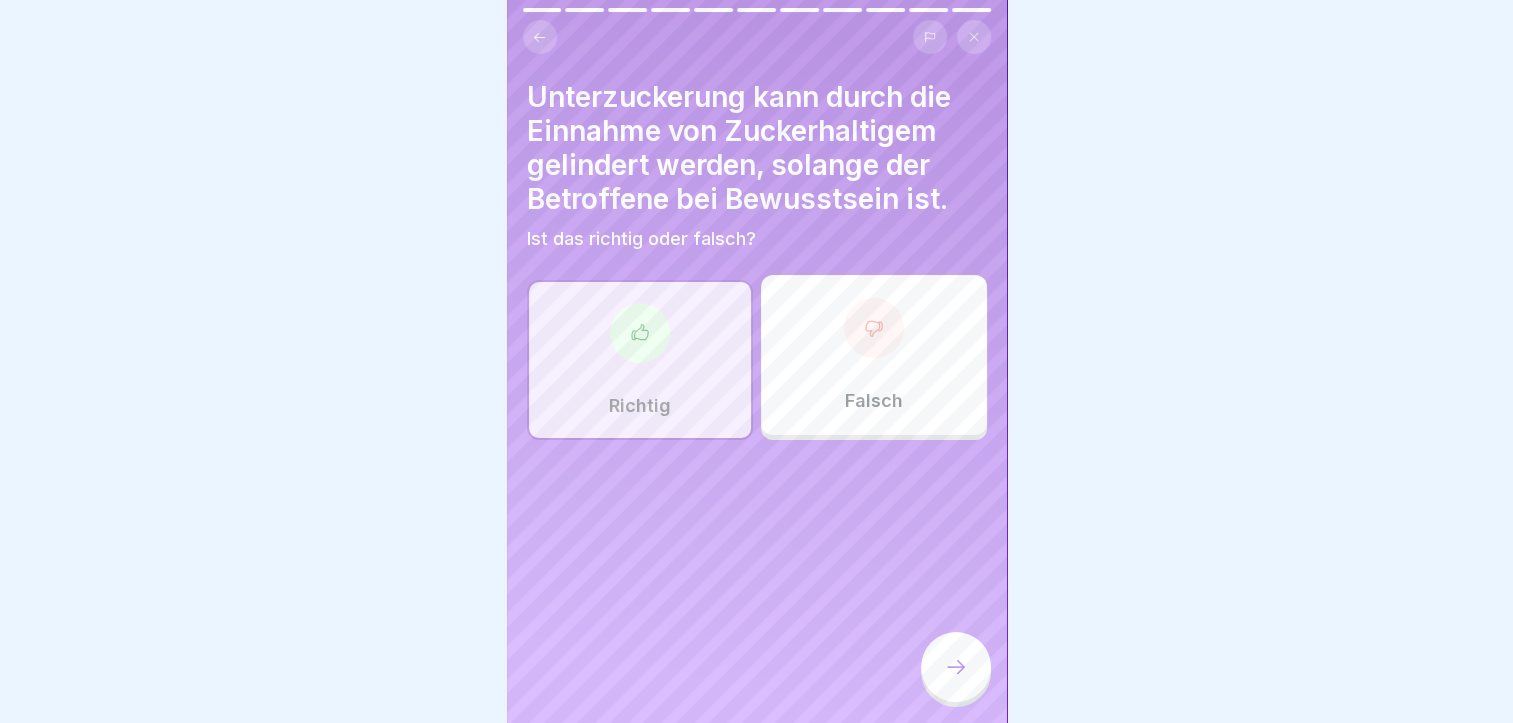 click on "Richtig" at bounding box center (640, 360) 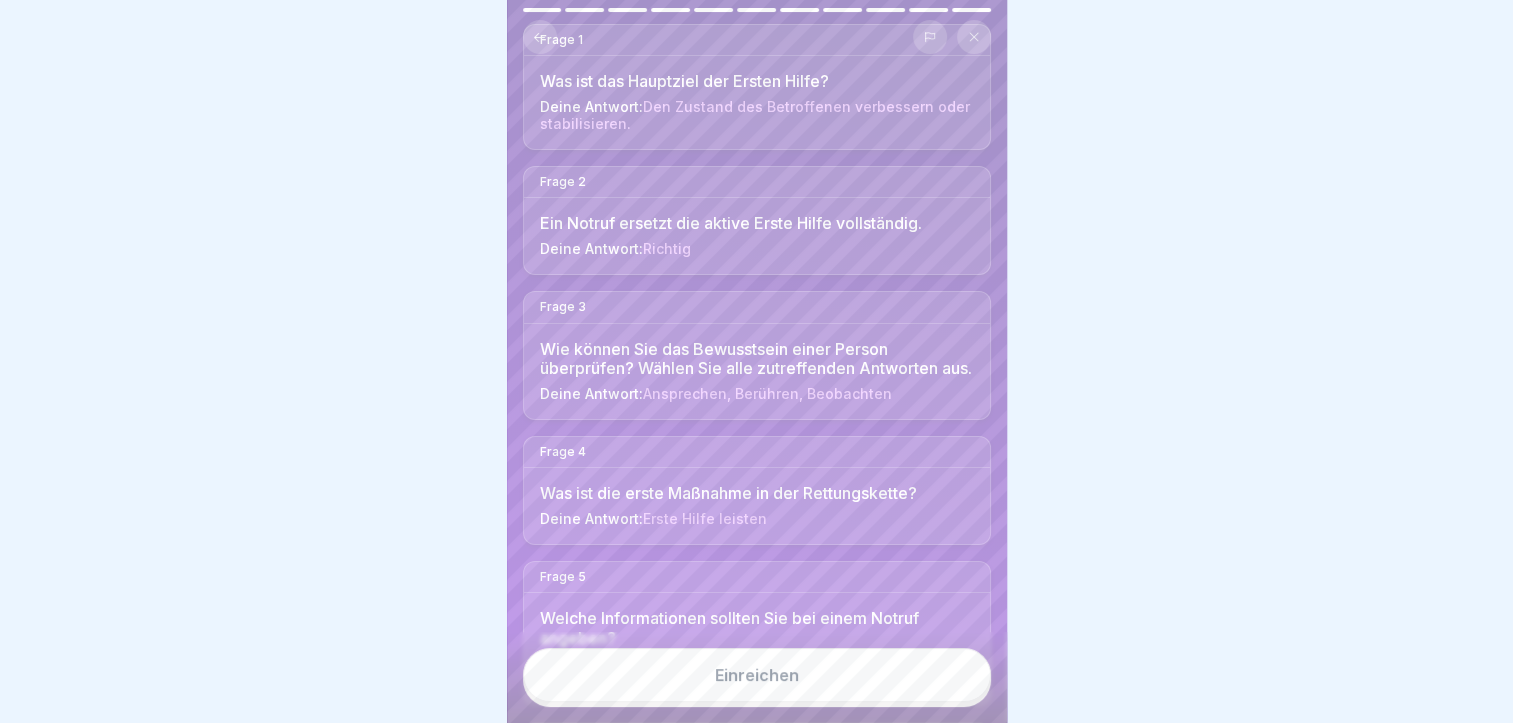 scroll, scrollTop: 0, scrollLeft: 0, axis: both 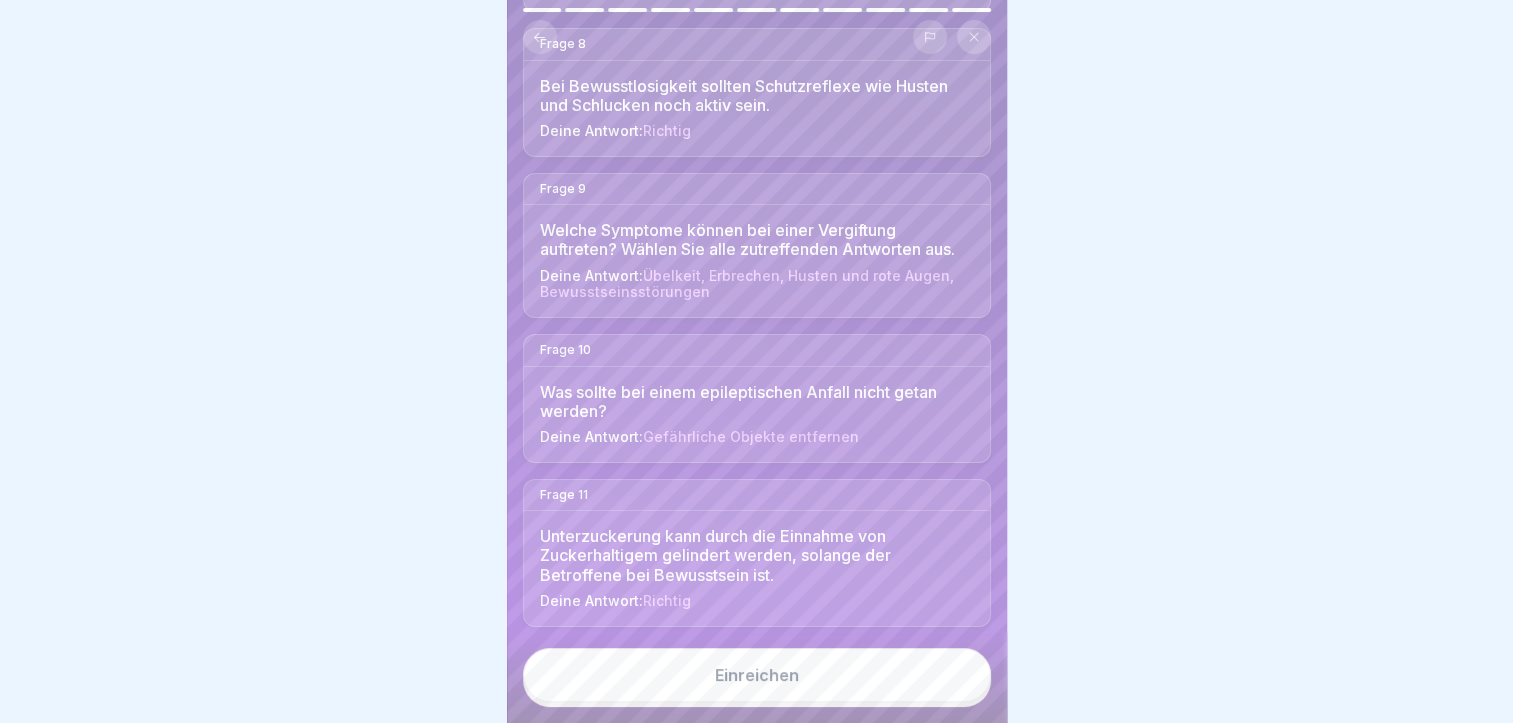 click on "Einreichen" at bounding box center (757, 675) 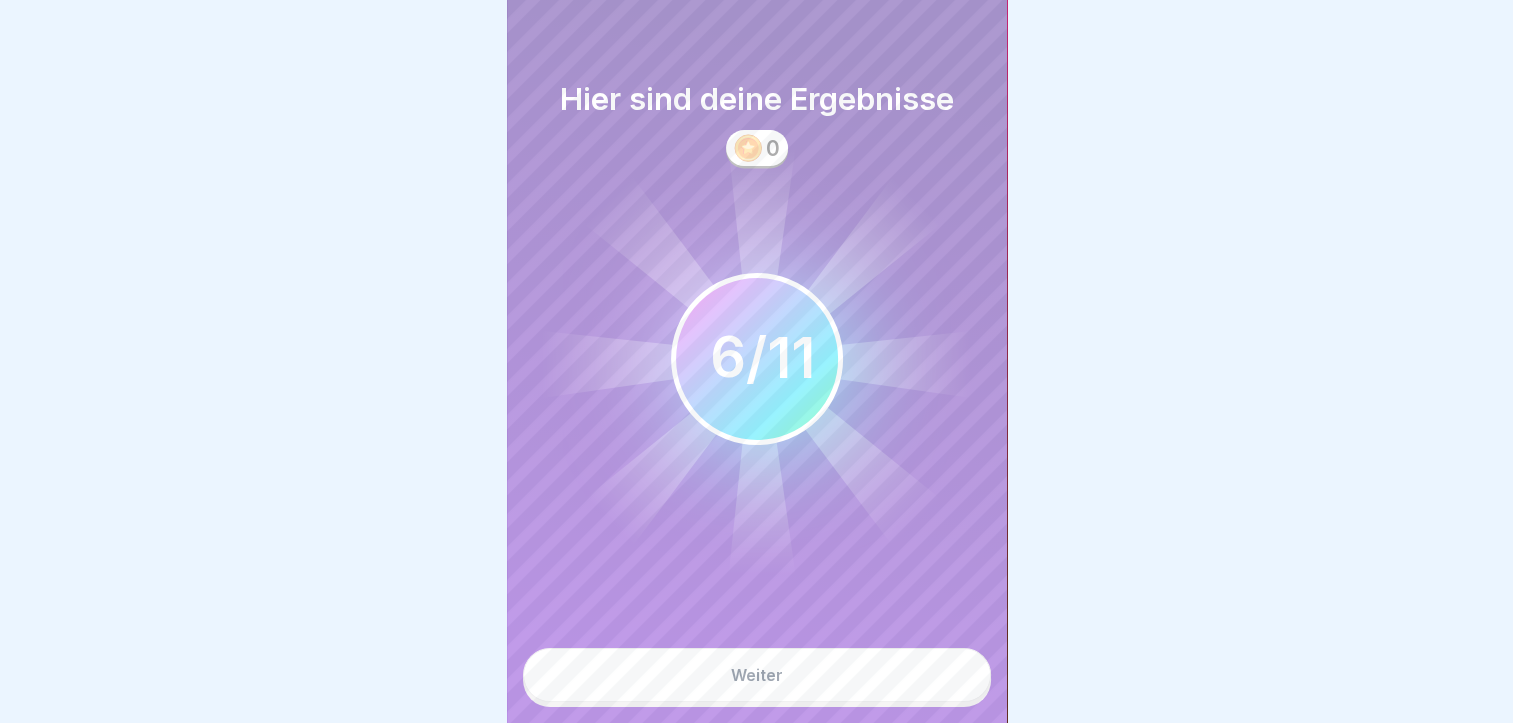 click on "Weiter" at bounding box center [757, 675] 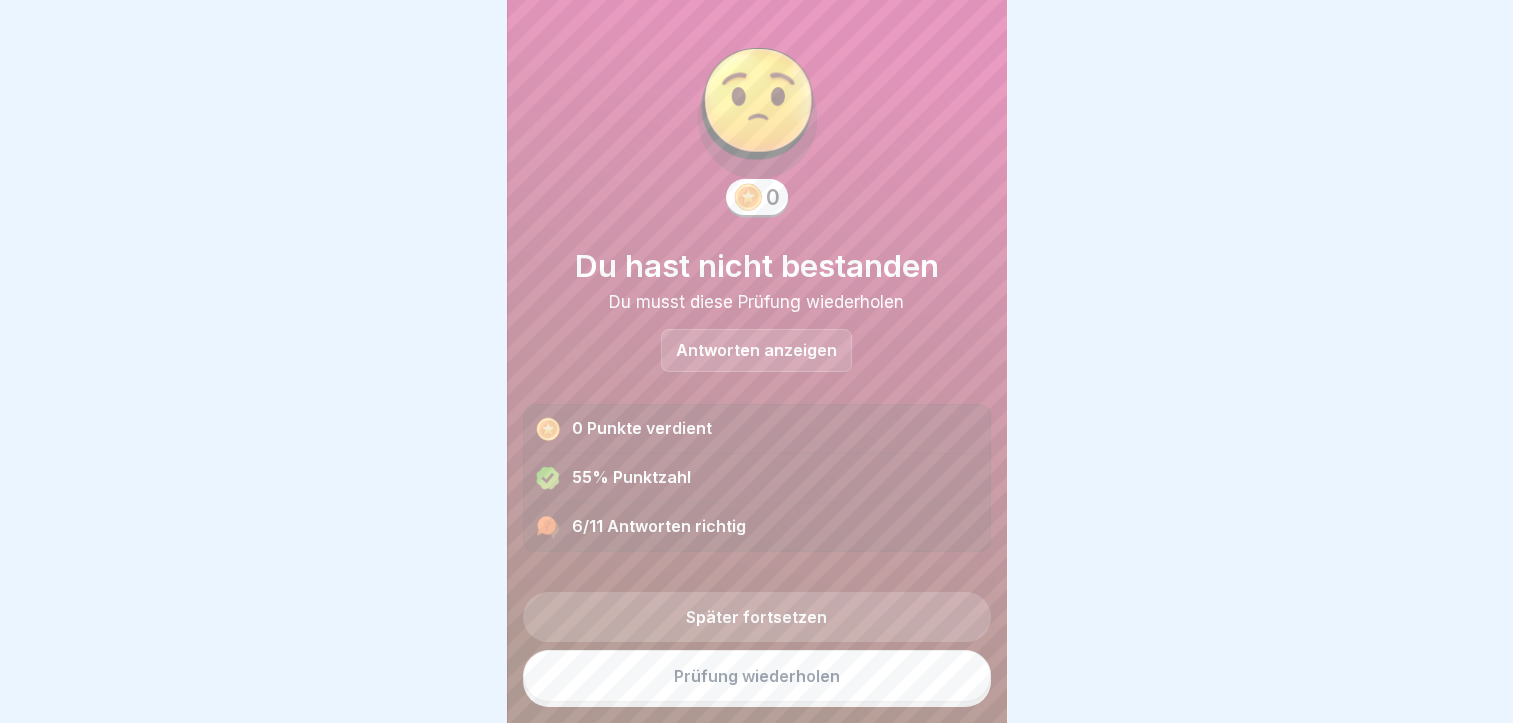 click on "Prüfung wiederholen" at bounding box center [757, 676] 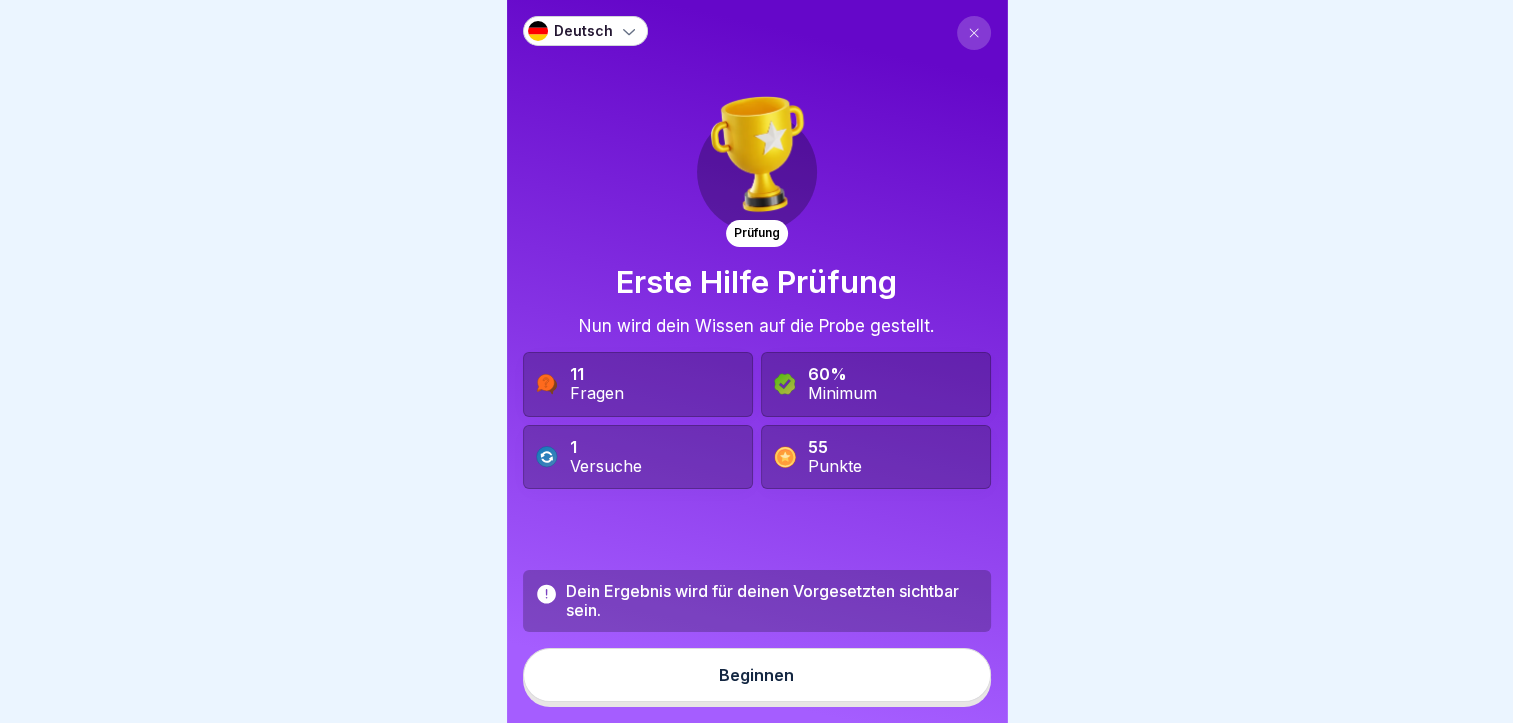 scroll, scrollTop: 15, scrollLeft: 0, axis: vertical 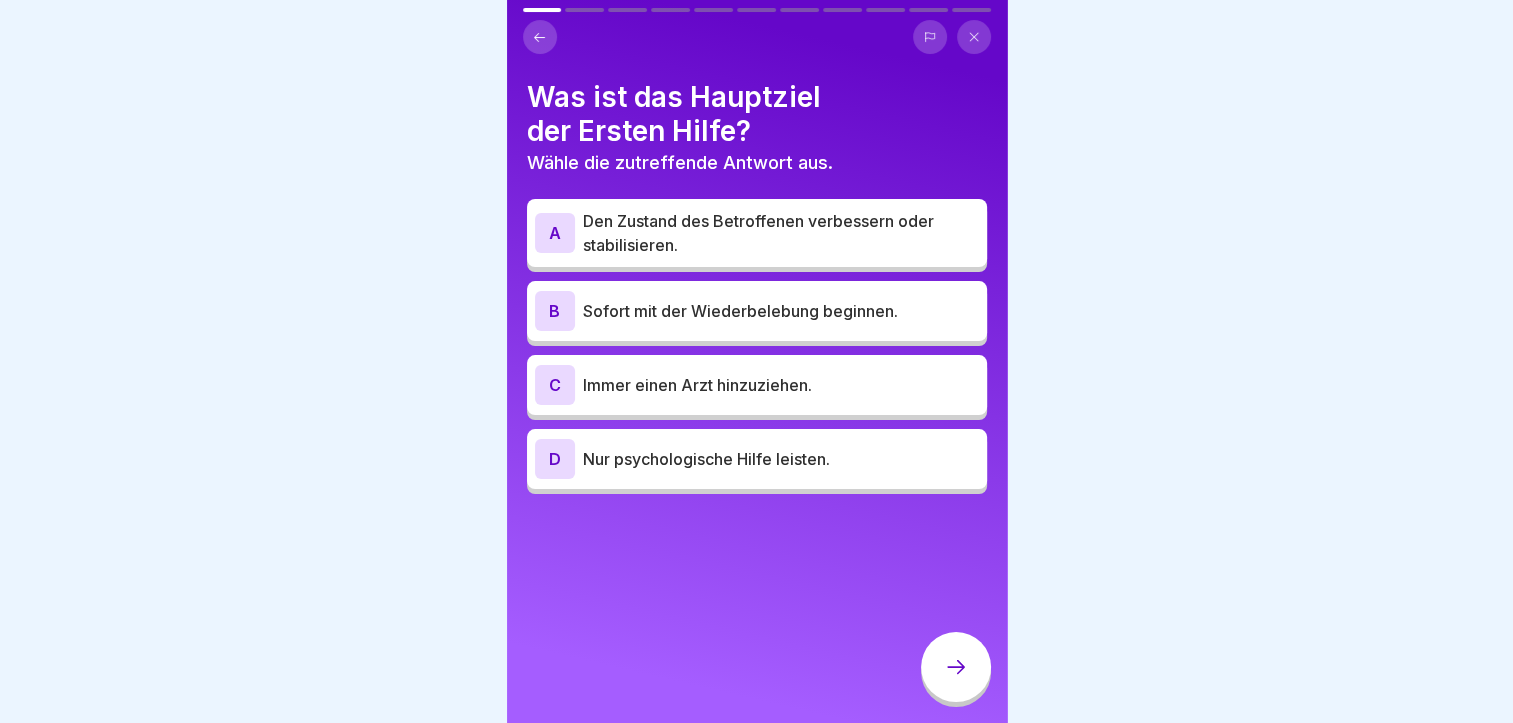 click on "Den Zustand des Betroffenen verbessern oder stabilisieren." at bounding box center (781, 233) 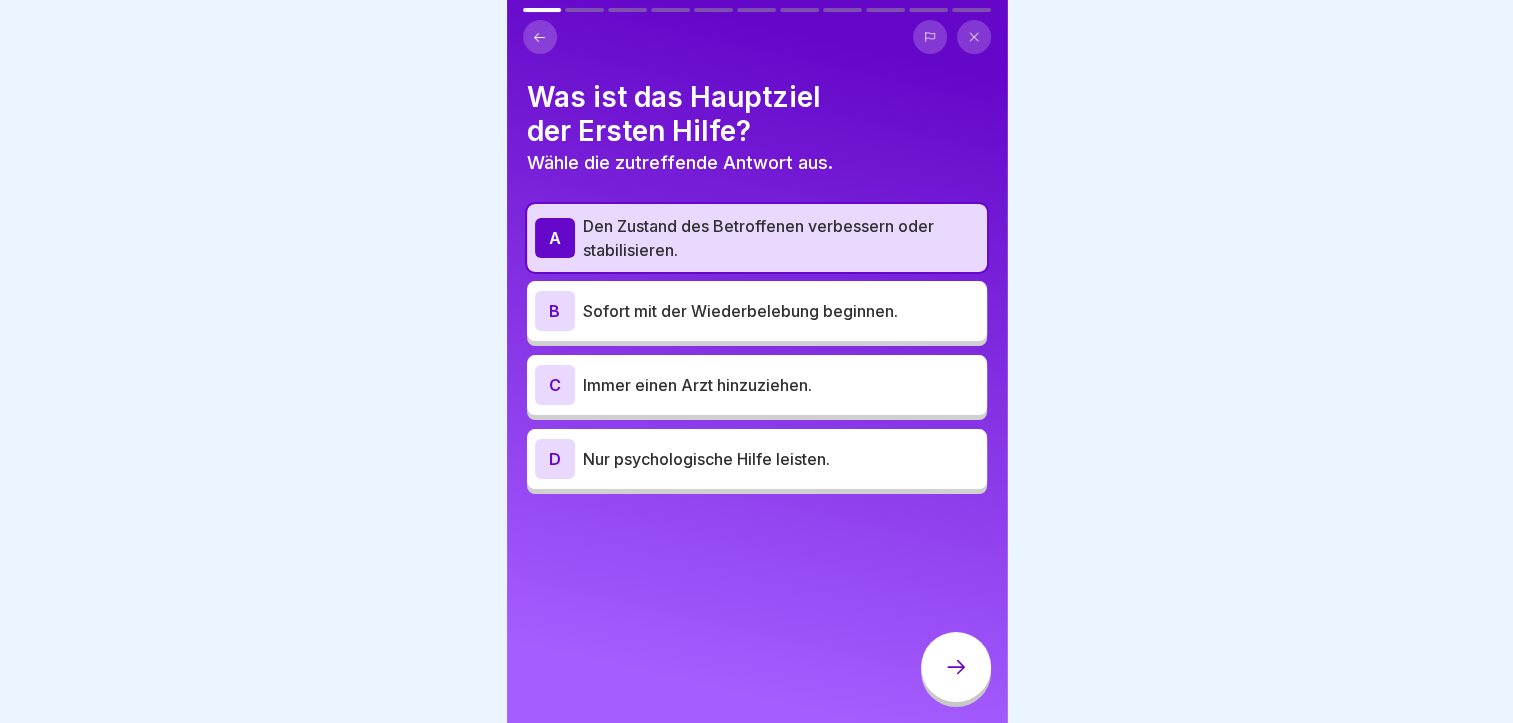 click at bounding box center [956, 667] 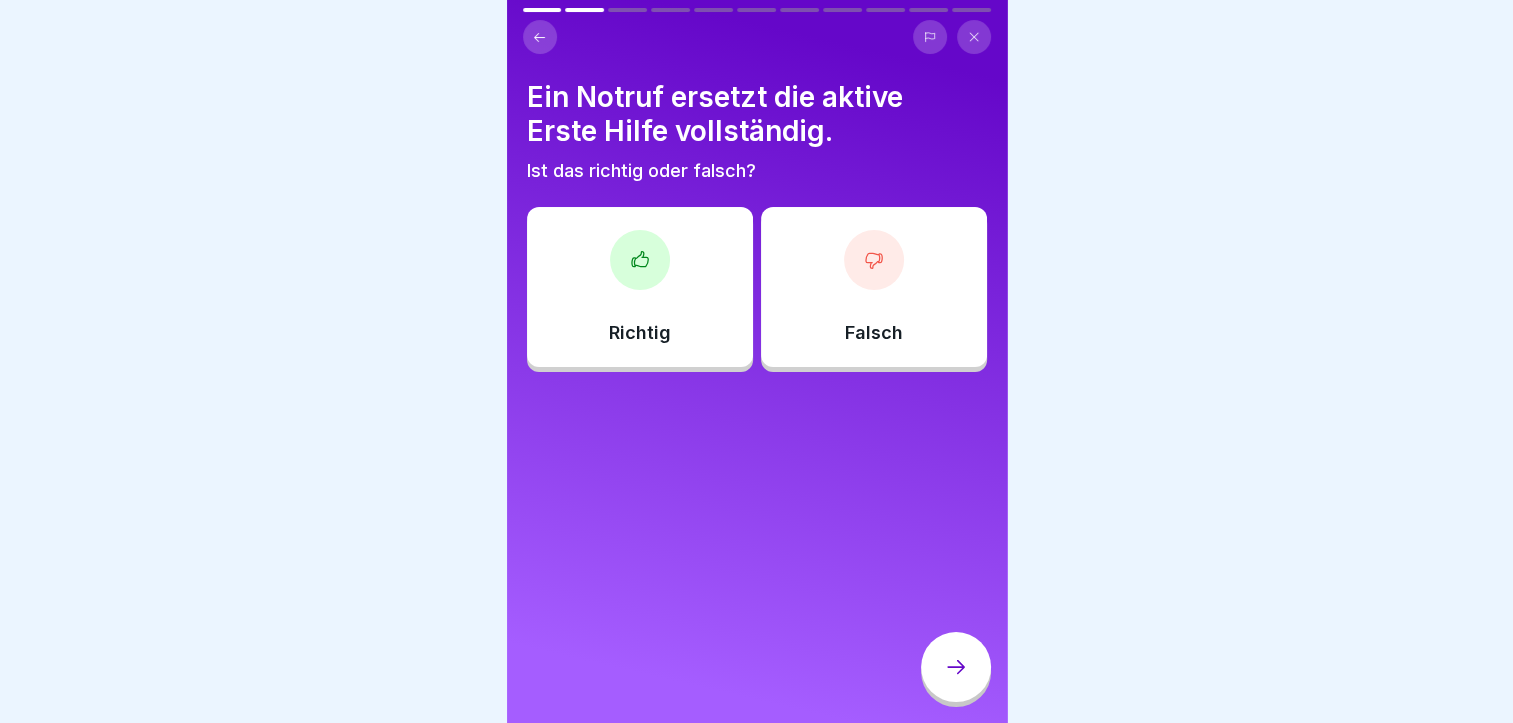 click on "Falsch" at bounding box center (874, 287) 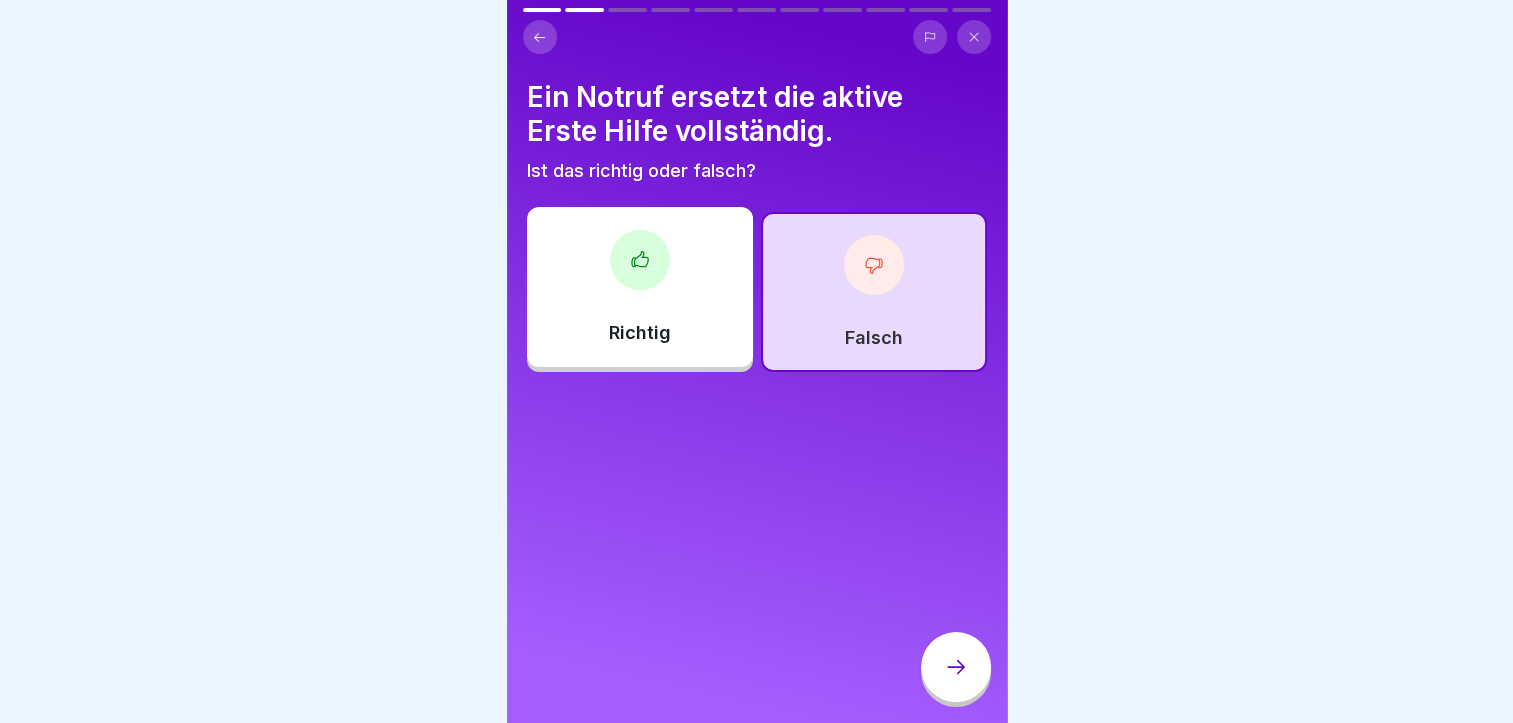 click at bounding box center [956, 667] 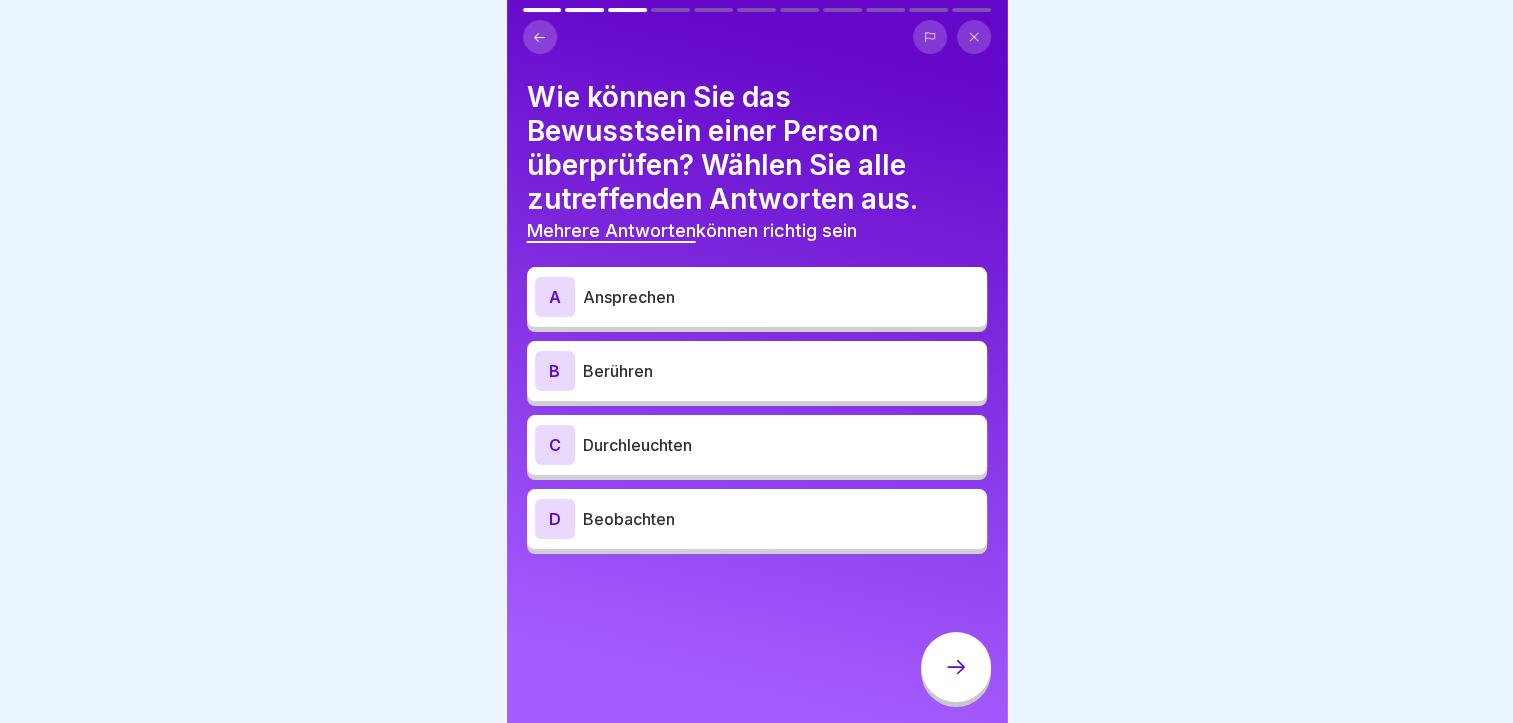 click on "Berühren" at bounding box center [781, 371] 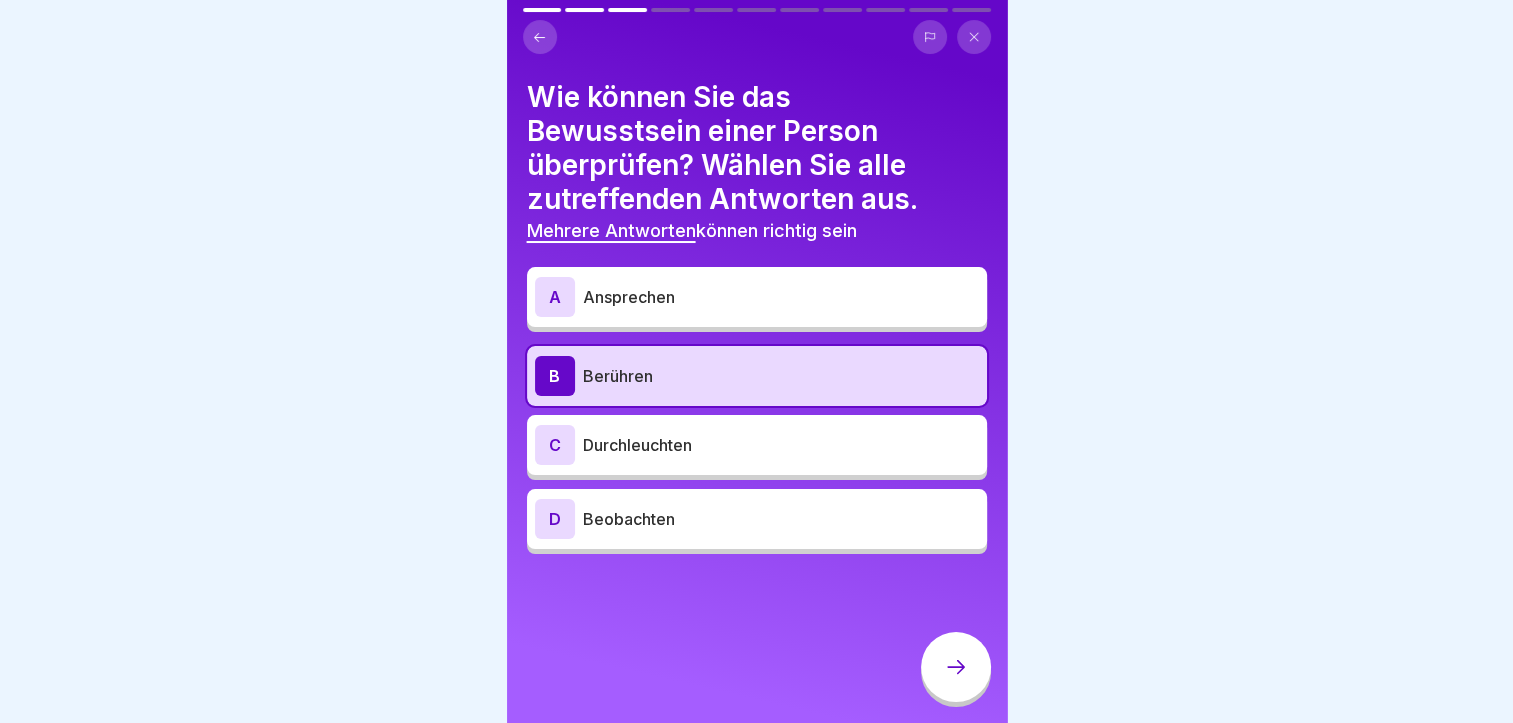 click on "A Ansprechen" at bounding box center (757, 297) 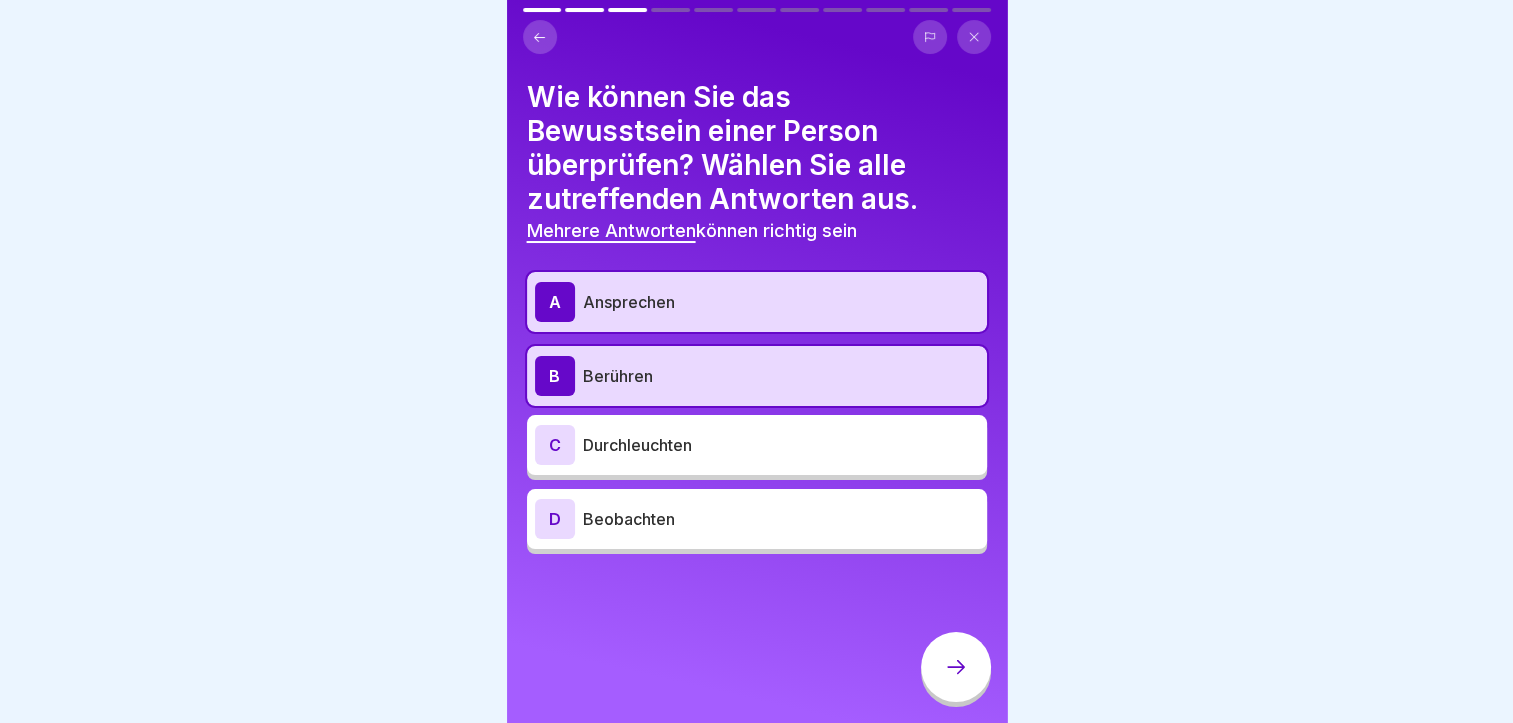 click on "Beobachten" at bounding box center (781, 519) 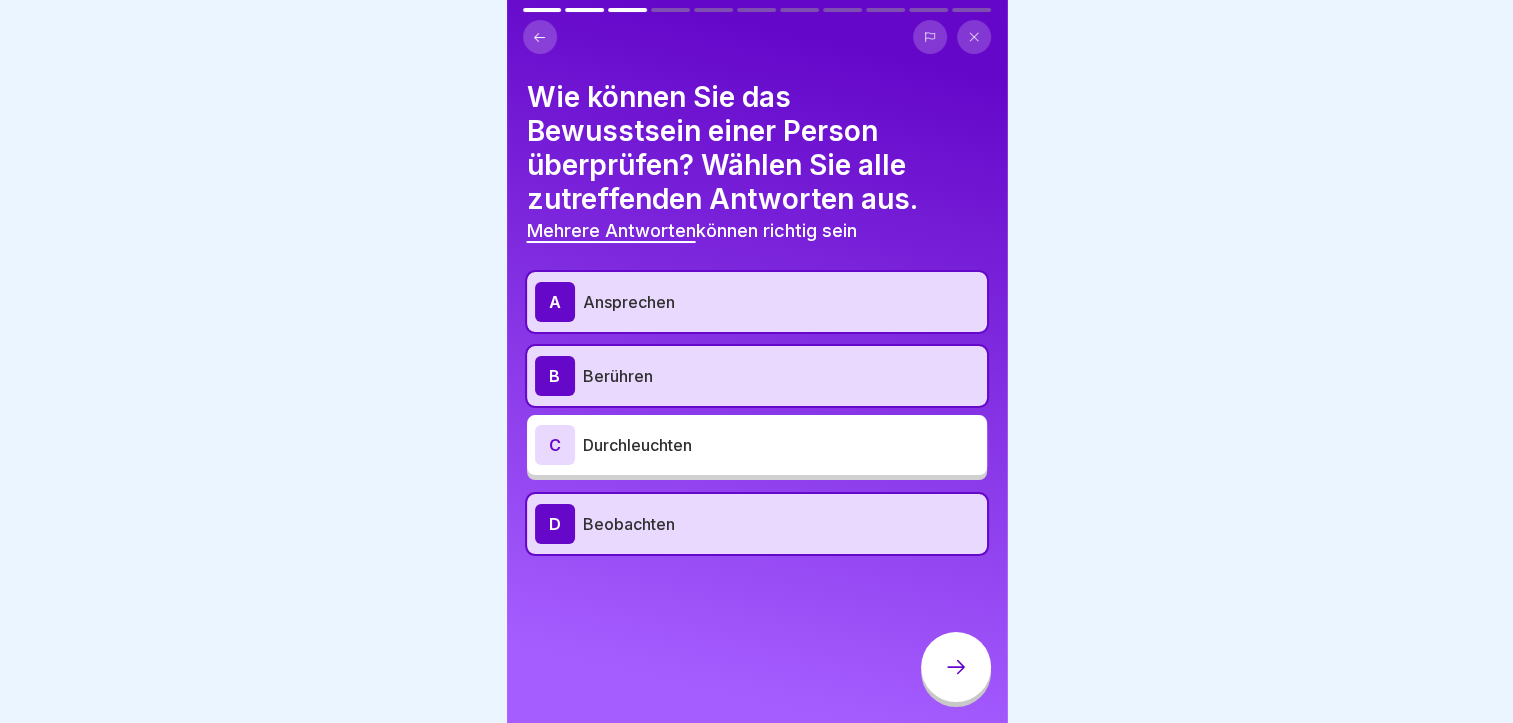 click on "Beobachten" at bounding box center [781, 524] 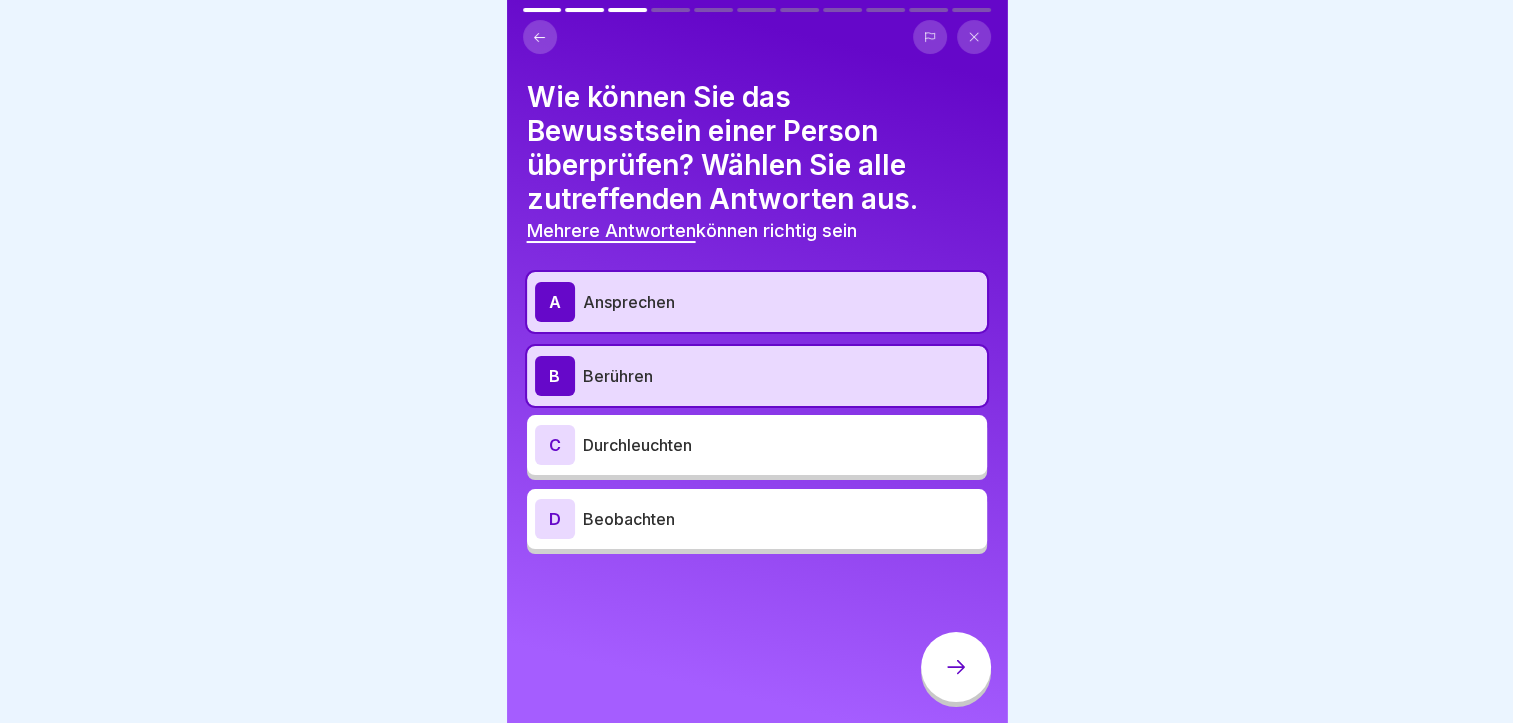 click 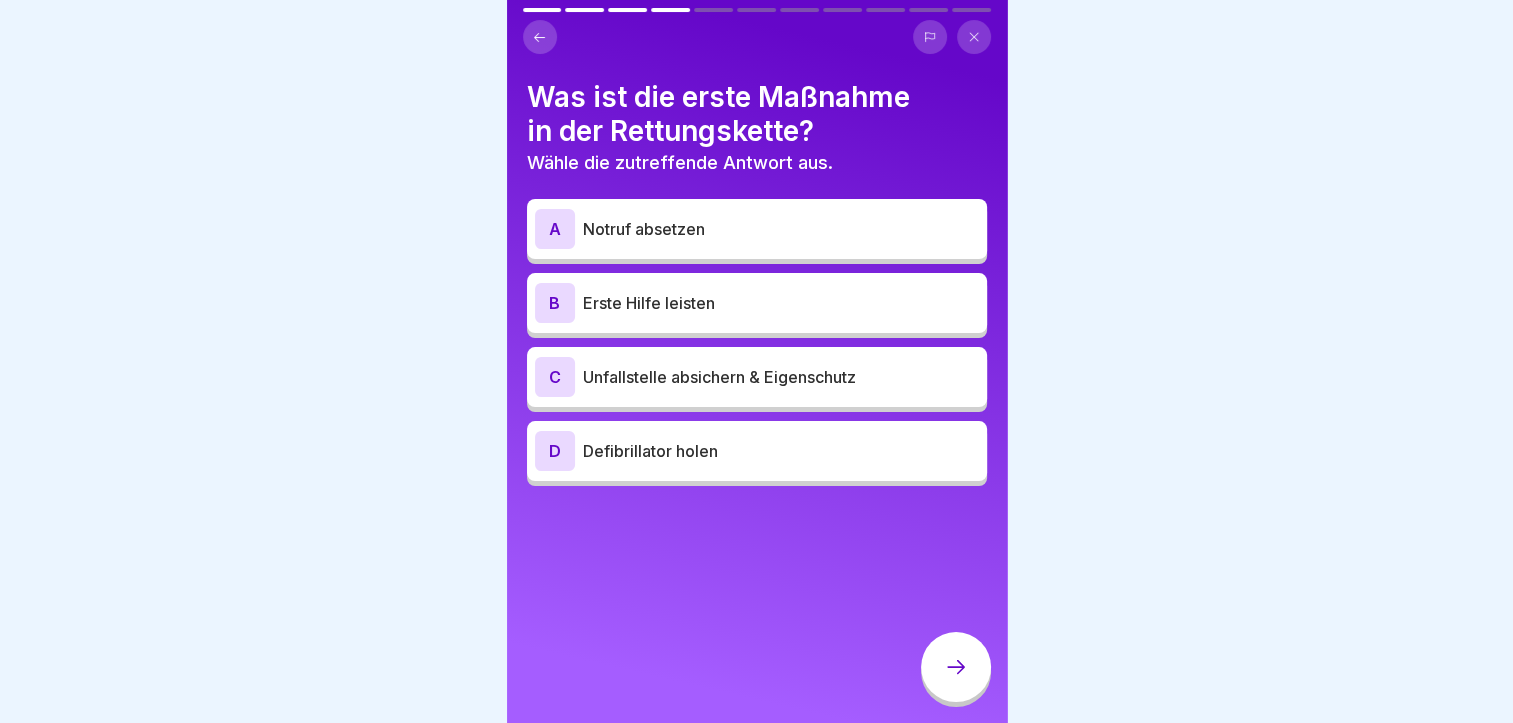 click on "Unfallstelle absichern & Eigenschutz" at bounding box center (781, 377) 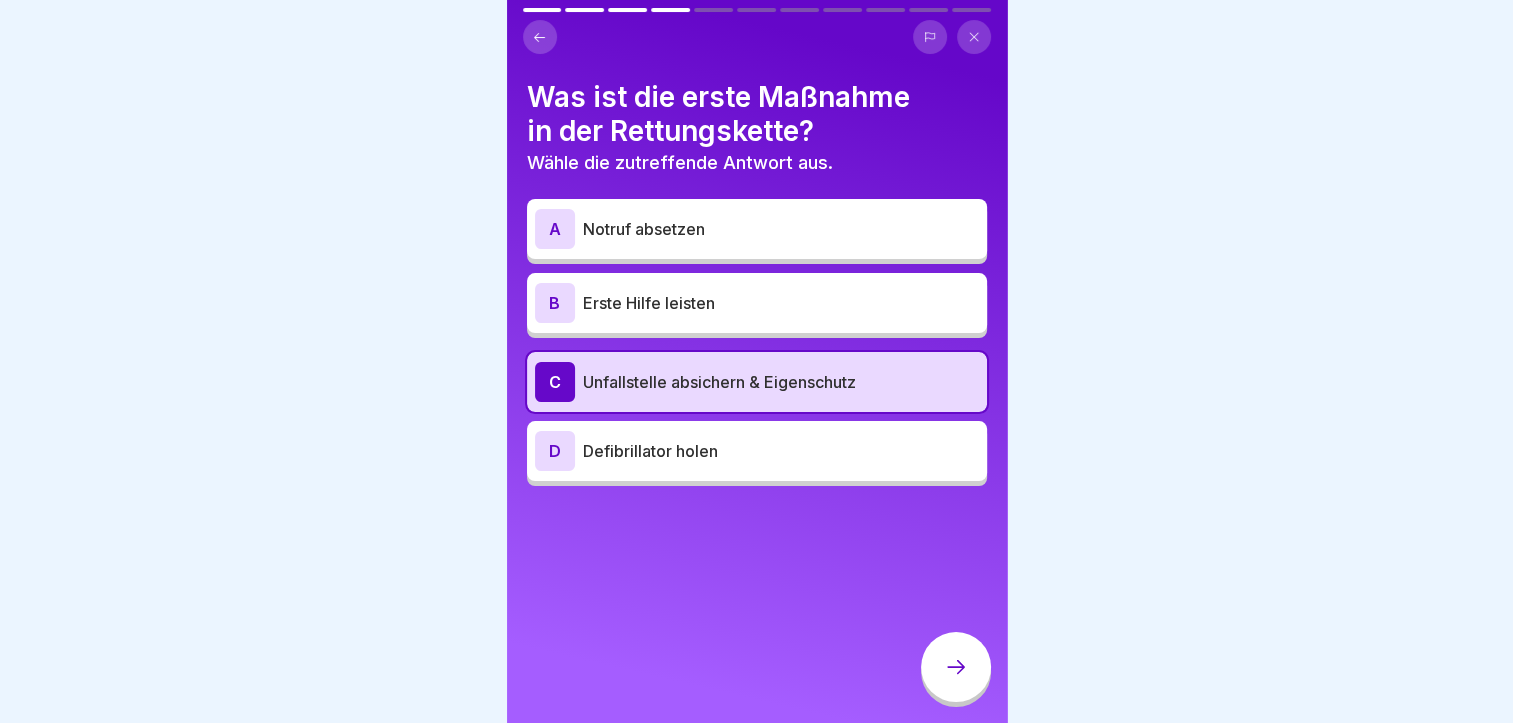click at bounding box center (956, 667) 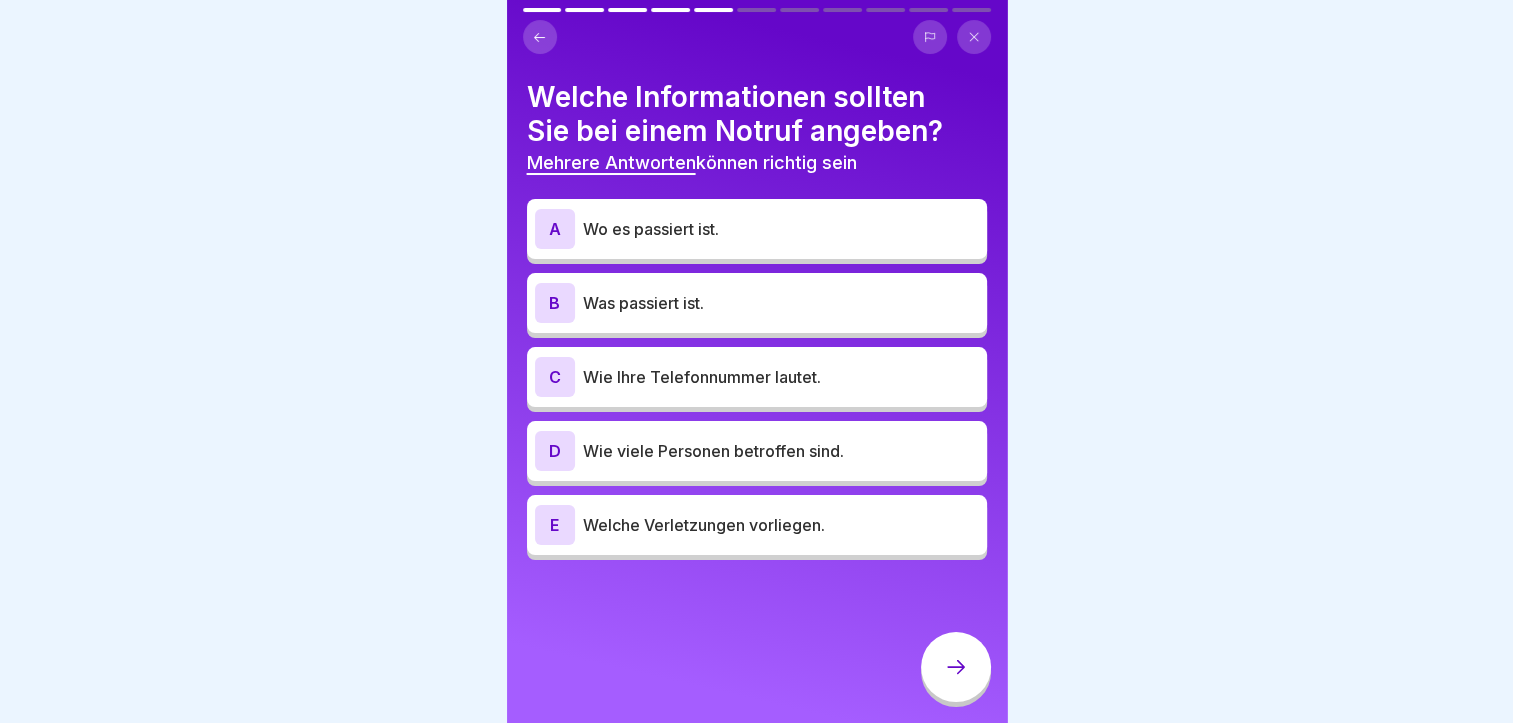 click on "Wo es passiert ist." at bounding box center [781, 229] 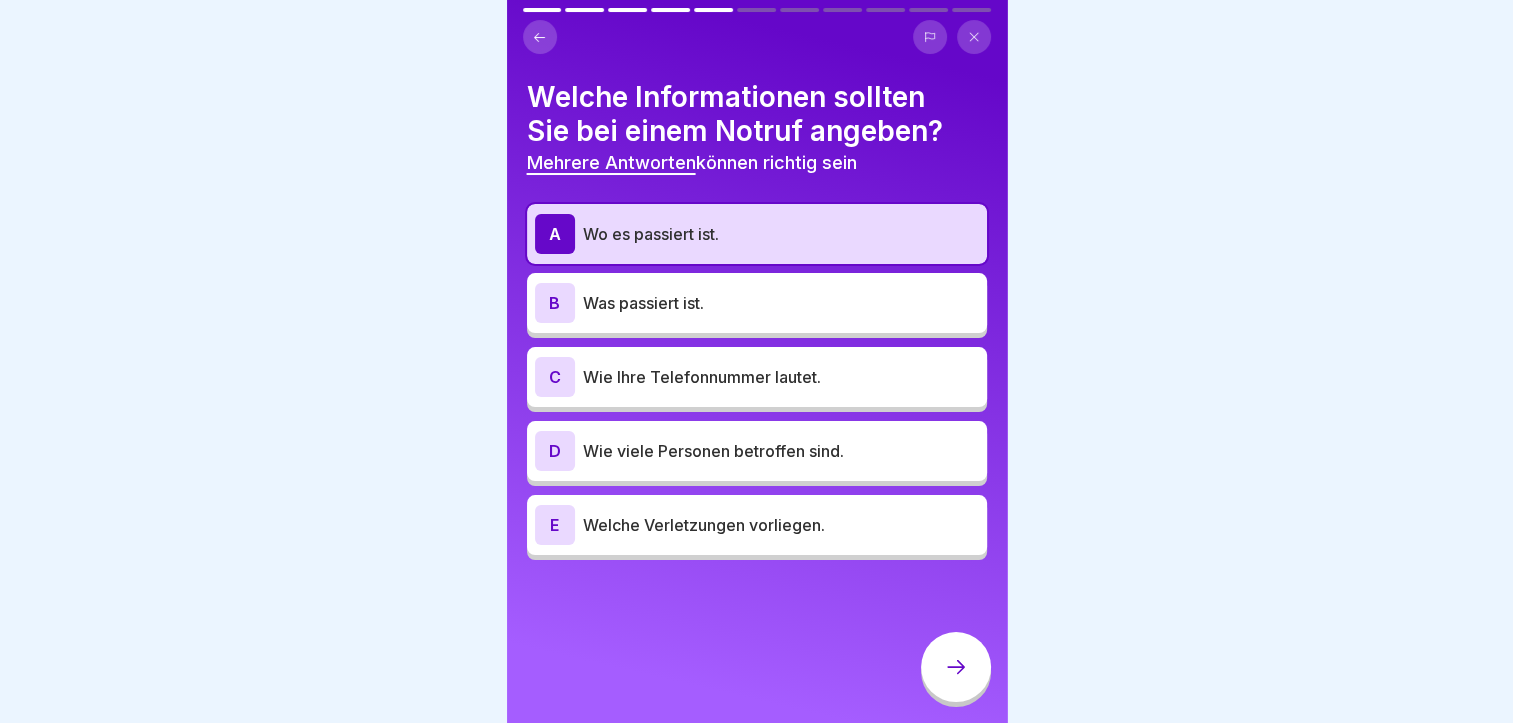 click on "Was passiert ist." at bounding box center (781, 303) 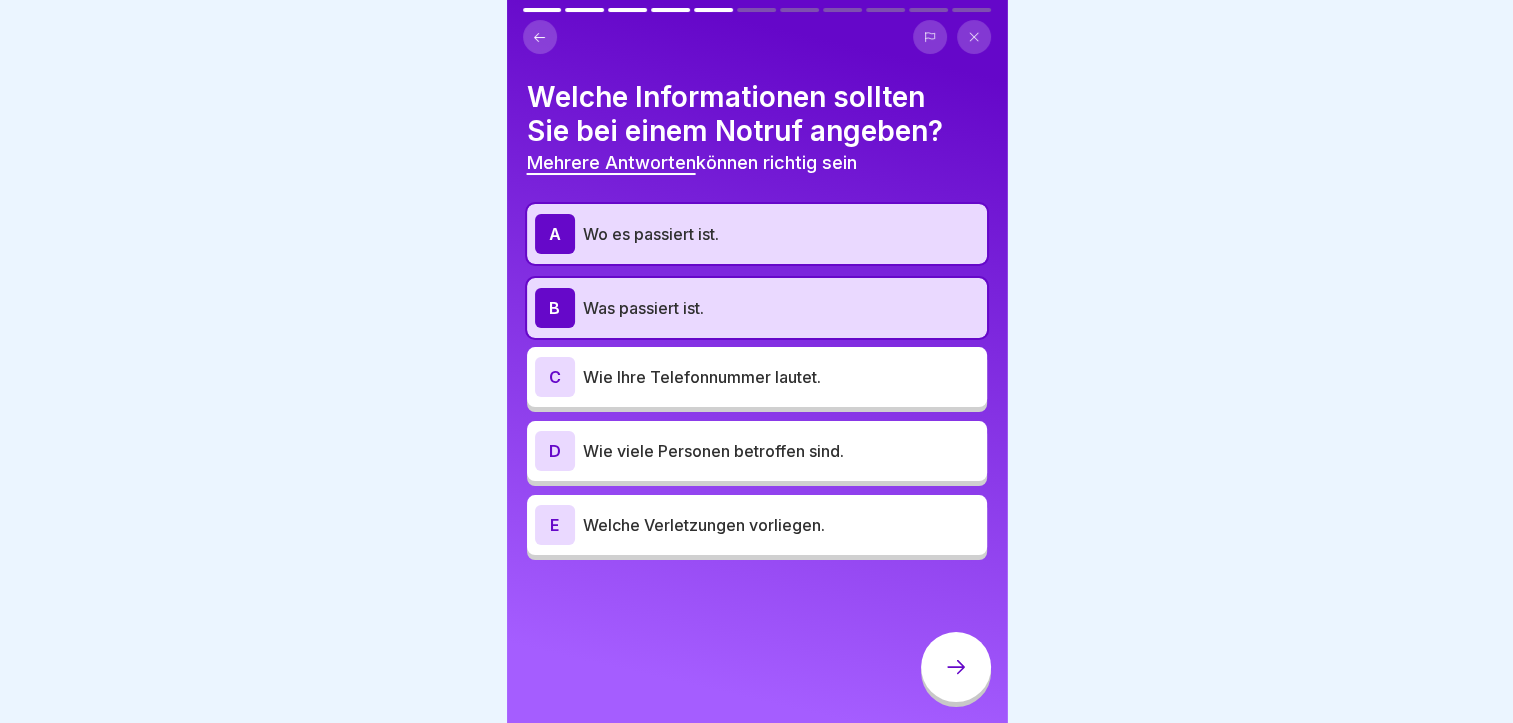 click on "E Welche Verletzungen vorliegen." at bounding box center (757, 525) 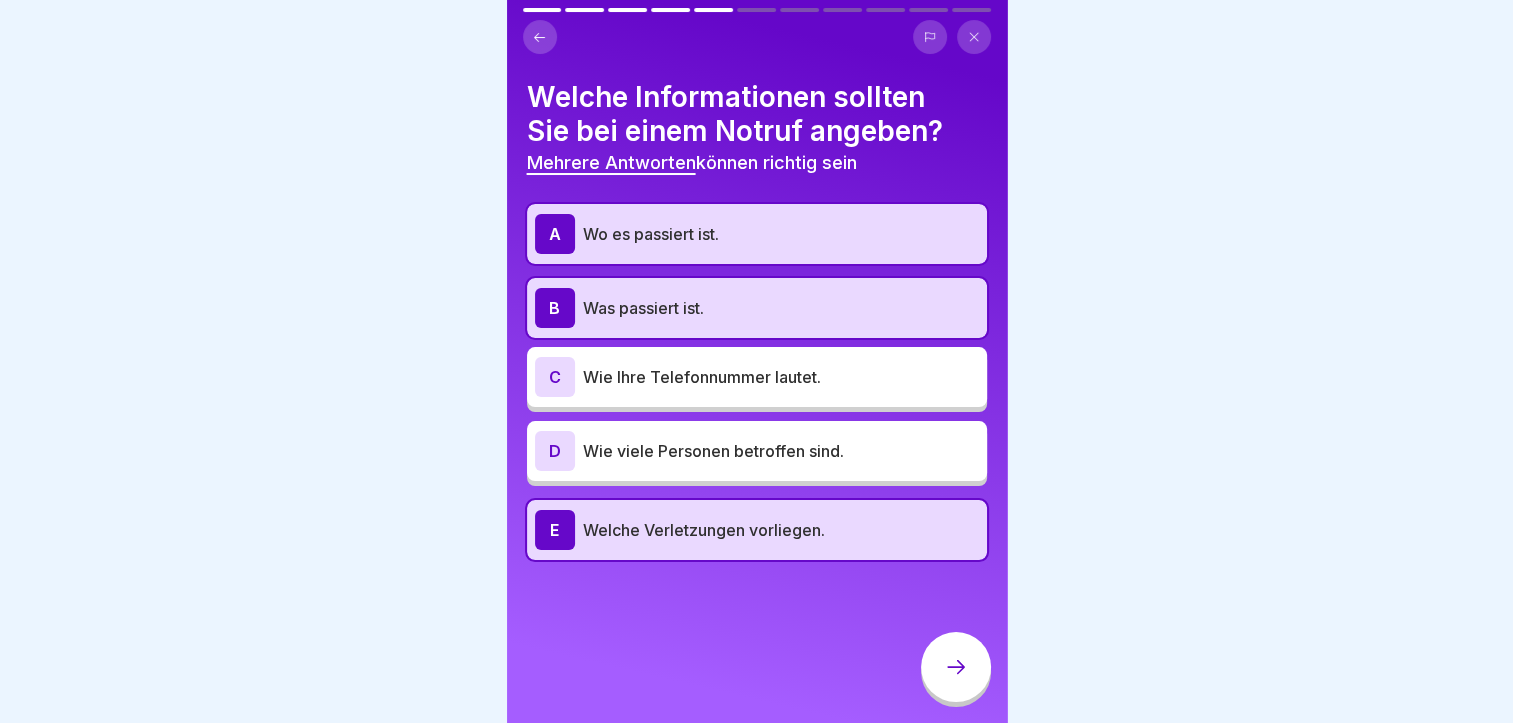 click on "Wie viele Personen betroffen sind." at bounding box center (781, 451) 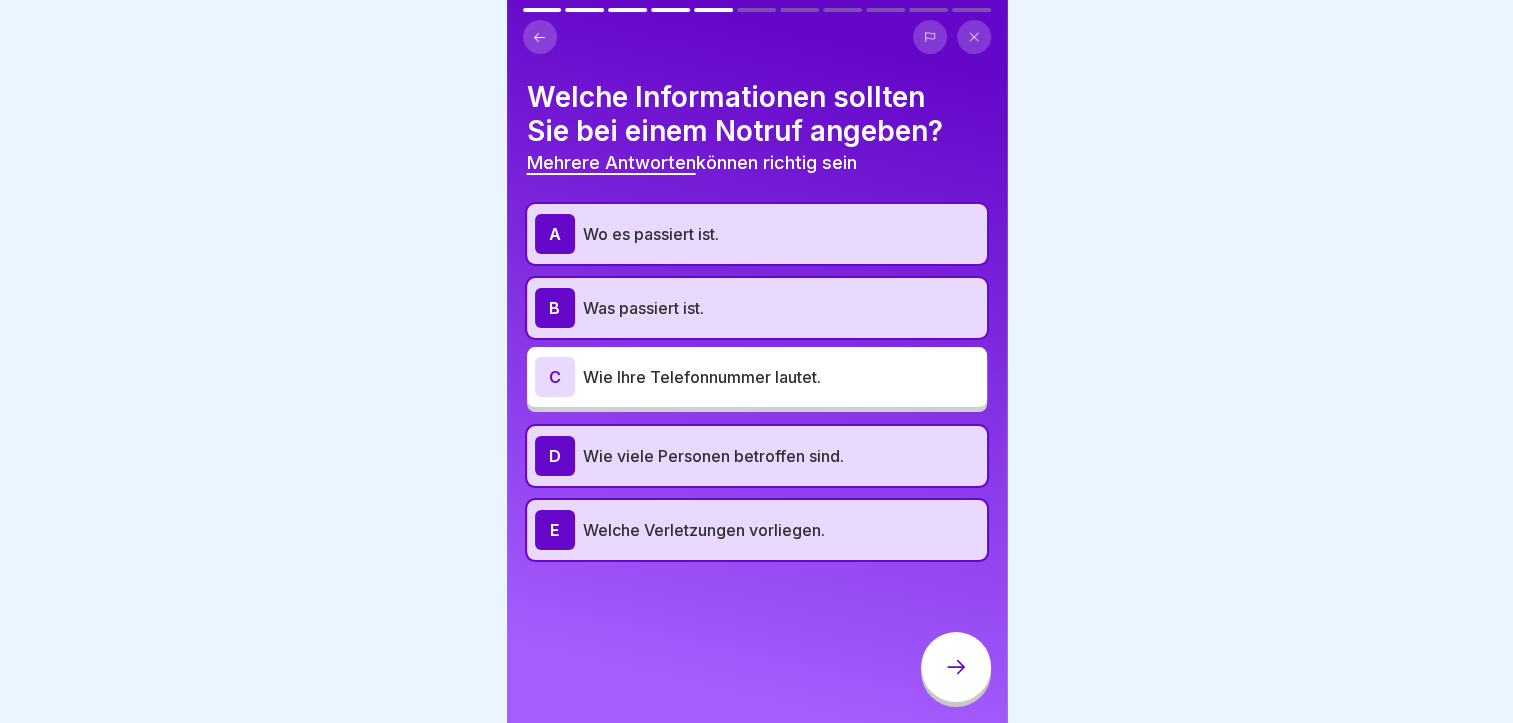 click at bounding box center [956, 667] 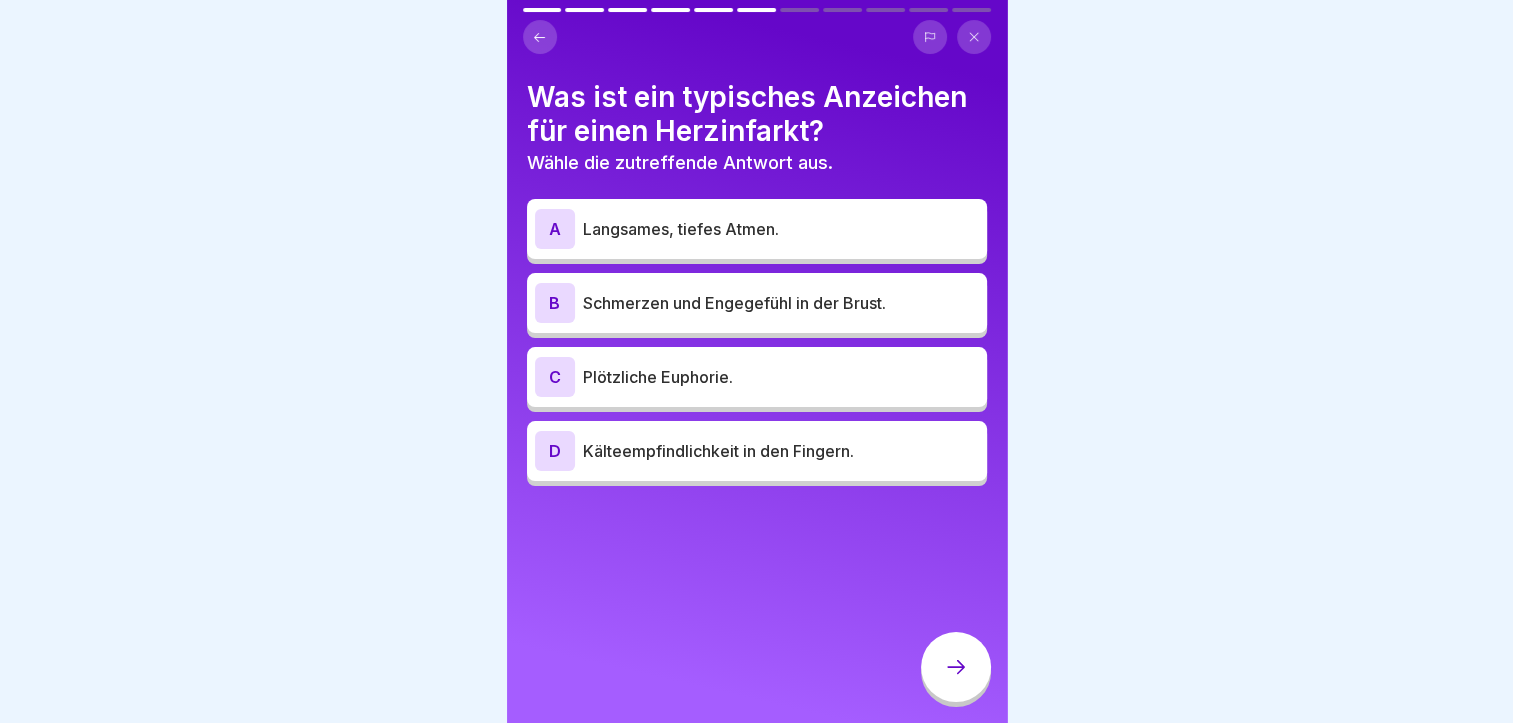 click on "Schmerzen und Engegefühl in der Brust." at bounding box center [781, 303] 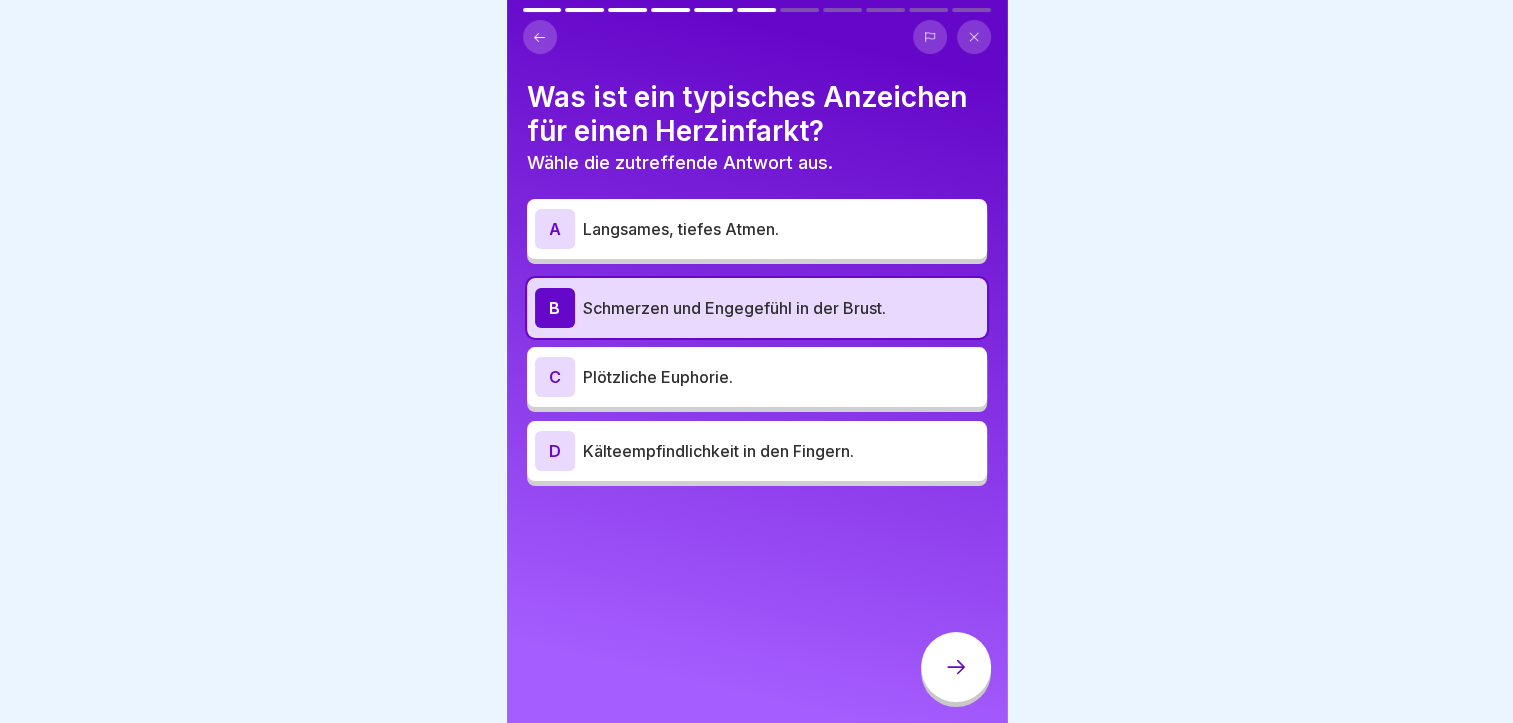 click 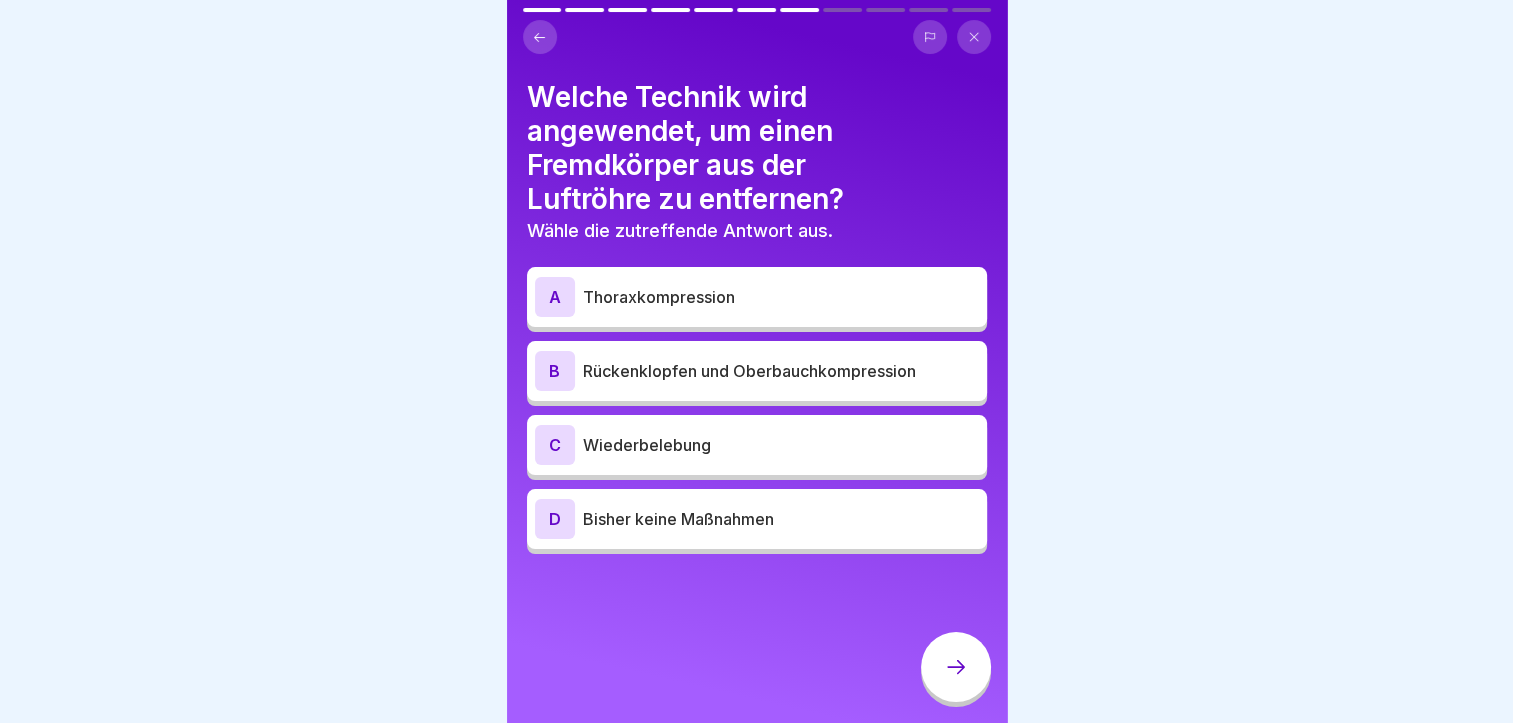 click on "B Rückenklopfen und Oberbauchkompression" at bounding box center (757, 371) 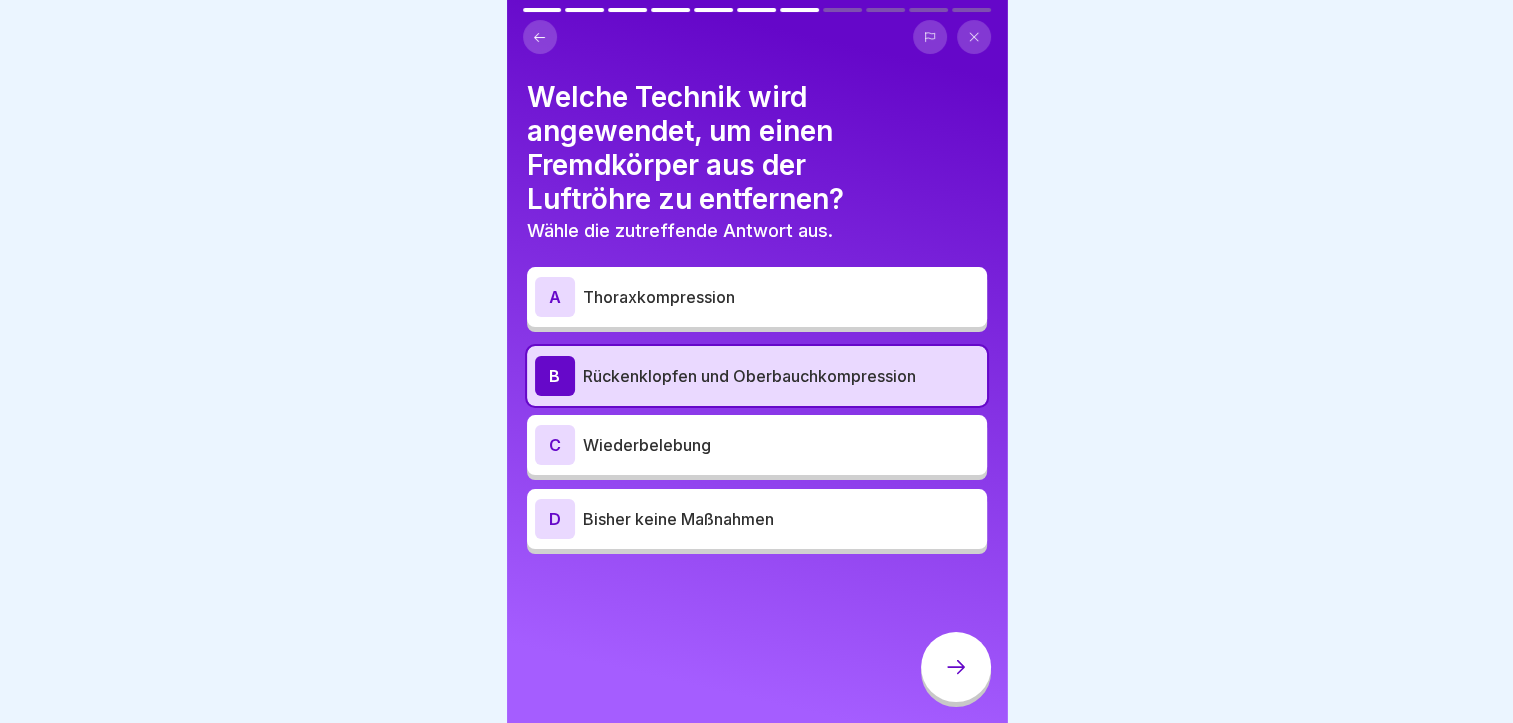 click 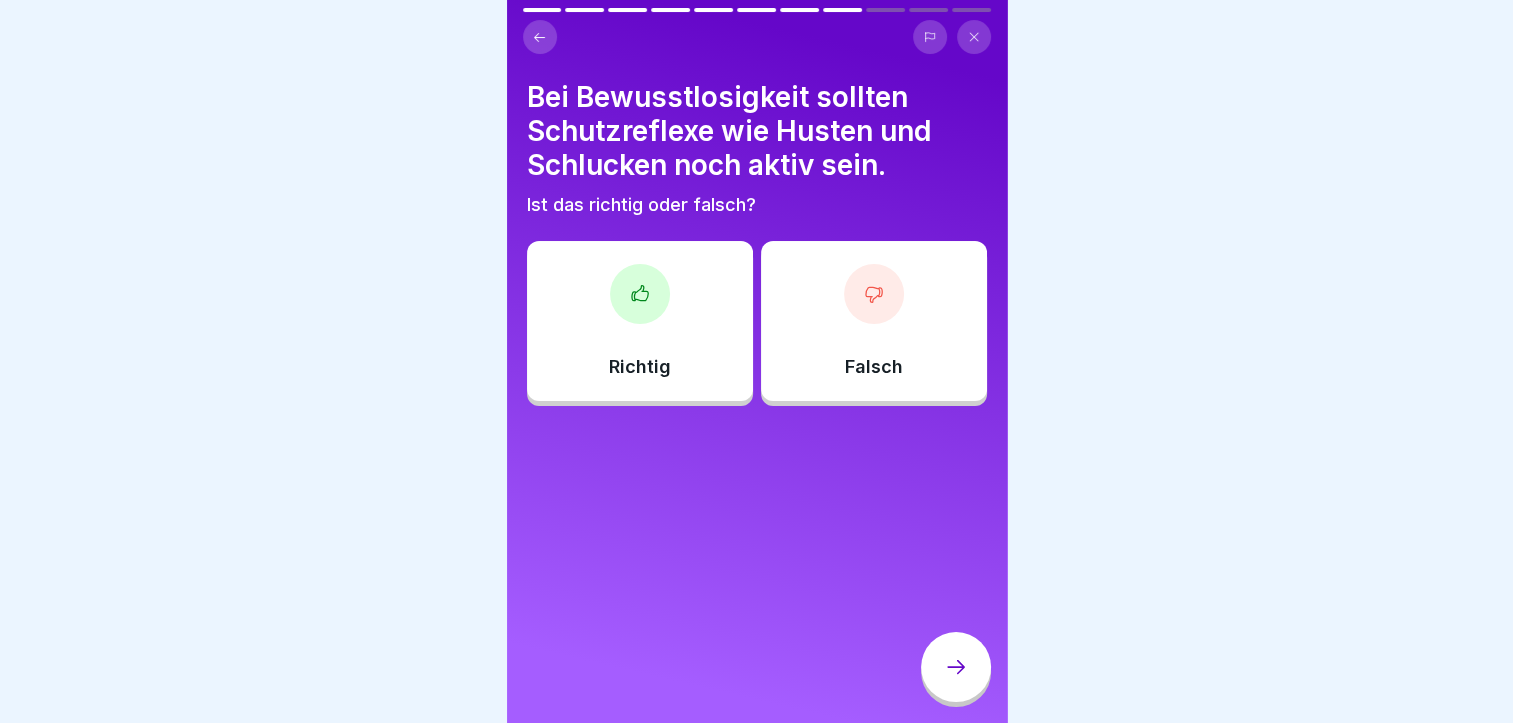 click on "Falsch" at bounding box center (874, 321) 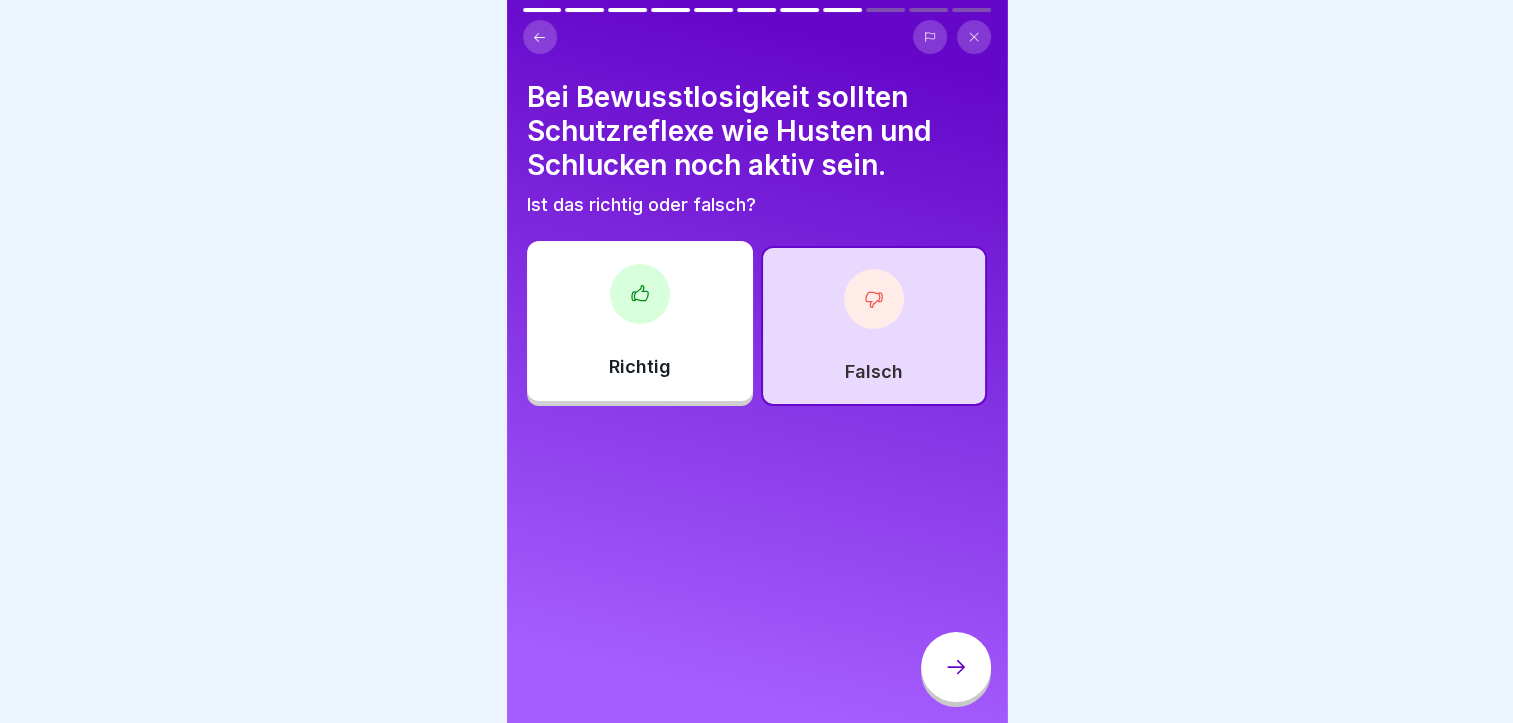 click at bounding box center [956, 667] 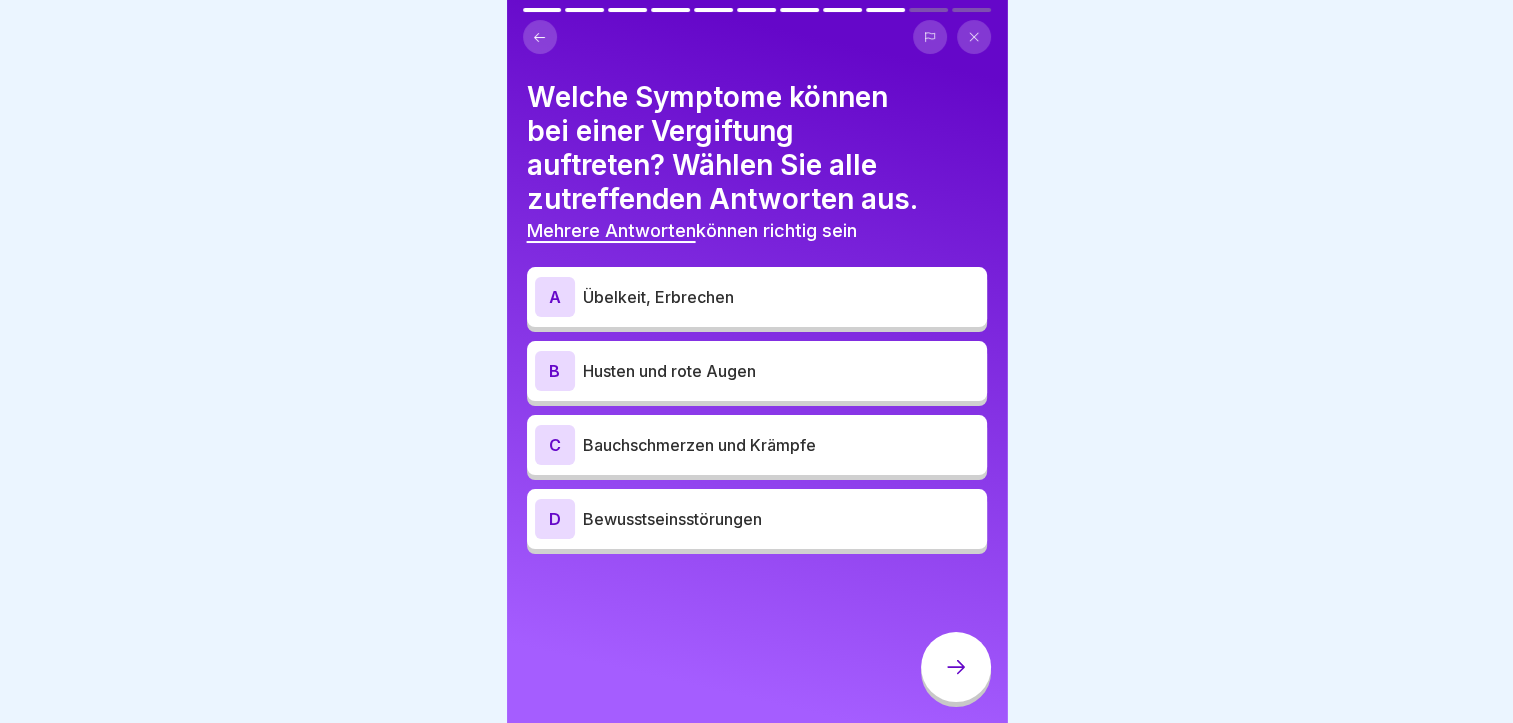 click on "Übelkeit, Erbrechen" at bounding box center (781, 297) 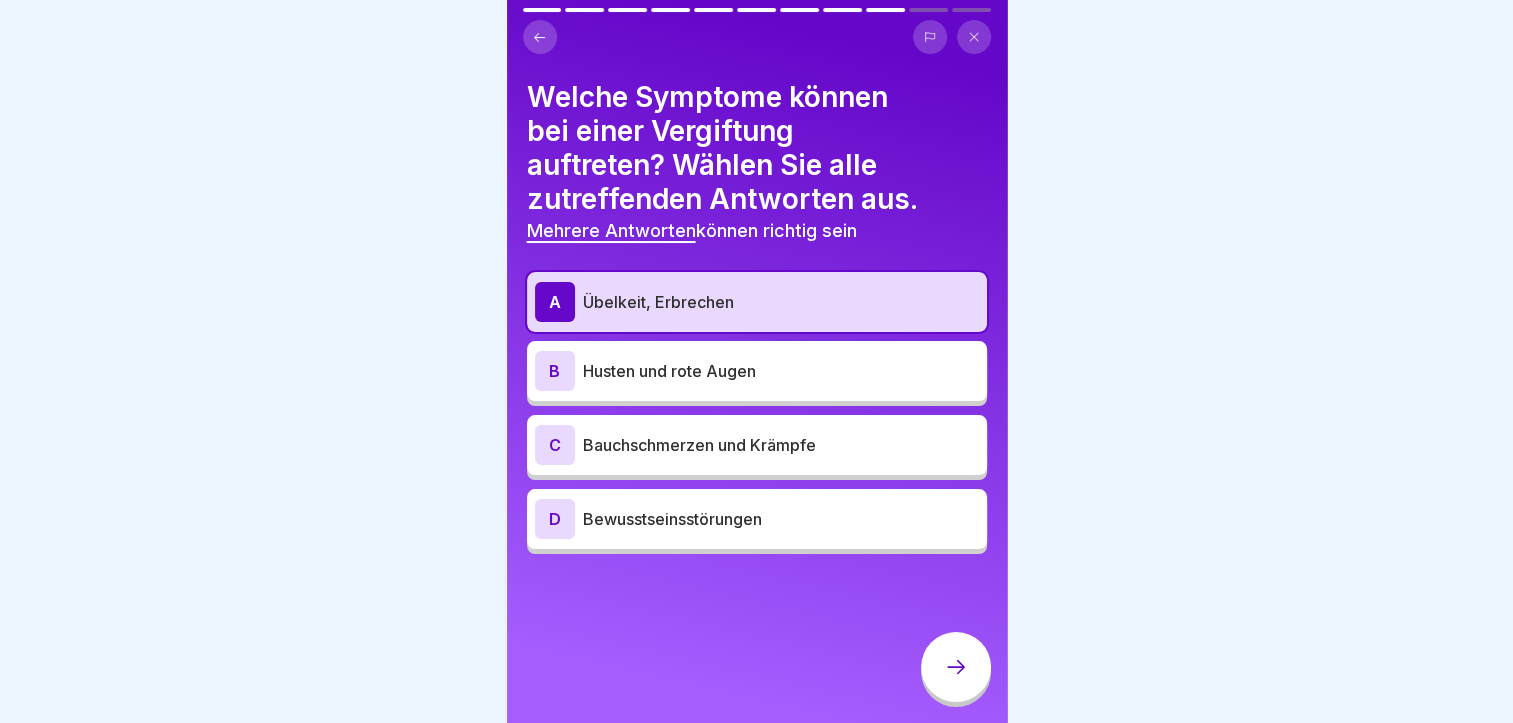 click on "Husten und rote Augen" at bounding box center [781, 371] 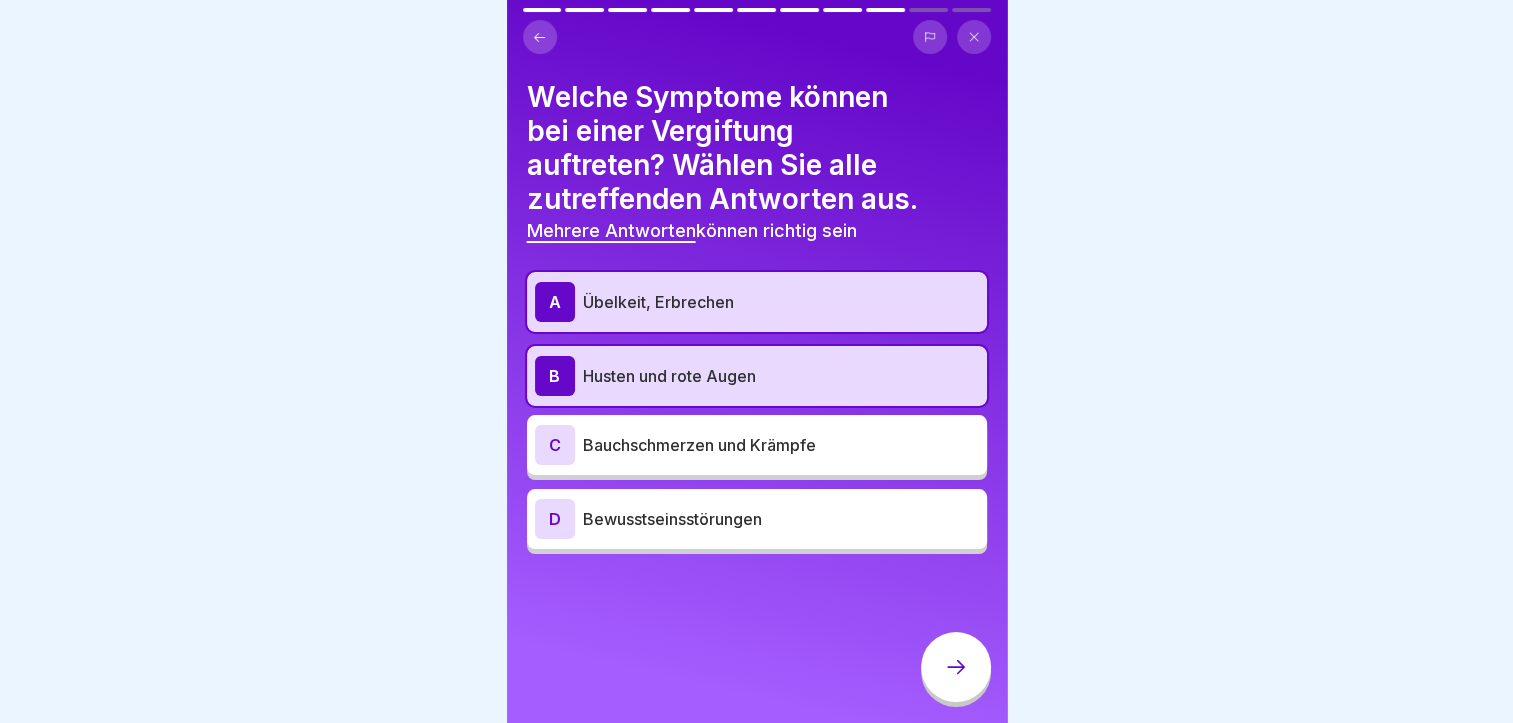 click on "Bewusstseinsstörungen" at bounding box center (781, 519) 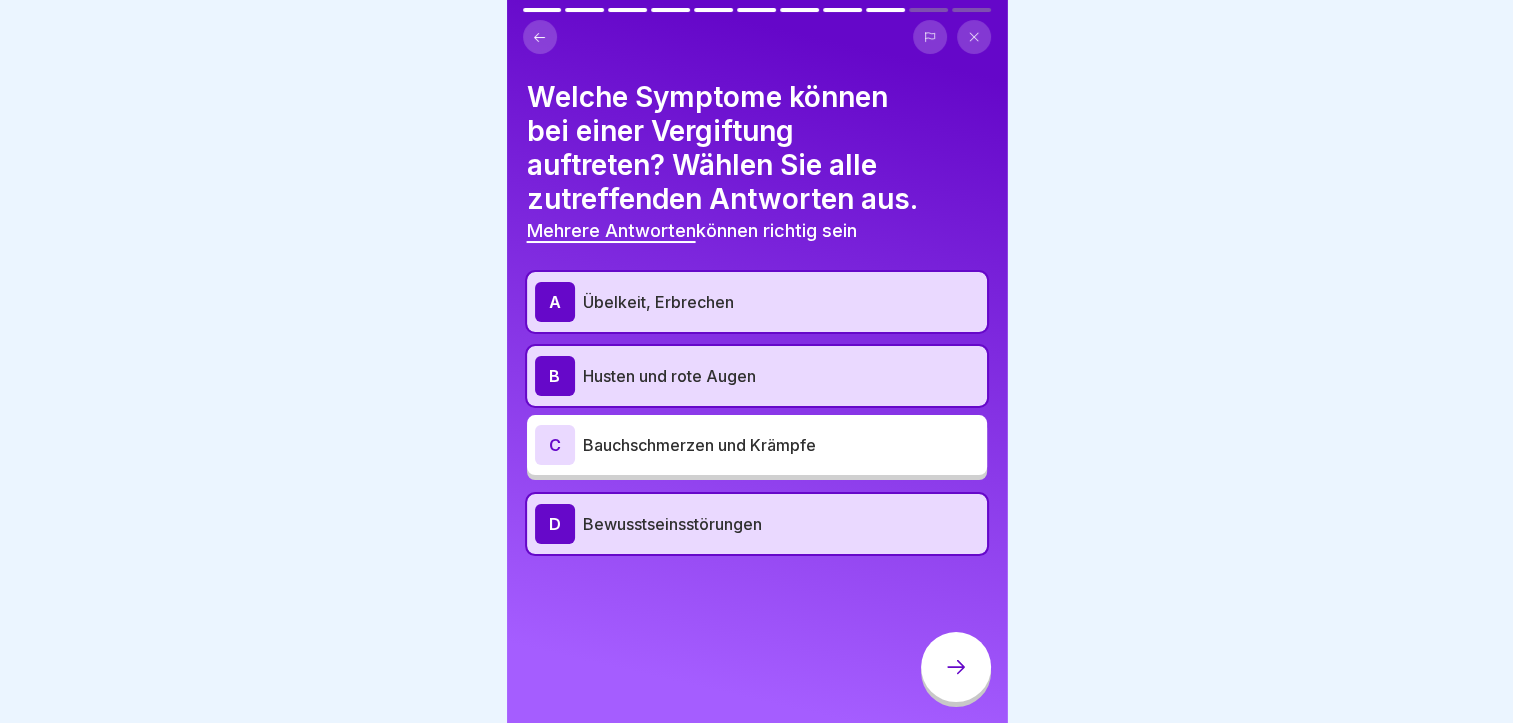 click 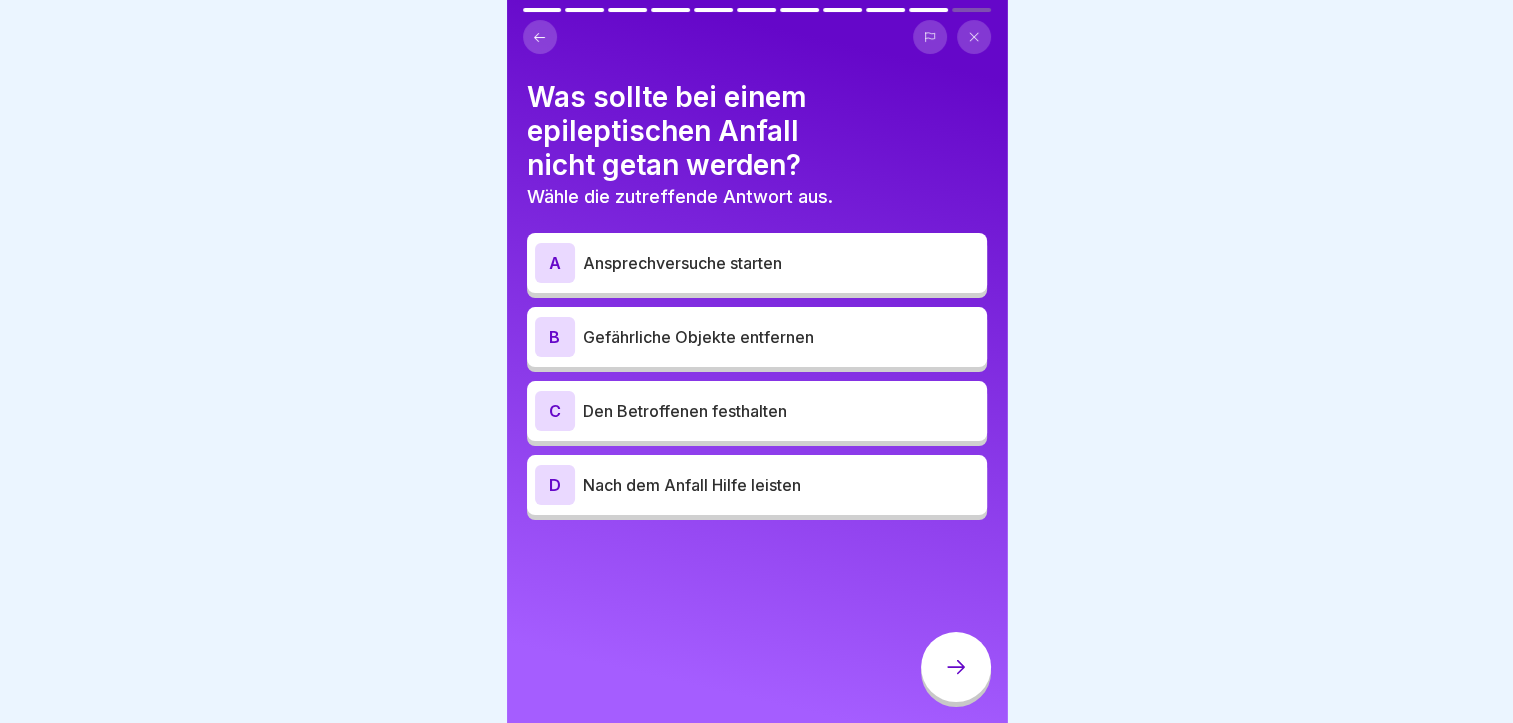 click on "Gefährliche Objekte entfernen" at bounding box center (781, 337) 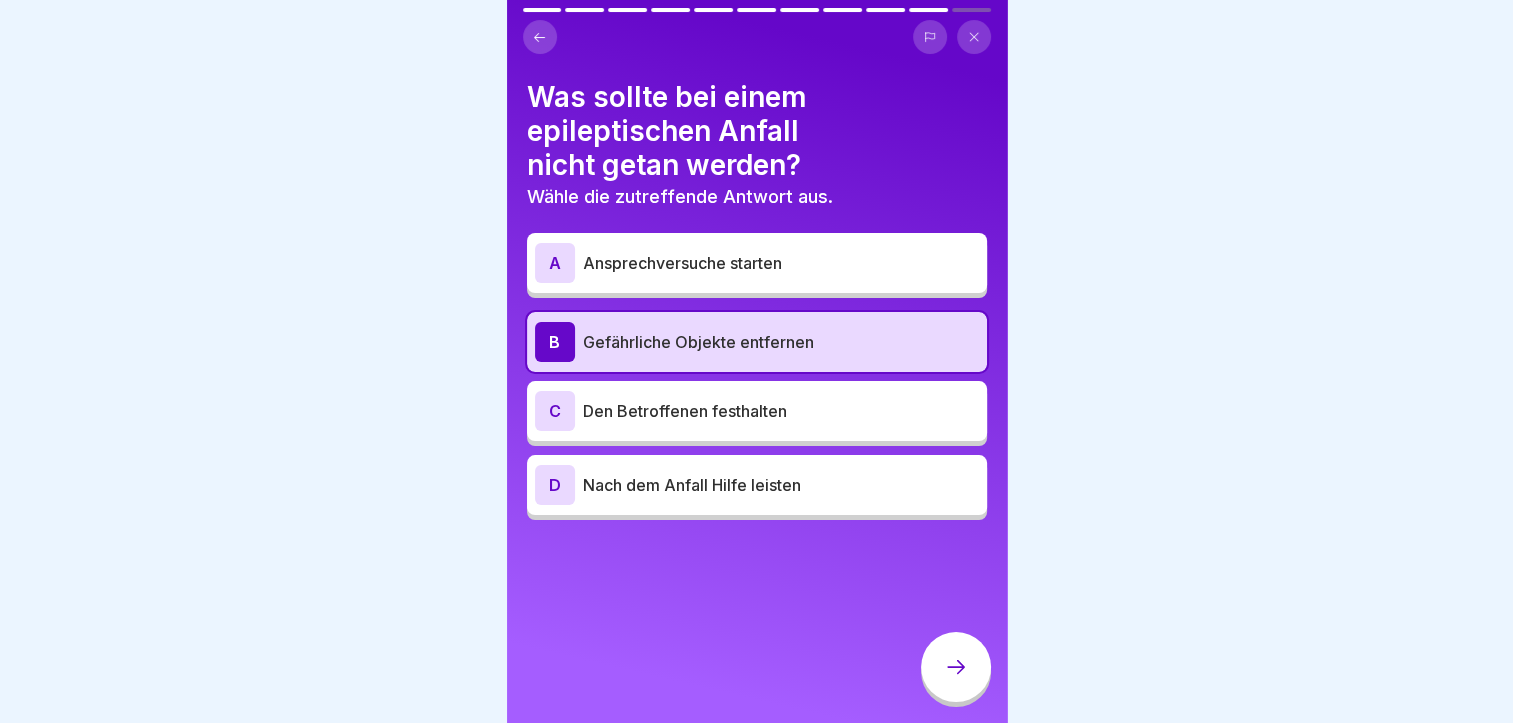 click at bounding box center (956, 667) 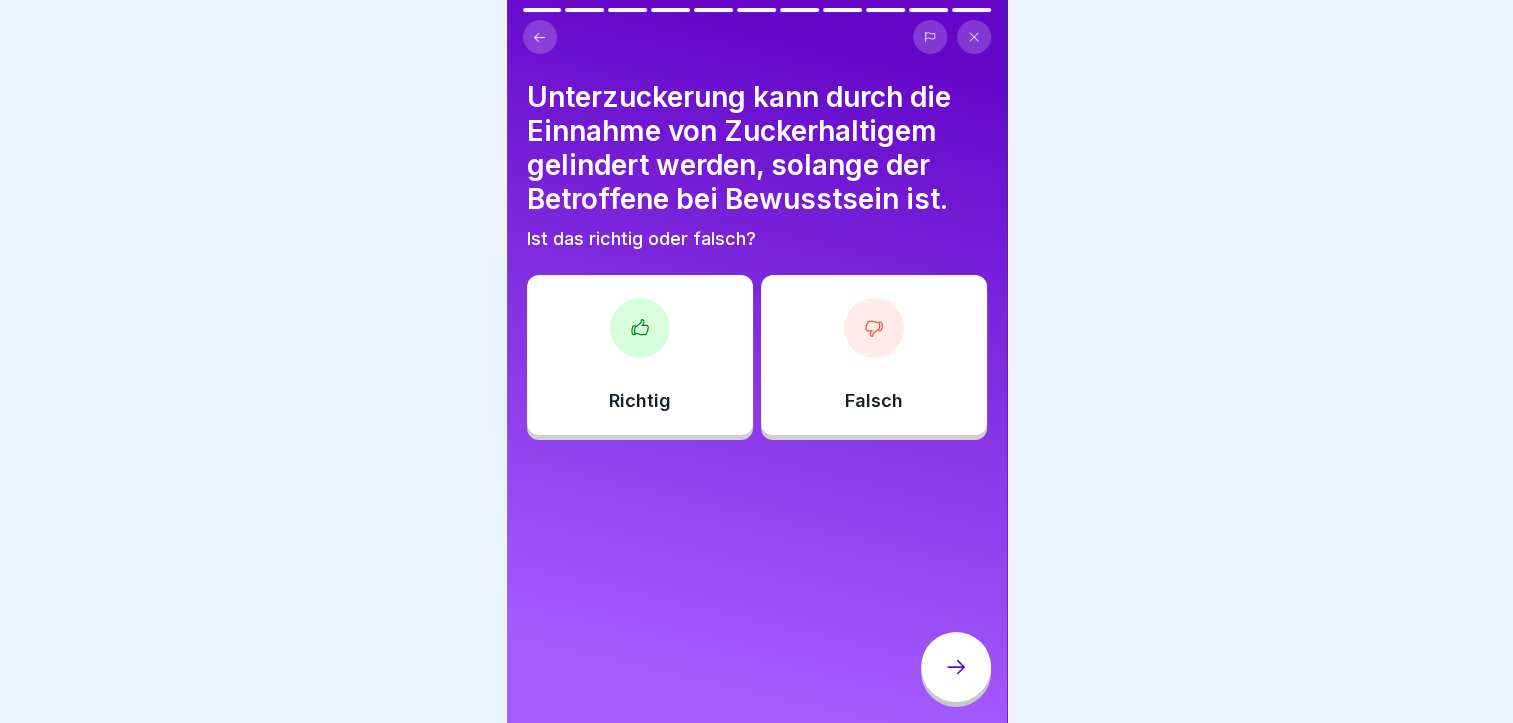 click at bounding box center [540, 37] 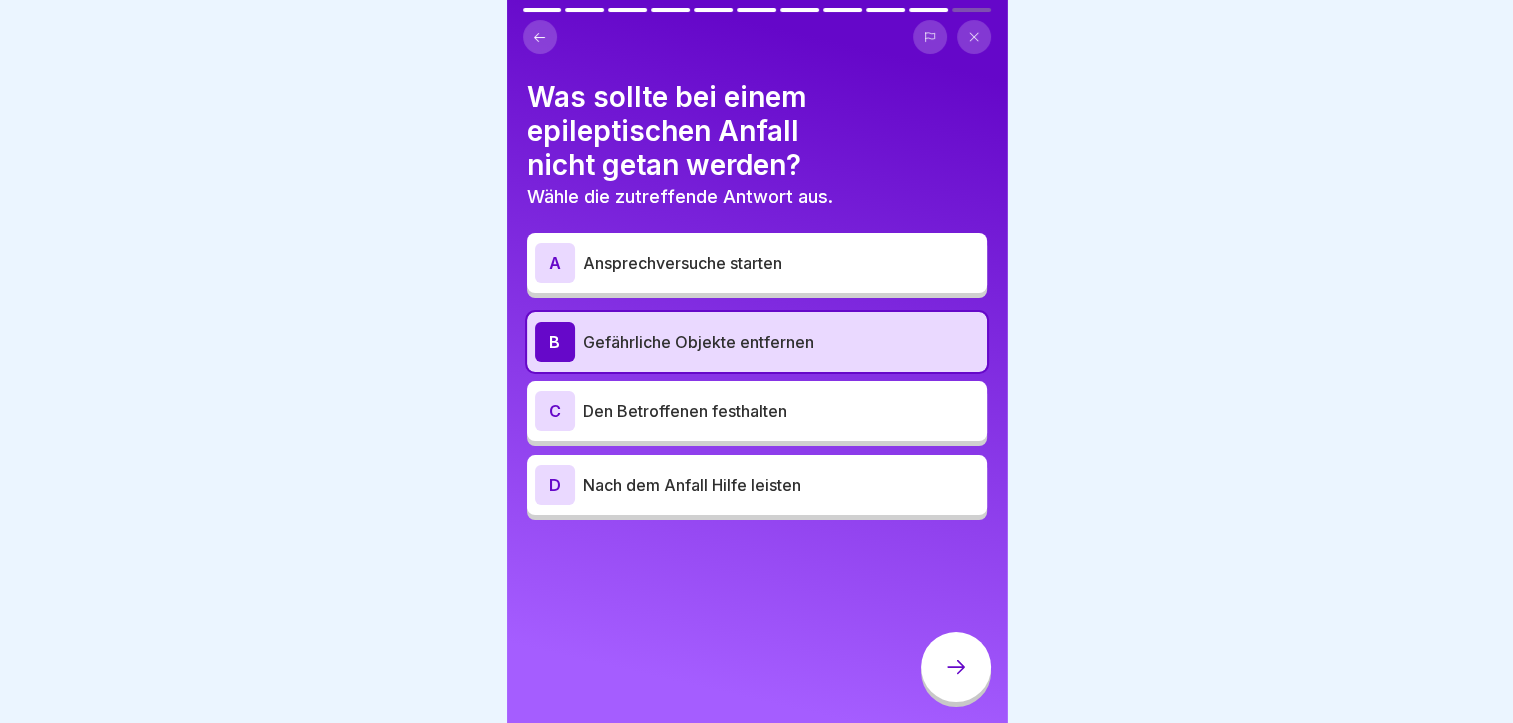 click on "A Ansprechversuche starten" at bounding box center [757, 263] 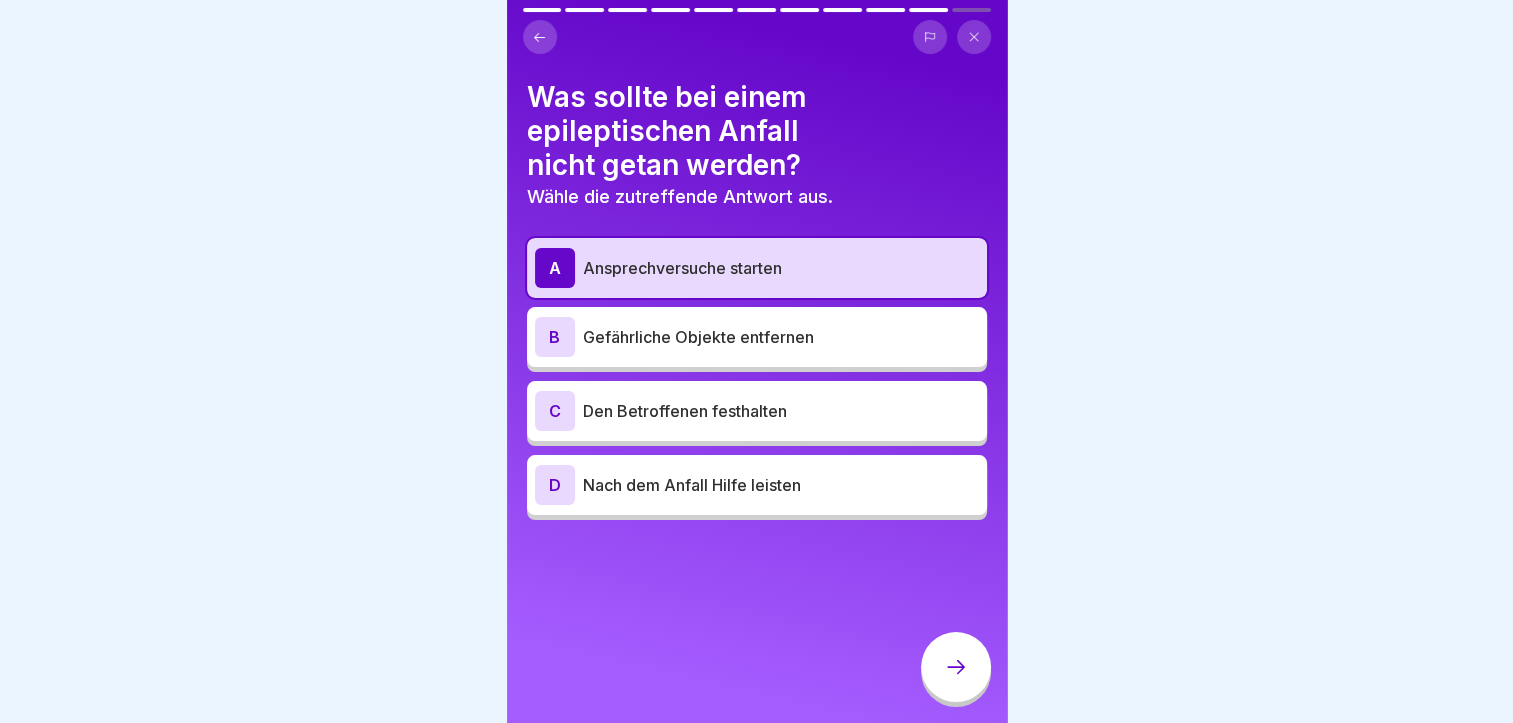 click 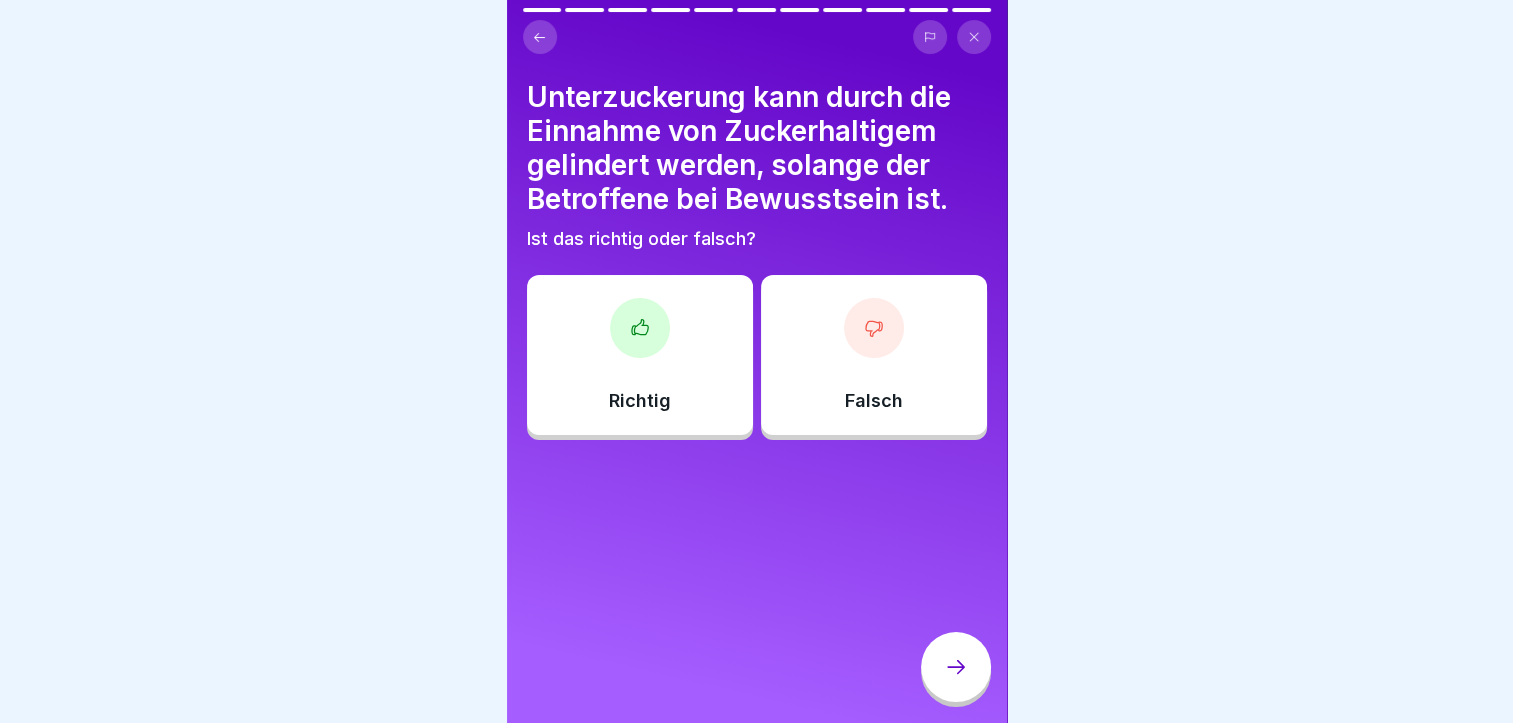 click on "Falsch" at bounding box center [874, 355] 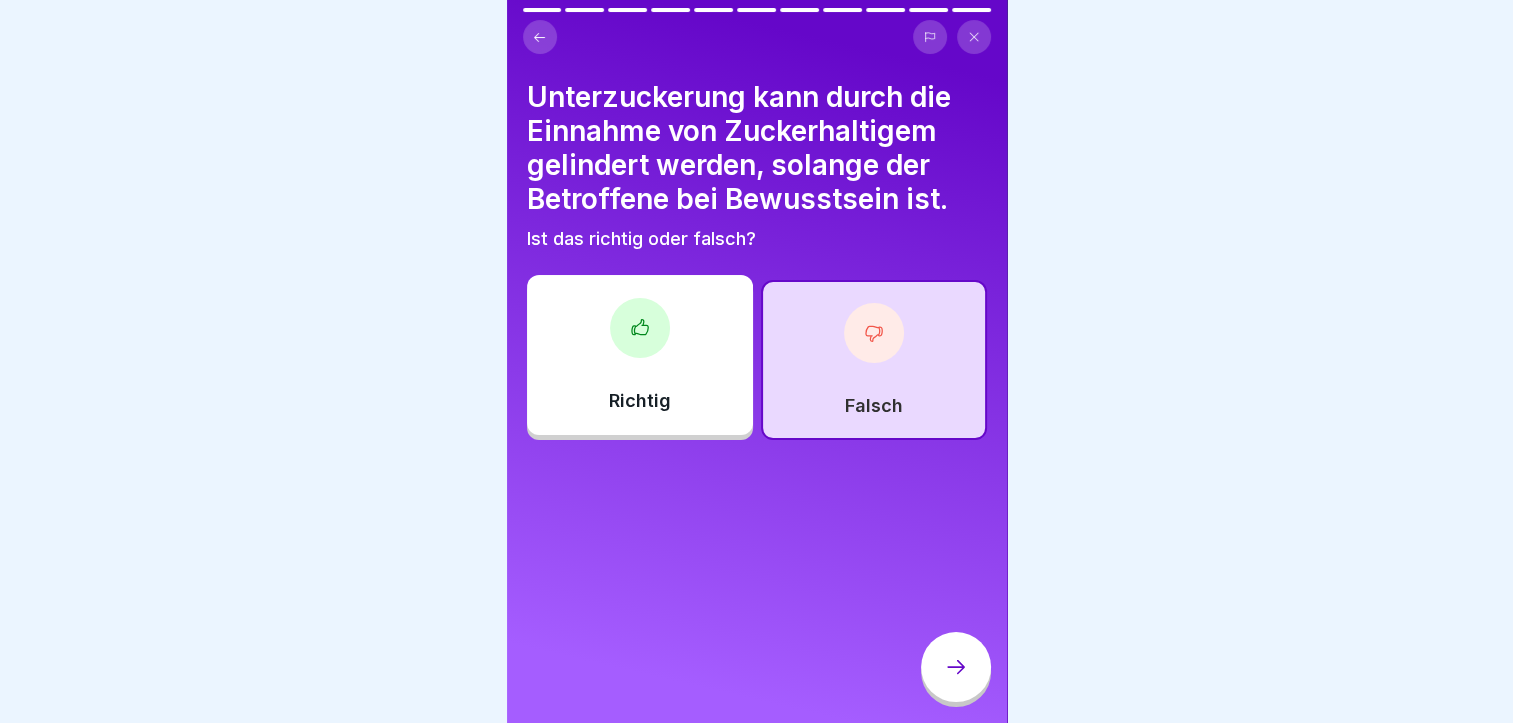 click 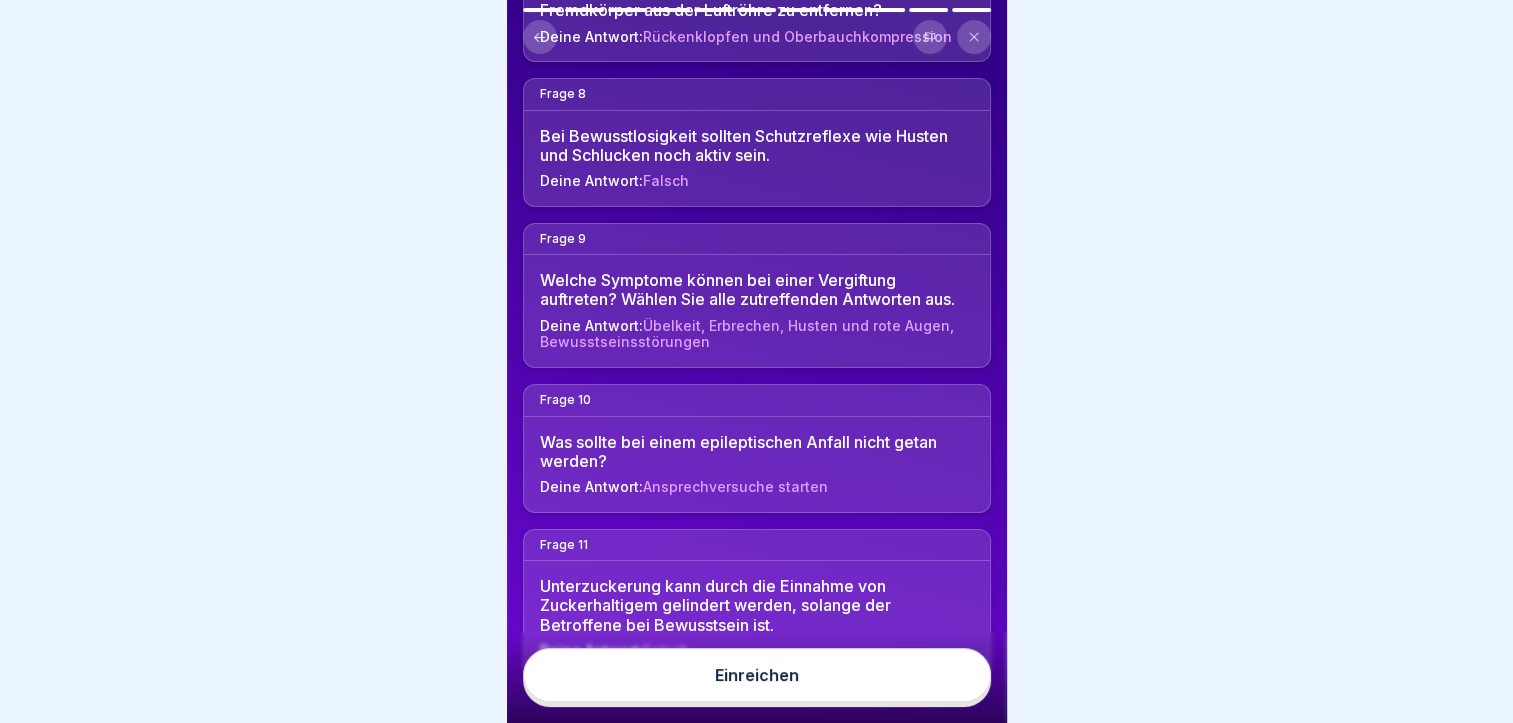scroll, scrollTop: 1170, scrollLeft: 0, axis: vertical 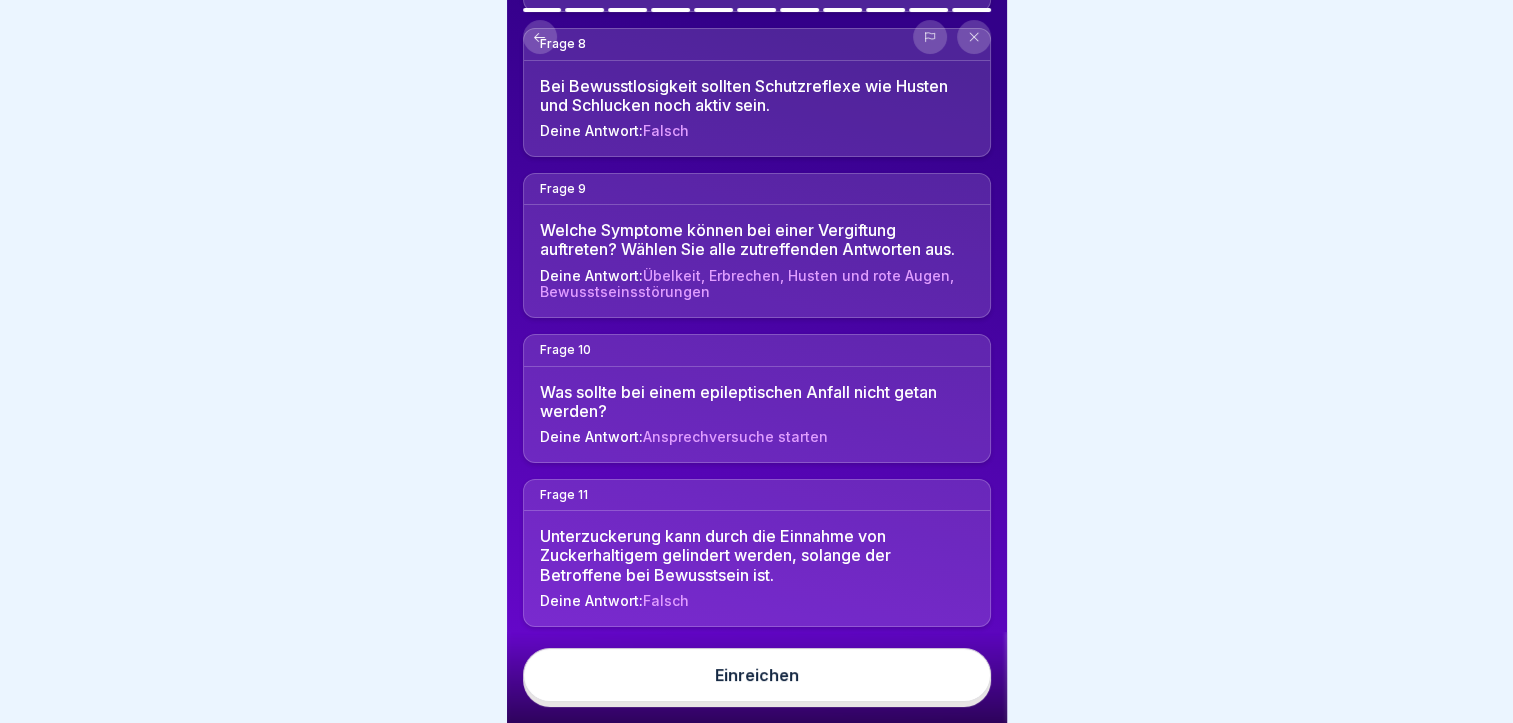 click on "Einreichen" at bounding box center [757, 675] 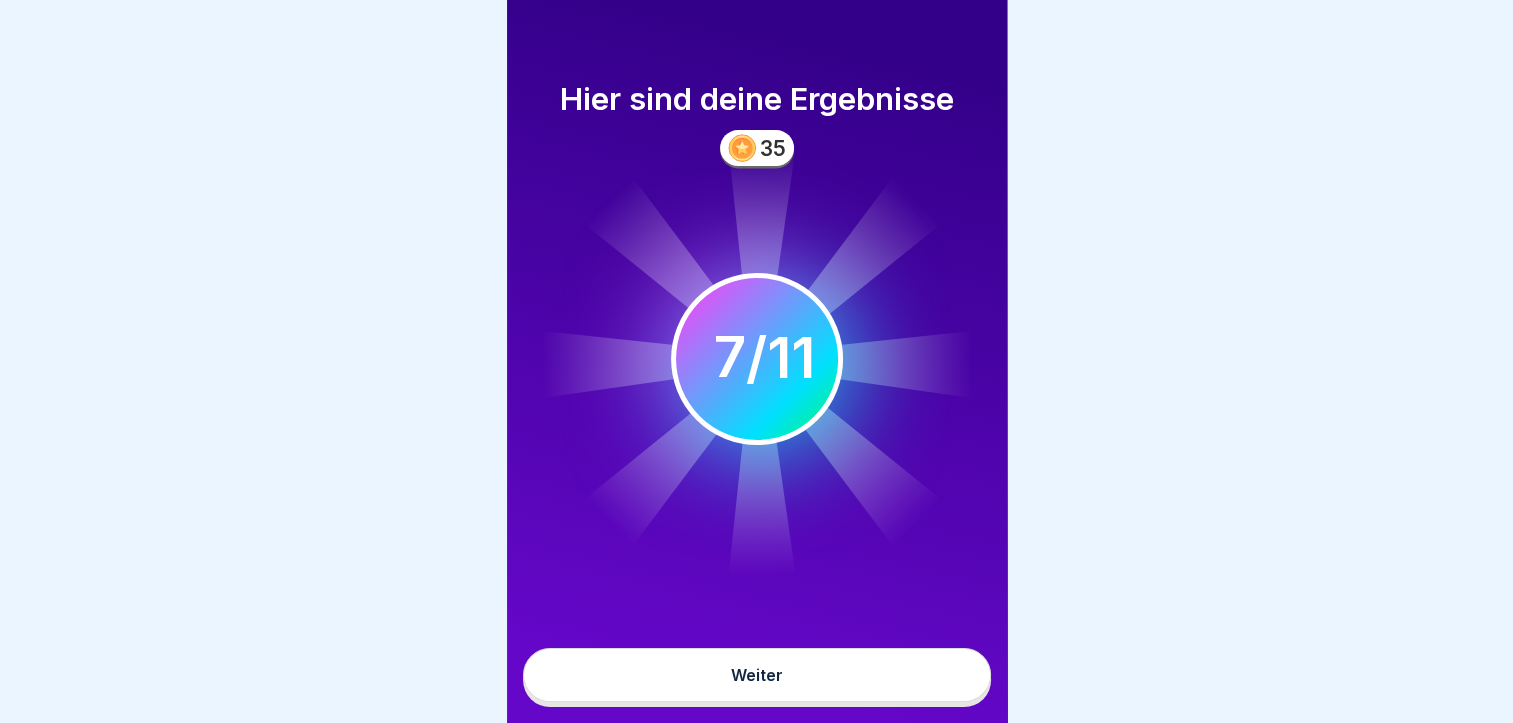 click on "Weiter" at bounding box center (757, 675) 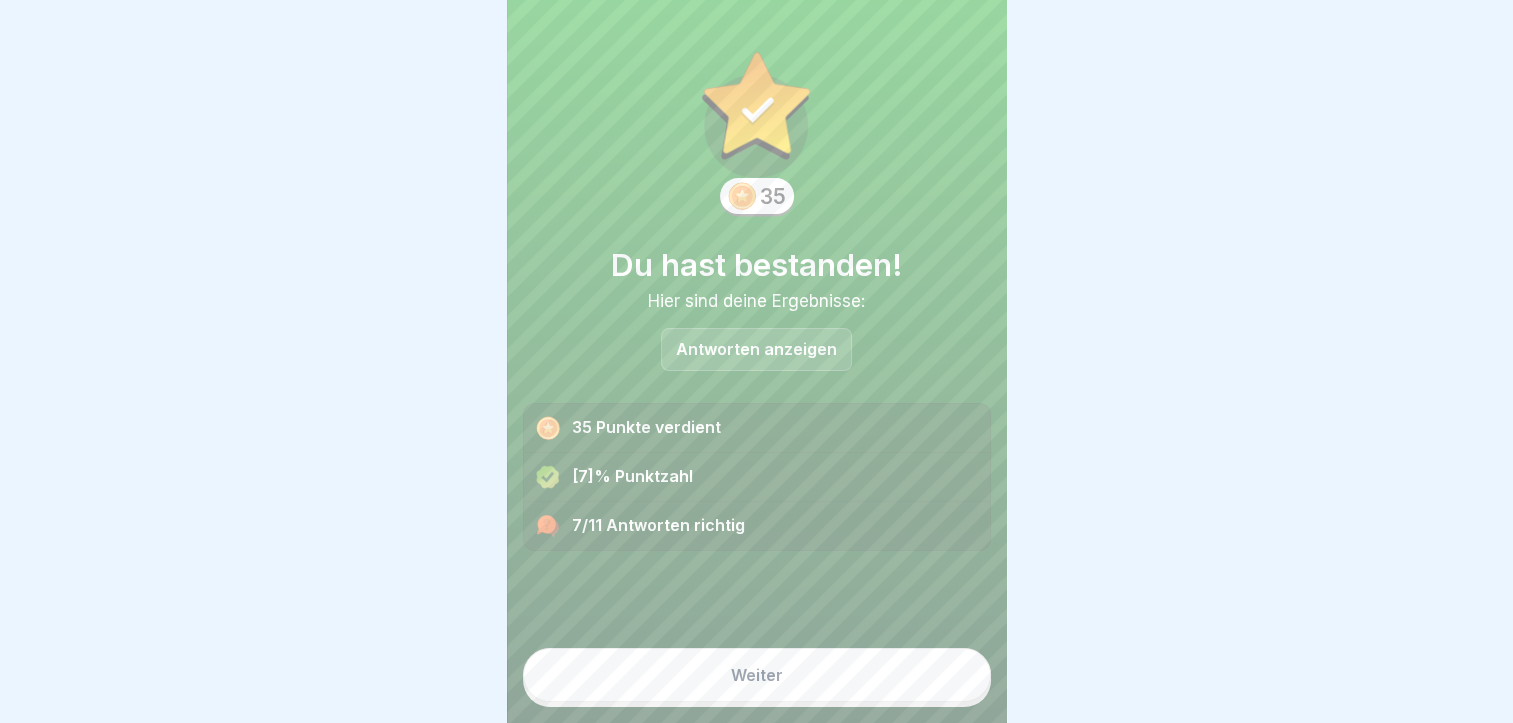 click on "Weiter" at bounding box center [757, 675] 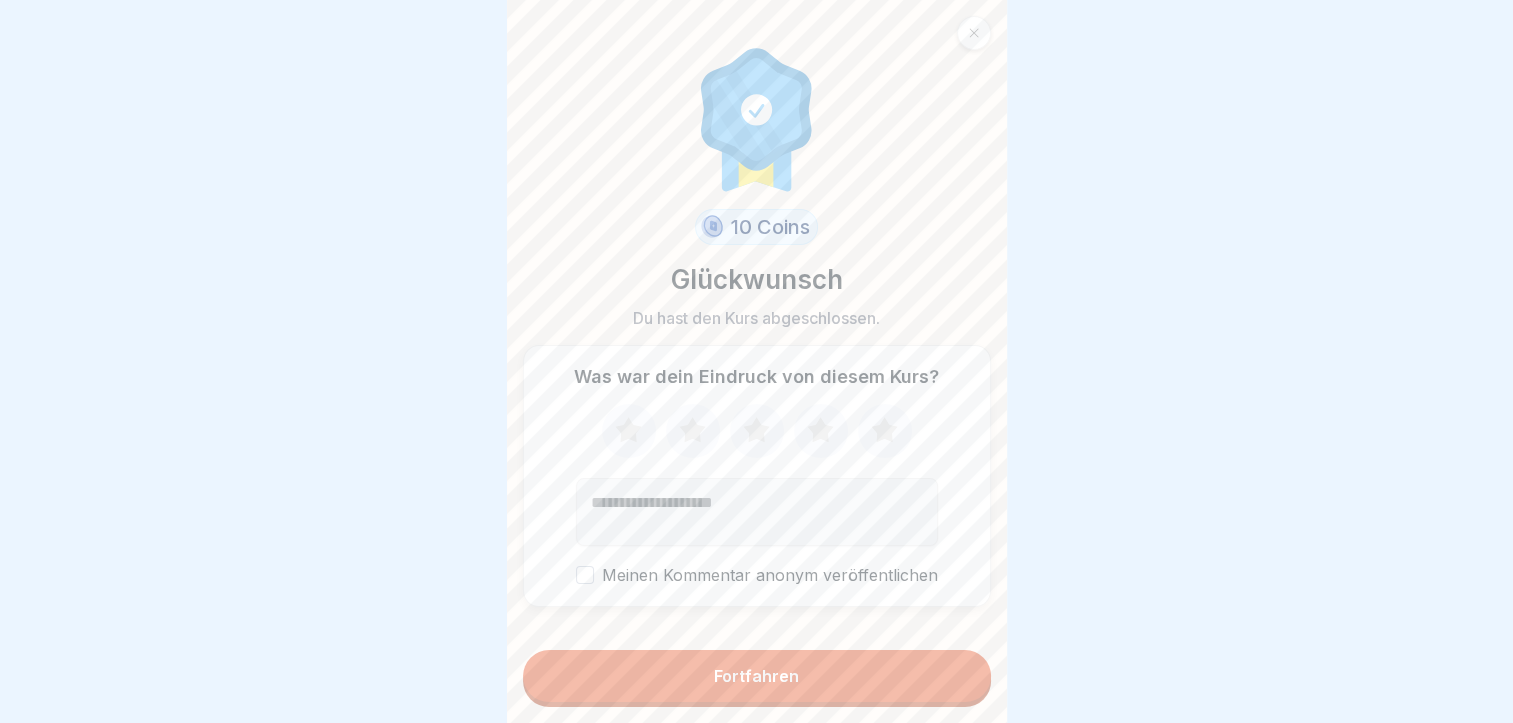 click on "Fortfahren" at bounding box center (756, 676) 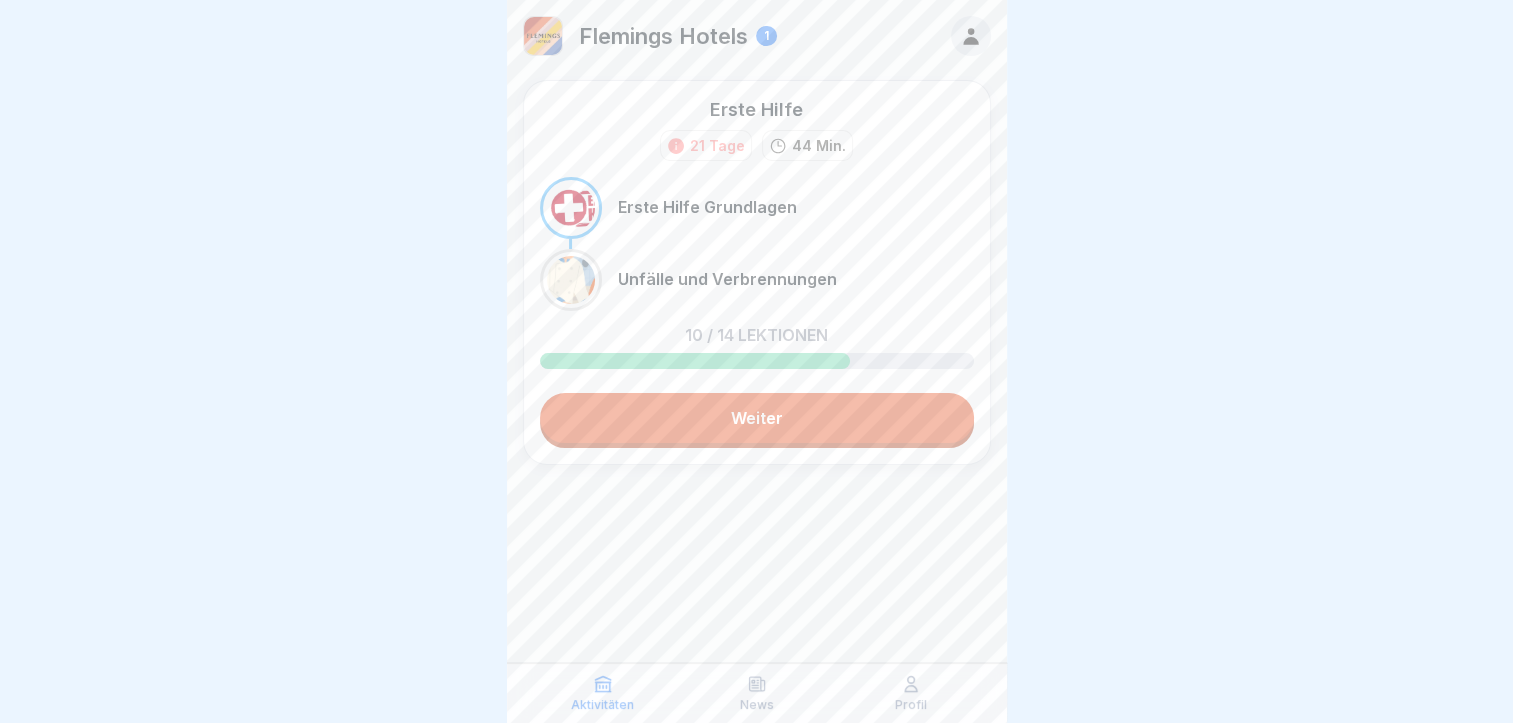 click on "Weiter" at bounding box center (757, 418) 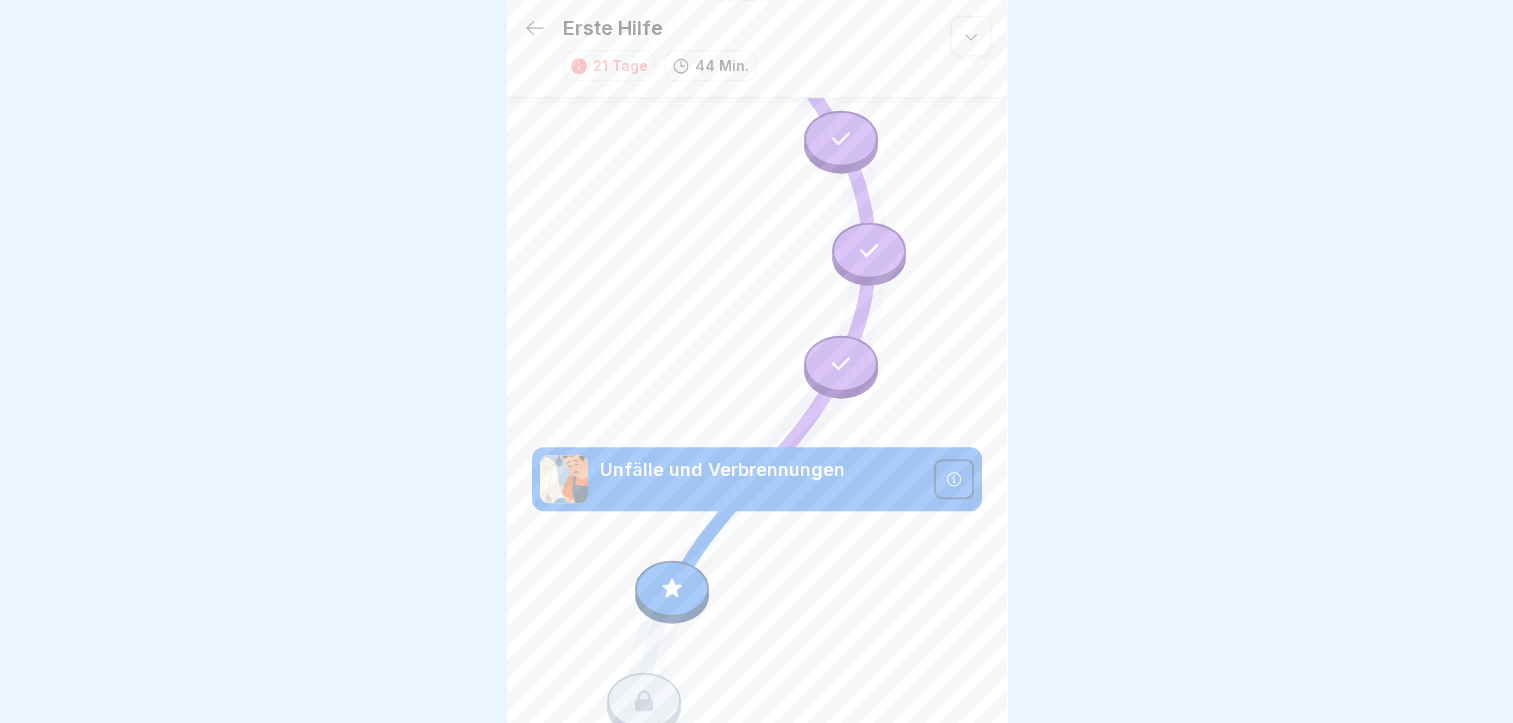scroll, scrollTop: 1176, scrollLeft: 0, axis: vertical 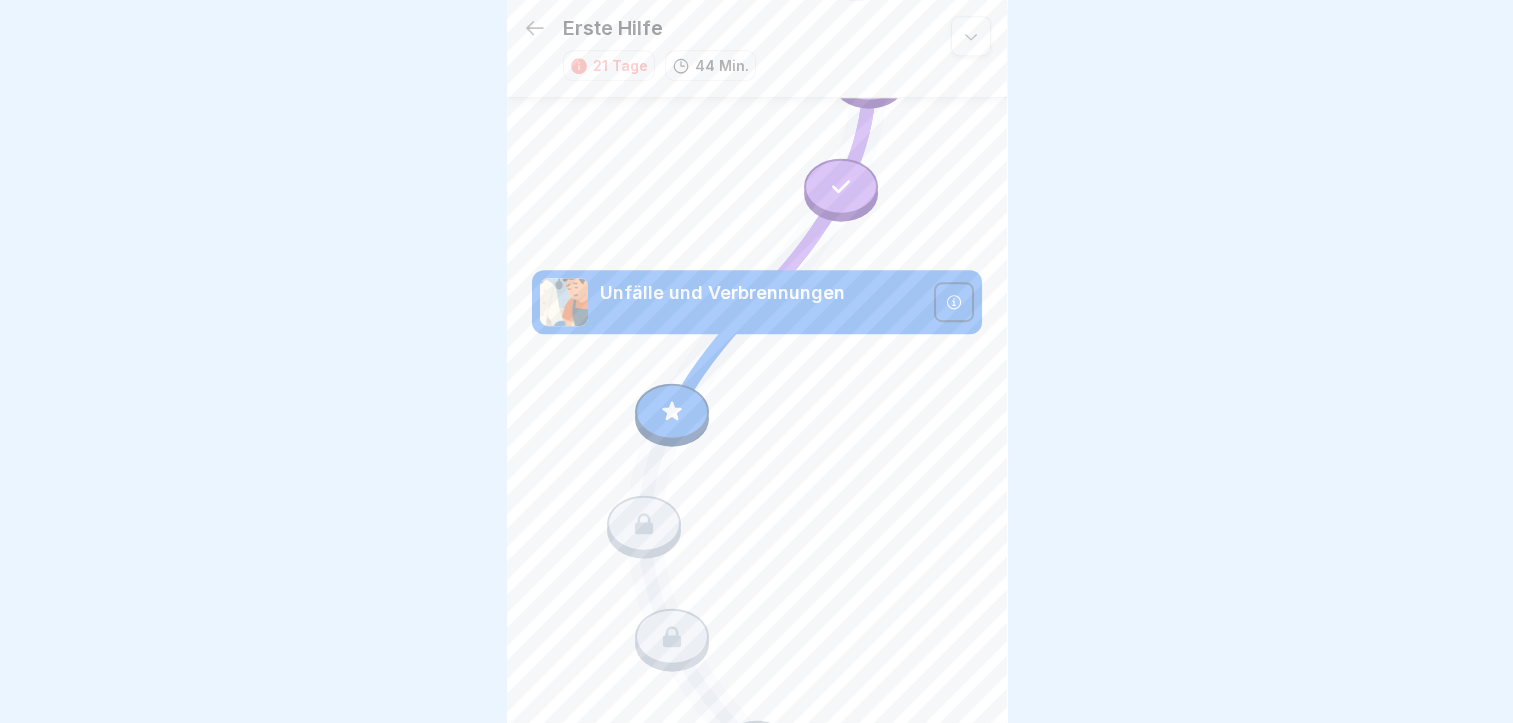 click 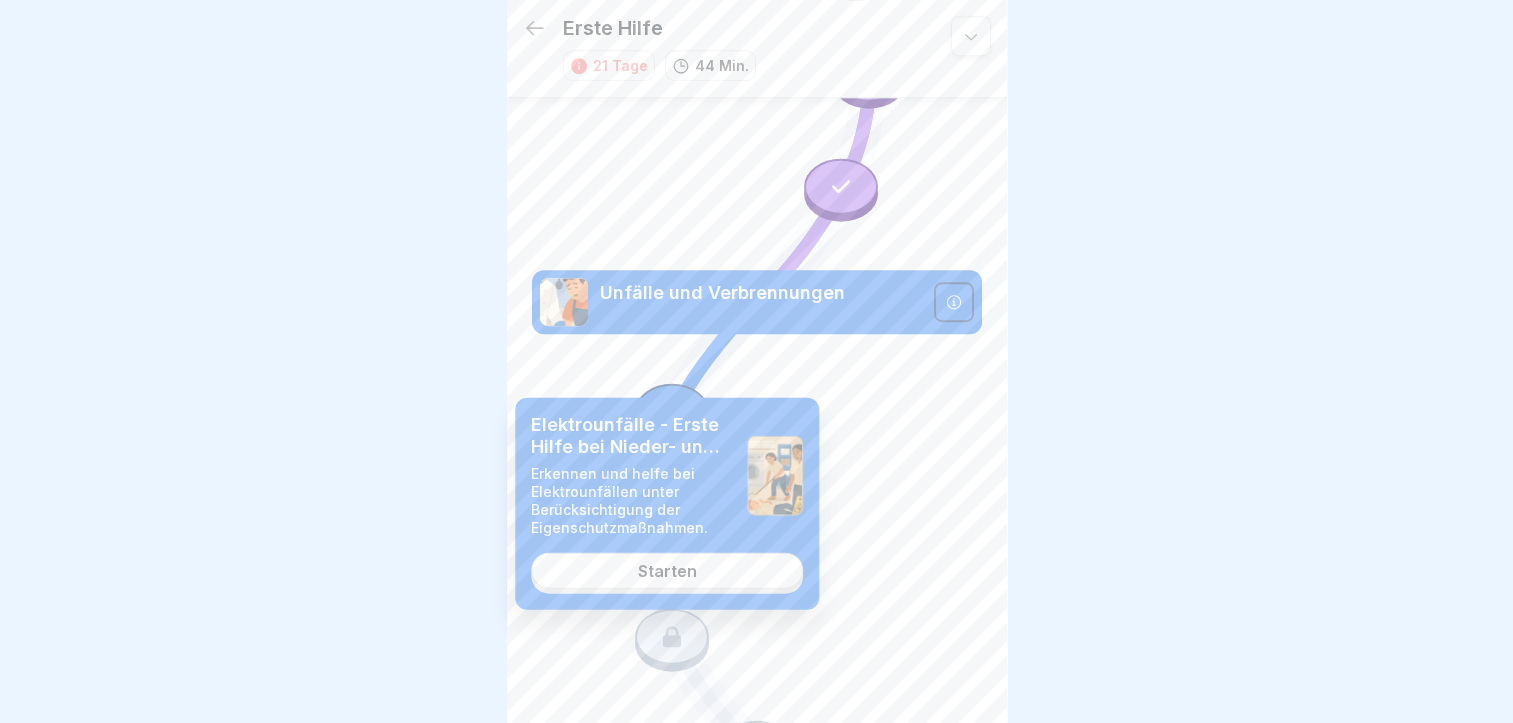 click on "Starten" at bounding box center [667, 571] 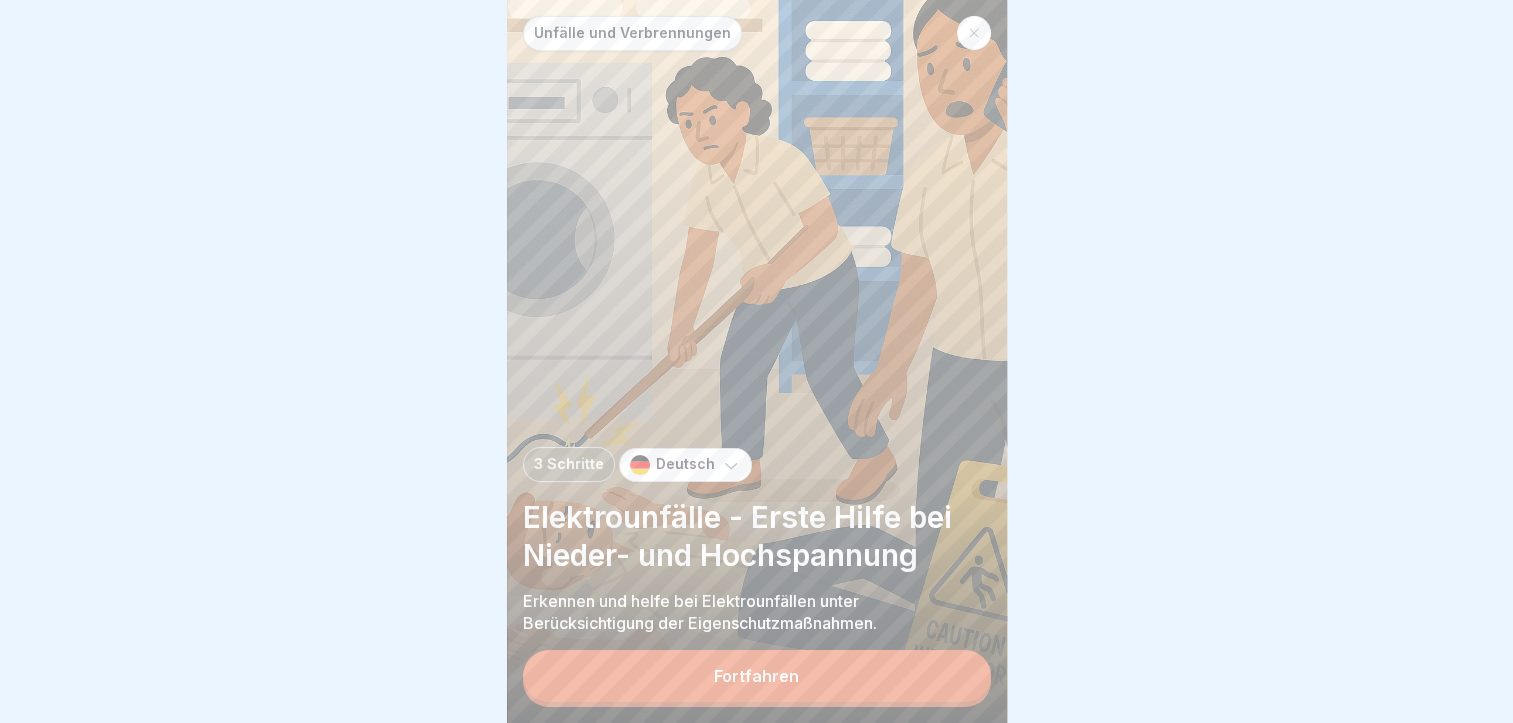scroll, scrollTop: 0, scrollLeft: 0, axis: both 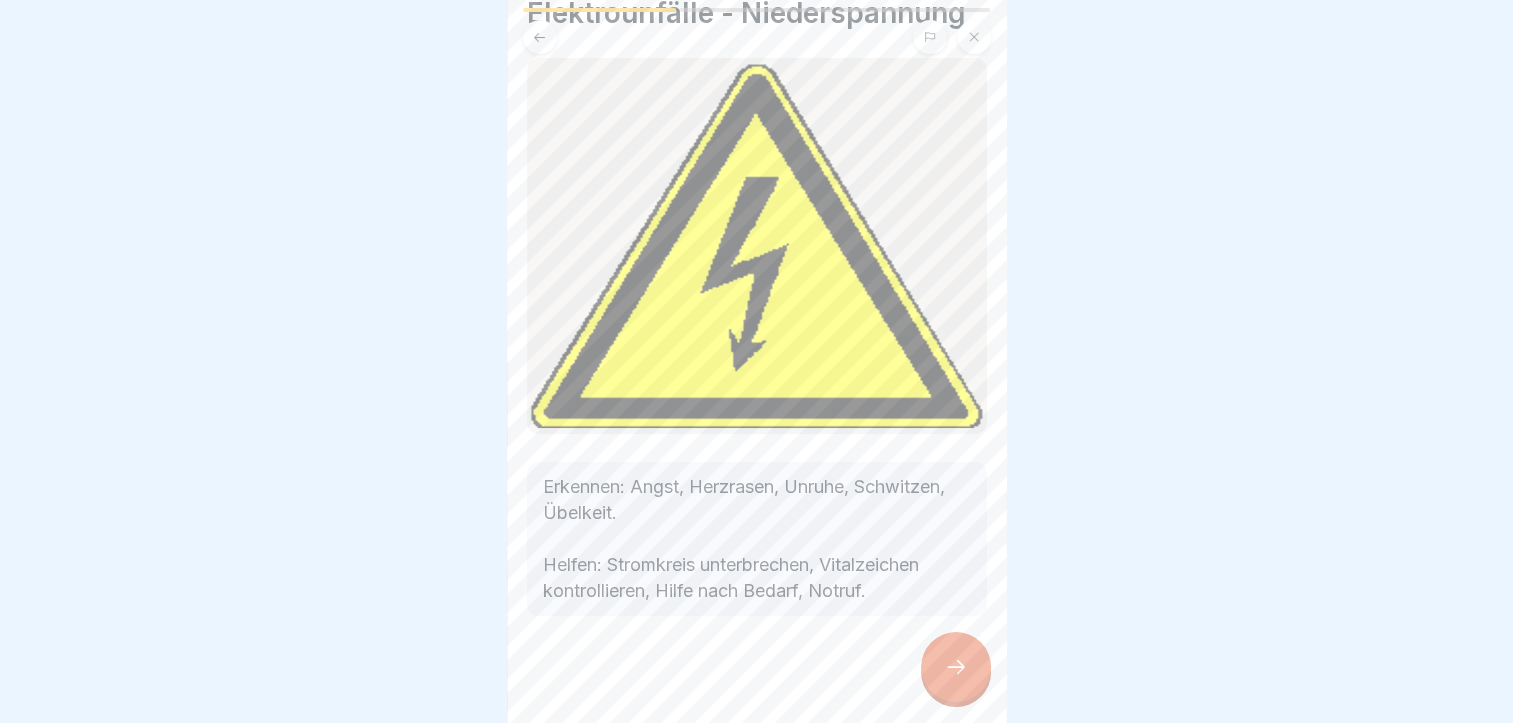 click 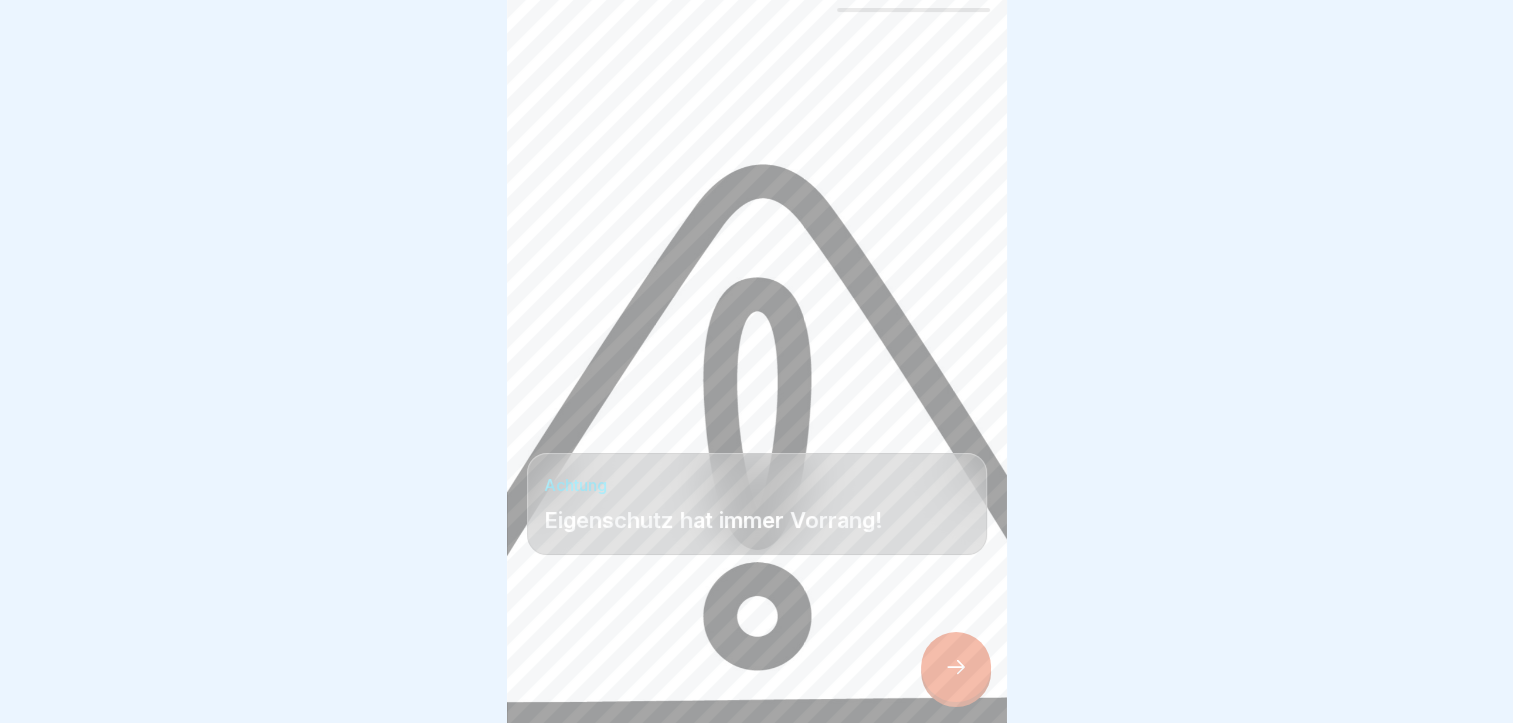 scroll, scrollTop: 15, scrollLeft: 0, axis: vertical 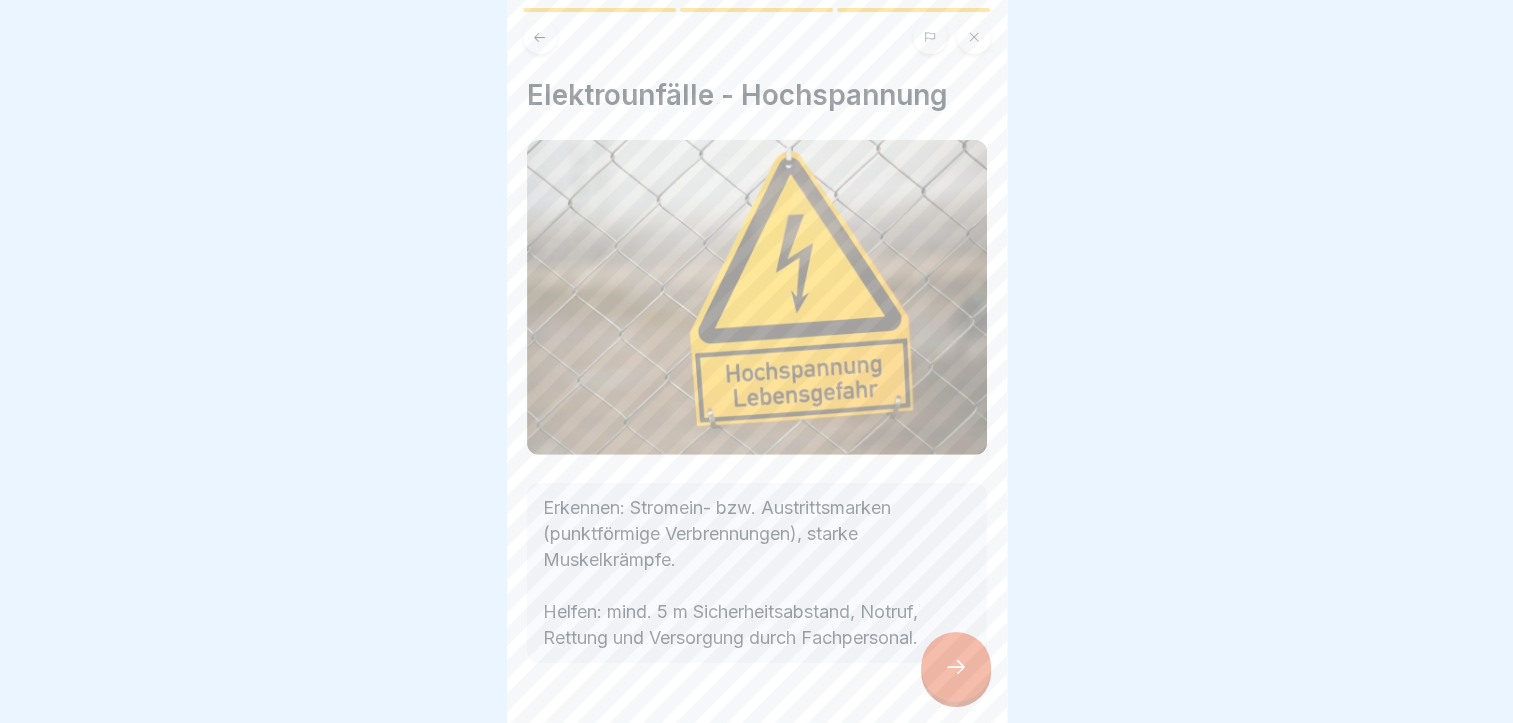 click 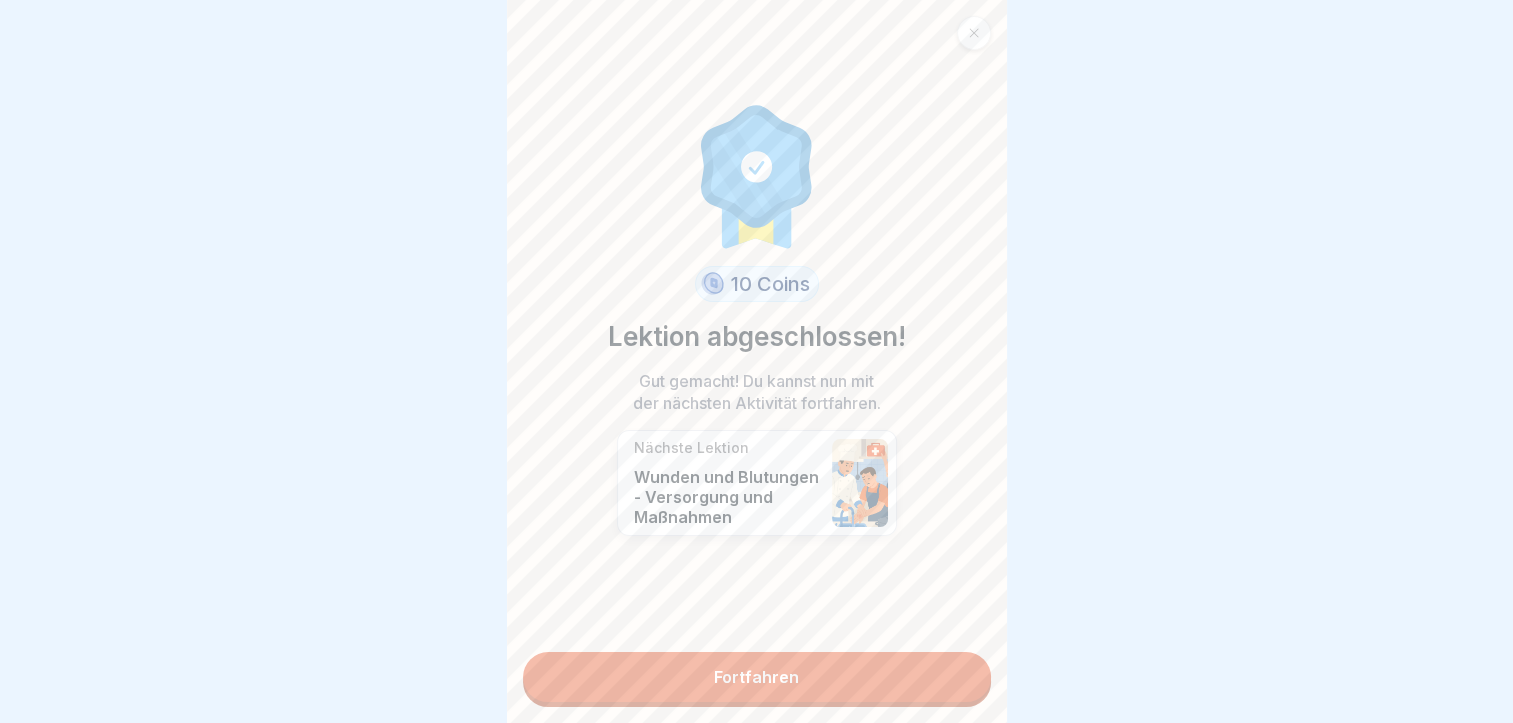 click on "Fortfahren" at bounding box center (757, 677) 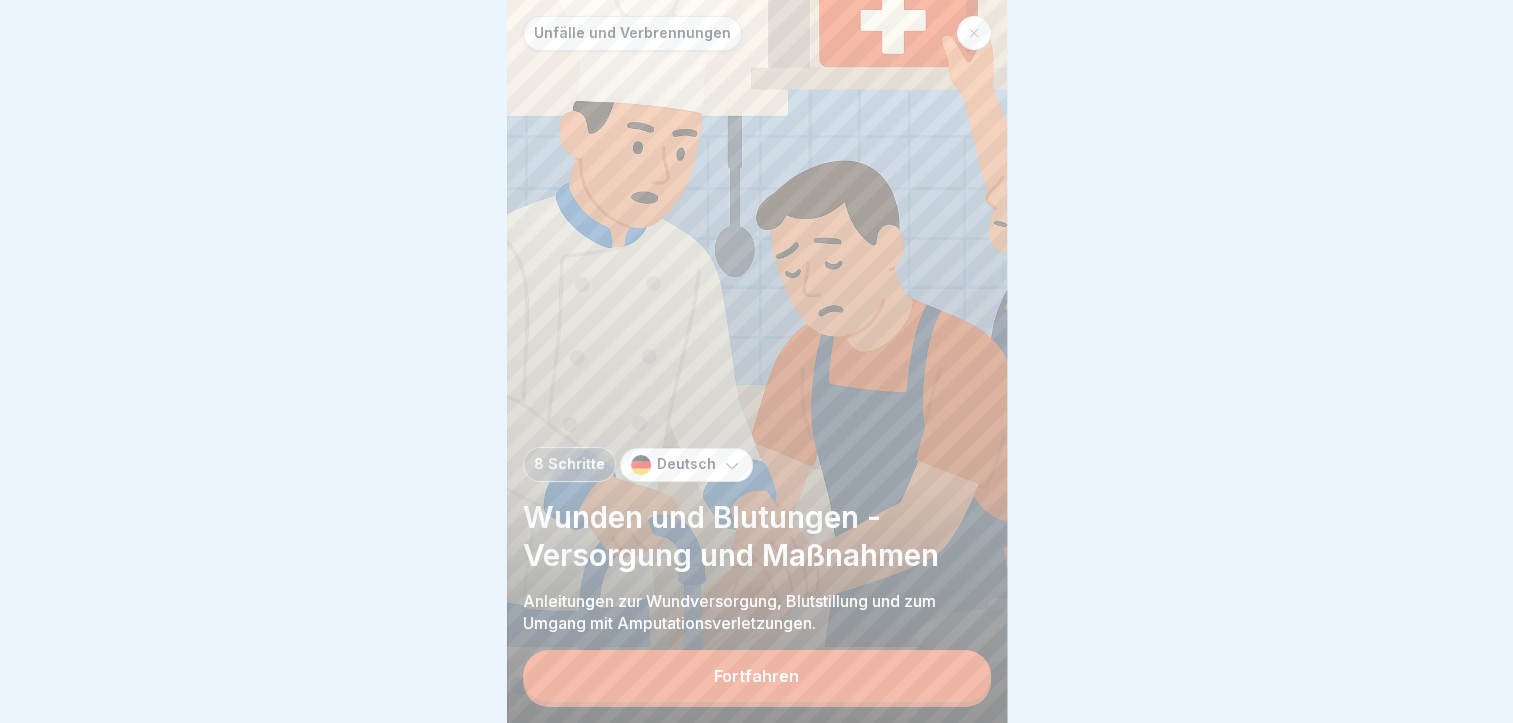 click on "Fortfahren" at bounding box center [757, 676] 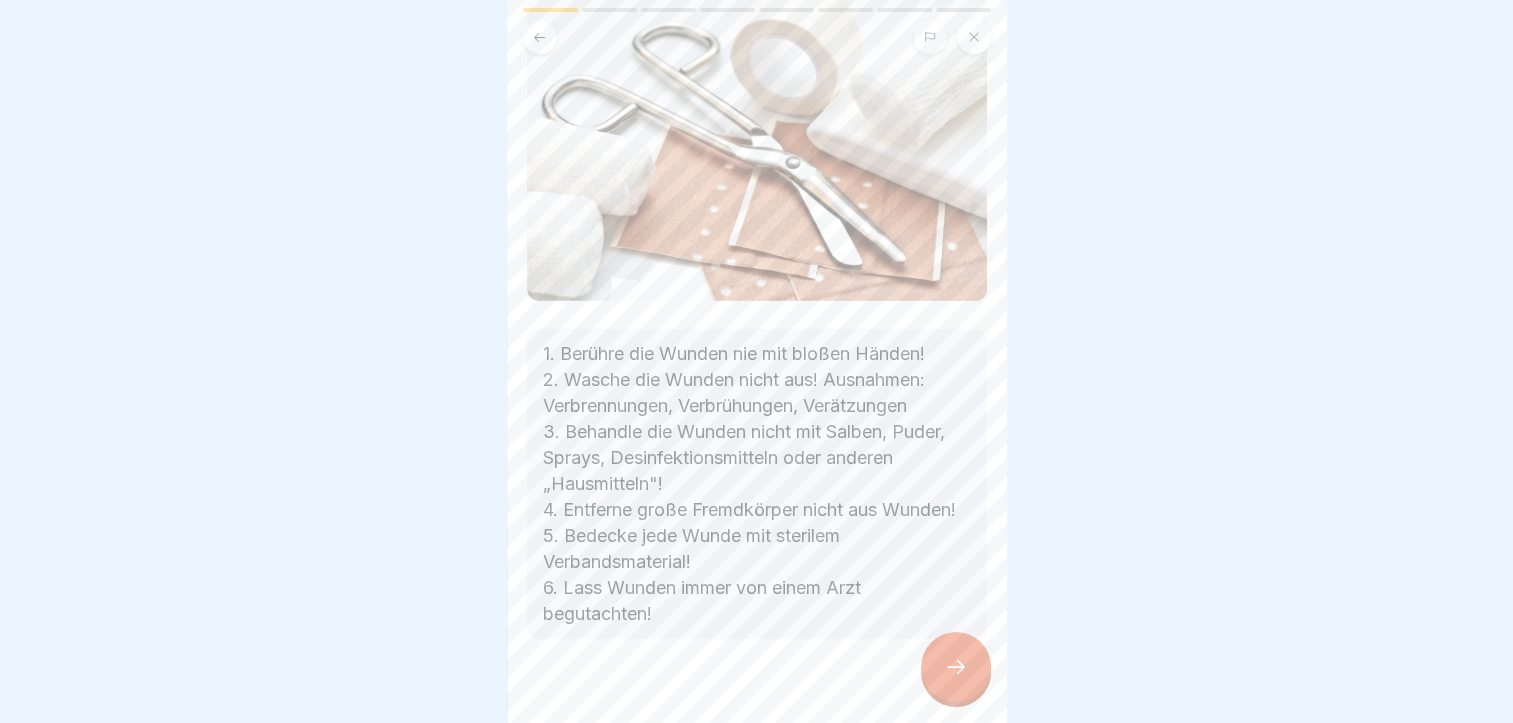 scroll, scrollTop: 200, scrollLeft: 0, axis: vertical 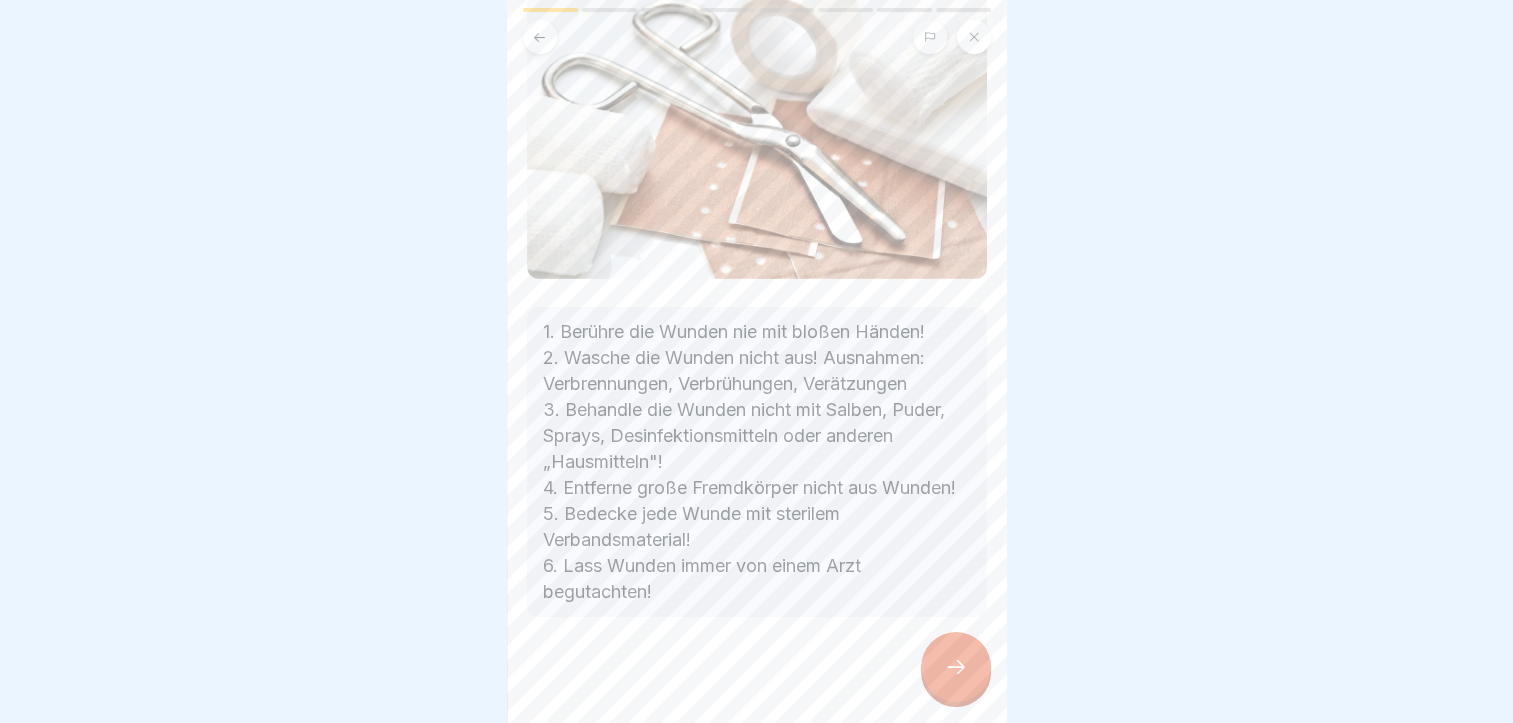 click 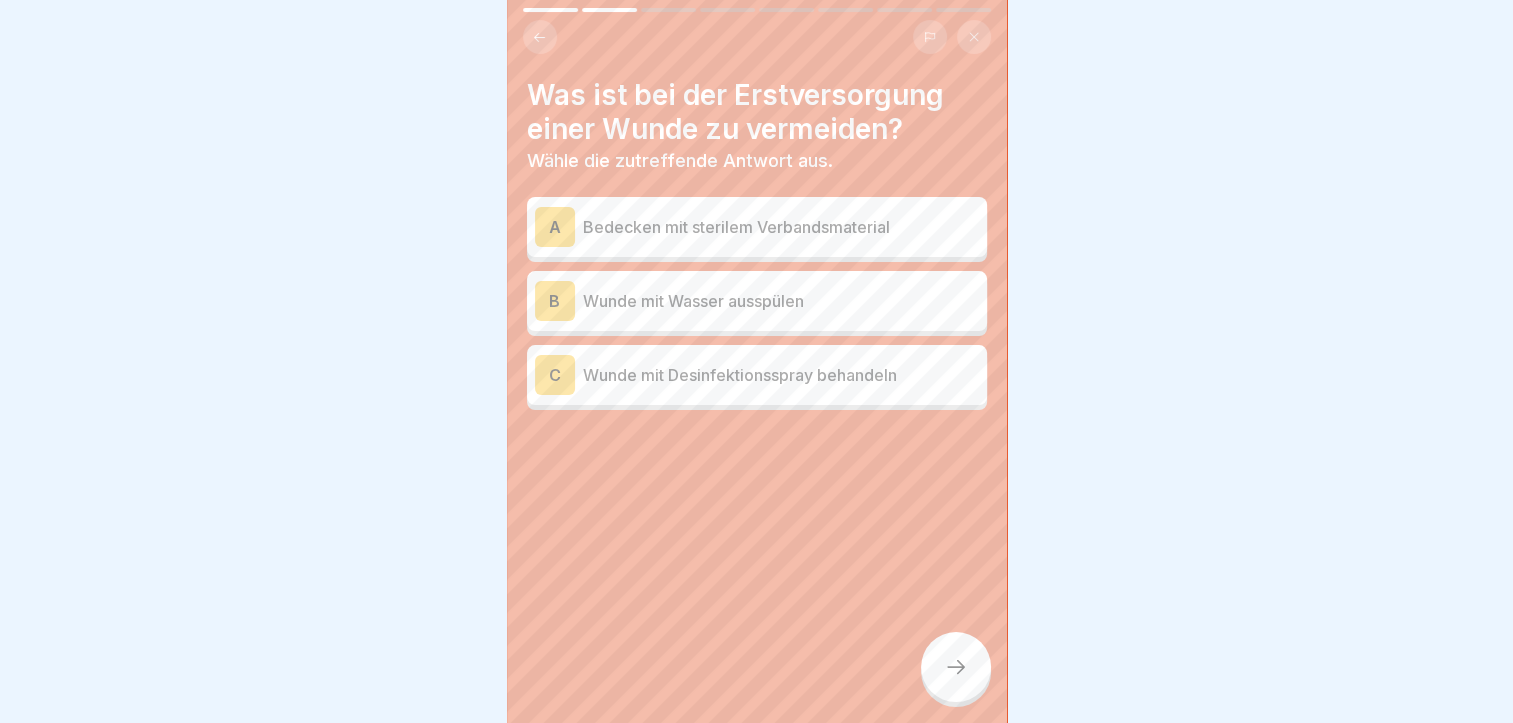 click on "B Wunde mit Wasser ausspülen" at bounding box center (757, 301) 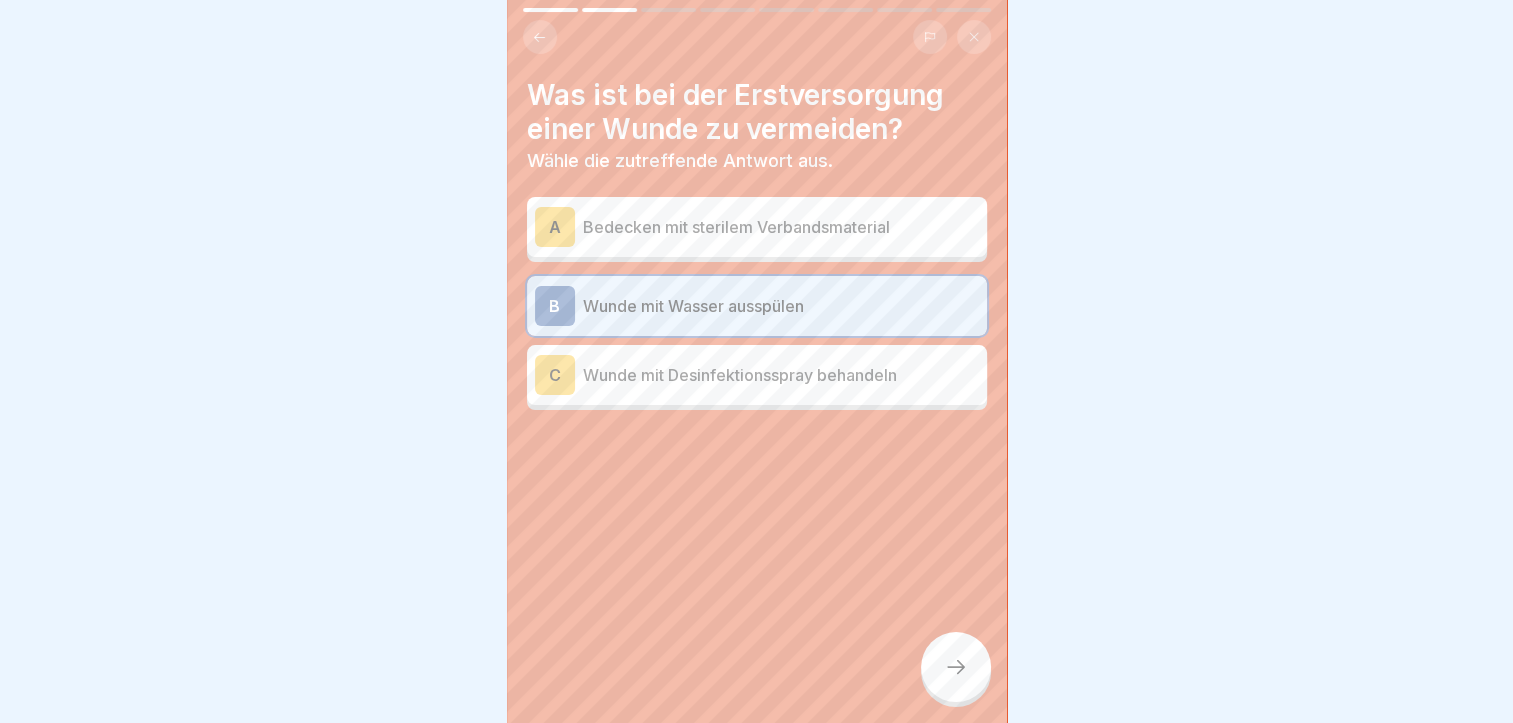 click at bounding box center [956, 667] 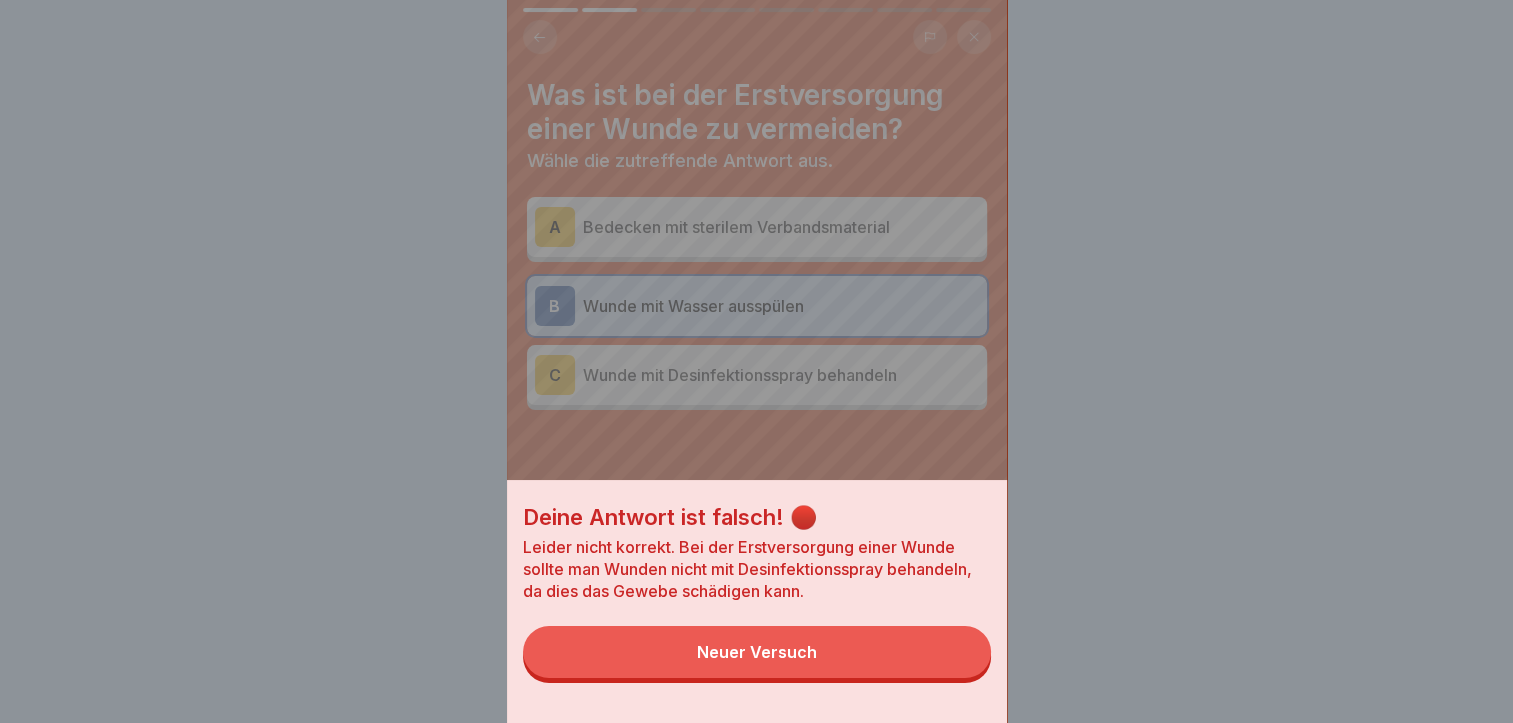 click on "Neuer Versuch" at bounding box center (757, 652) 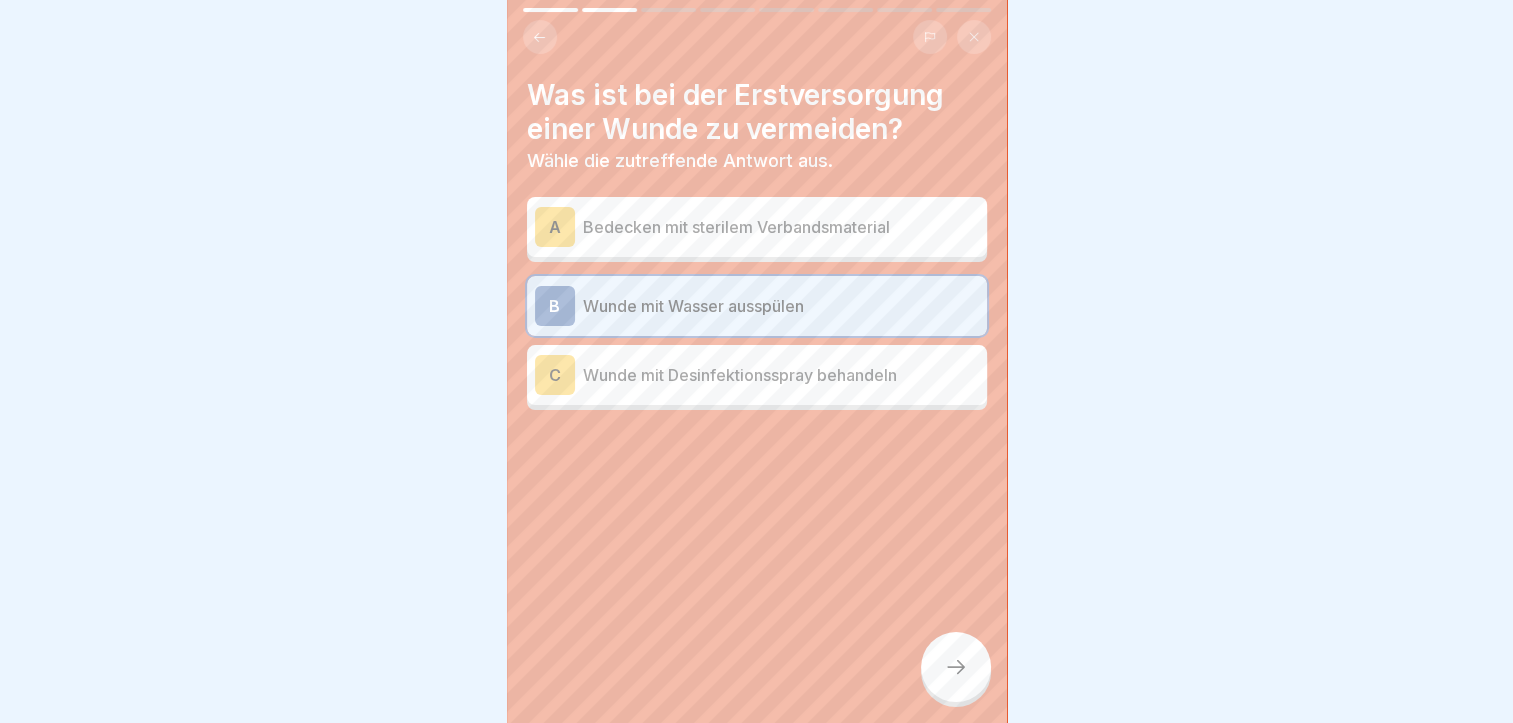click on "A Bedecken mit sterilem Verbandsmaterial" at bounding box center [757, 227] 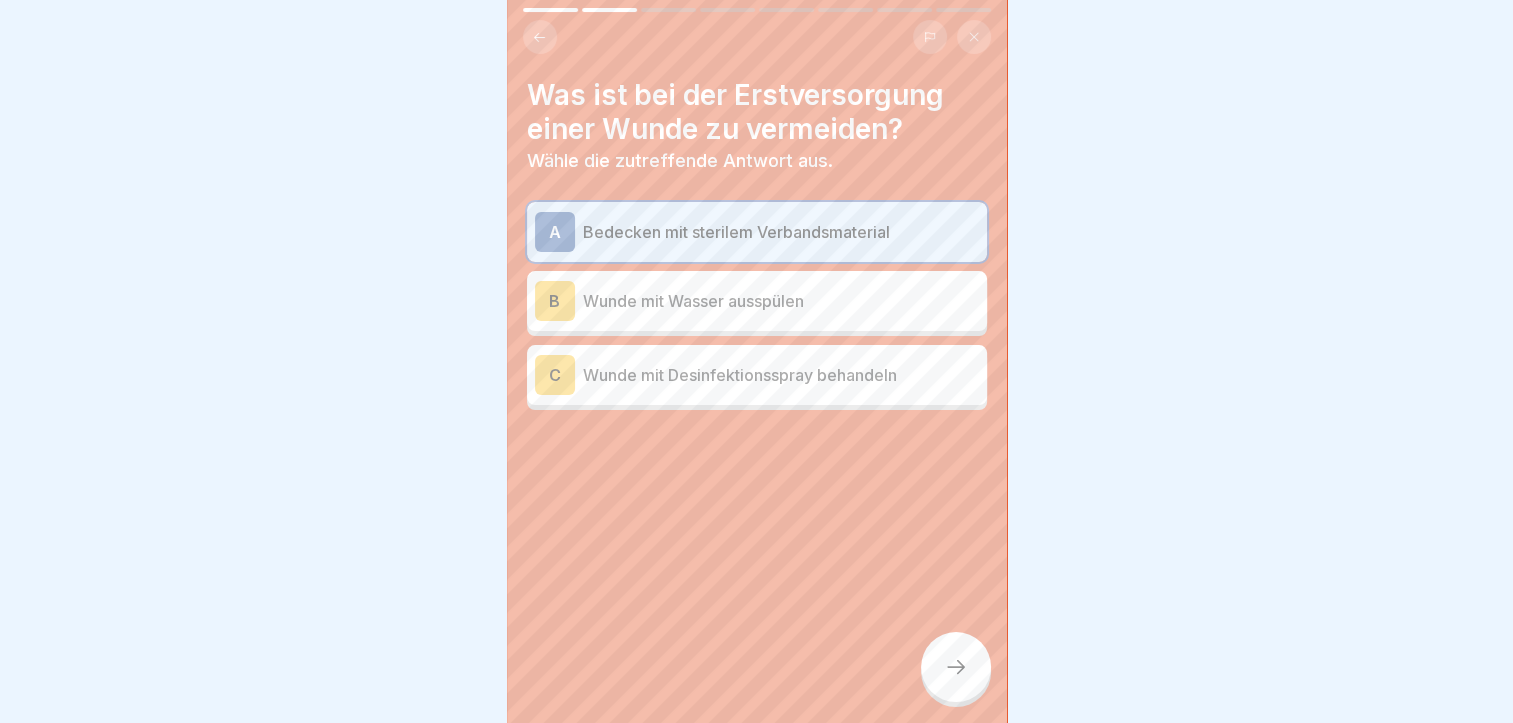 click at bounding box center [956, 667] 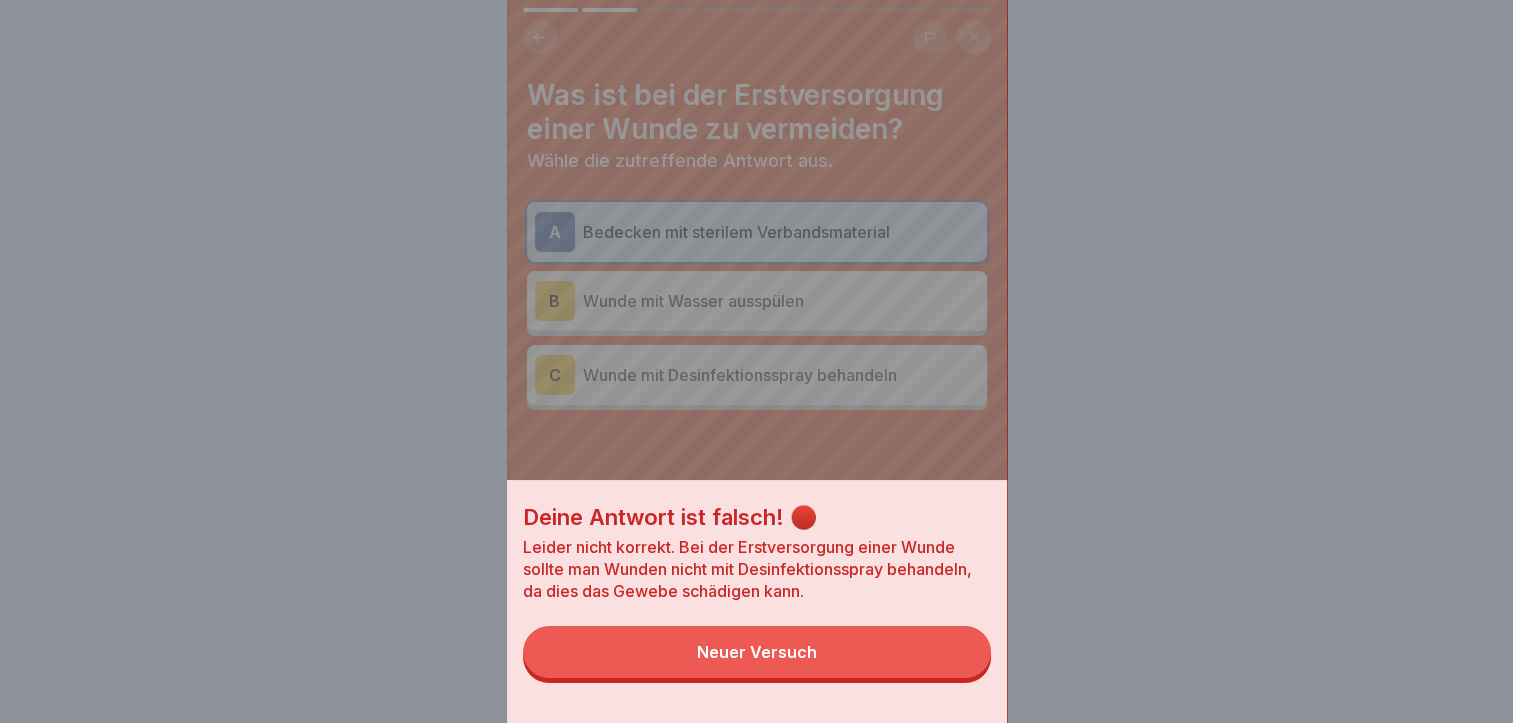 drag, startPoint x: 827, startPoint y: 664, endPoint x: 832, endPoint y: 639, distance: 25.495098 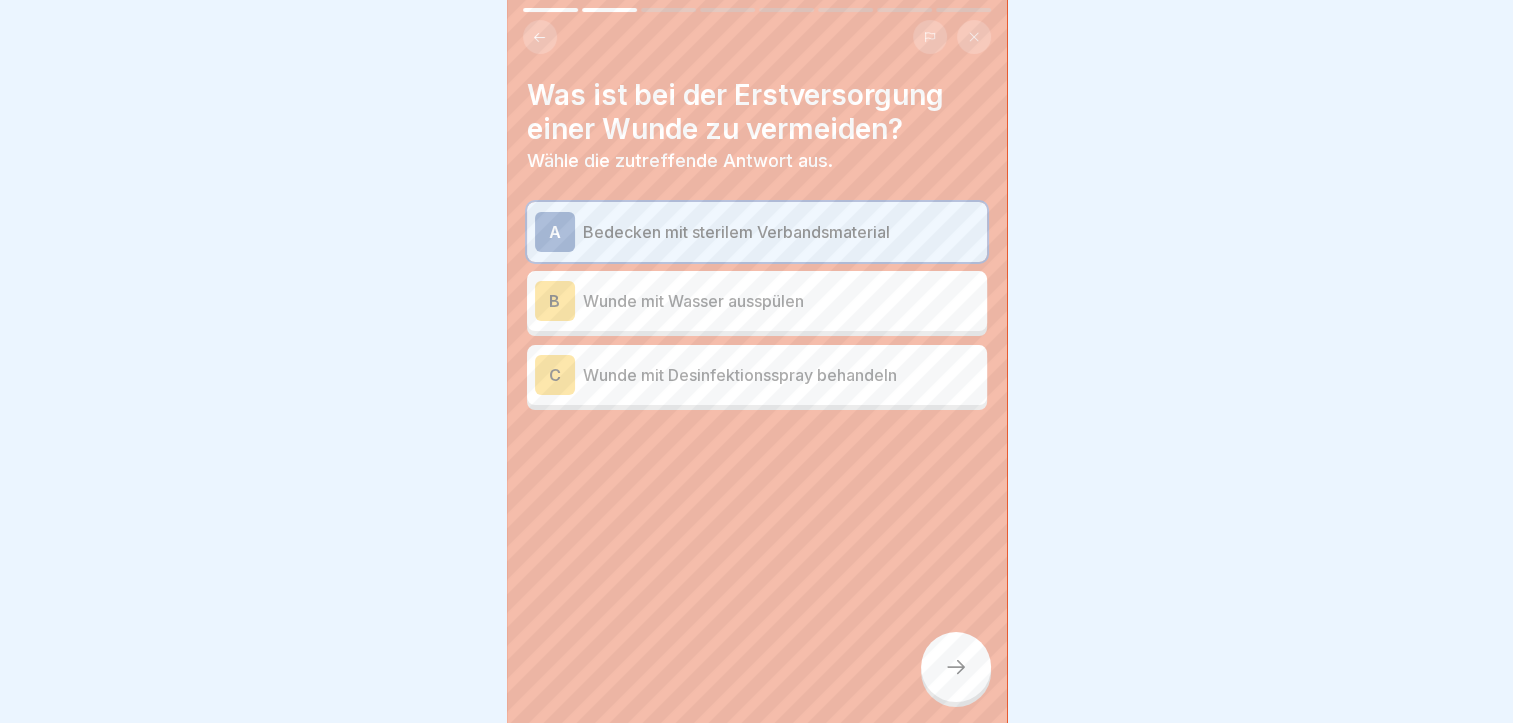 click on "C Wunde mit Desinfektionsspray behandeln" at bounding box center (757, 375) 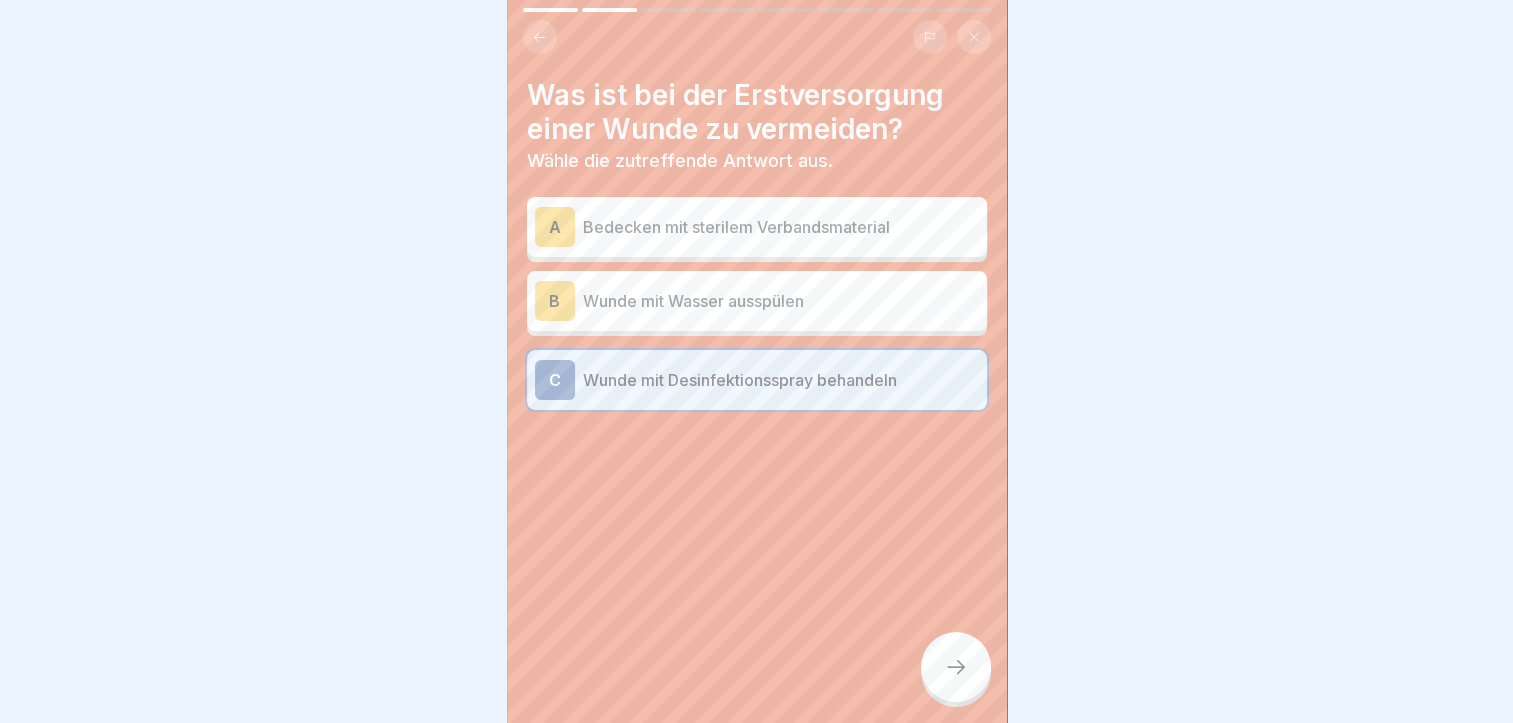 click at bounding box center [956, 667] 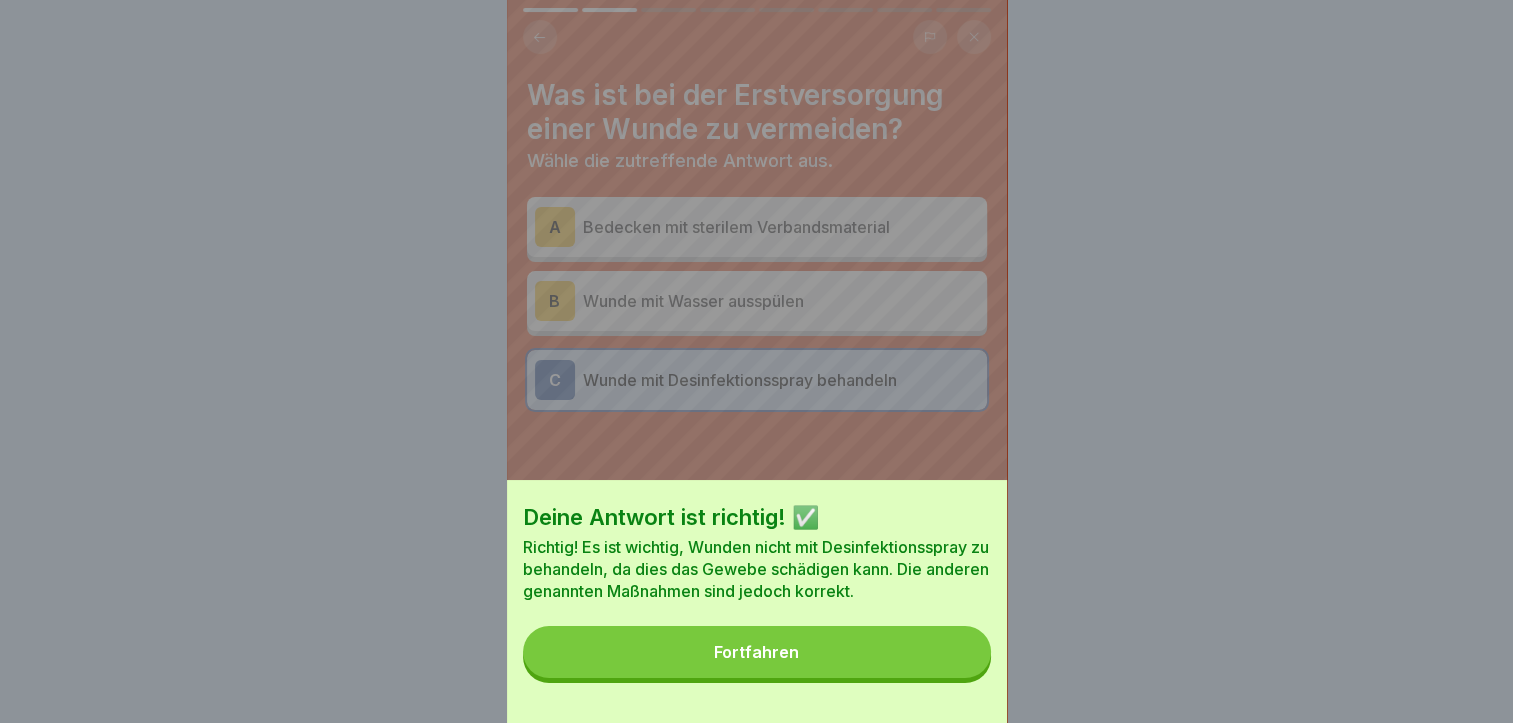 click on "Fortfahren" at bounding box center (756, 652) 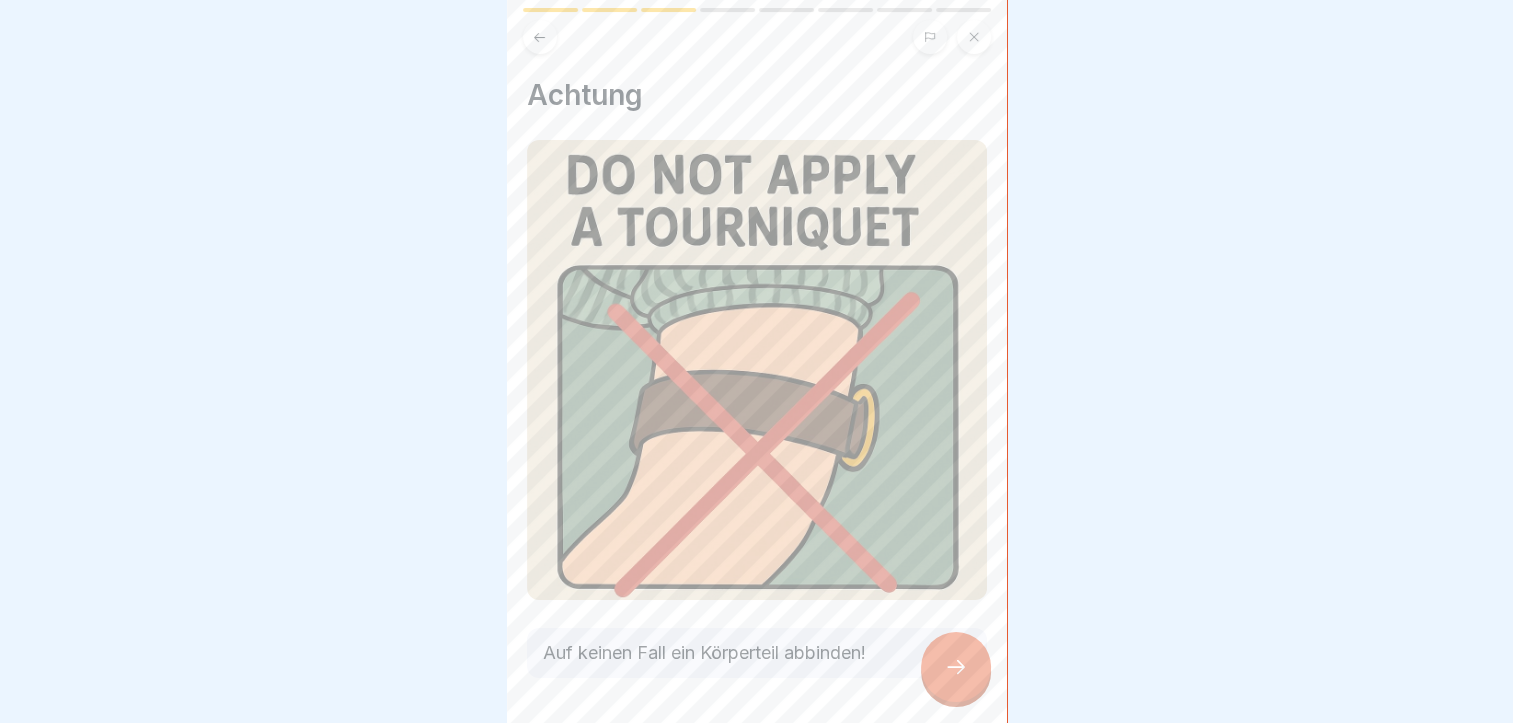 scroll, scrollTop: 60, scrollLeft: 0, axis: vertical 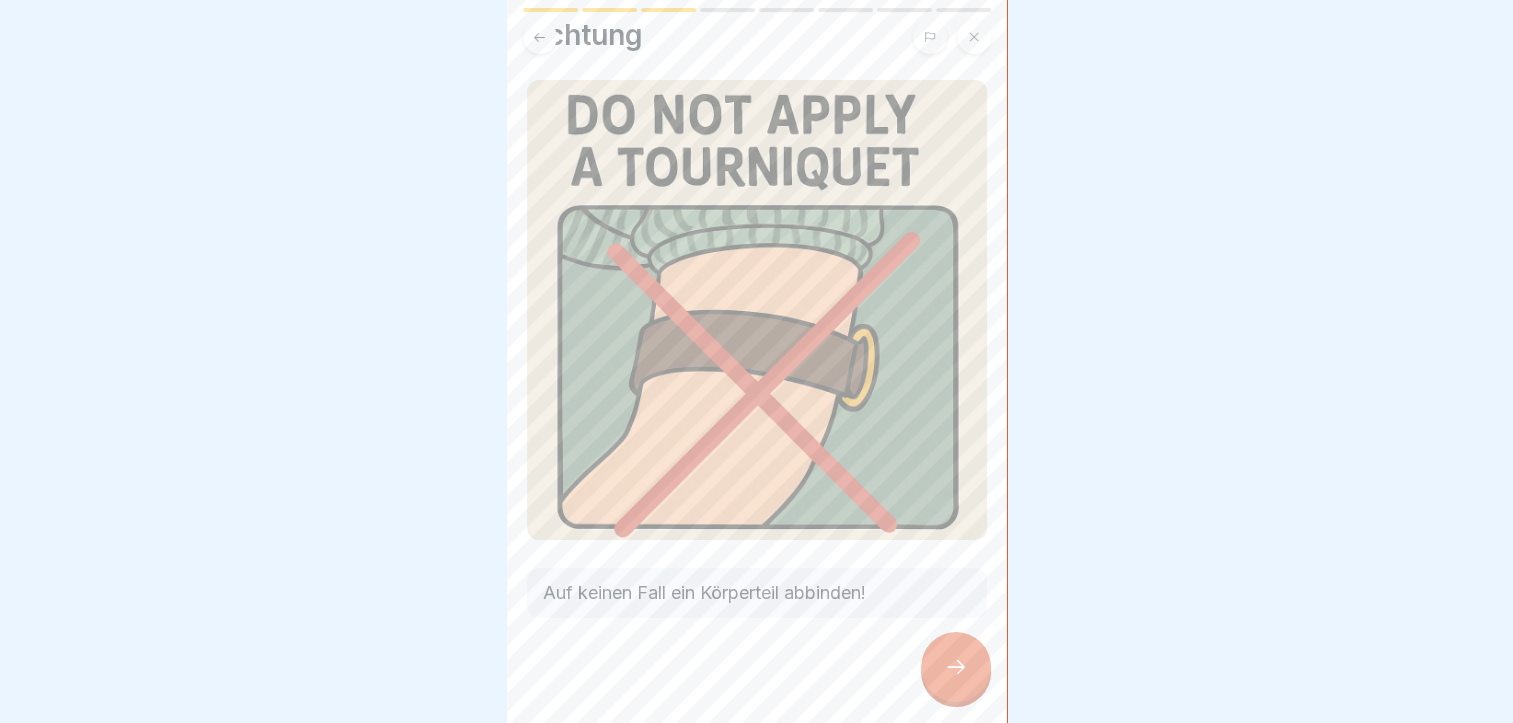 click 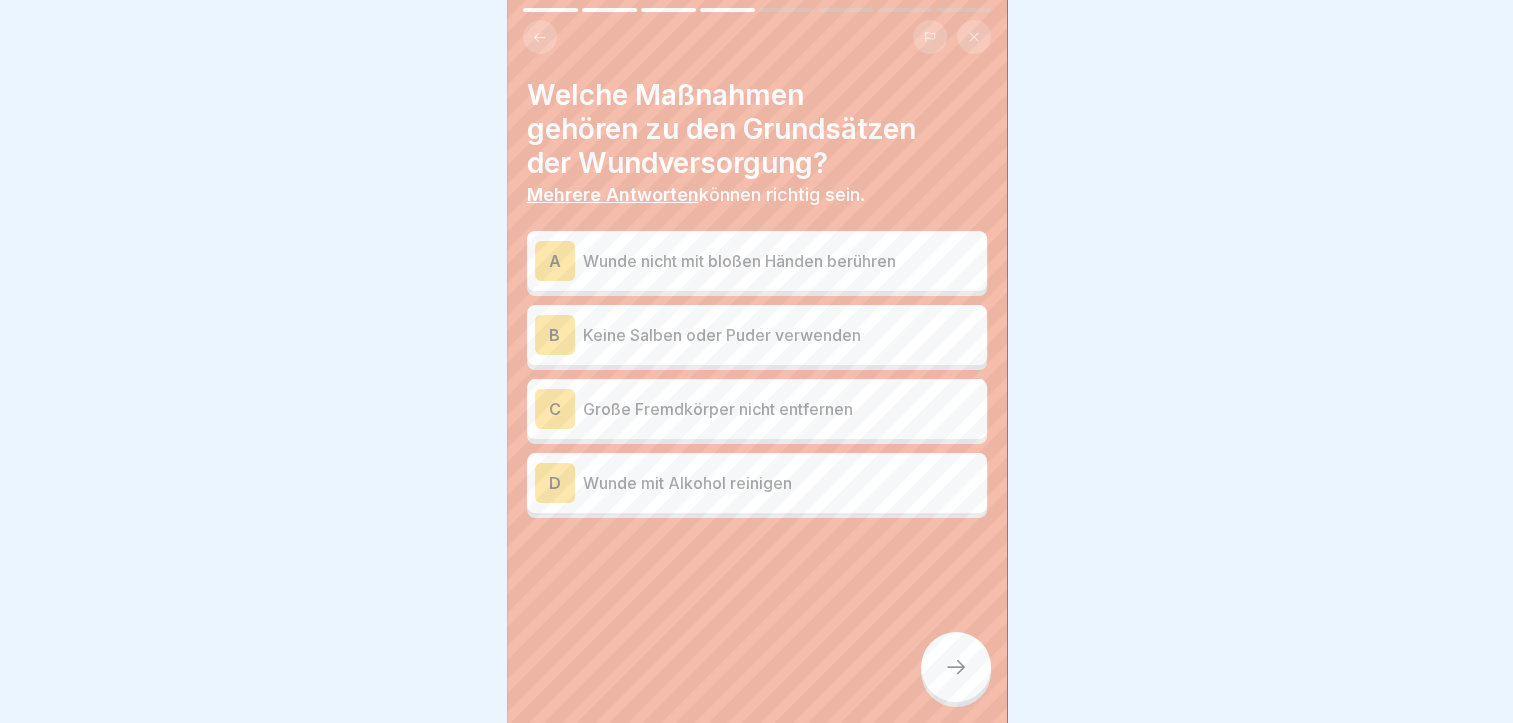click on "Große Fremdkörper nicht entfernen" at bounding box center (781, 409) 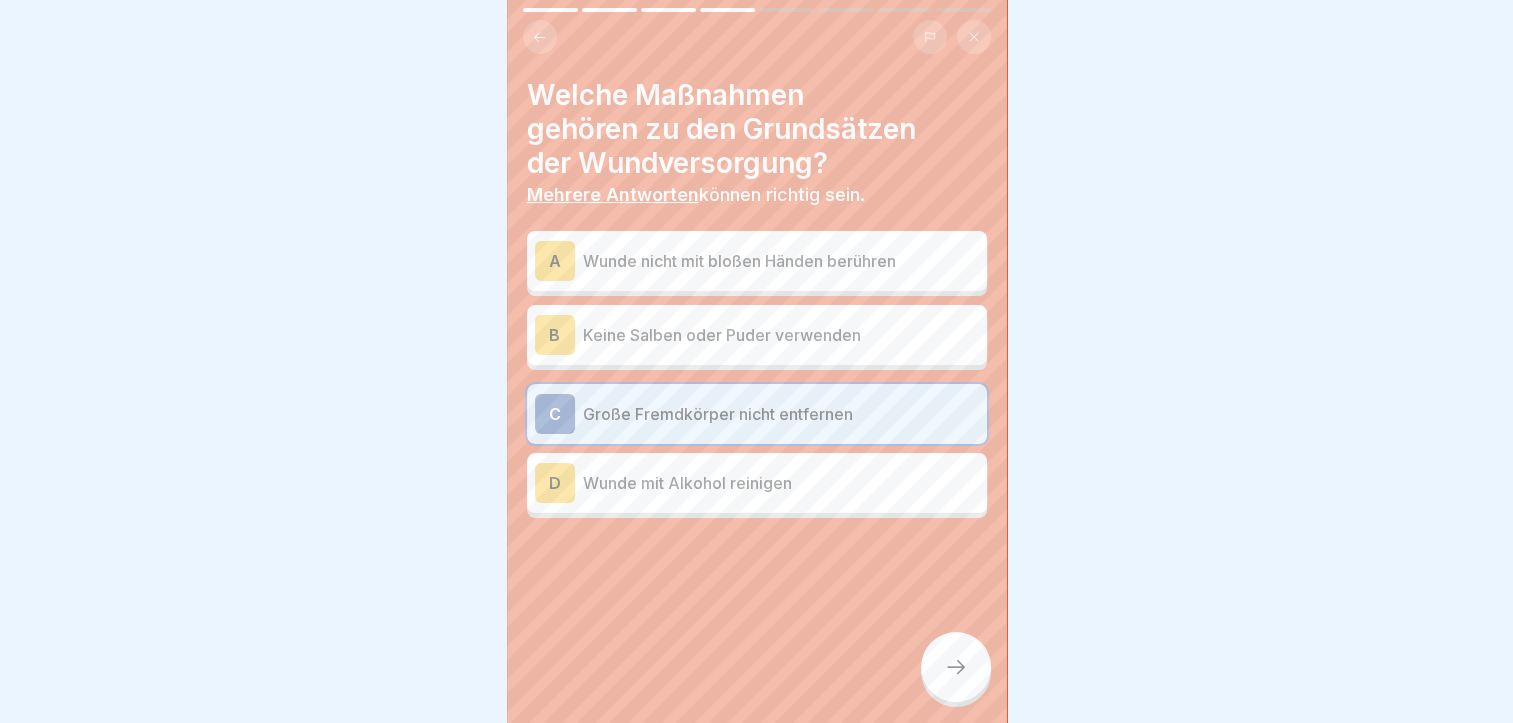 click on "Große Fremdkörper nicht entfernen" at bounding box center [781, 414] 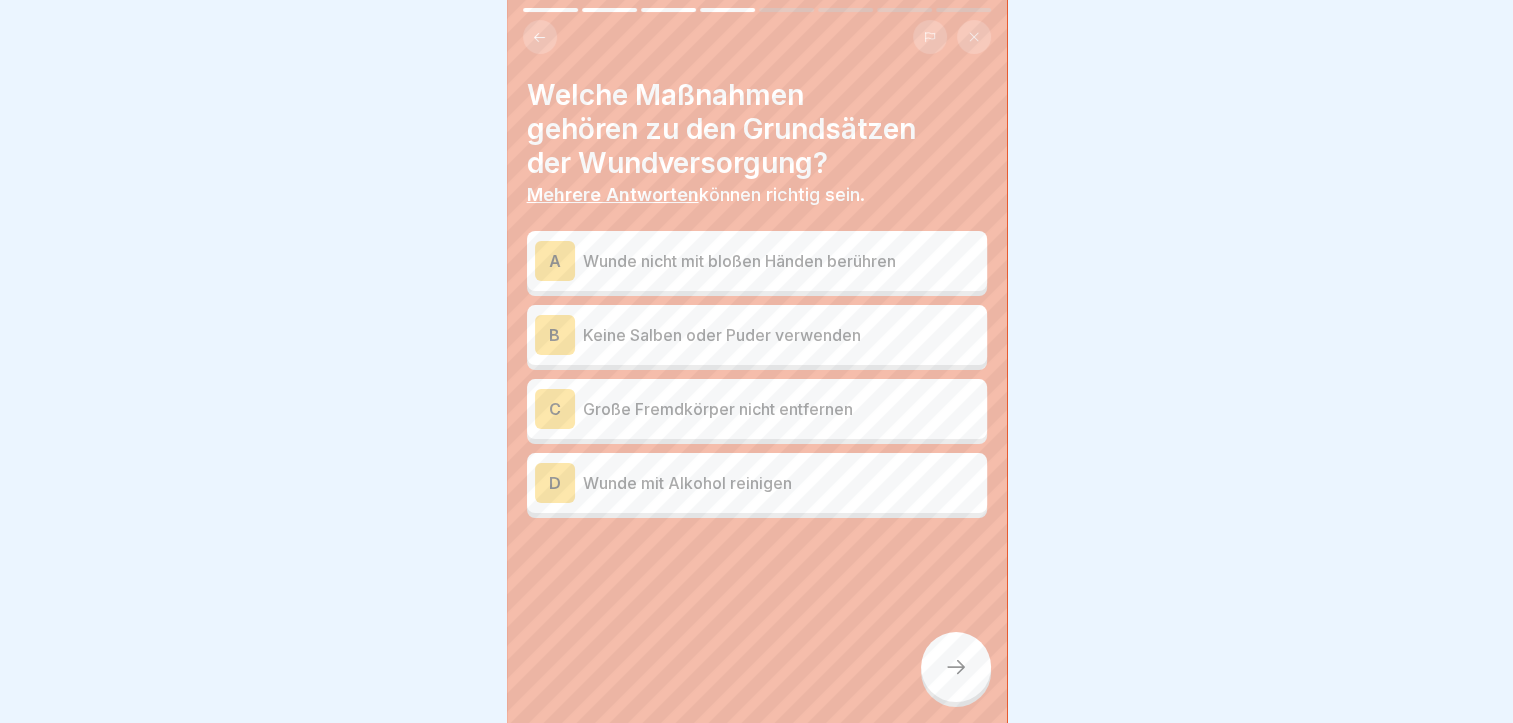click on "Wunde mit Alkohol reinigen" at bounding box center (781, 483) 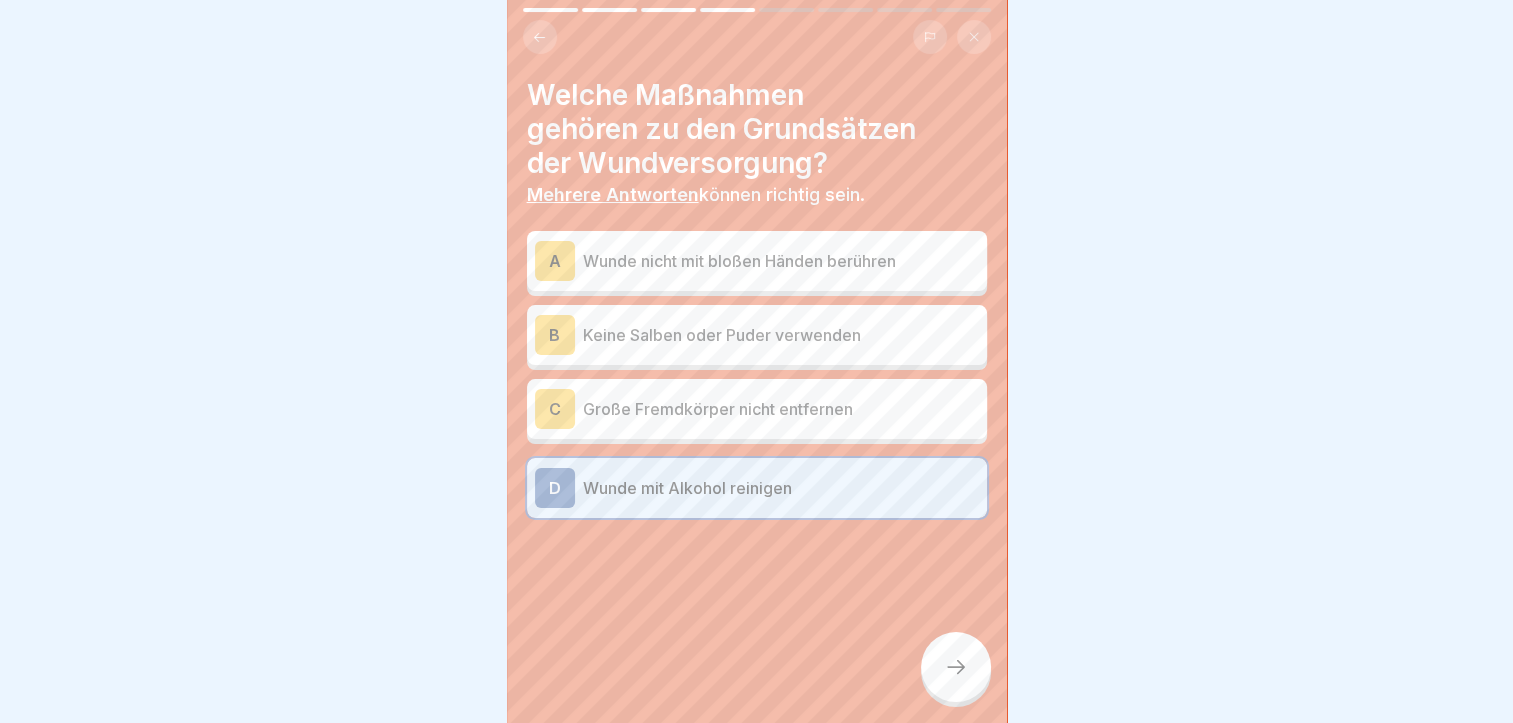 click 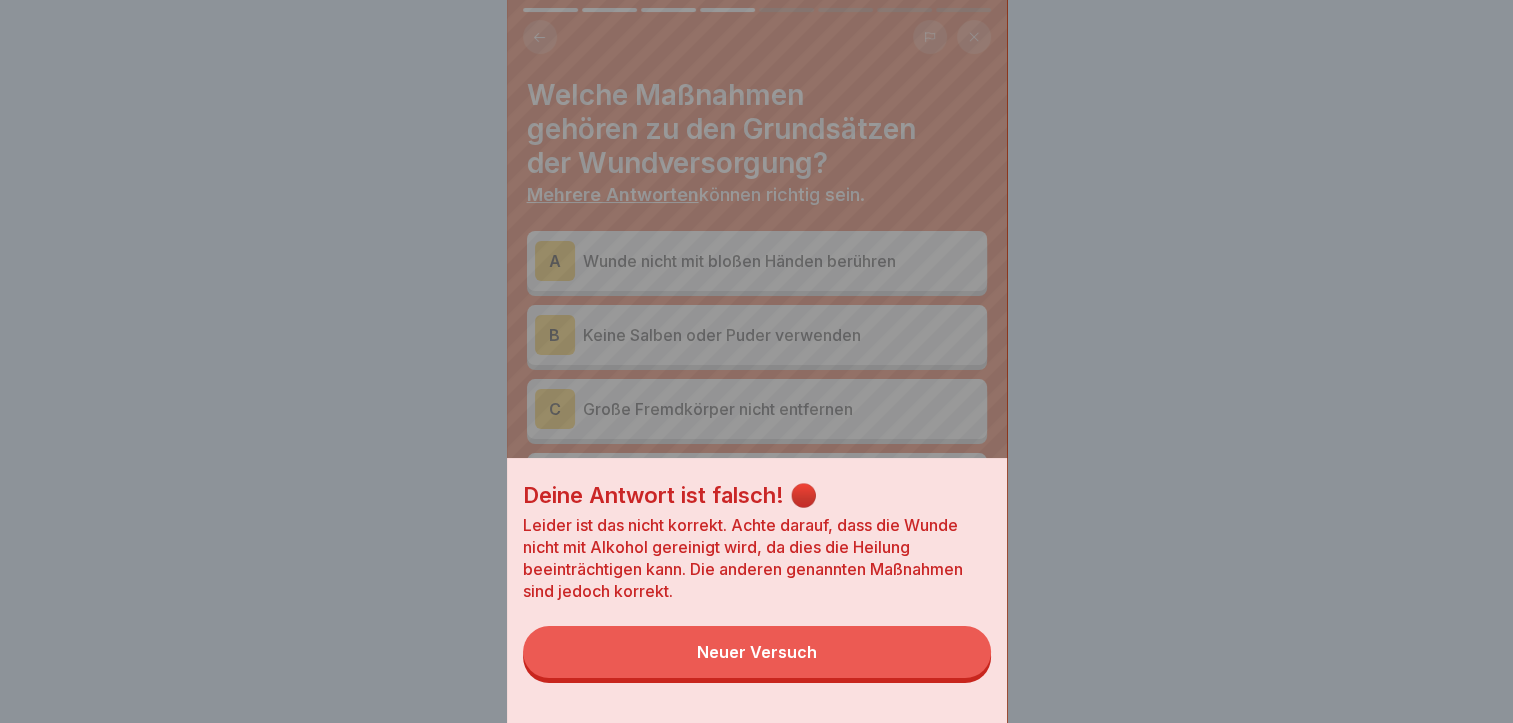 click on "Deine Antwort ist falsch!
🔴 Leider ist das nicht korrekt. Achte darauf, dass die Wunde nicht mit Alkohol gereinigt wird, da dies die Heilung beeinträchtigen kann. Die anderen genannten Maßnahmen sind jedoch korrekt.  Neuer Versuch" at bounding box center (757, 590) 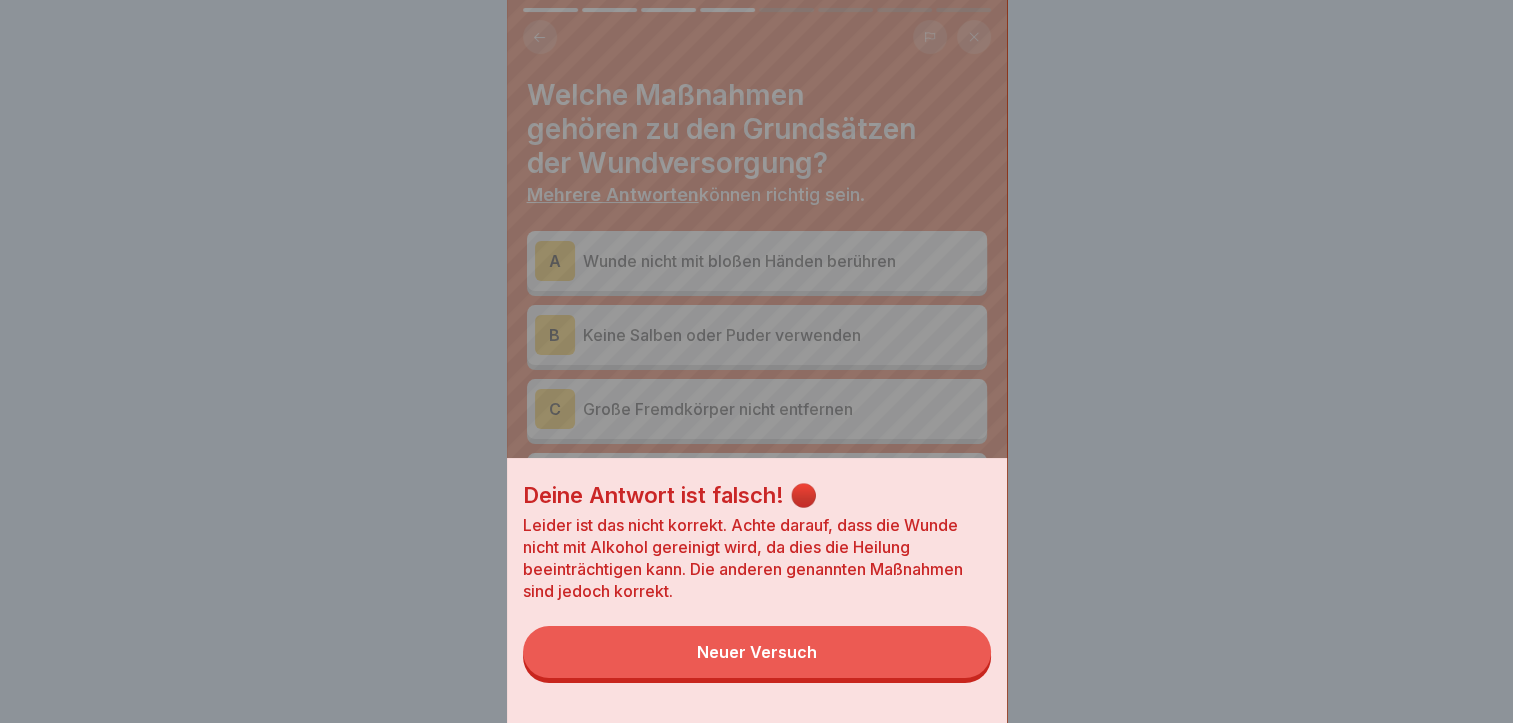 click on "Neuer Versuch" at bounding box center (757, 652) 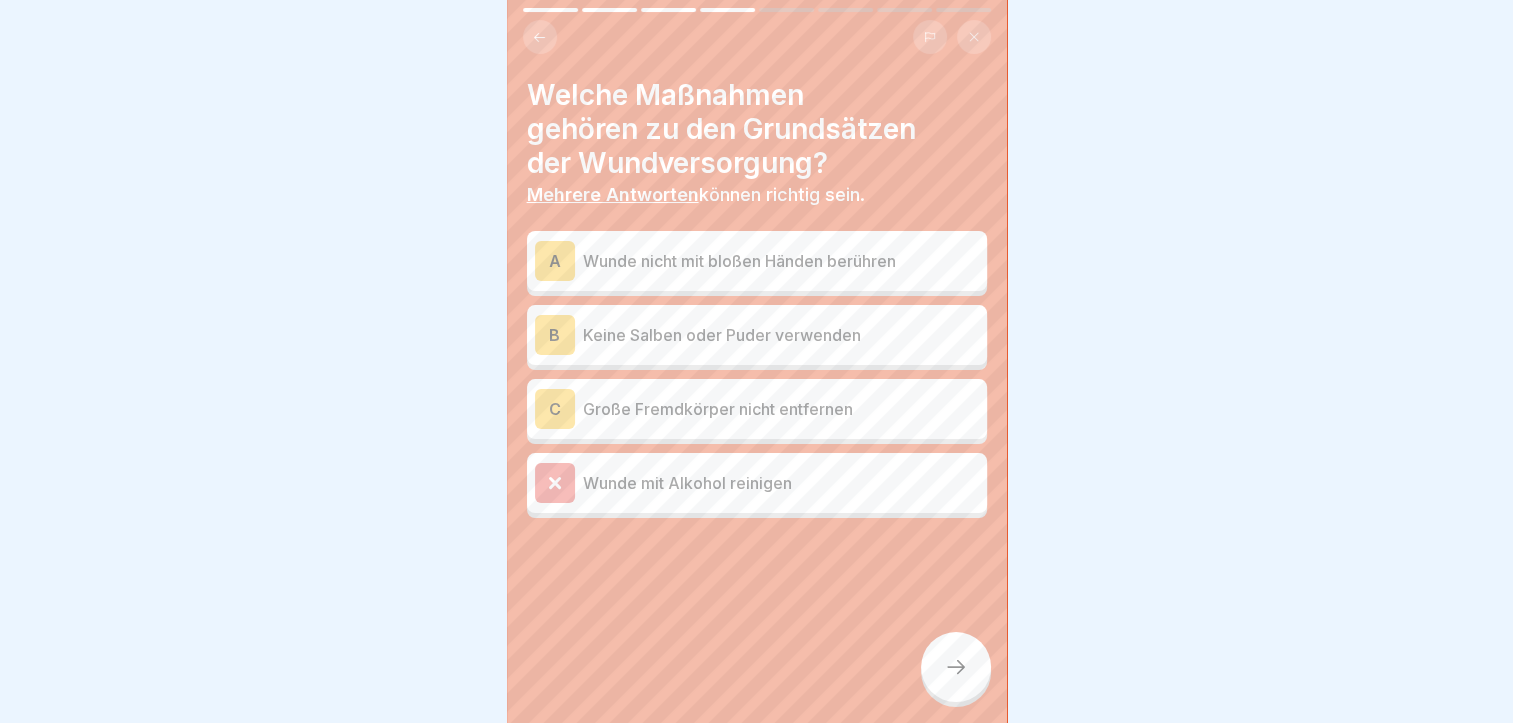 click on "Große Fremdkörper nicht entfernen" at bounding box center [781, 409] 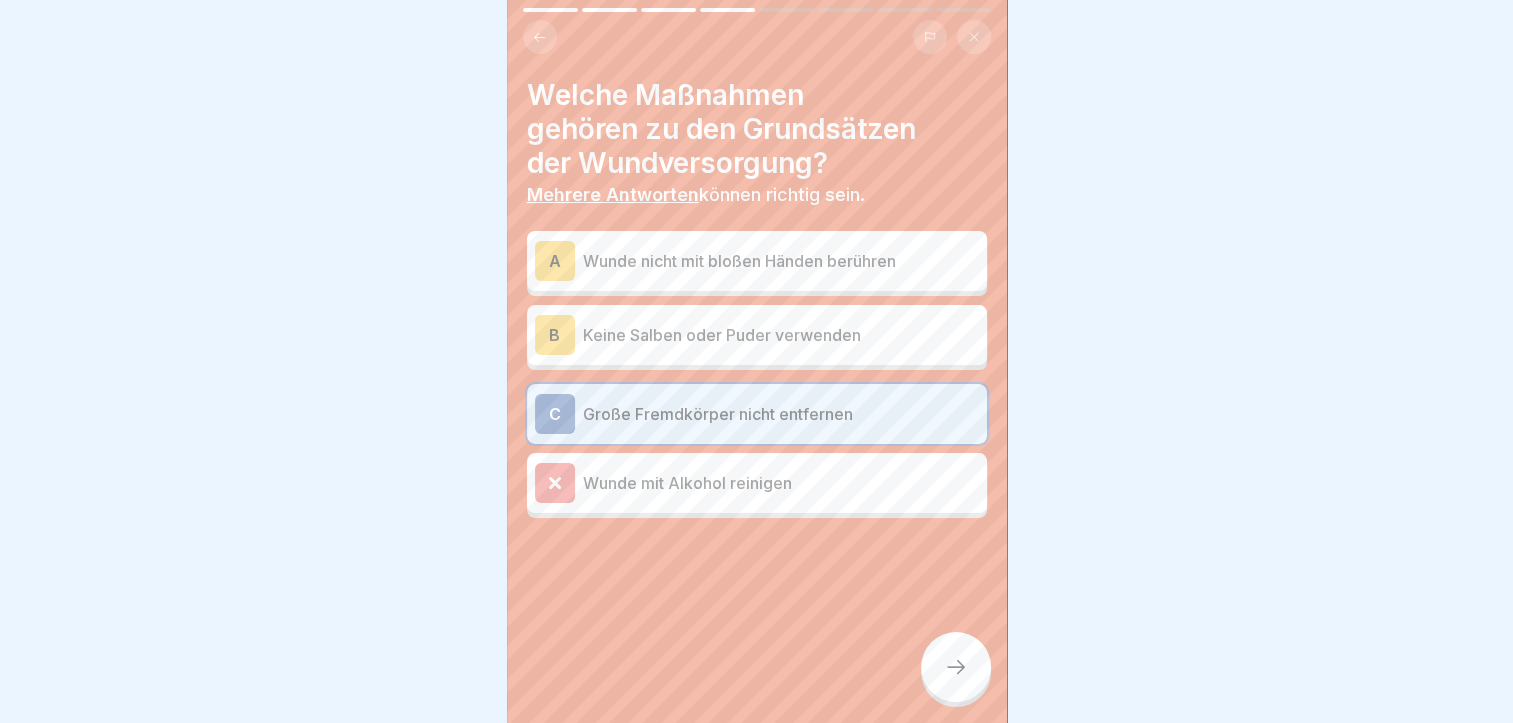 click 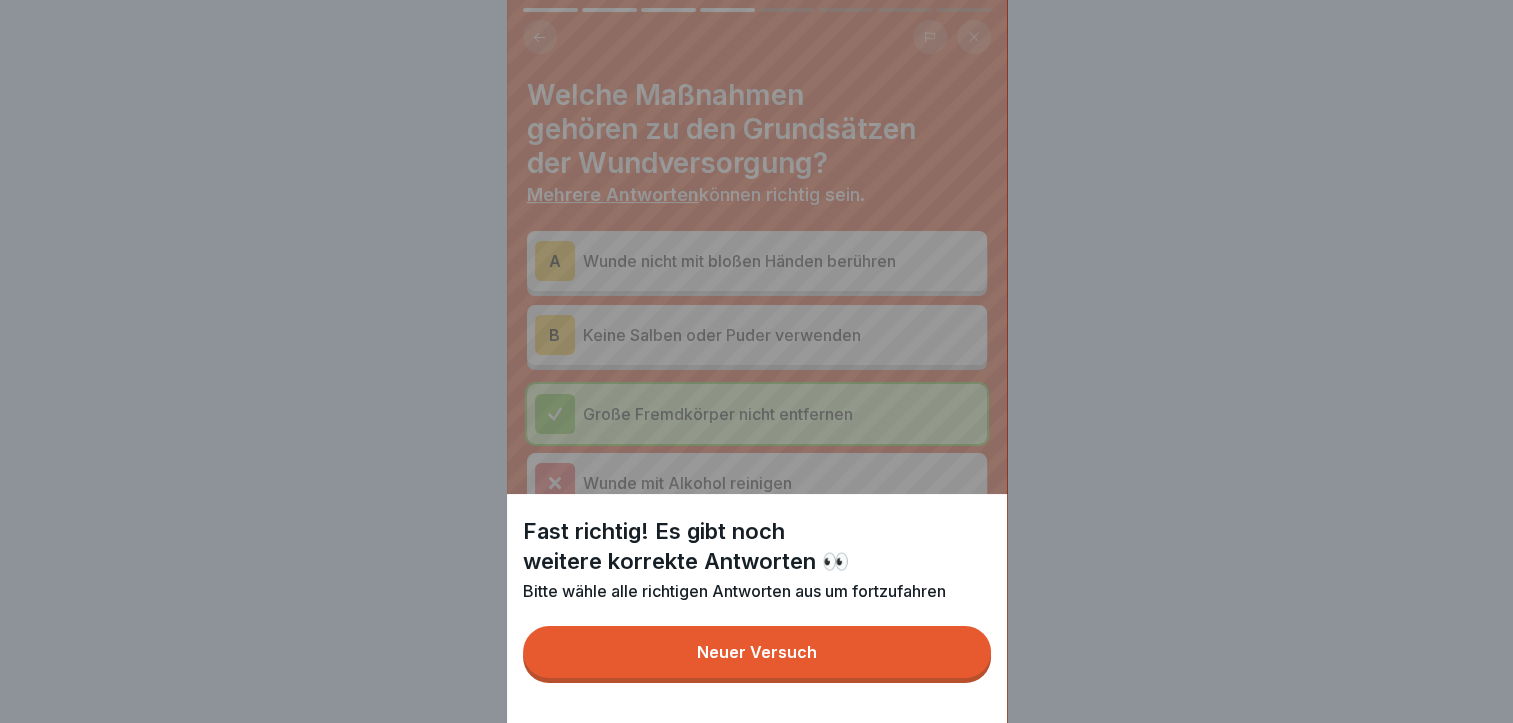 click on "Neuer Versuch" at bounding box center [757, 652] 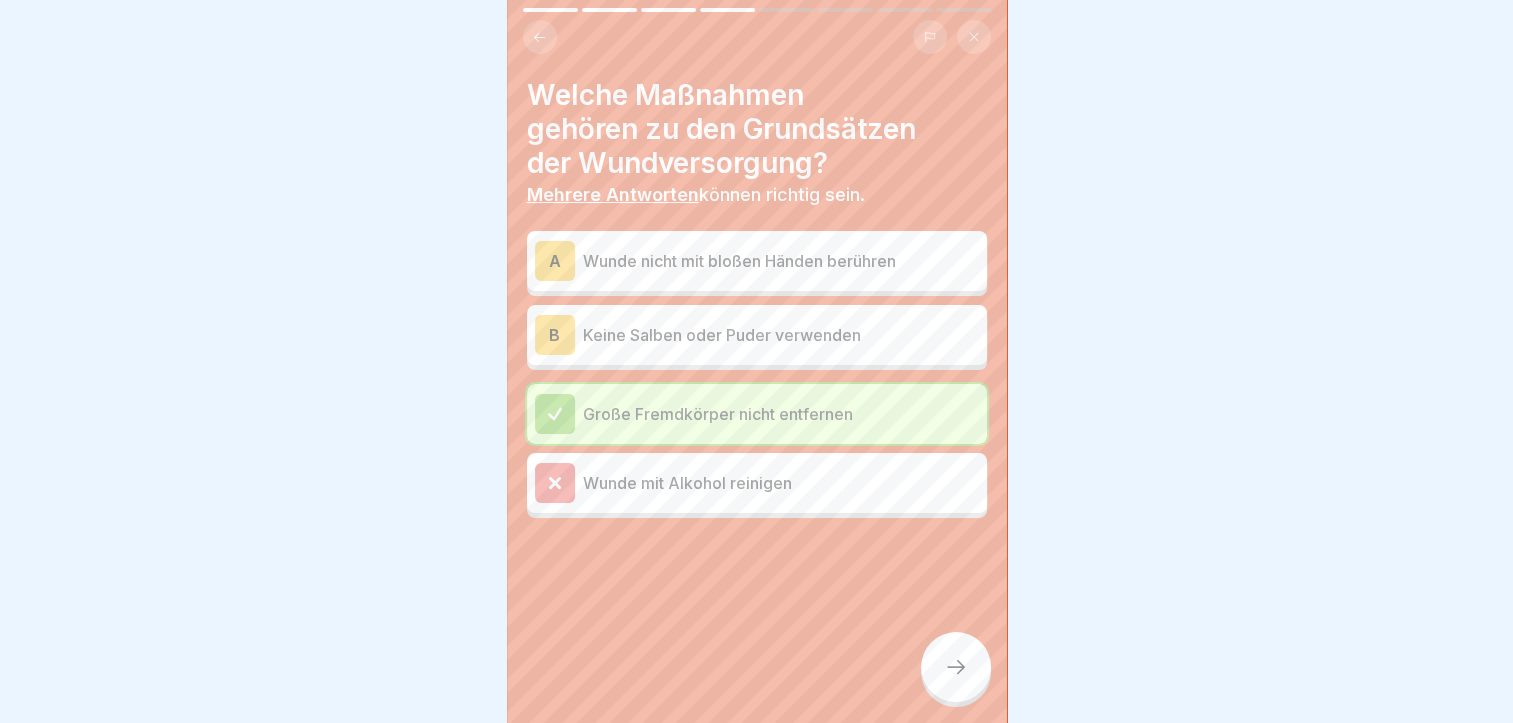 click at bounding box center (956, 667) 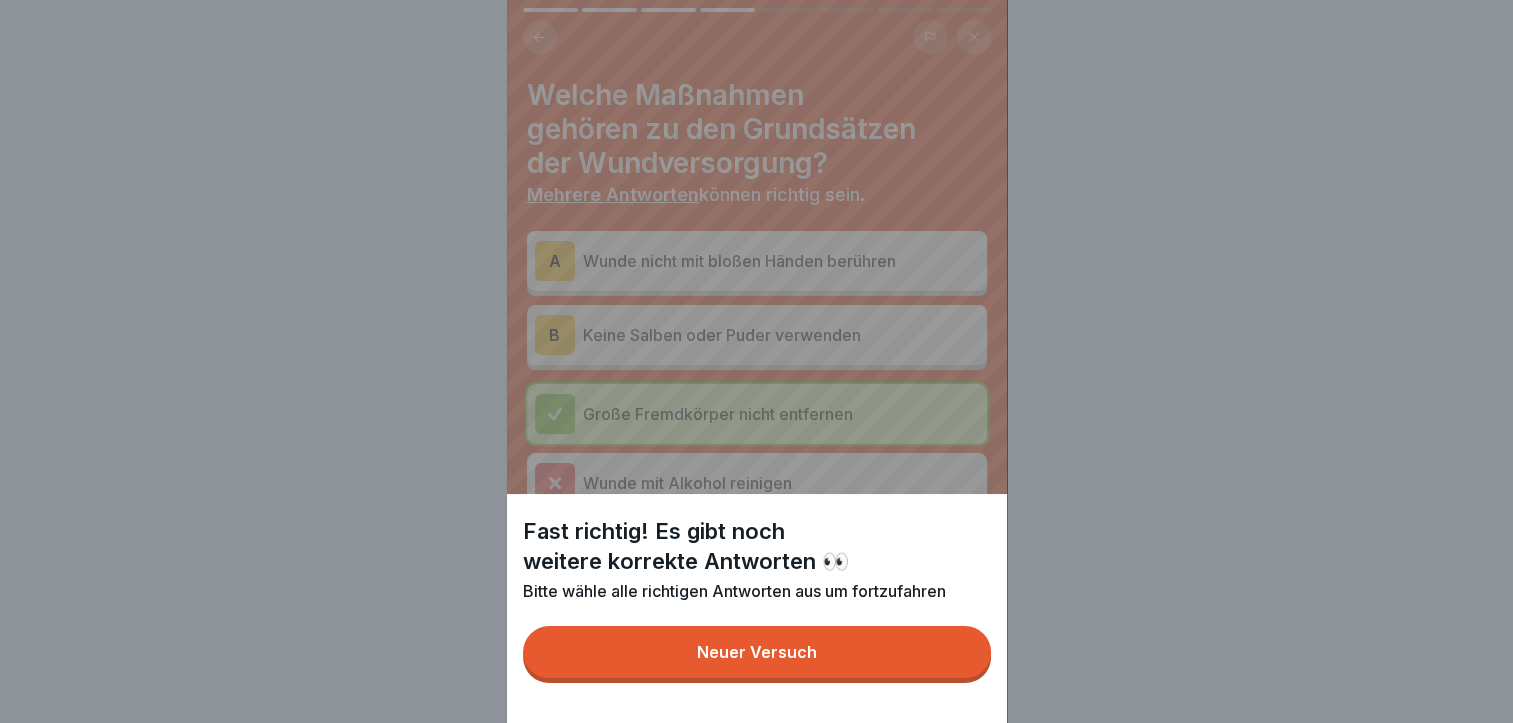 click on "Neuer Versuch" at bounding box center [757, 652] 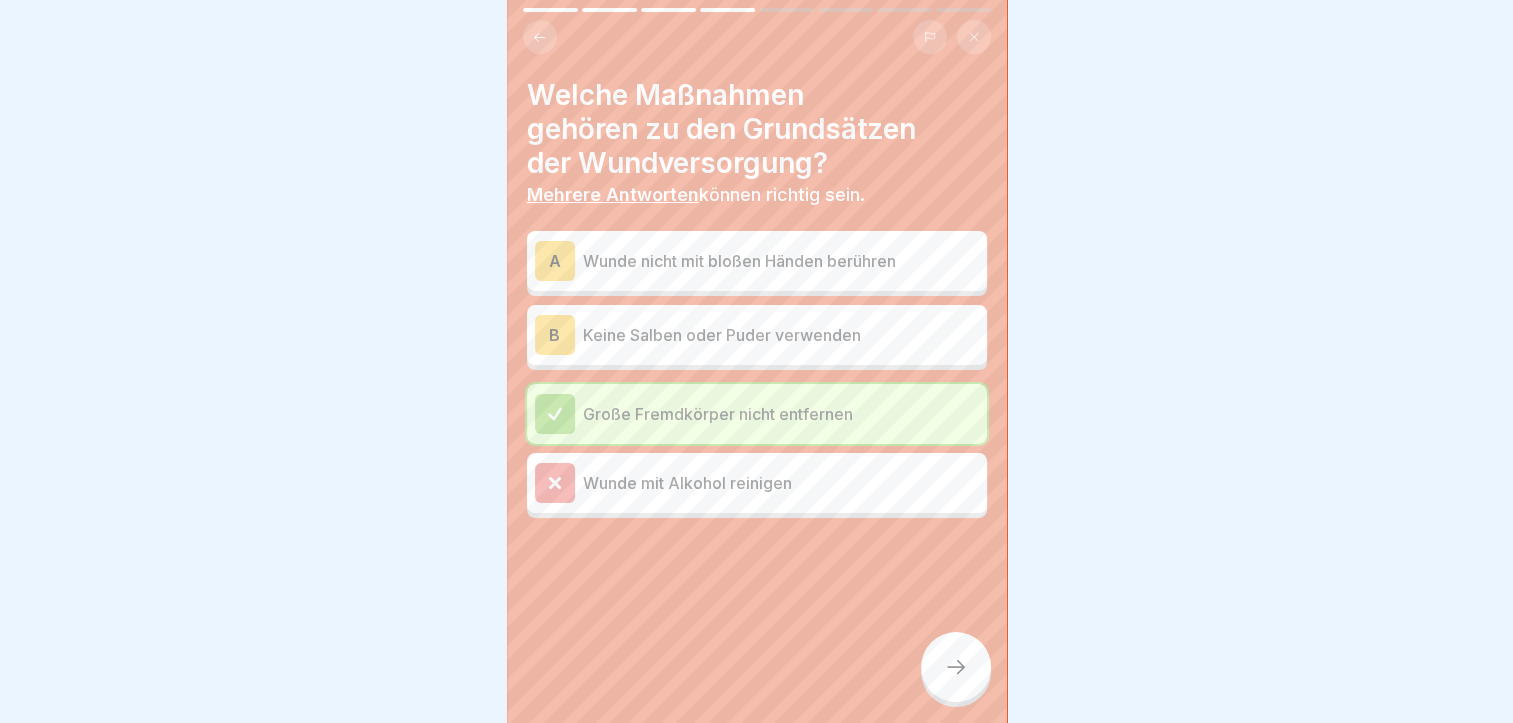 click on "Wunde nicht mit bloßen Händen berühren" at bounding box center (781, 261) 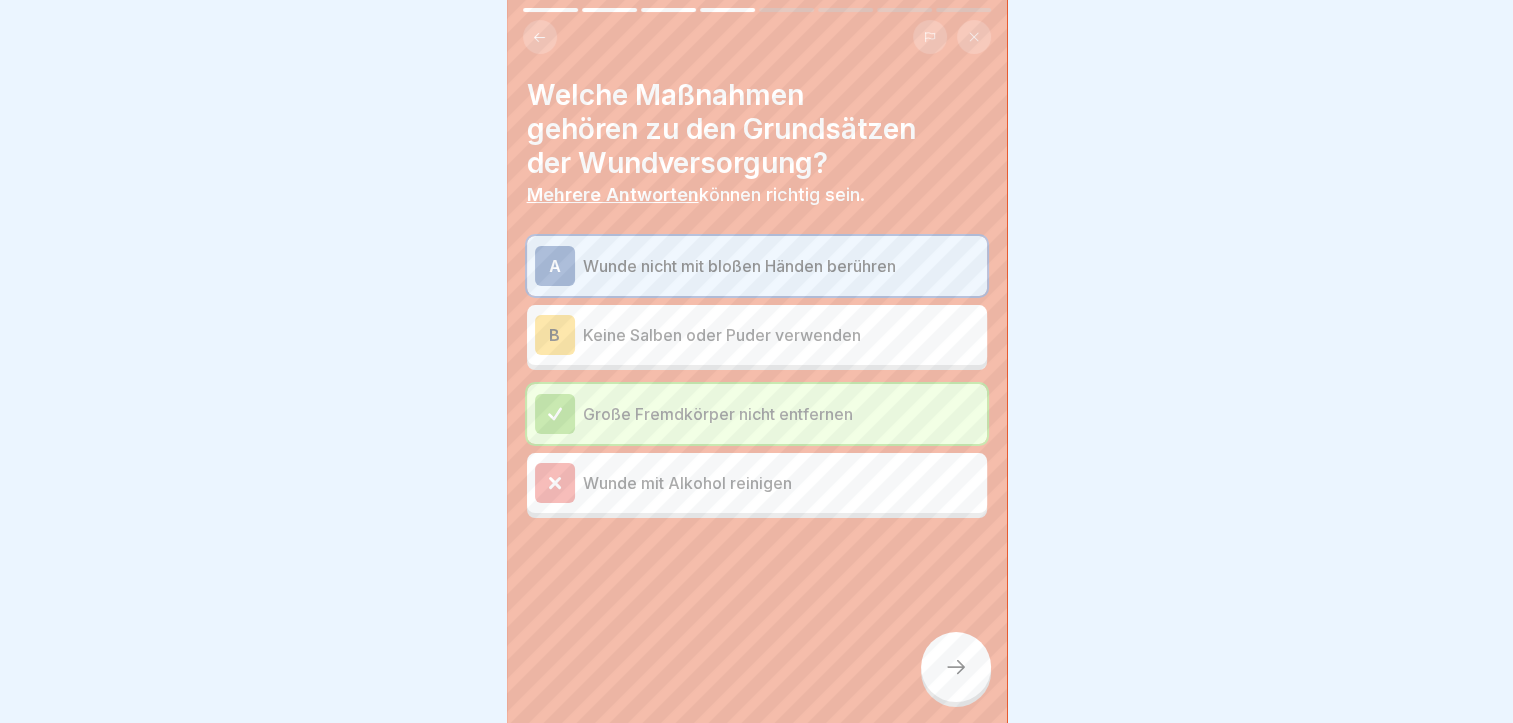 click at bounding box center [956, 667] 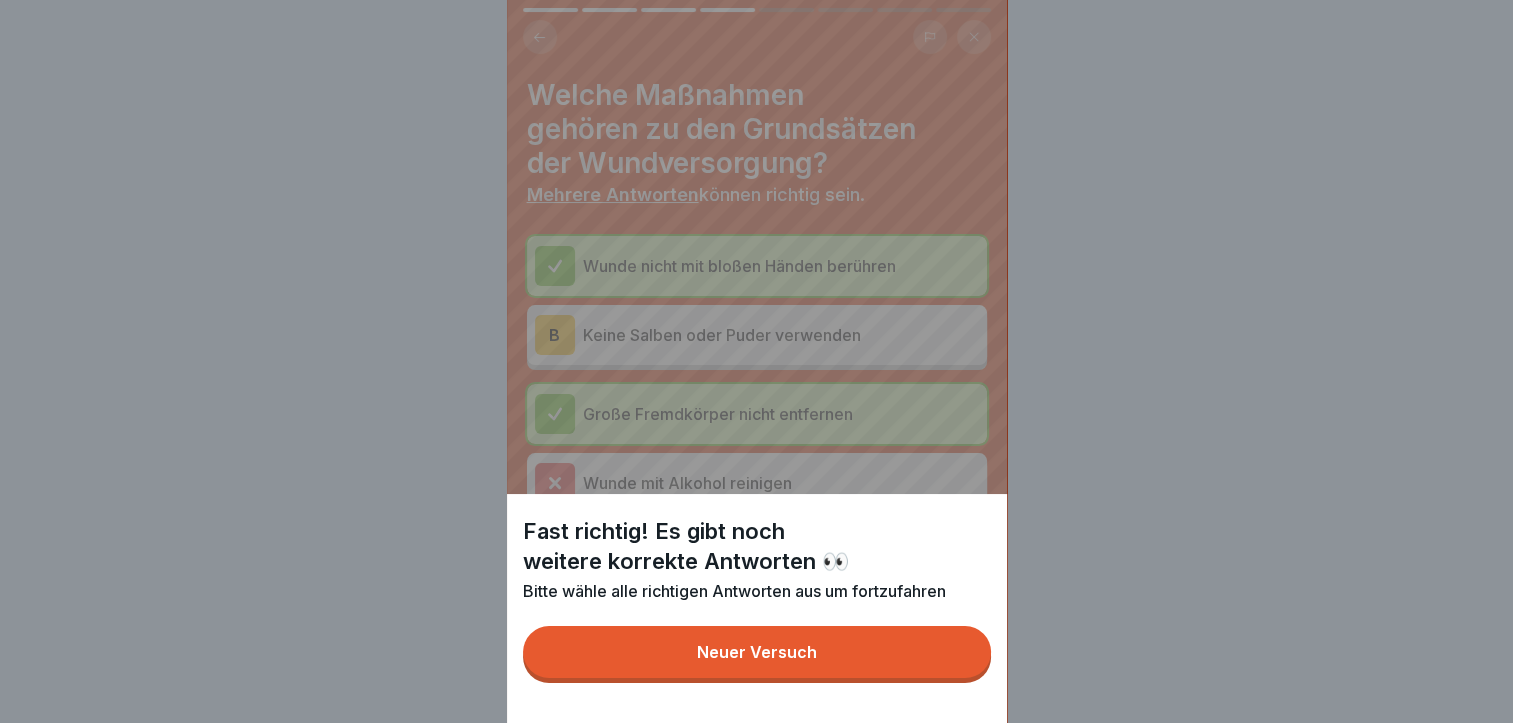 click on "Neuer Versuch" at bounding box center (757, 652) 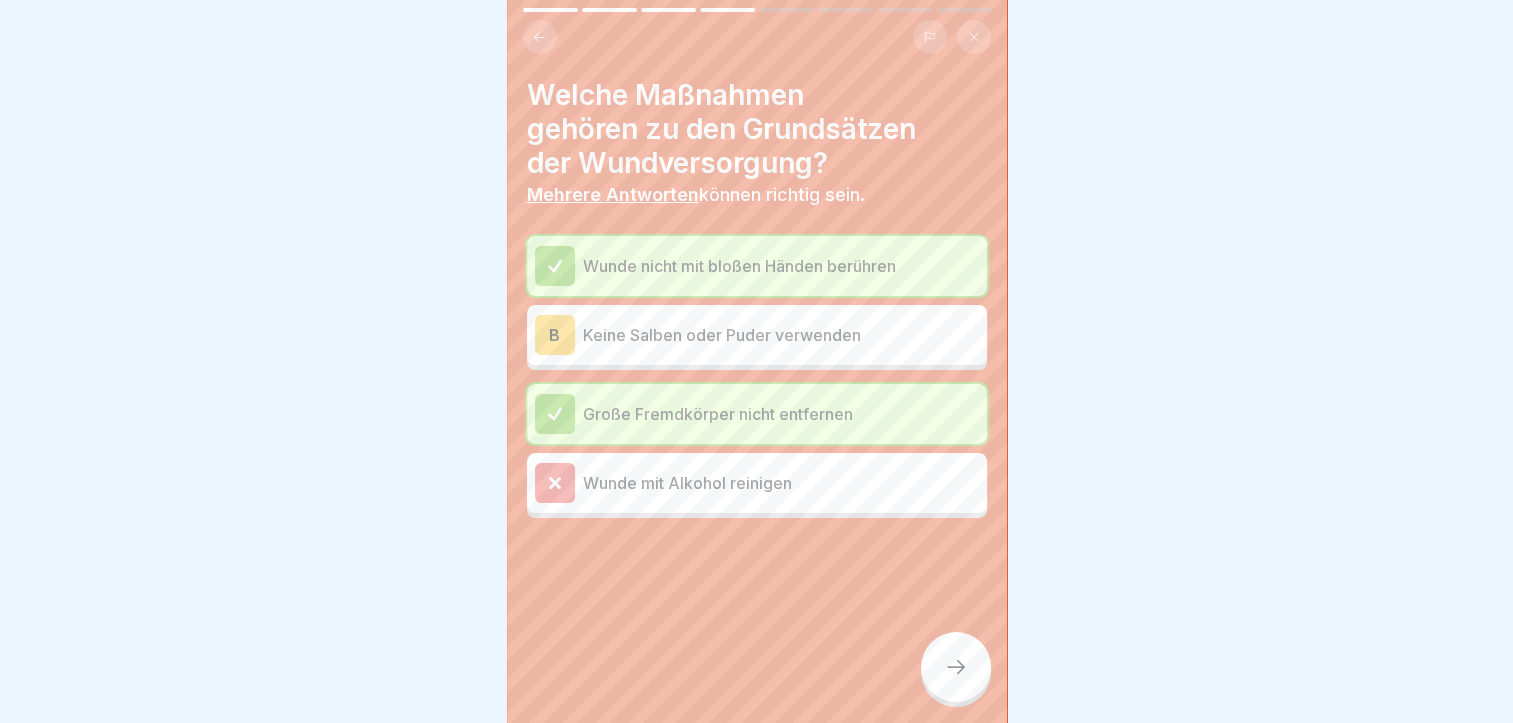 click on "B Keine Salben oder Puder verwenden" at bounding box center (757, 335) 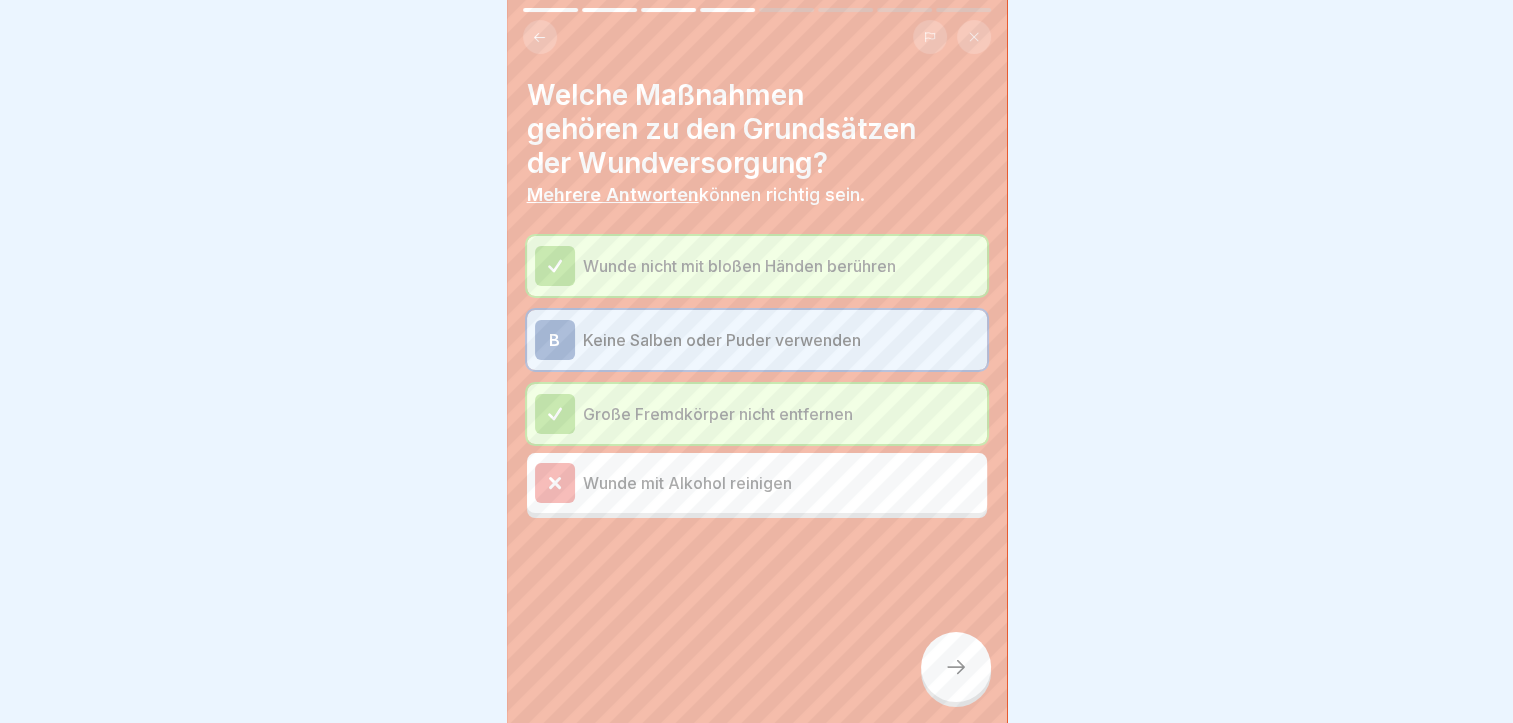 click at bounding box center [956, 667] 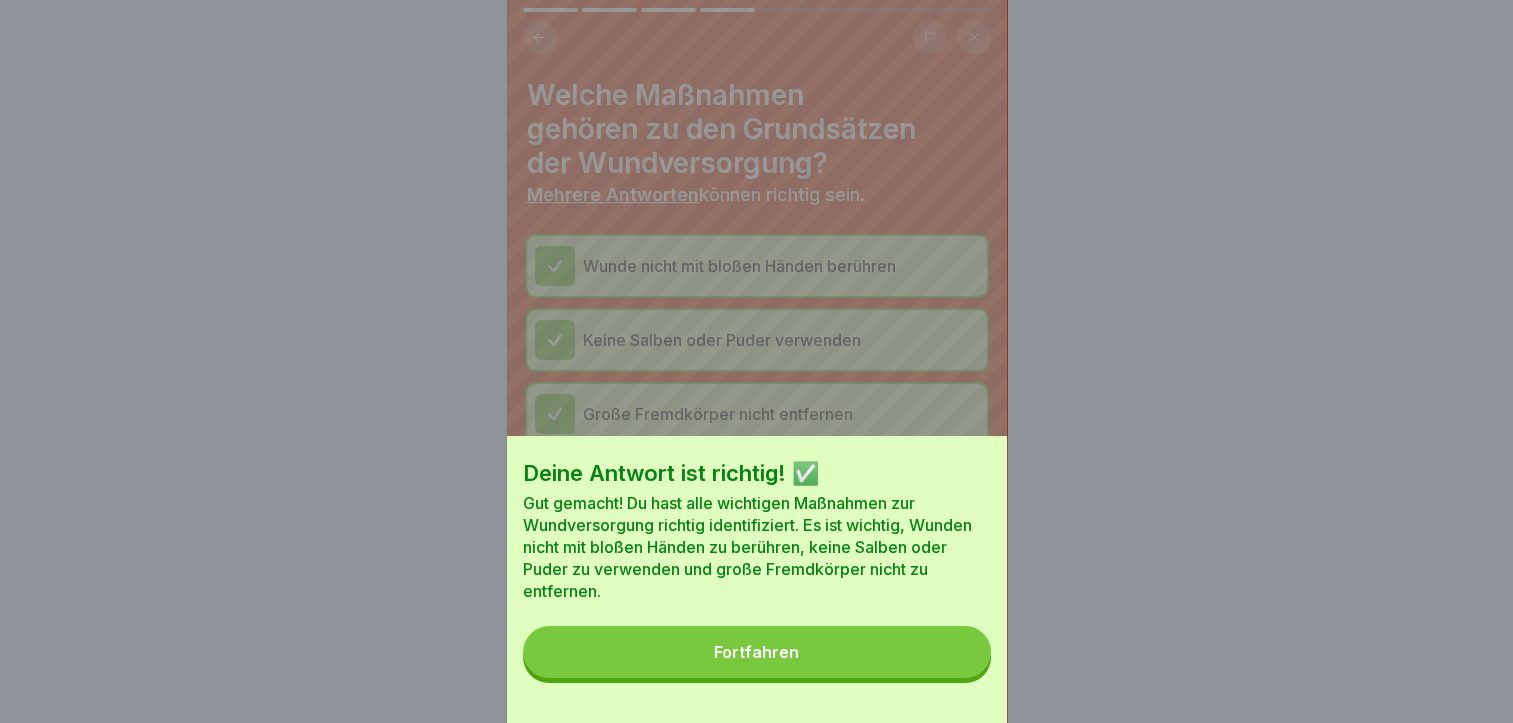 click on "Fortfahren" at bounding box center [757, 652] 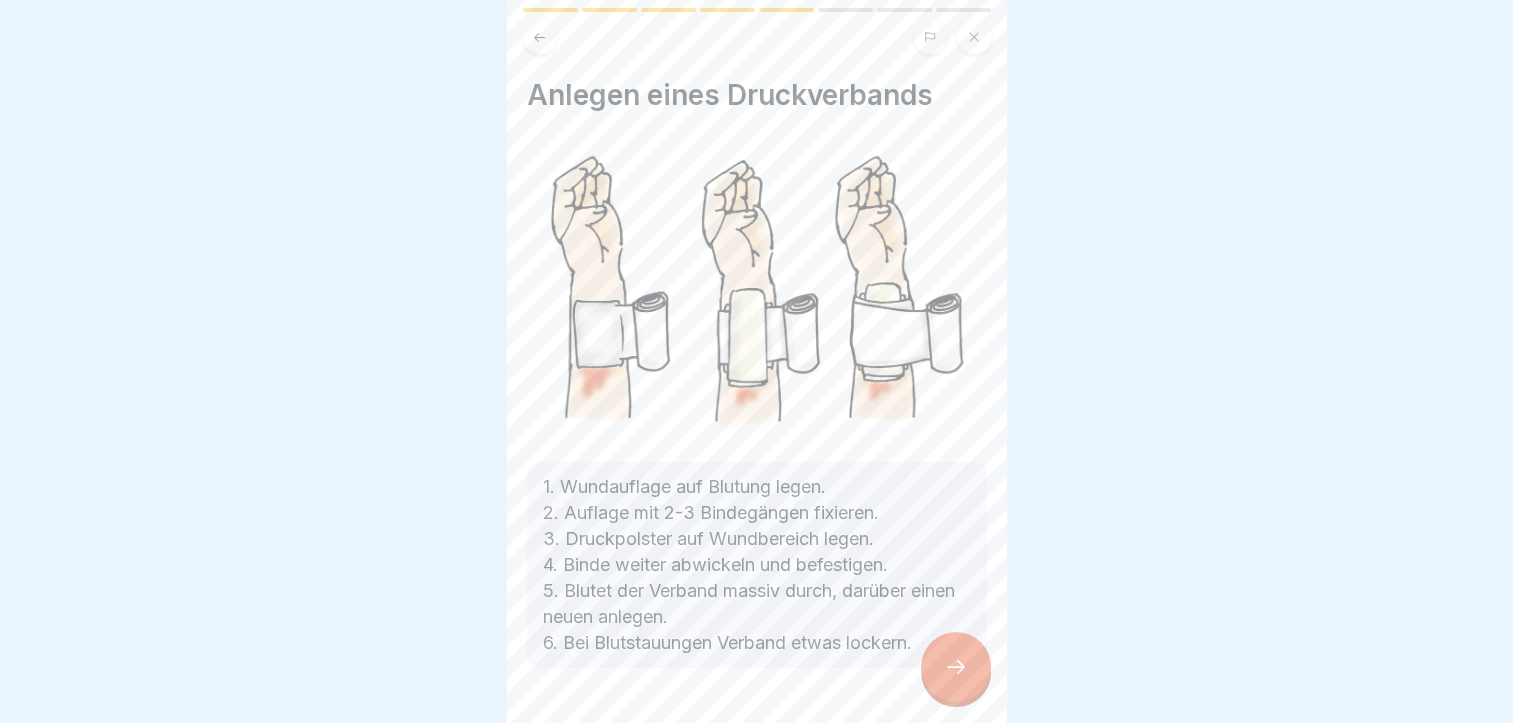 scroll, scrollTop: 0, scrollLeft: 0, axis: both 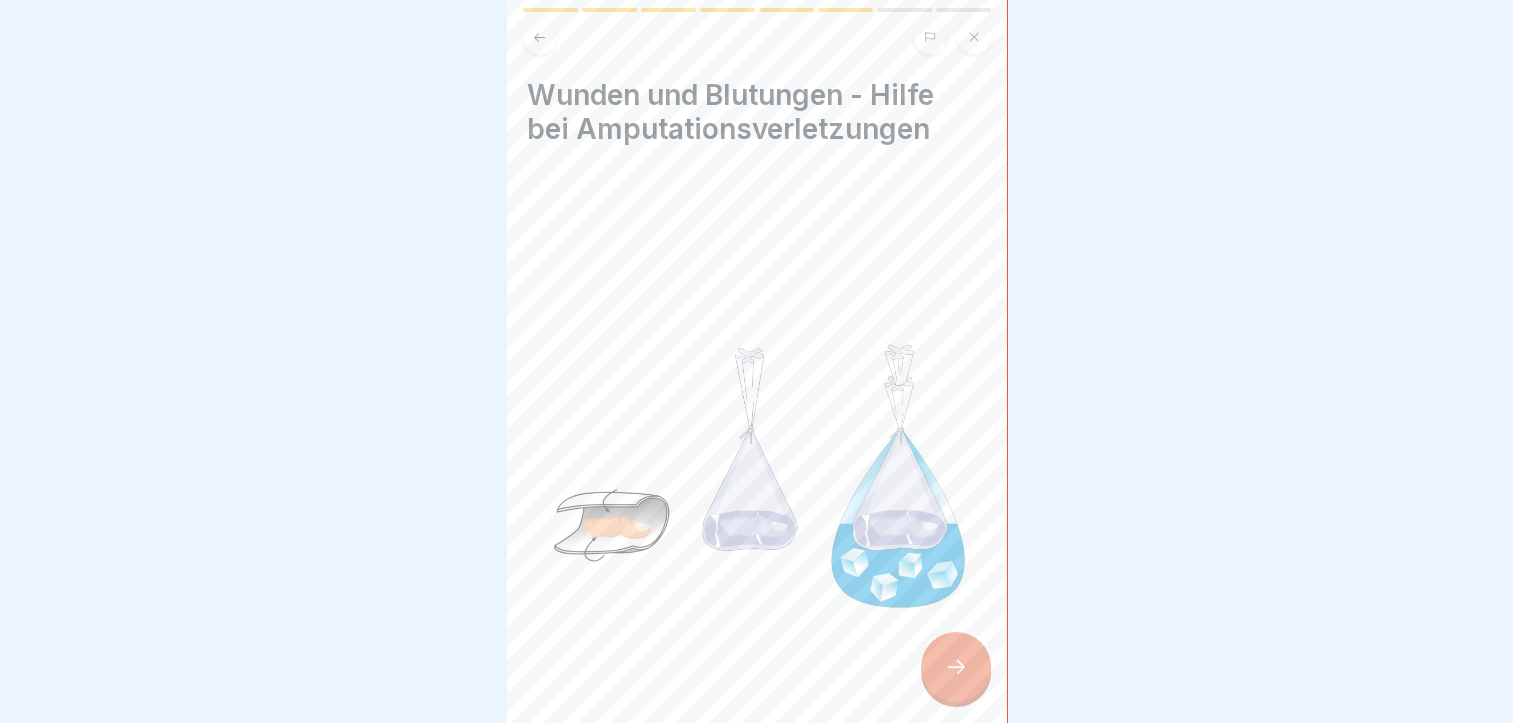 click 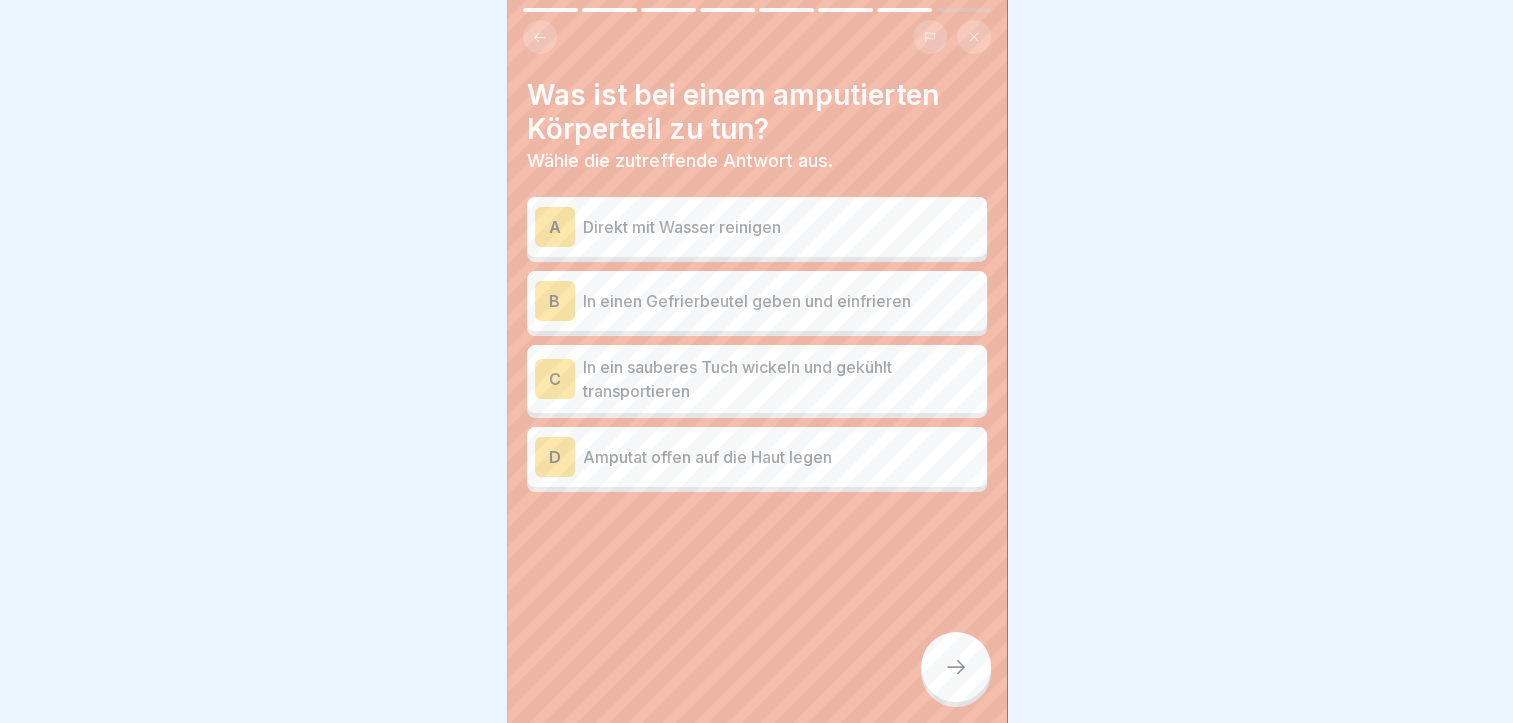 click on "In ein sauberes Tuch wickeln und gekühlt transportieren" at bounding box center [781, 379] 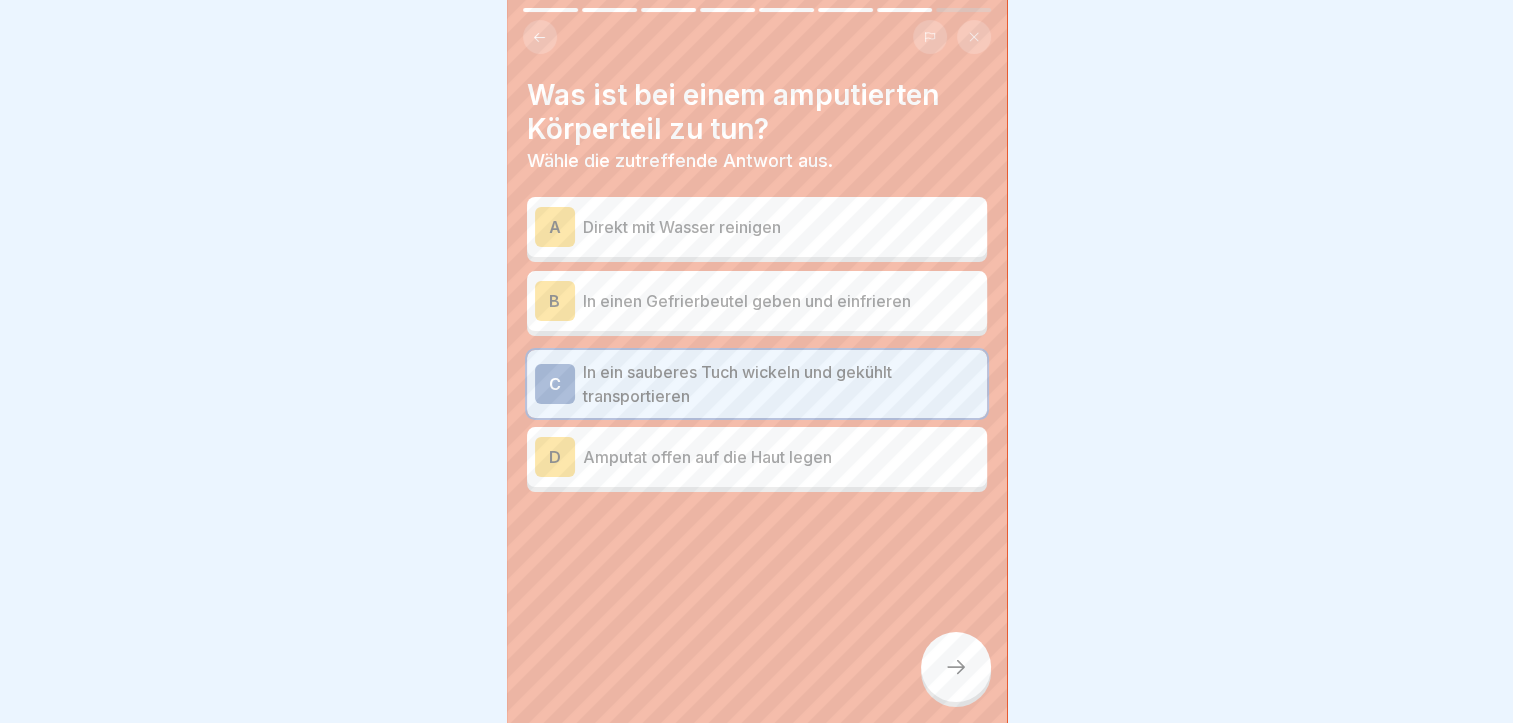 click at bounding box center (956, 667) 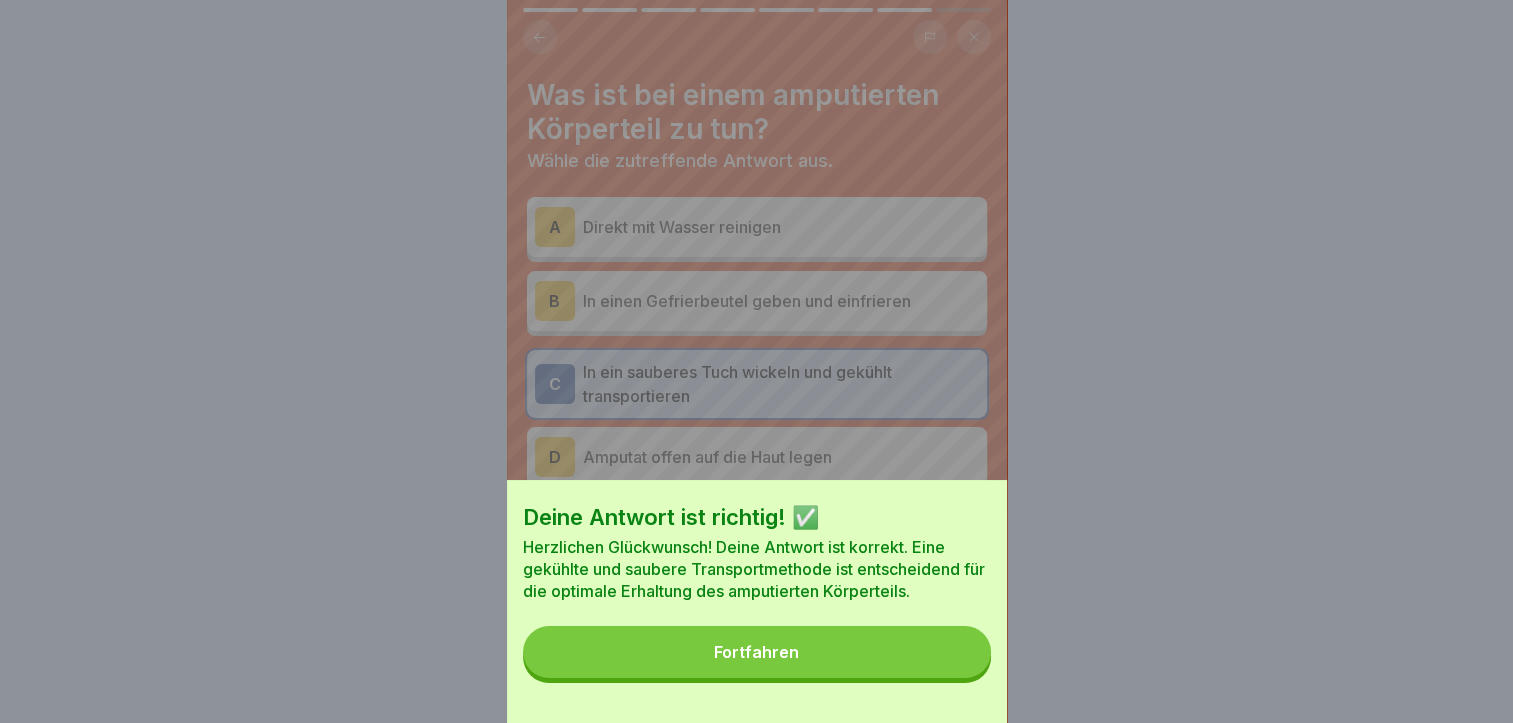 click on "Fortfahren" at bounding box center (757, 652) 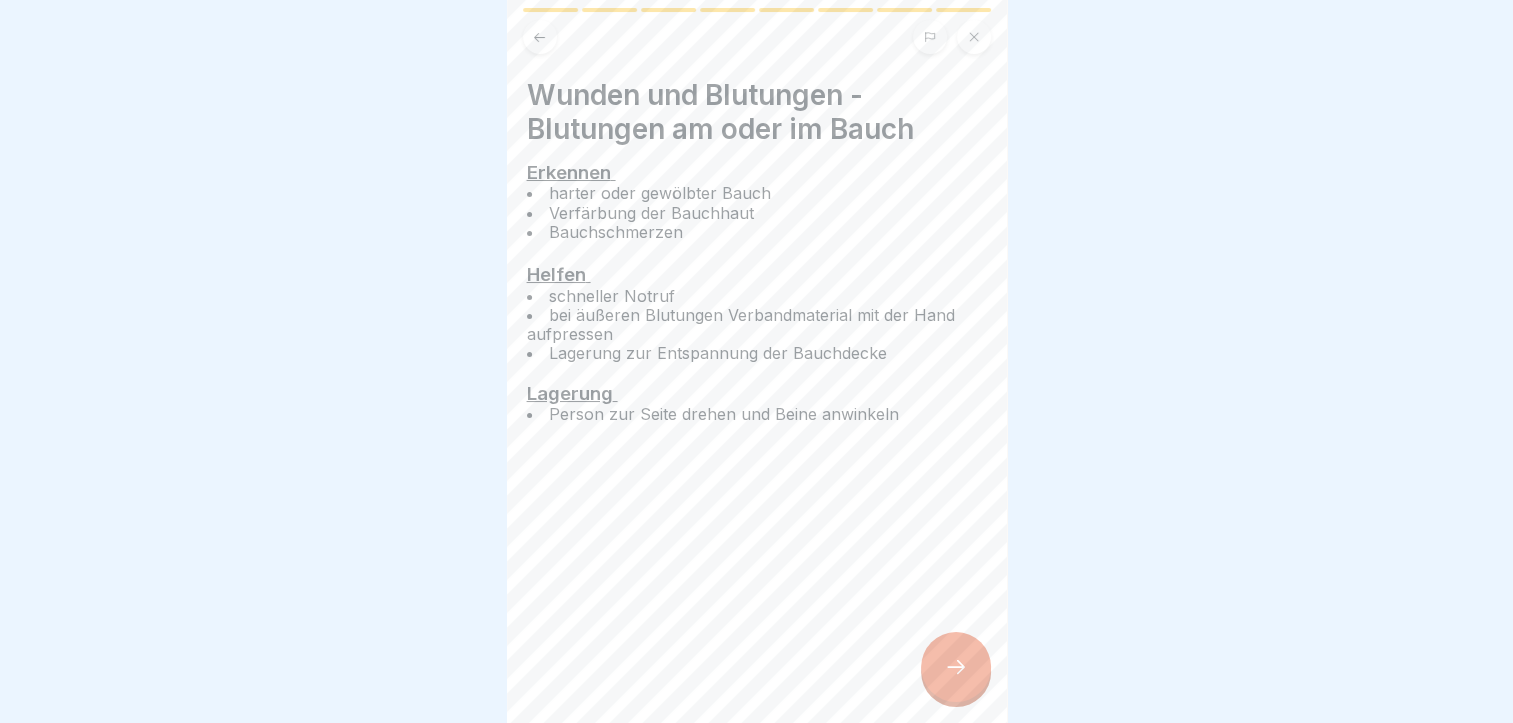 click at bounding box center (956, 667) 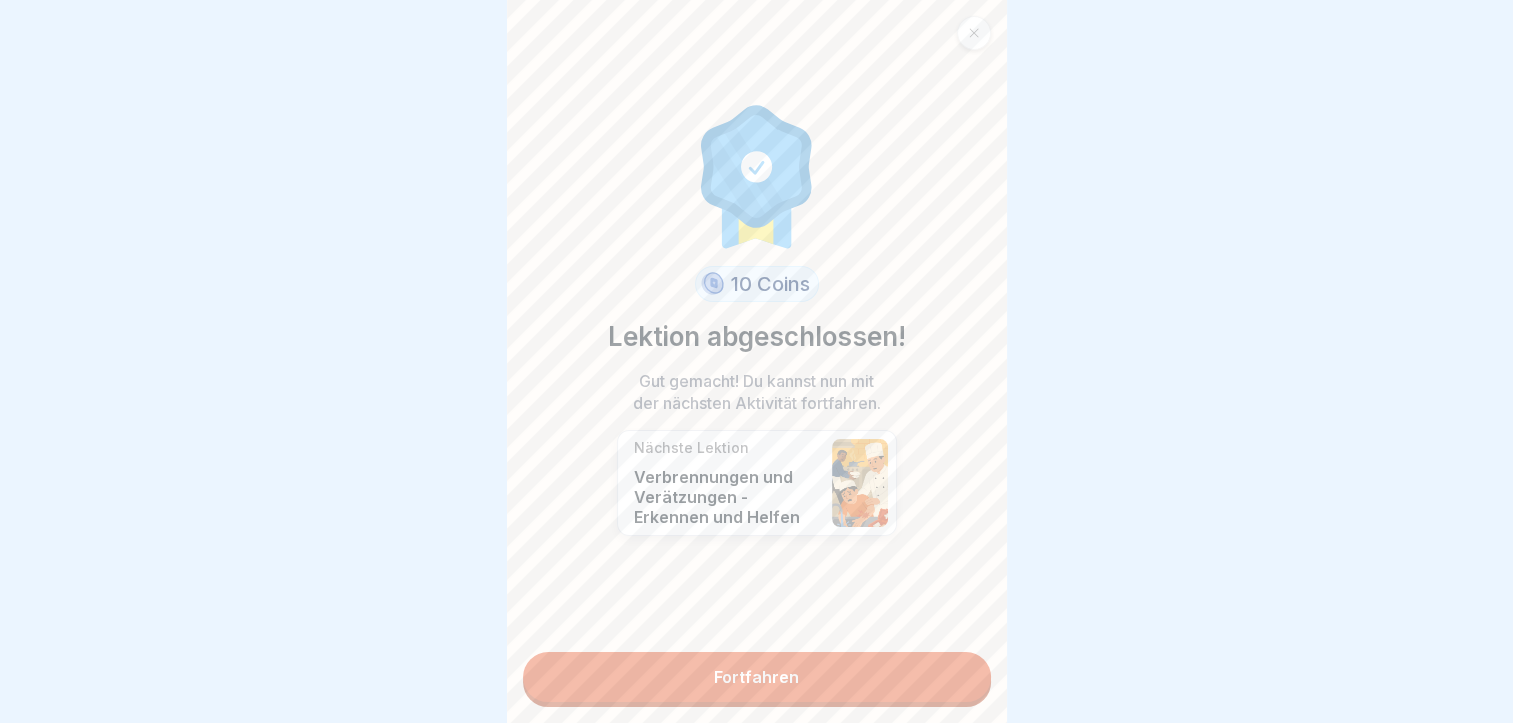 click on "Fortfahren" at bounding box center (757, 677) 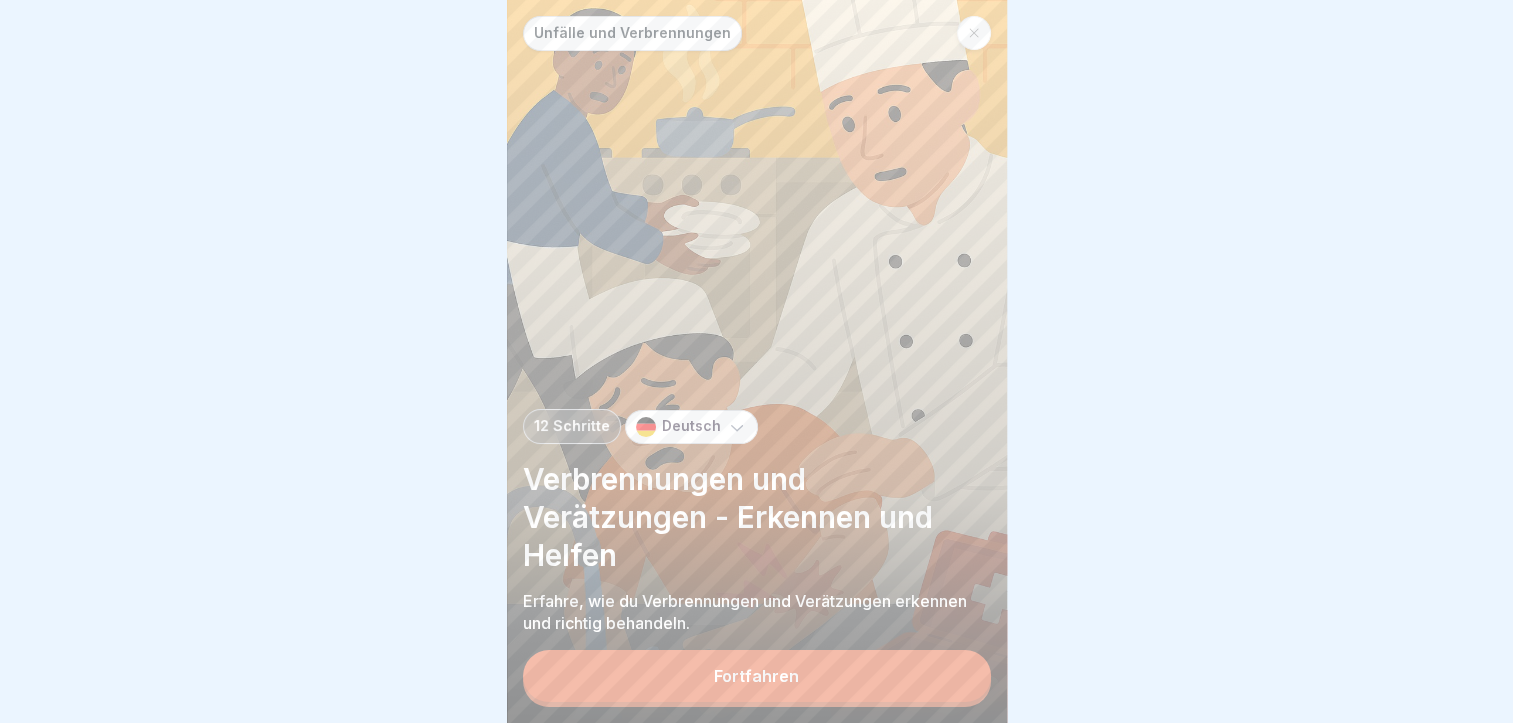 click on "Fortfahren" at bounding box center (756, 676) 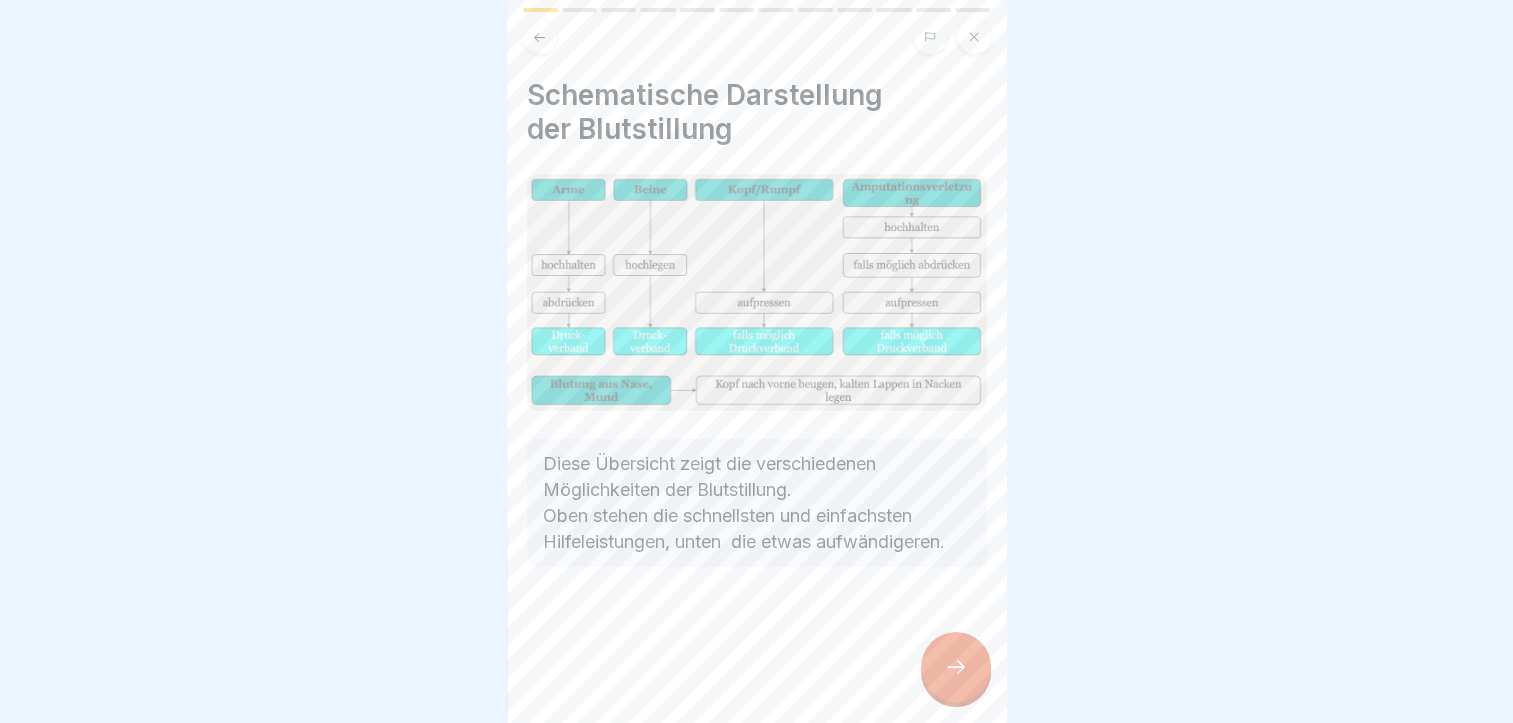 click at bounding box center [956, 667] 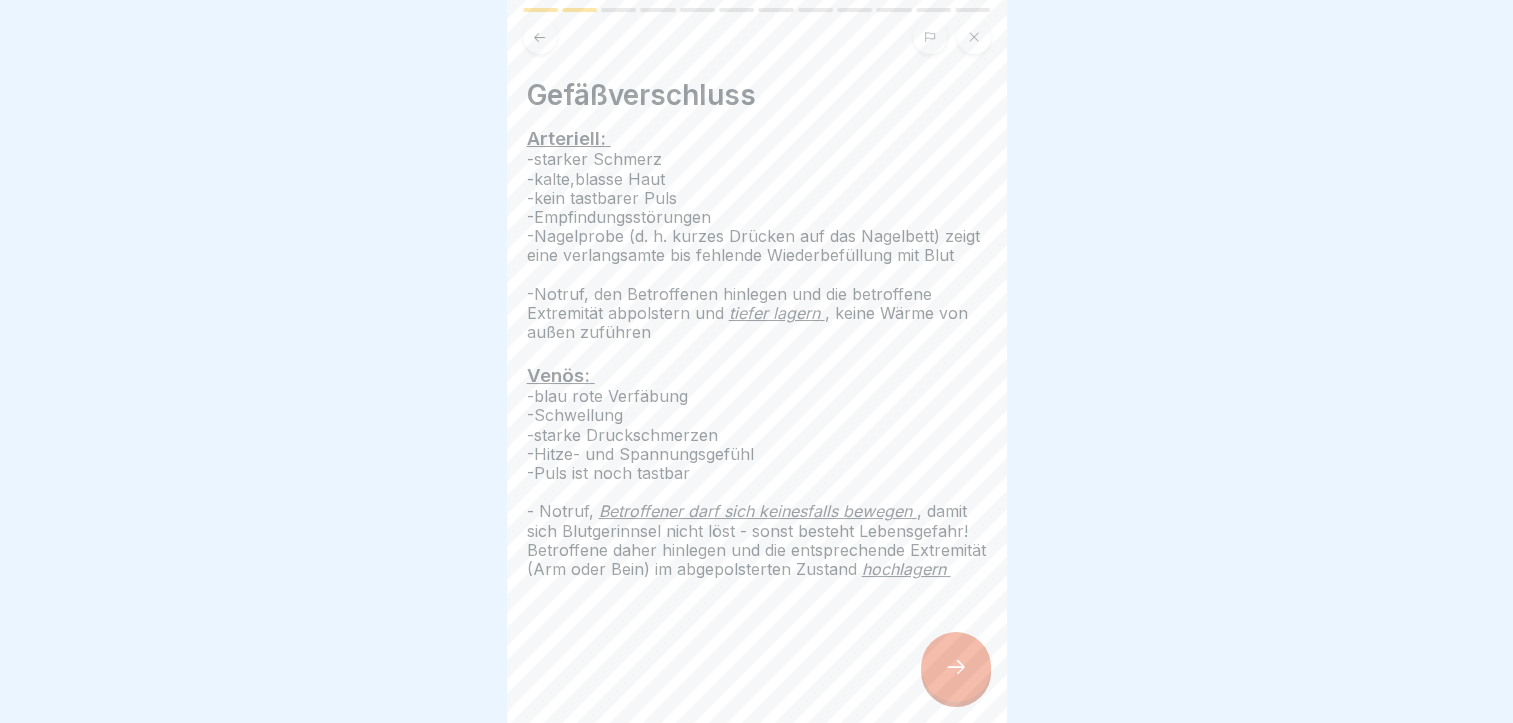 click 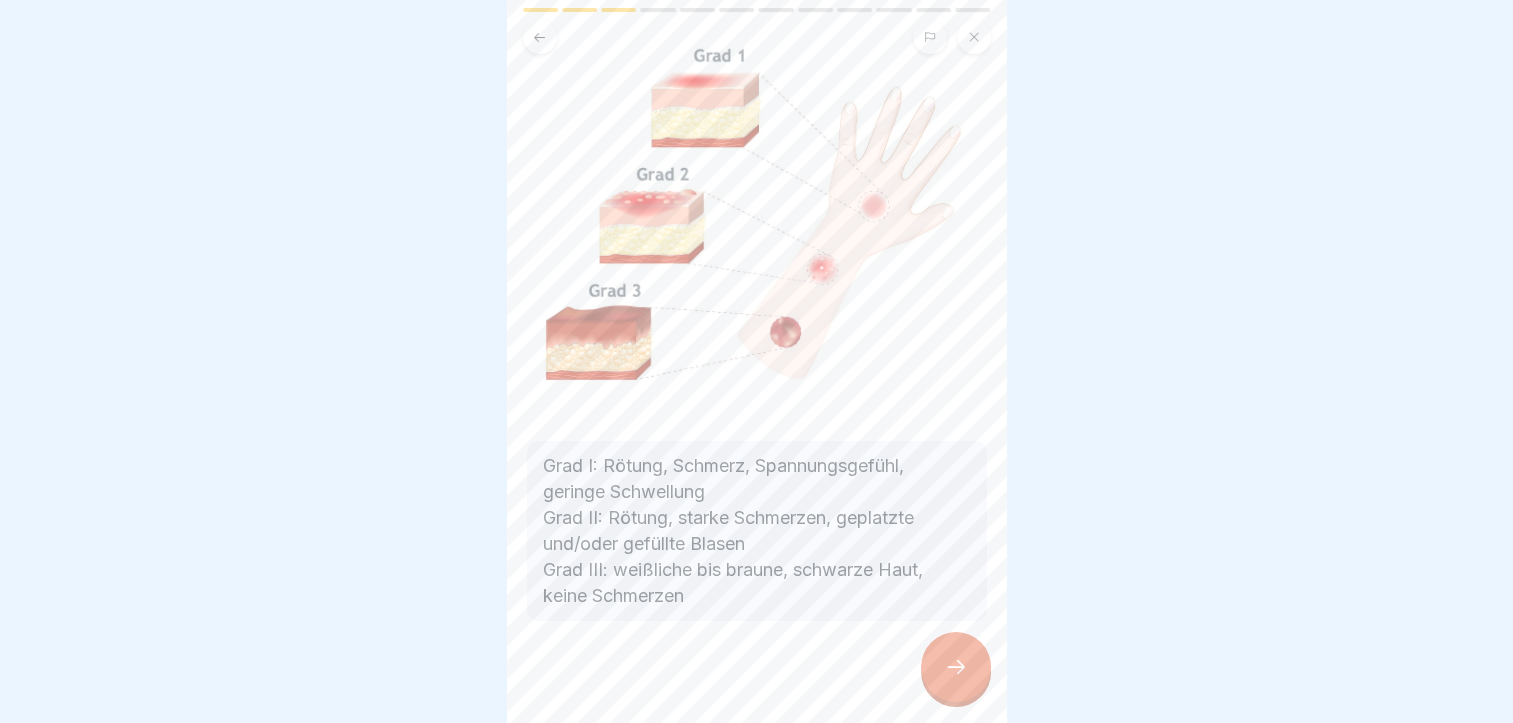scroll, scrollTop: 121, scrollLeft: 0, axis: vertical 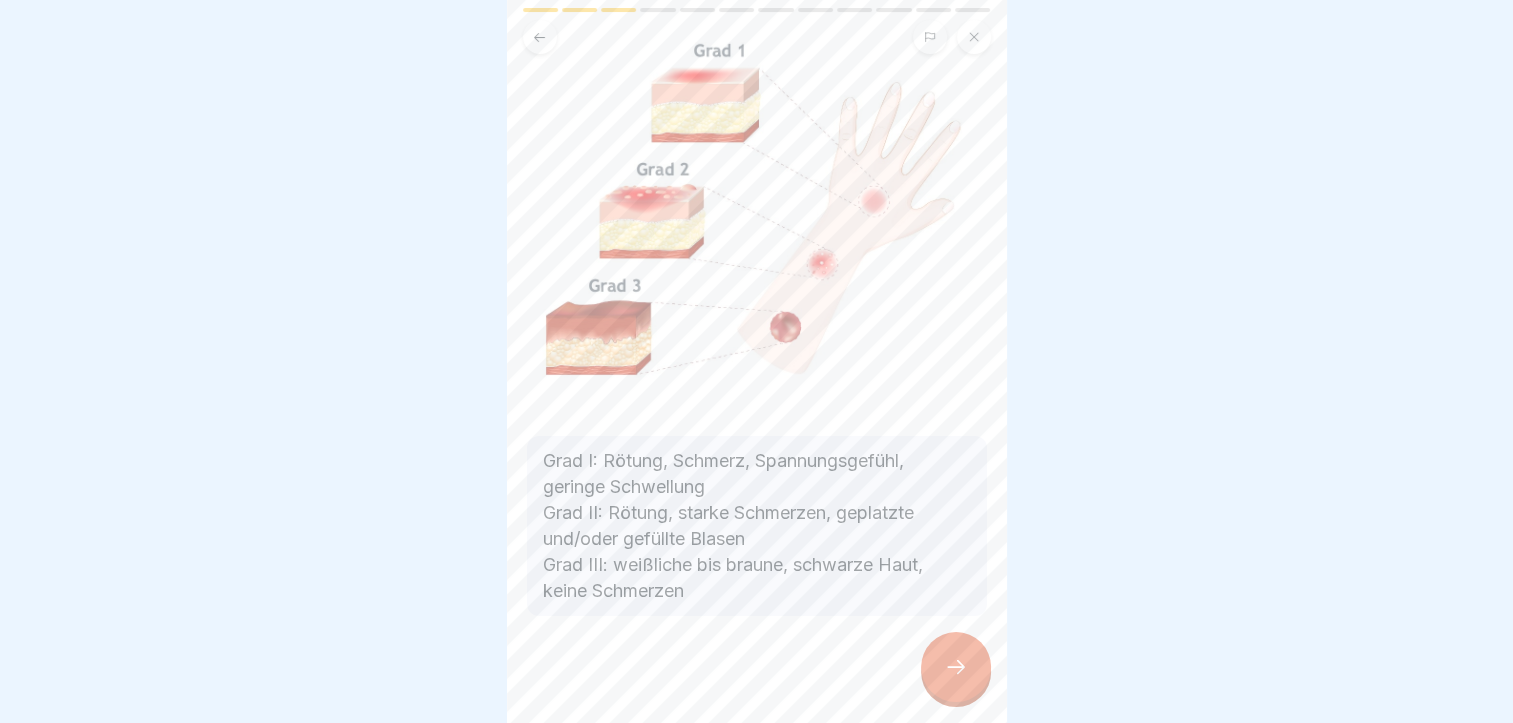 click at bounding box center (956, 667) 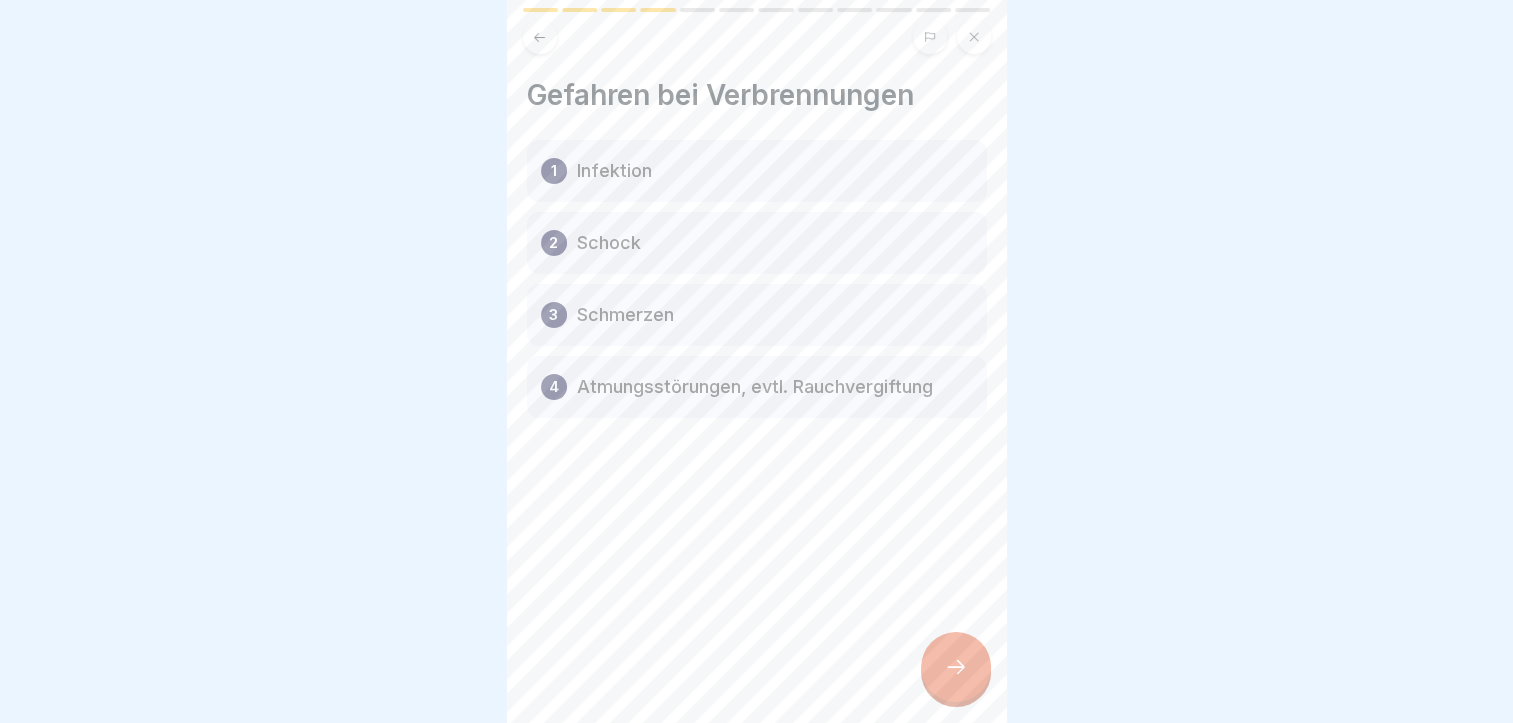 click on "3 Schmerzen" at bounding box center [757, 315] 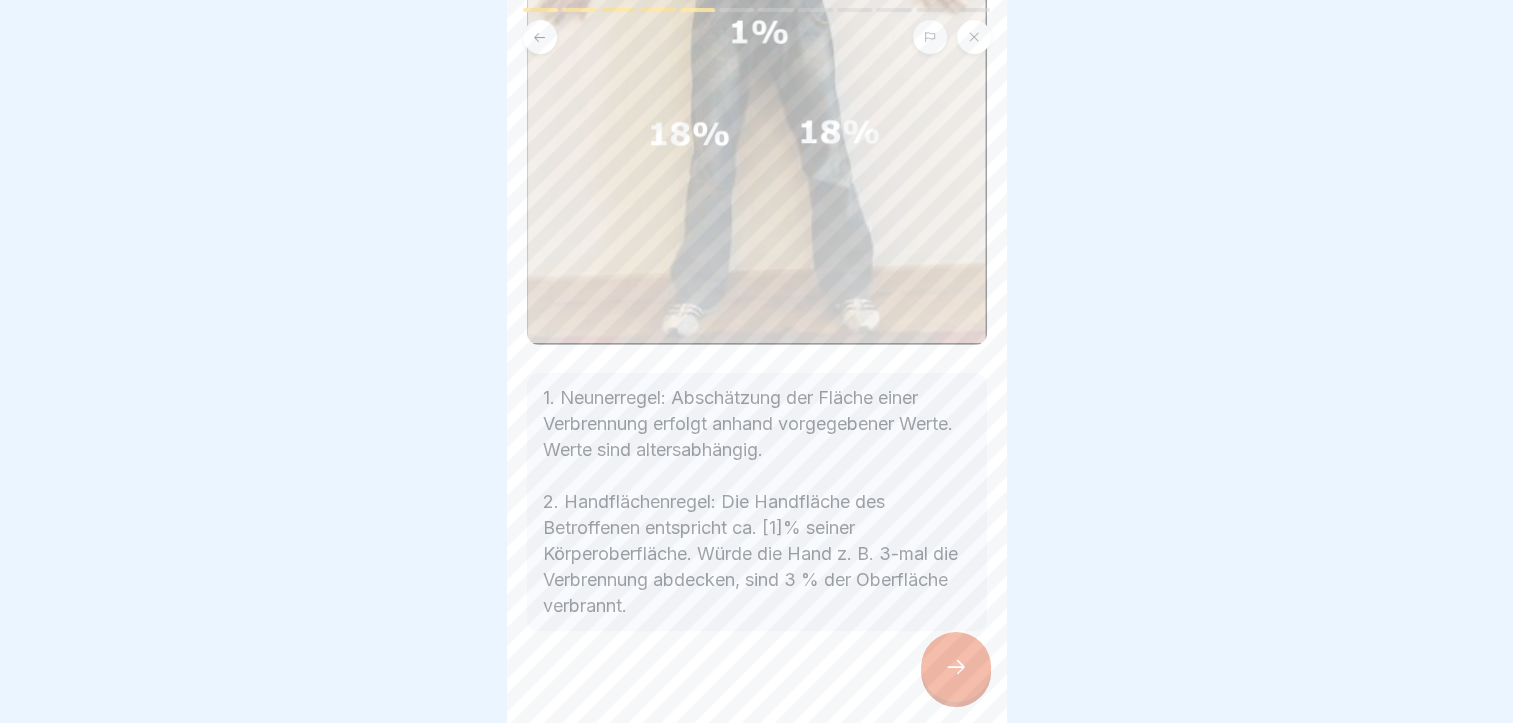 scroll, scrollTop: 0, scrollLeft: 0, axis: both 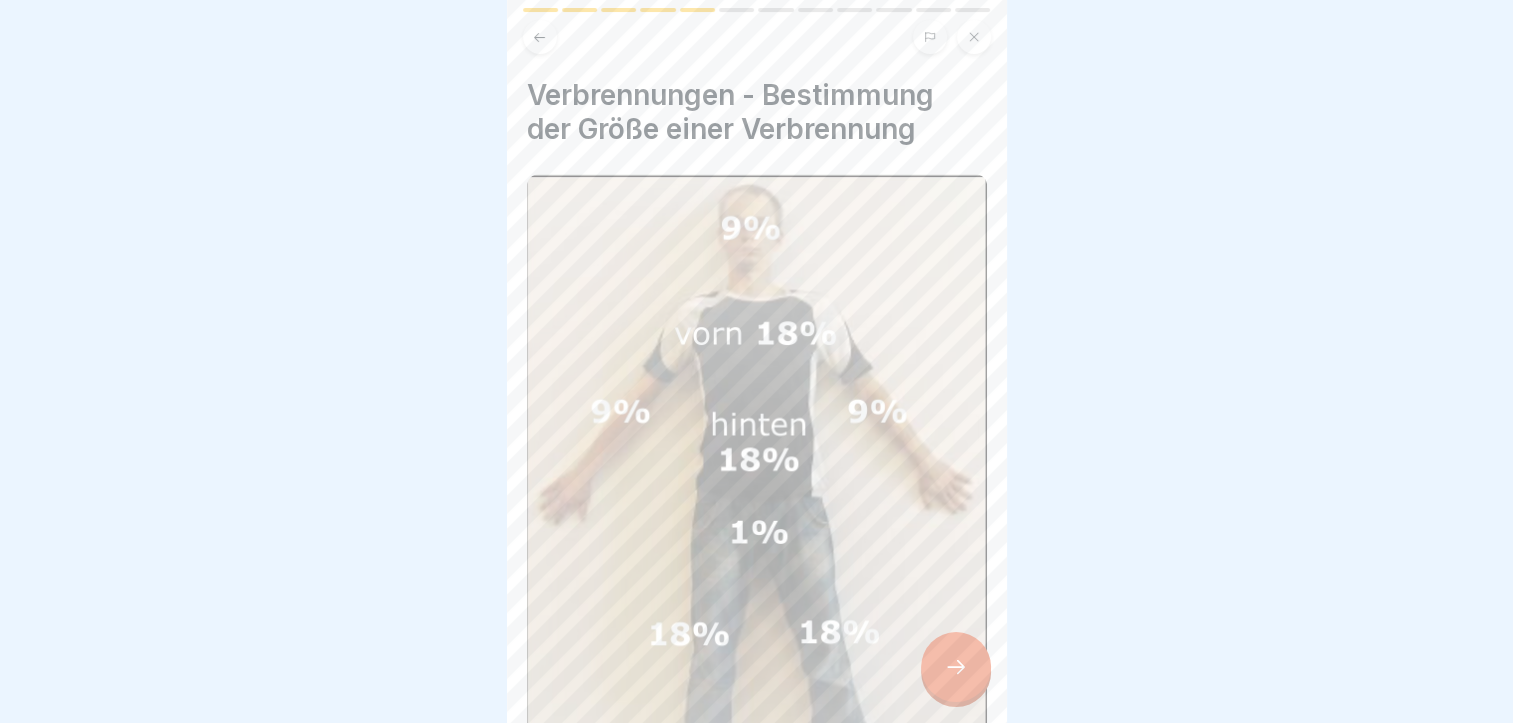 click at bounding box center [956, 667] 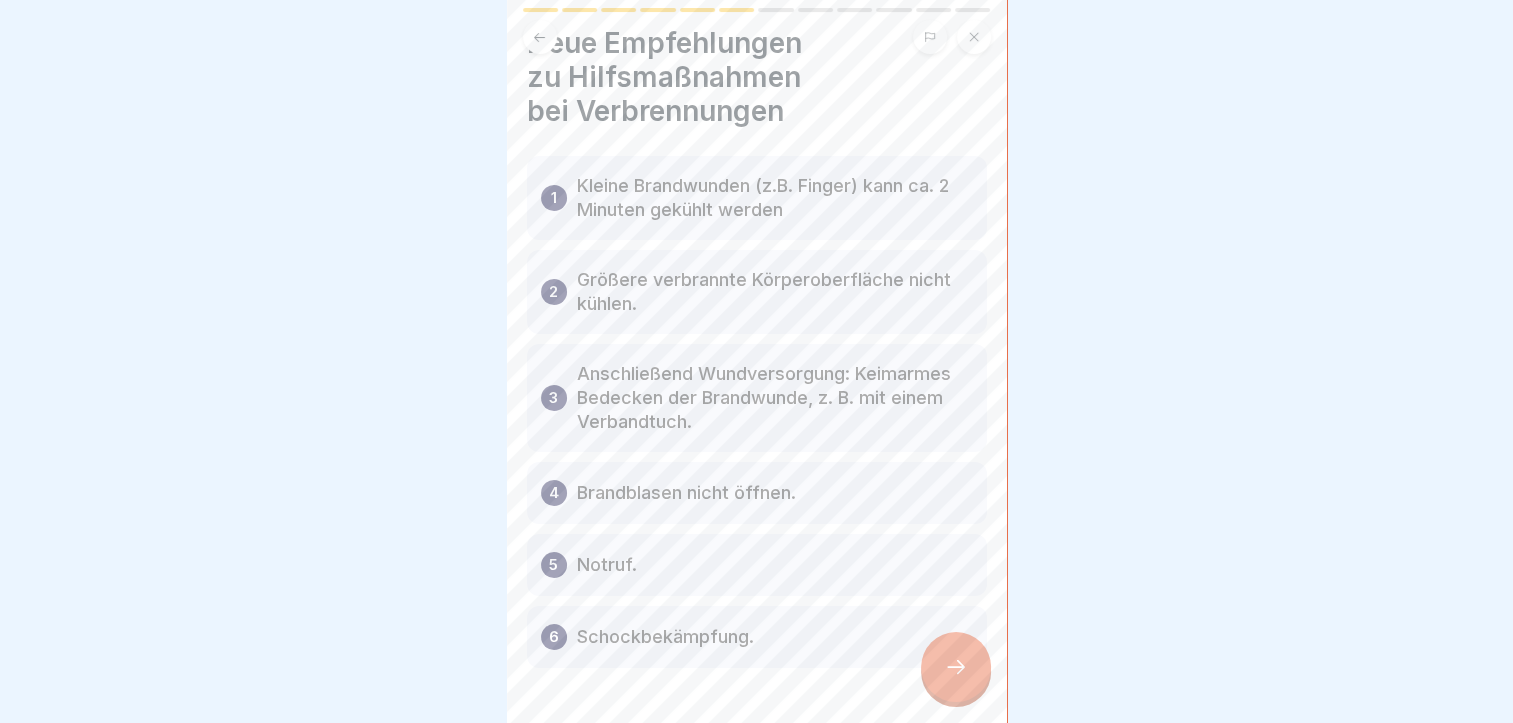 scroll, scrollTop: 100, scrollLeft: 0, axis: vertical 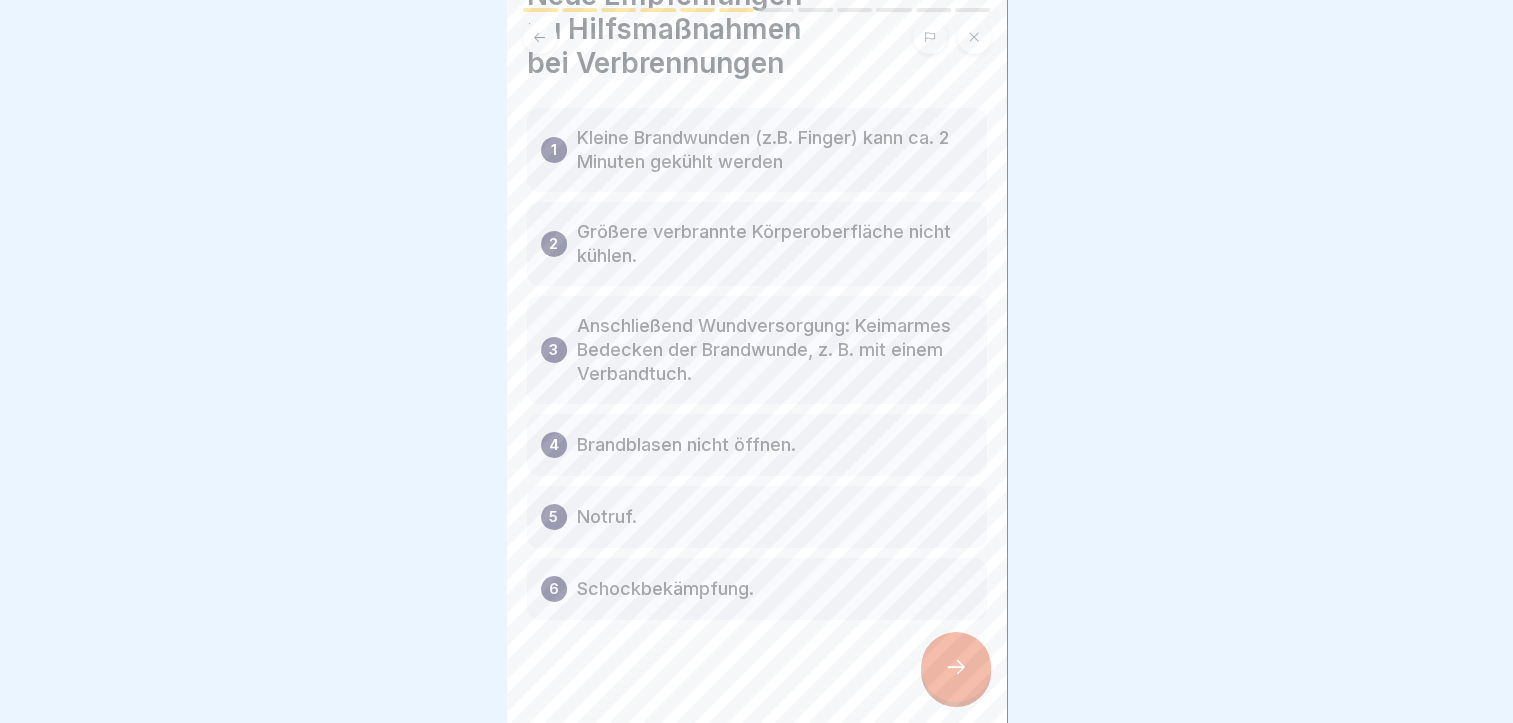 click 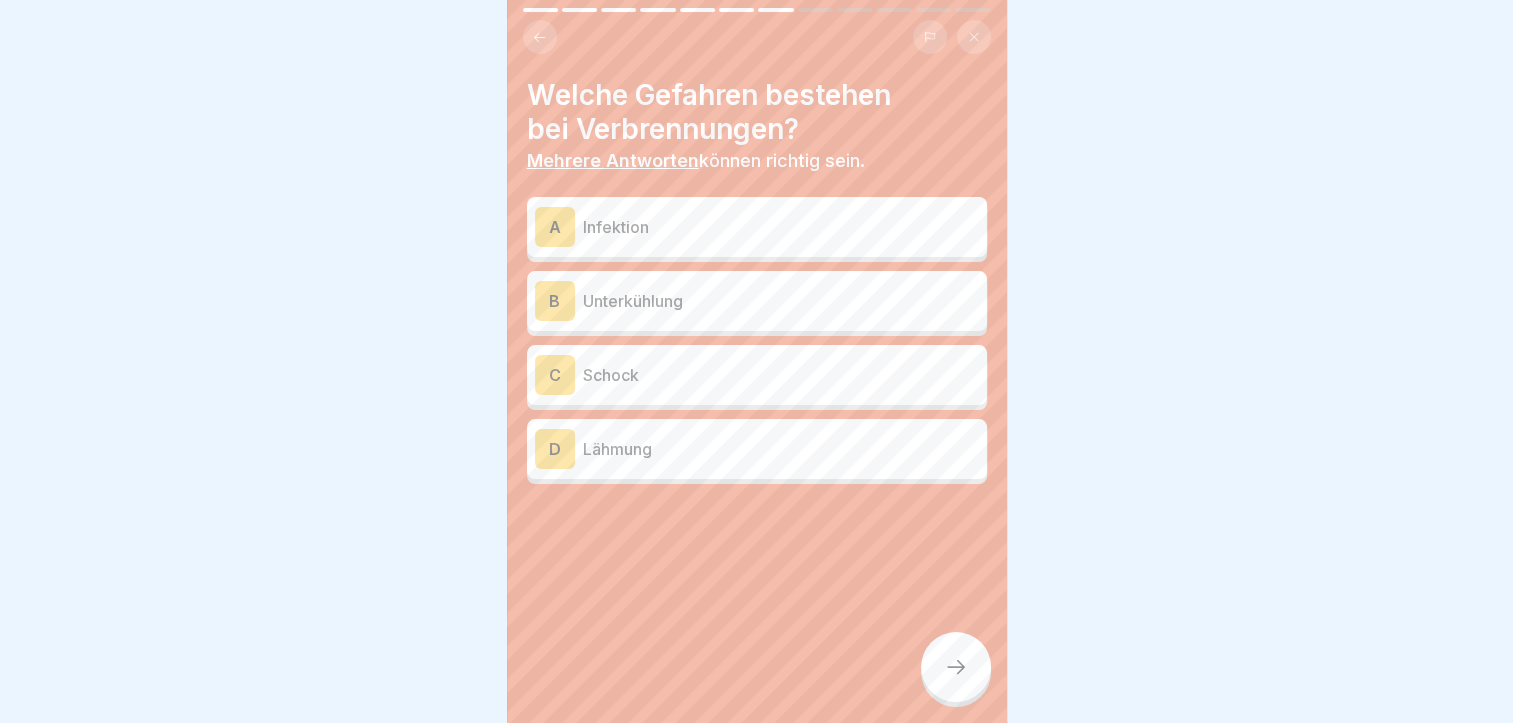 click on "Schock" at bounding box center [781, 375] 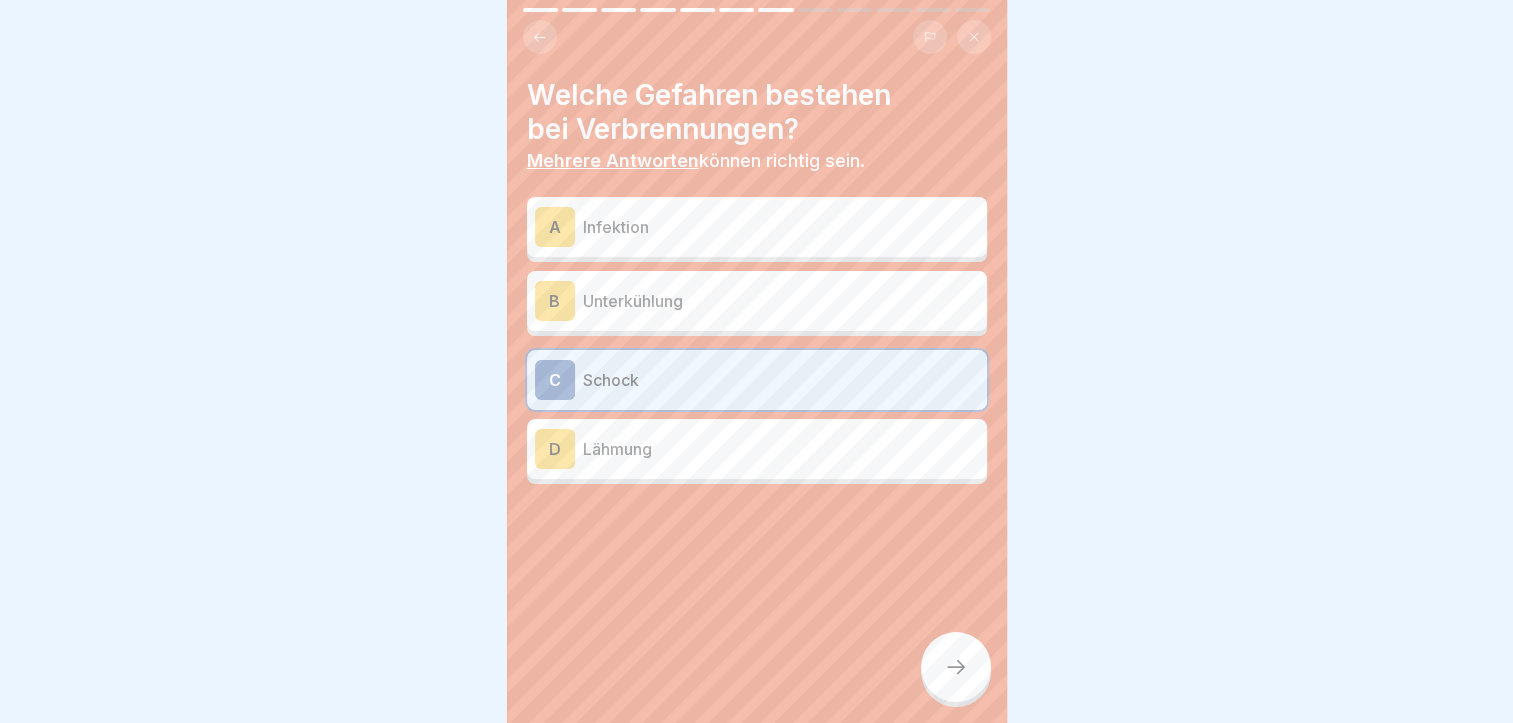 click on "A Infektion" at bounding box center (757, 227) 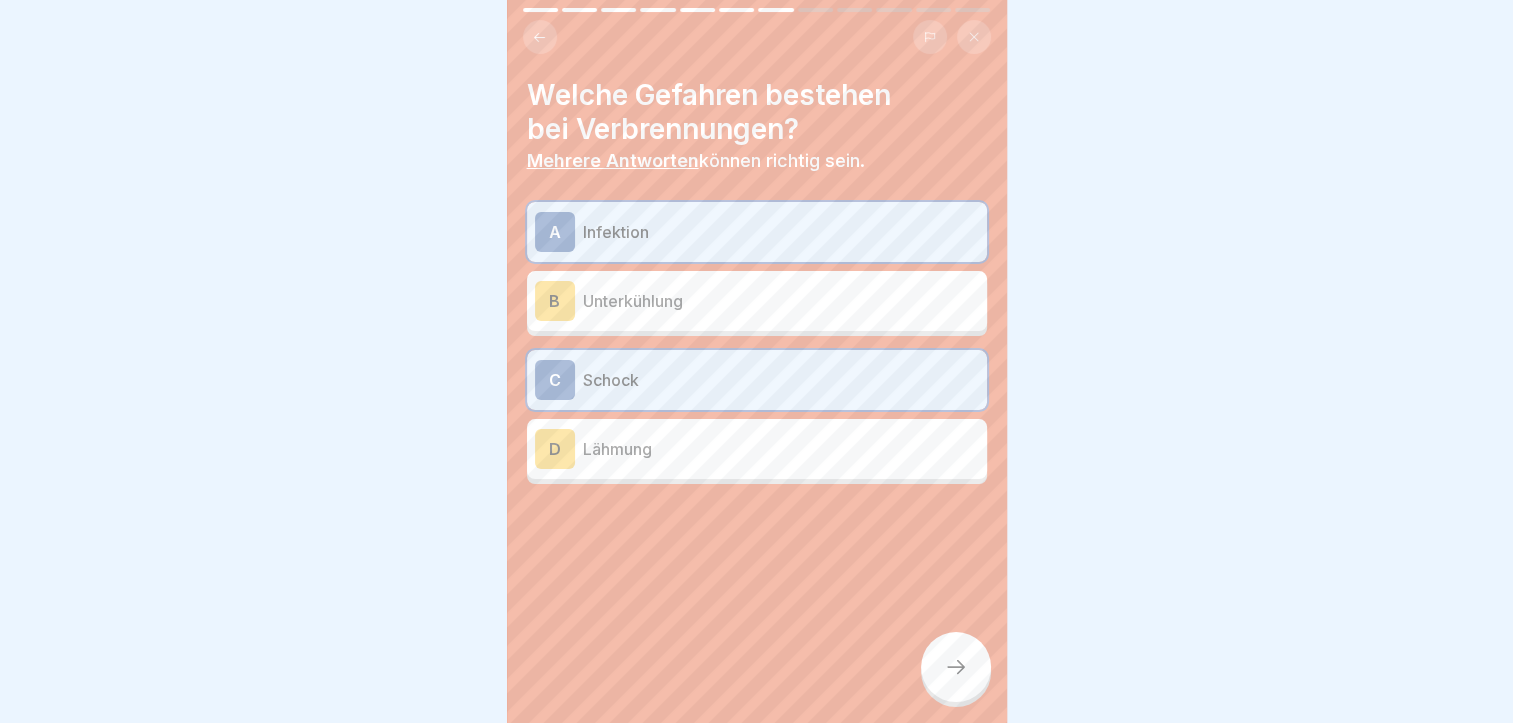 click at bounding box center (956, 667) 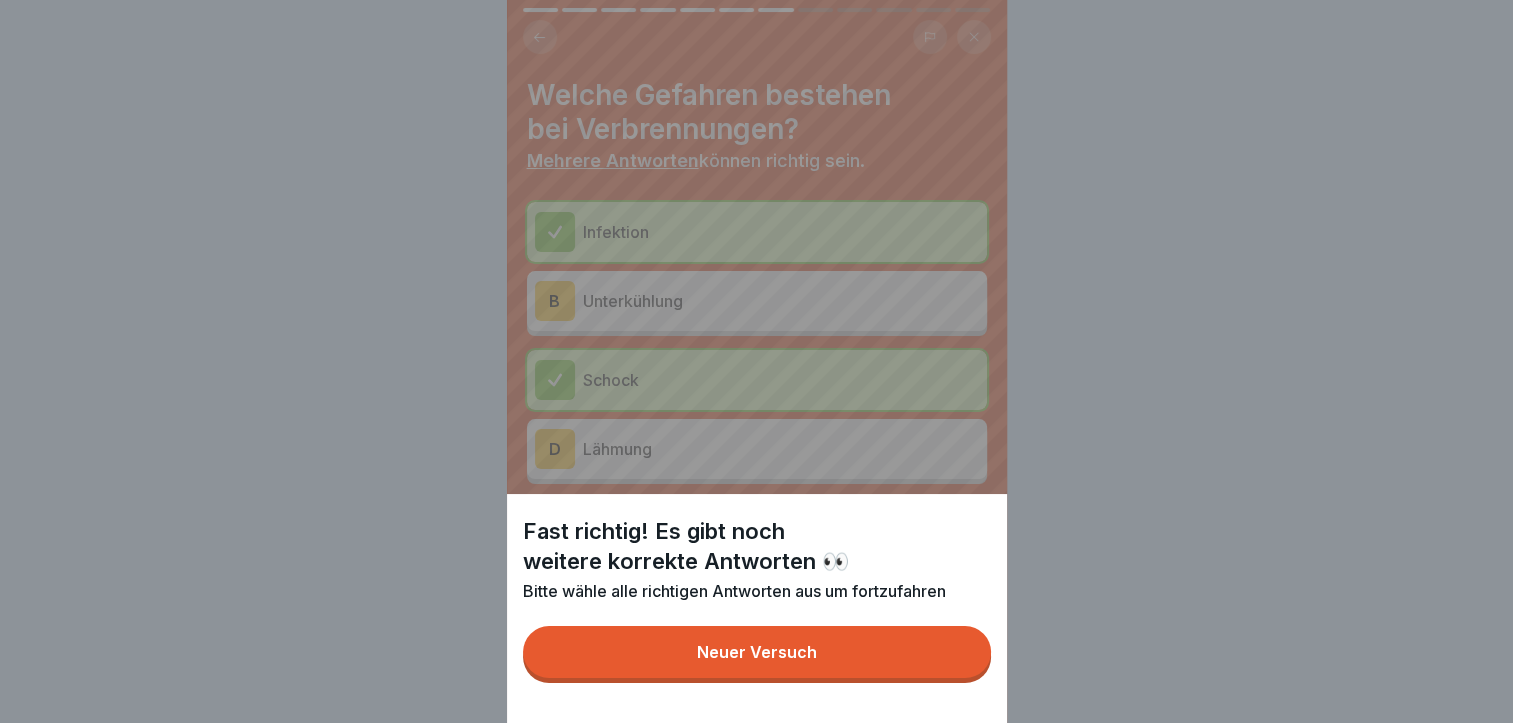 click on "Neuer Versuch" at bounding box center [757, 652] 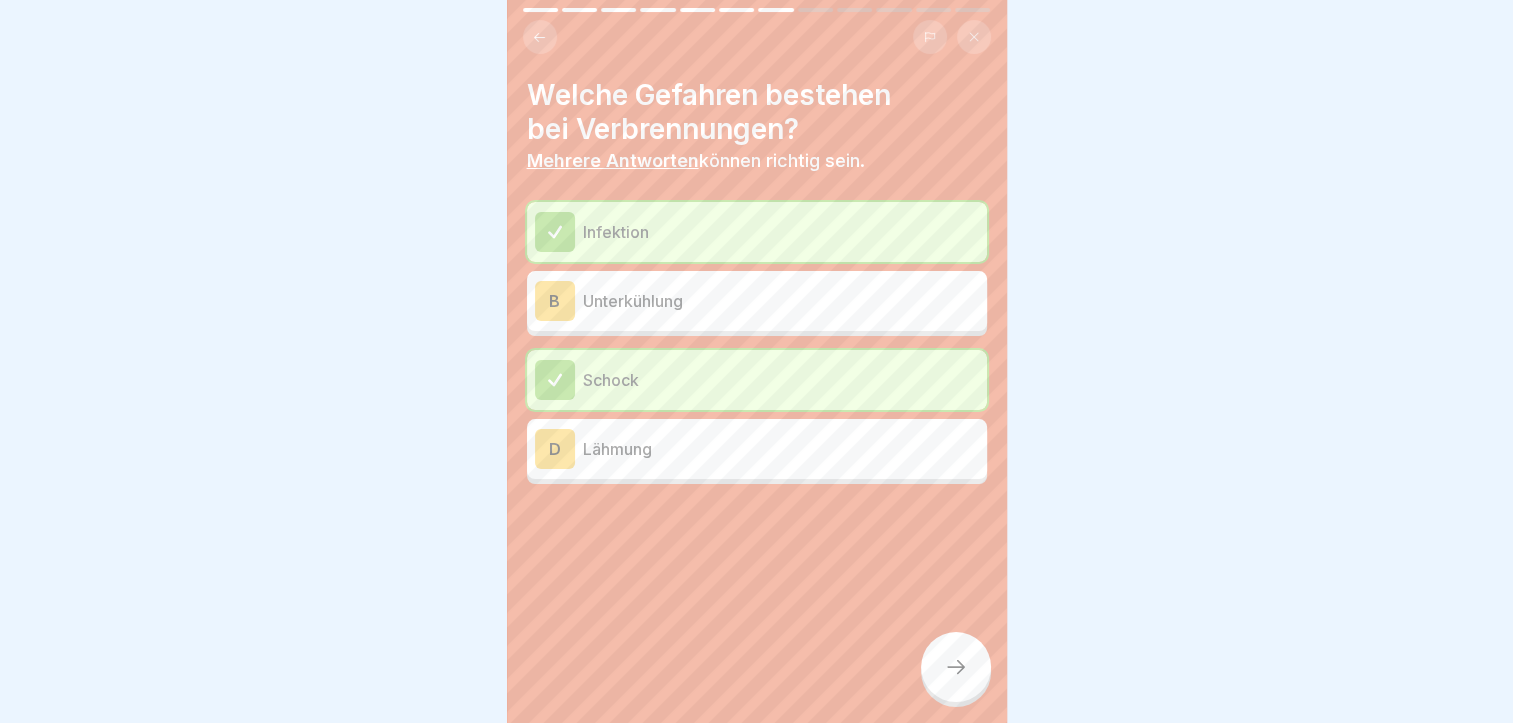 click 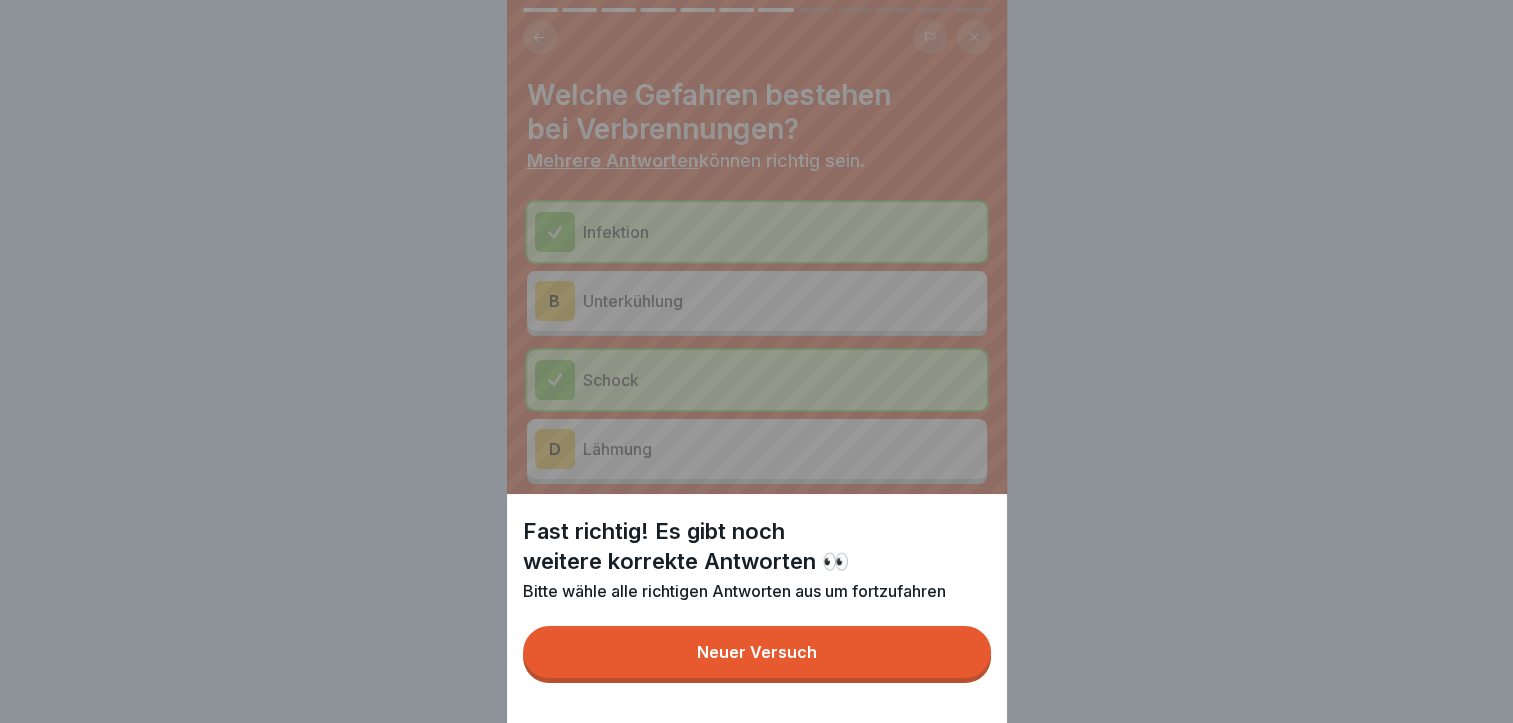 click on "Fast richtig! Es gibt noch weitere korrekte Antworten 👀 Bitte wähle alle richtigen Antworten aus um fortzufahren   Neuer Versuch" at bounding box center (757, 361) 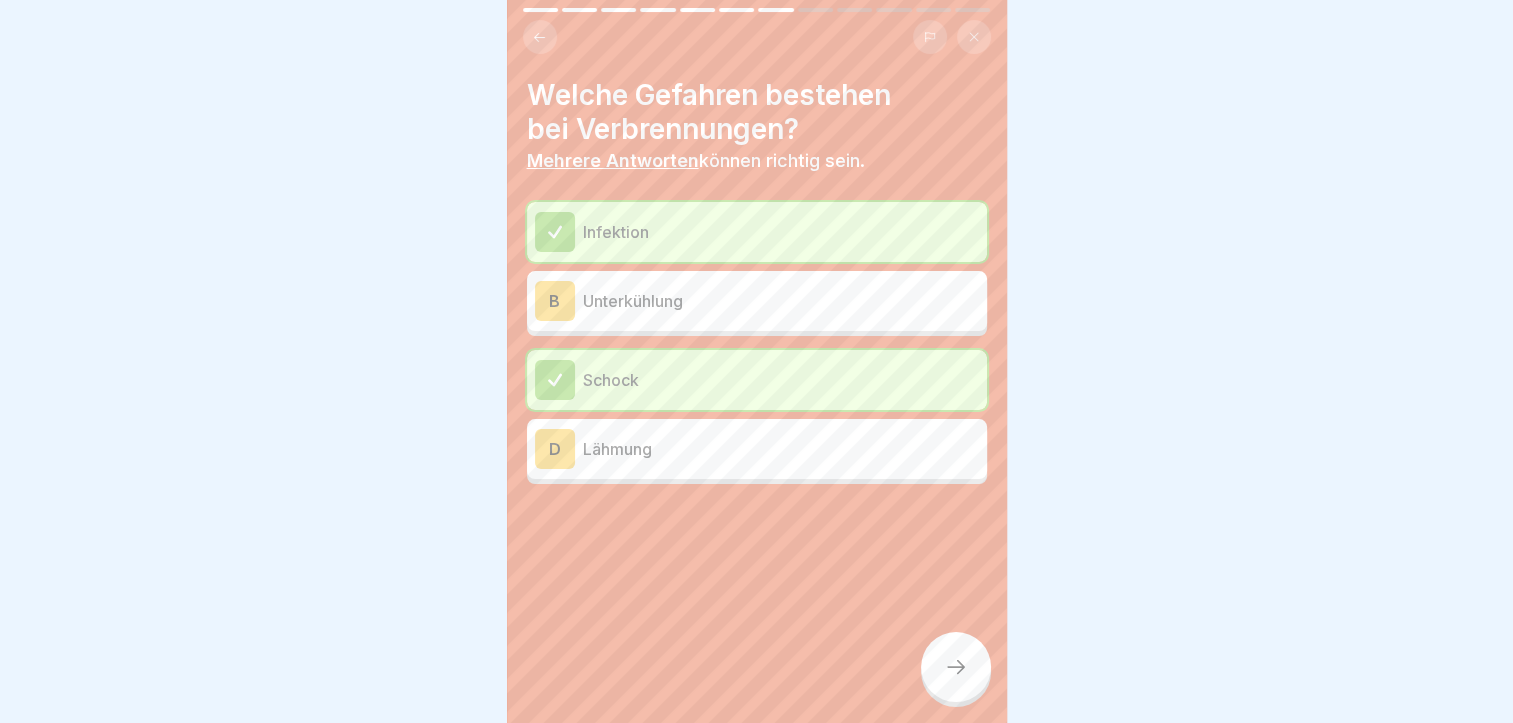 click on "Lähmung" at bounding box center [781, 449] 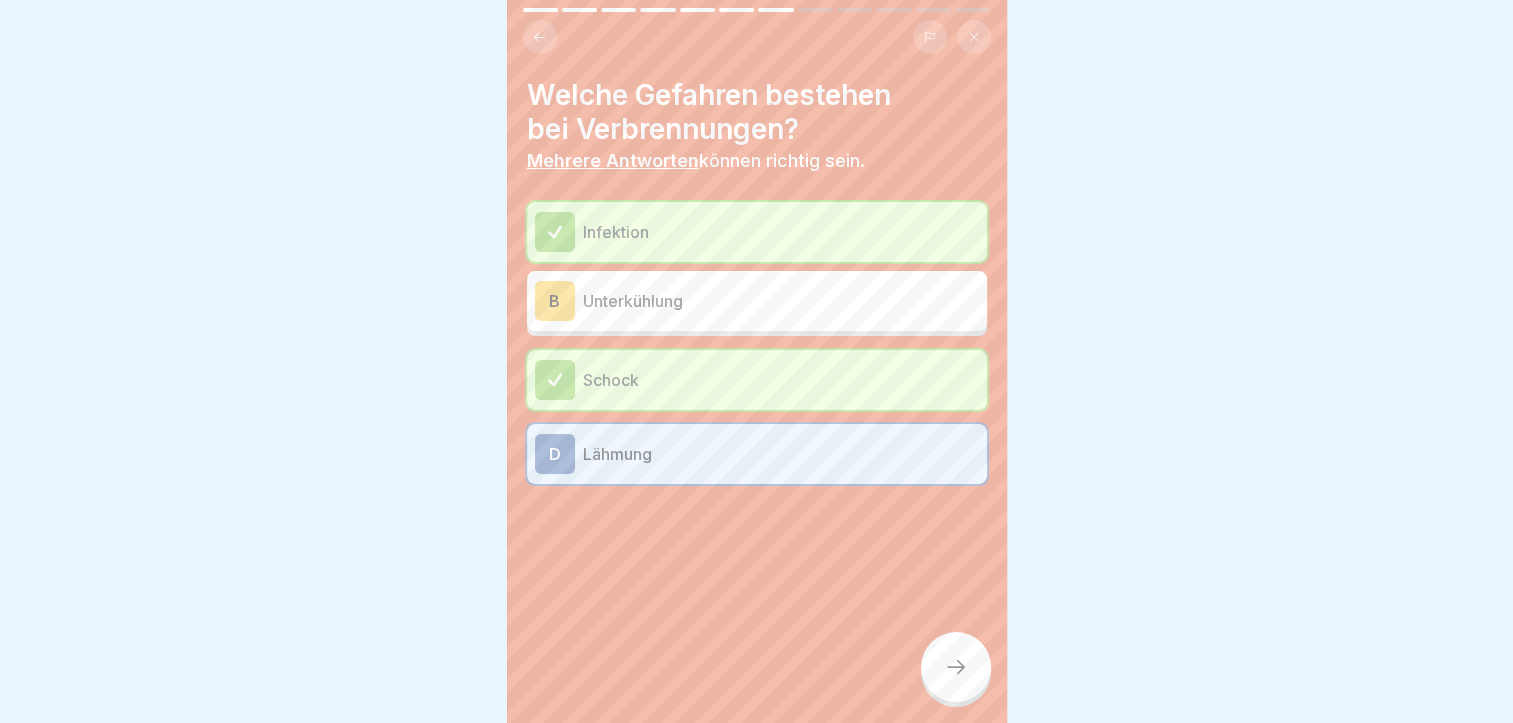 click at bounding box center (956, 667) 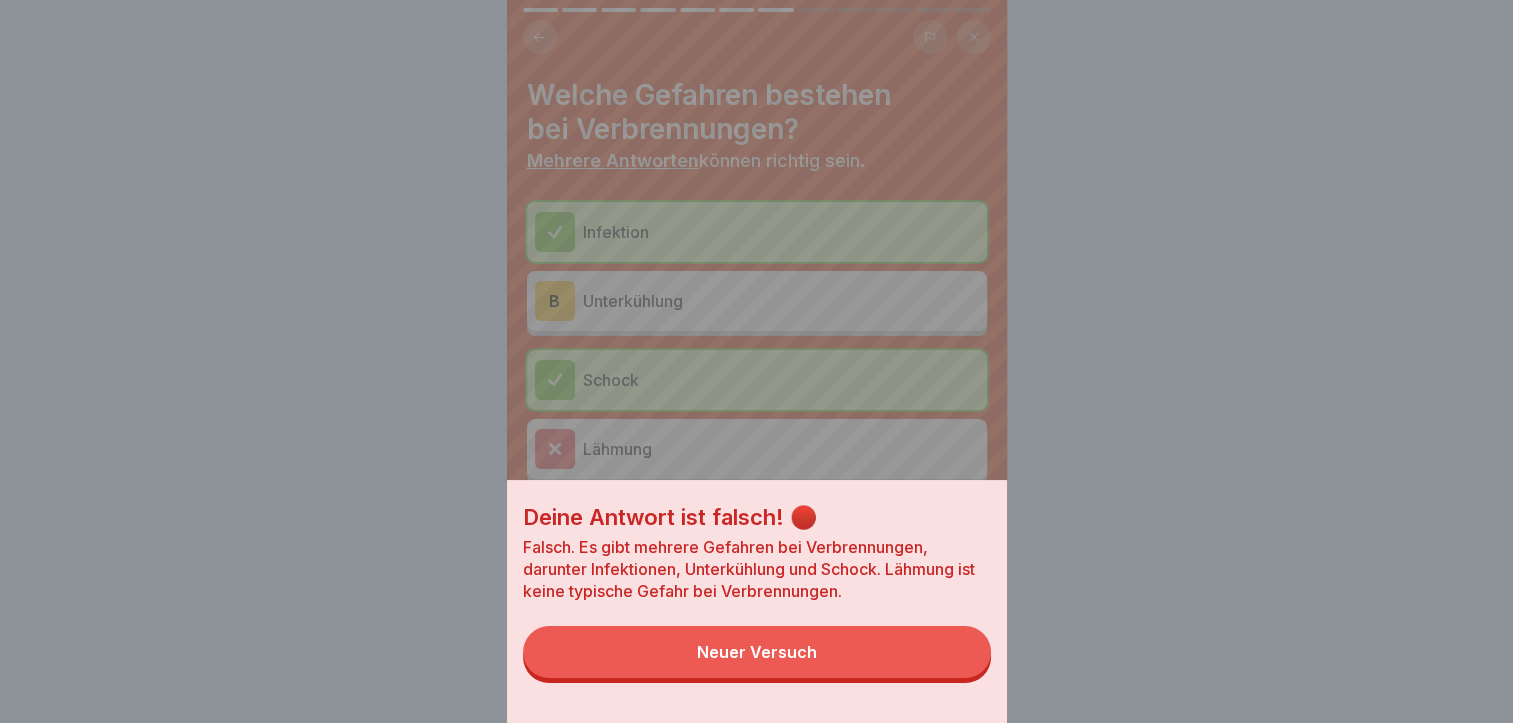 click on "Neuer Versuch" at bounding box center [757, 652] 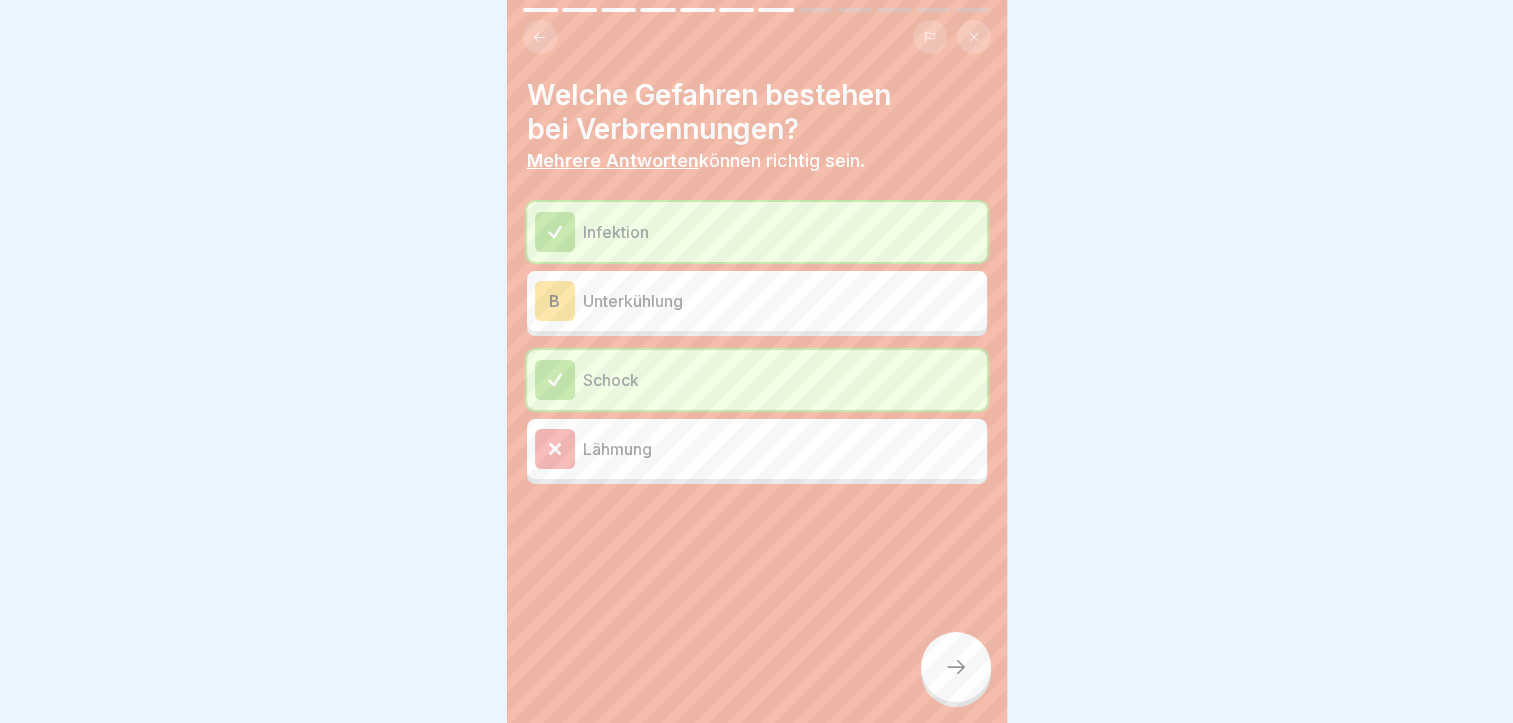 click on "B Unterkühlung" at bounding box center (757, 301) 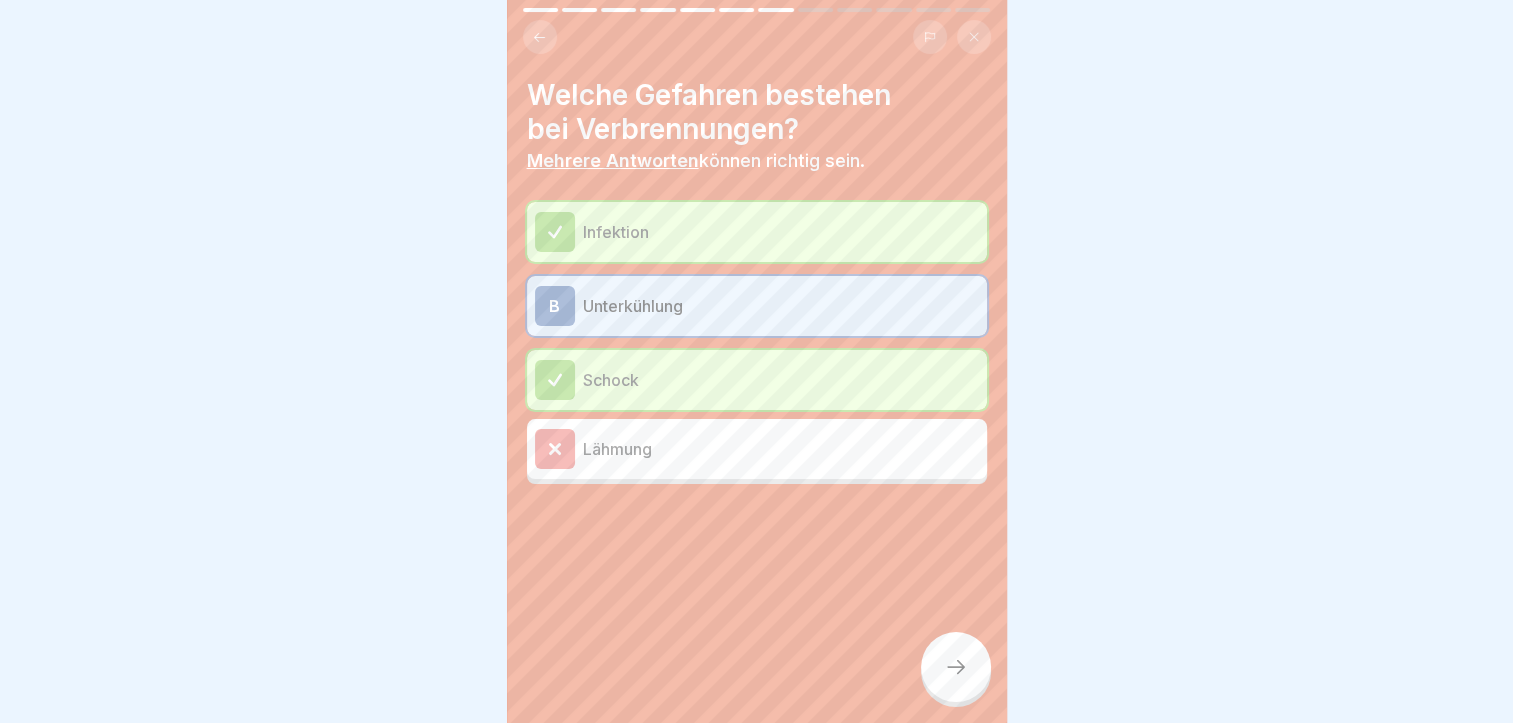 click at bounding box center (956, 667) 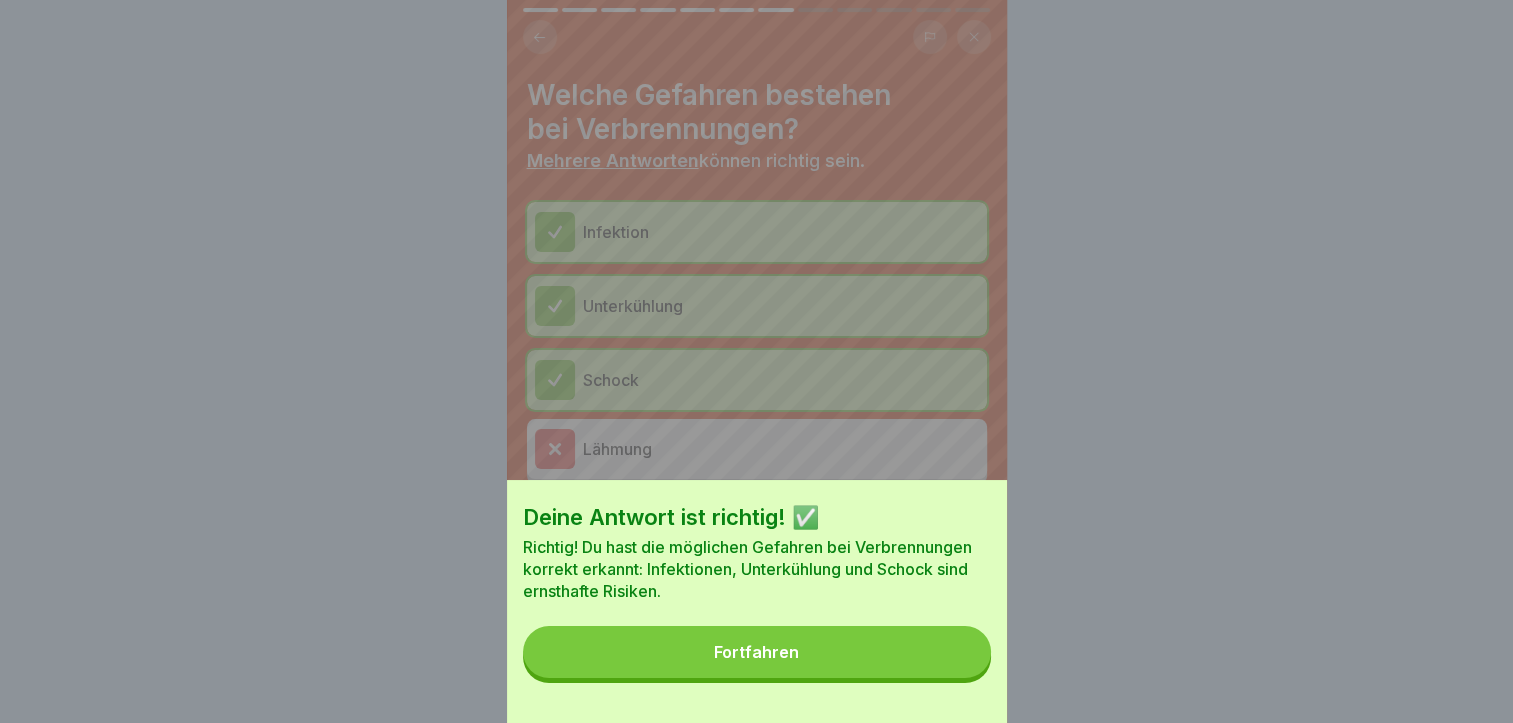click on "Fortfahren" at bounding box center (757, 652) 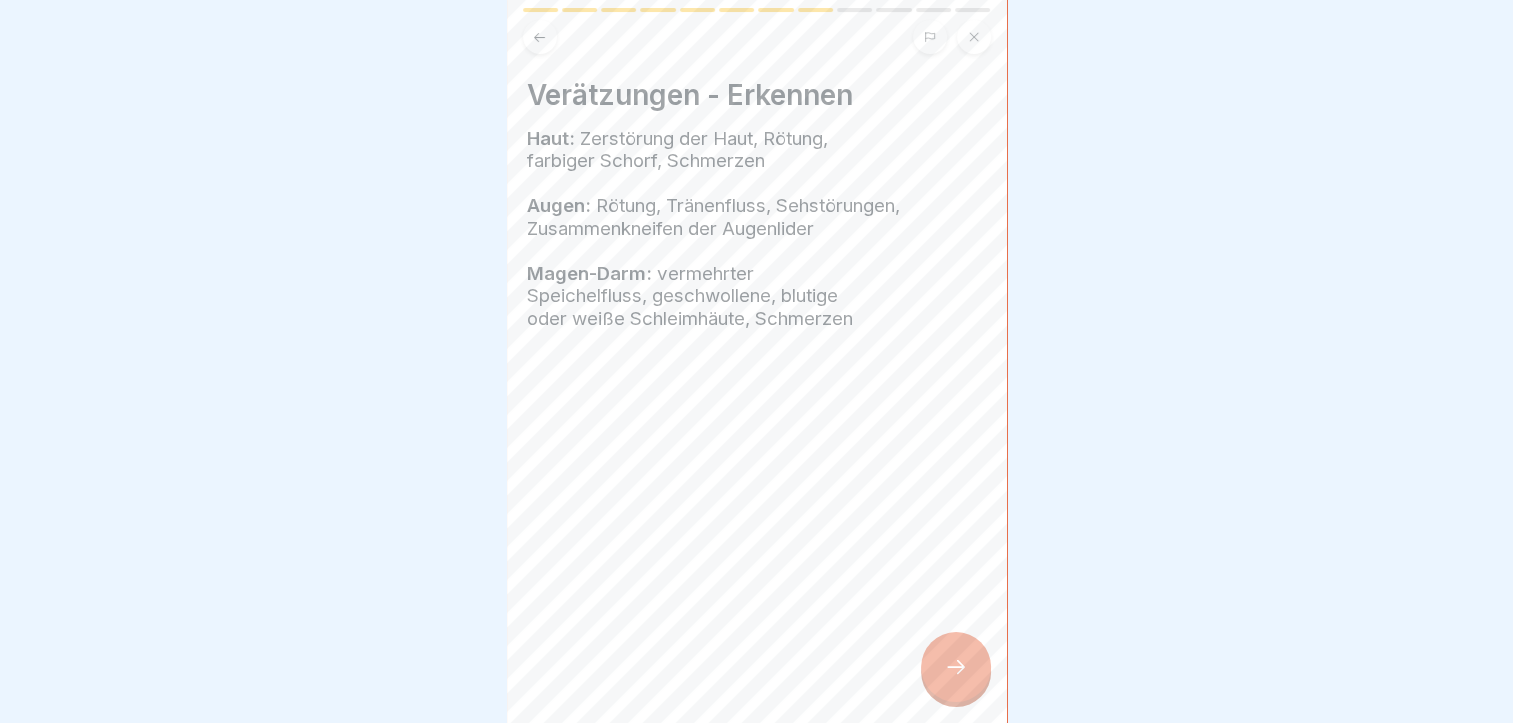 click at bounding box center (956, 667) 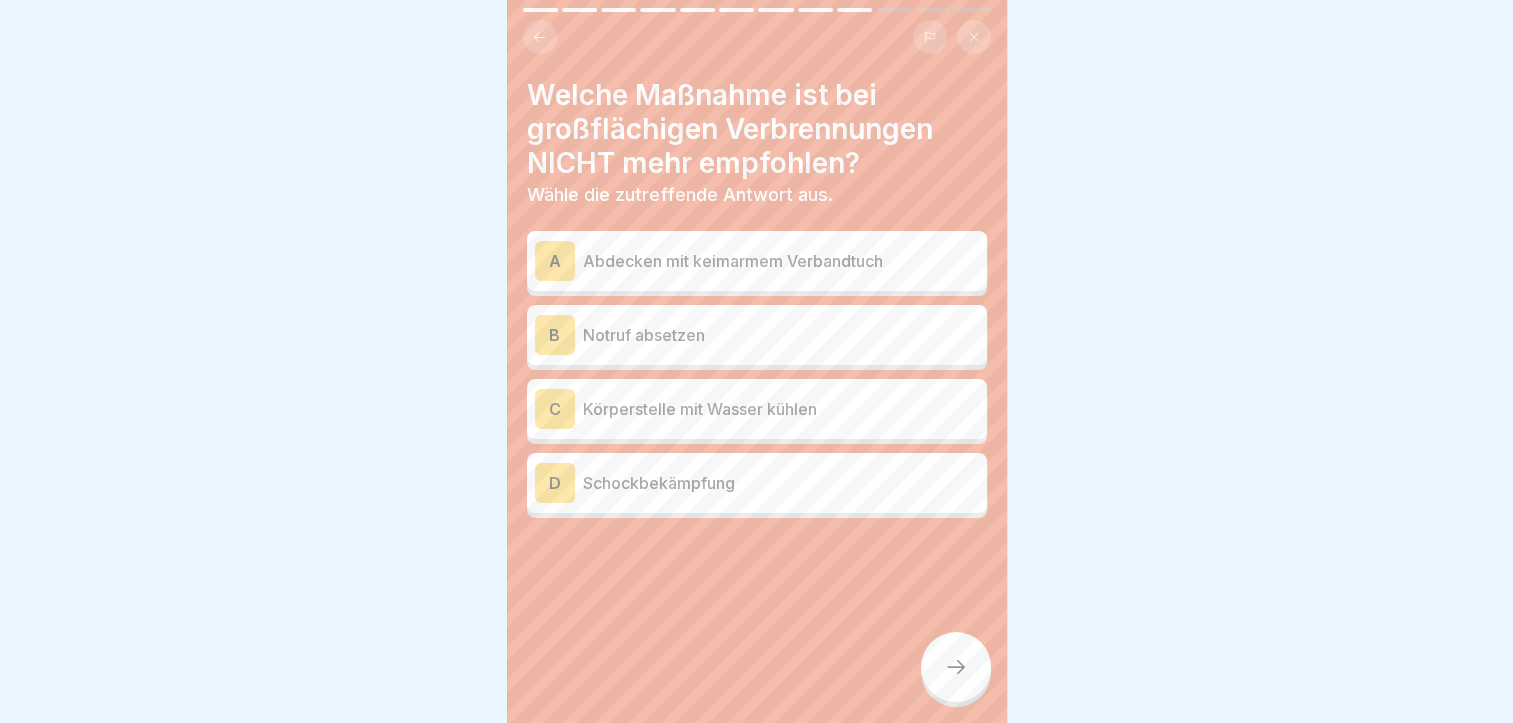 click on "Körperstelle mit Wasser kühlen" at bounding box center [781, 409] 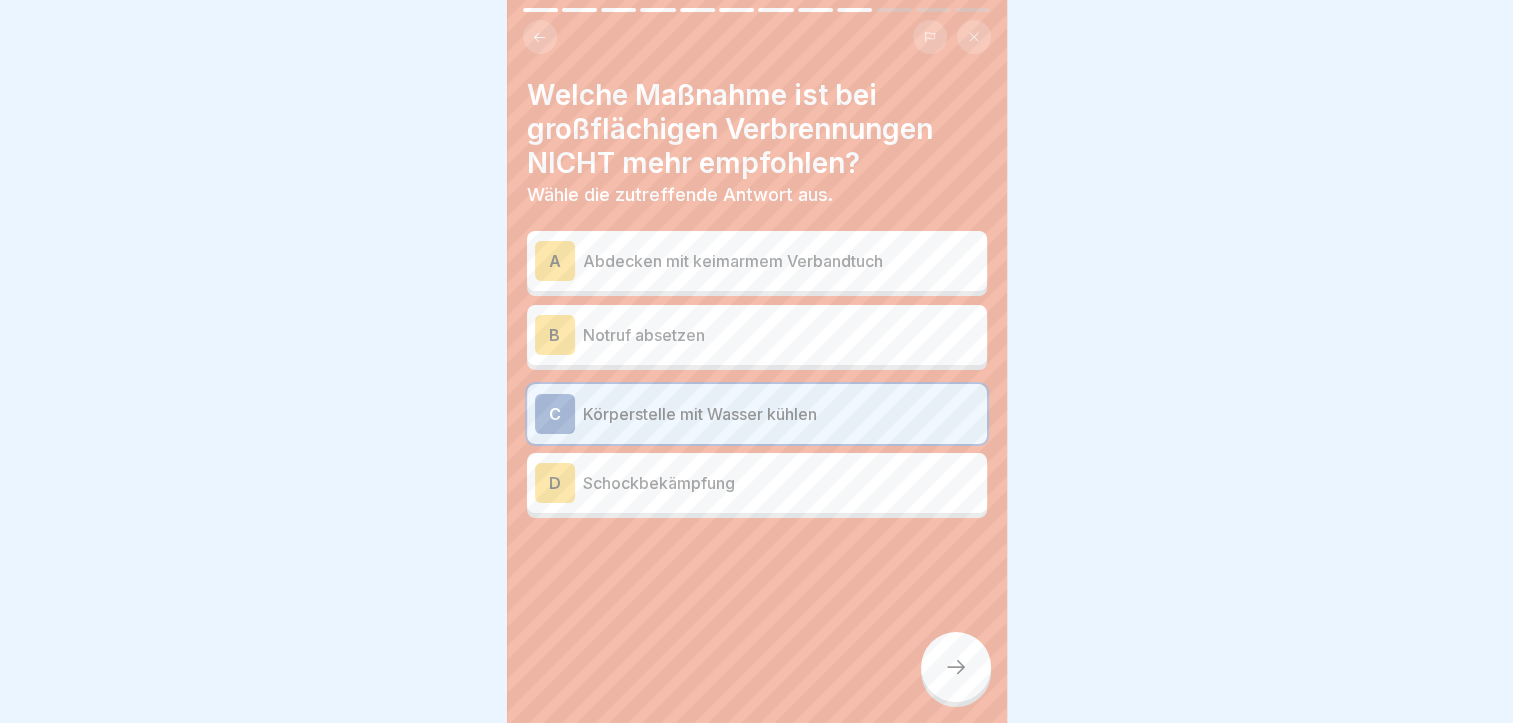 click on "Abdecken mit keimarmem Verbandtuch" at bounding box center [781, 261] 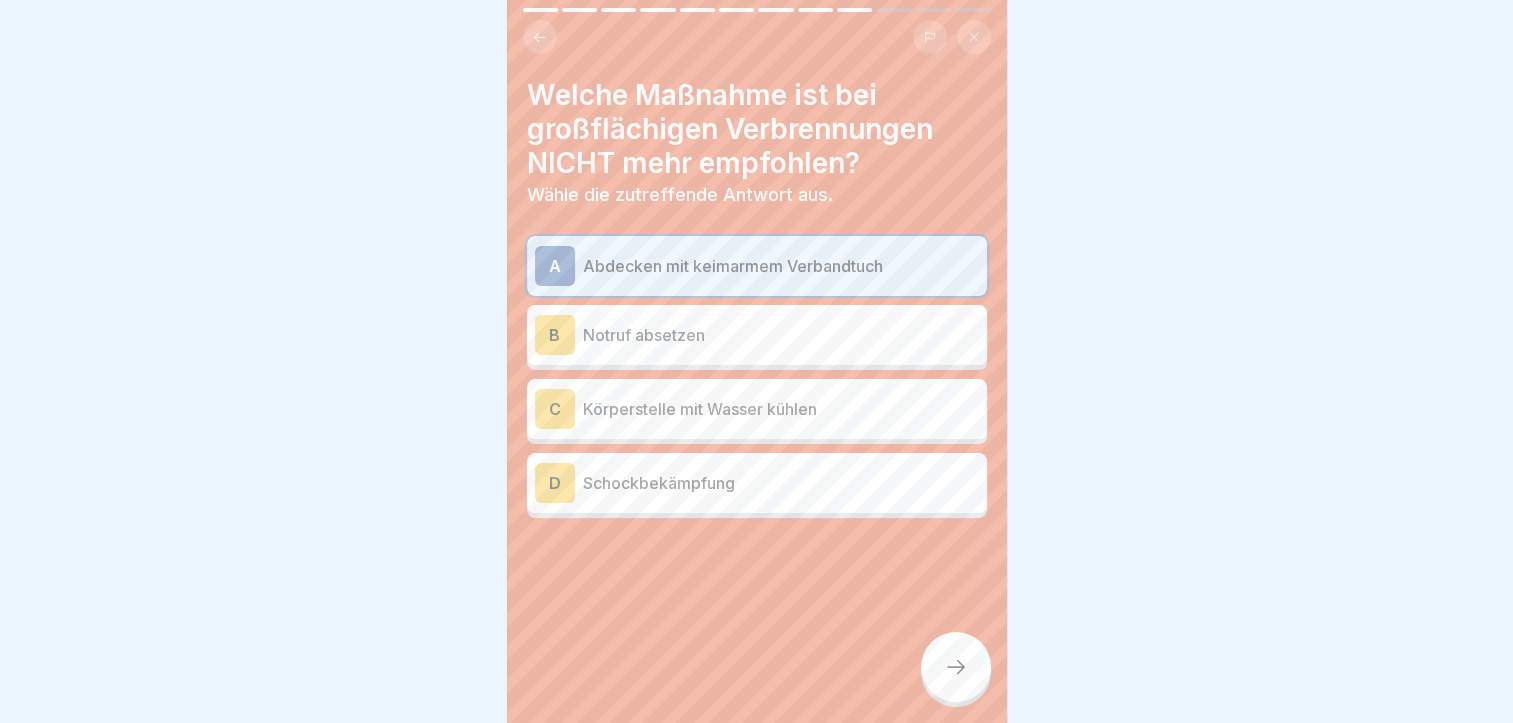 click on "C Körperstelle mit Wasser kühlen" at bounding box center [757, 409] 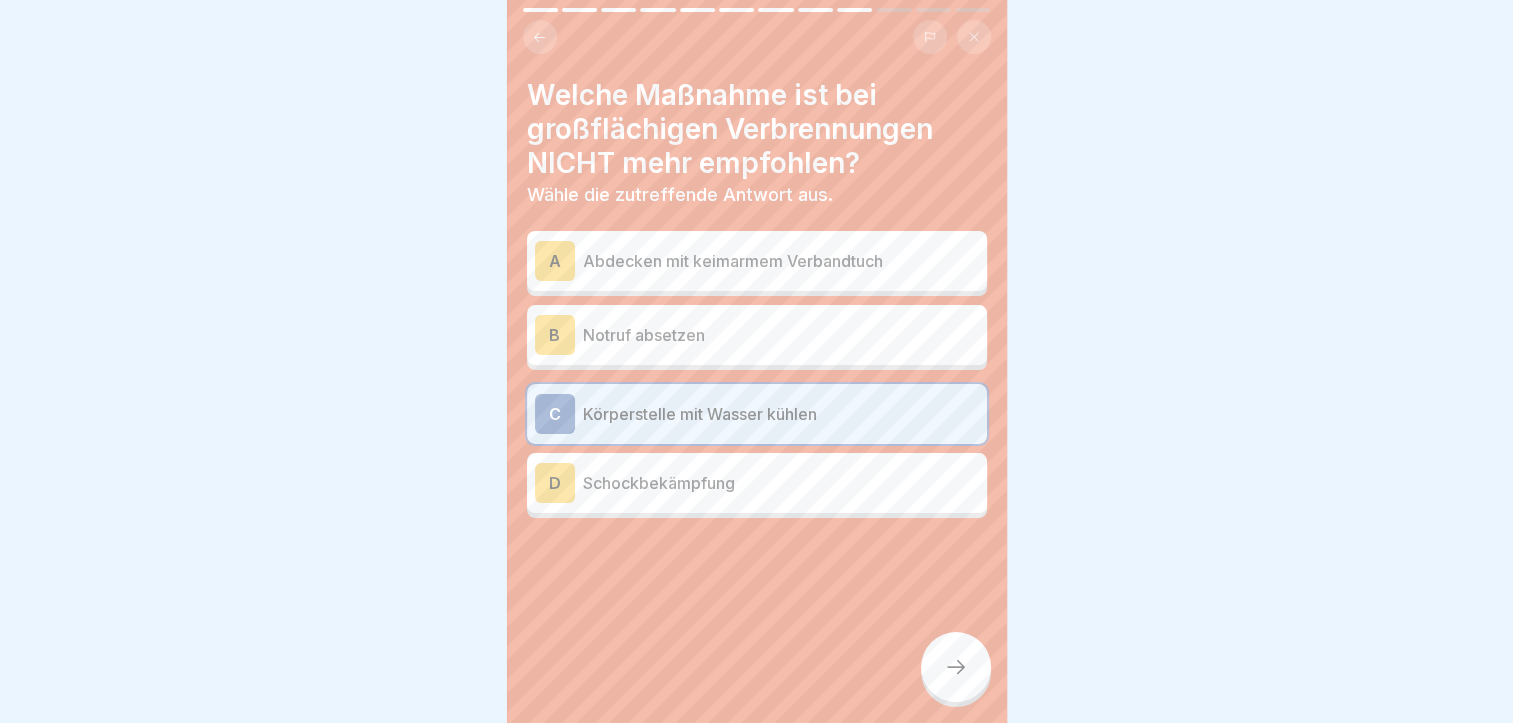 click 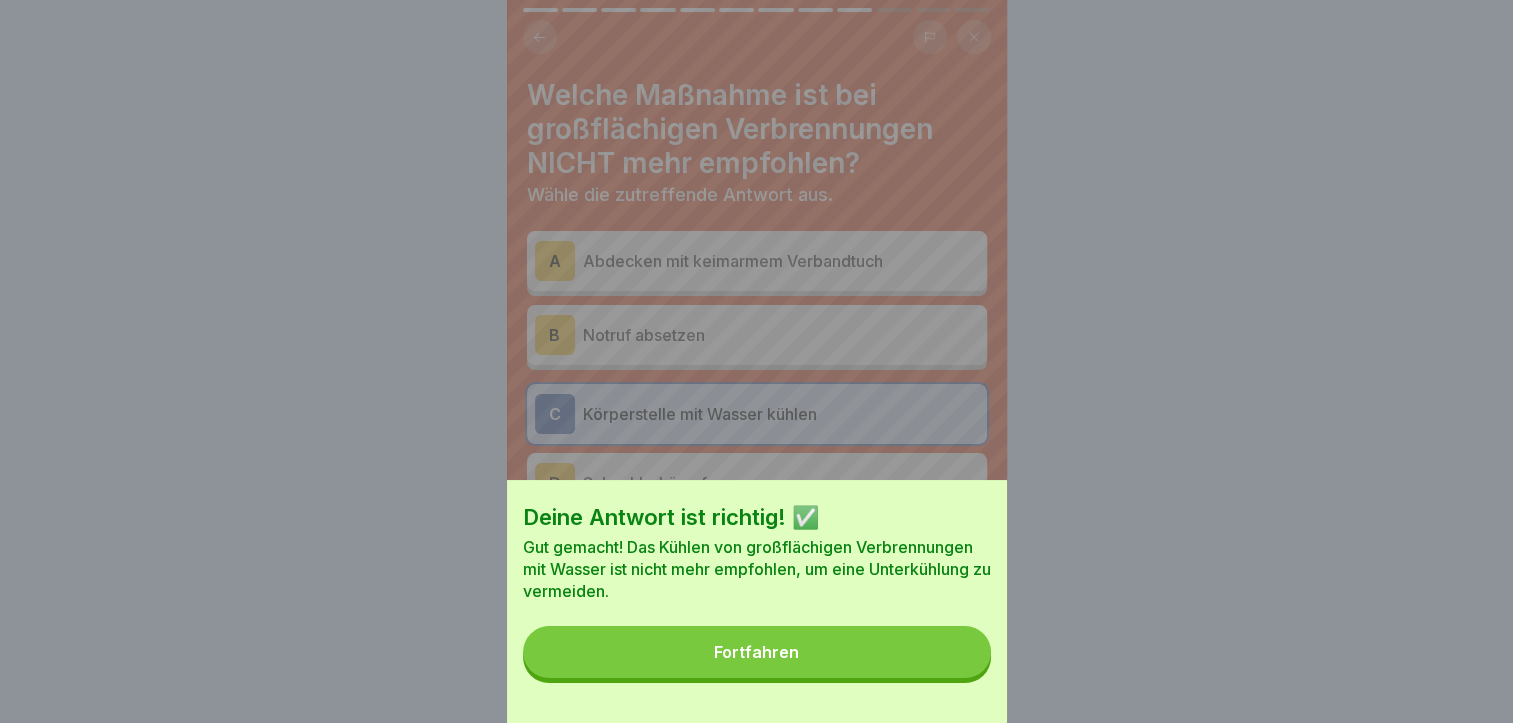 click on "Fortfahren" at bounding box center (757, 652) 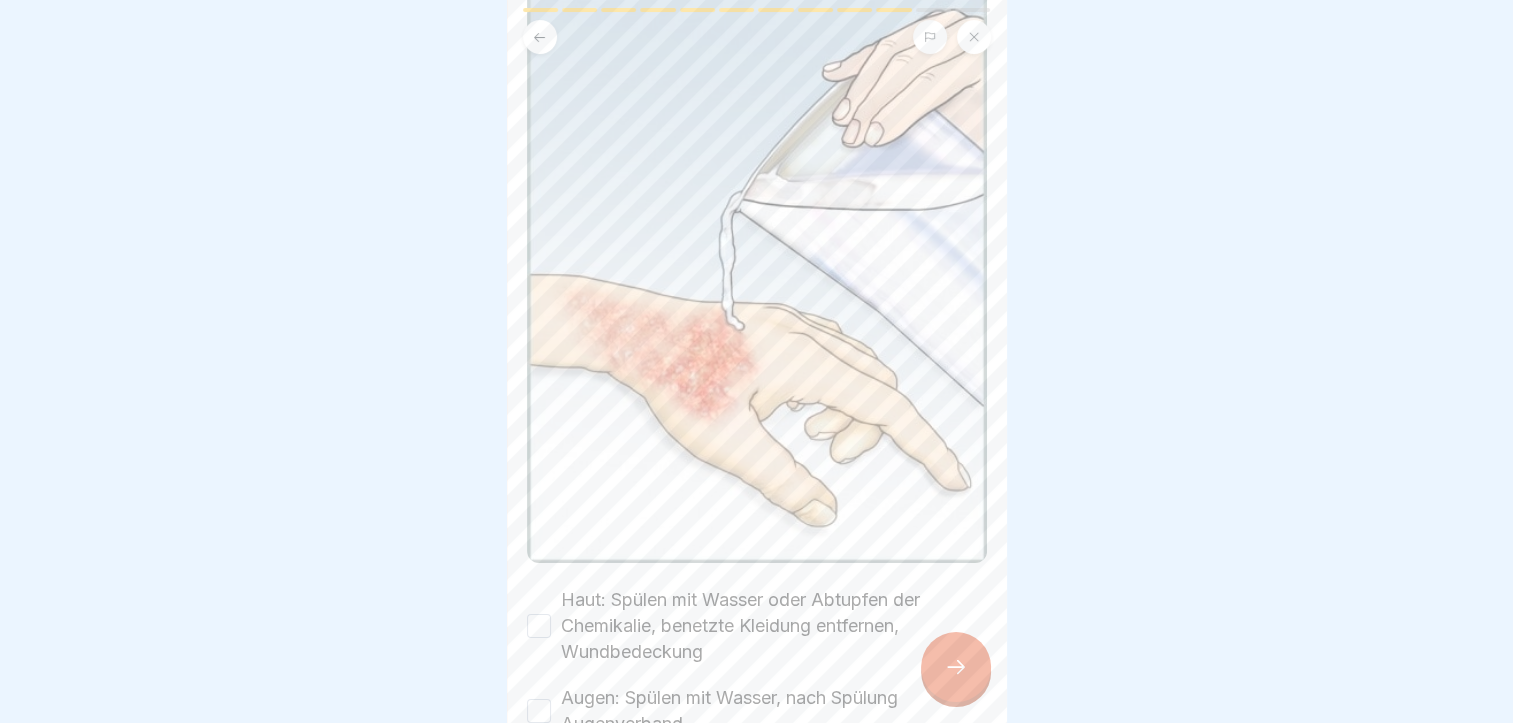 scroll, scrollTop: 378, scrollLeft: 0, axis: vertical 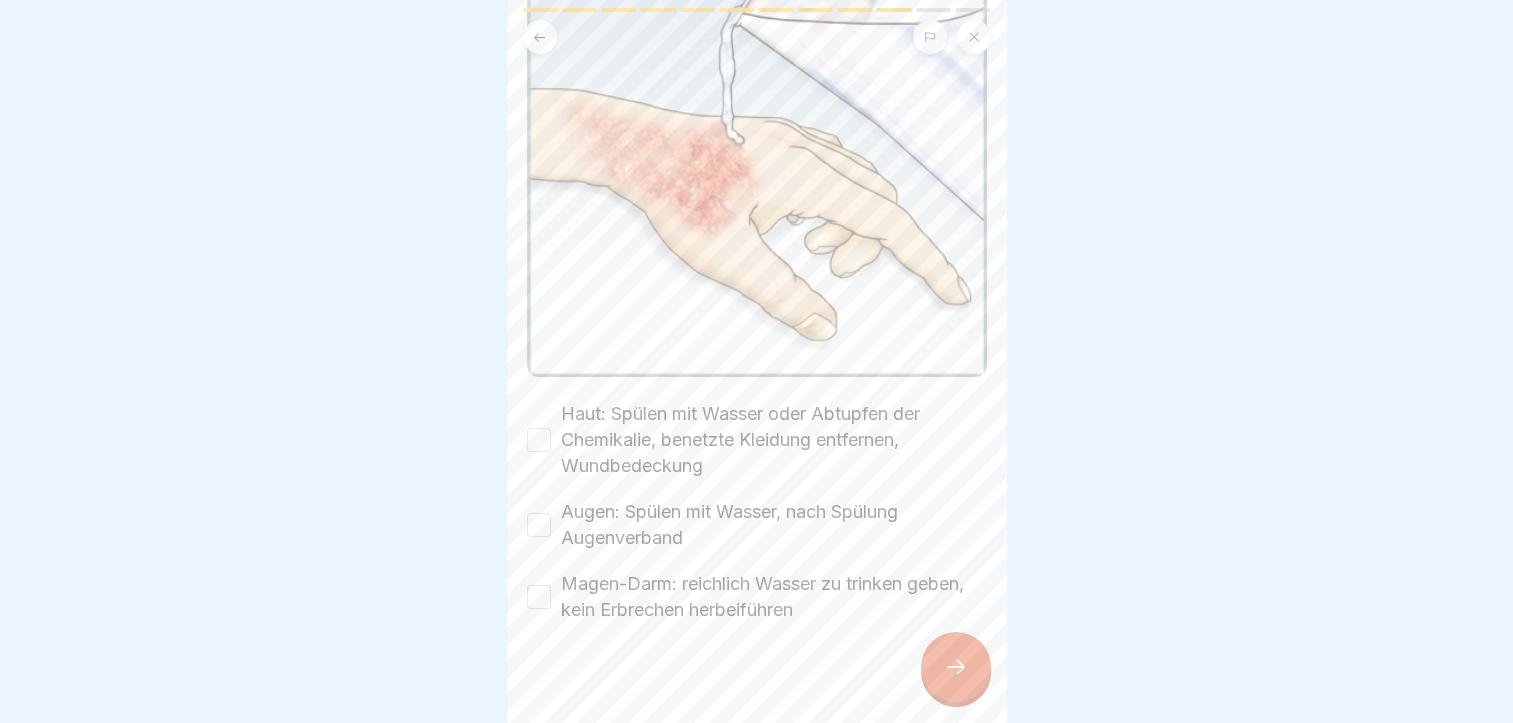 click on "Haut: Spülen mit Wasser oder Abtupfen der Chemikalie, benetzte Kleidung entfernen, Wundbedeckung" at bounding box center [539, 440] 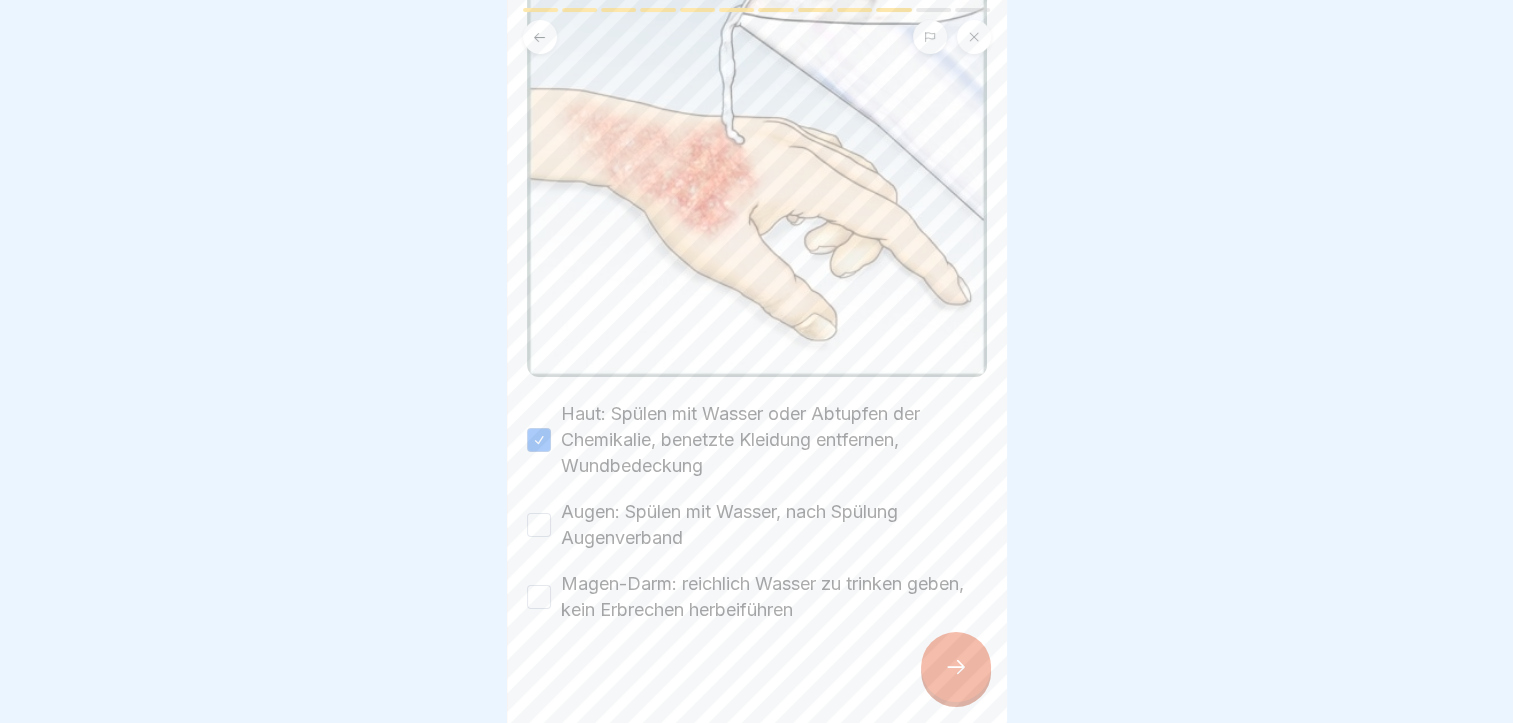 click on "Augen: Spülen mit Wasser, nach Spülung Augenverband" at bounding box center (757, 525) 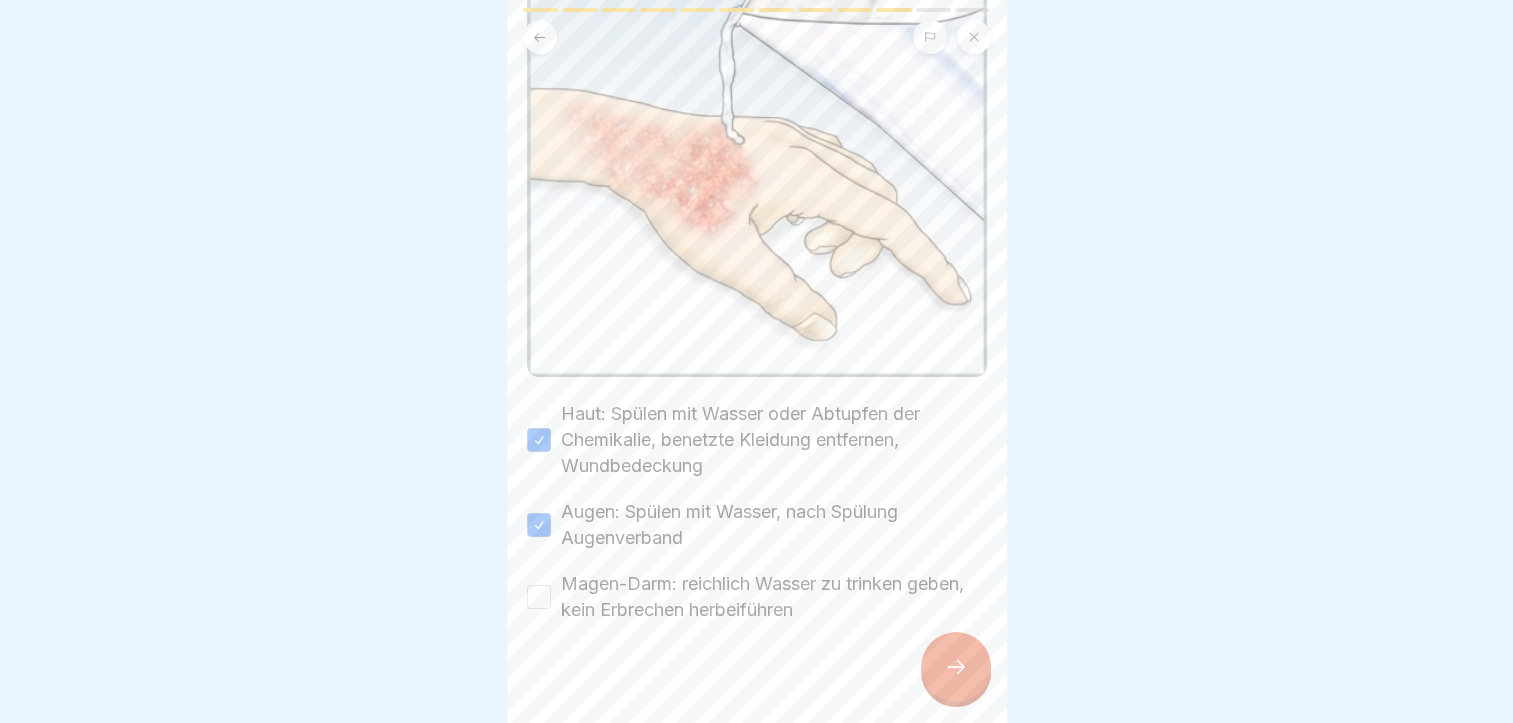 click on "Magen-Darm: reichlich Wasser zu trinken geben, kein Erbrechen herbeiführen" at bounding box center [539, 597] 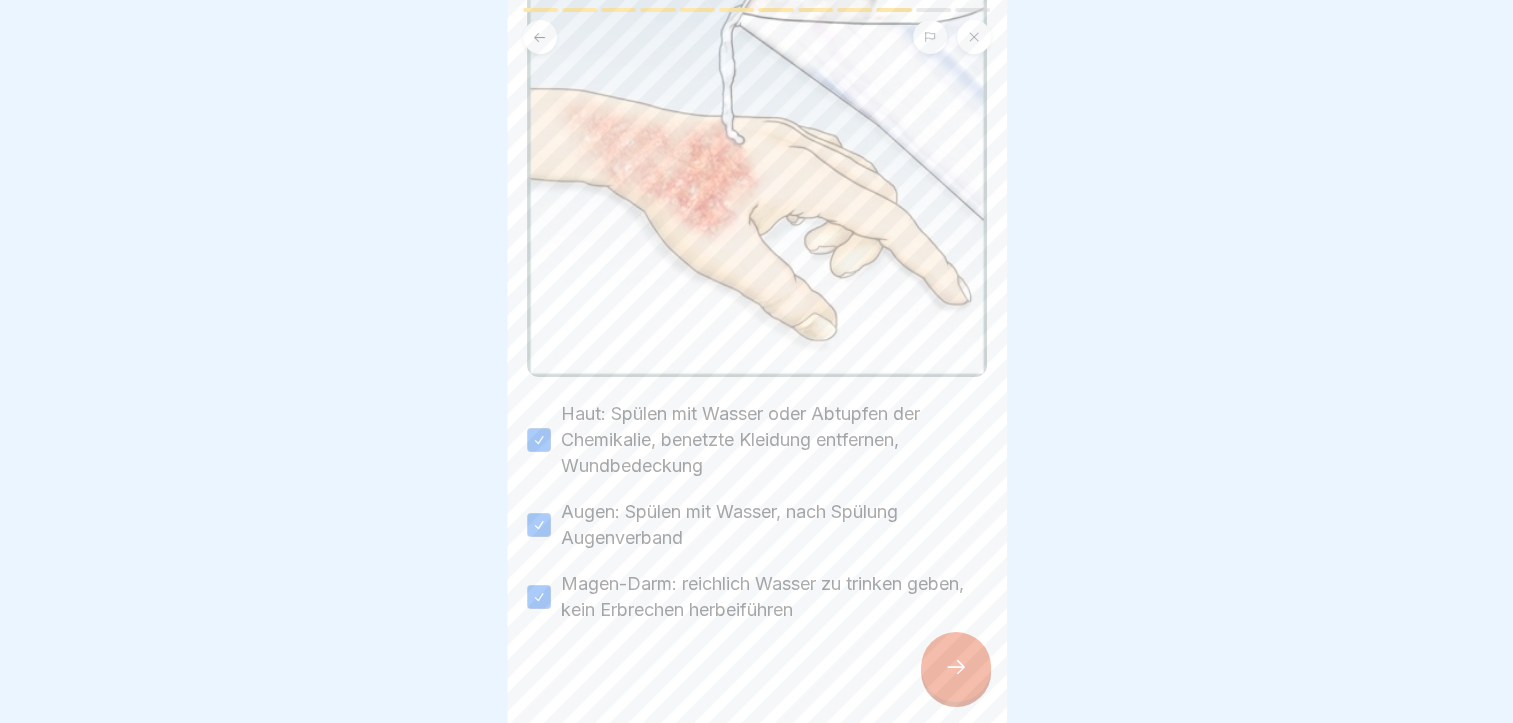 click 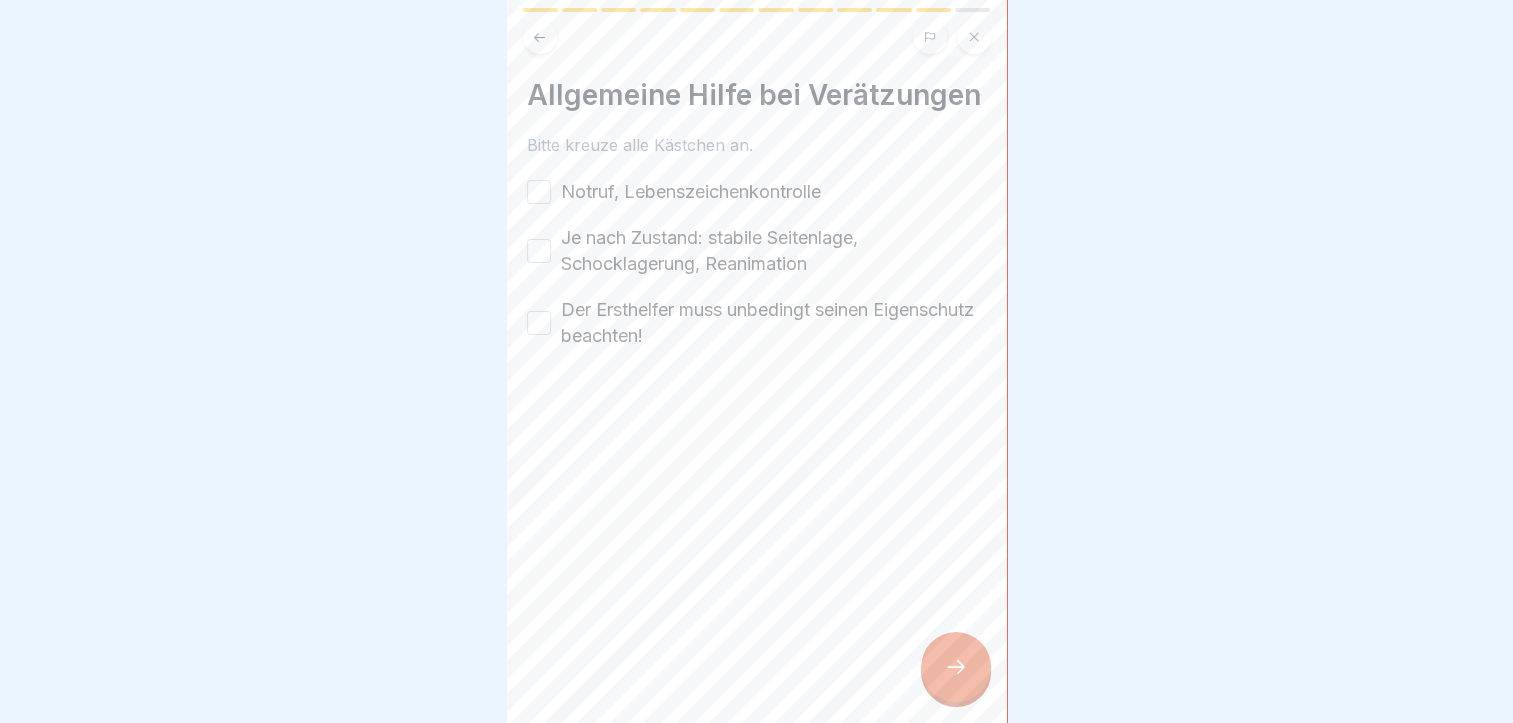 click on "Notruf, Lebenszeichenkontrolle" at bounding box center [539, 192] 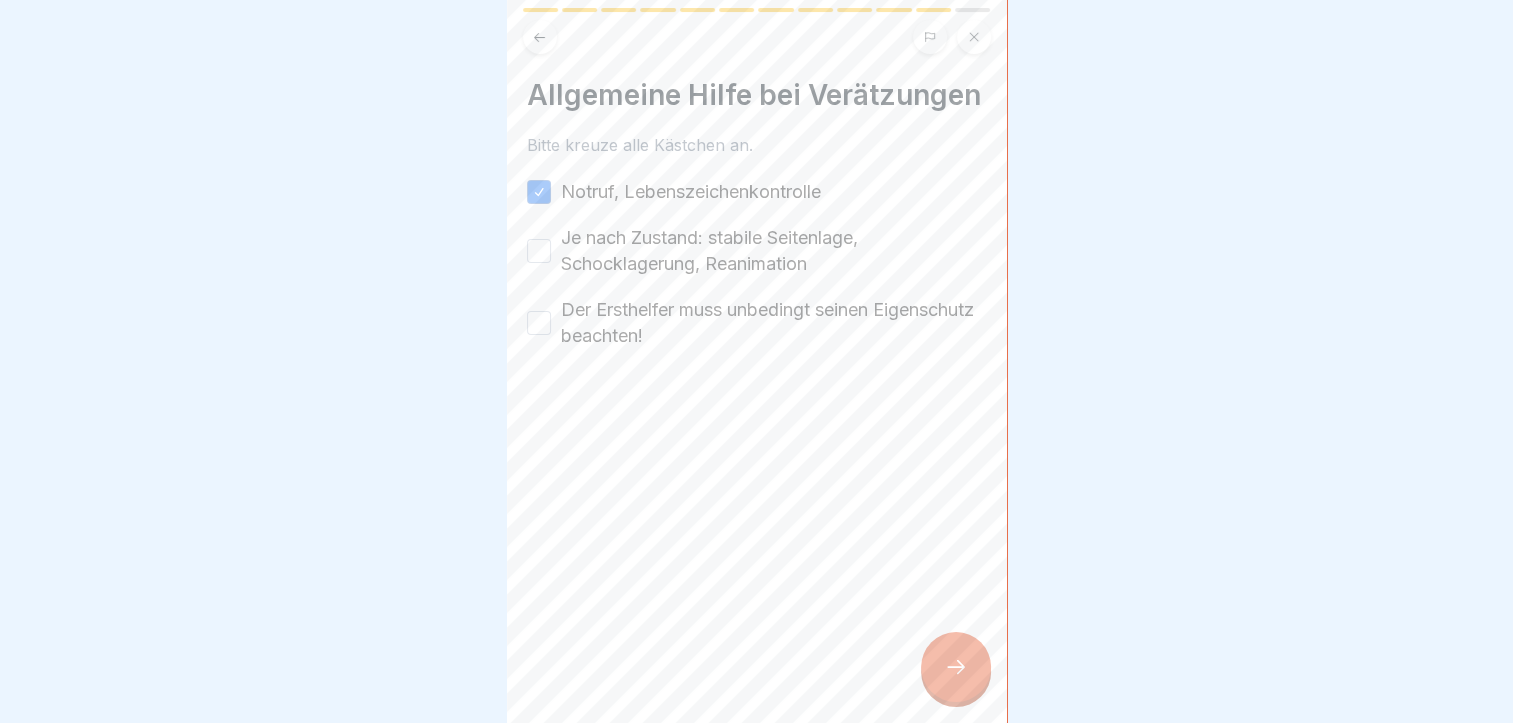 click on "Je nach Zustand: stabile Seitenlage, Schocklagerung, Reanimation" at bounding box center (539, 251) 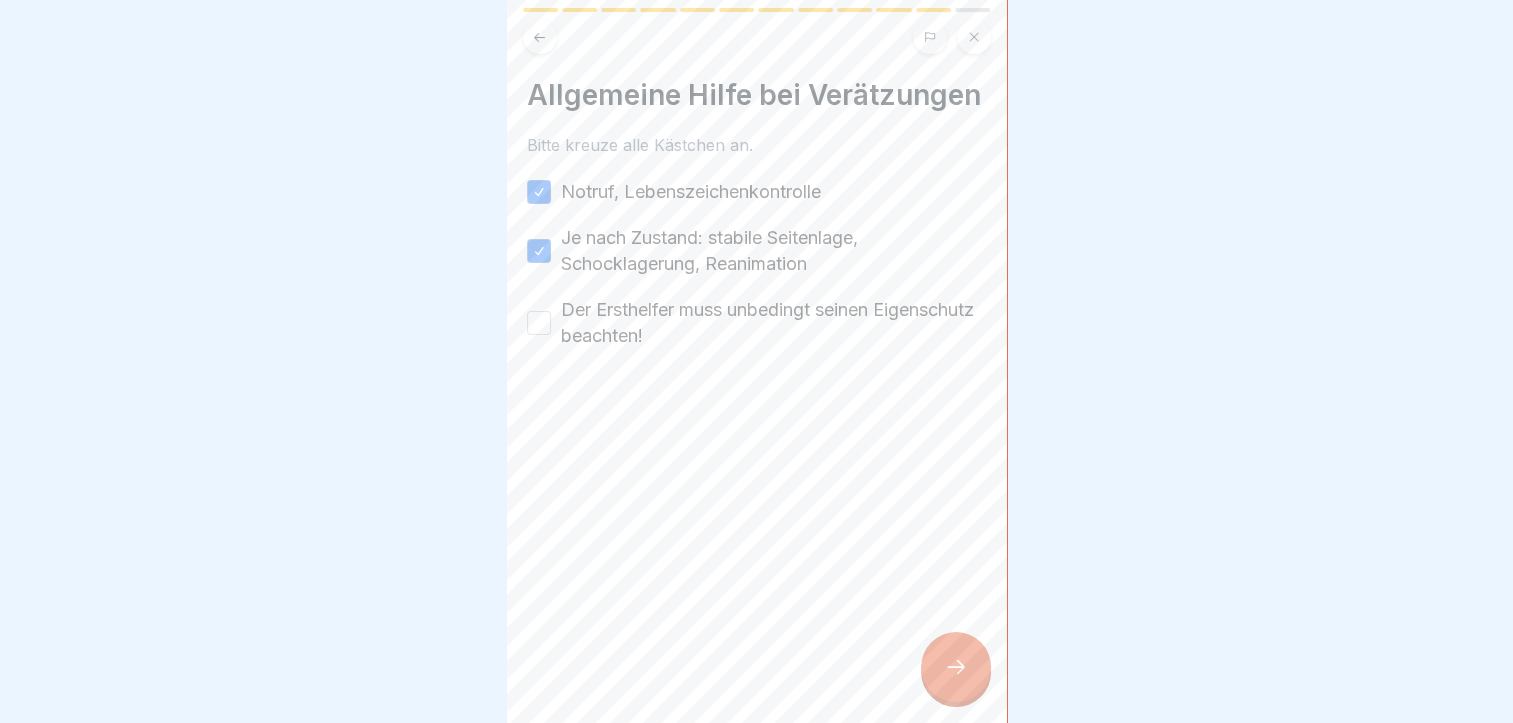click on "Der Ersthelfer muss unbedingt seinen Eigenschutz beachten!" at bounding box center (539, 323) 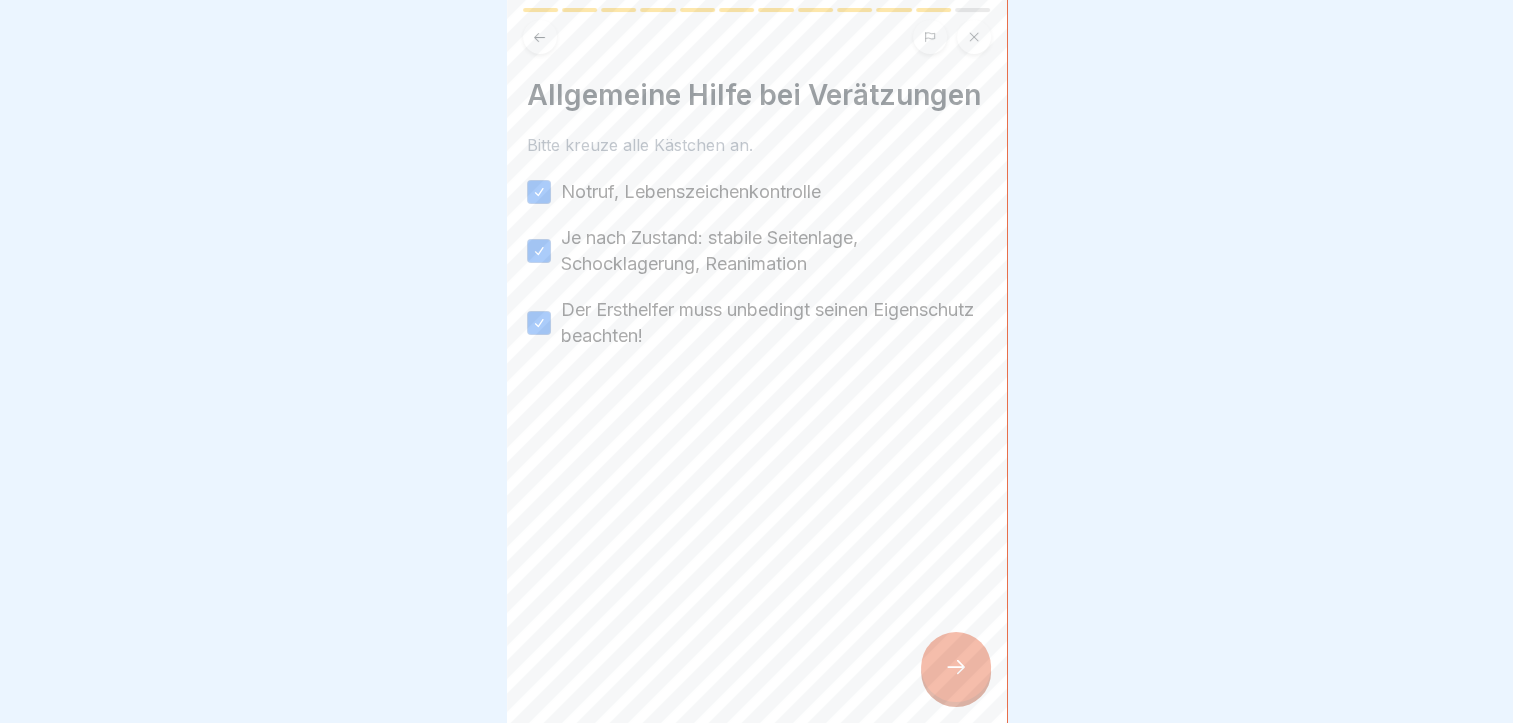 click 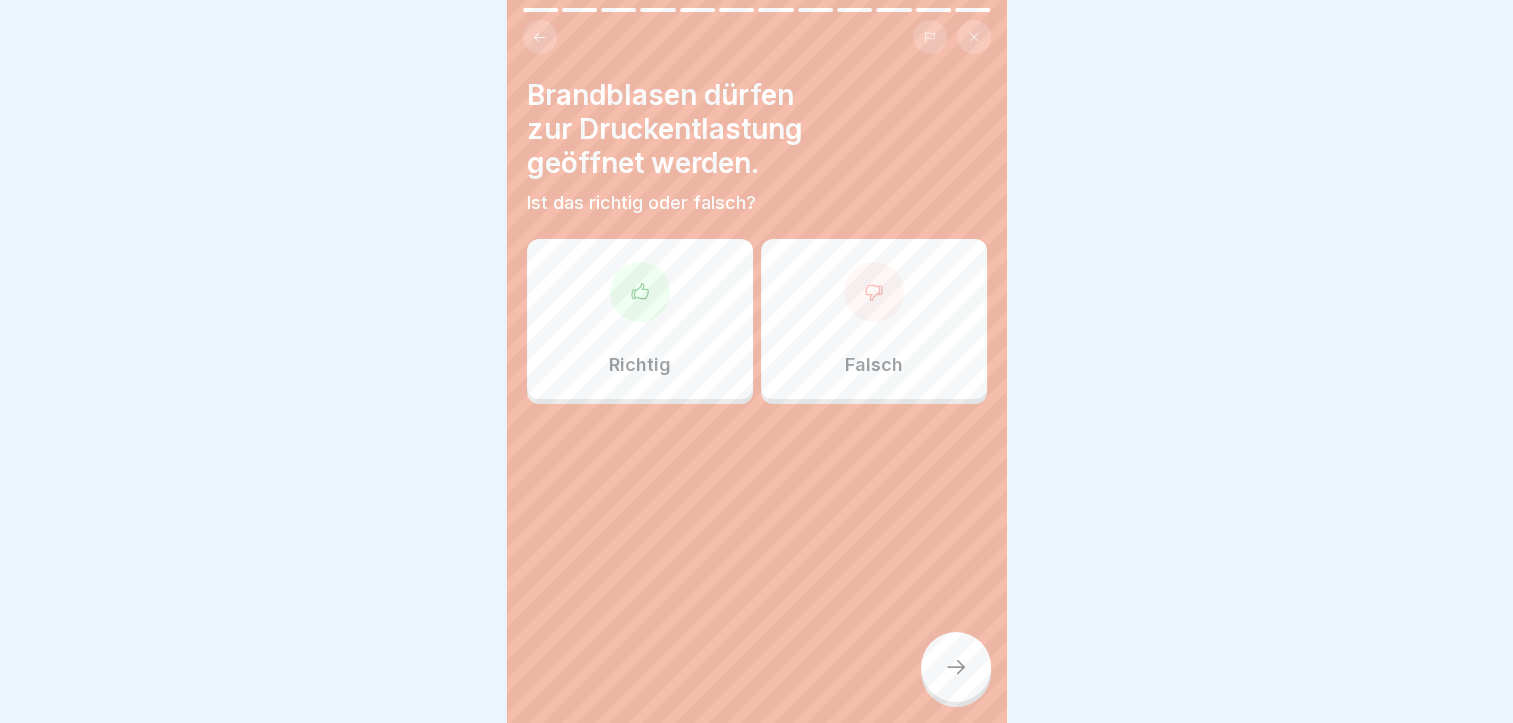 click at bounding box center [874, 292] 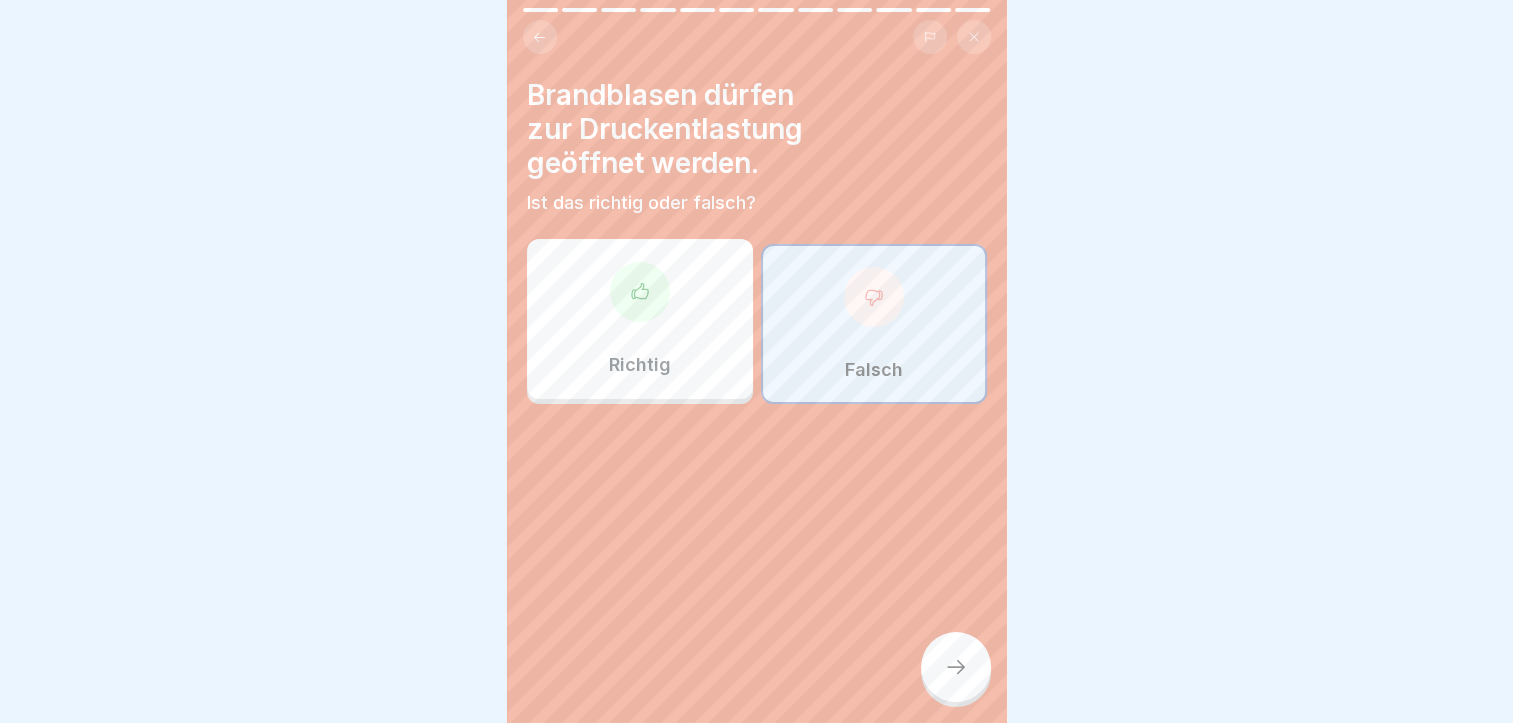 click 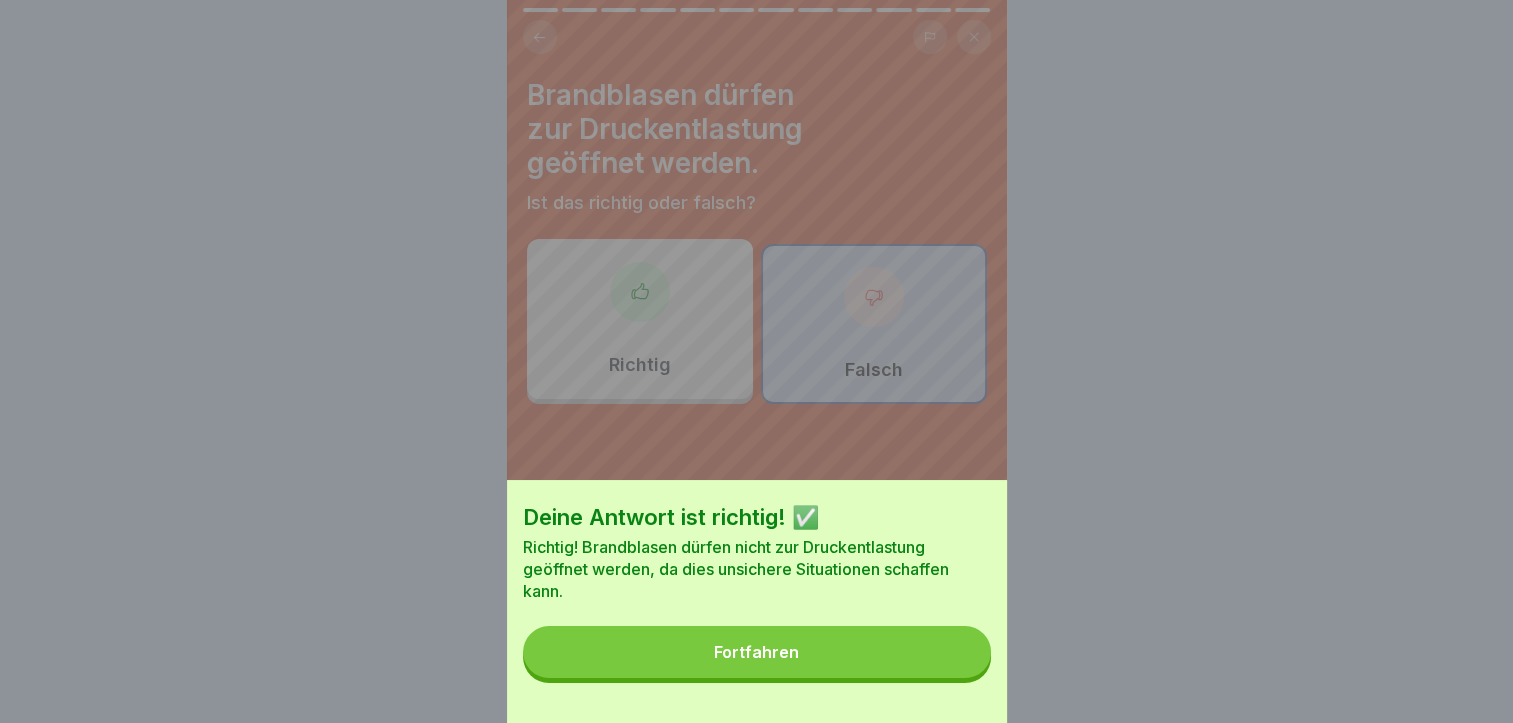click on "Fortfahren" at bounding box center [757, 652] 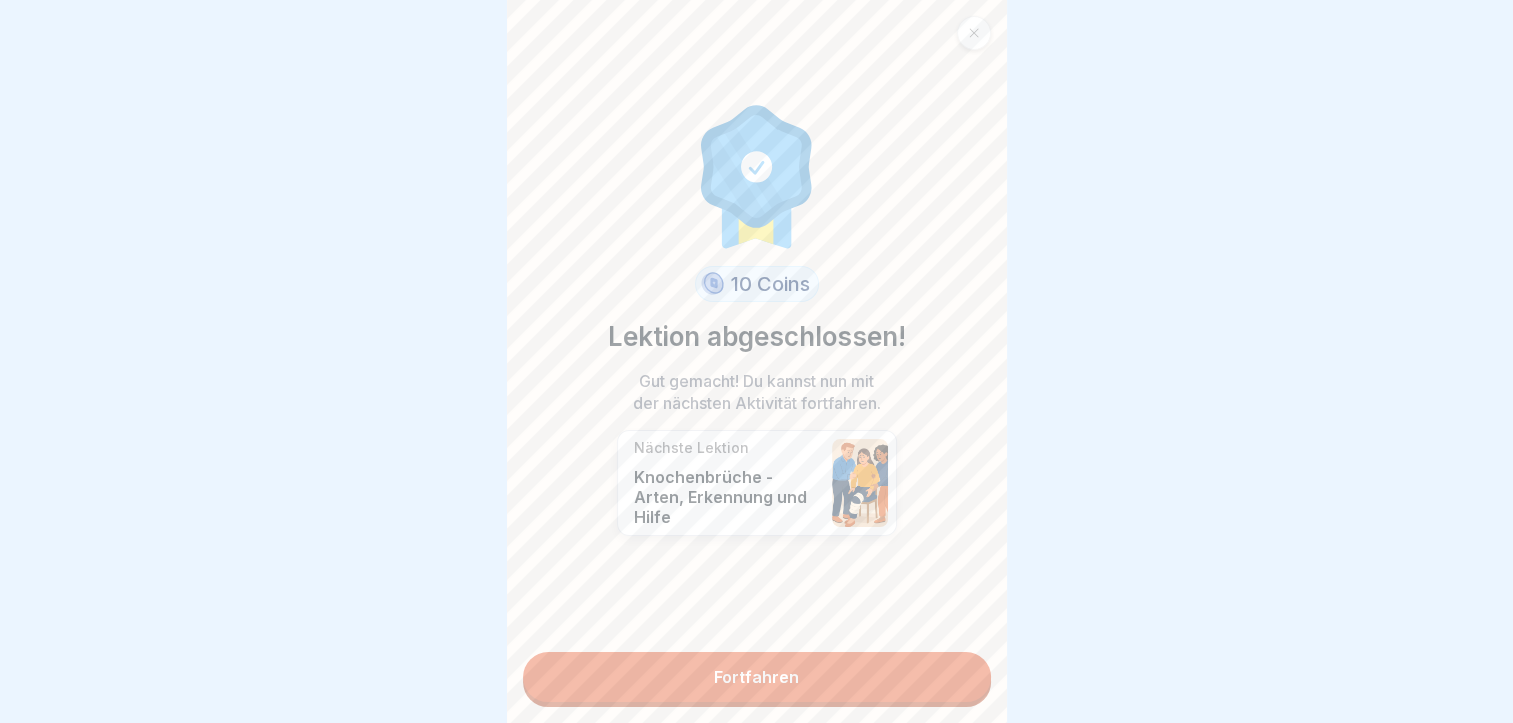click on "Fortfahren" at bounding box center [757, 677] 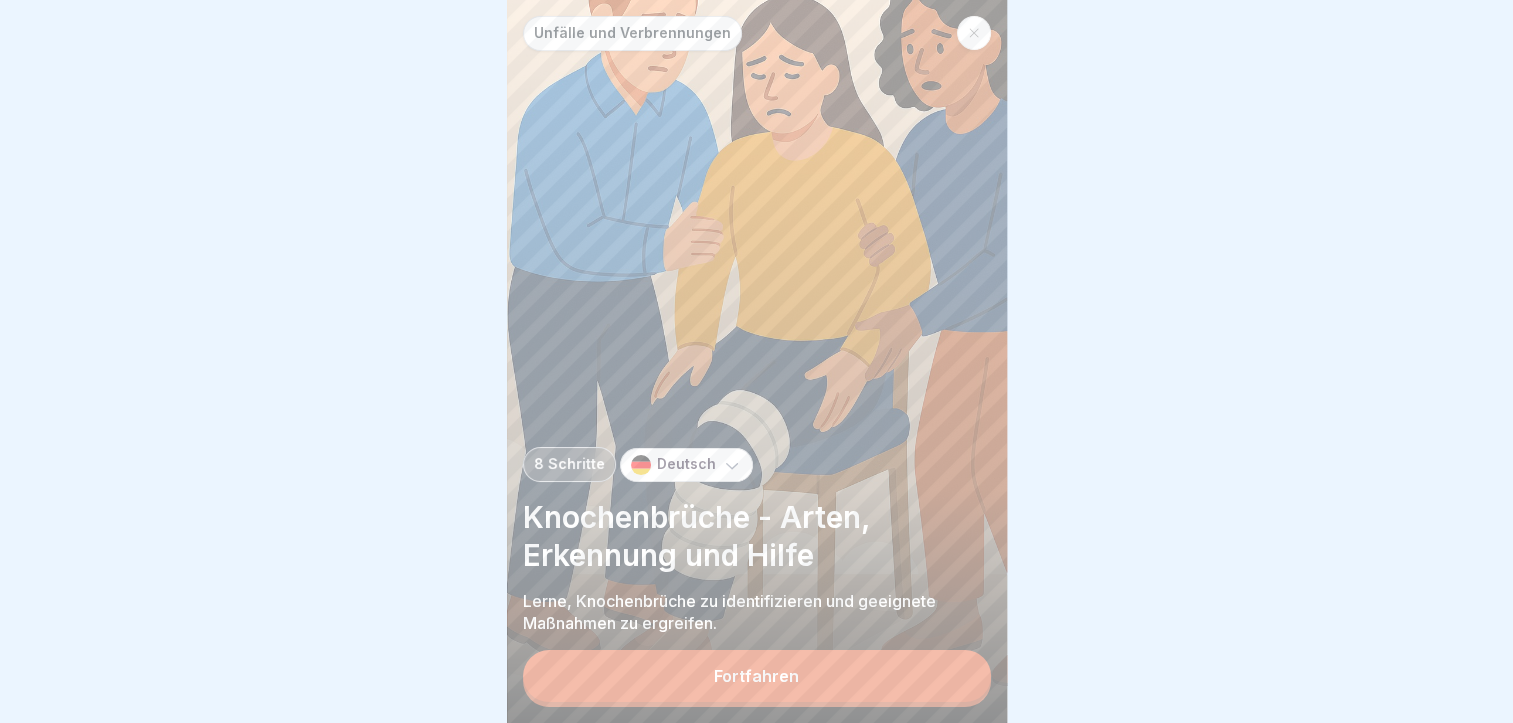 scroll, scrollTop: 15, scrollLeft: 0, axis: vertical 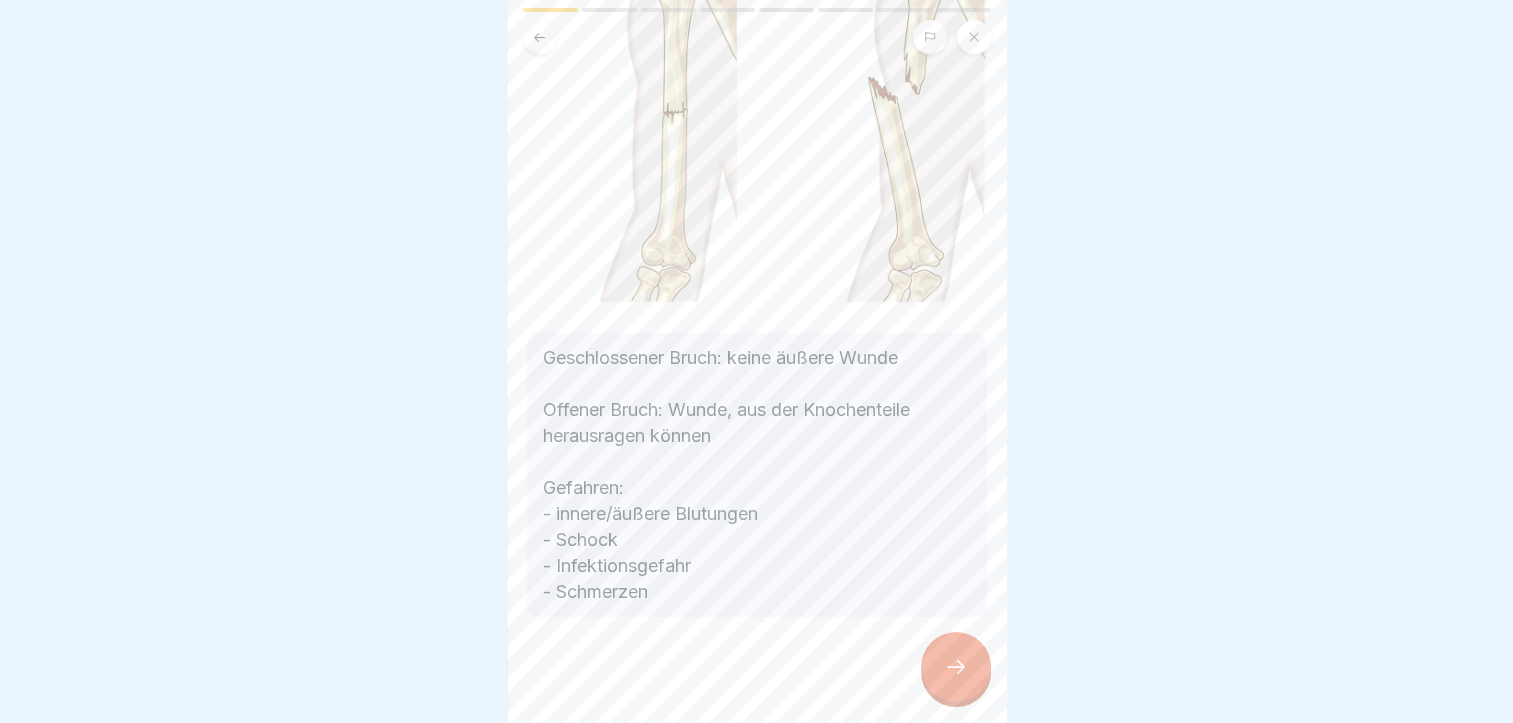 click 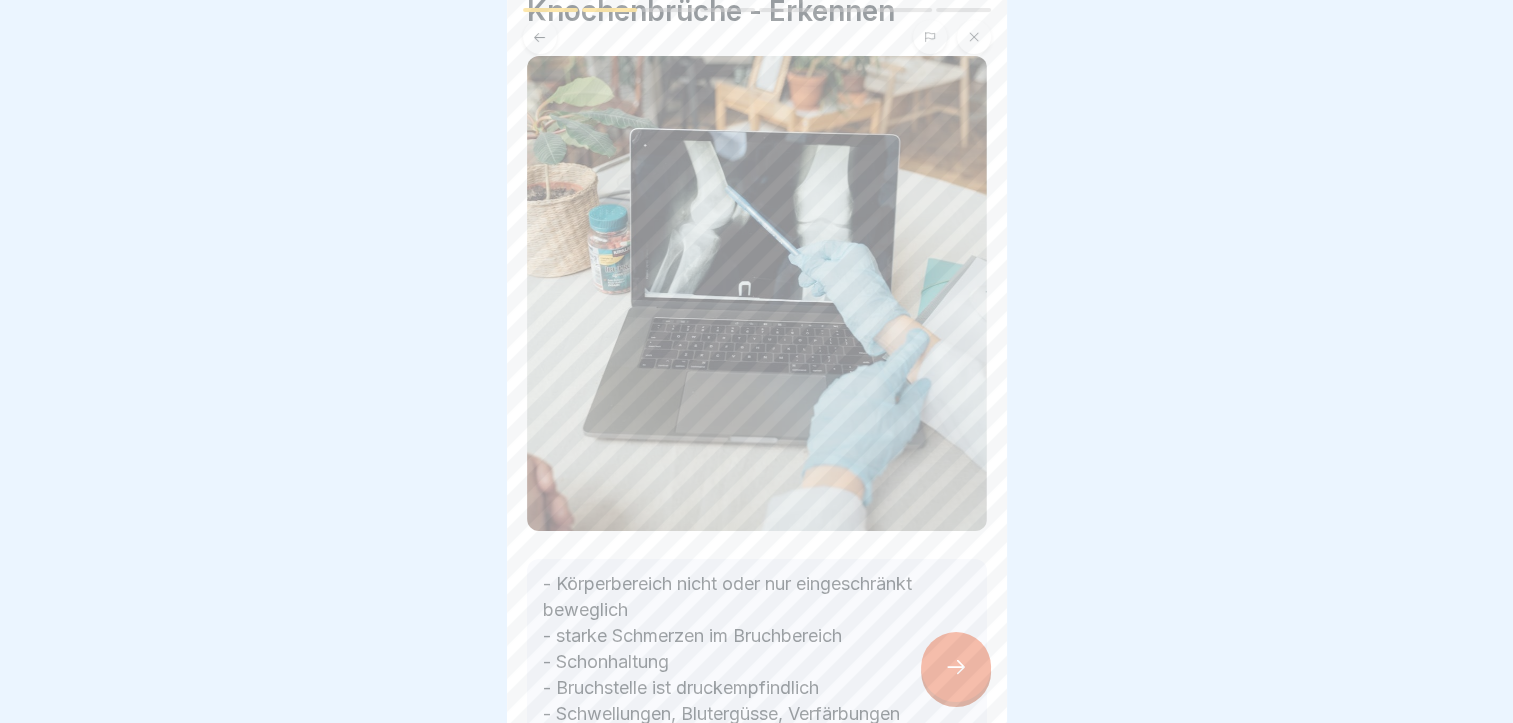 scroll, scrollTop: 360, scrollLeft: 0, axis: vertical 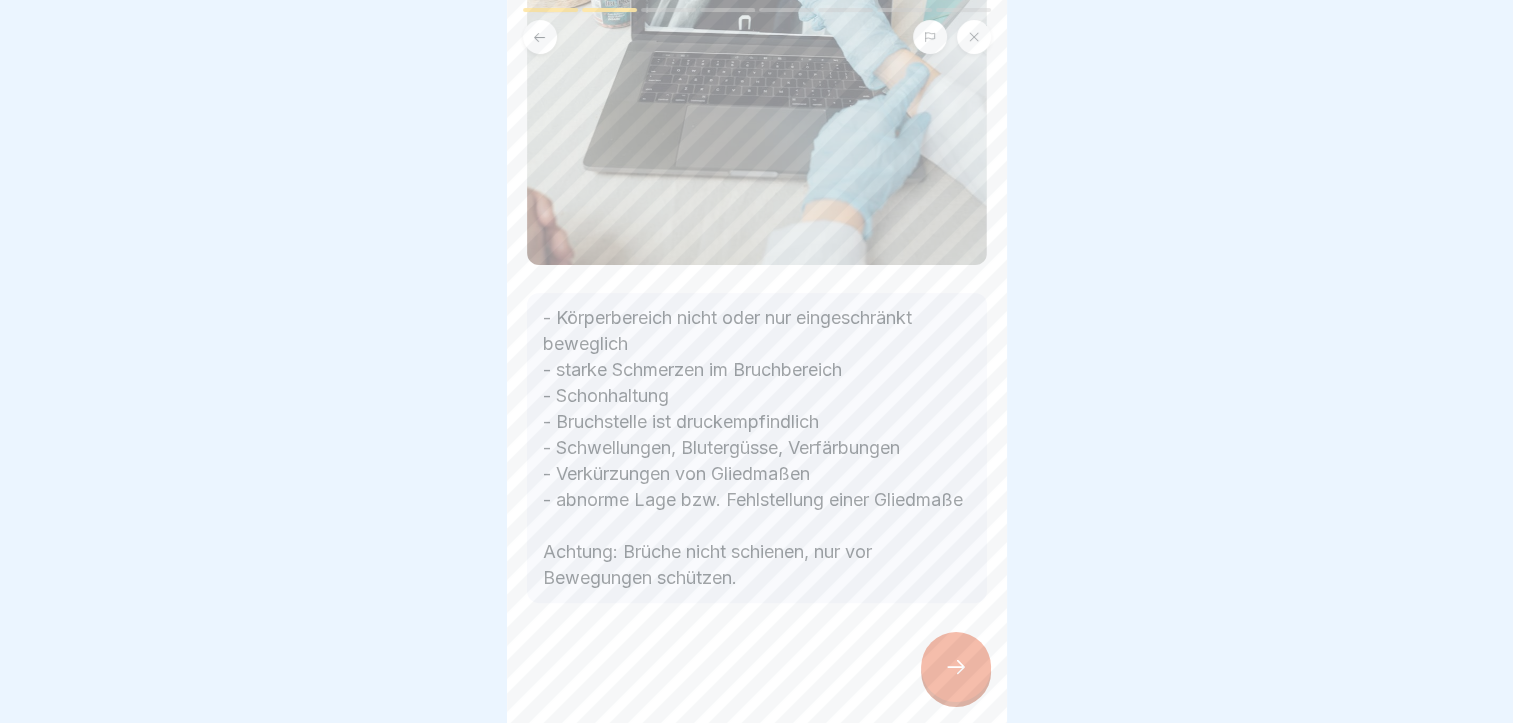 click at bounding box center [956, 667] 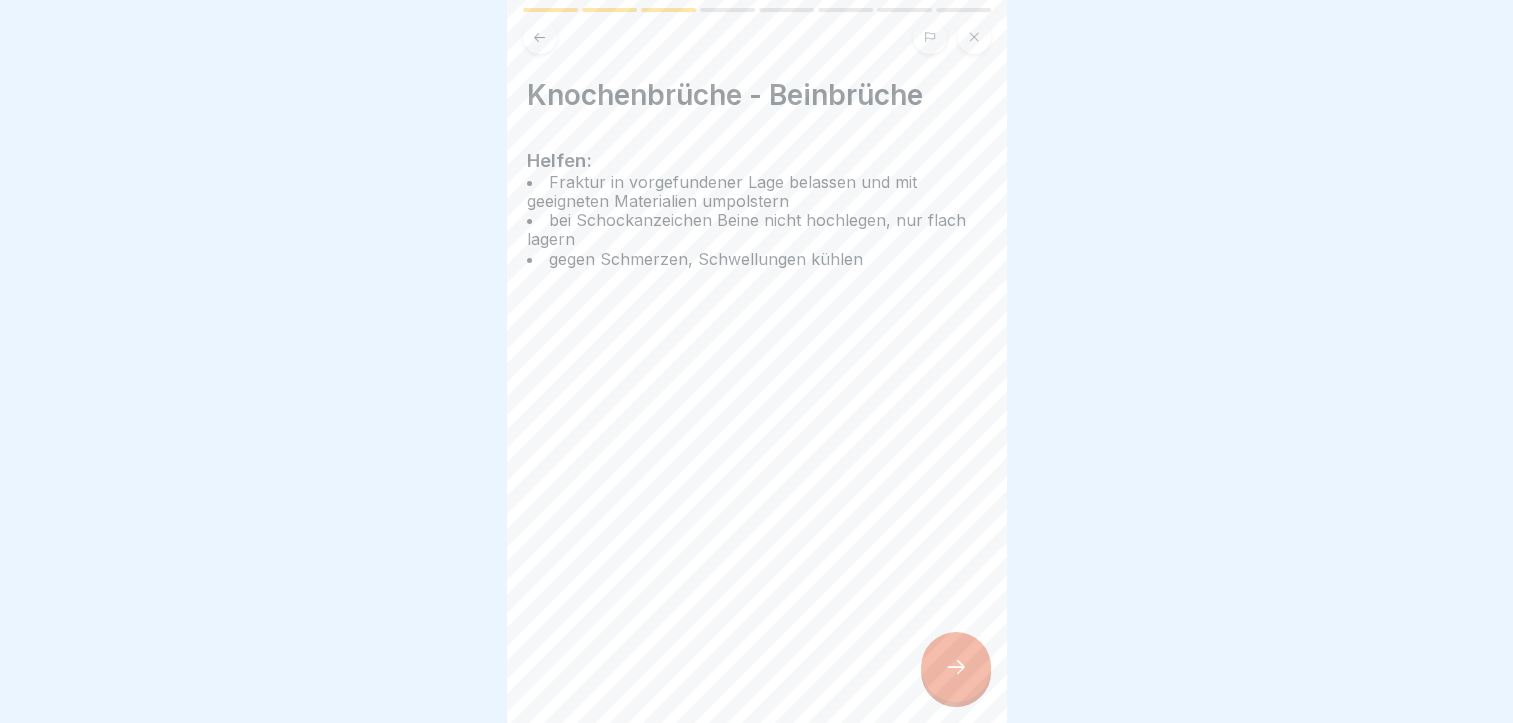 scroll, scrollTop: 0, scrollLeft: 0, axis: both 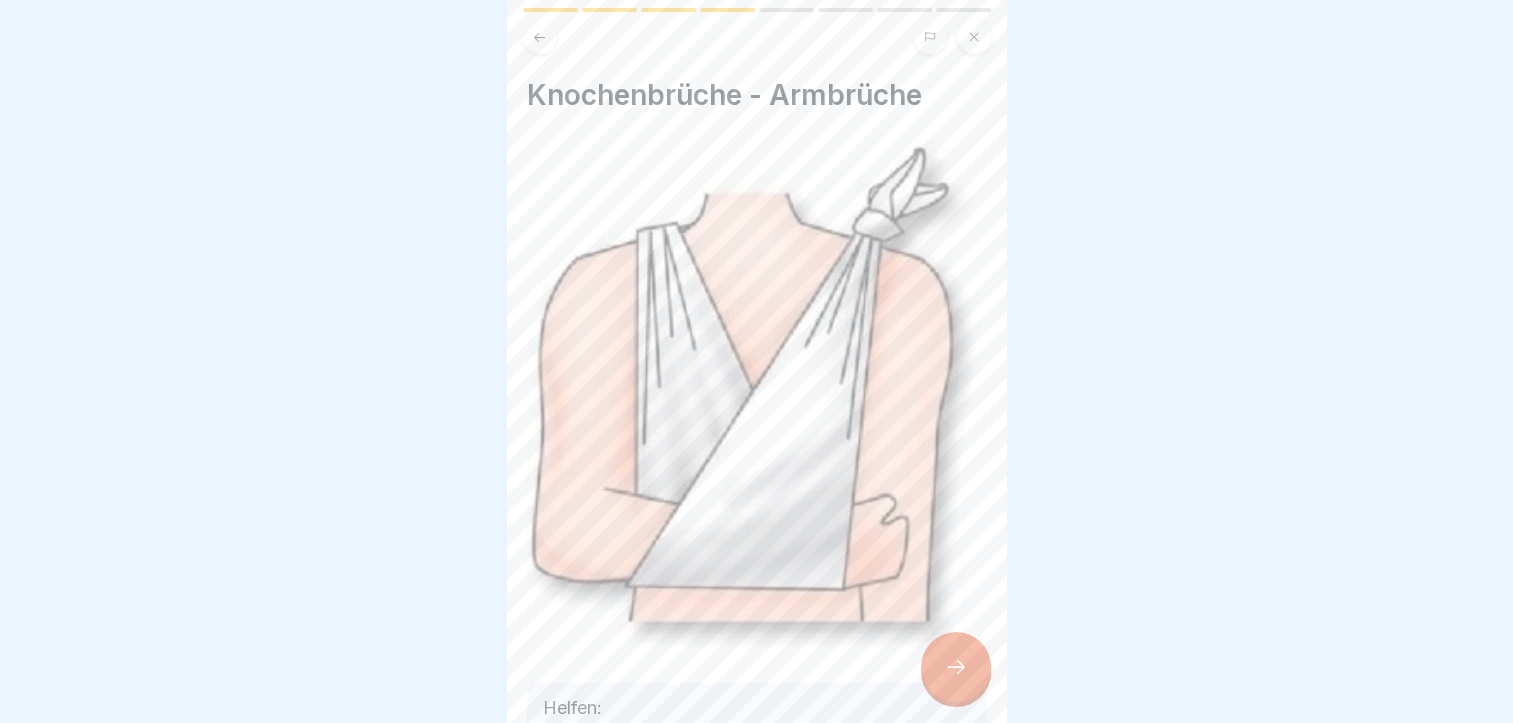 click 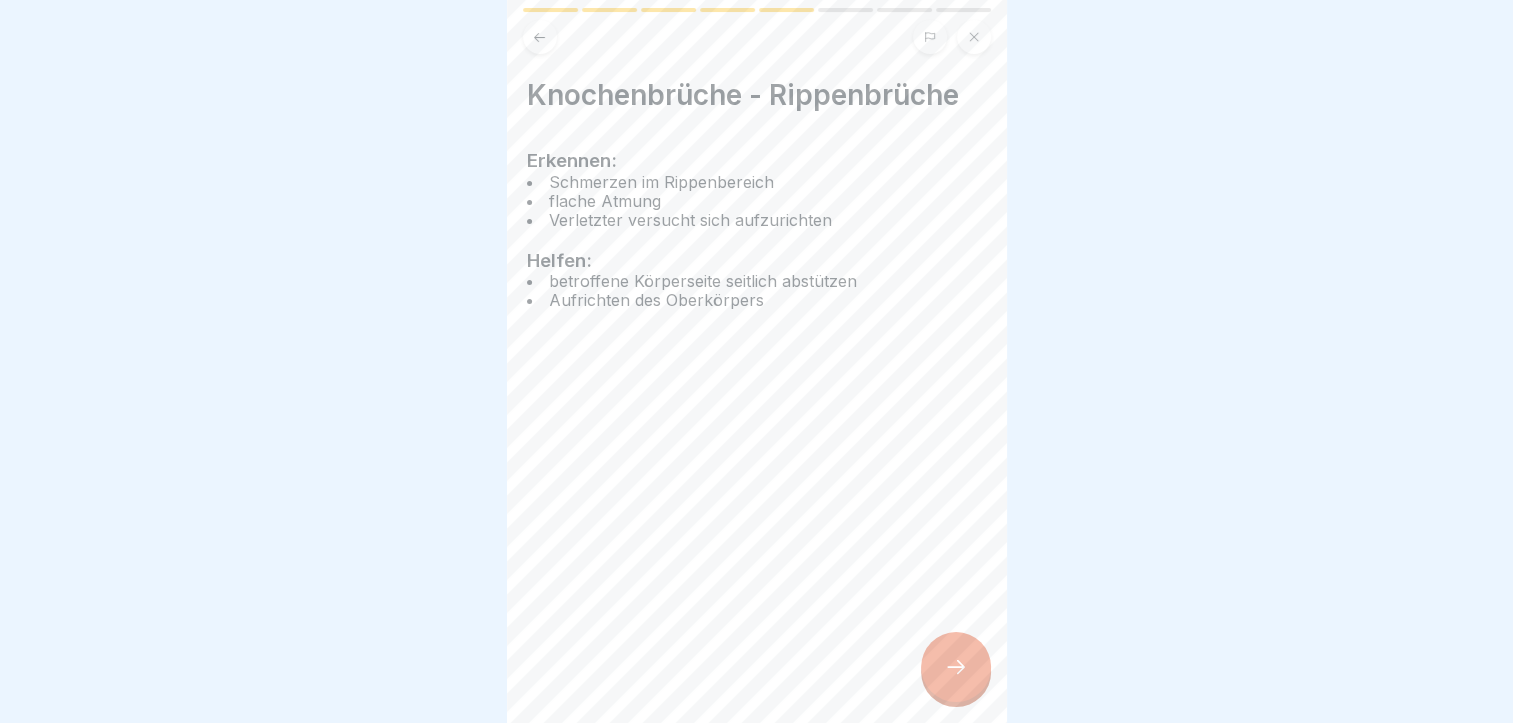 click at bounding box center (956, 667) 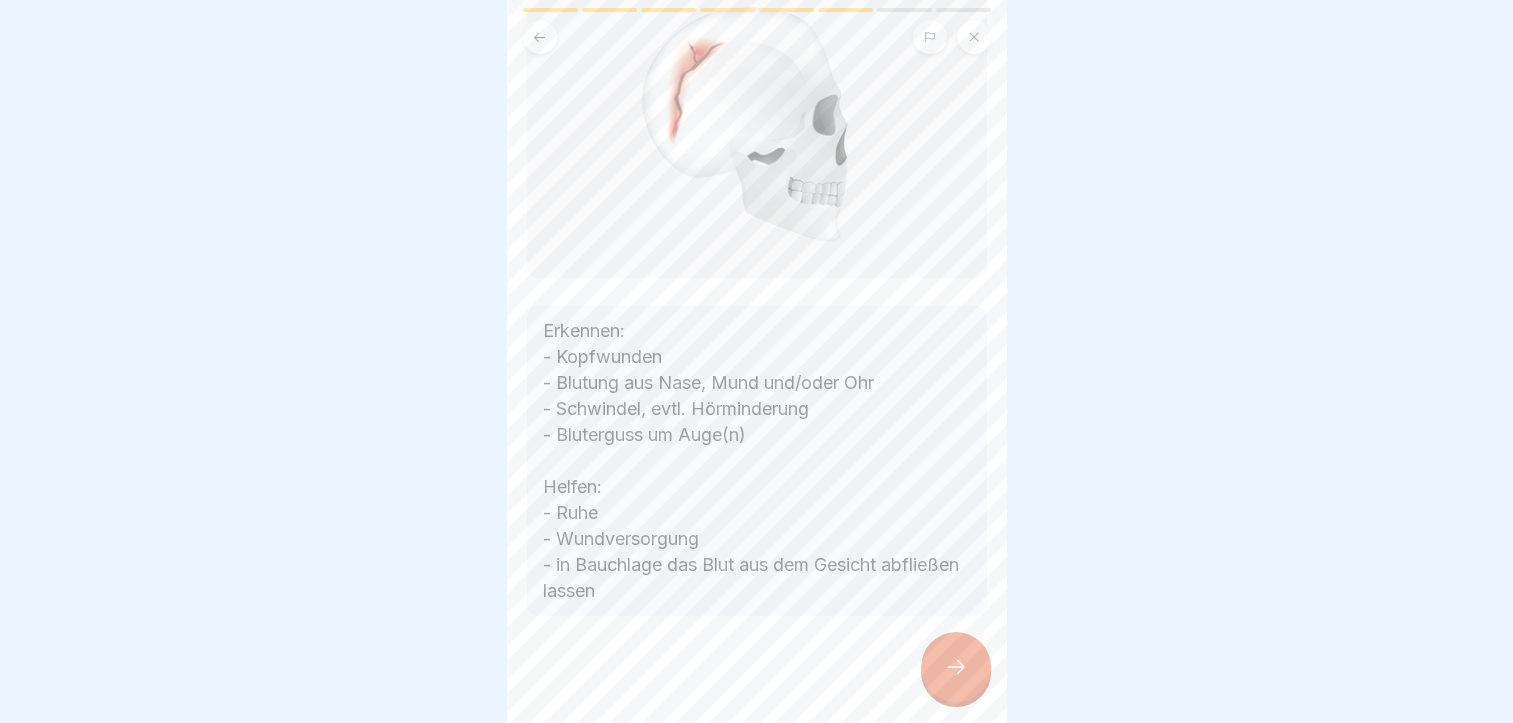 scroll, scrollTop: 199, scrollLeft: 0, axis: vertical 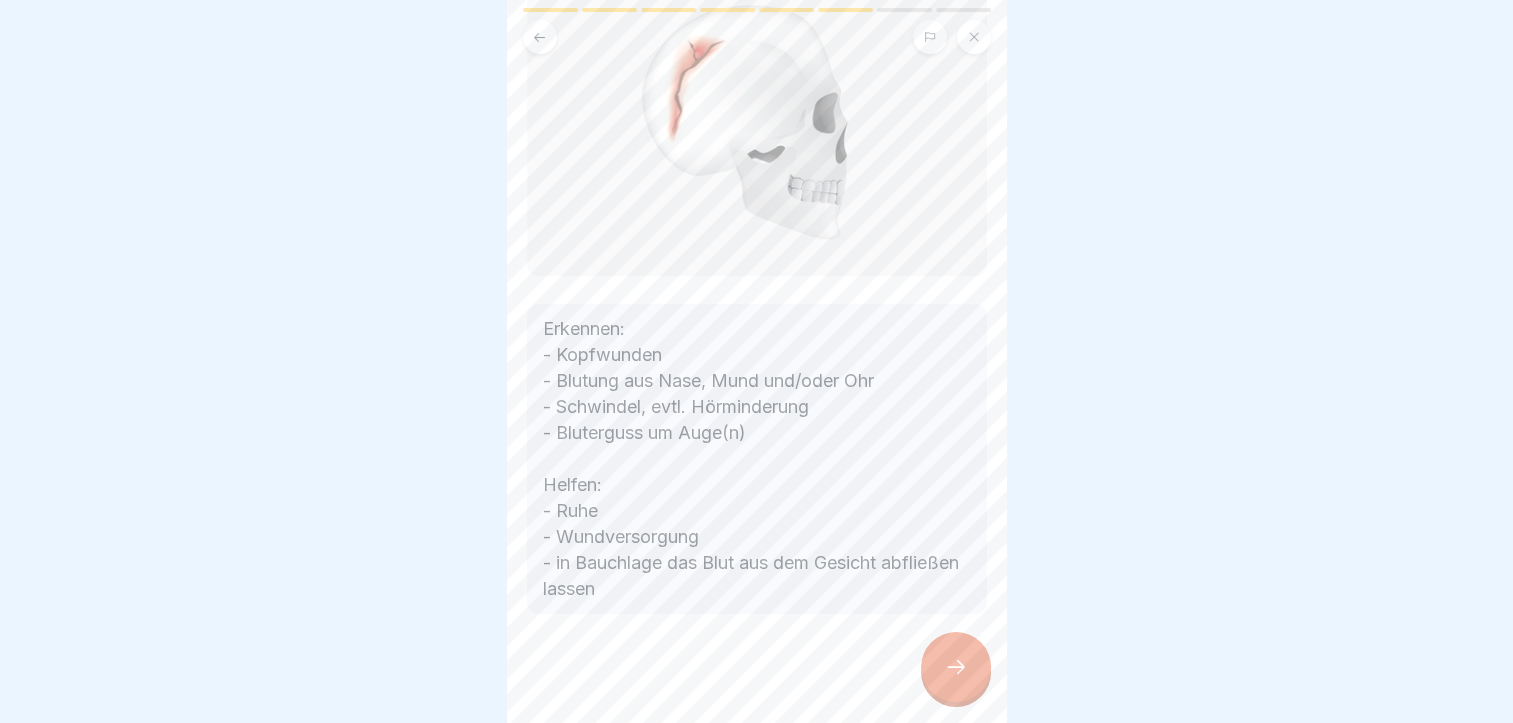 click 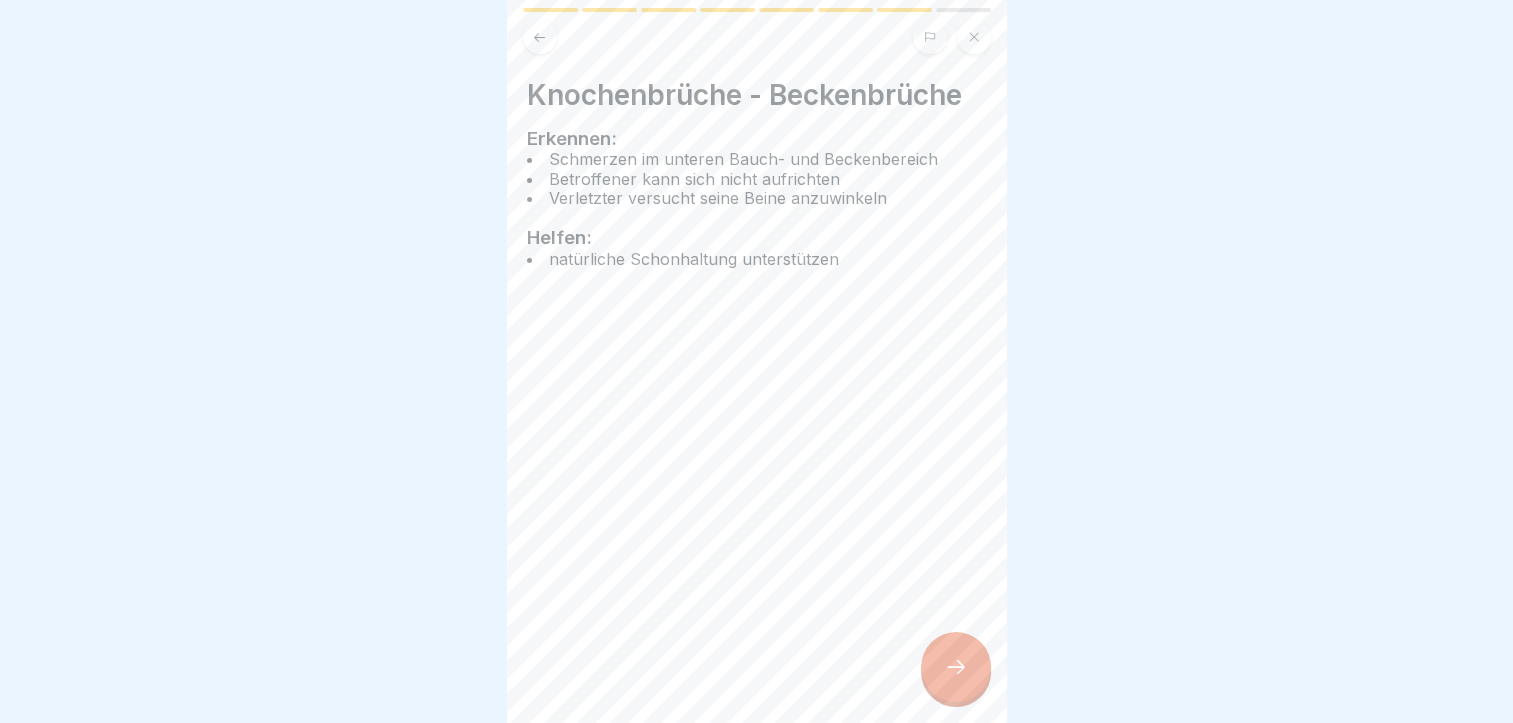 click 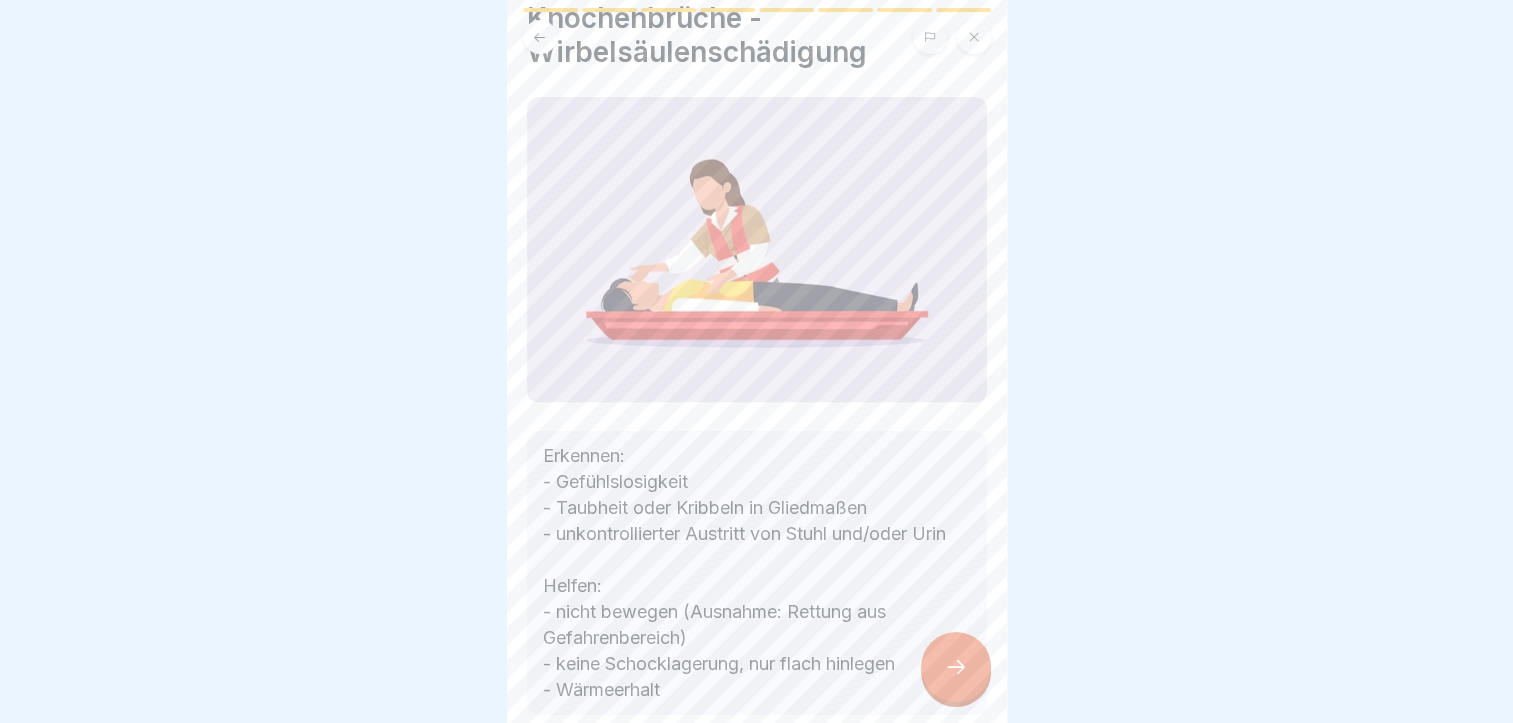 scroll, scrollTop: 204, scrollLeft: 0, axis: vertical 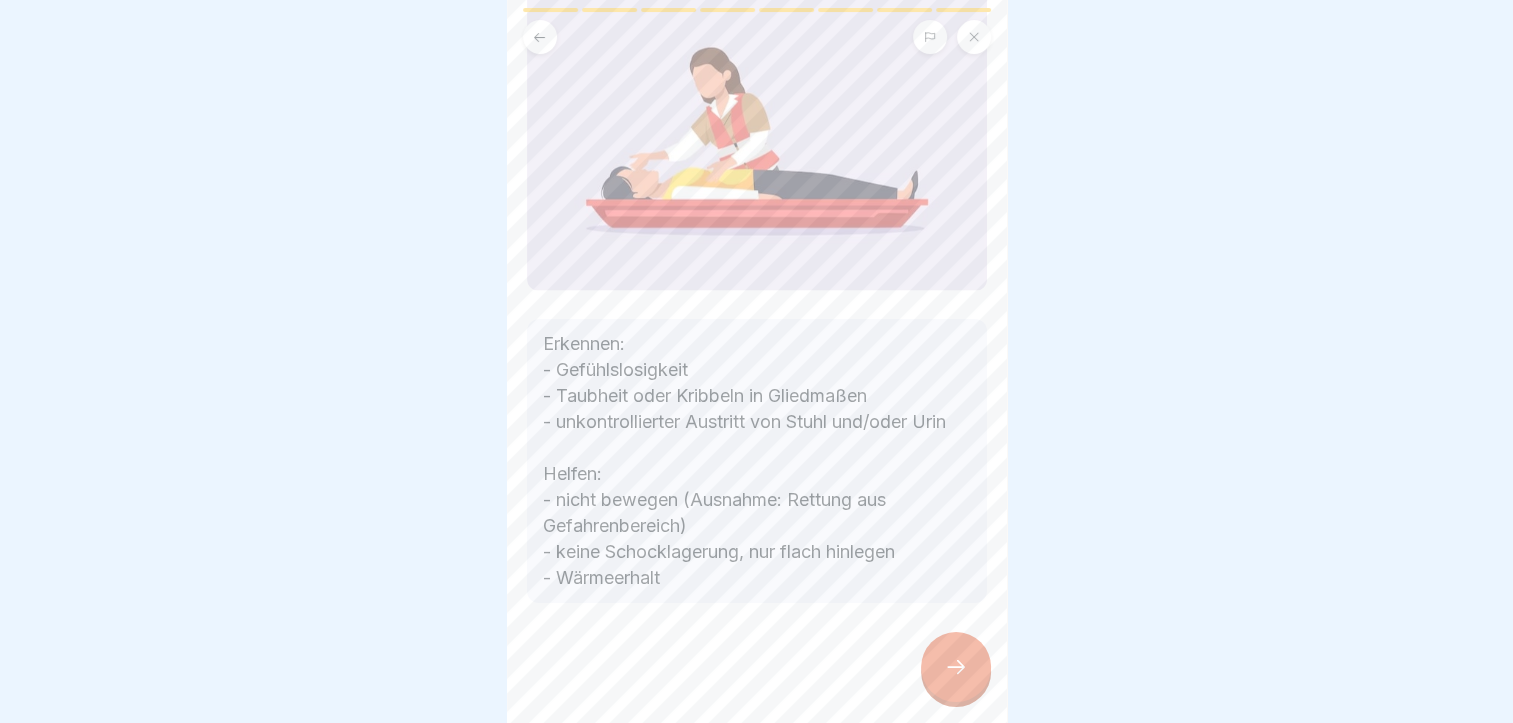 click 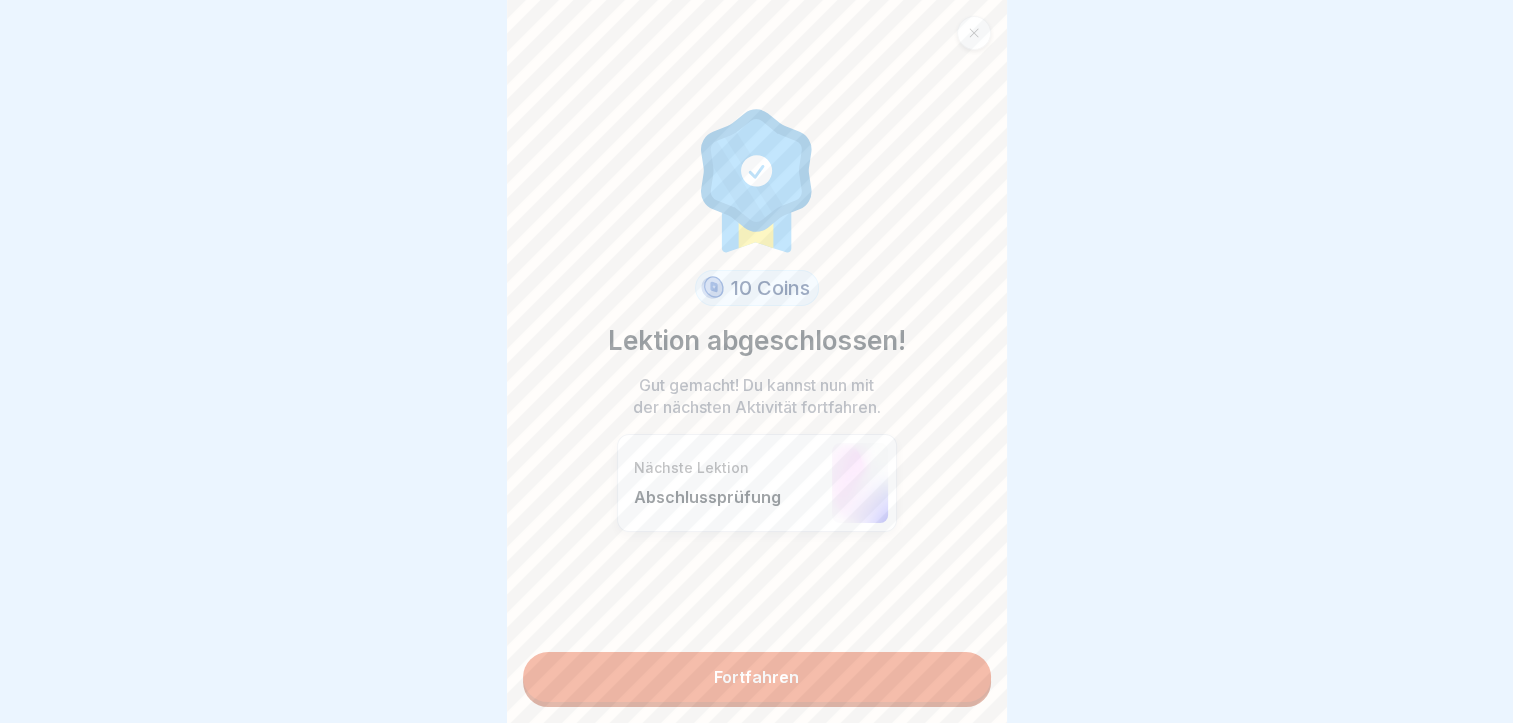 click on "Fortfahren" at bounding box center (757, 677) 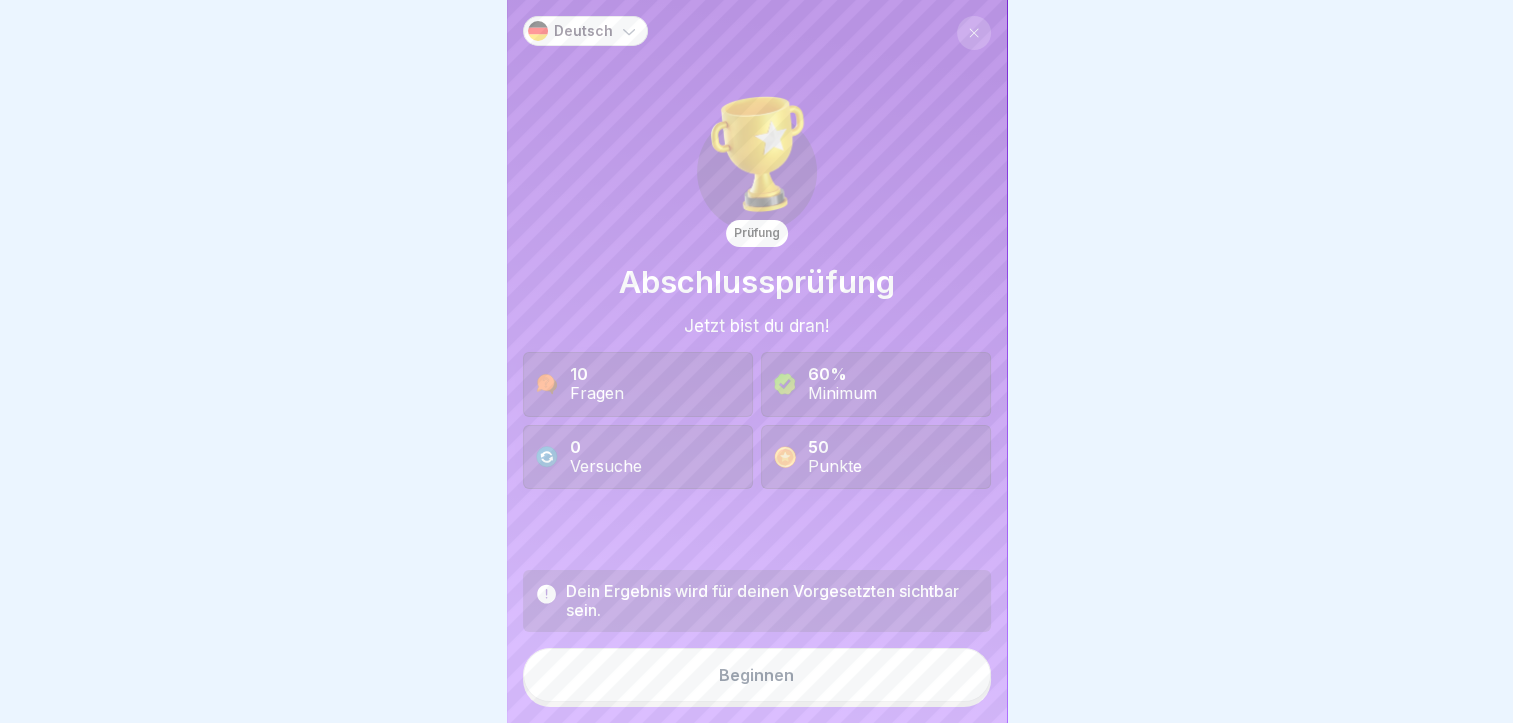 scroll, scrollTop: 15, scrollLeft: 0, axis: vertical 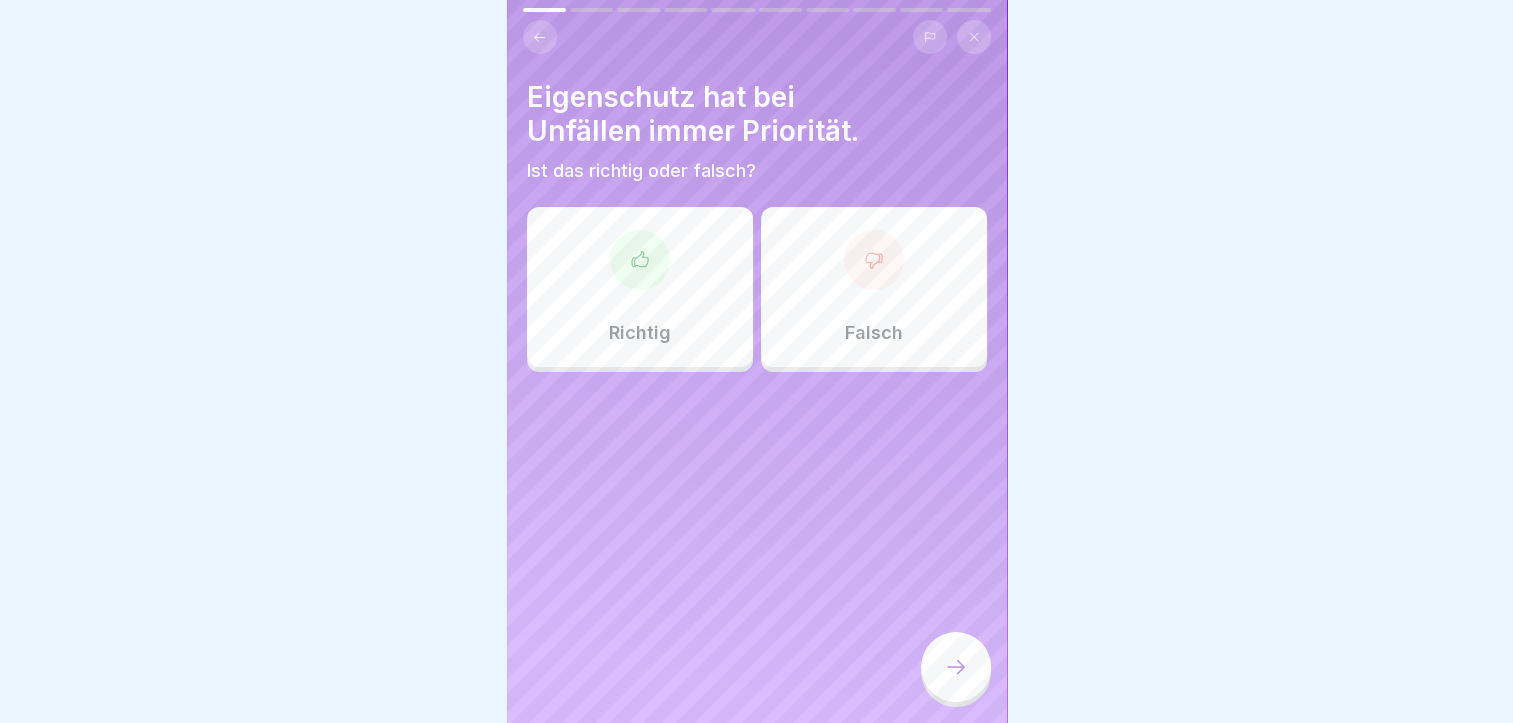 click on "Falsch" at bounding box center (874, 287) 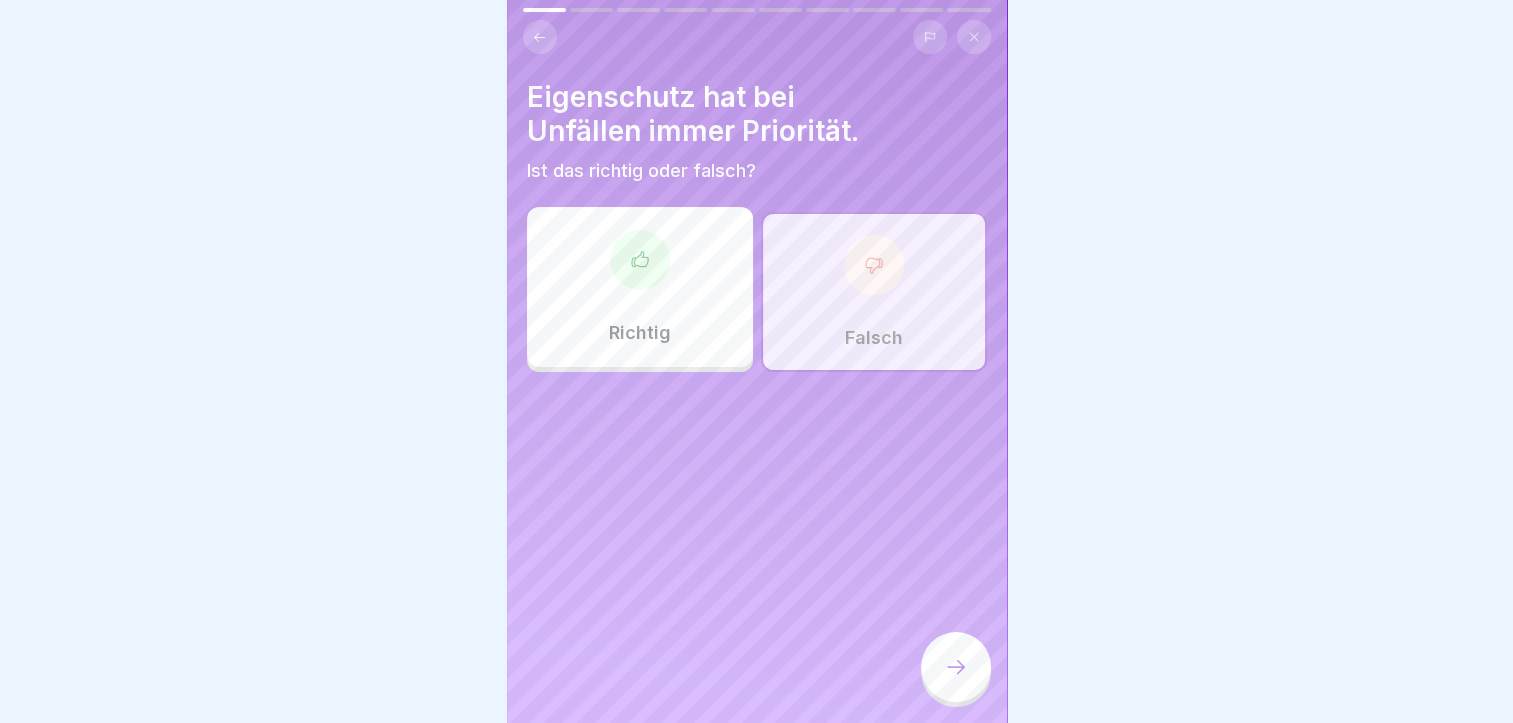 click at bounding box center [956, 667] 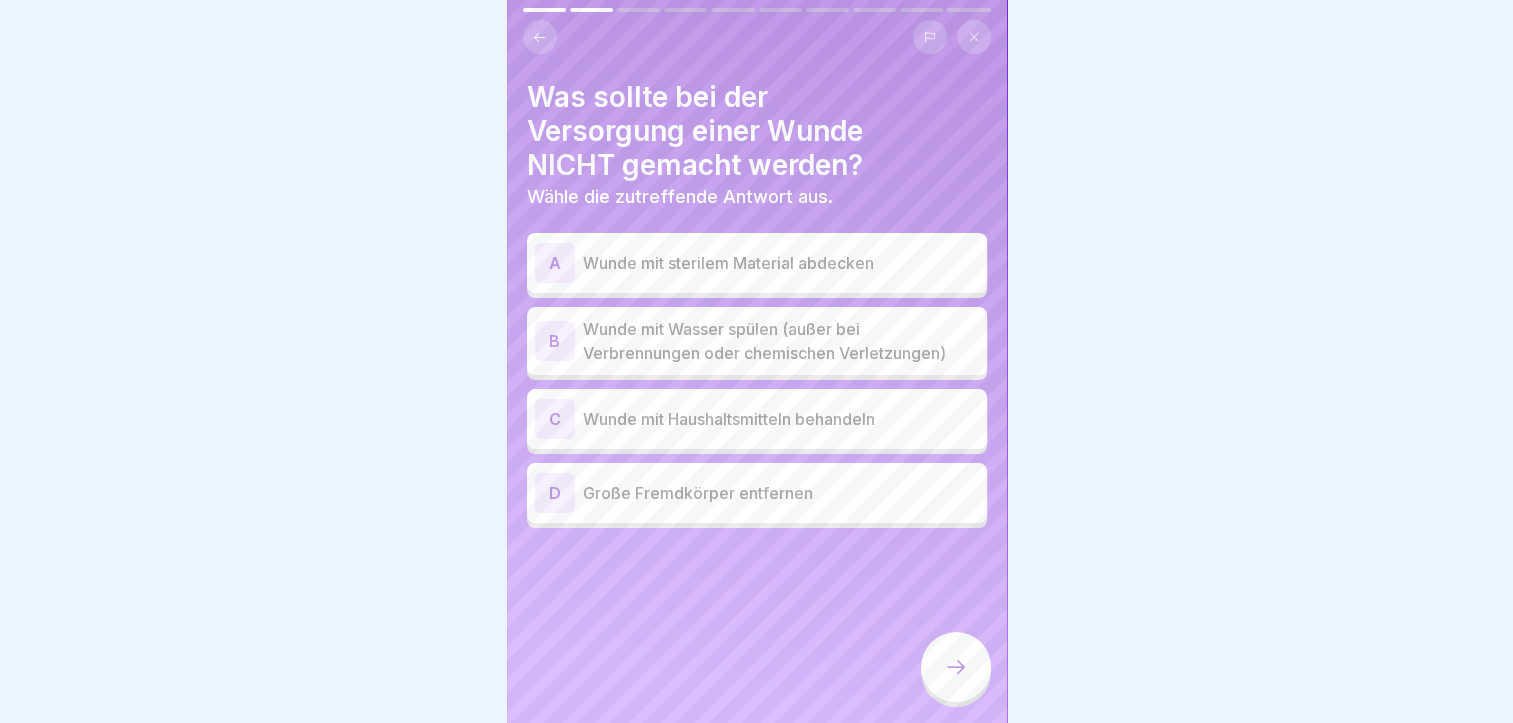 click on "C Wunde mit Haushaltsmitteln behandeln" at bounding box center (757, 419) 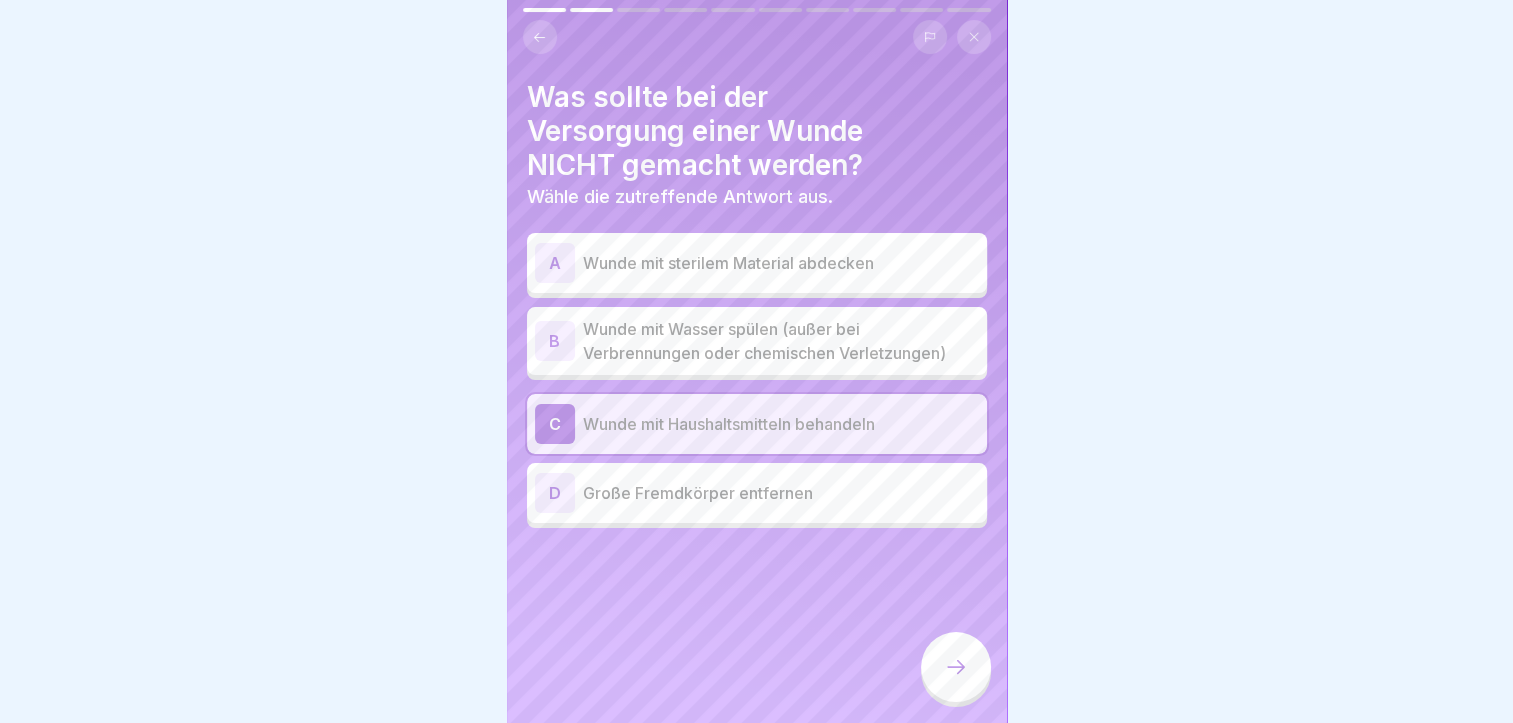 click on "Wunde mit Haushaltsmitteln behandeln" at bounding box center (781, 424) 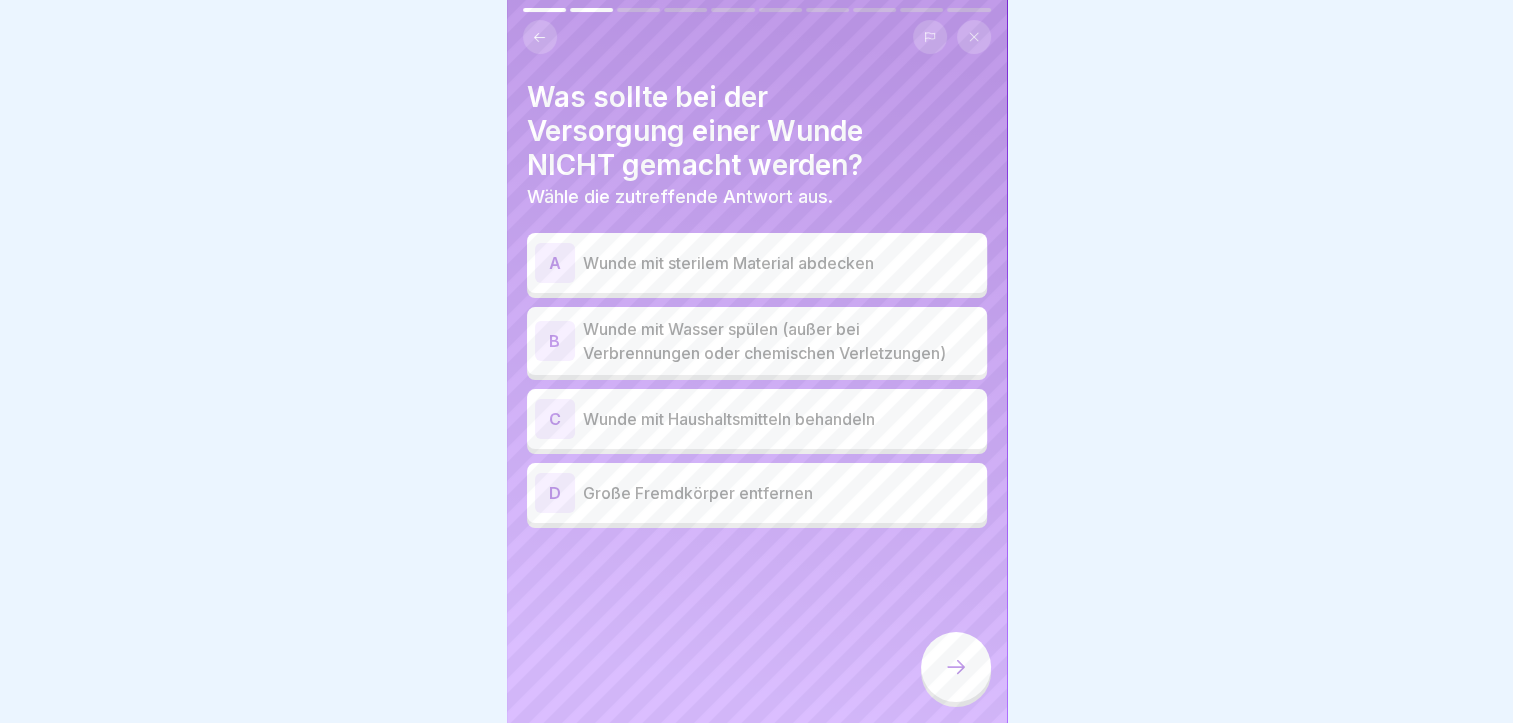 click on "Große Fremdkörper entfernen" at bounding box center (781, 493) 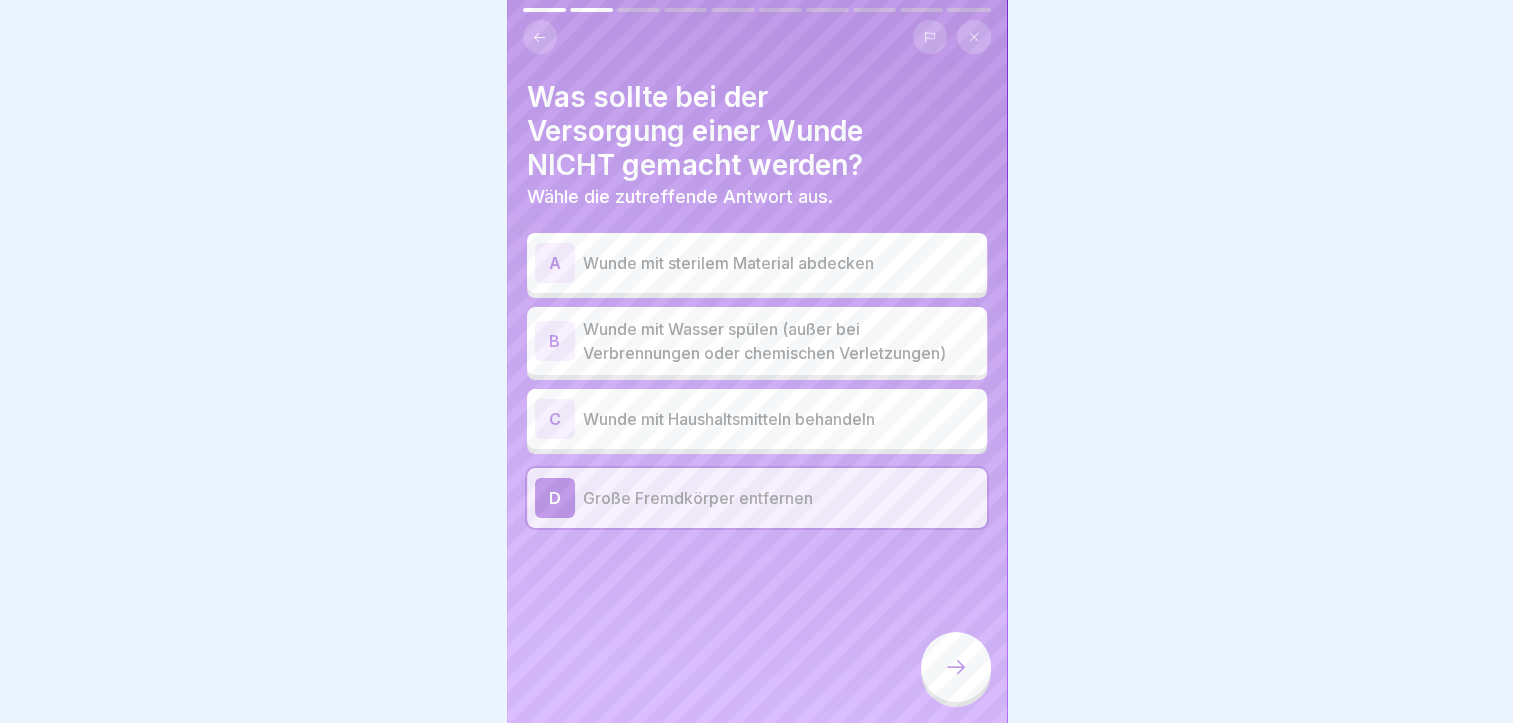 click at bounding box center [956, 667] 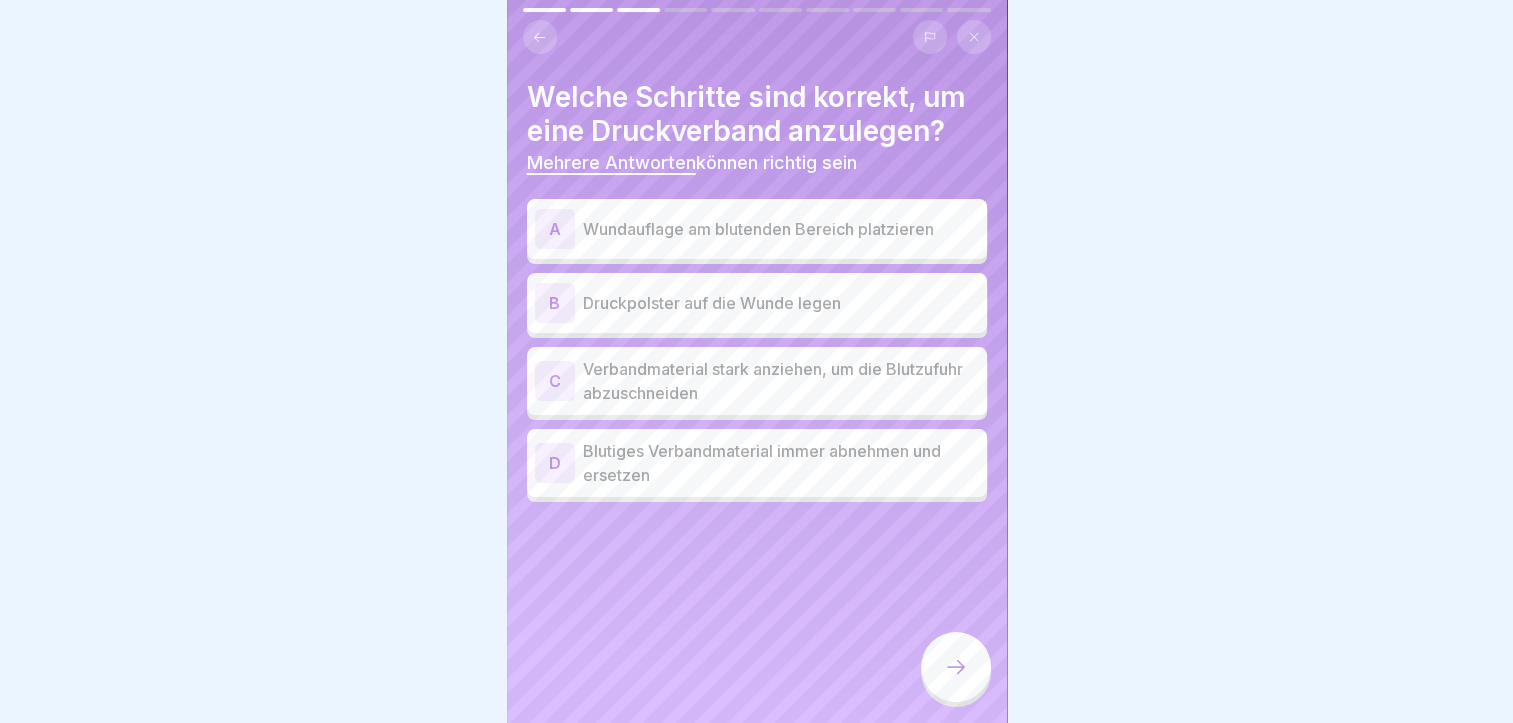 click 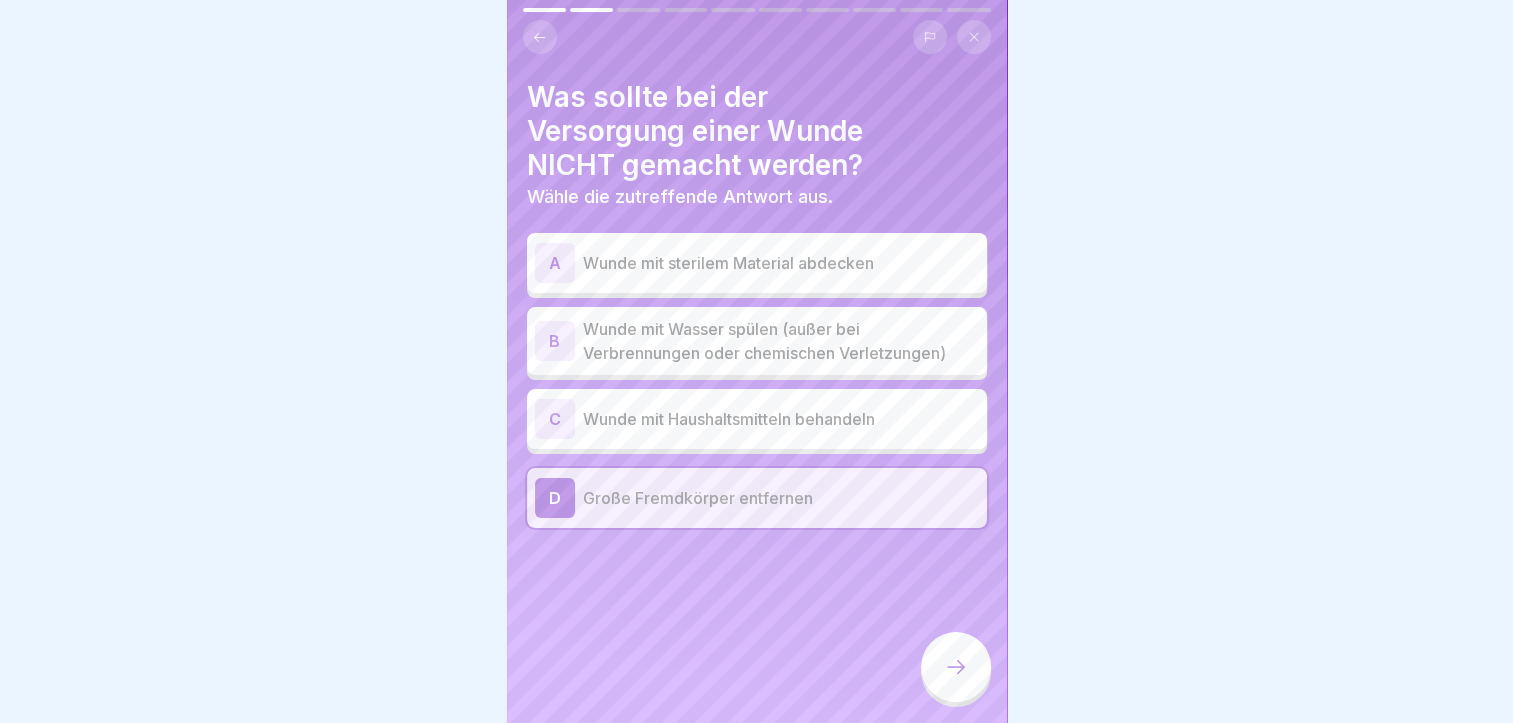 click 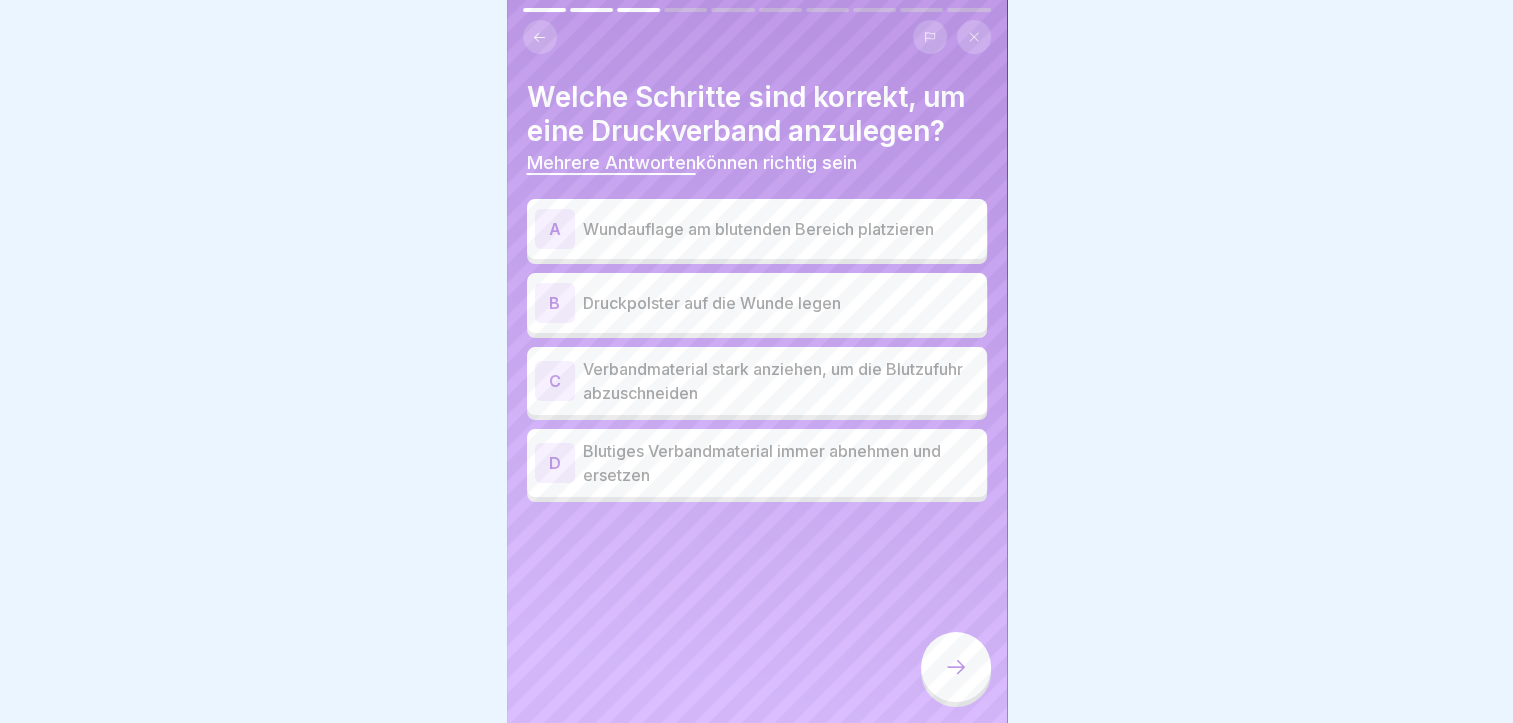 click on "Wundauflage am blutenden Bereich platzieren" at bounding box center [781, 229] 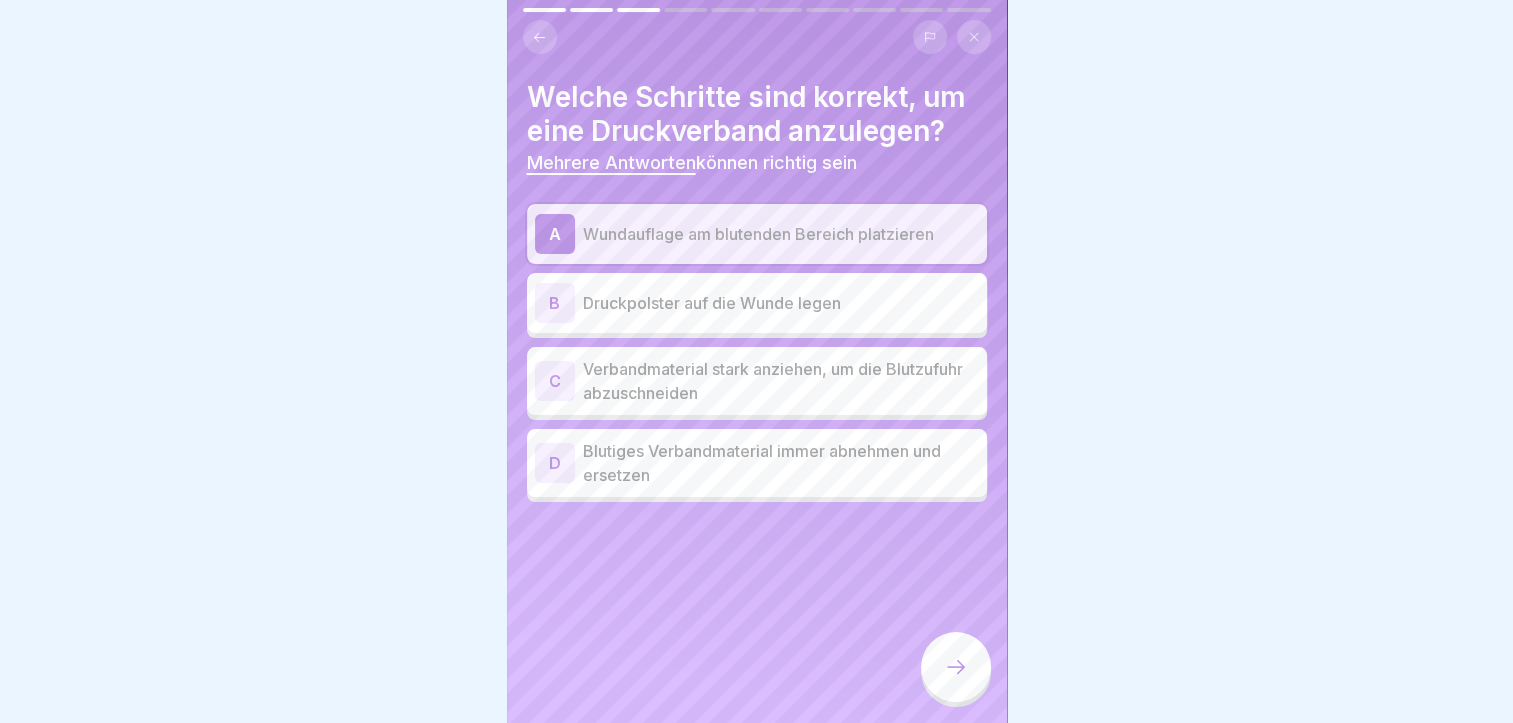 click on "B Druckpolster auf die Wunde legen" at bounding box center [757, 303] 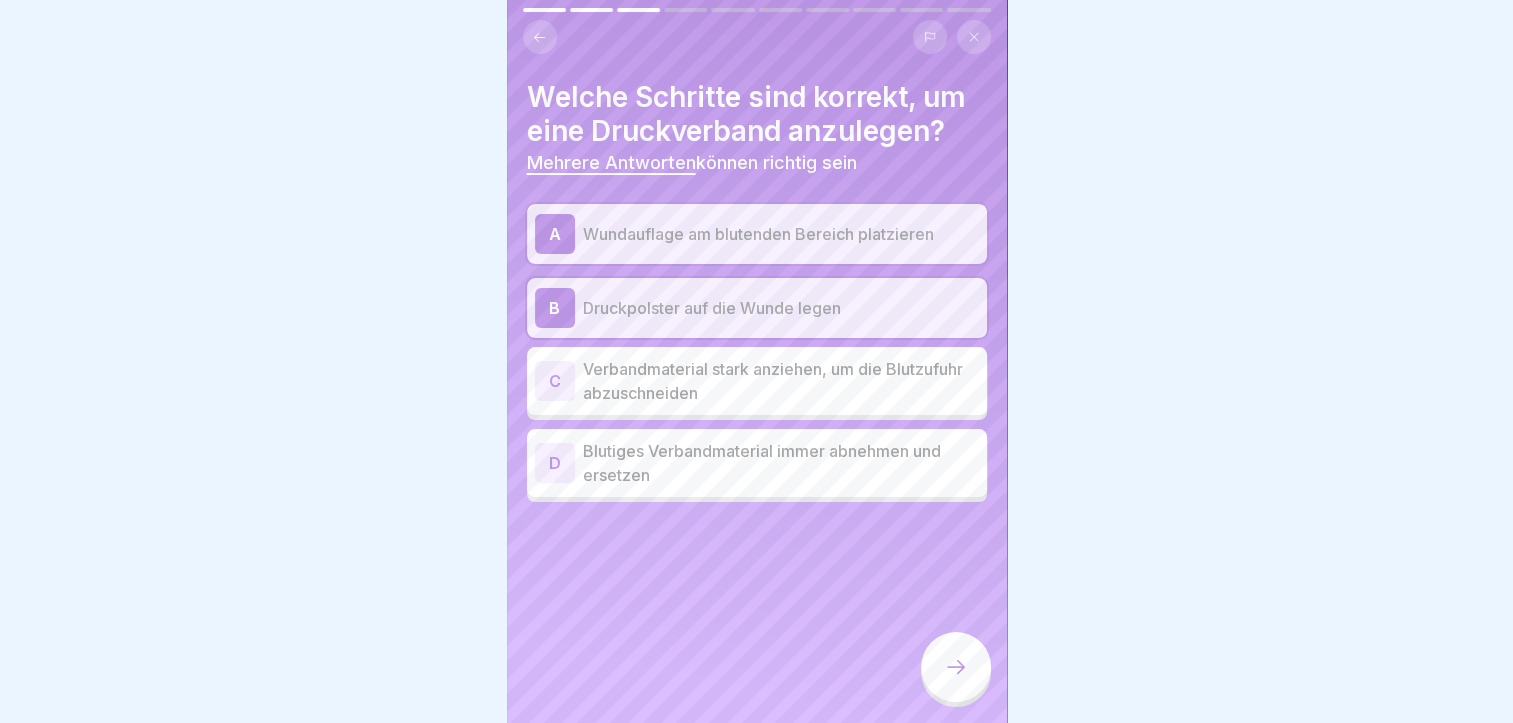 click 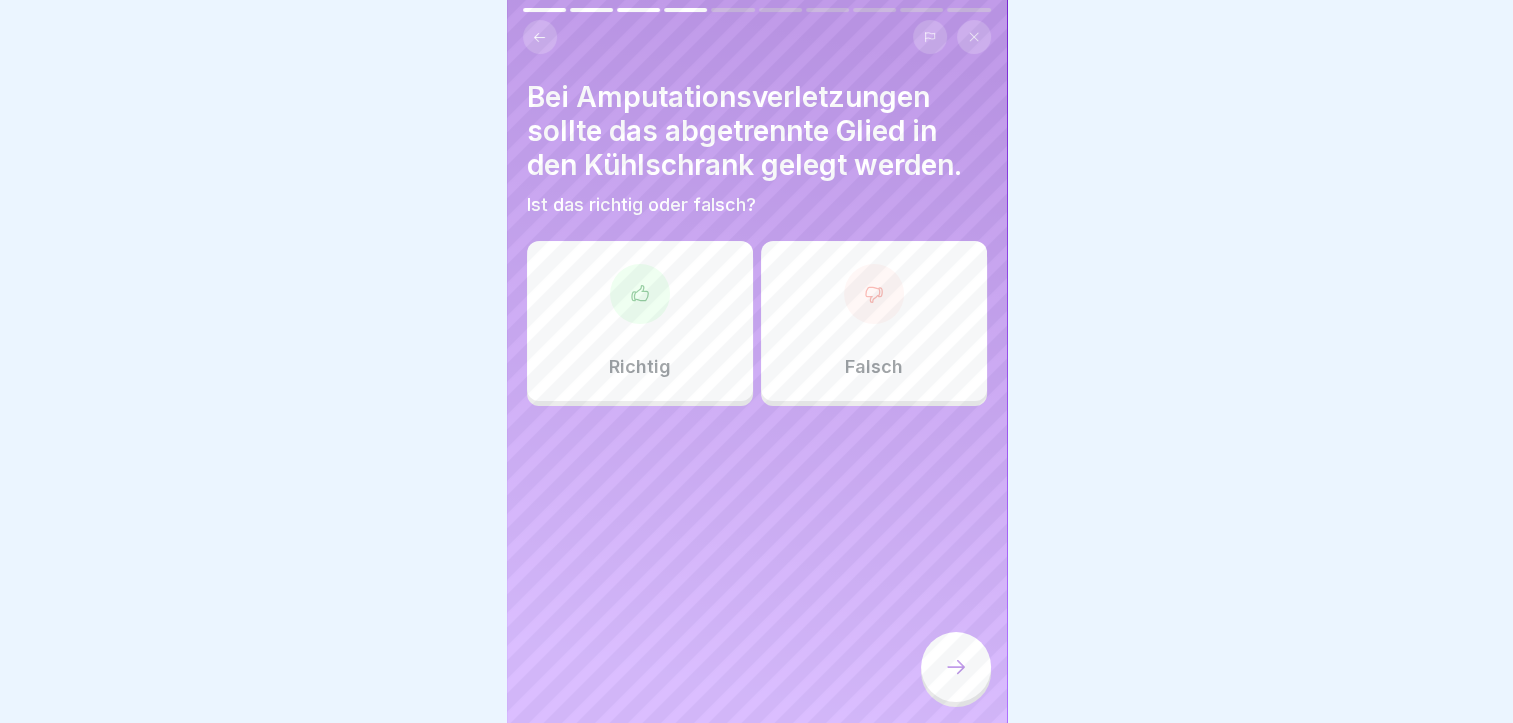 click on "Falsch" at bounding box center (874, 321) 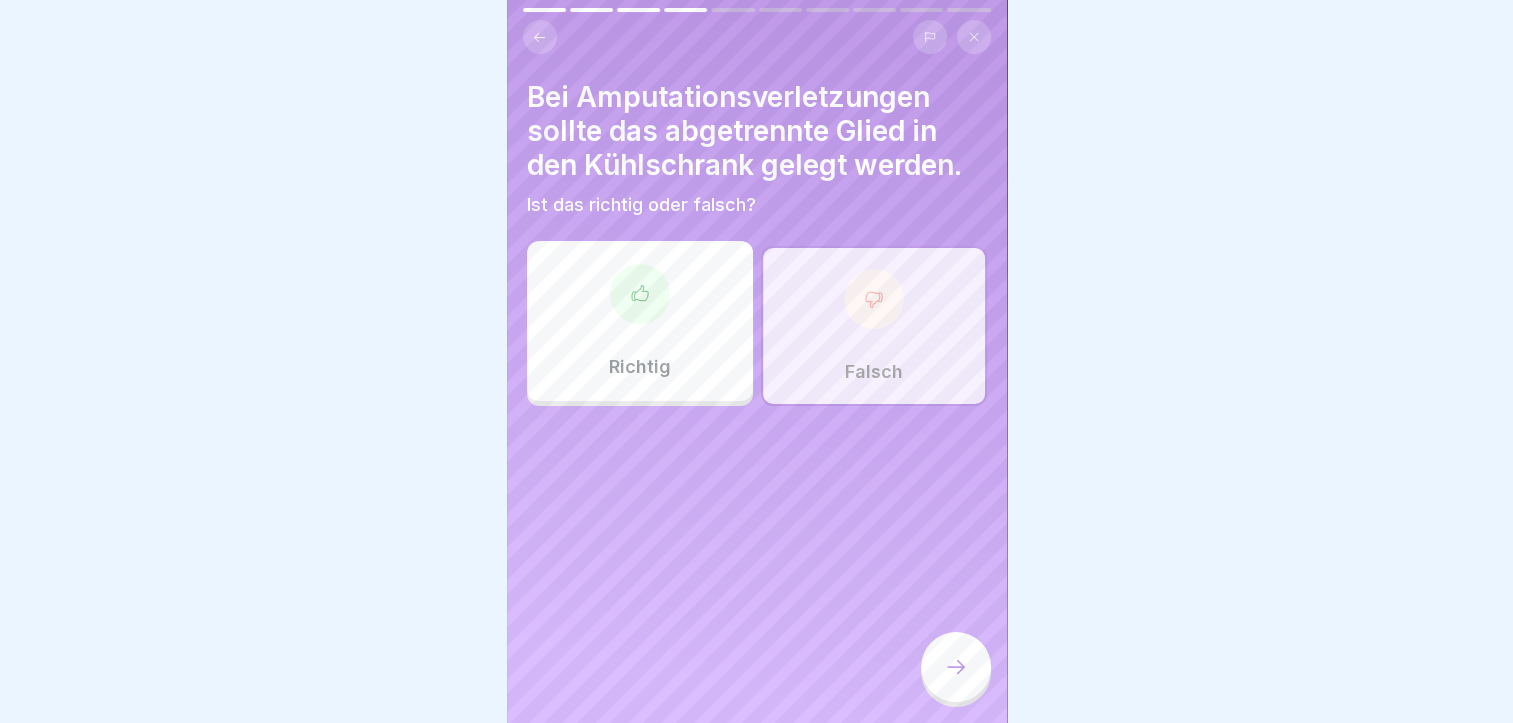 click at bounding box center (956, 667) 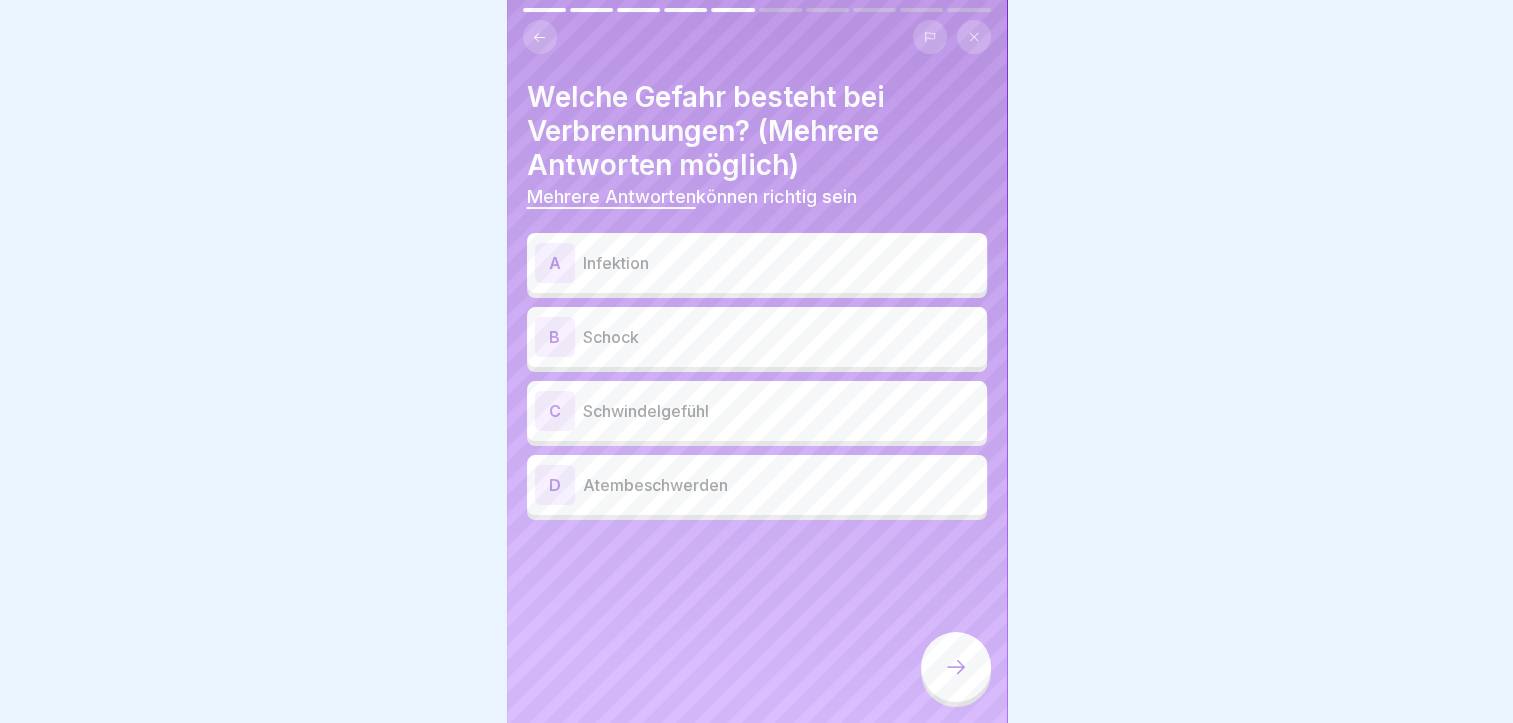click on "Schock" at bounding box center [781, 337] 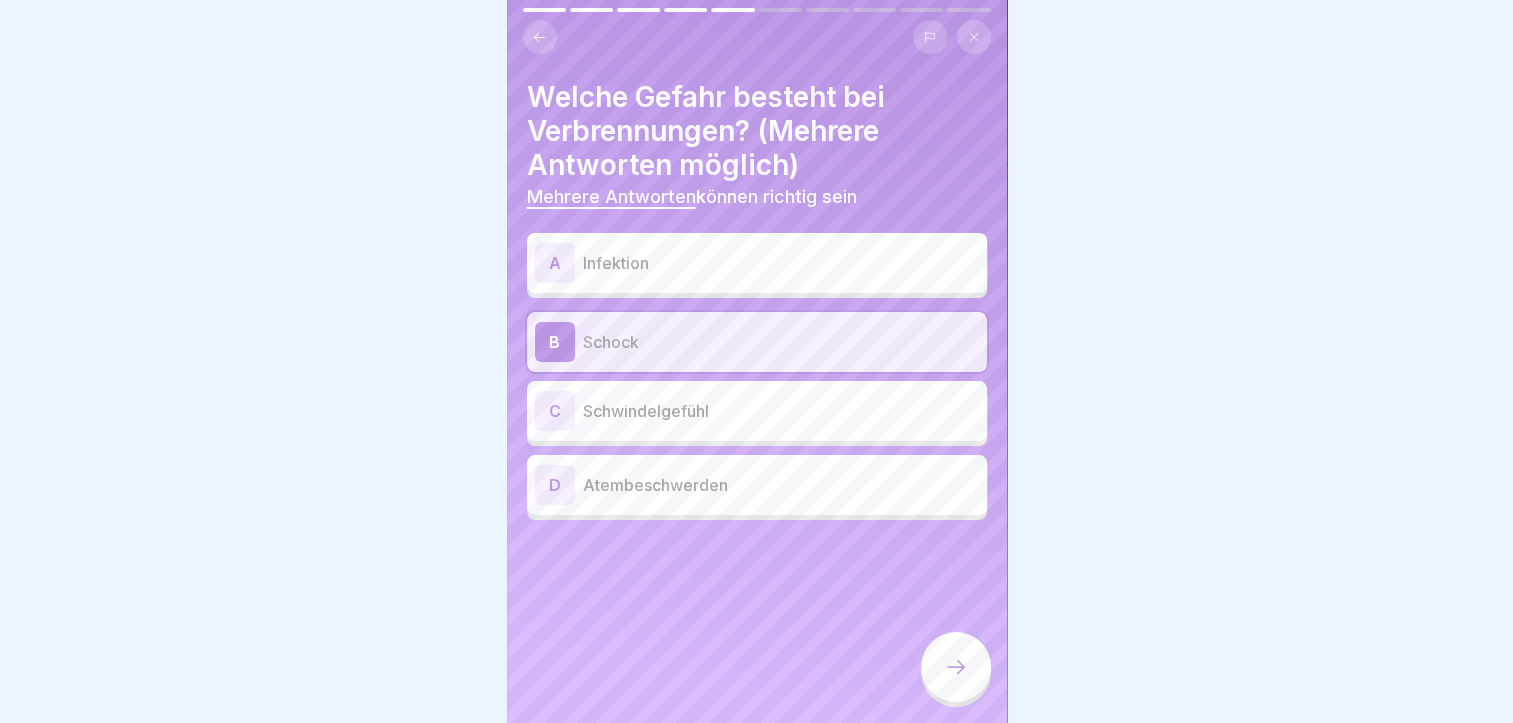 click on "Schwindelgefühl" at bounding box center [781, 411] 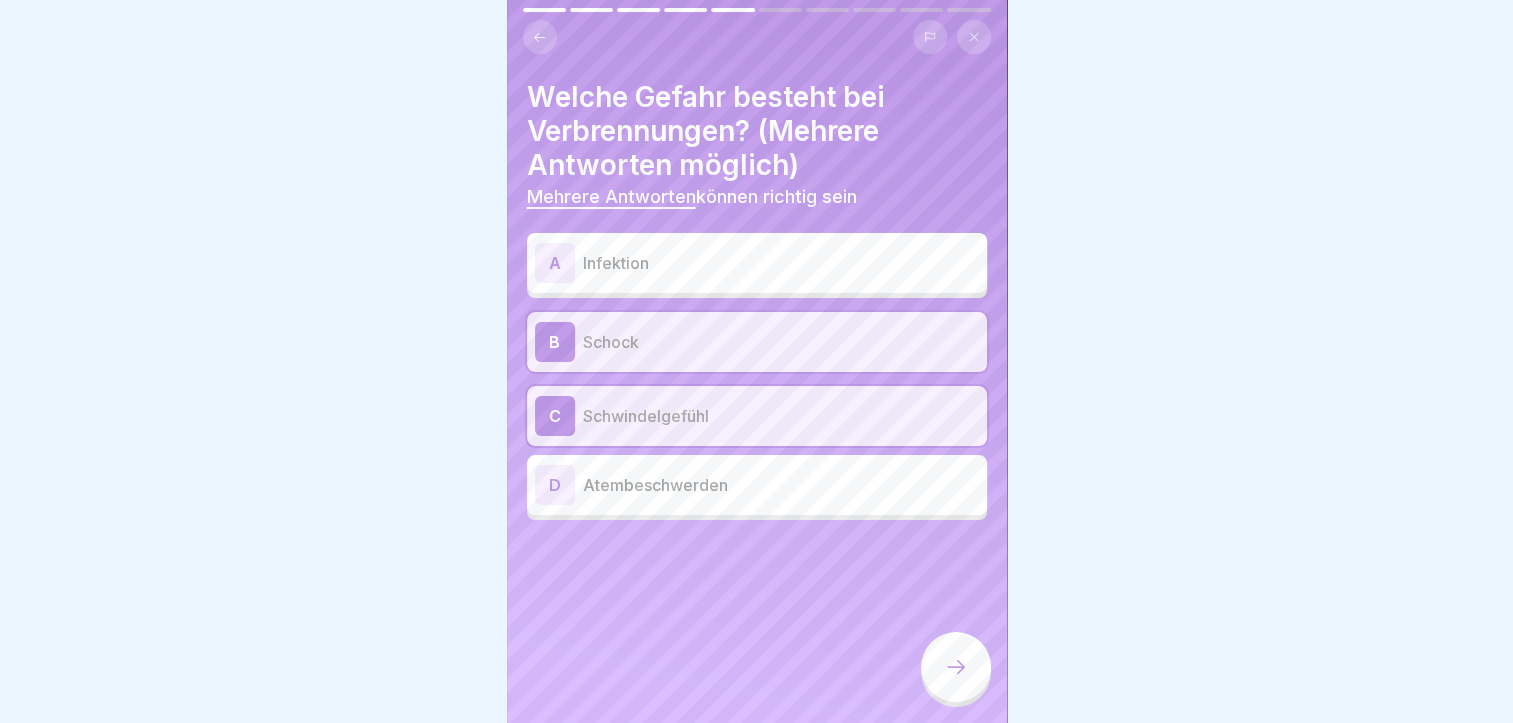 click on "D Atembeschwerden" at bounding box center (757, 485) 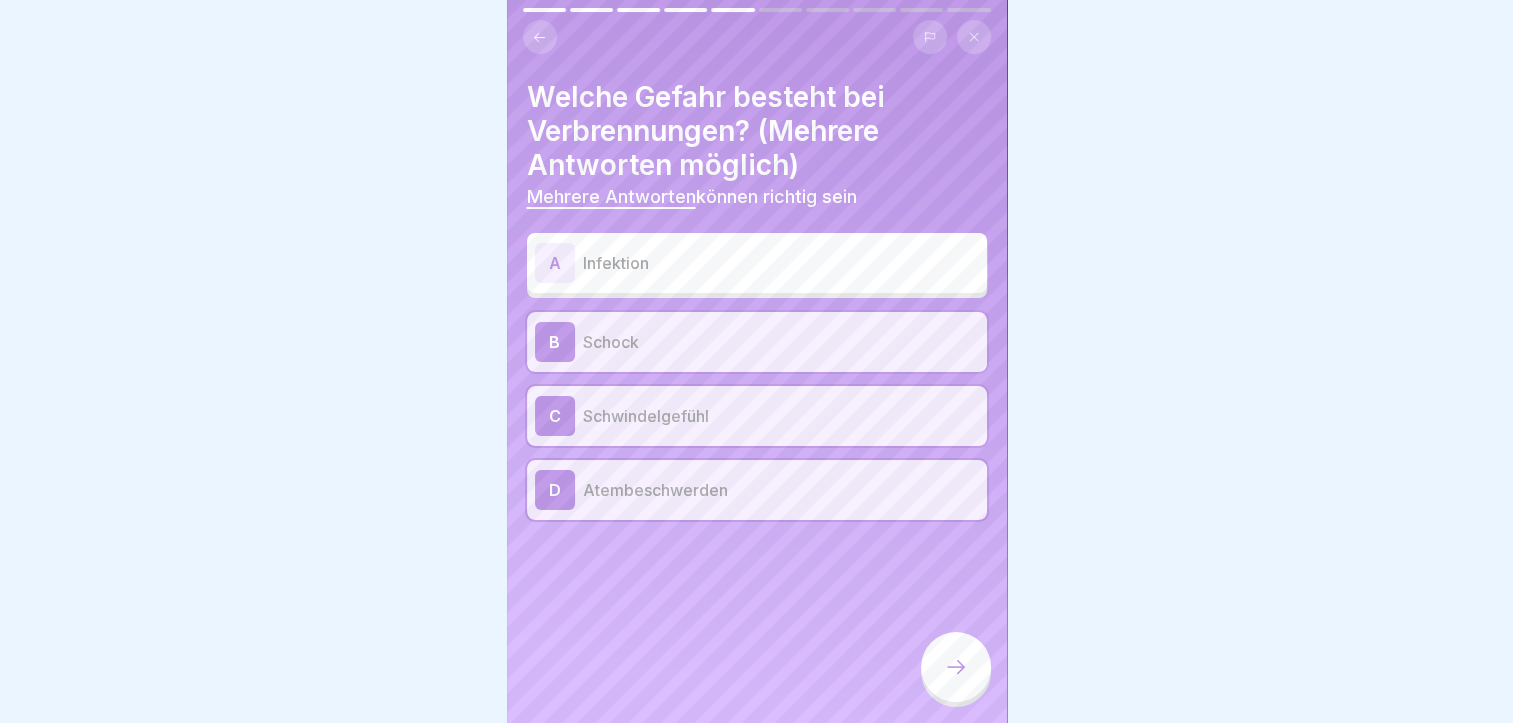 click 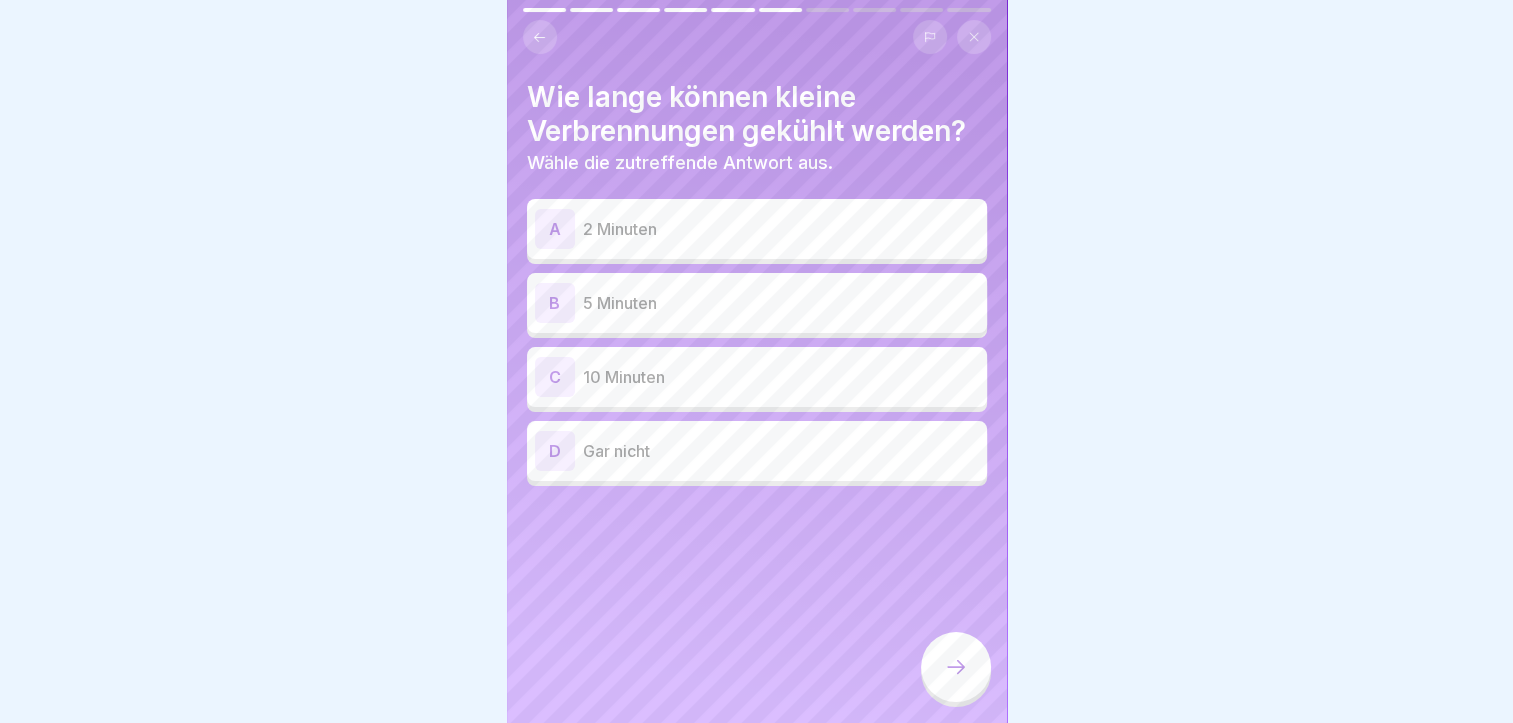 click on "B 5 Minuten" at bounding box center (757, 303) 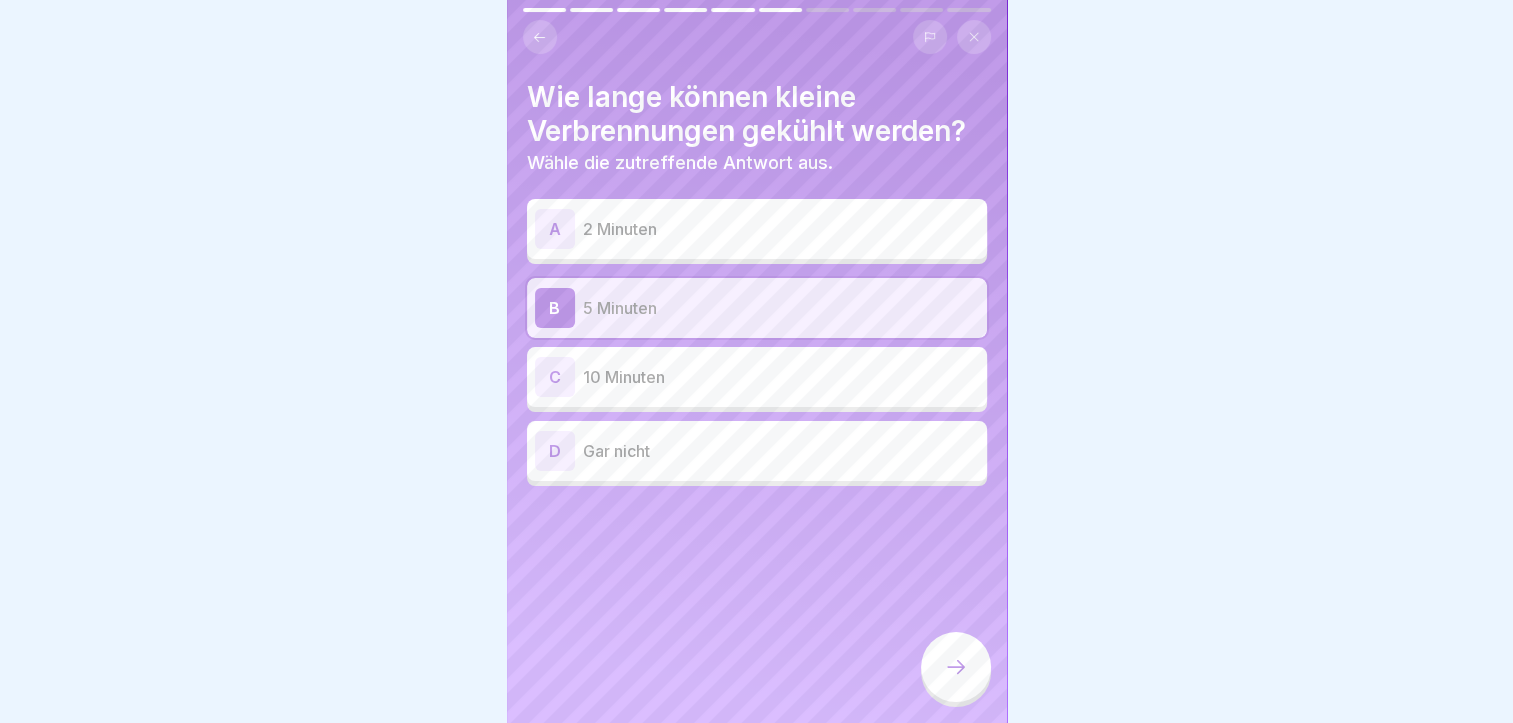 click 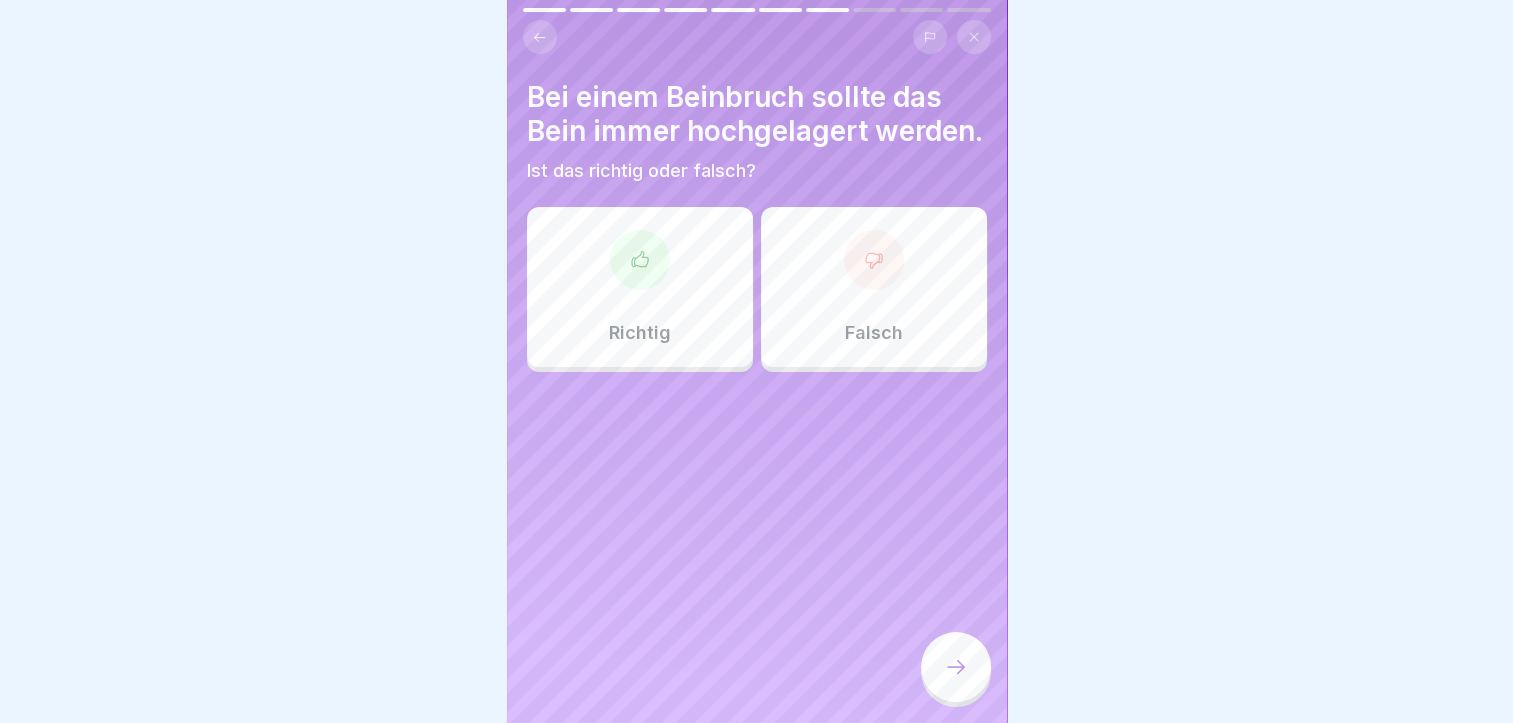 click on "Falsch" at bounding box center (874, 287) 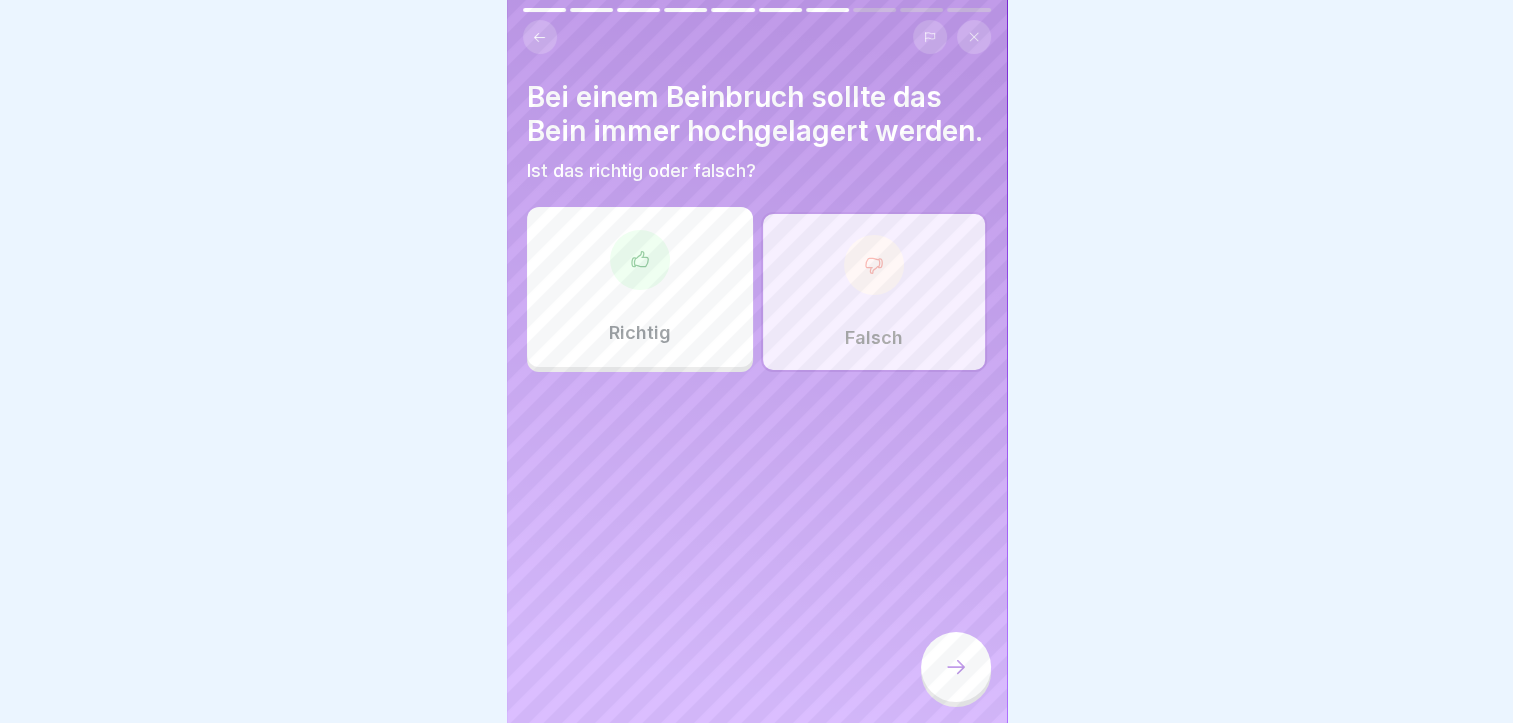 click 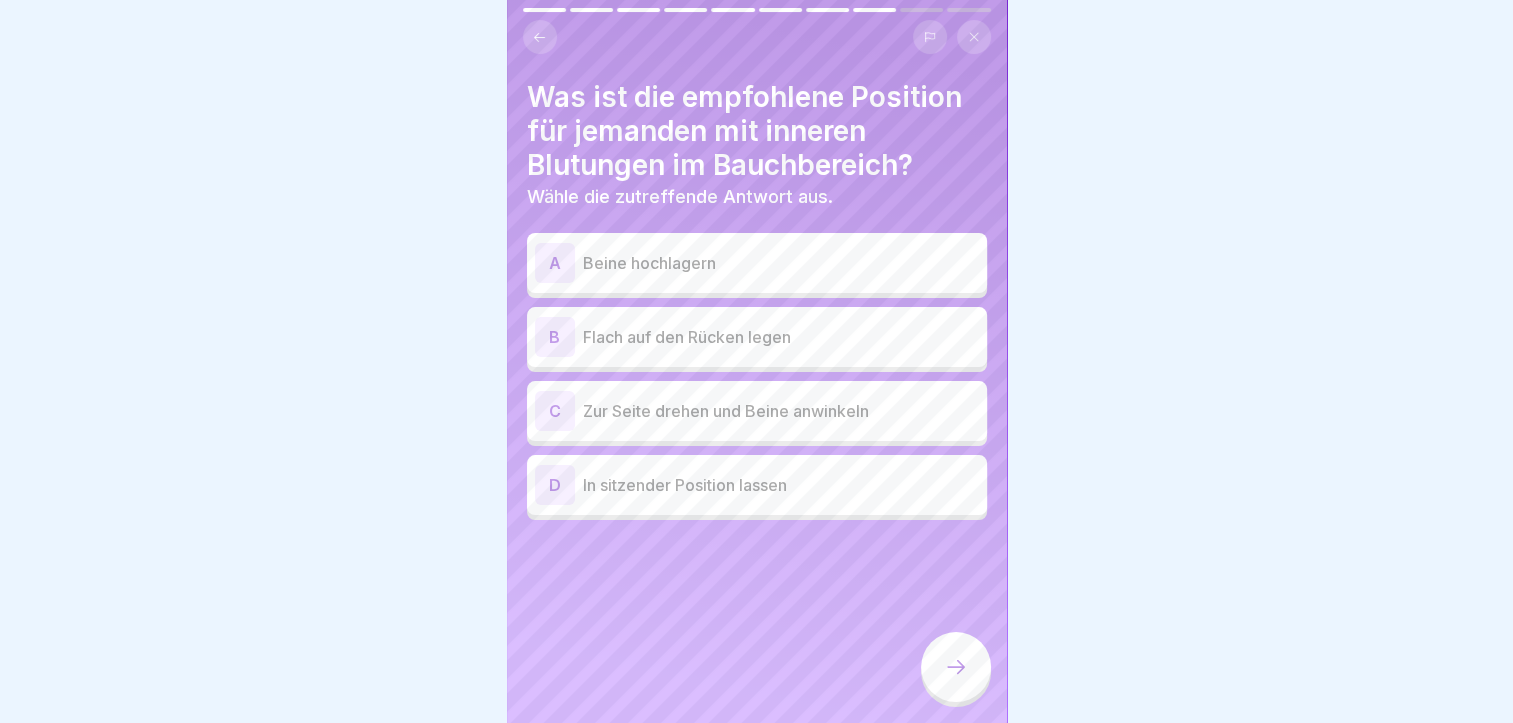 click on "Flach auf den Rücken legen" at bounding box center (781, 337) 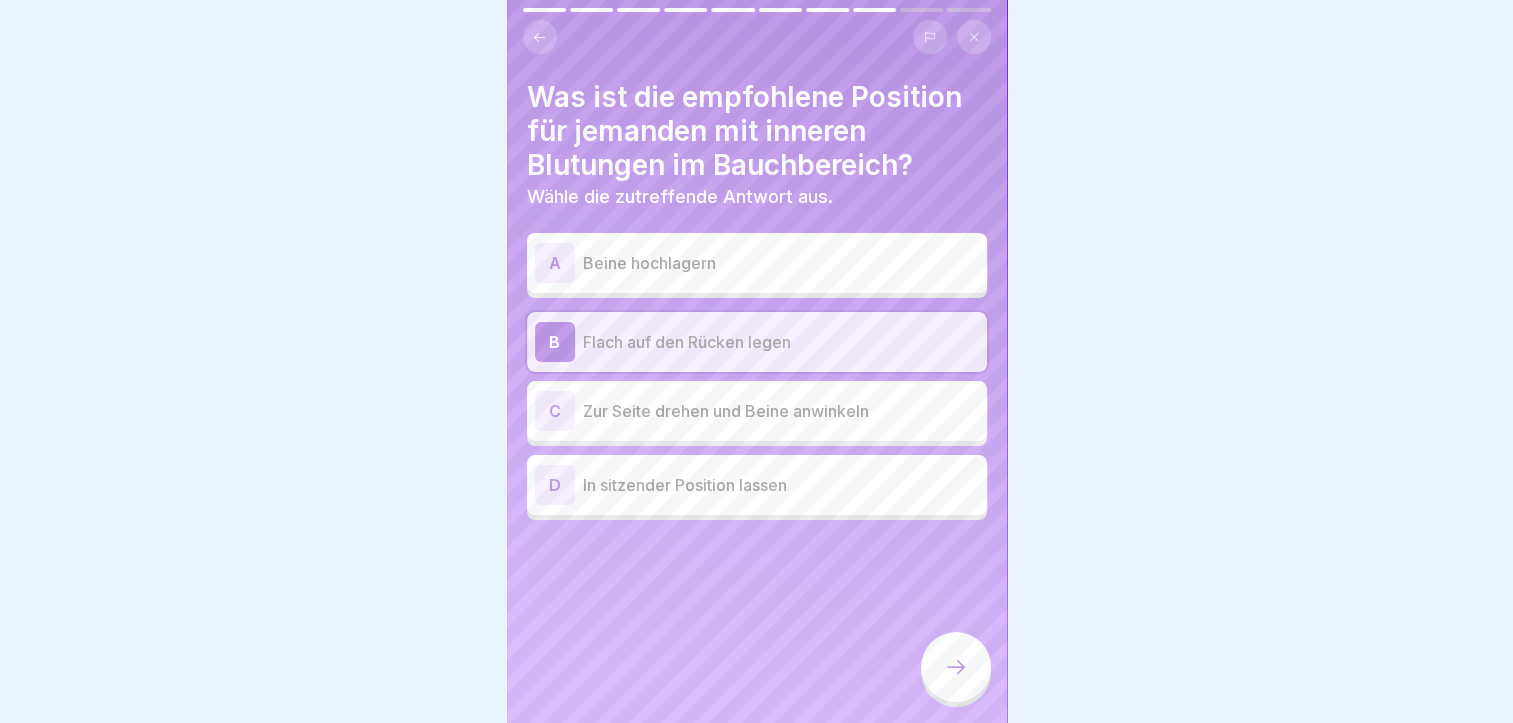 click at bounding box center [956, 667] 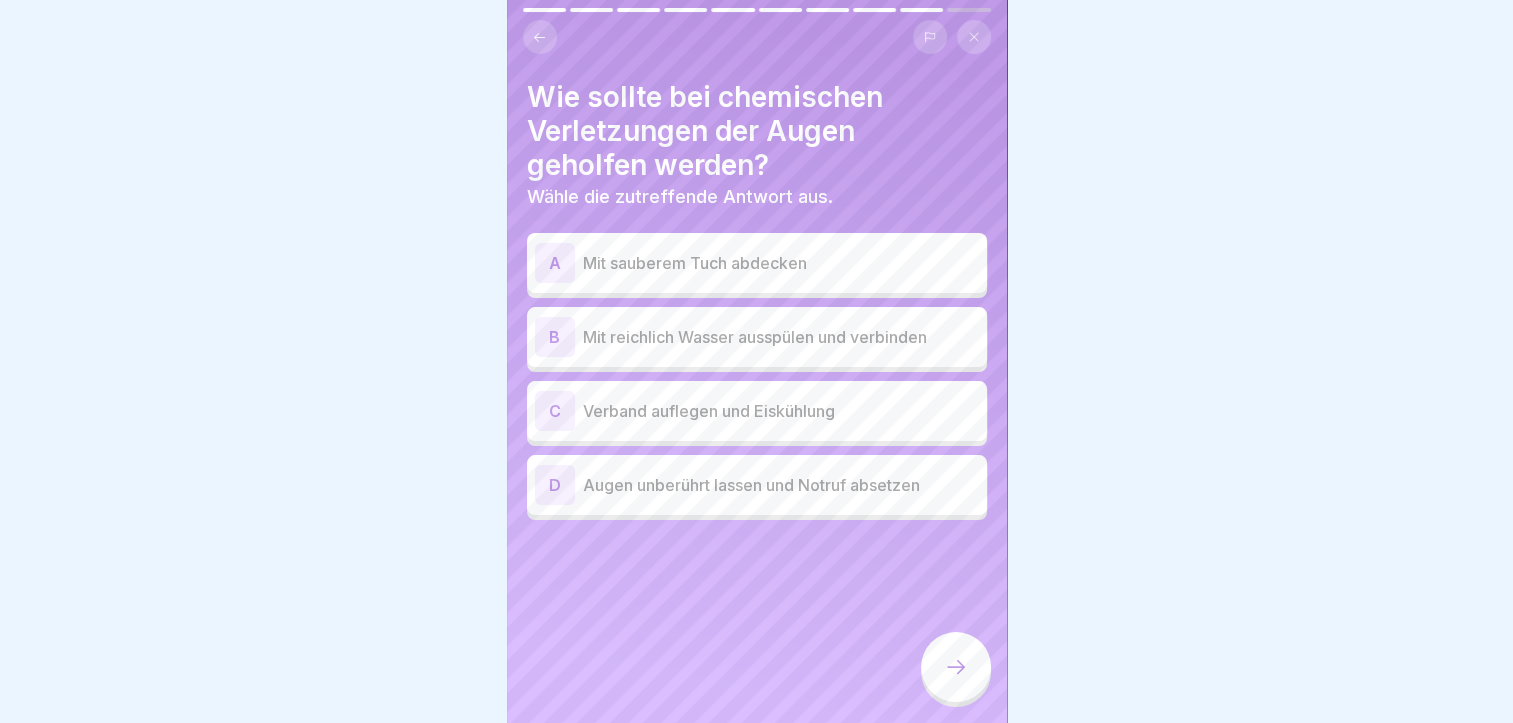 click on "B Mit reichlich Wasser ausspülen und verbinden" at bounding box center (757, 337) 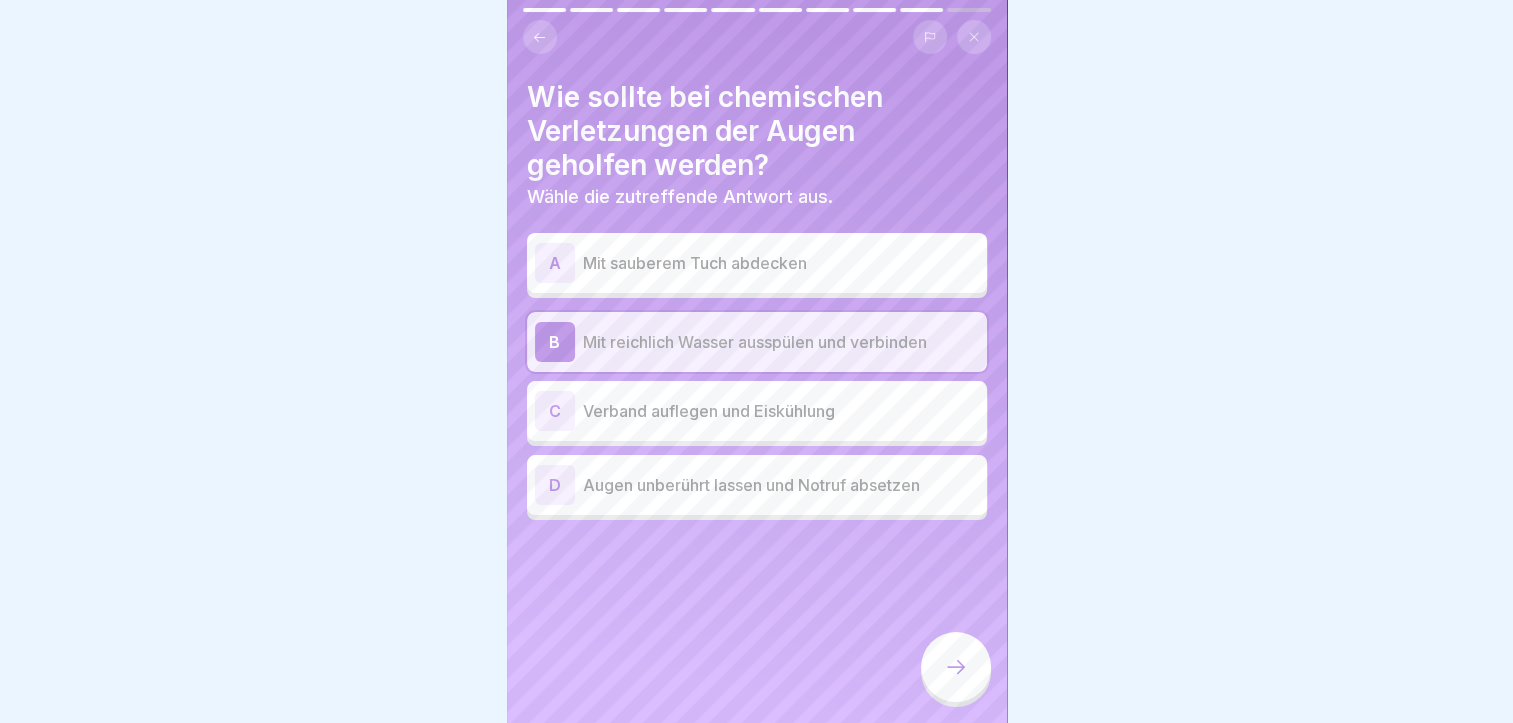 click at bounding box center (956, 667) 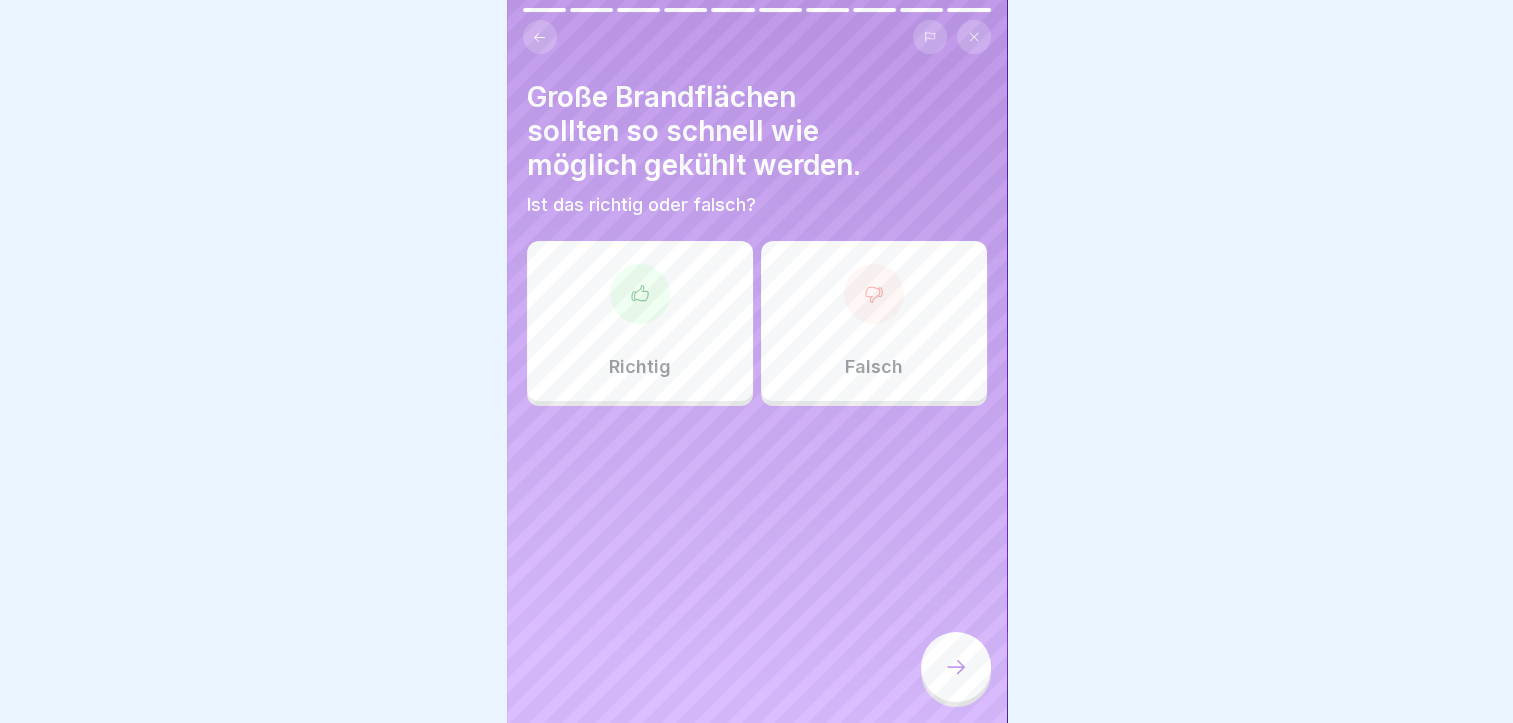 click on "Falsch" at bounding box center (874, 321) 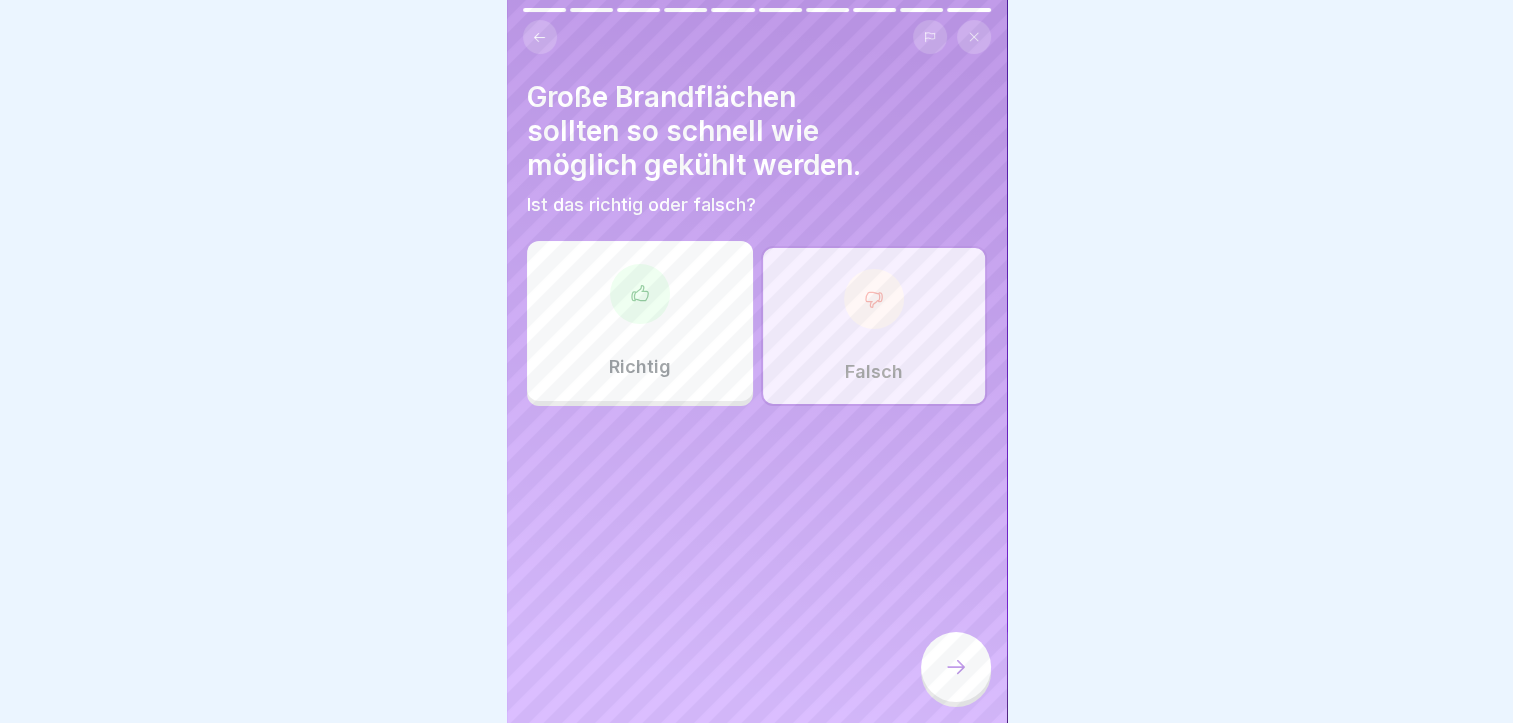click 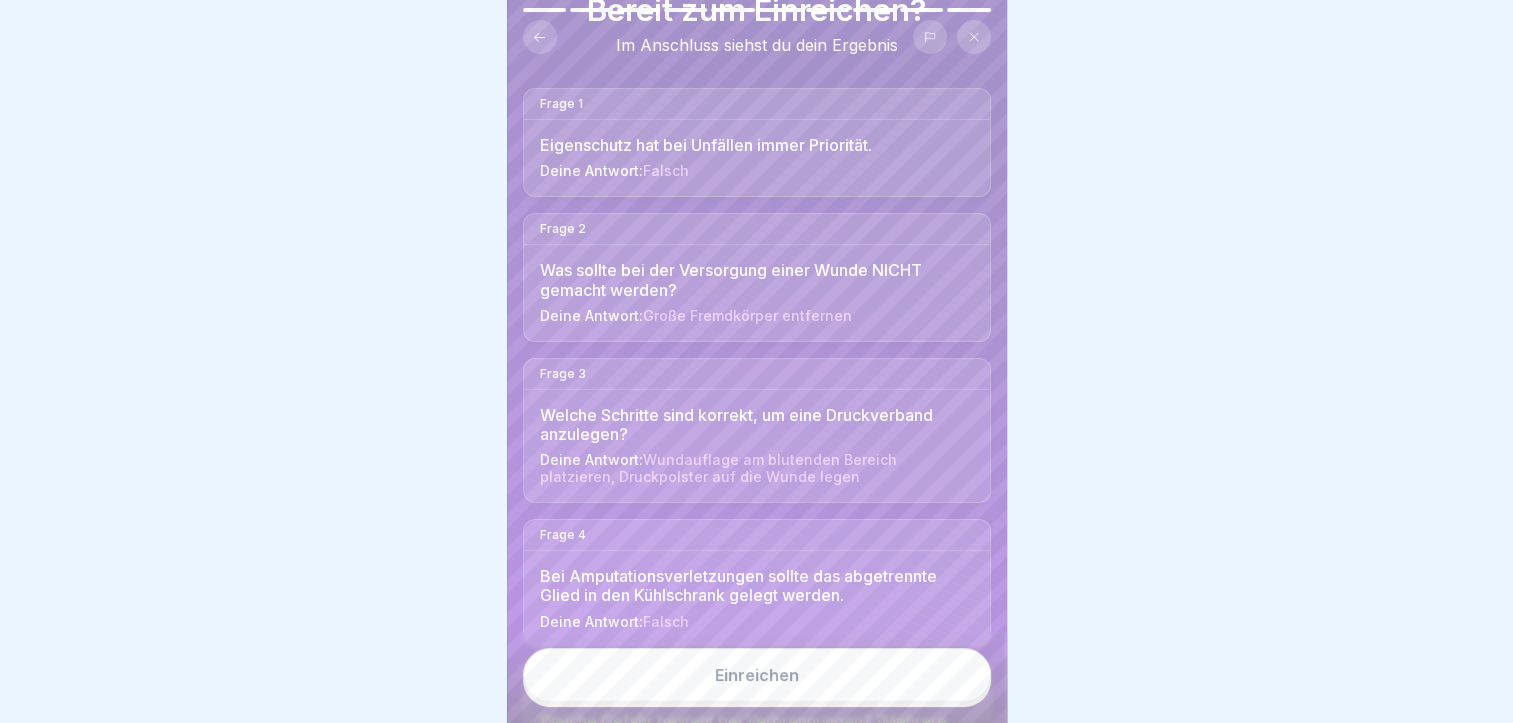 scroll, scrollTop: 0, scrollLeft: 0, axis: both 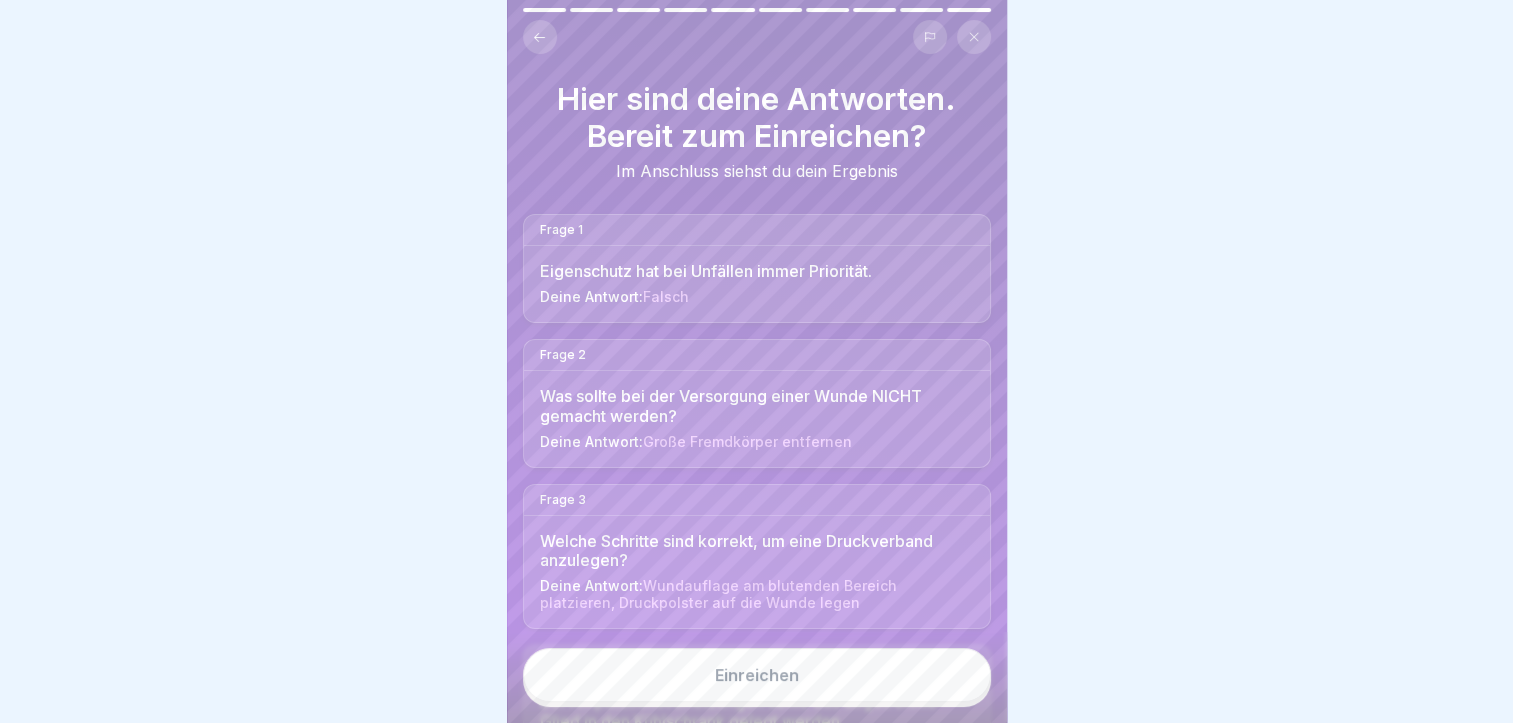 click on "Einreichen" at bounding box center [757, 675] 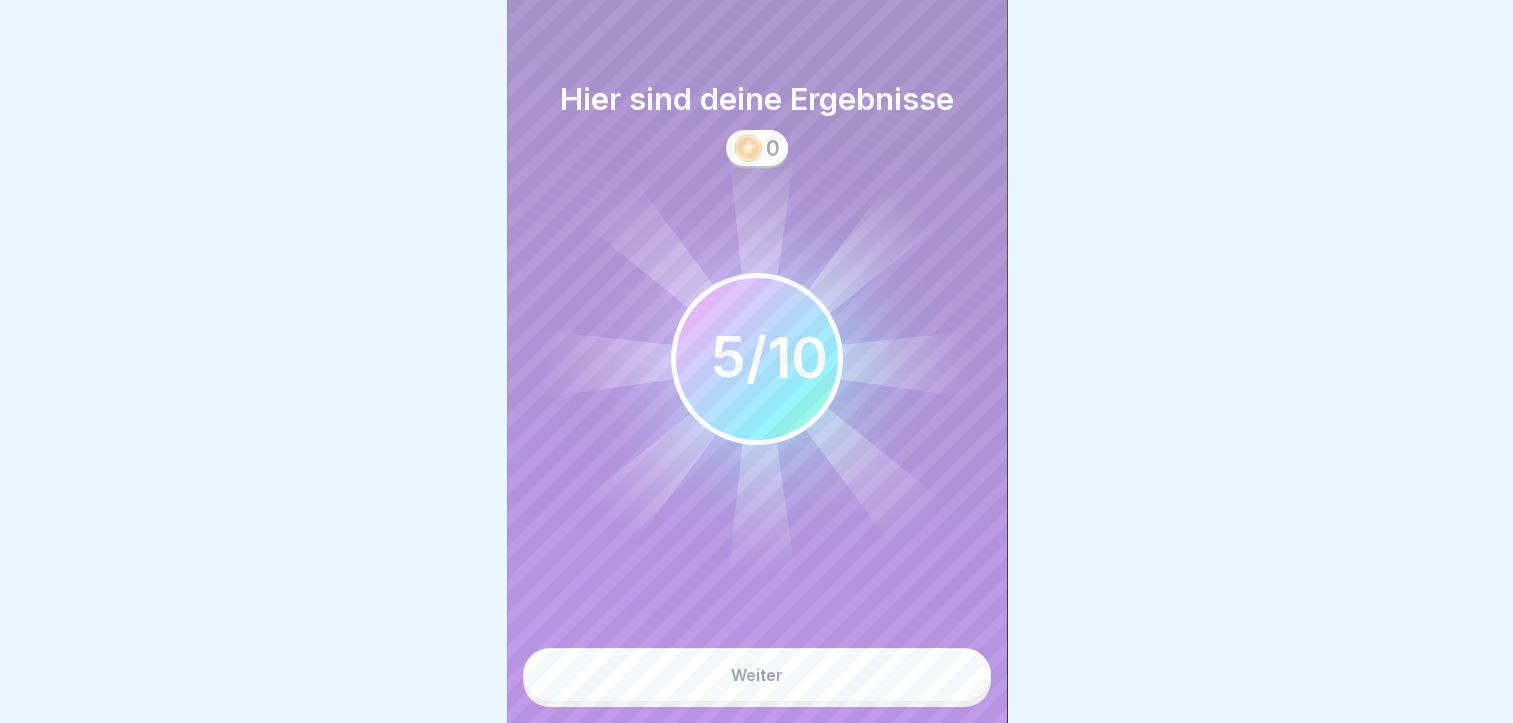 click on "Weiter" at bounding box center (757, 675) 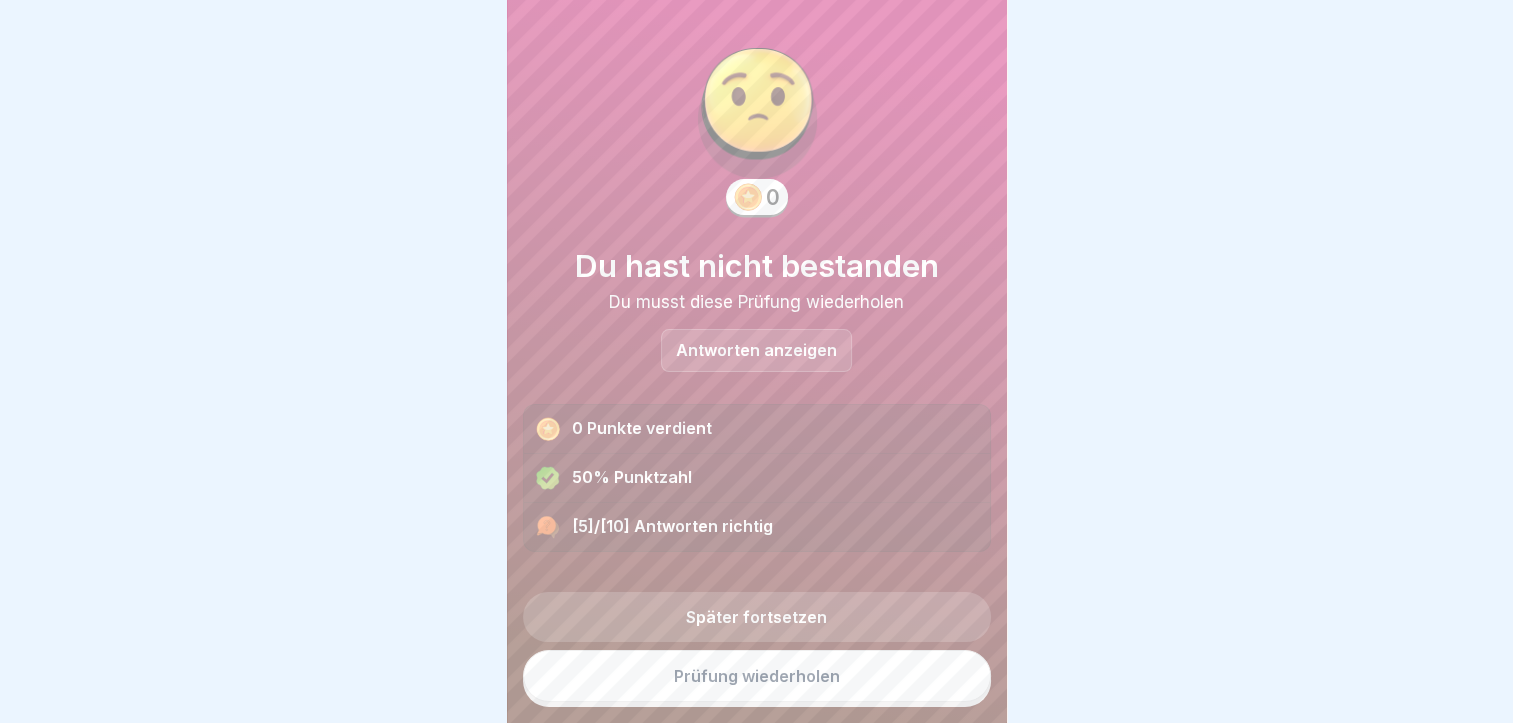 click on "Antworten anzeigen" at bounding box center [756, 350] 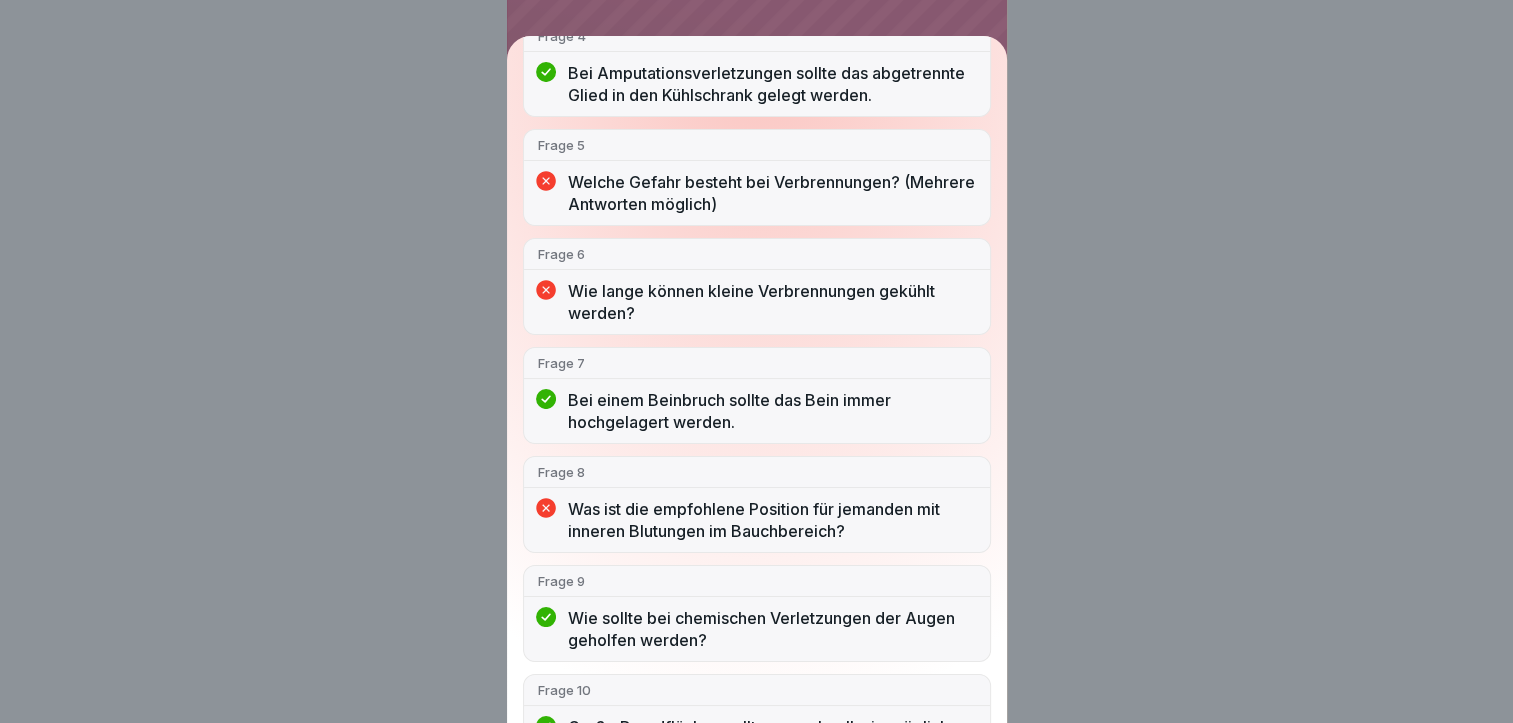 scroll, scrollTop: 610, scrollLeft: 0, axis: vertical 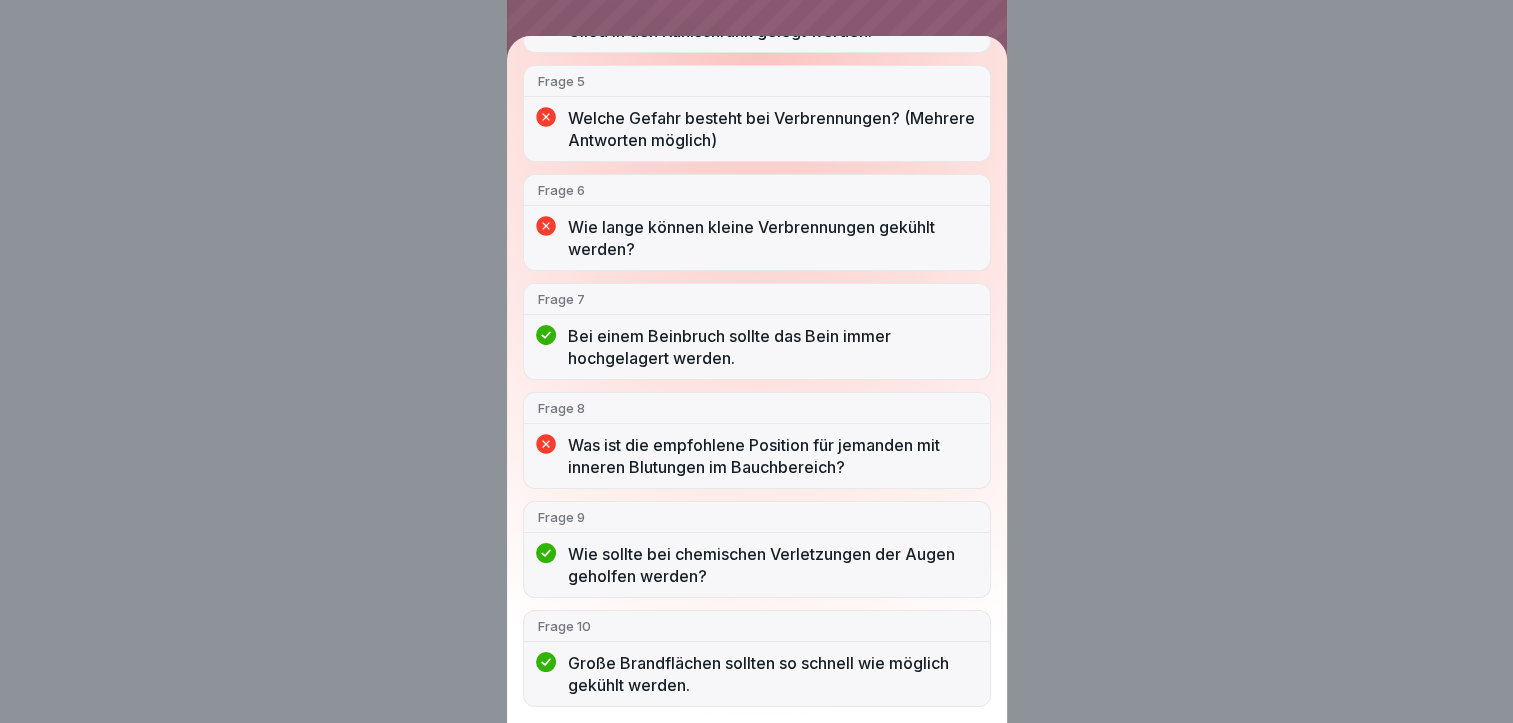 click on "Du hast nicht bestanden 5/10 Antworten richtig Frage 1 Eigenschutz hat bei Unfällen immer Priorität. Frage 2 Was sollte bei der Versorgung einer Wunde NICHT gemacht werden? Frage 3 Welche Schritte sind korrekt, um eine Druckverband anzulegen? Frage 4 Bei Amputationsverletzungen sollte das abgetrennte Glied in den Kühlschrank gelegt werden. Frage 5 Welche Gefahr besteht bei Verbrennungen? (Mehrere Antworten möglich) Frage 6 Wie lange können kleine Verbrennungen gekühlt werden? Frage 7 Bei einem Beinbruch sollte das Bein immer hochgelagert werden. Frage 8 Was ist die empfohlene Position für jemanden mit inneren Blutungen im Bauchbereich? Frage 9 Wie sollte bei chemischen Verletzungen der Augen geholfen werden? Frage 10 Große Brandflächen sollten so schnell wie möglich gekühlt werden." at bounding box center (756, 361) 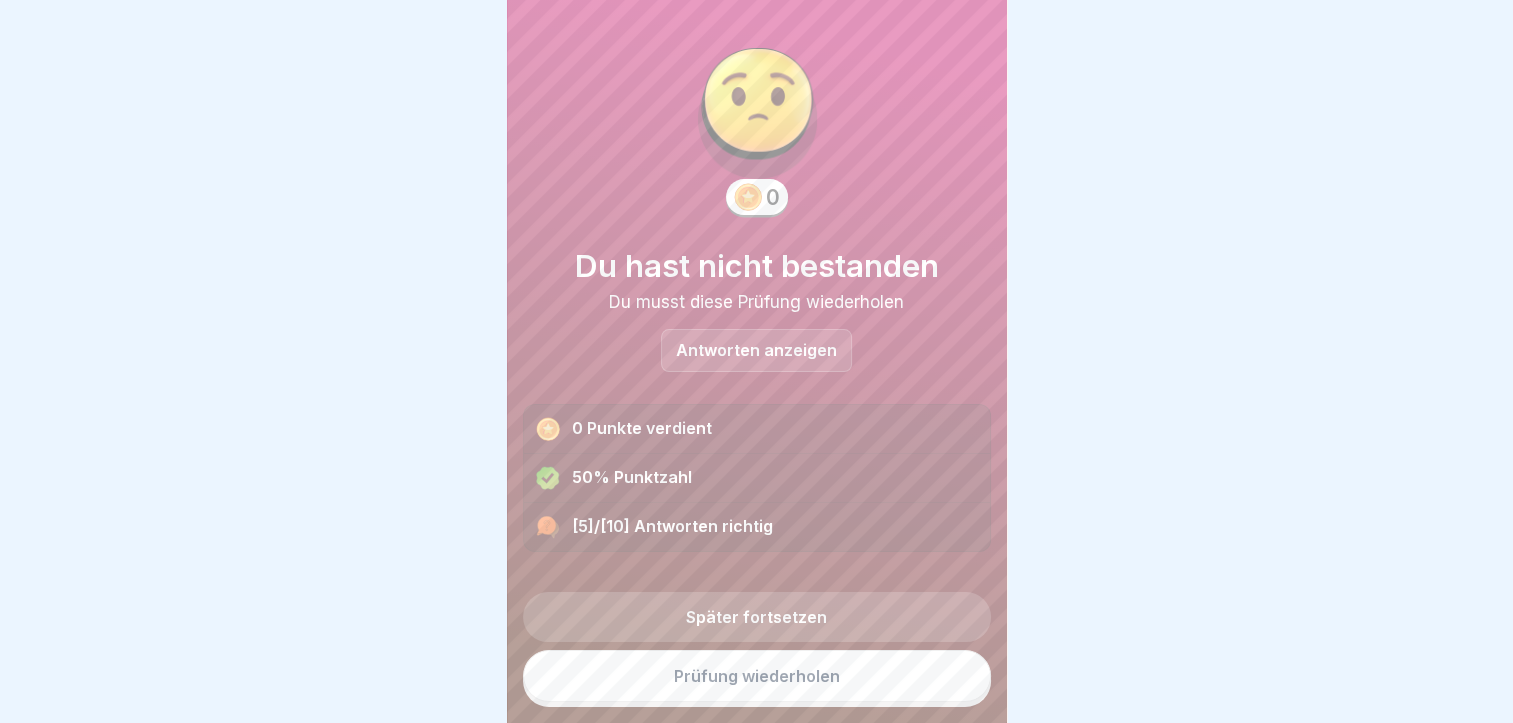 click on "Prüfung wiederholen" at bounding box center (757, 676) 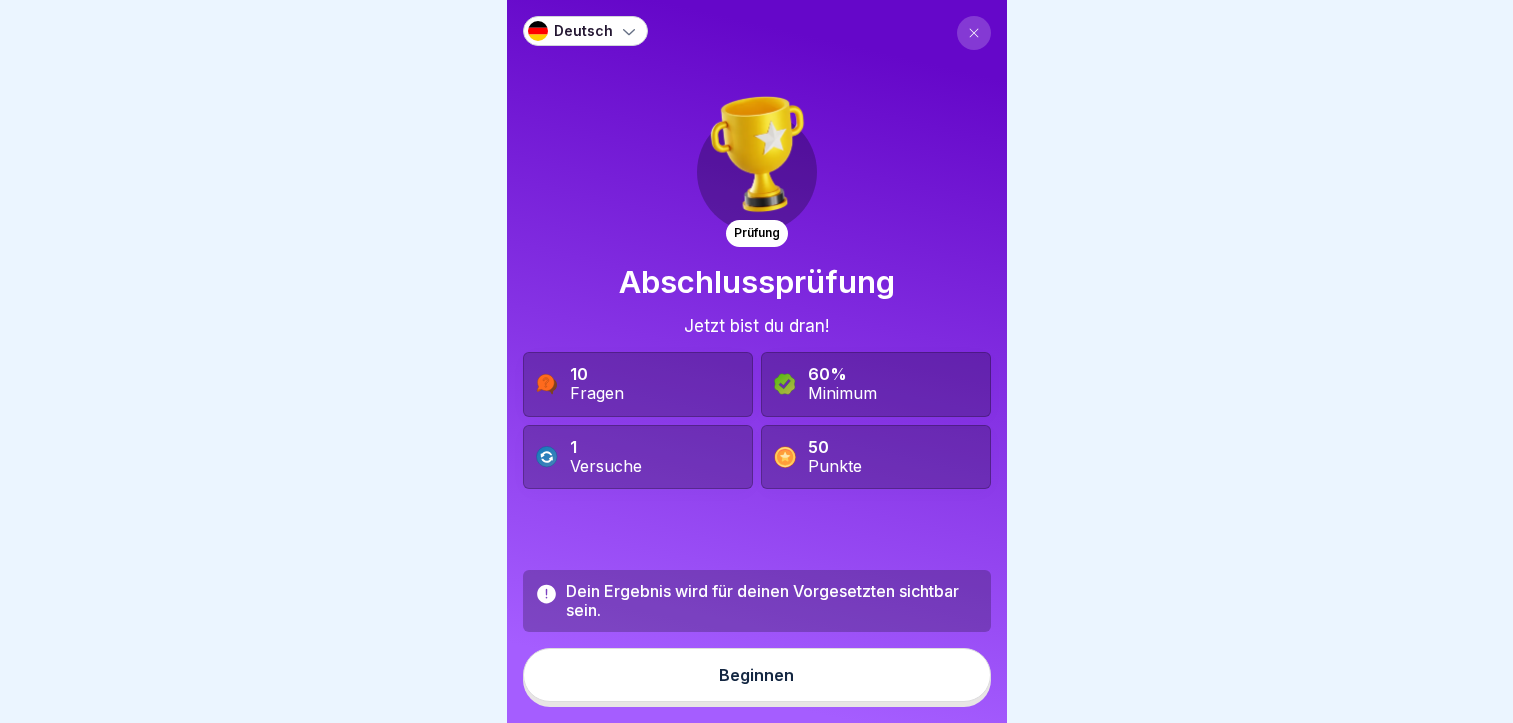 scroll, scrollTop: 0, scrollLeft: 0, axis: both 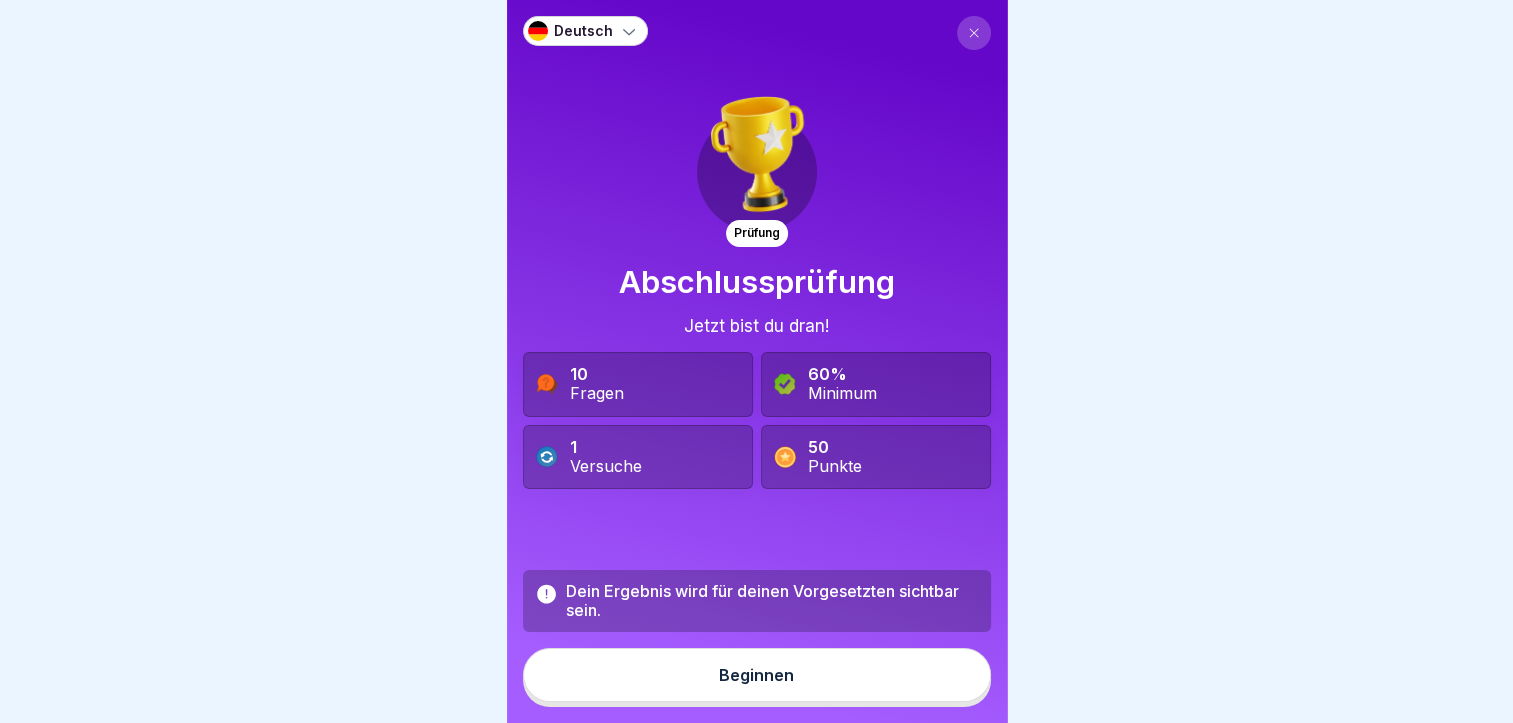 click on "Beginnen" at bounding box center [757, 675] 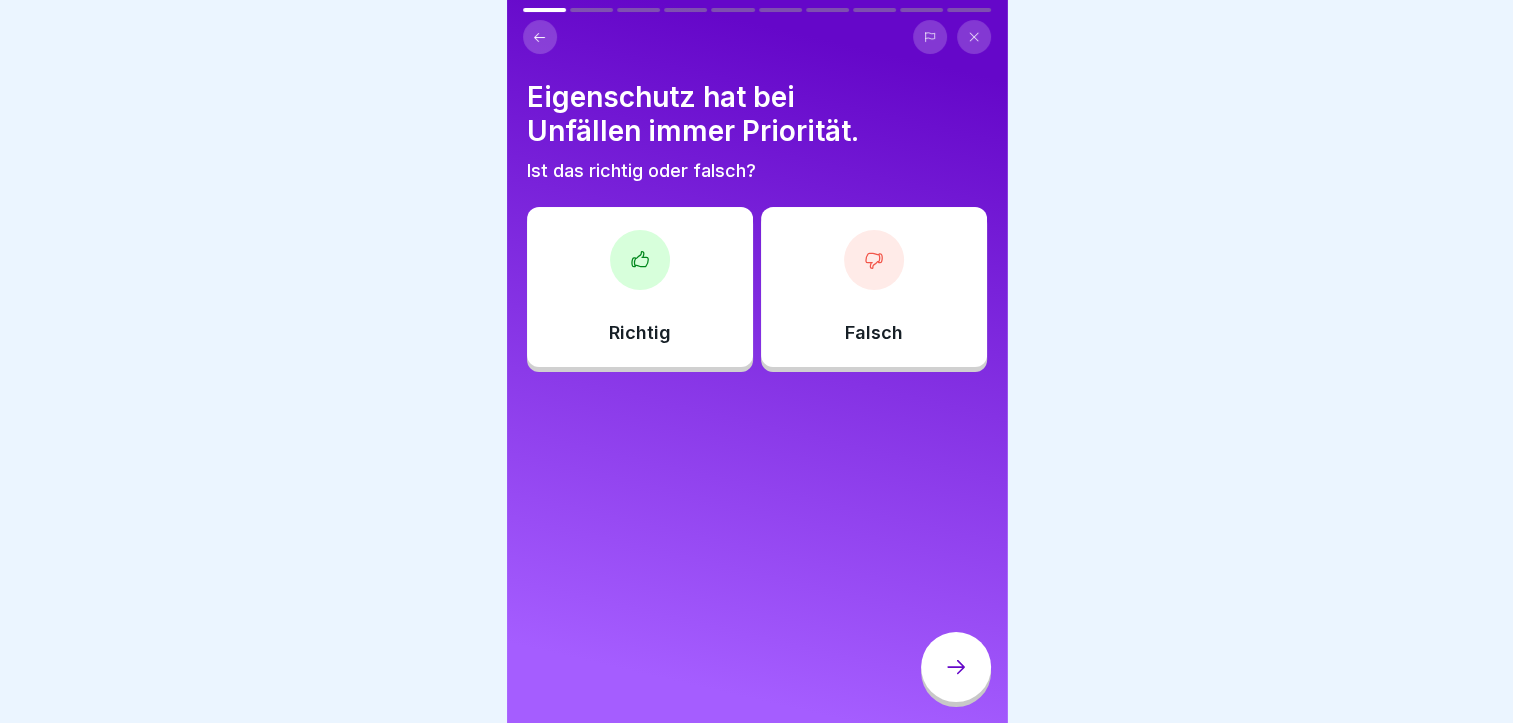click on "Richtig" at bounding box center (640, 287) 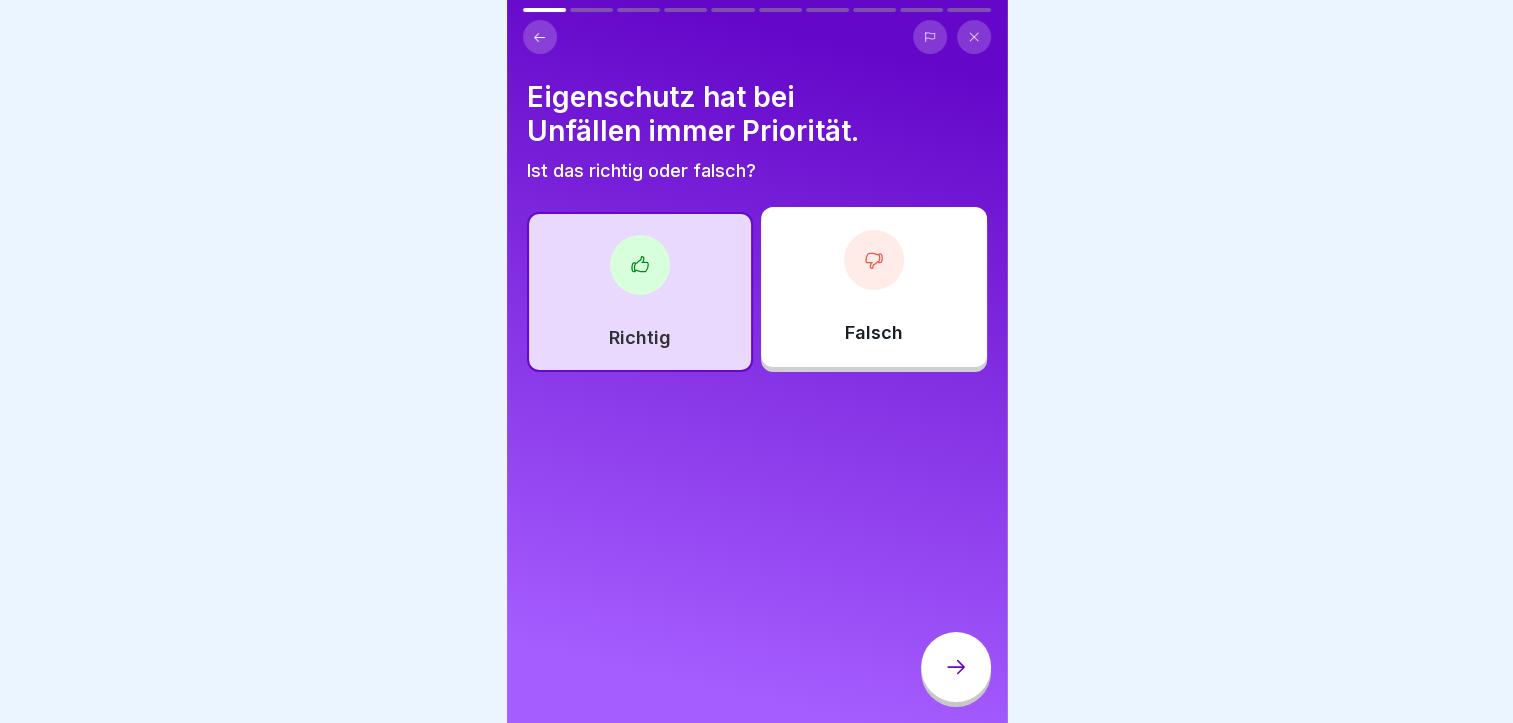 click 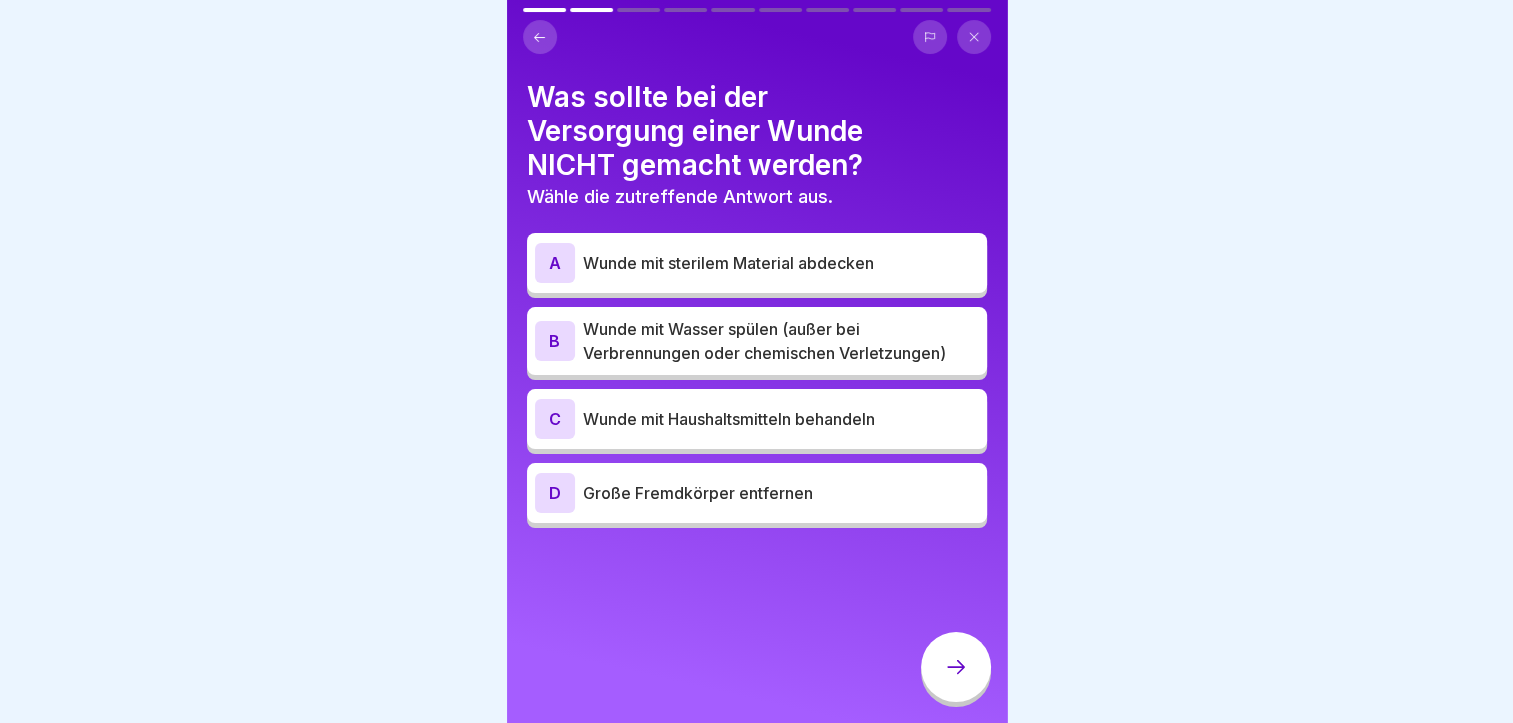 click on "C Wunde mit Haushaltsmitteln behandeln" at bounding box center [757, 419] 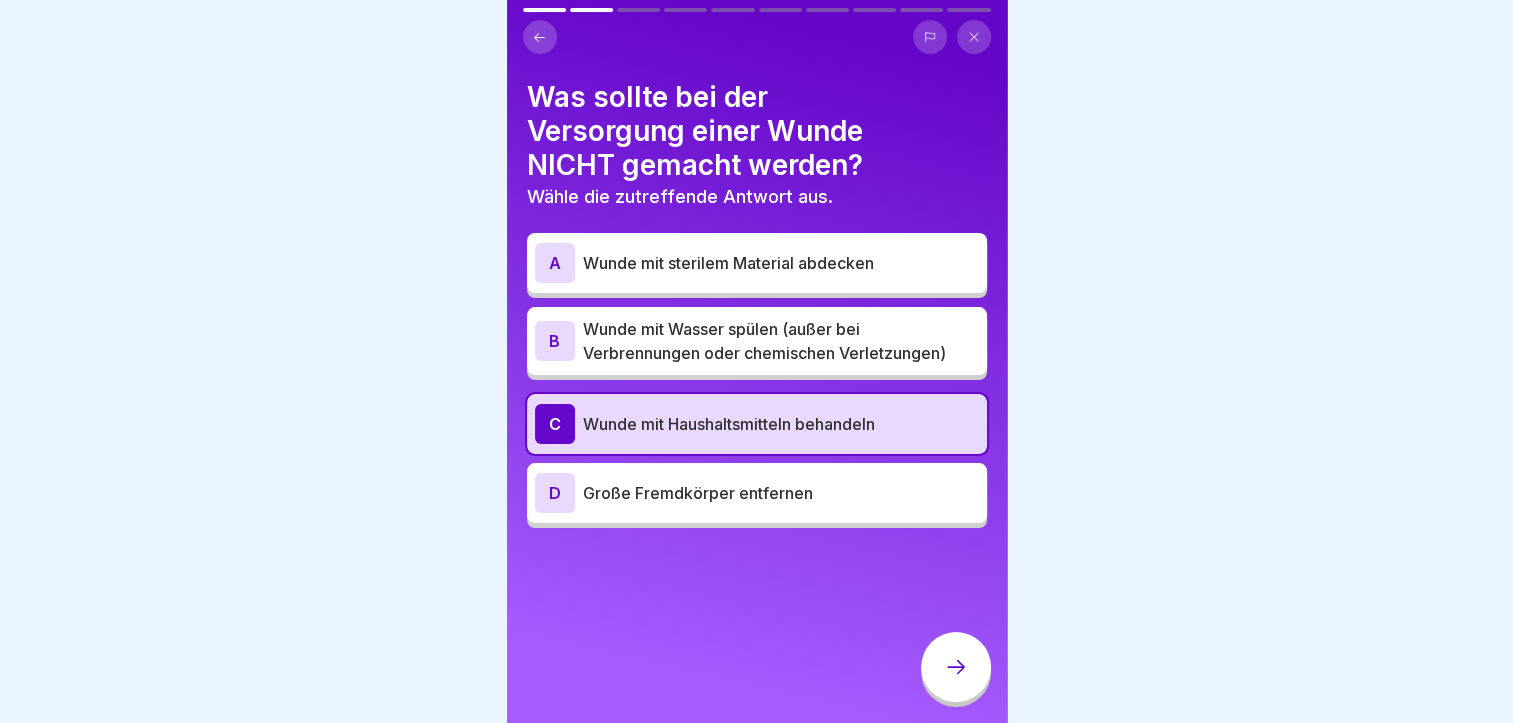 click at bounding box center [956, 667] 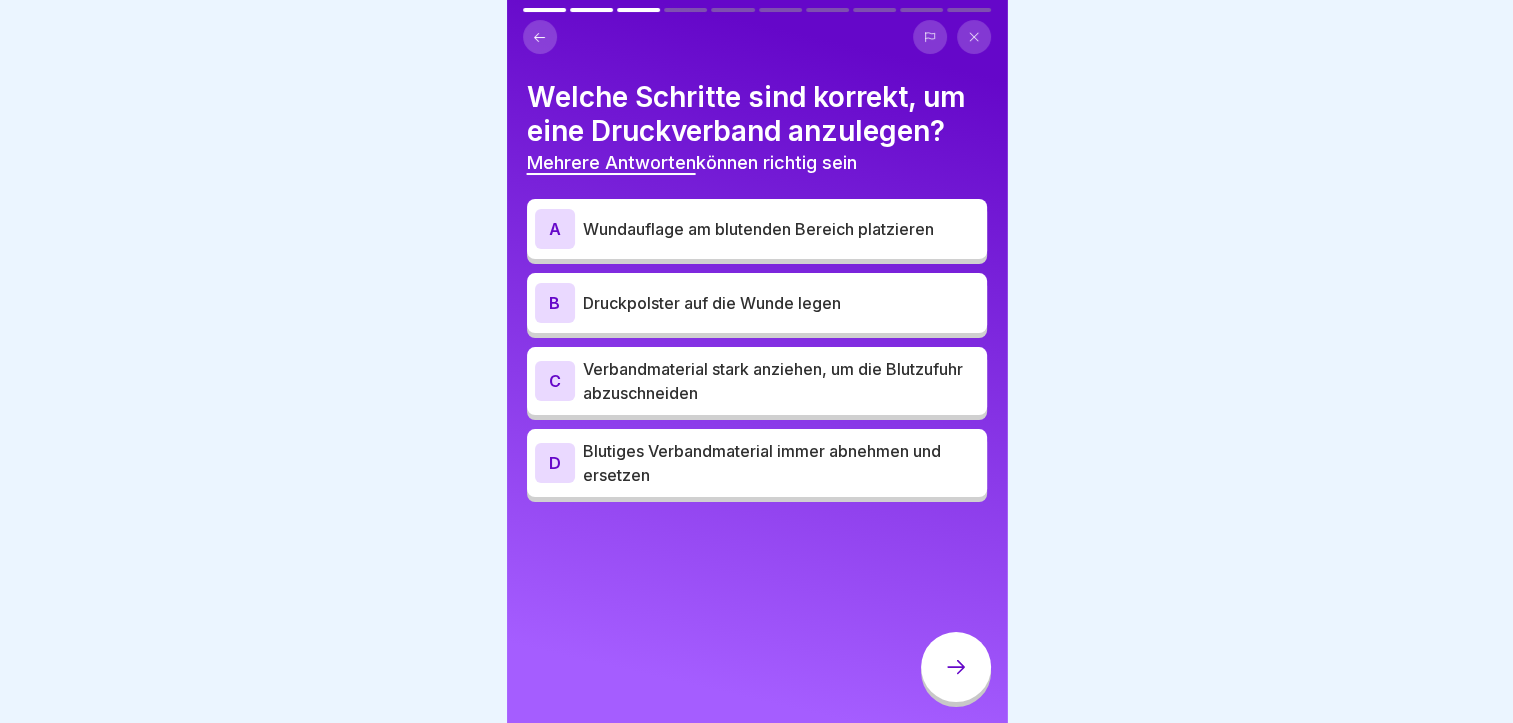 click on "Wundauflage am blutenden Bereich platzieren" at bounding box center (781, 229) 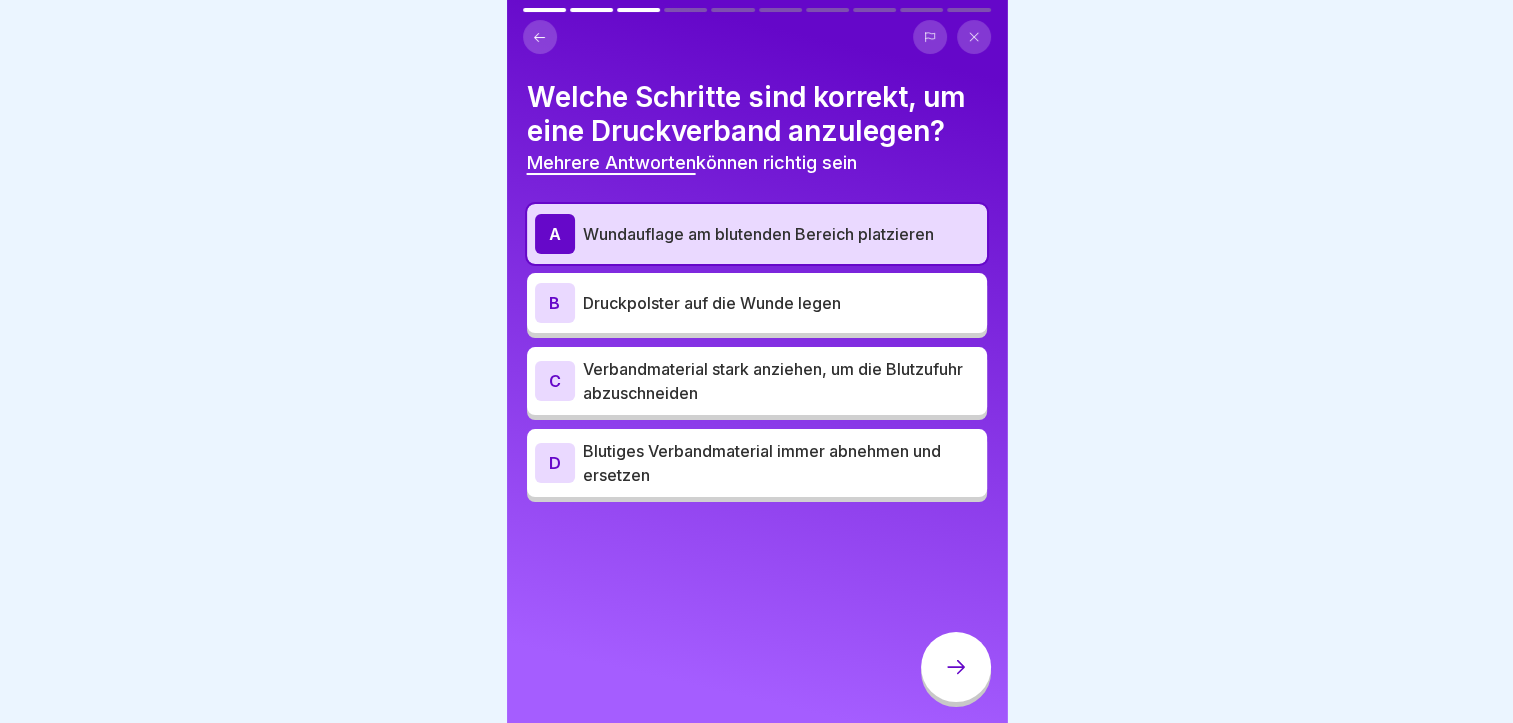 click on "B Druckpolster auf die Wunde legen" at bounding box center (757, 303) 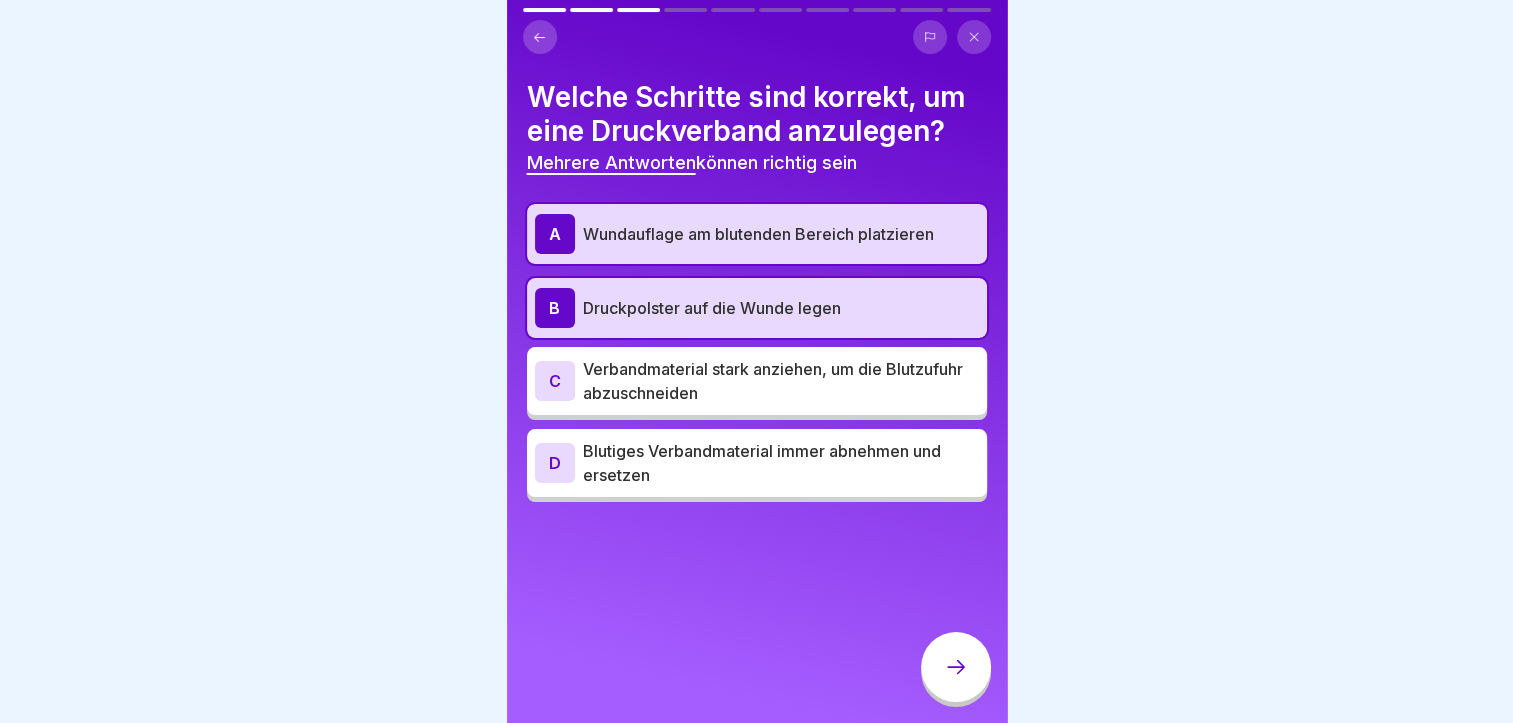 click 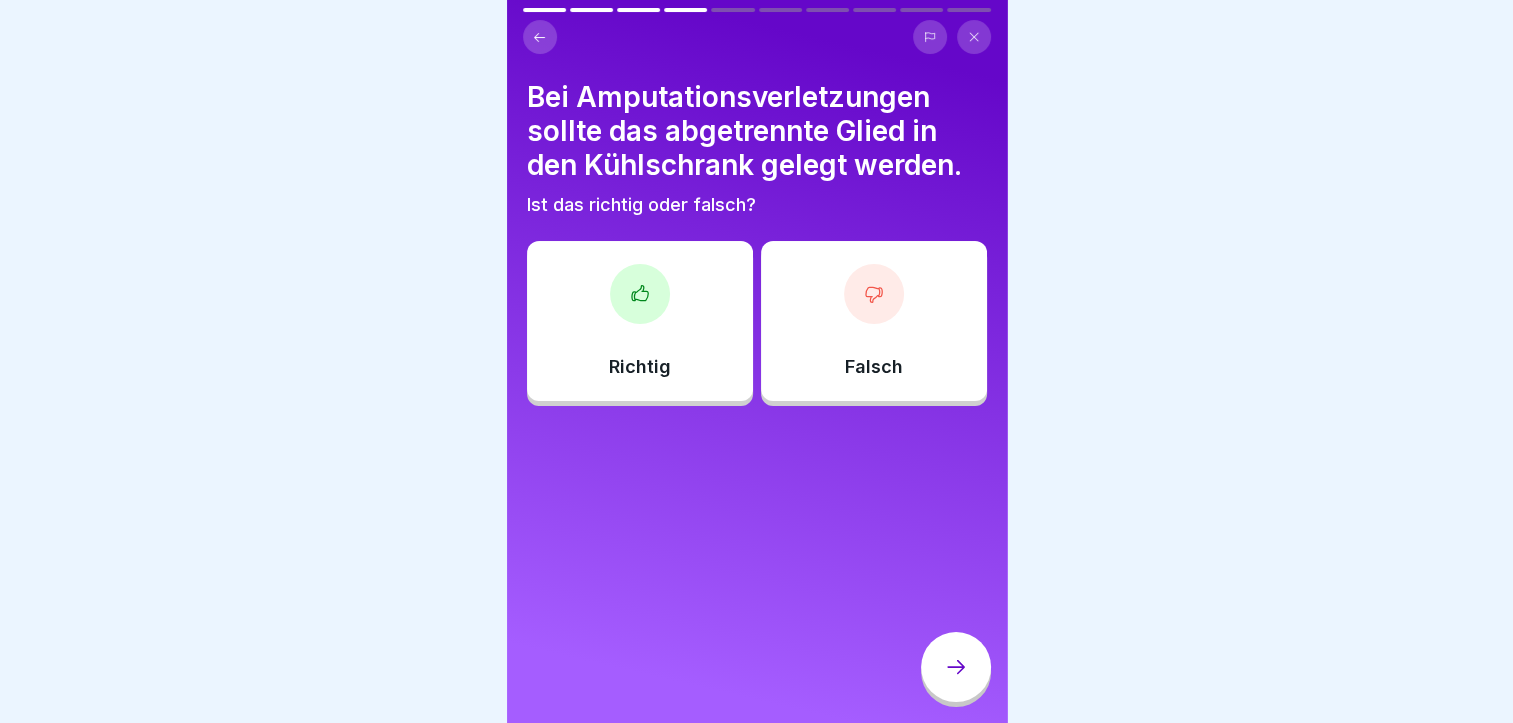 click on "Falsch" at bounding box center [874, 321] 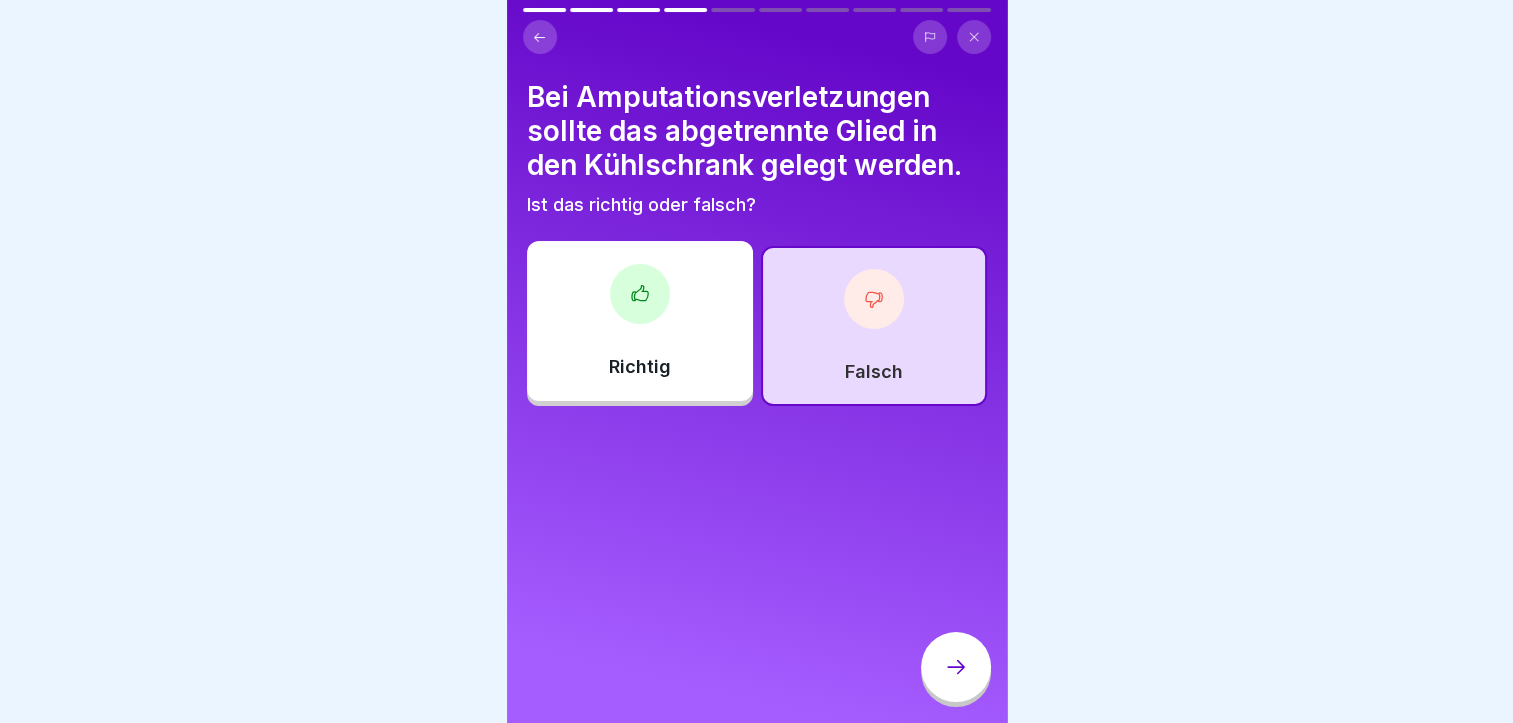 click 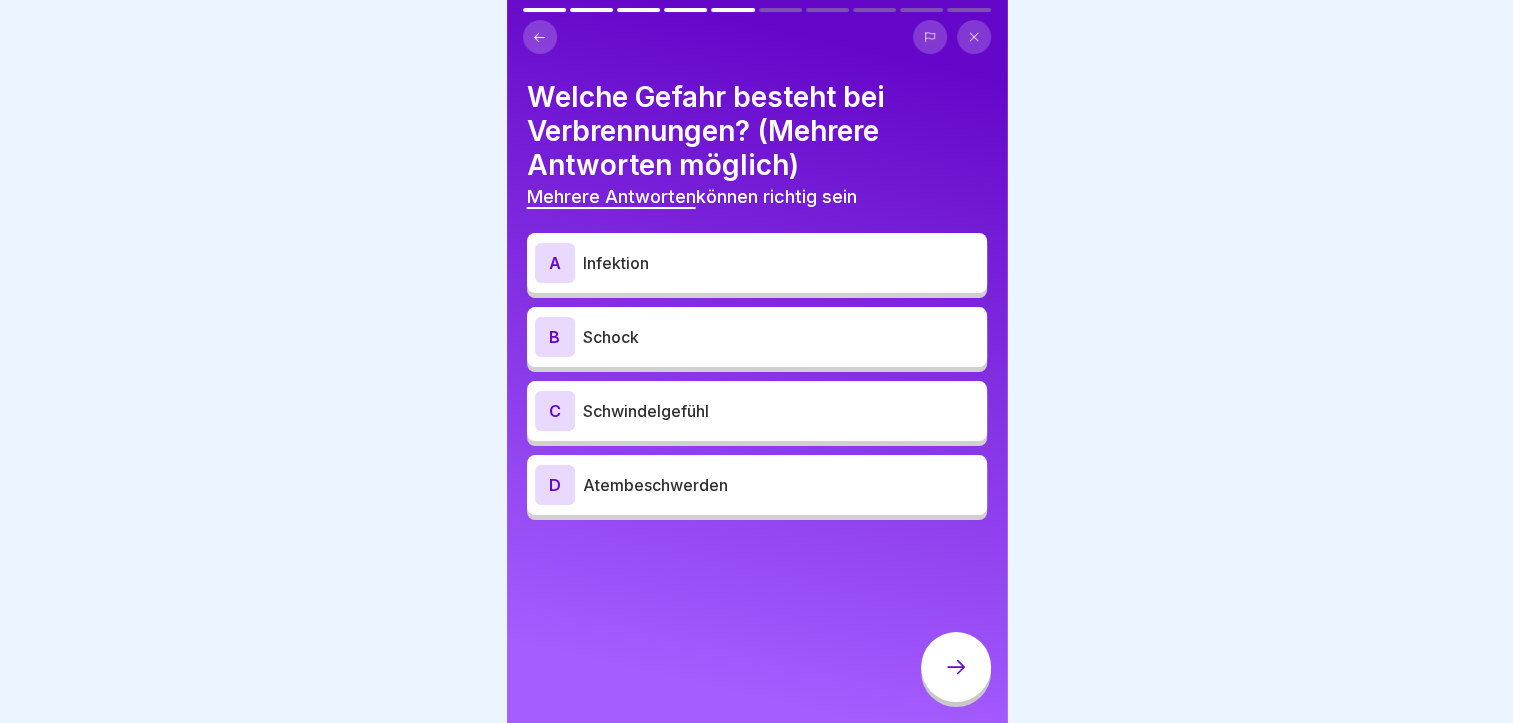 click on "Schock" at bounding box center (781, 337) 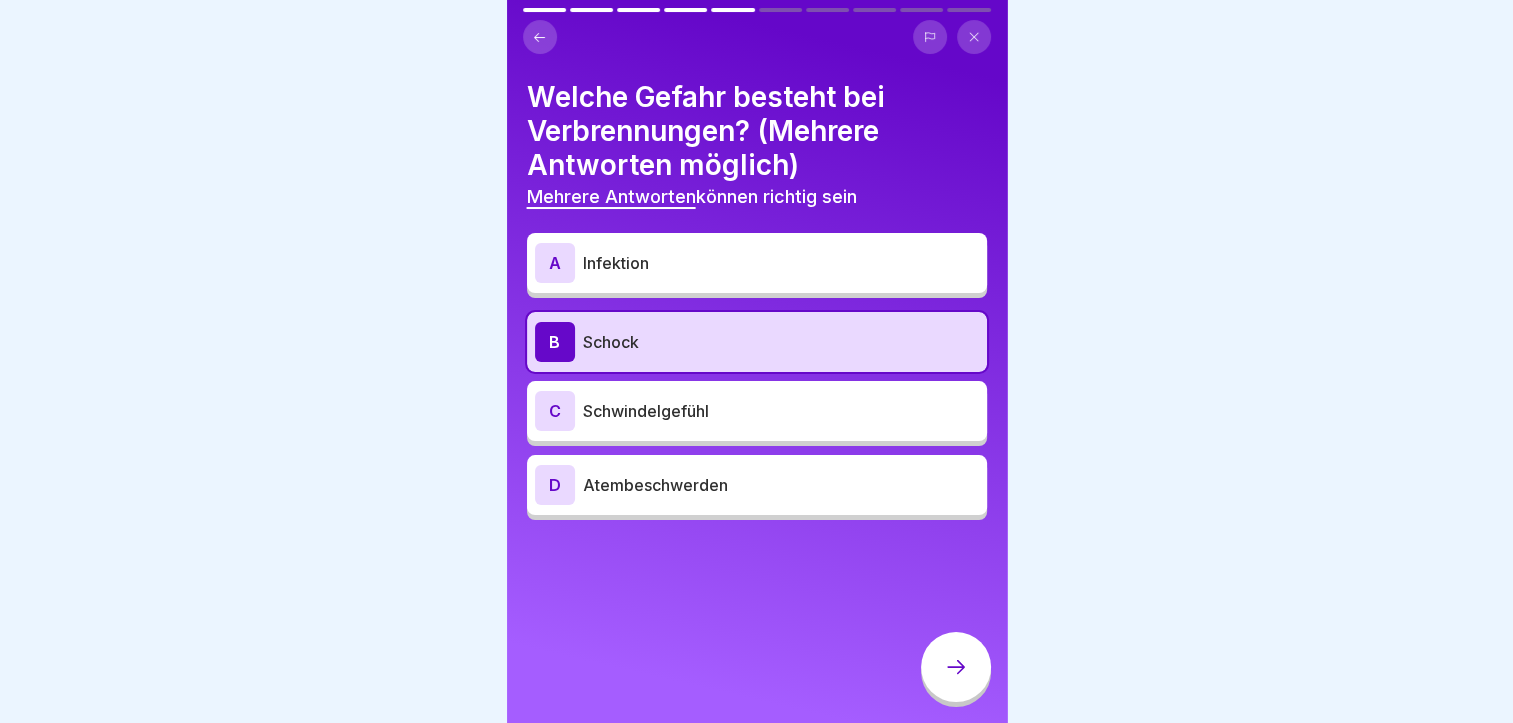 click on "Atembeschwerden" at bounding box center (781, 485) 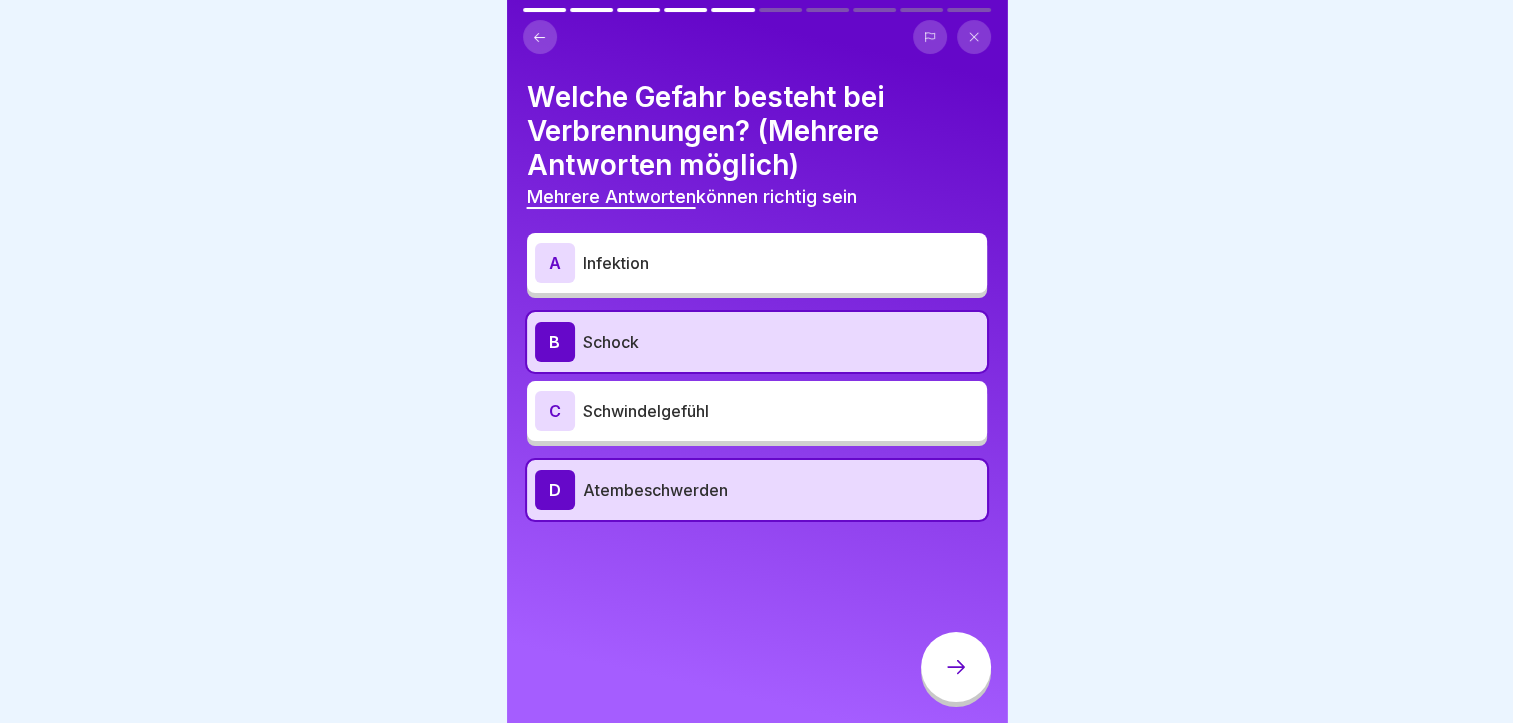 click on "D Atembeschwerden" at bounding box center (757, 490) 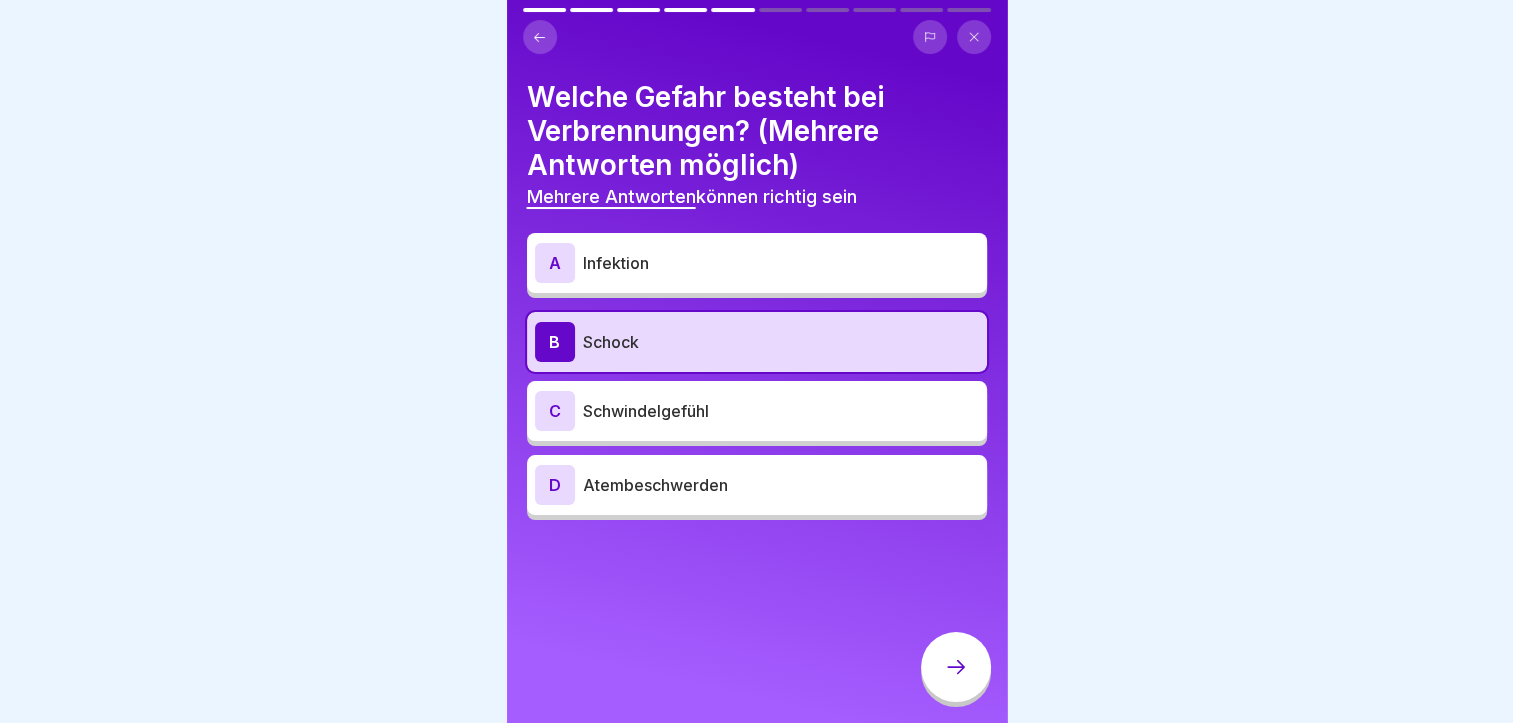 click on "Atembeschwerden" at bounding box center [781, 485] 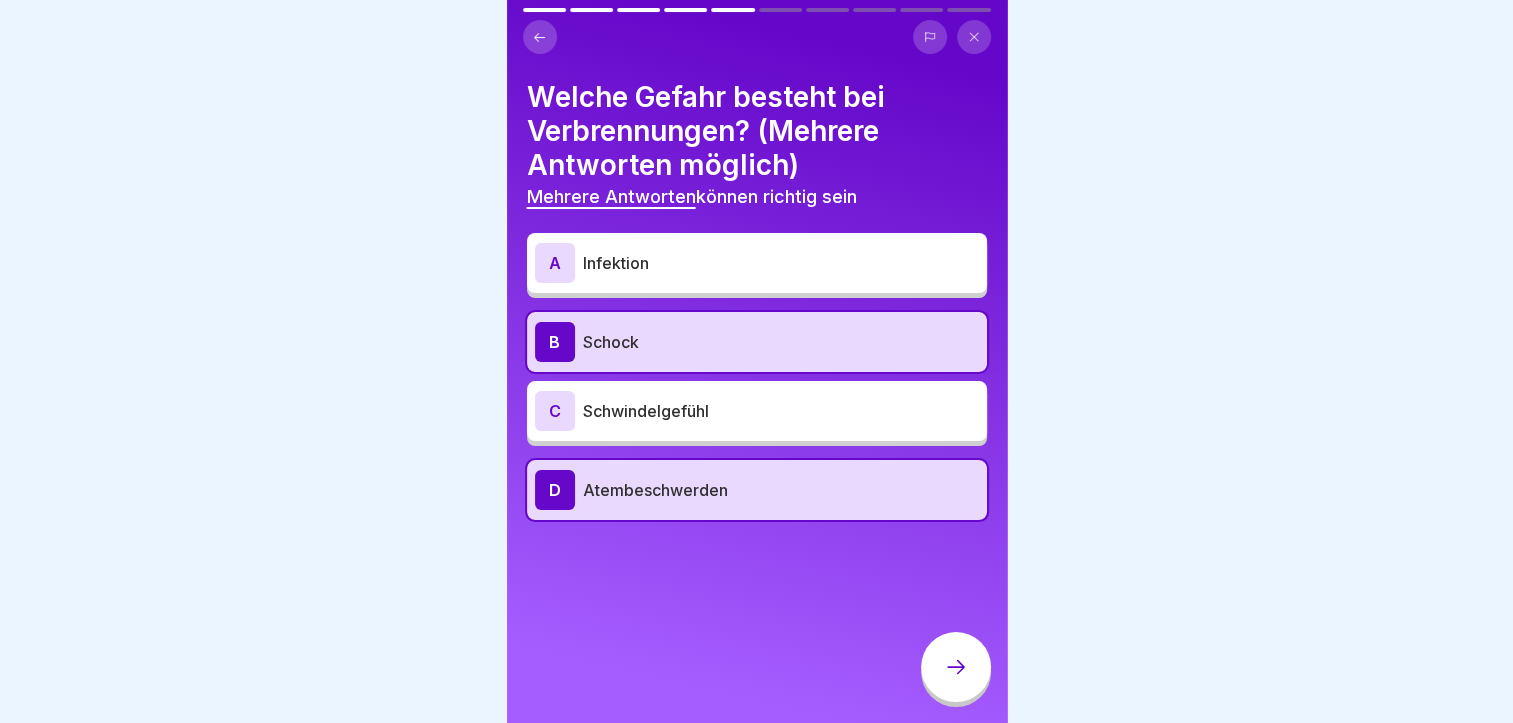 click 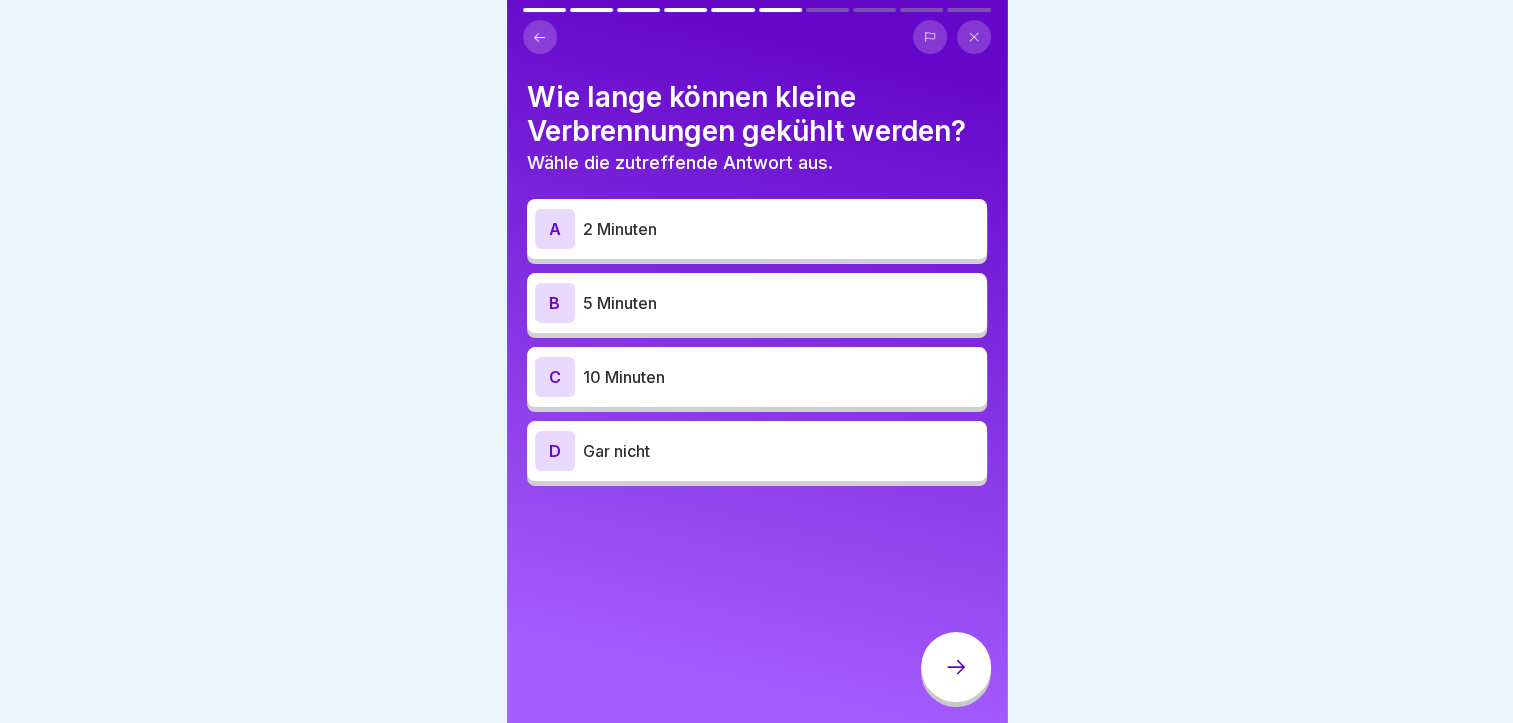 click on "2 Minuten" at bounding box center (781, 229) 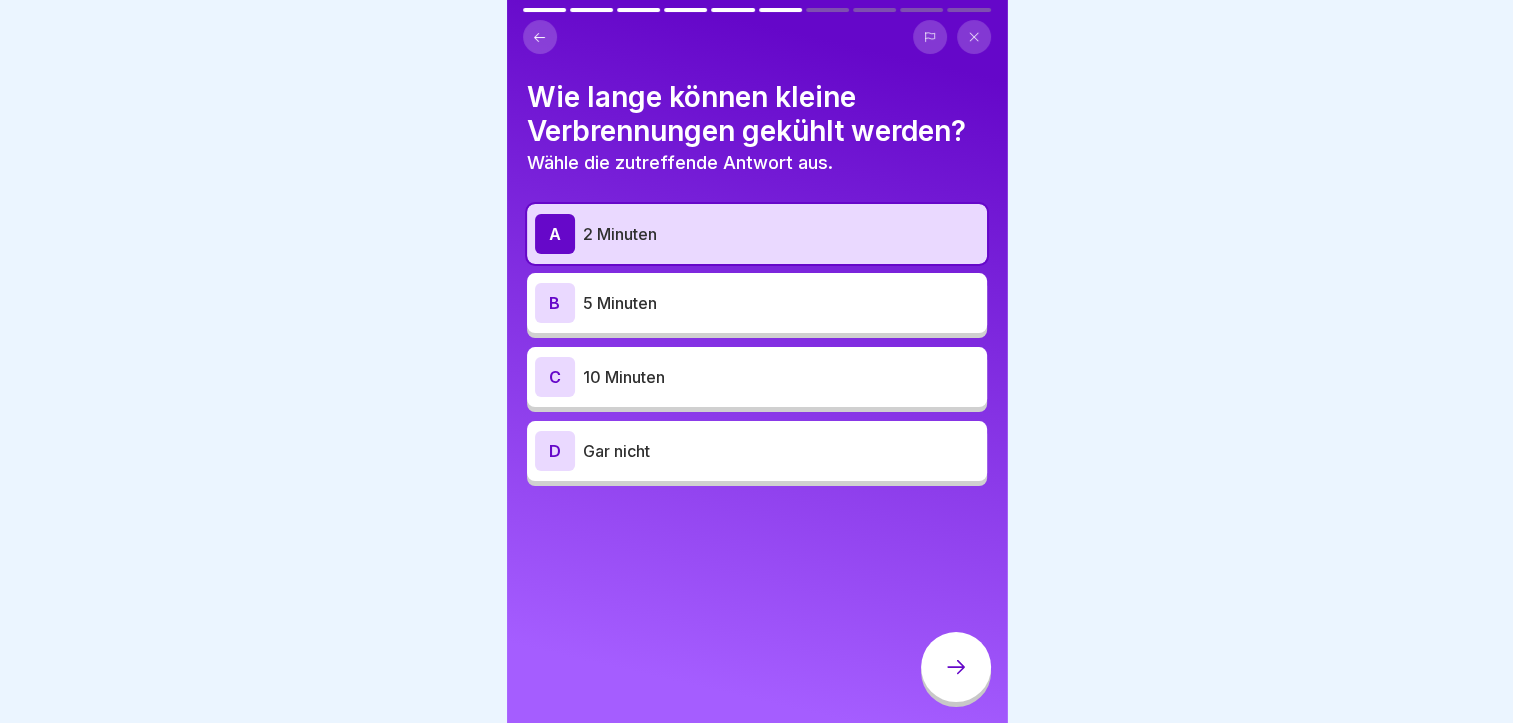 click 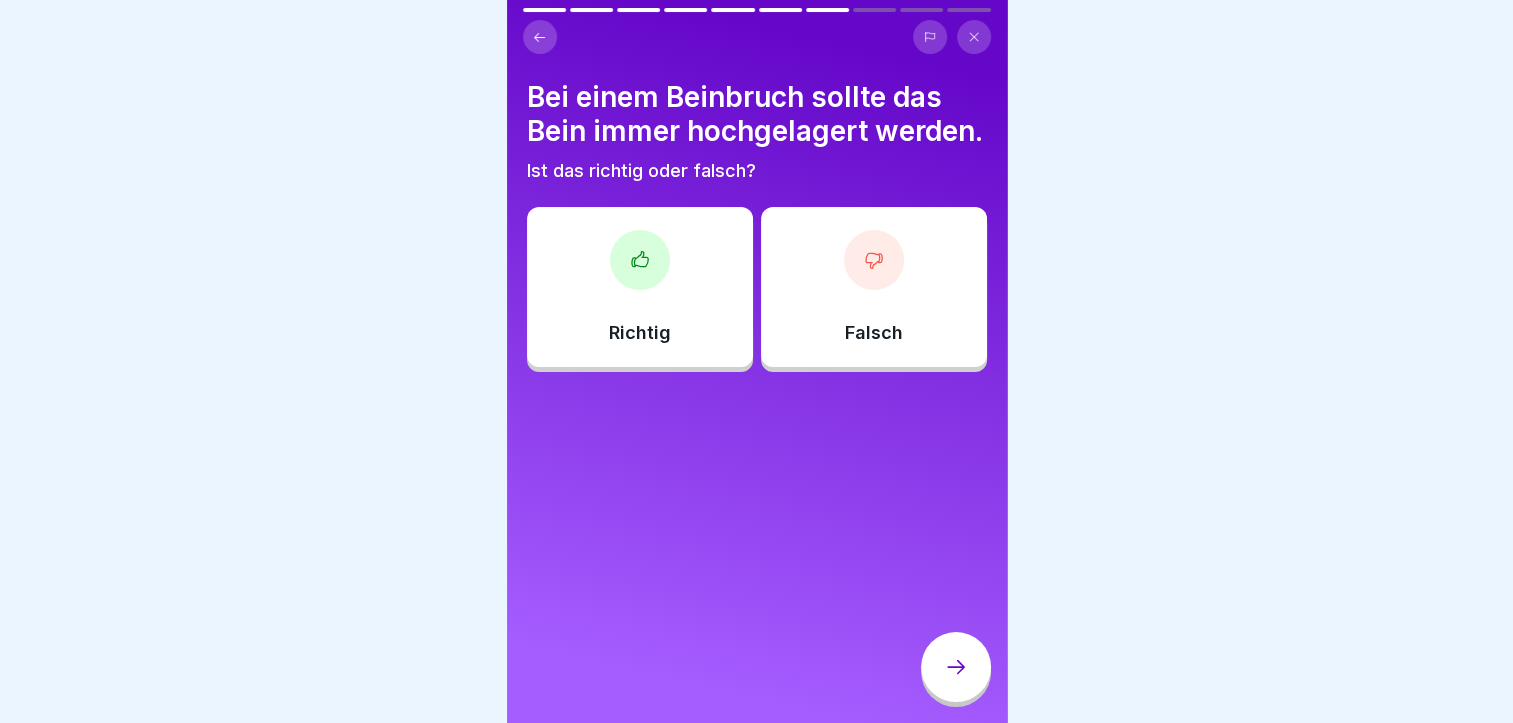click on "Falsch" at bounding box center [874, 287] 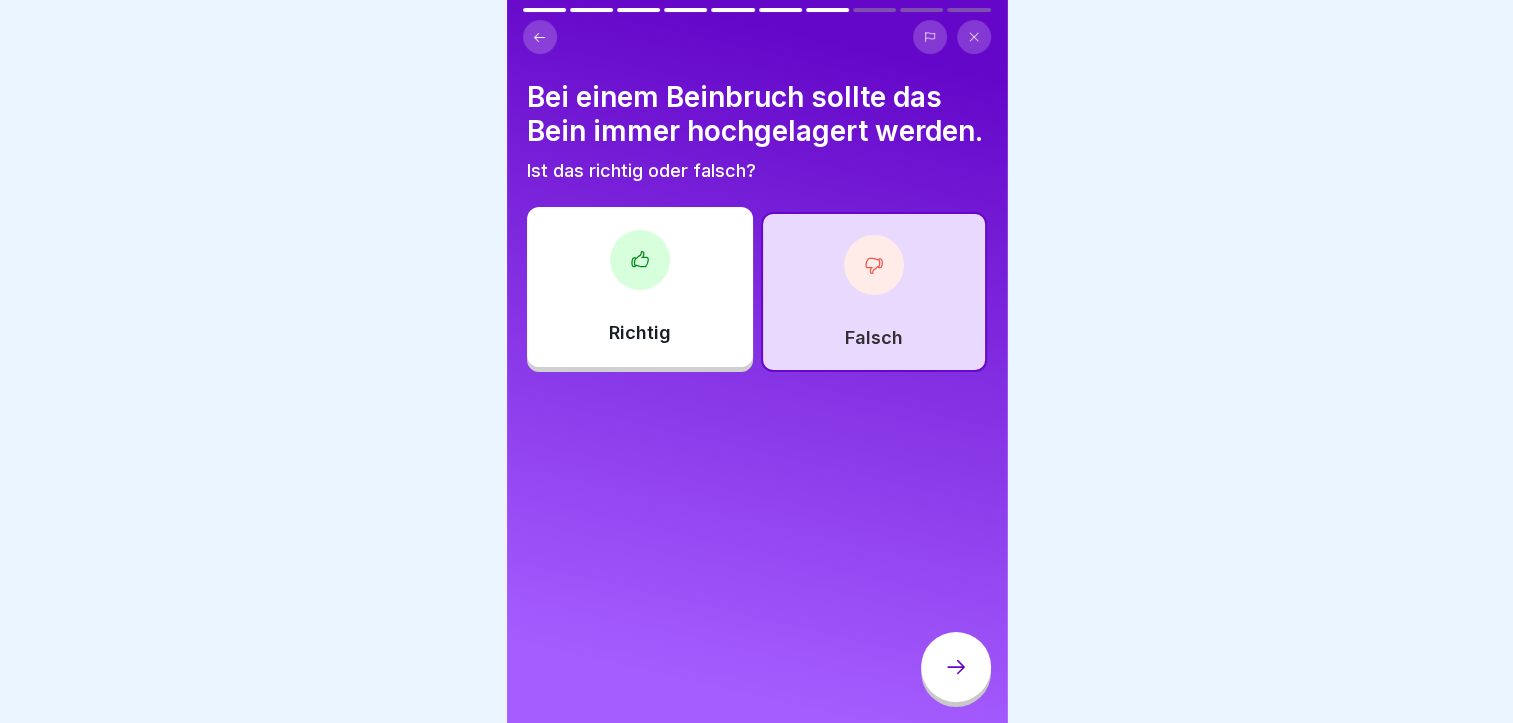 click 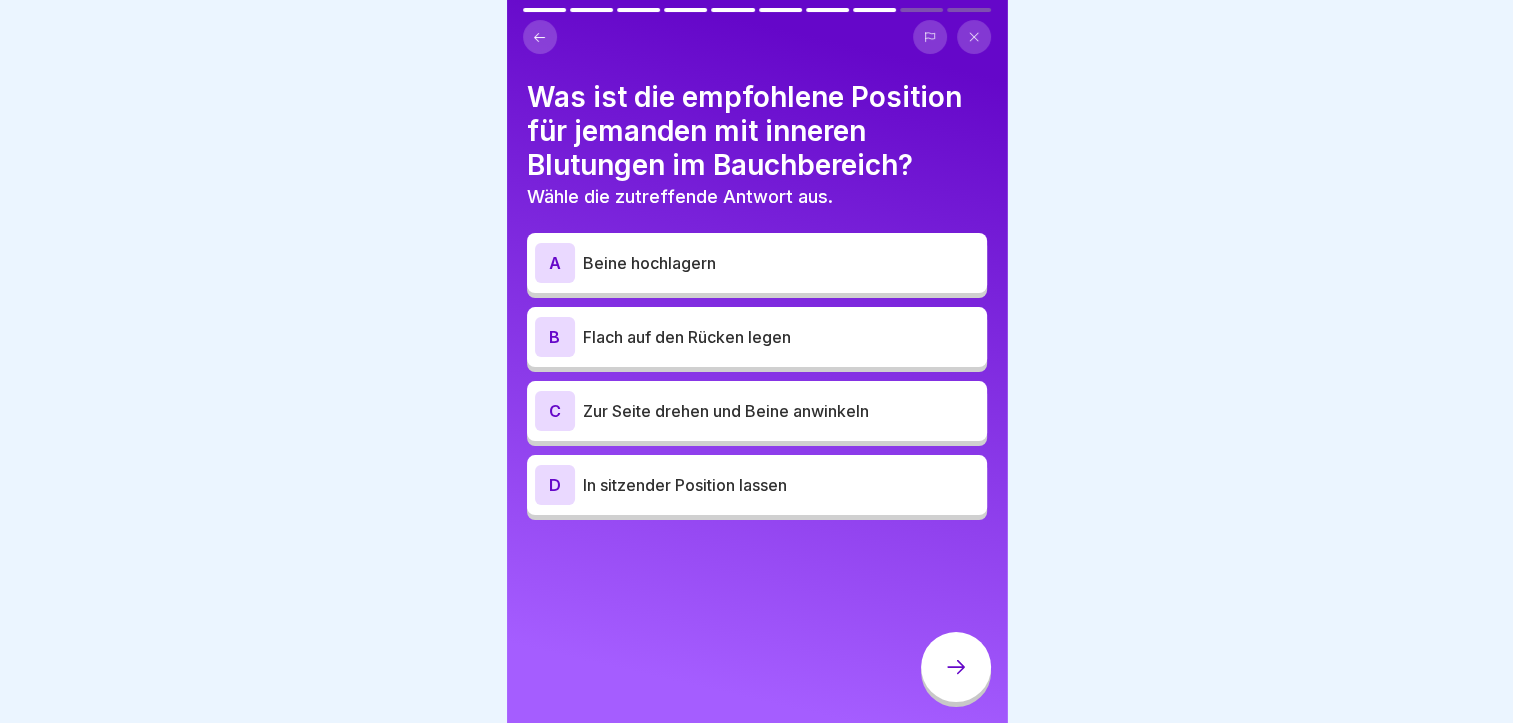 click on "C Zur Seite drehen und Beine anwinkeln" at bounding box center (757, 411) 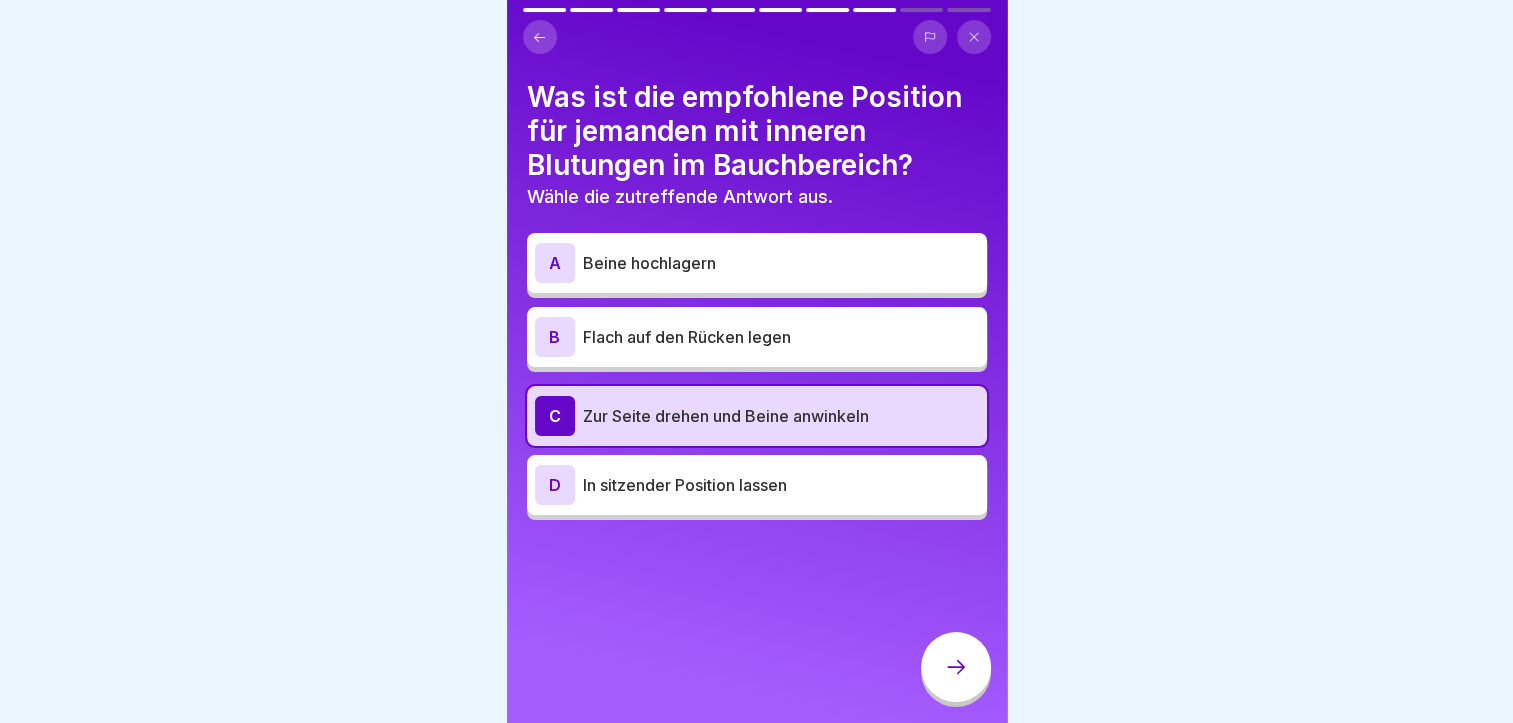 click 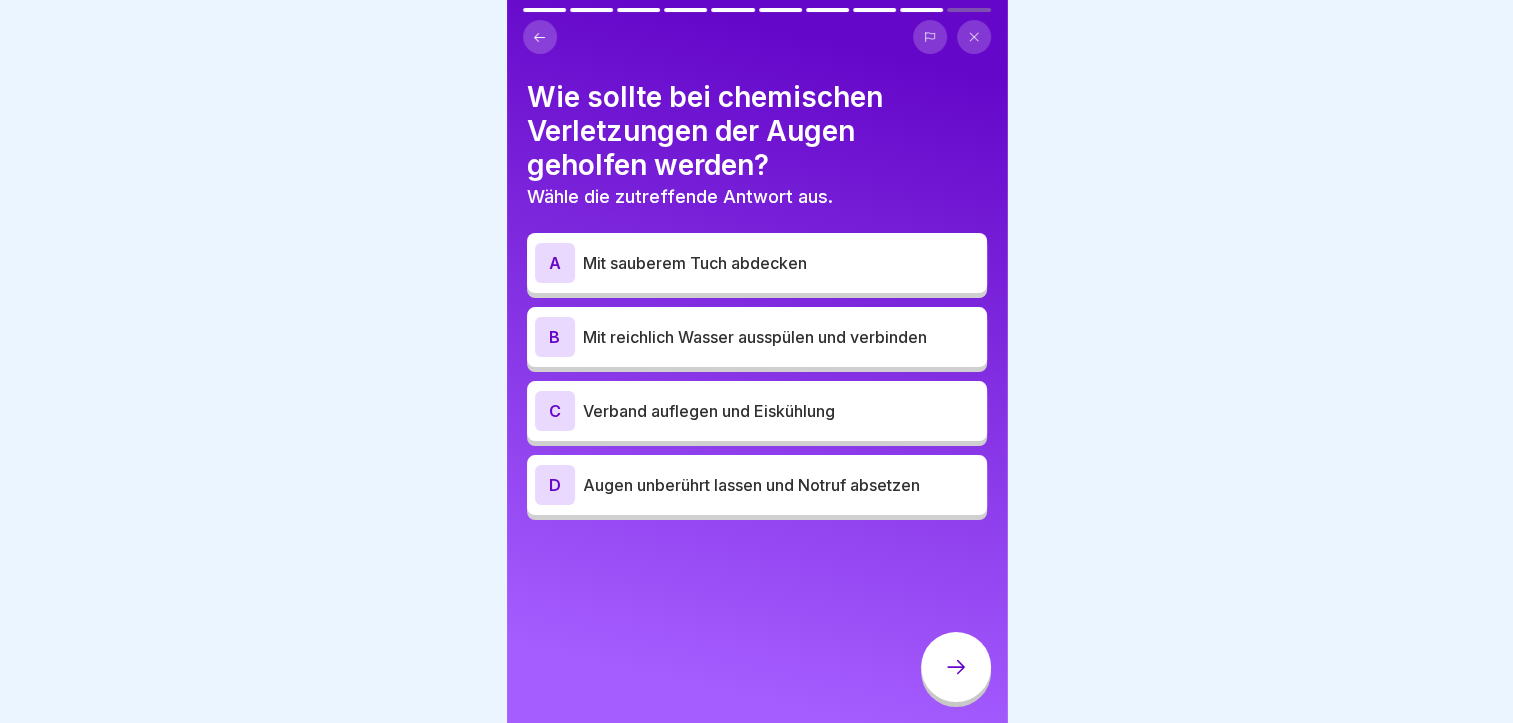 click on "B Mit reichlich Wasser ausspülen und verbinden" at bounding box center [757, 337] 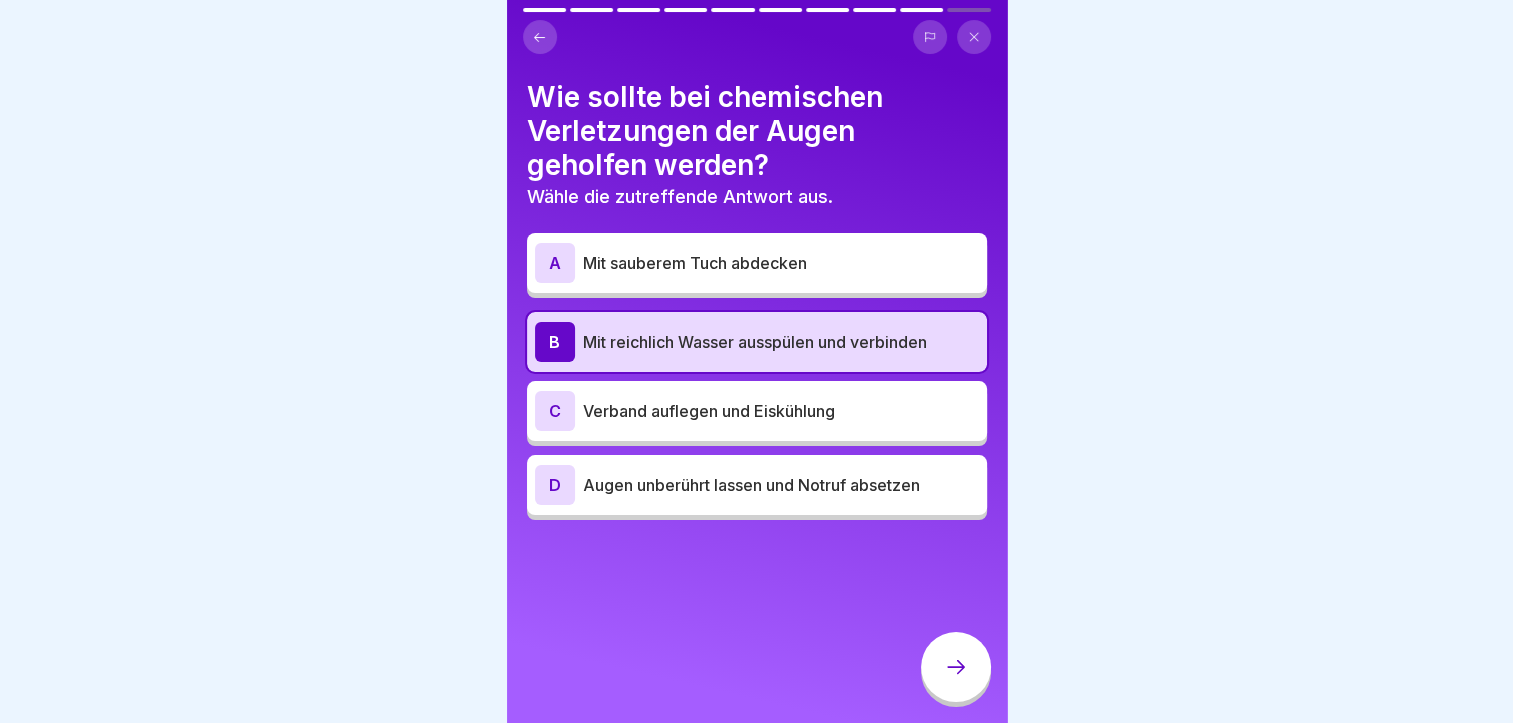 click at bounding box center [956, 667] 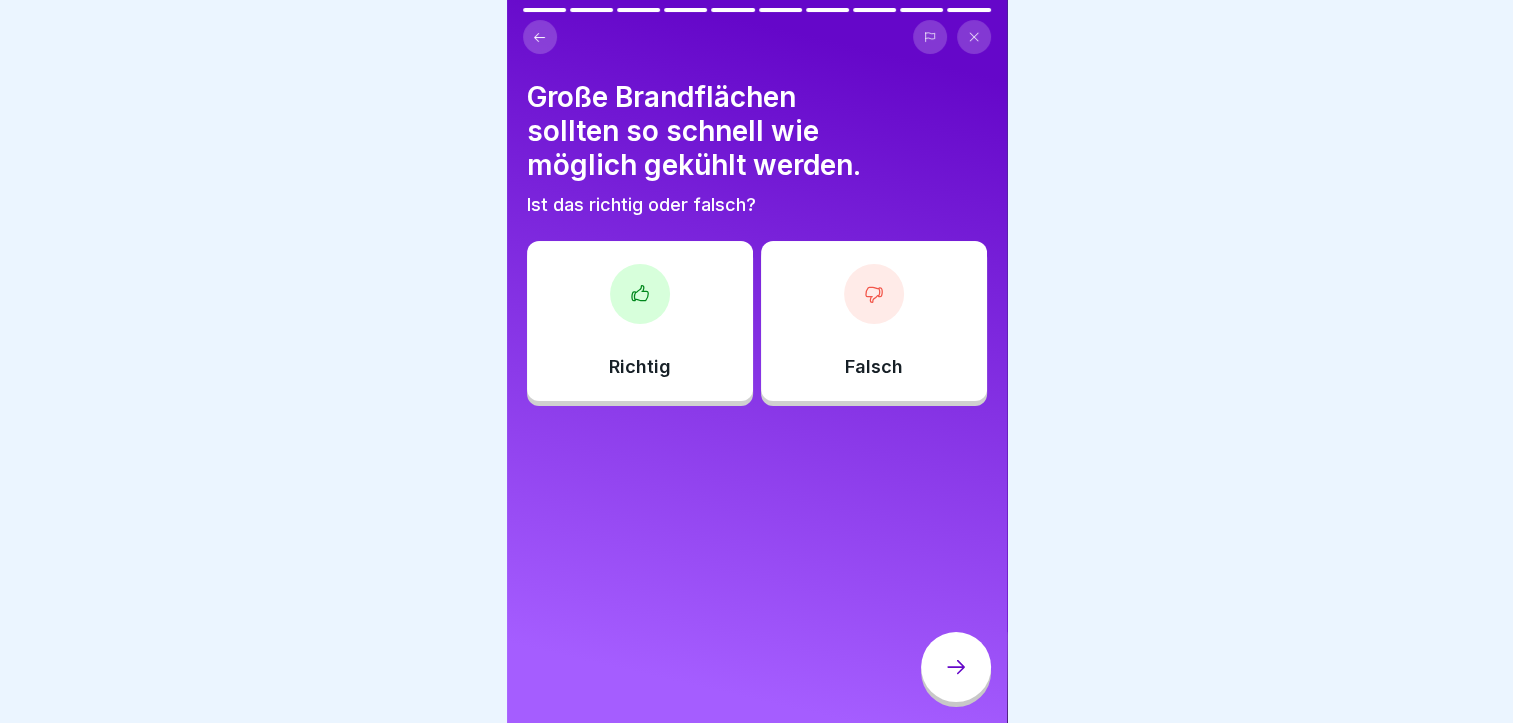 click on "Falsch" at bounding box center [874, 321] 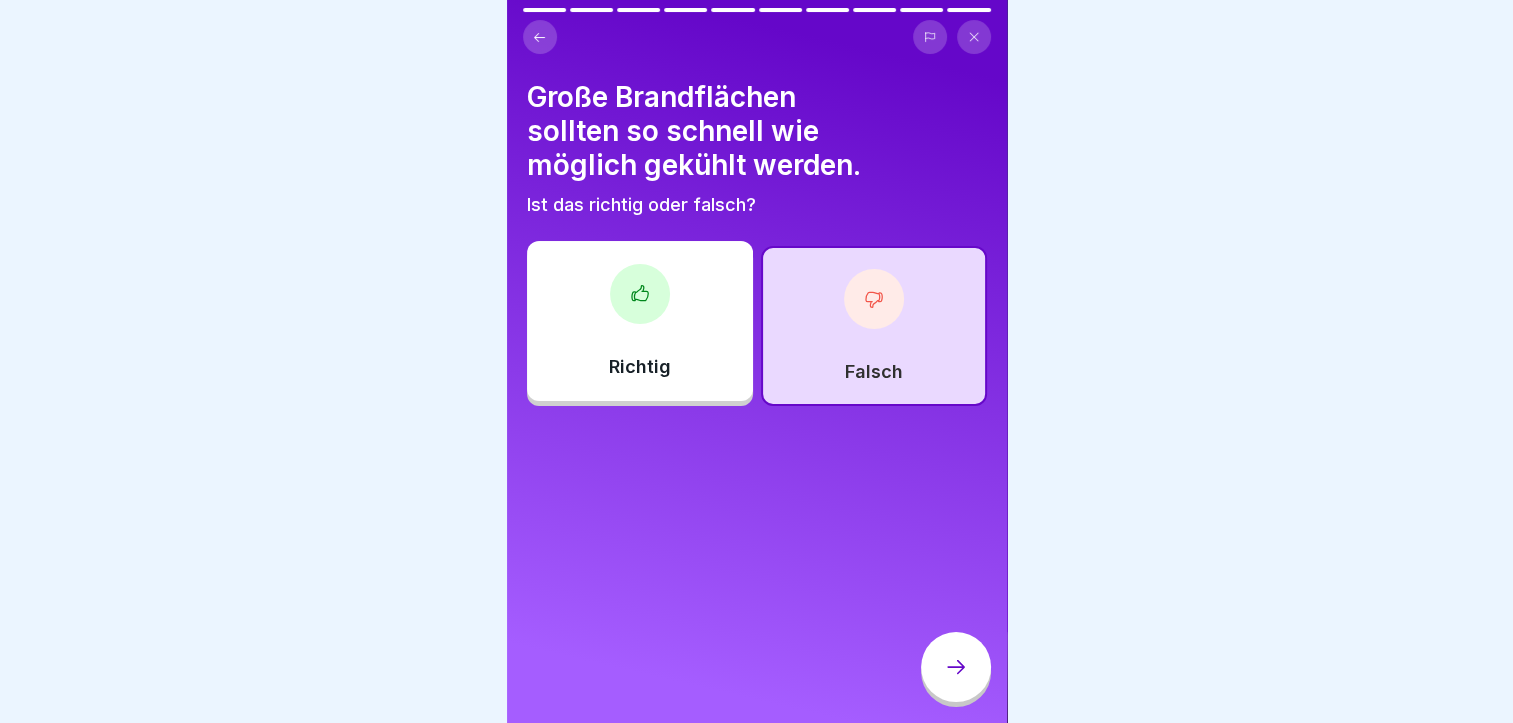 click at bounding box center [956, 667] 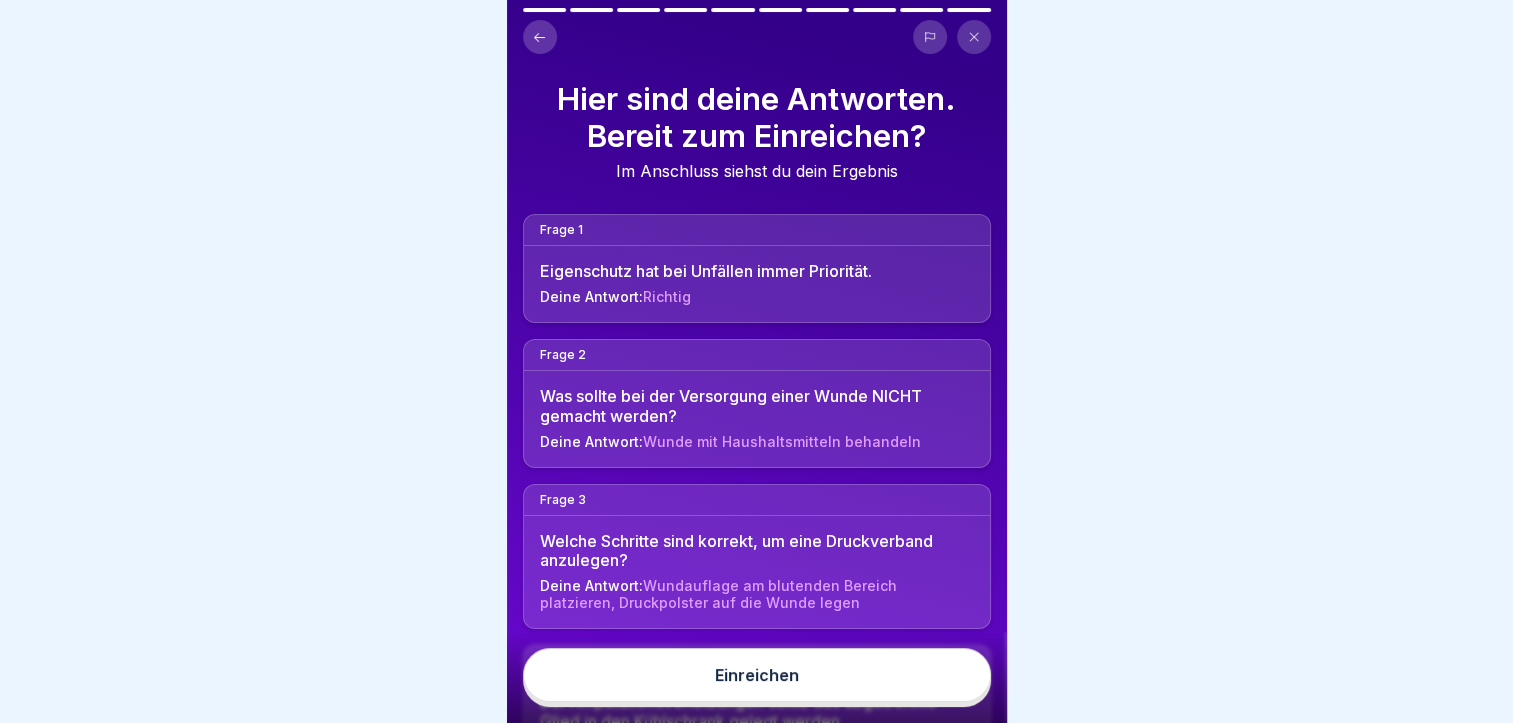 click on "Einreichen" at bounding box center (757, 675) 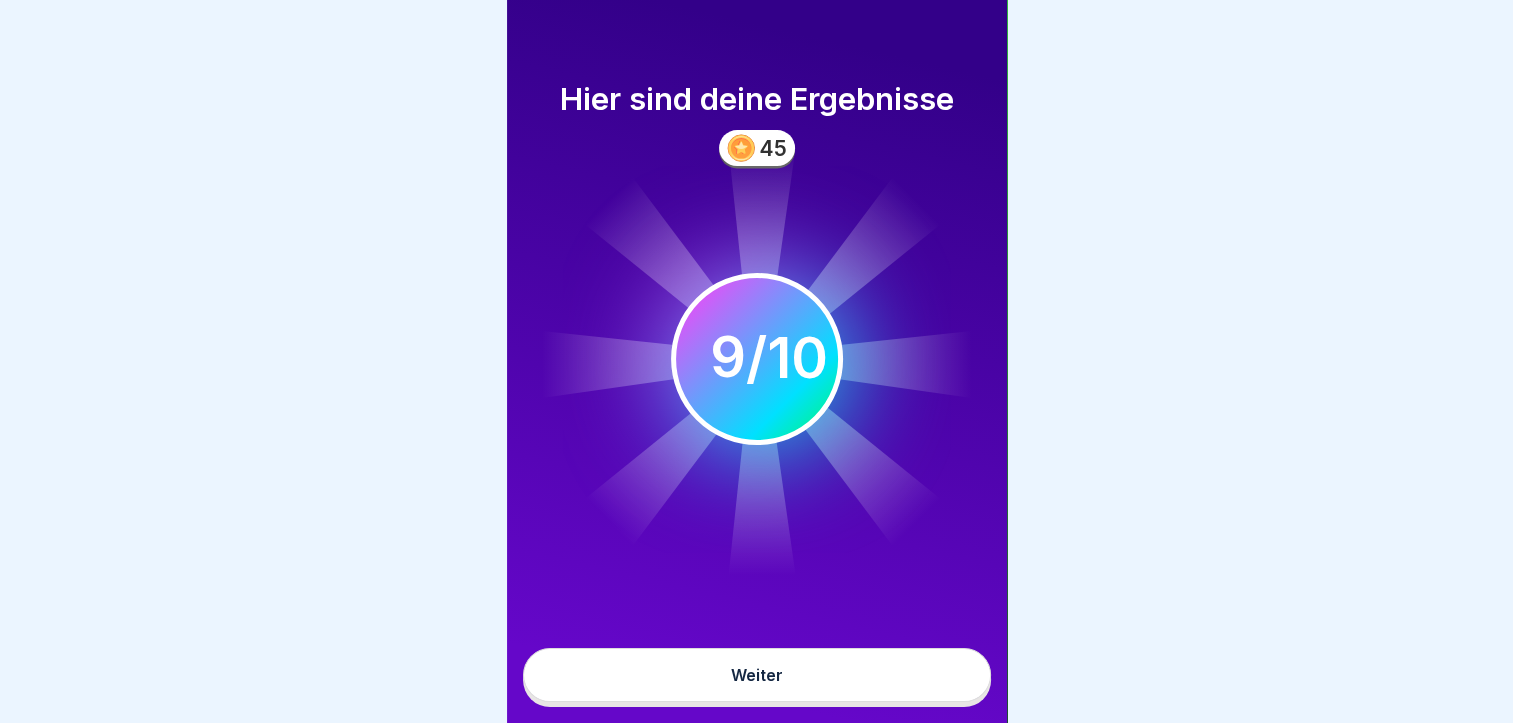 click on "Weiter" at bounding box center [757, 675] 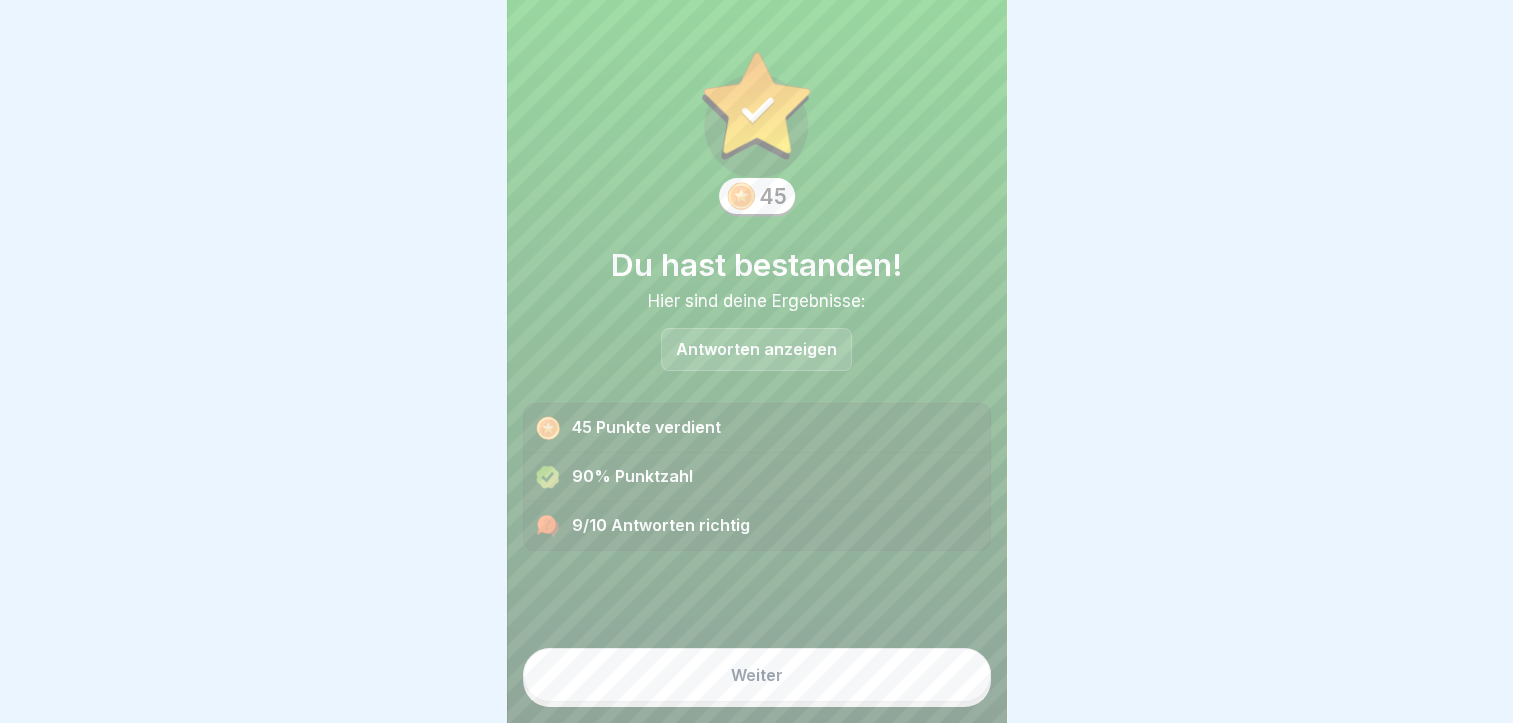 click on "Weiter" at bounding box center (757, 675) 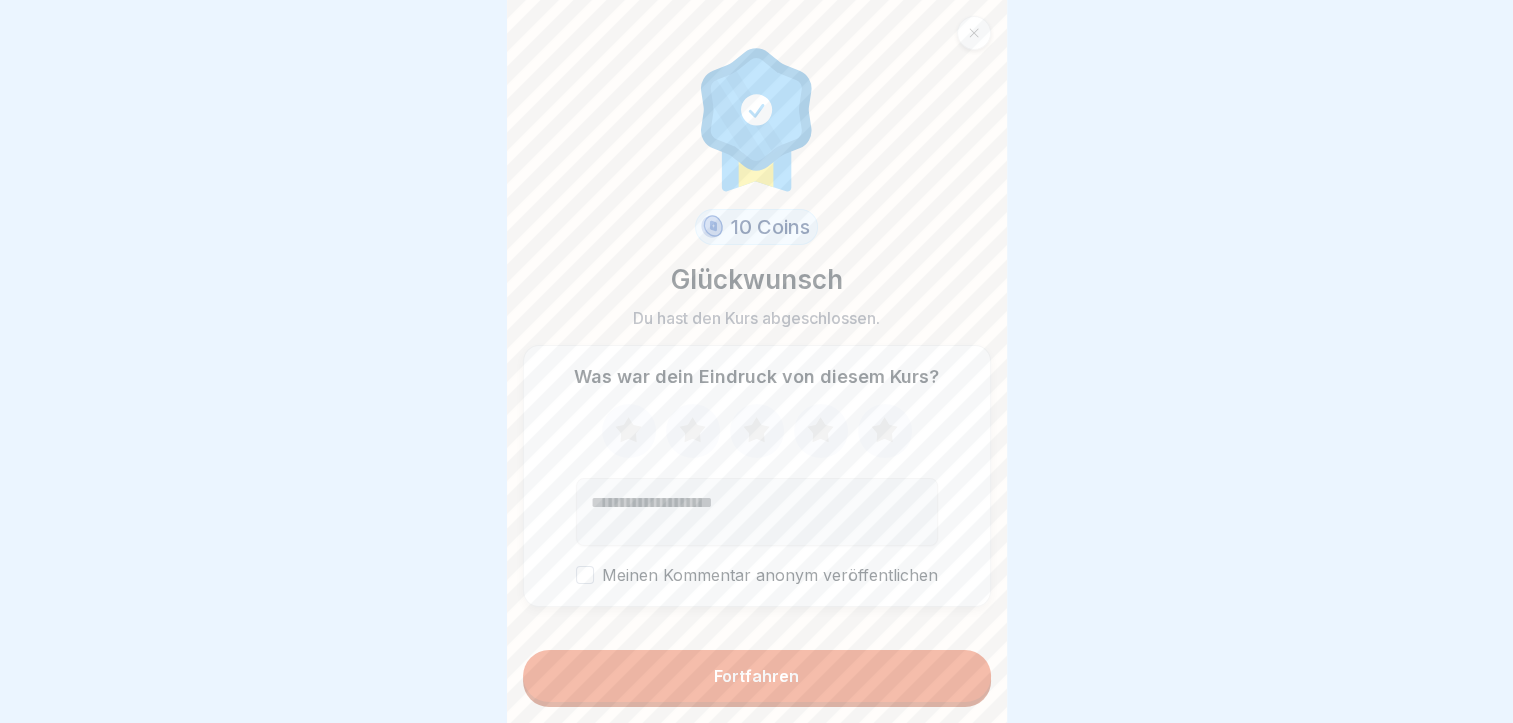 click on "Fortfahren" at bounding box center (757, 676) 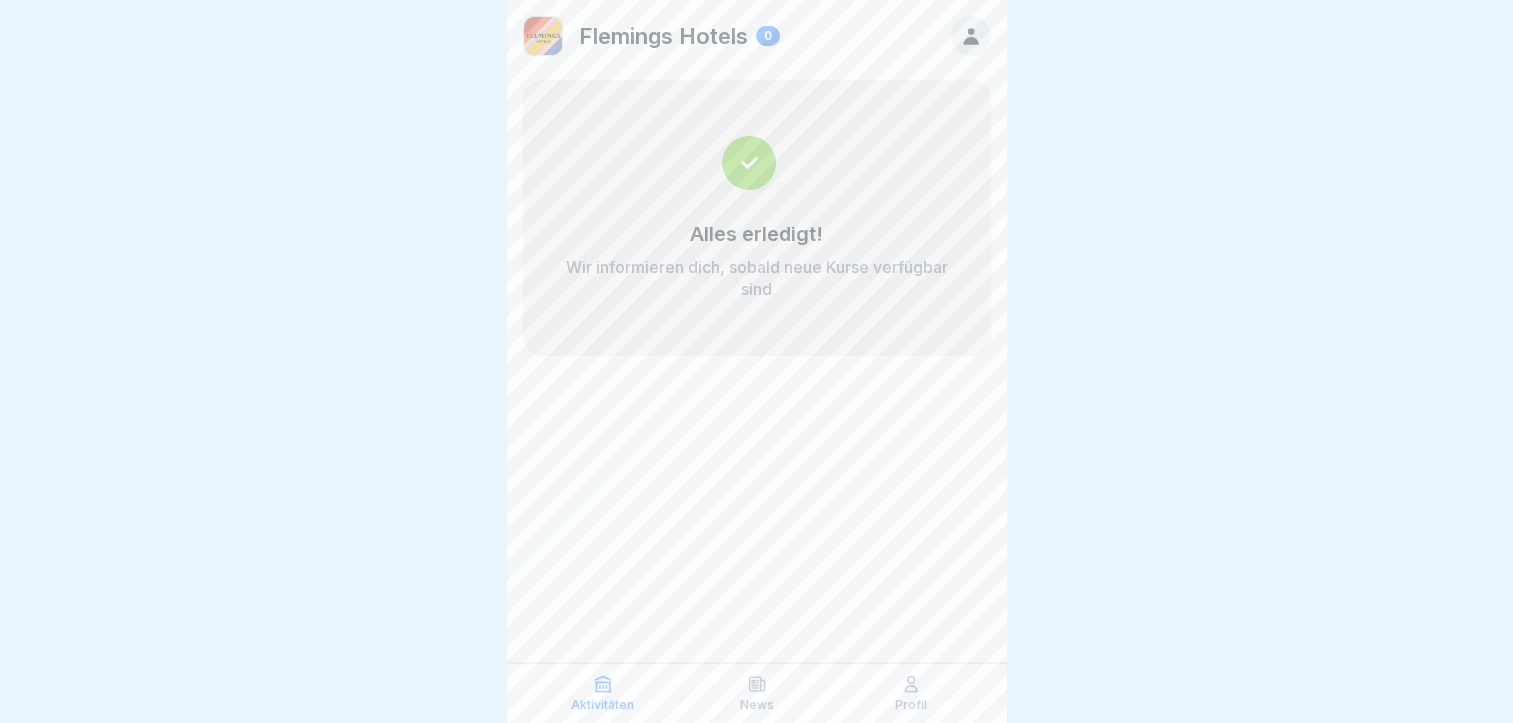 click on "Profil" at bounding box center [911, 705] 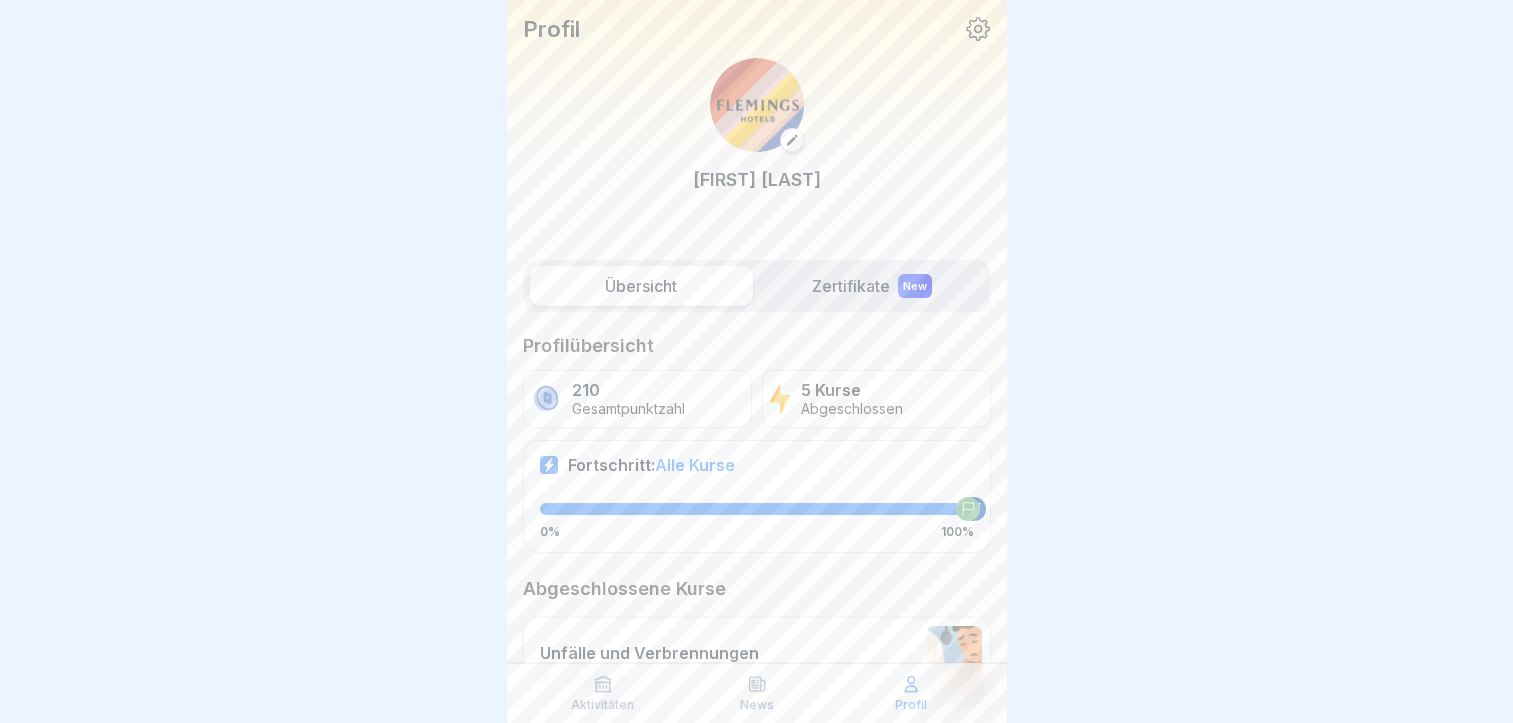 scroll, scrollTop: 15, scrollLeft: 0, axis: vertical 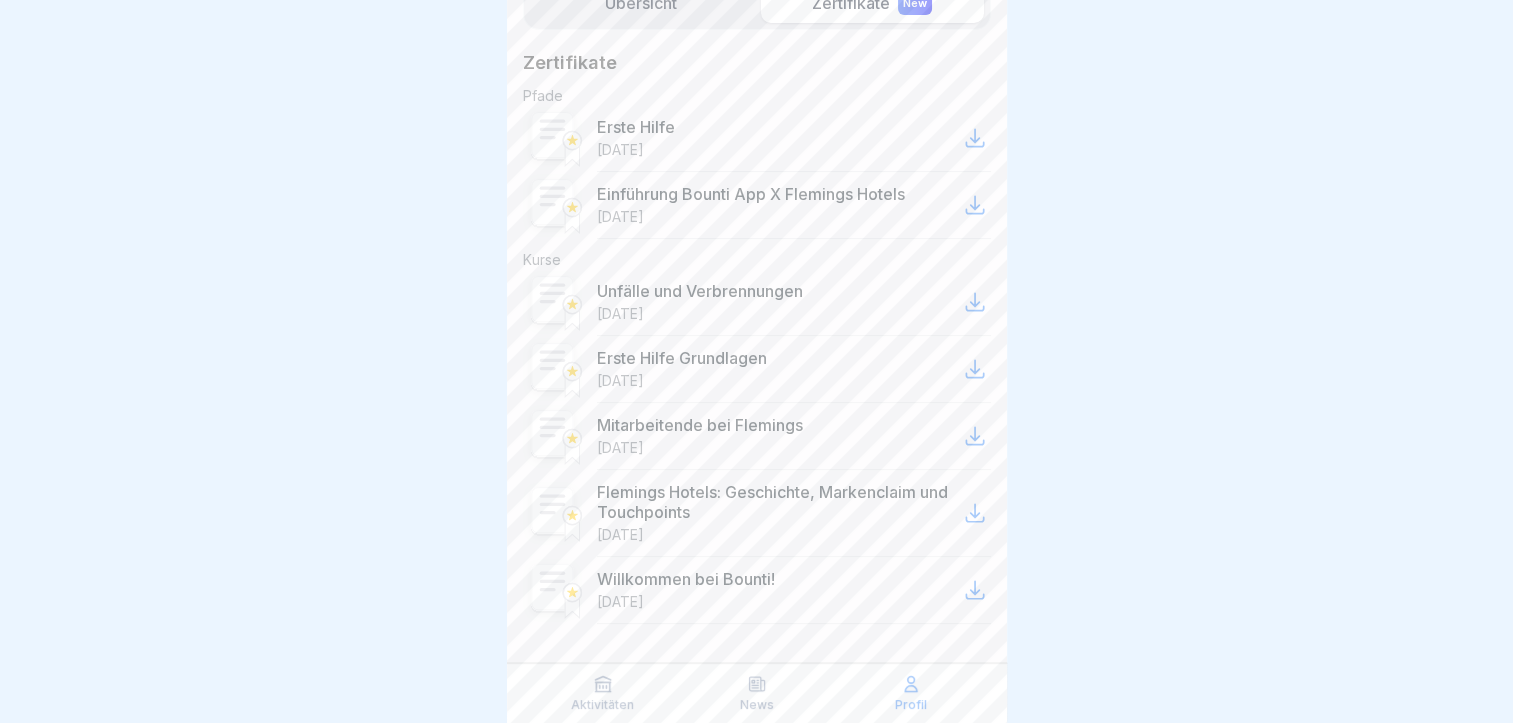 click 